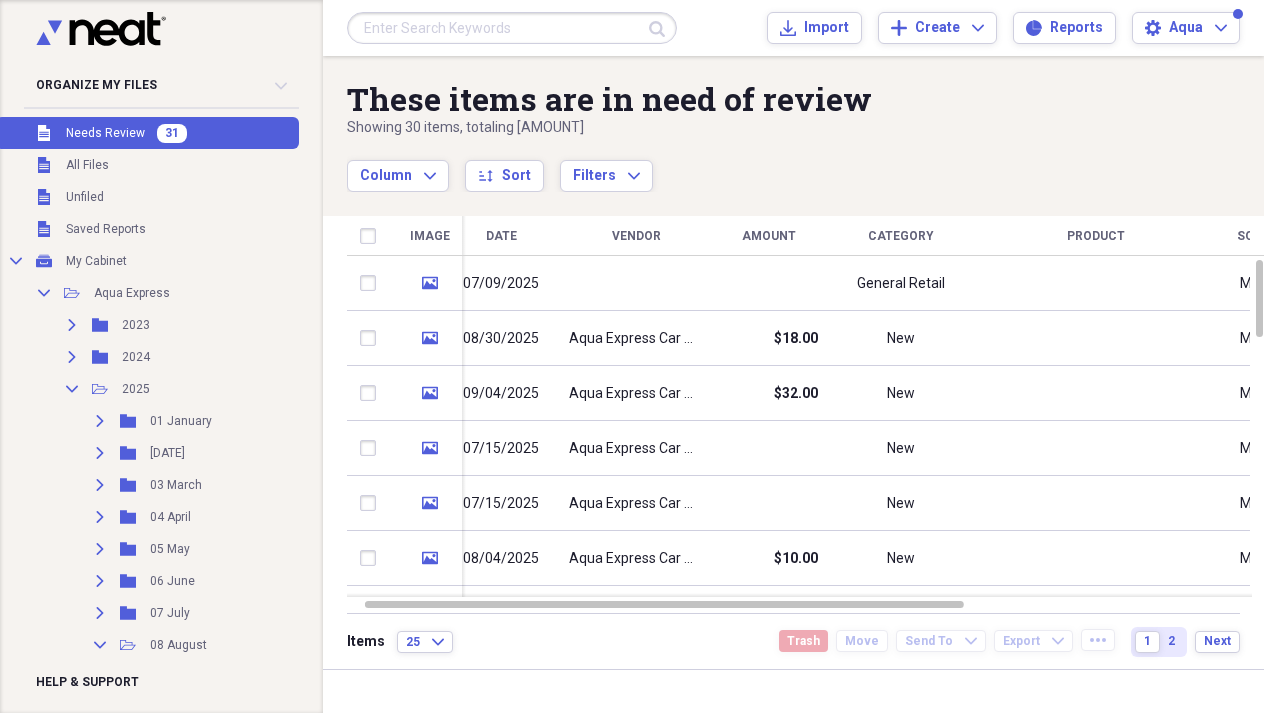 scroll, scrollTop: 0, scrollLeft: 0, axis: both 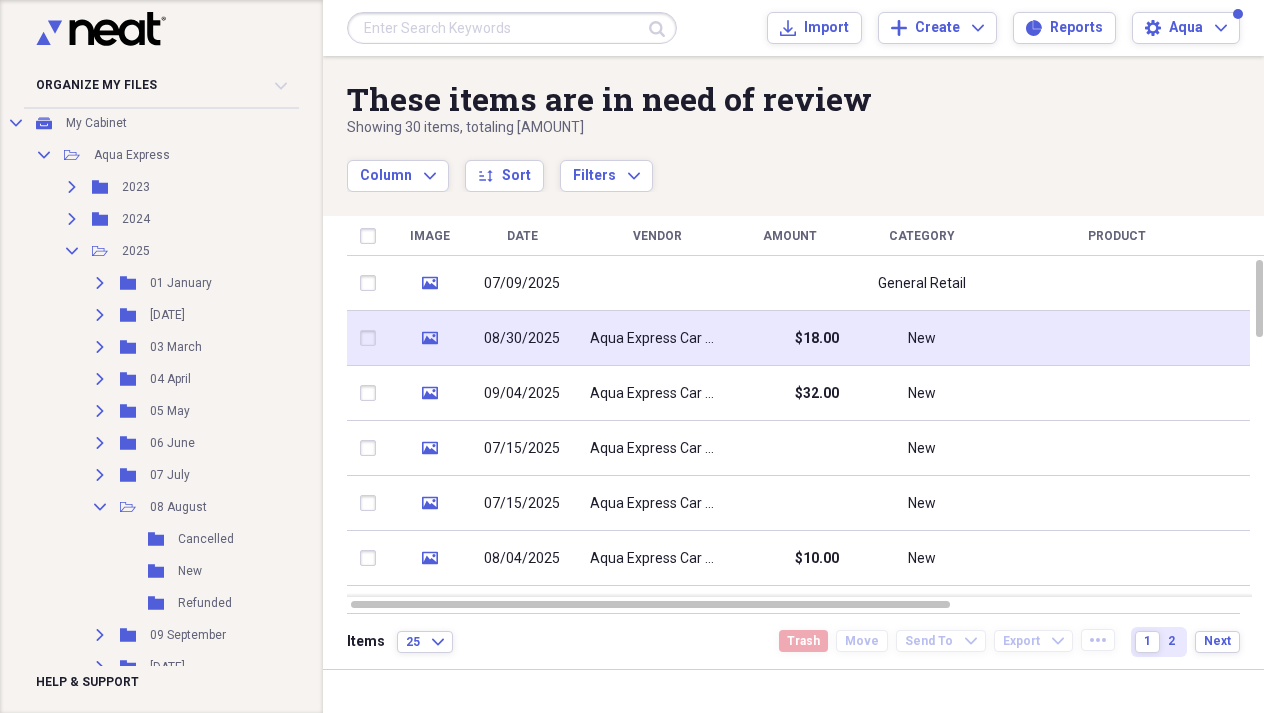 click on "Aqua Express Car Wash" at bounding box center [657, 339] 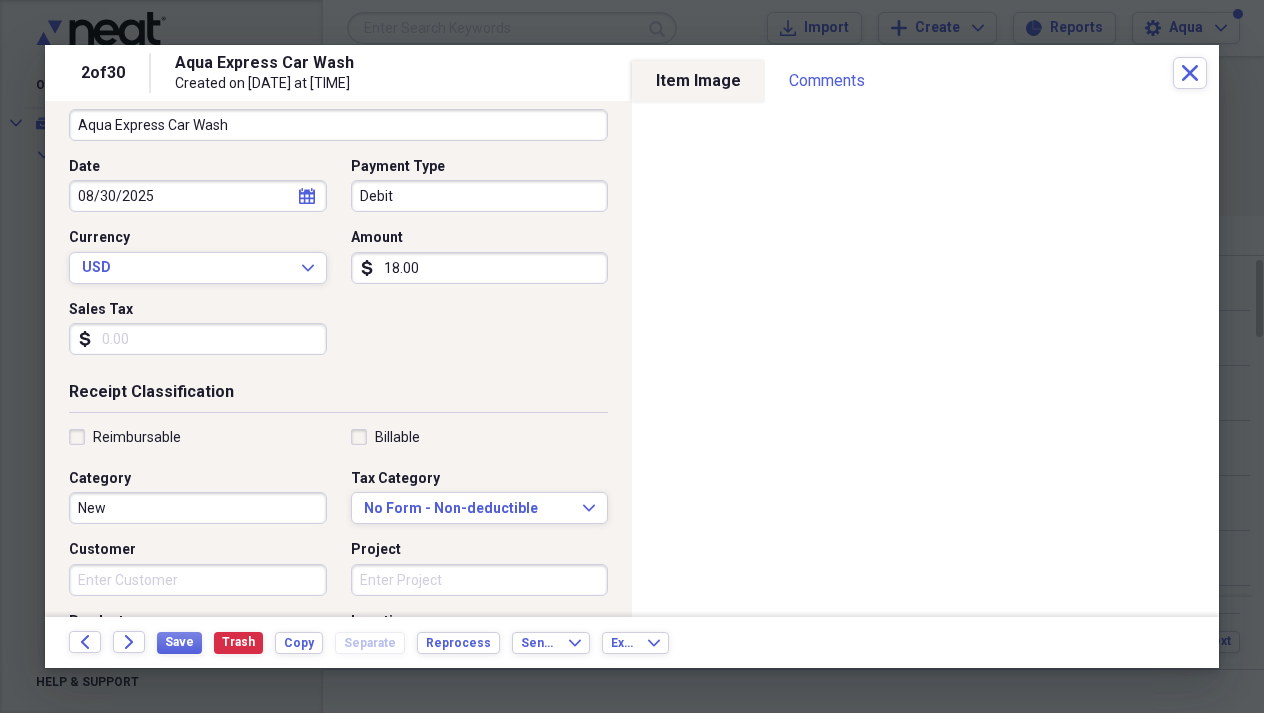 scroll, scrollTop: 284, scrollLeft: 0, axis: vertical 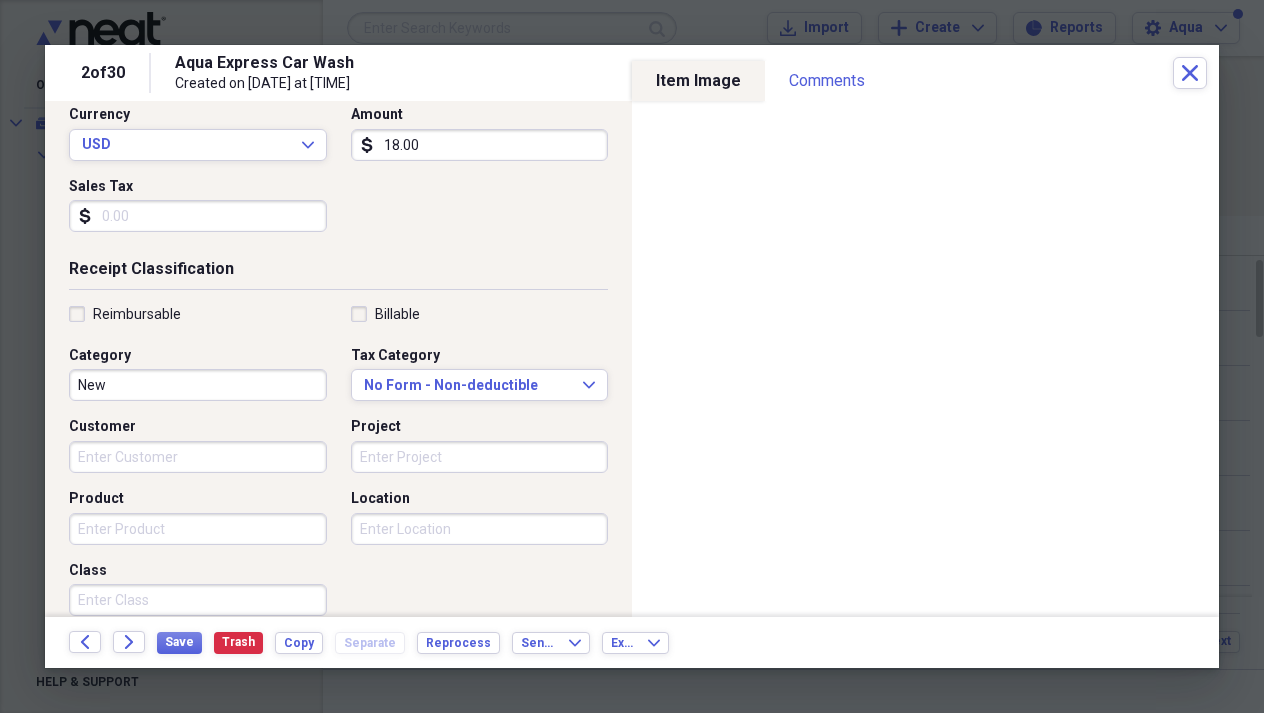 click on "Customer" at bounding box center [198, 457] 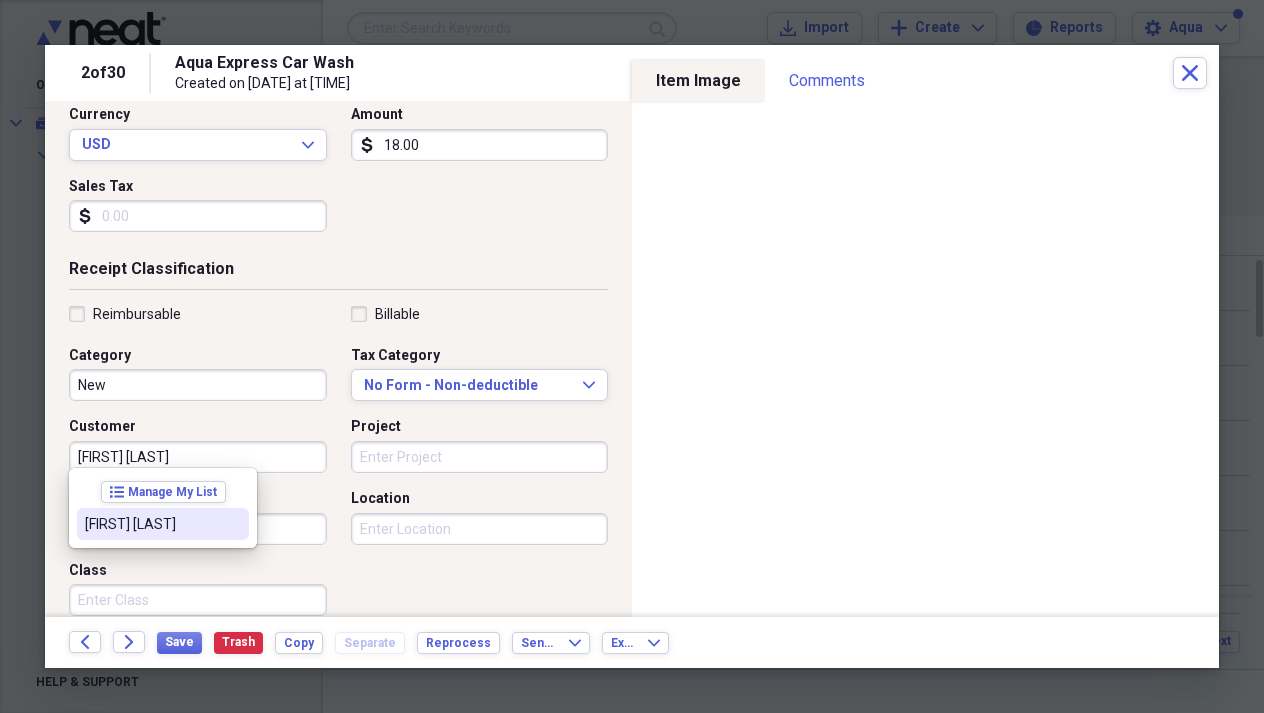 type on "[FIRST] [LAST]" 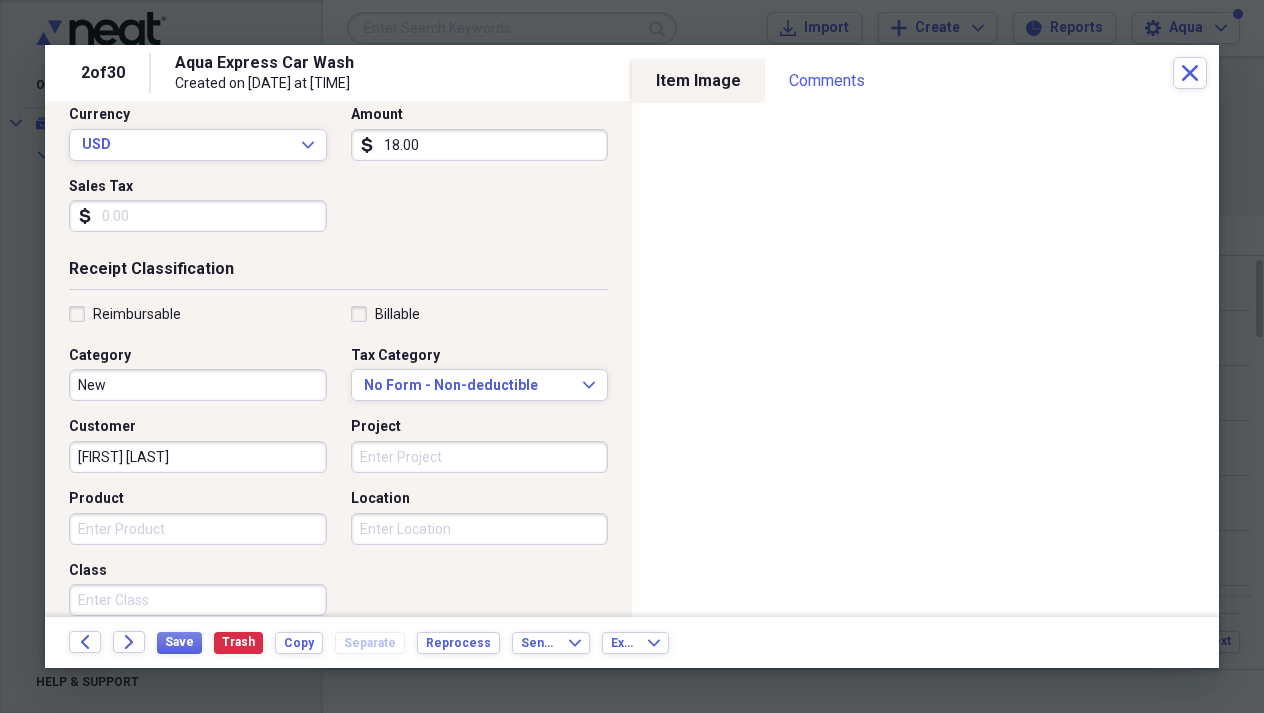 click on "Location" at bounding box center [480, 529] 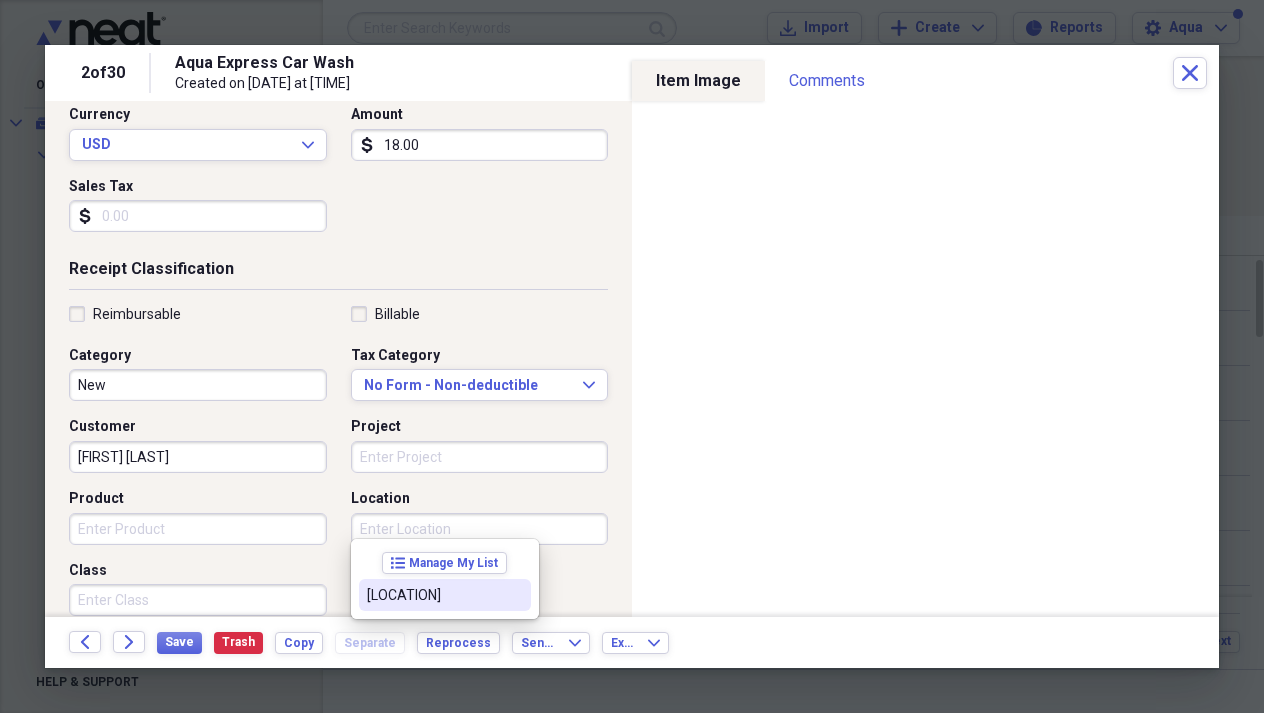 click on "[LOCATION]" at bounding box center [433, 595] 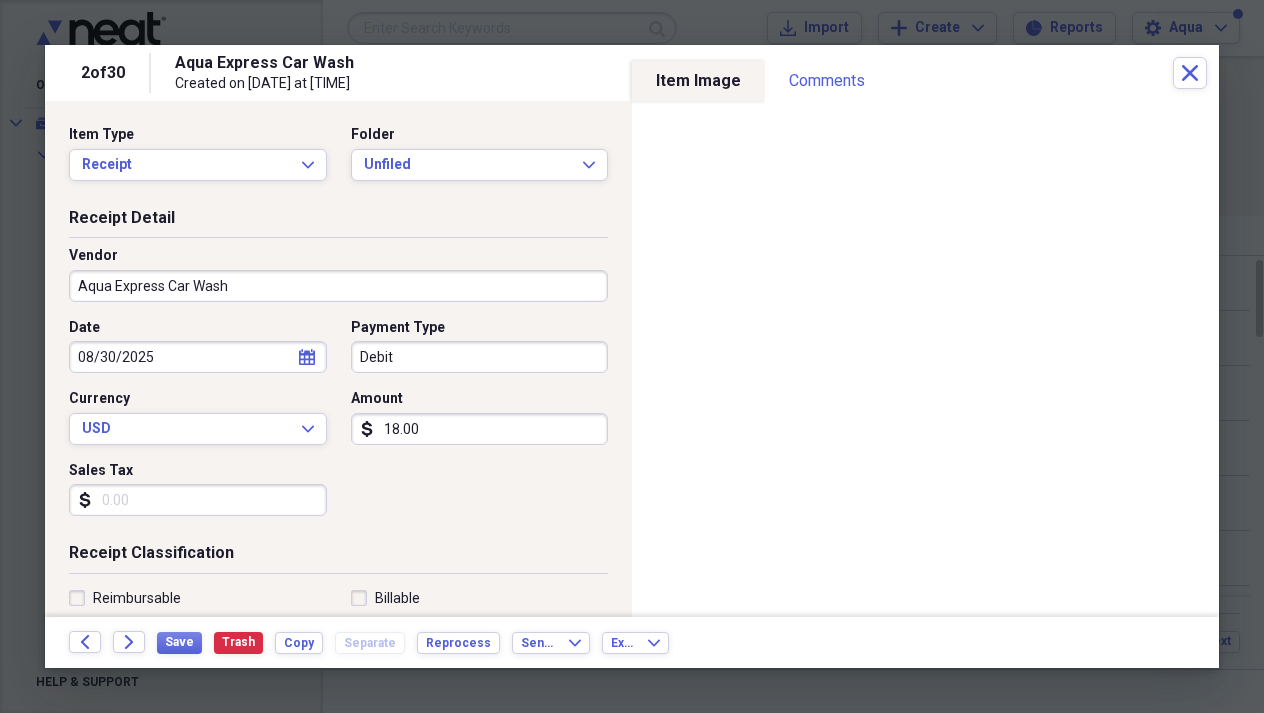 scroll, scrollTop: 0, scrollLeft: 0, axis: both 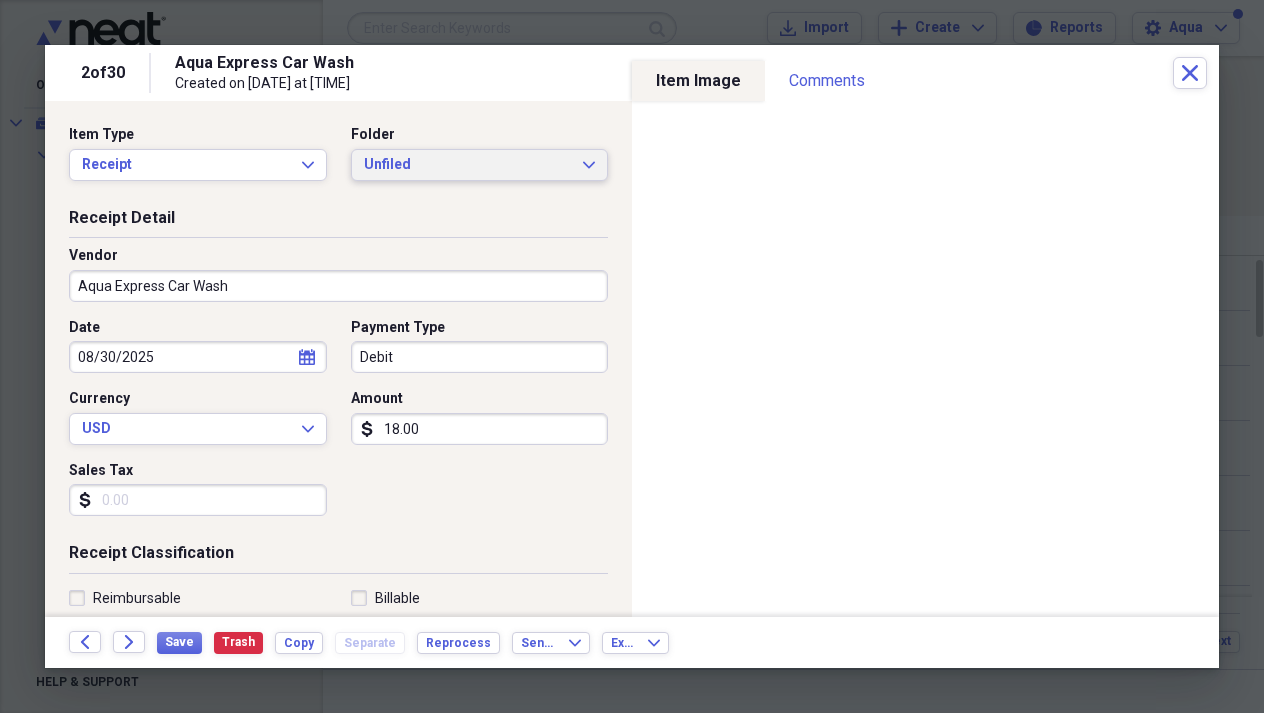 click on "Unfiled" at bounding box center [468, 165] 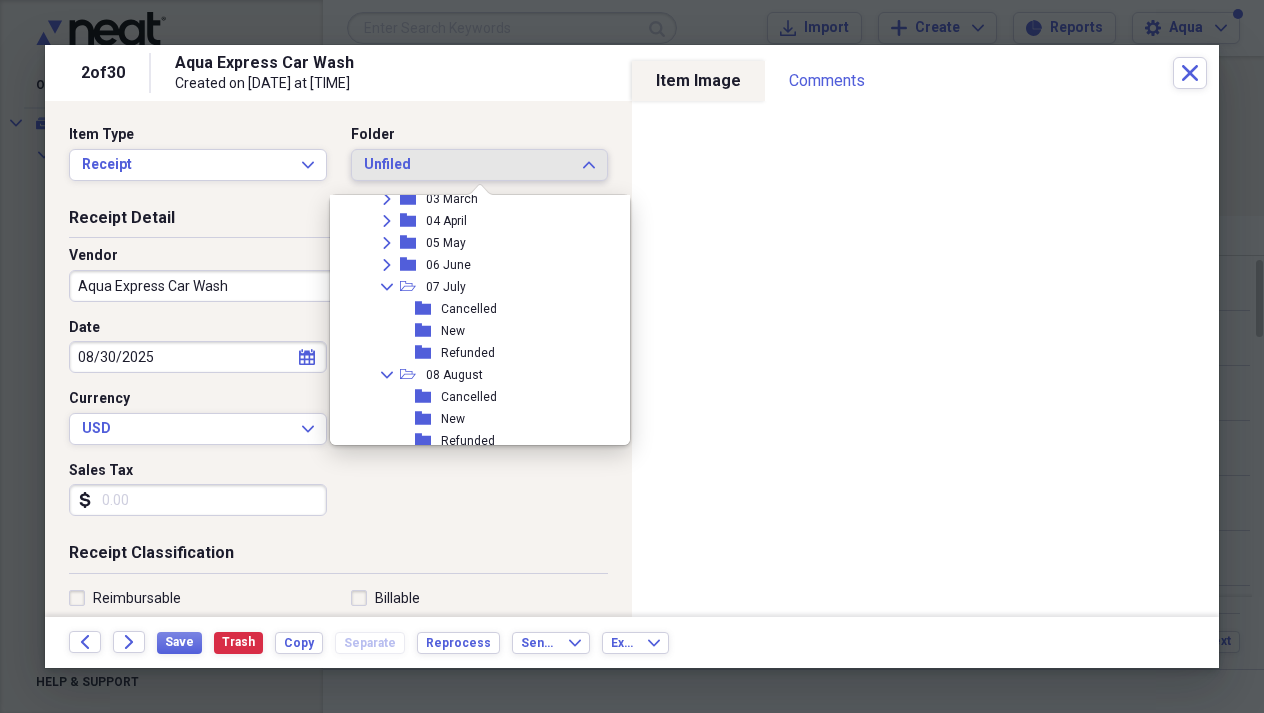 scroll, scrollTop: 201, scrollLeft: 0, axis: vertical 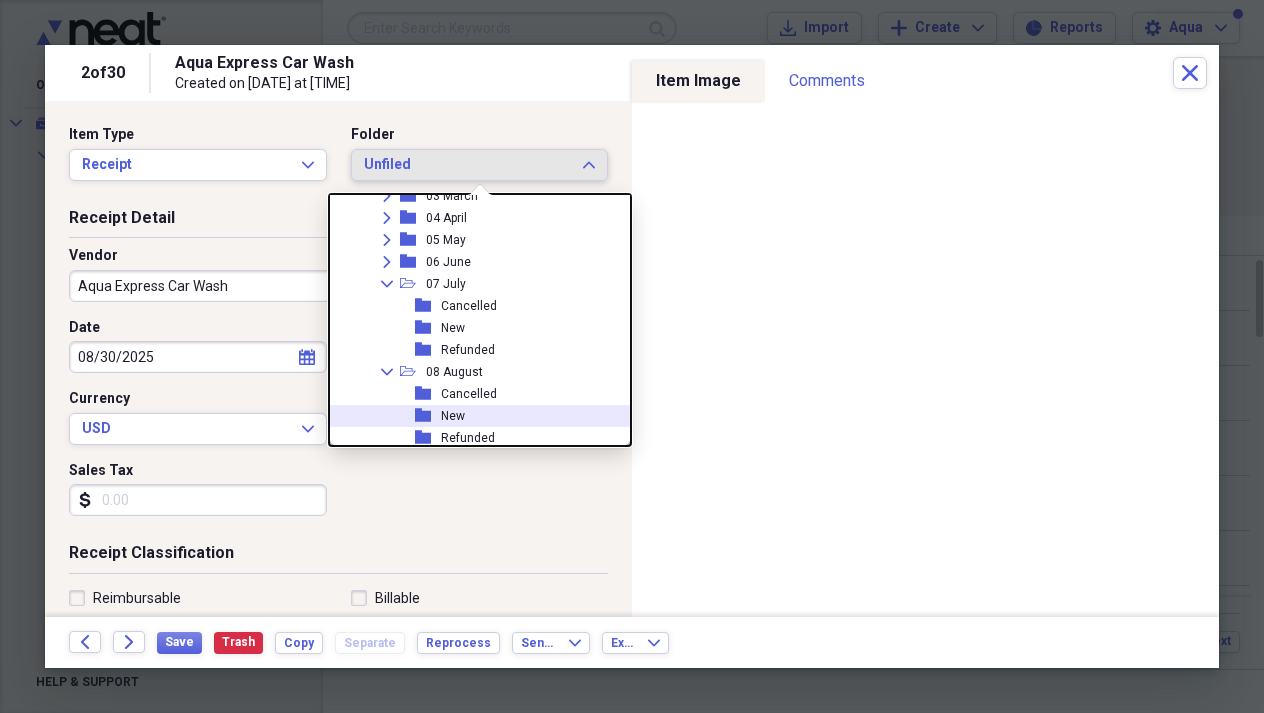 click on "New" at bounding box center [453, 416] 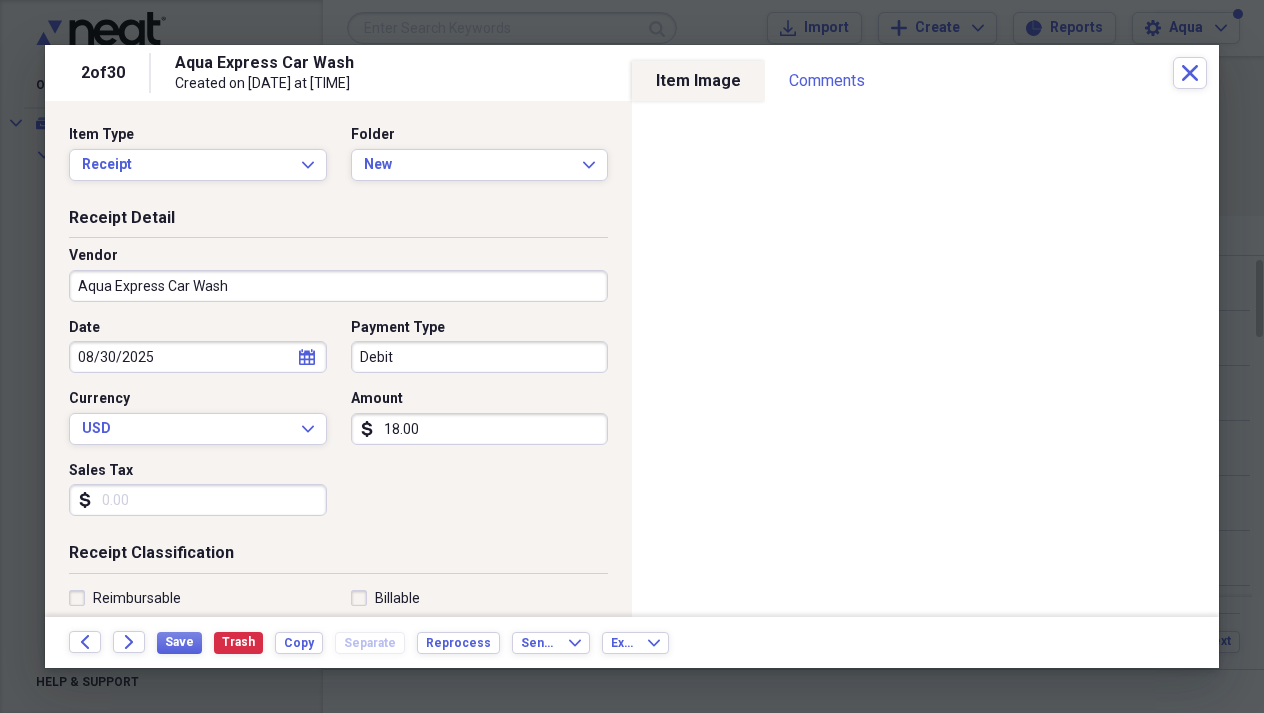 click on "08/30/2025" at bounding box center [198, 357] 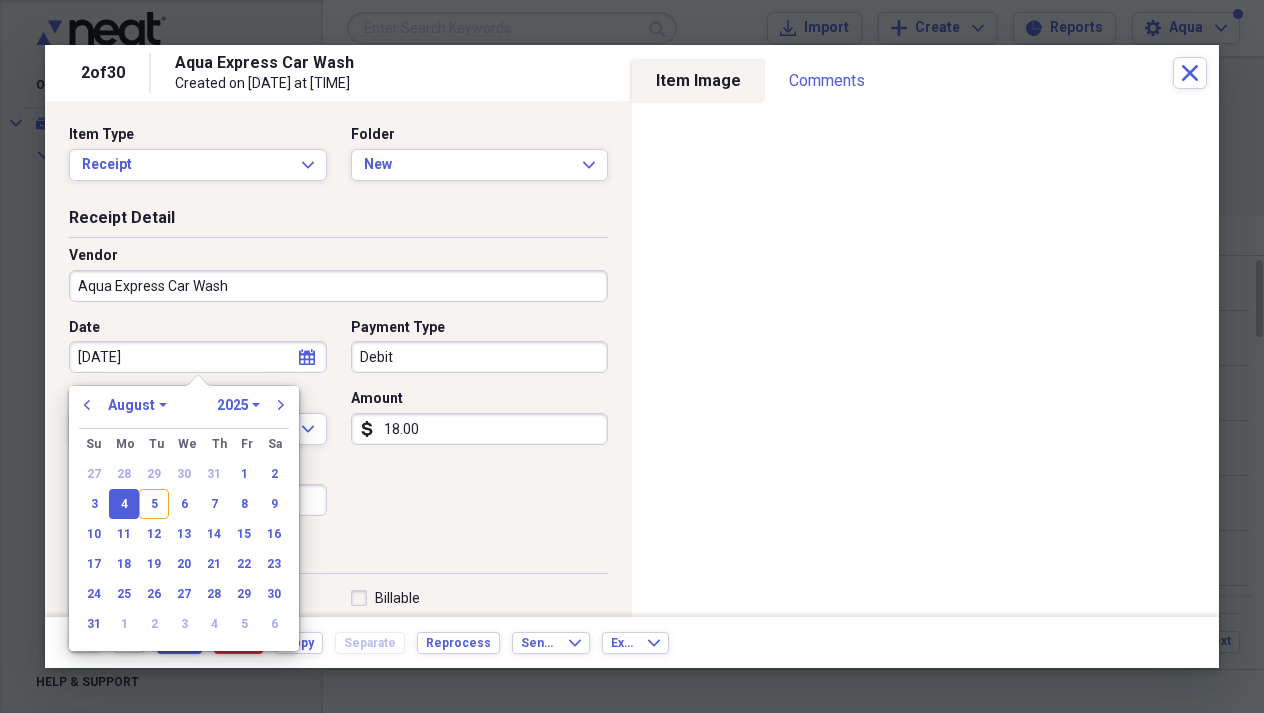 type on "08/04/2025" 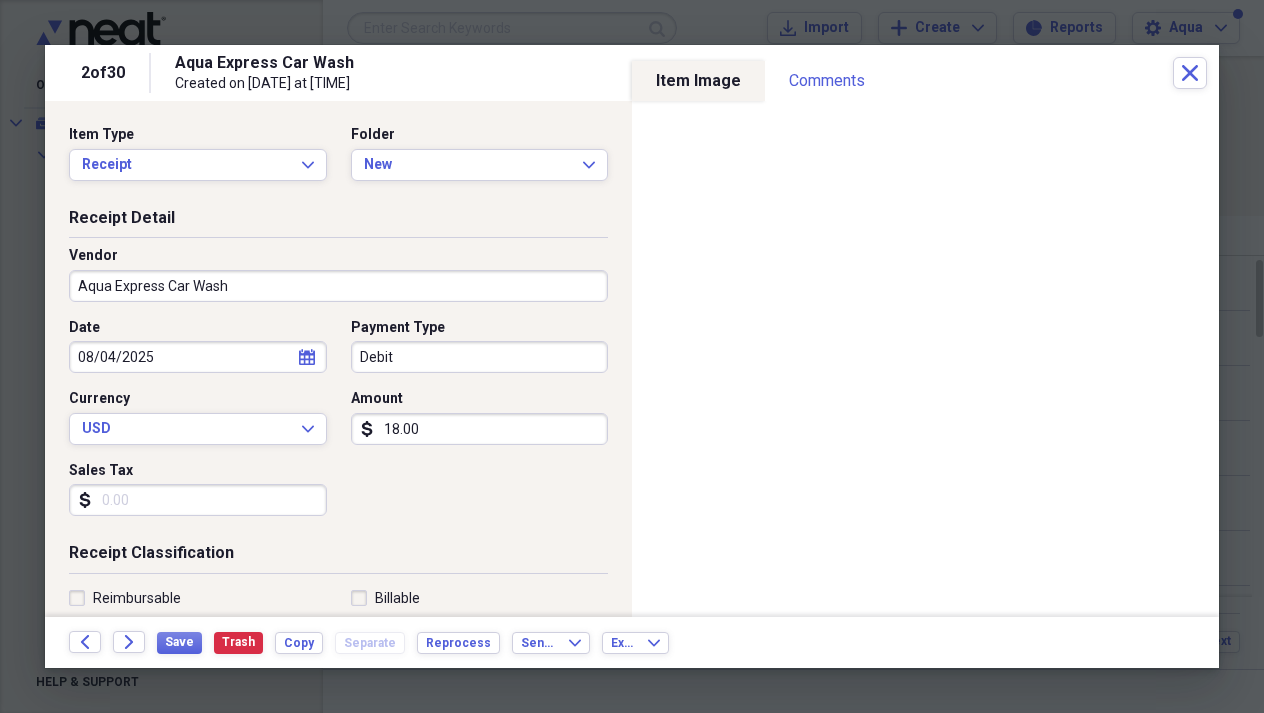 click on "Receipt Detail" at bounding box center [338, 222] 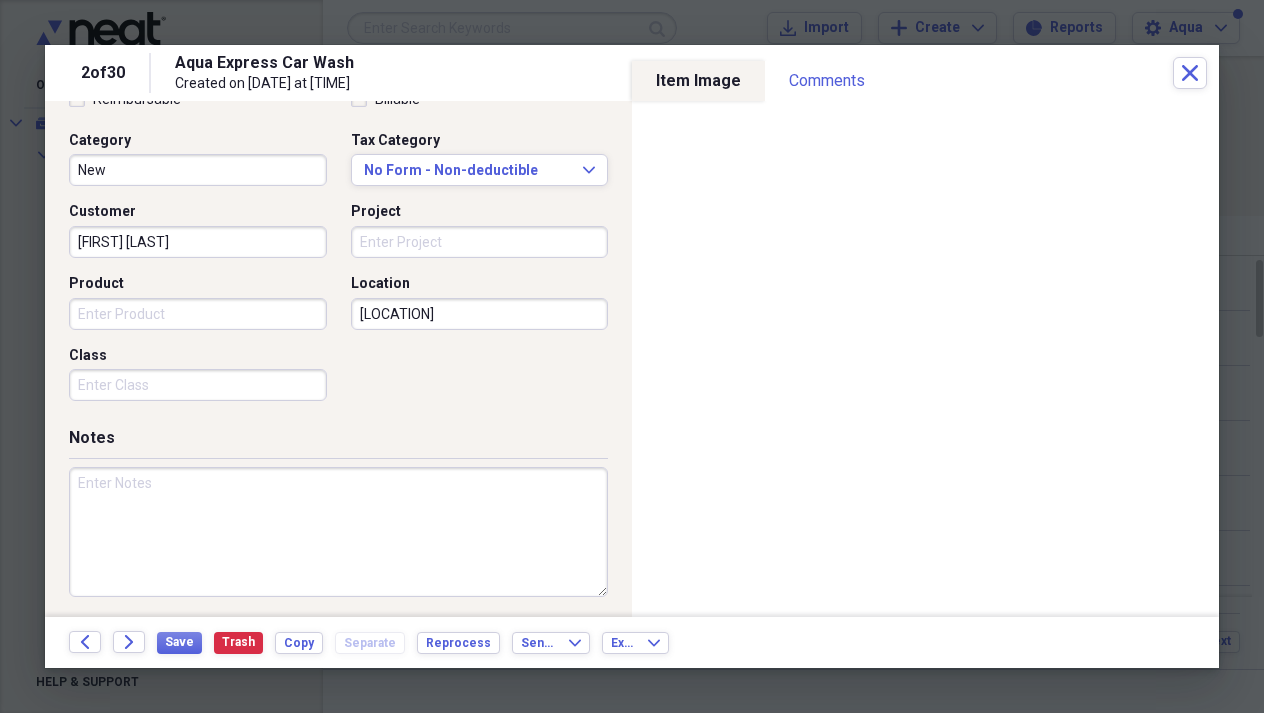 scroll, scrollTop: 498, scrollLeft: 0, axis: vertical 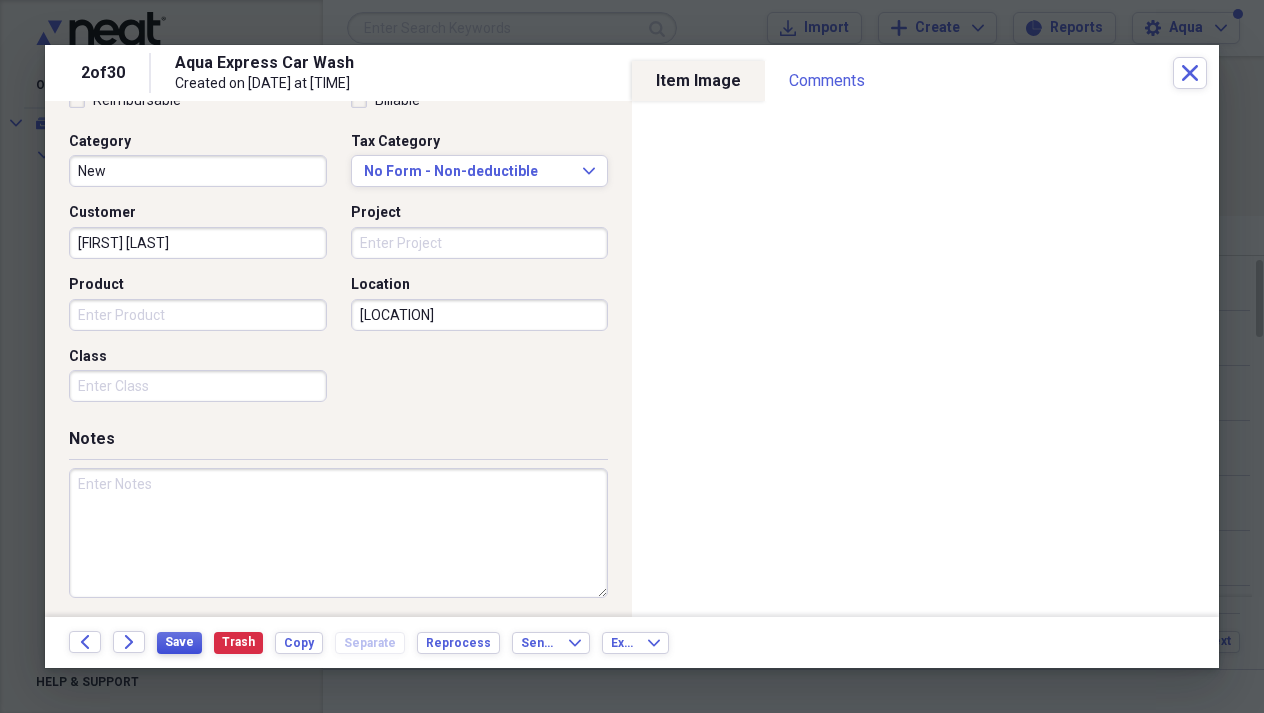 click on "Save" at bounding box center [179, 642] 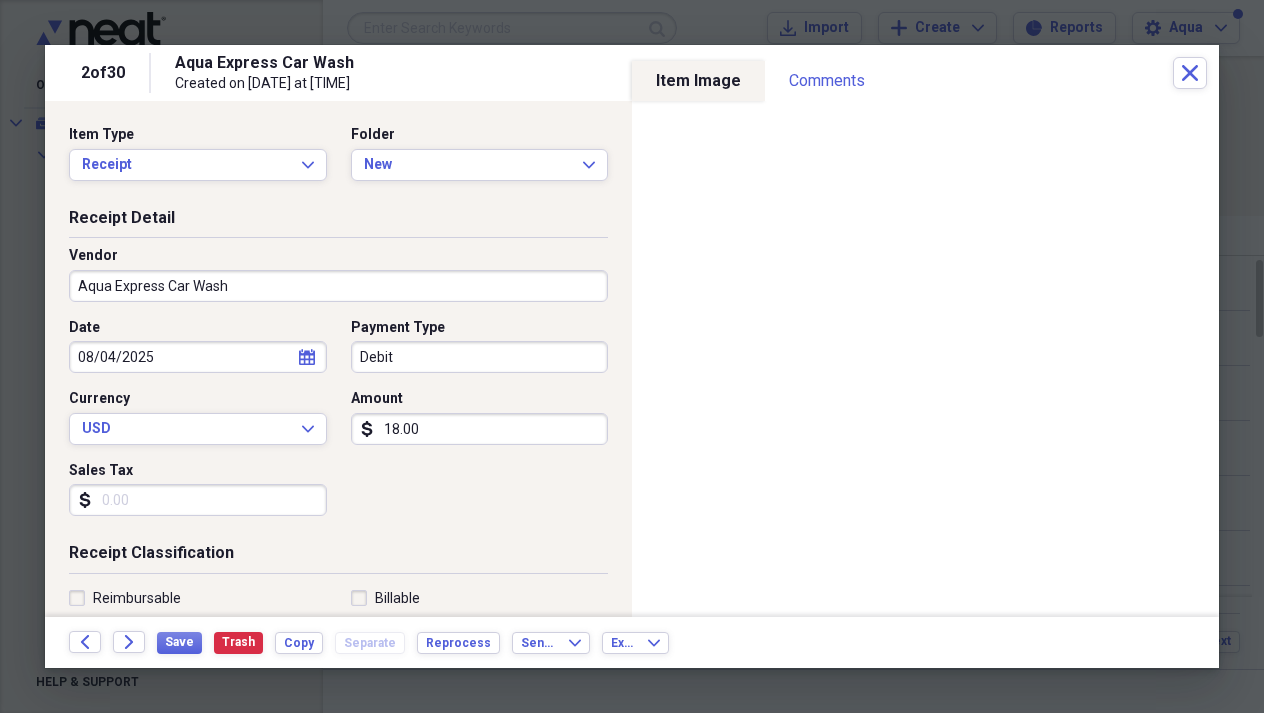 scroll, scrollTop: 0, scrollLeft: 0, axis: both 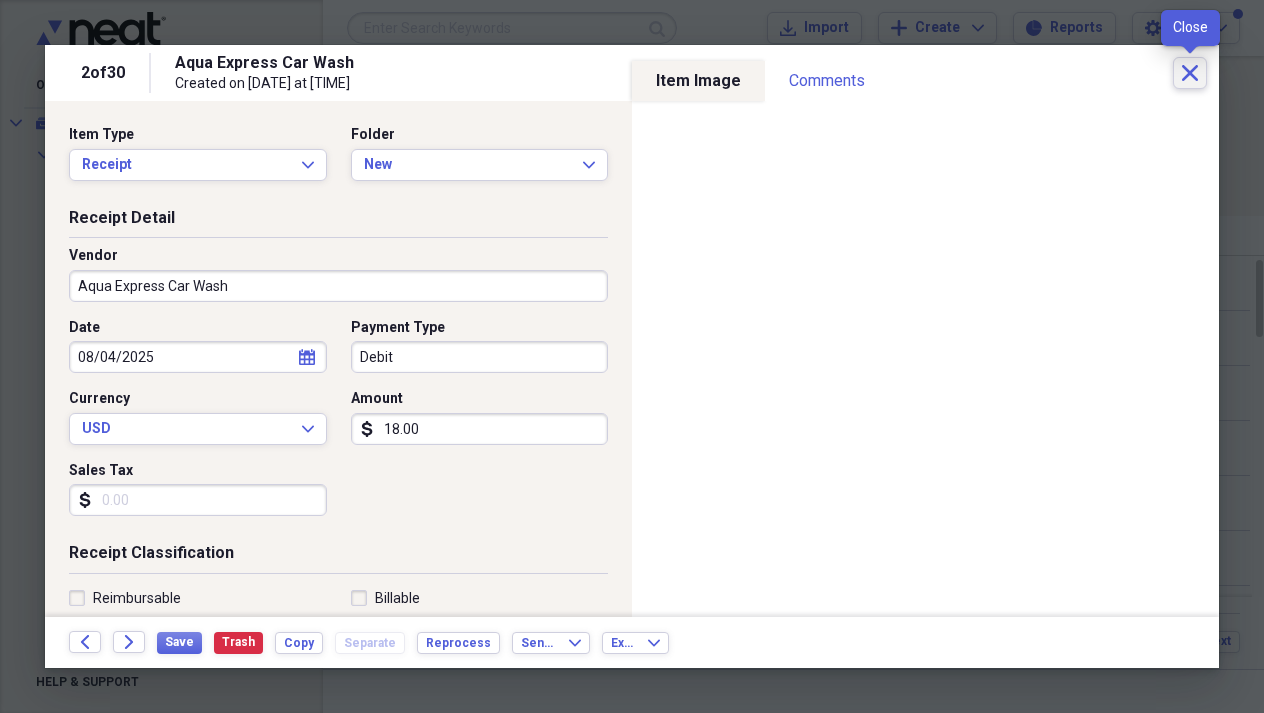 click on "Close" at bounding box center (1190, 73) 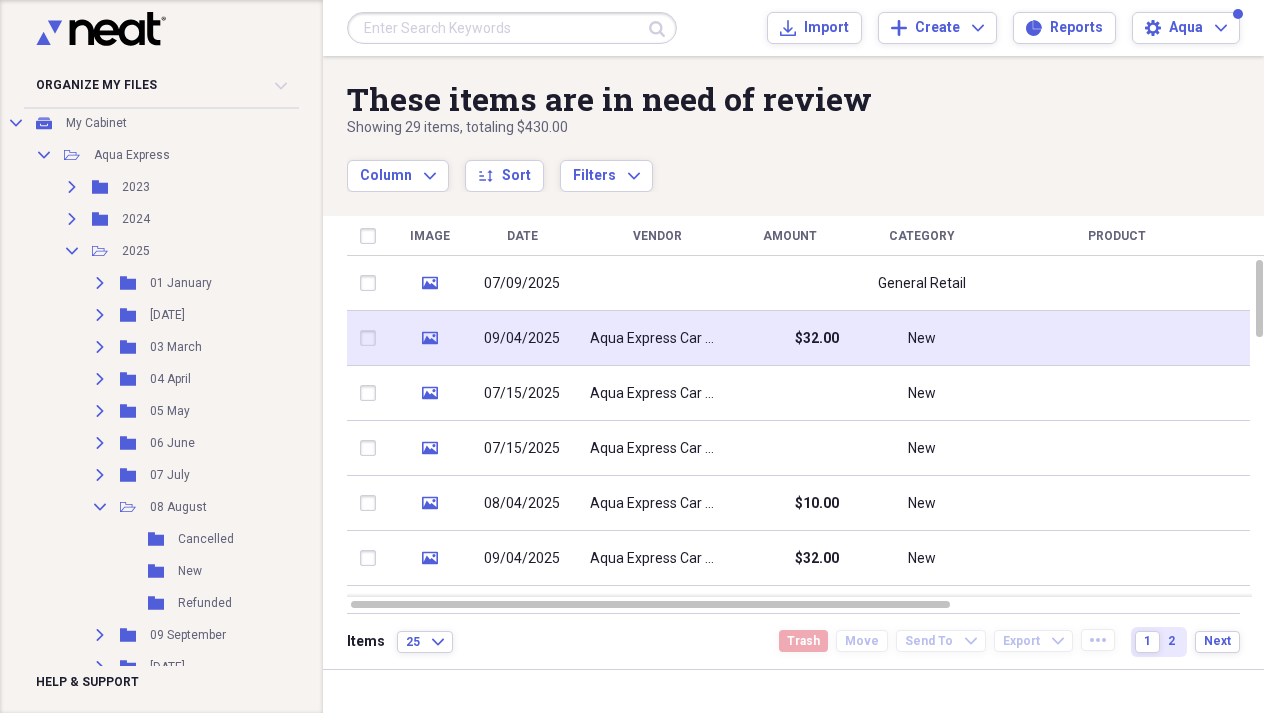 click on "$32.00" at bounding box center [789, 338] 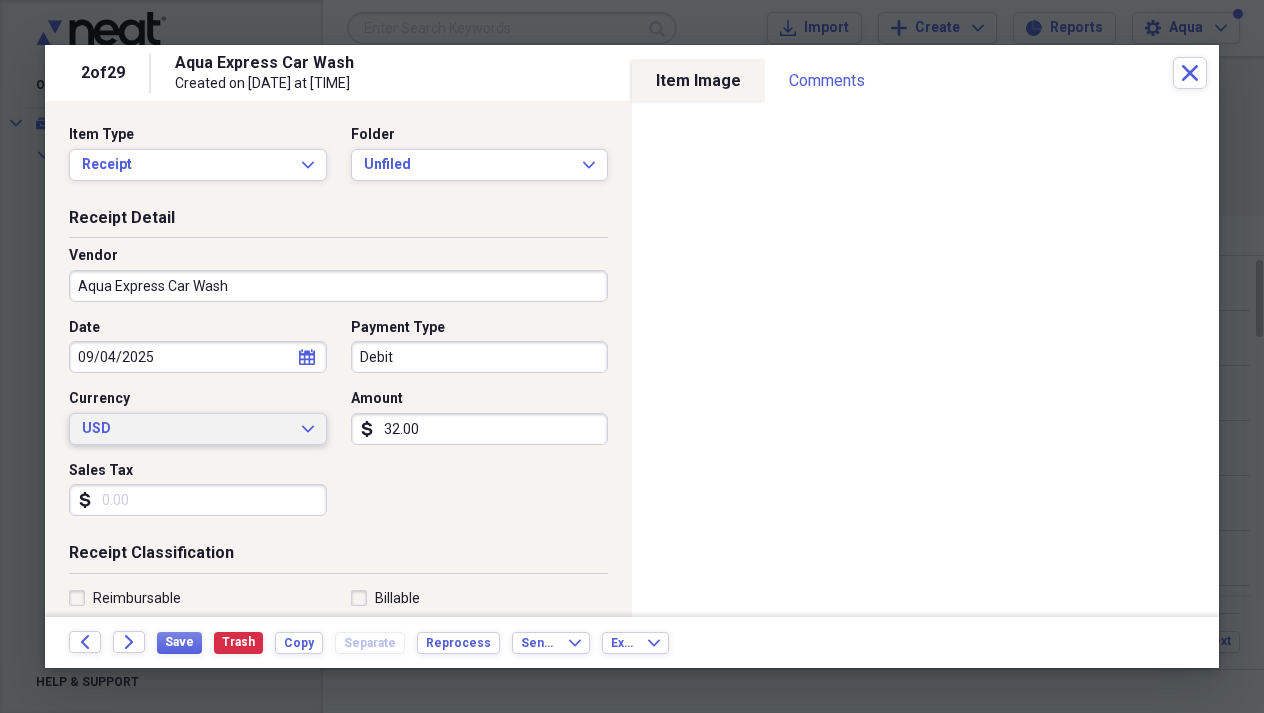 scroll, scrollTop: 69, scrollLeft: 0, axis: vertical 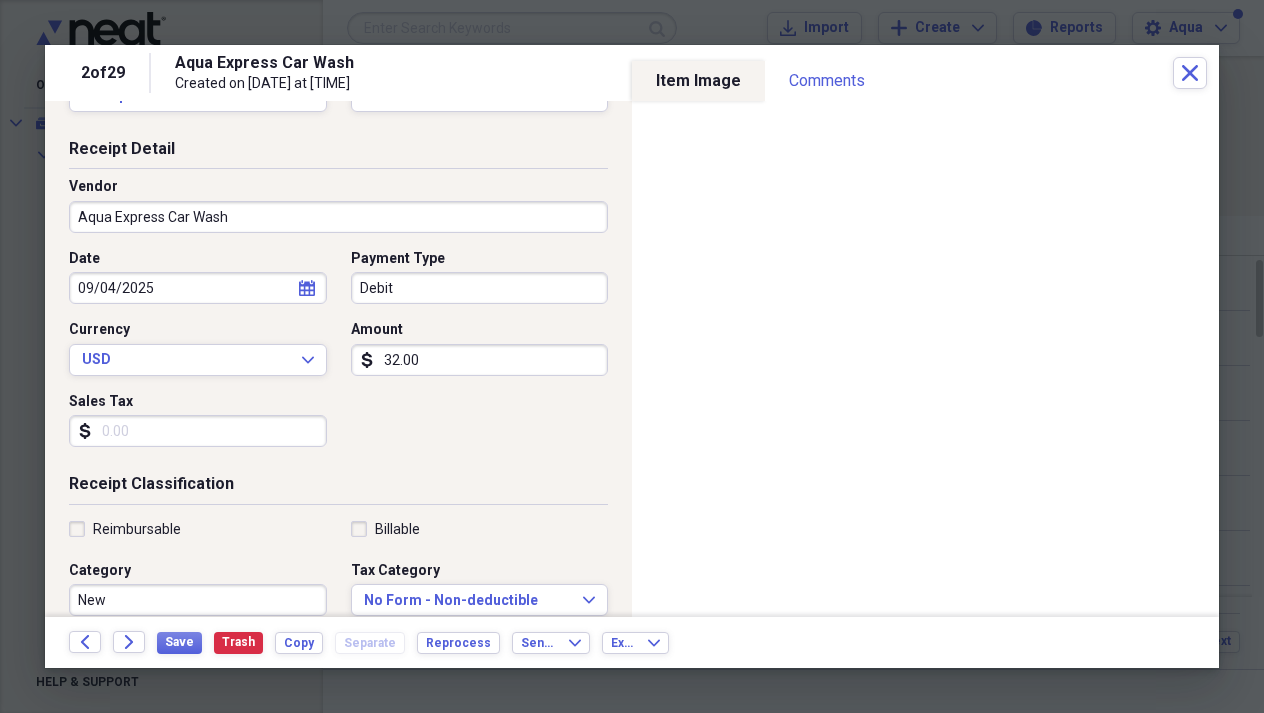 click on "09/04/2025" at bounding box center (198, 288) 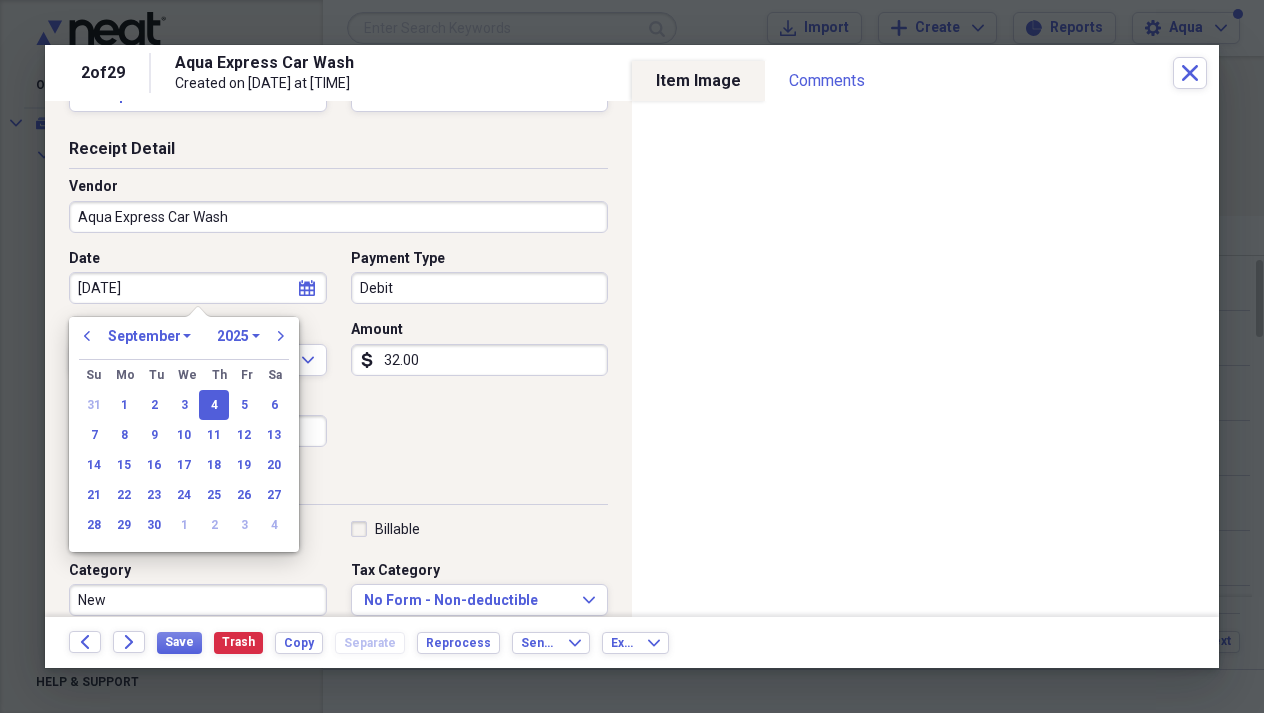 type on "08/04/2025" 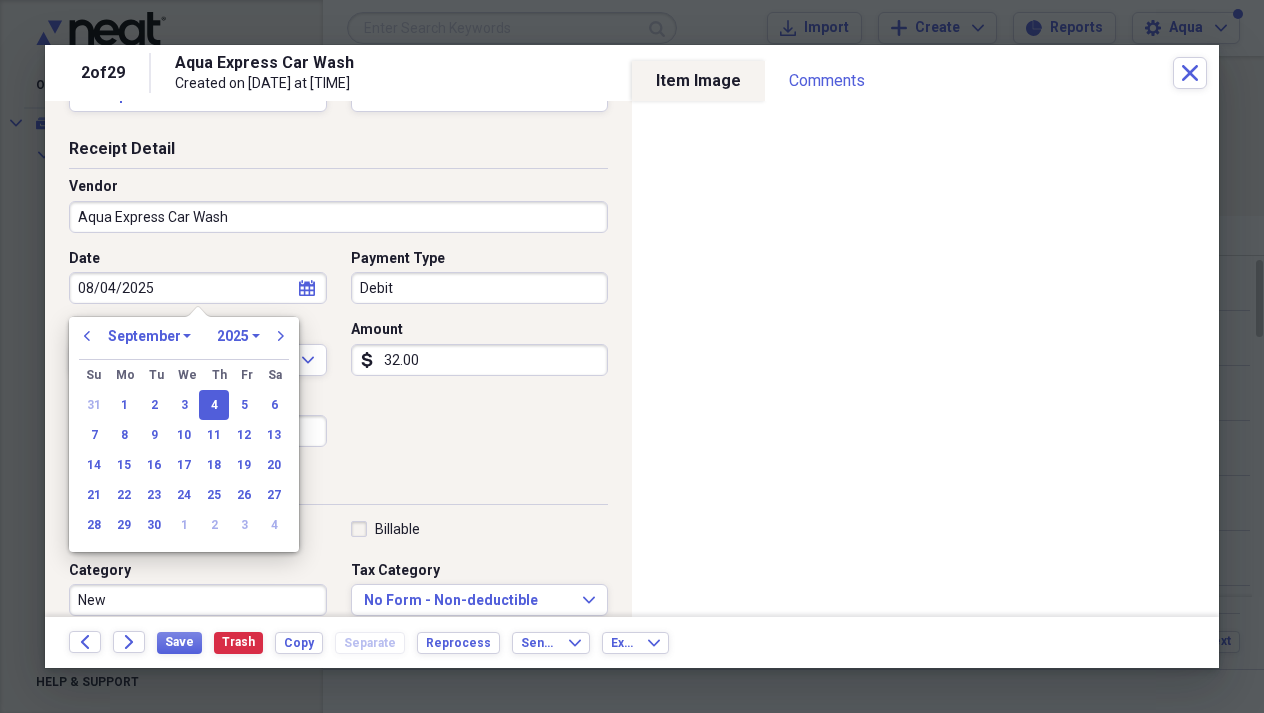 select on "7" 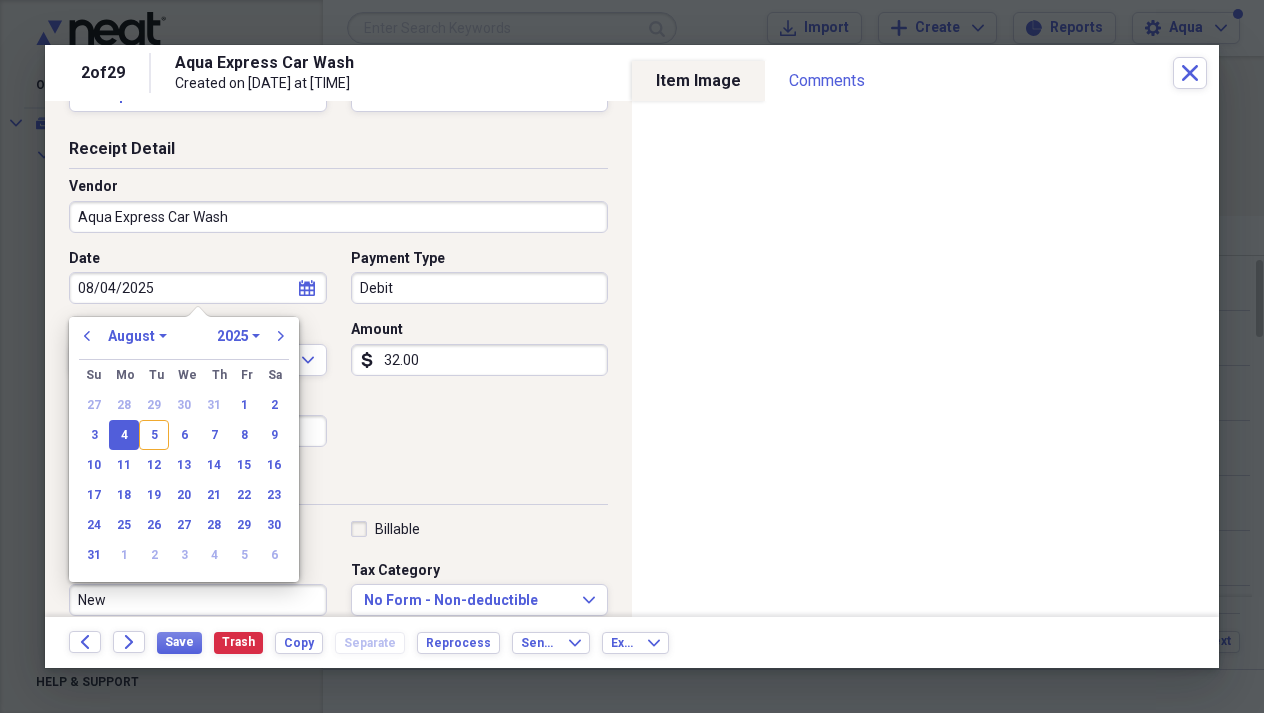 type on "08/04/2025" 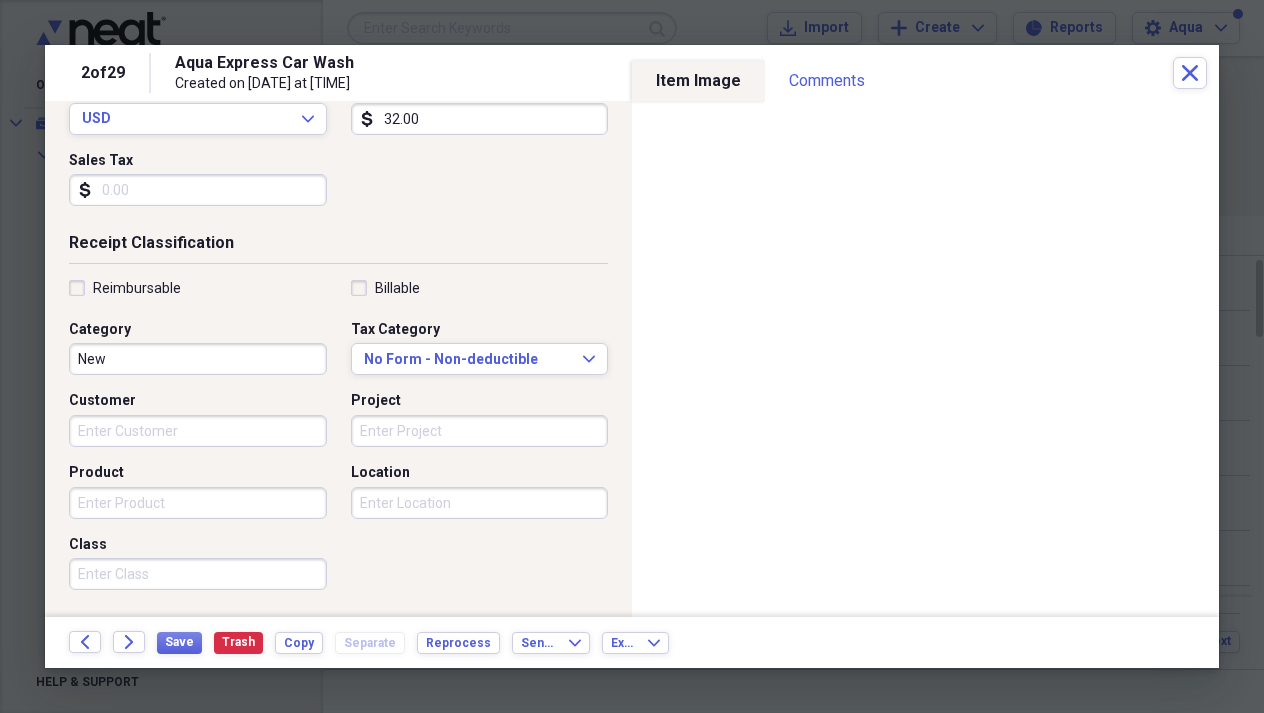 scroll, scrollTop: 321, scrollLeft: 0, axis: vertical 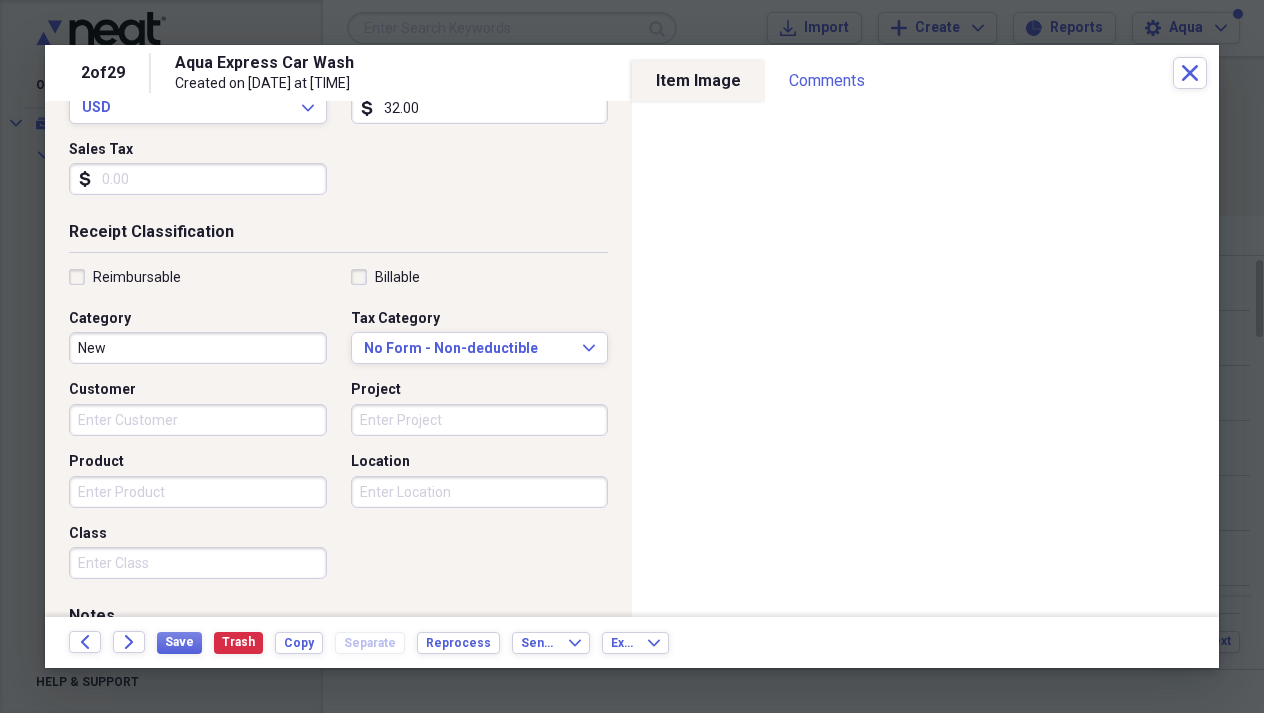 click on "Customer" at bounding box center [198, 420] 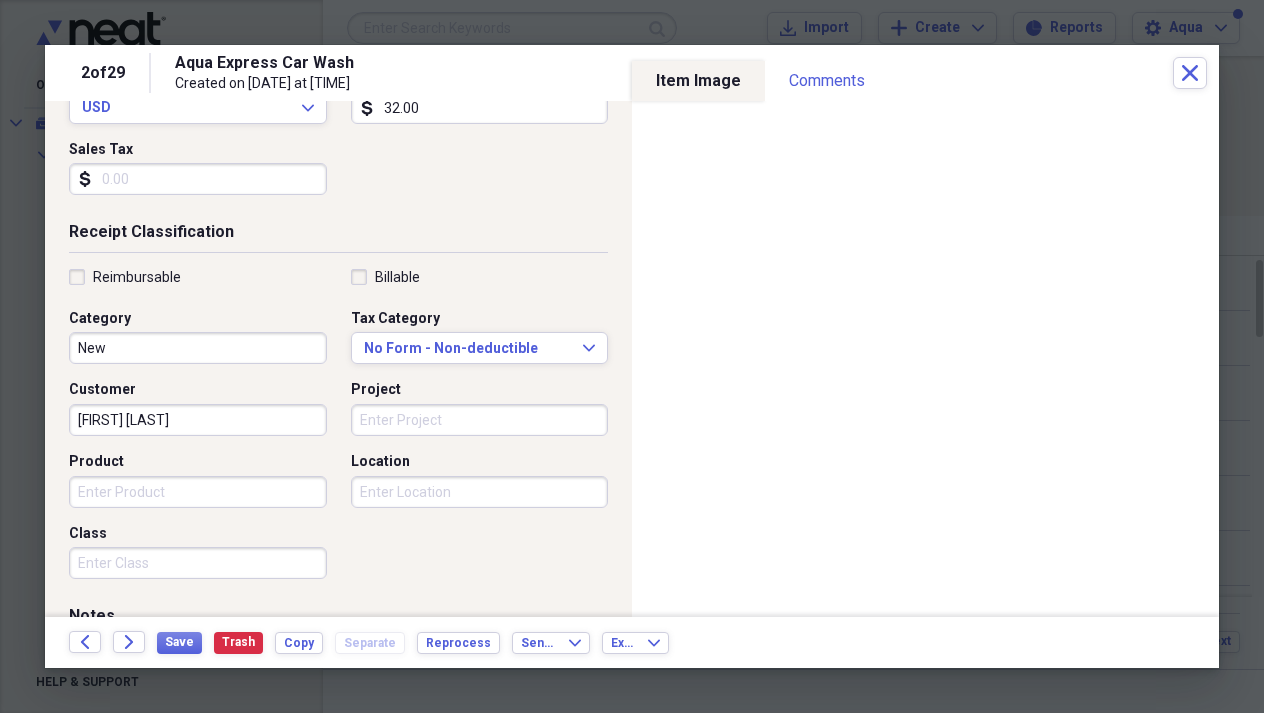 type on "[FIRST] [LAST]" 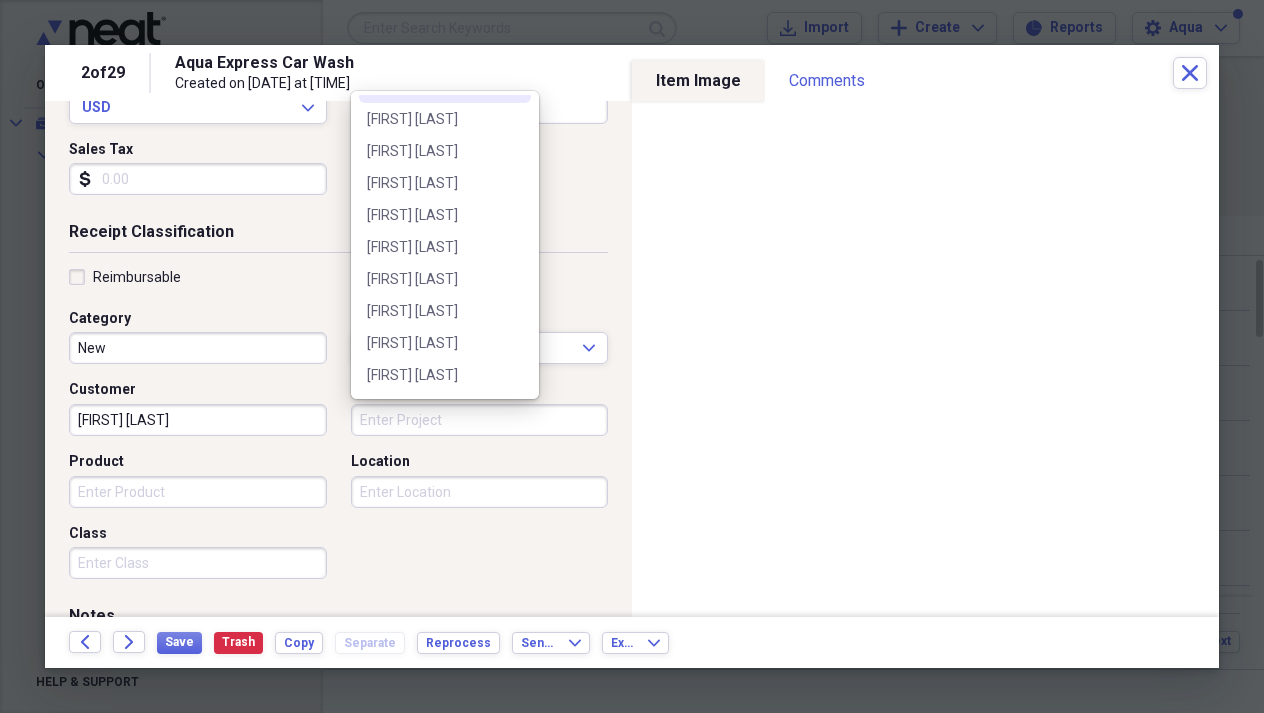 scroll, scrollTop: 252, scrollLeft: 0, axis: vertical 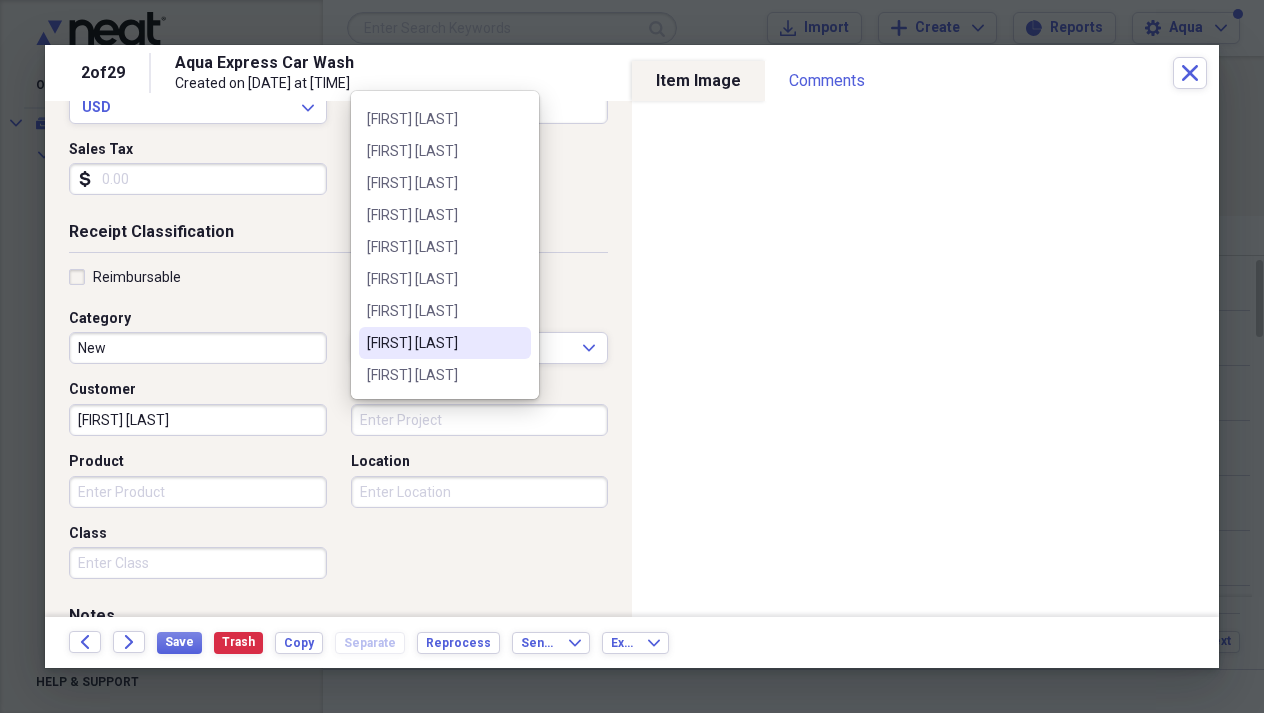 click on "[FIRST] [LAST]" at bounding box center (433, 343) 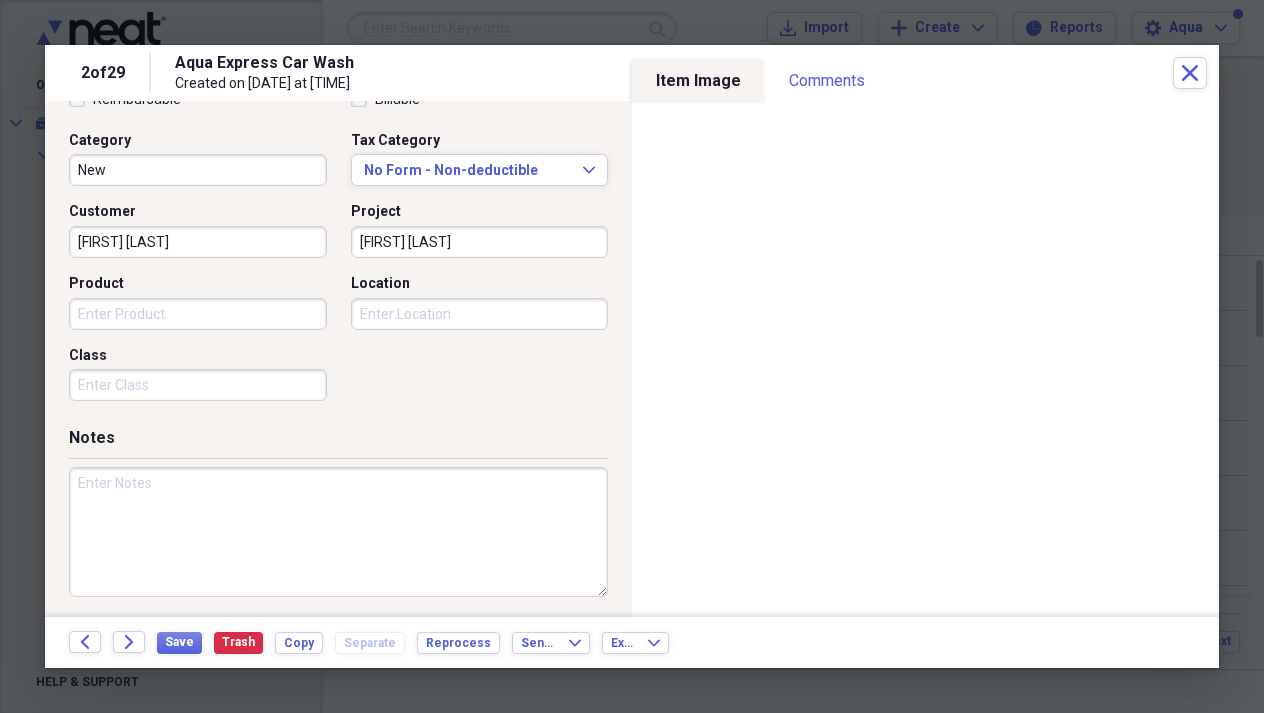 scroll, scrollTop: 498, scrollLeft: 0, axis: vertical 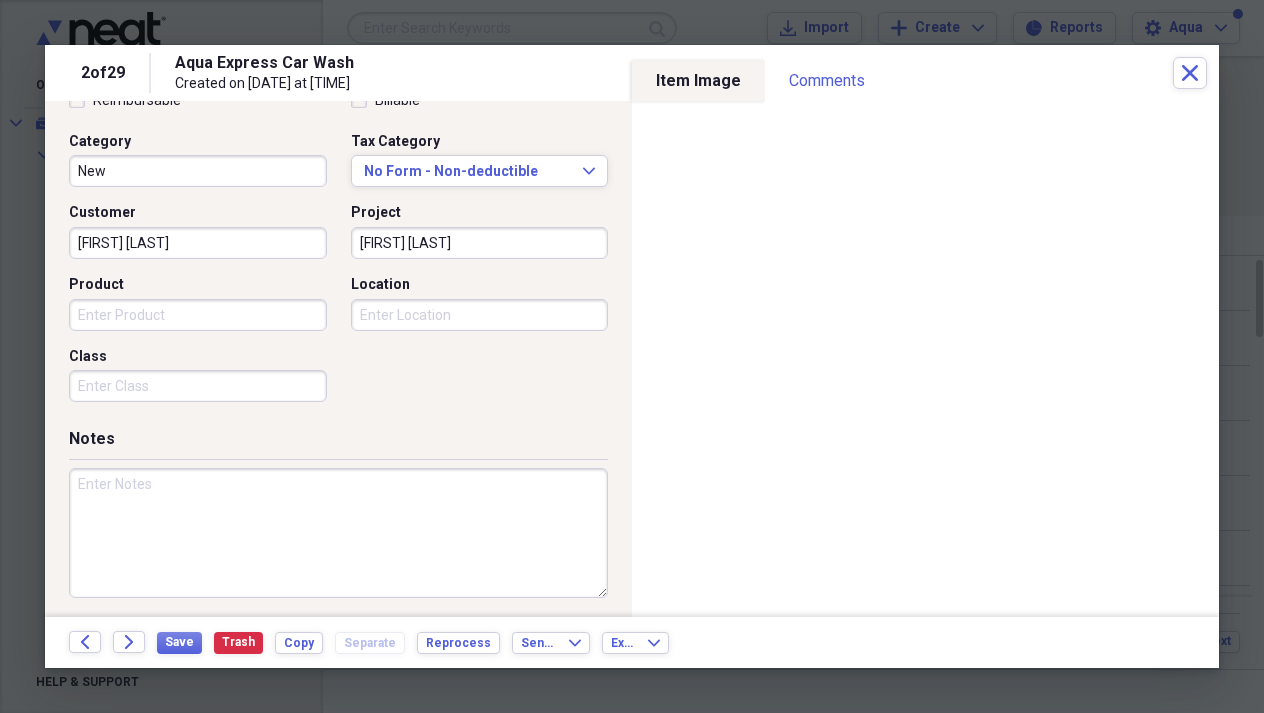 click on "Reimbursable Billable Category New Tax Category No Form - Non-deductible Expand Customer [FIRST] [LAST] Project [FIRST] [LAST] Product Location Class" at bounding box center [338, 251] 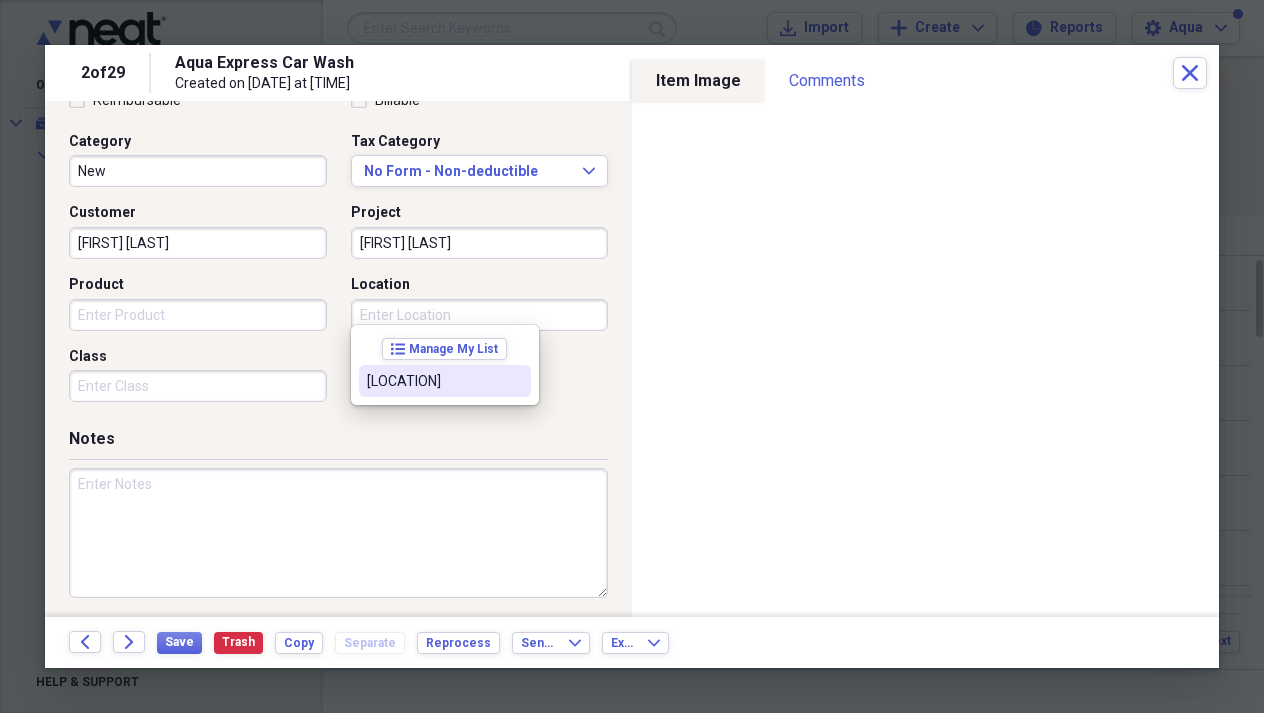 click on "[LOCATION]" at bounding box center [445, 381] 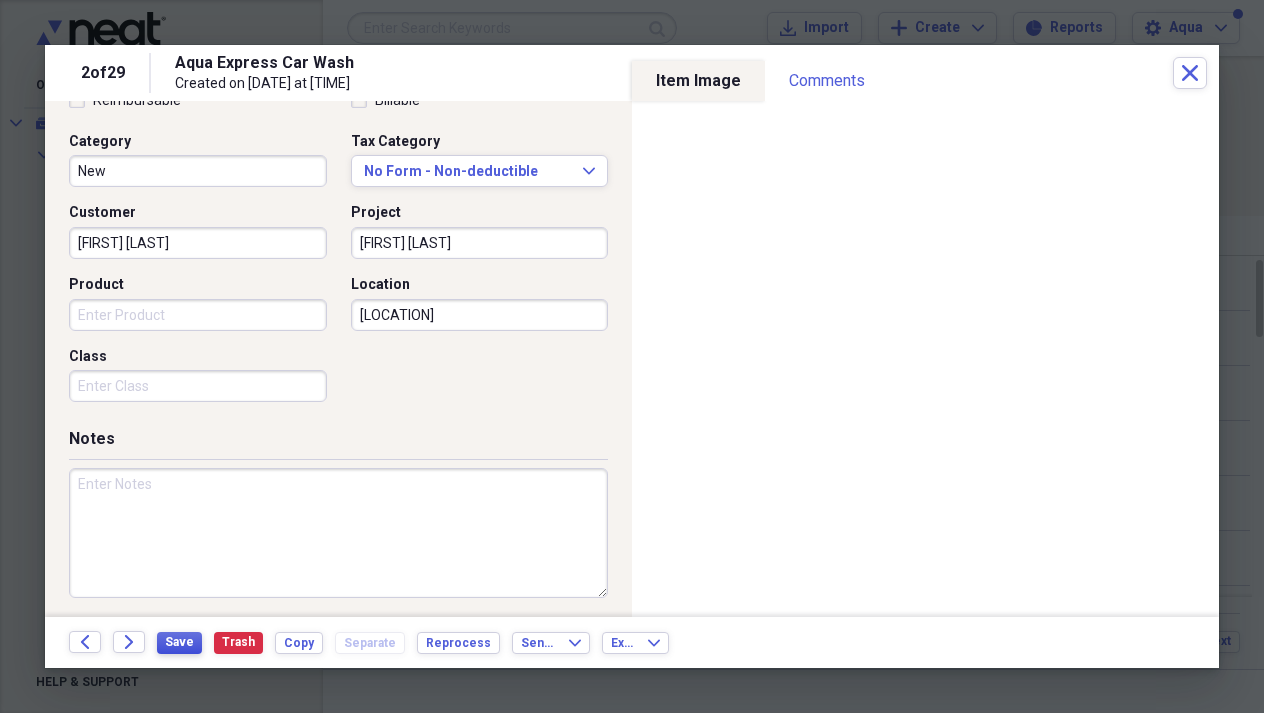 click on "Save" at bounding box center [179, 642] 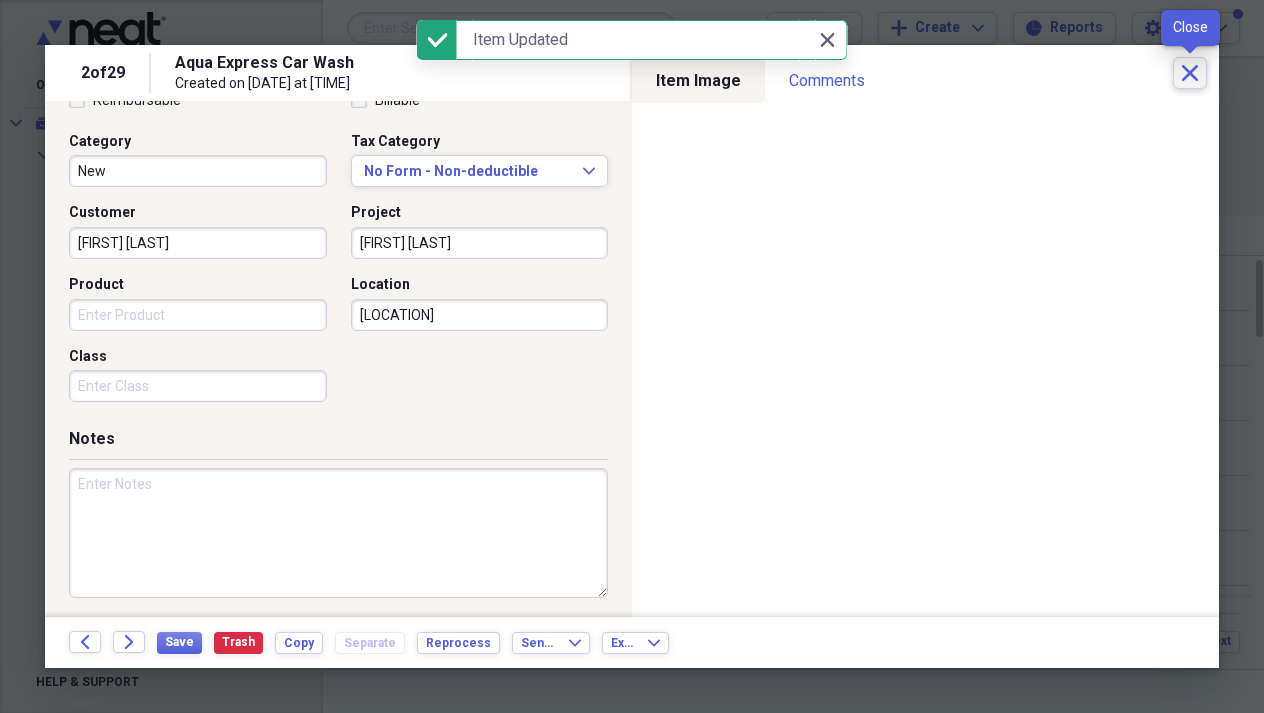 click on "Close" 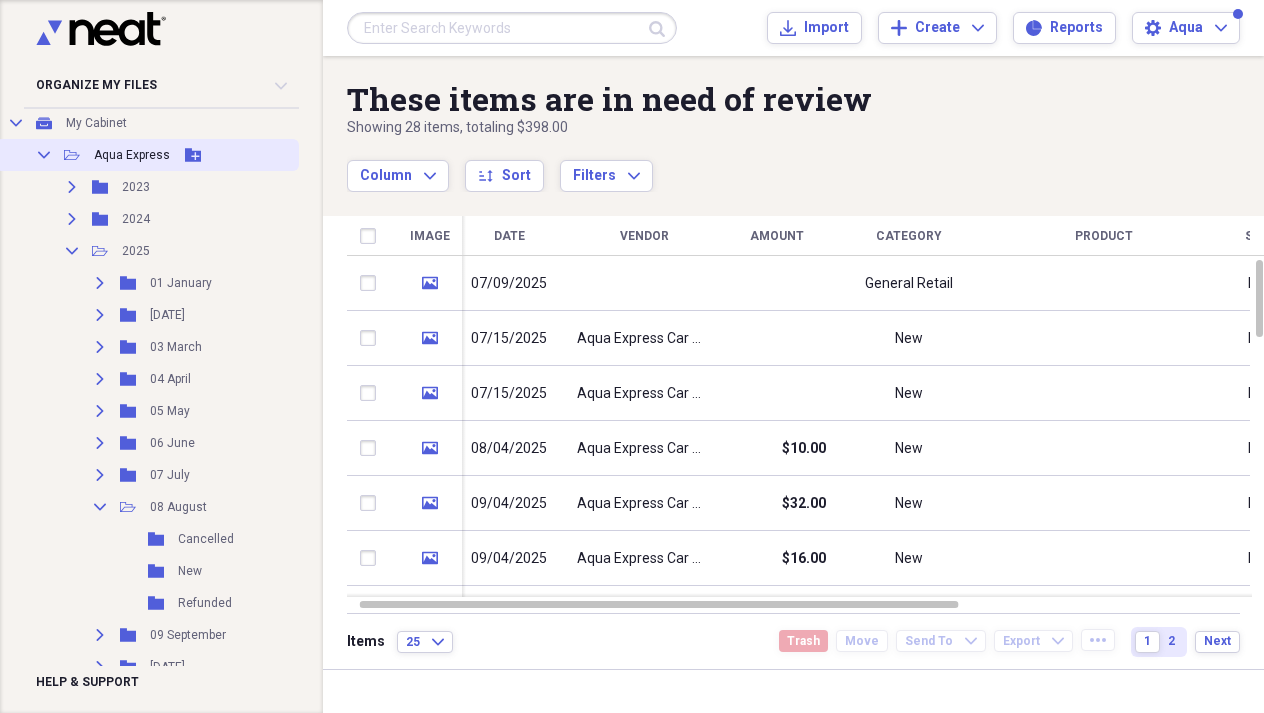 click on "Collapse Open Folder Aqua Express Add Folder" at bounding box center (147, 155) 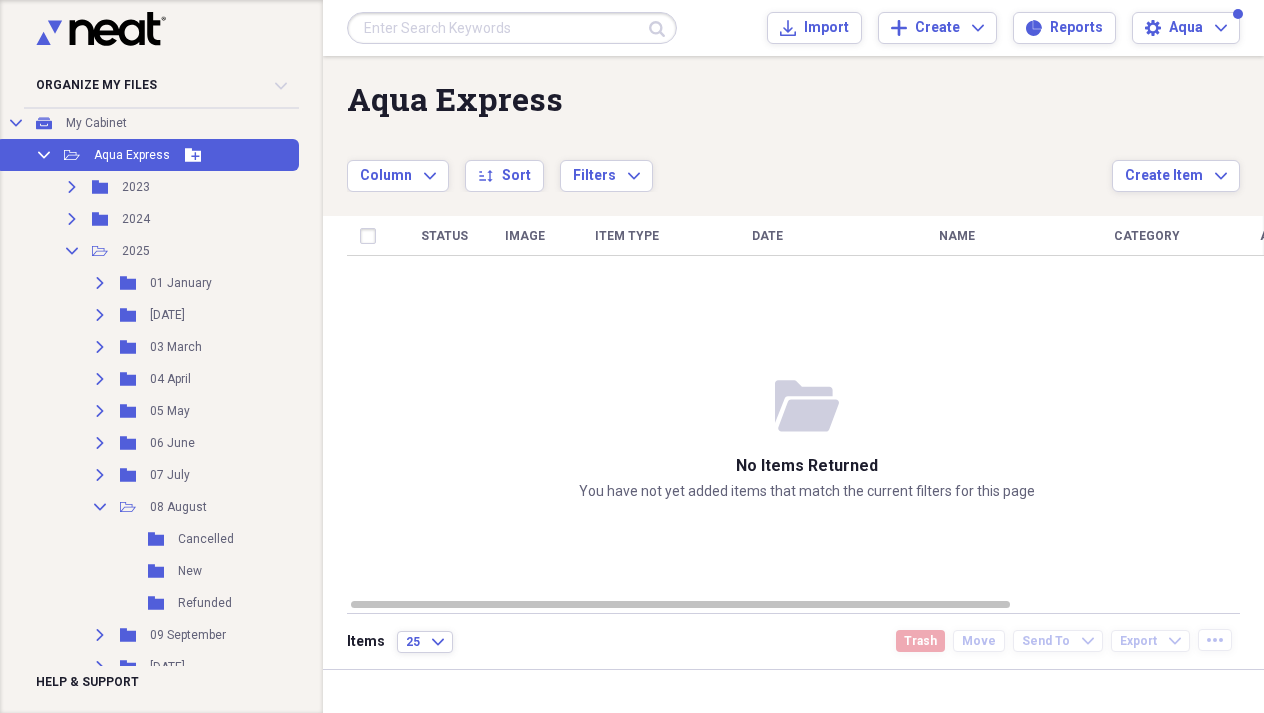 click on "Collapse Open Folder Aqua Express Add Folder" at bounding box center [147, 155] 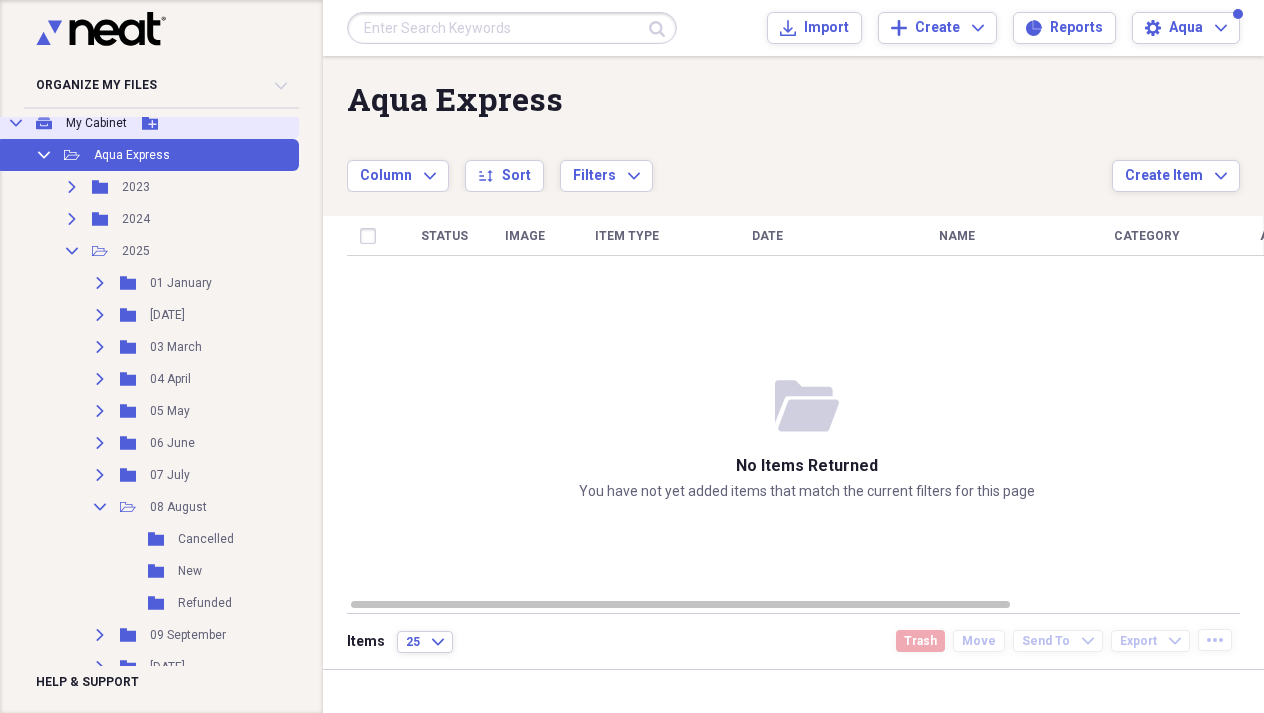 click on "Collapse My Cabinet My Cabinet Add Folder" at bounding box center (147, 123) 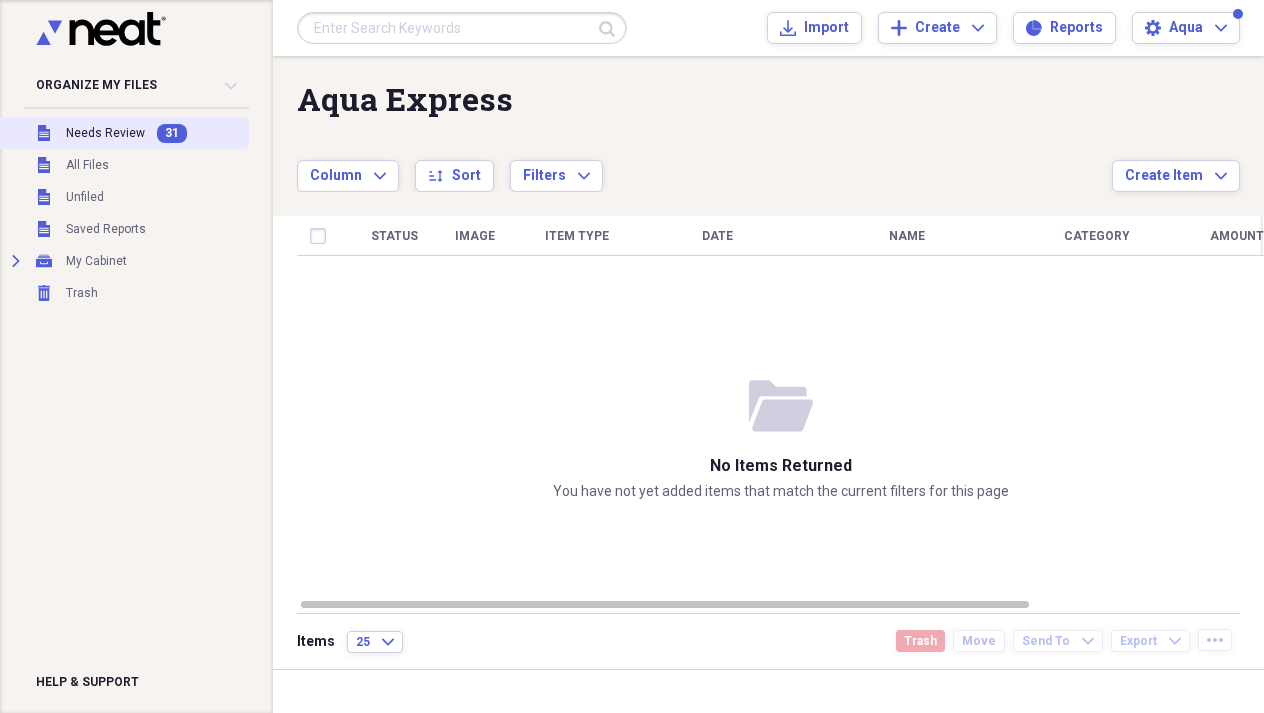 scroll, scrollTop: 0, scrollLeft: 0, axis: both 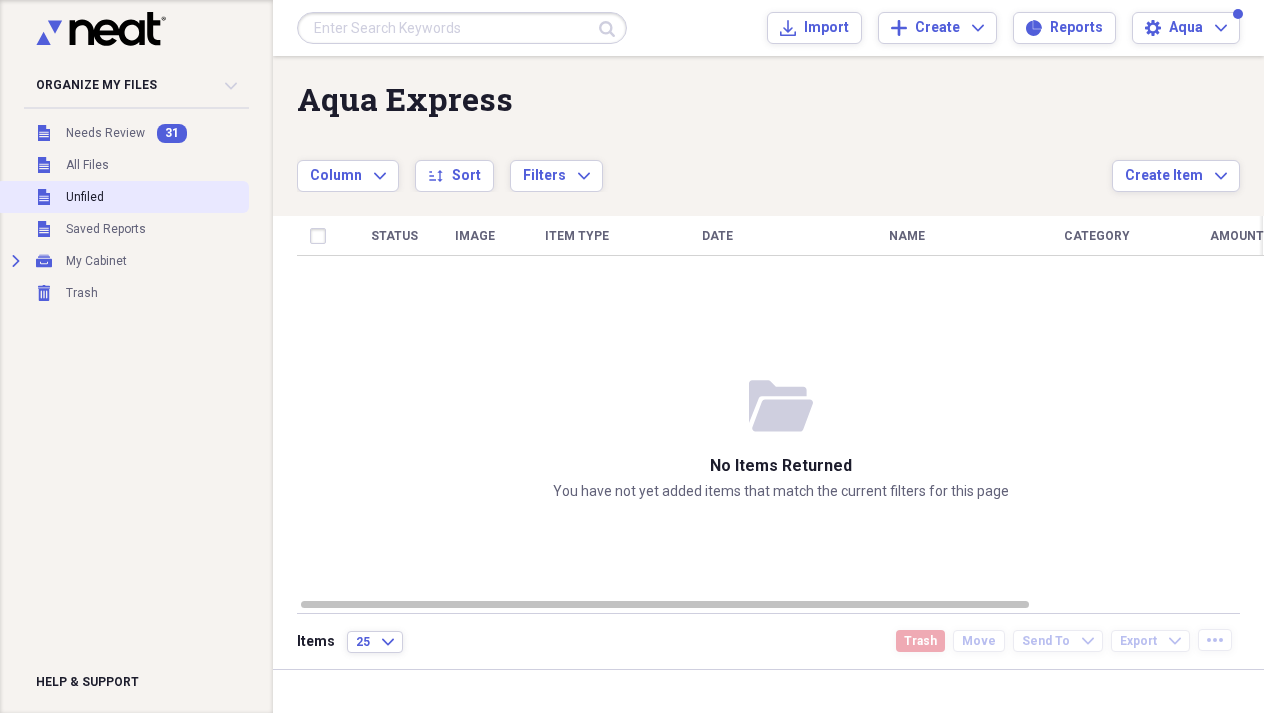 click on "Unfiled Unfiled" at bounding box center [122, 197] 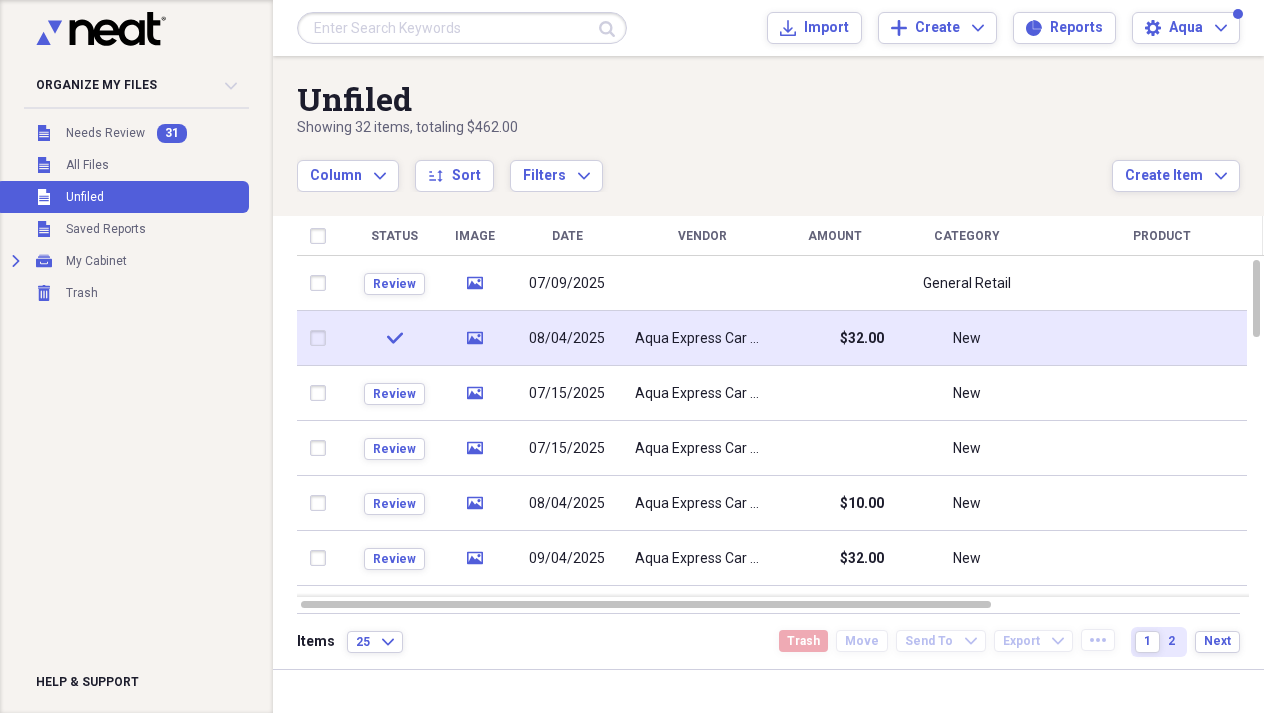 click on "Aqua Express Car Wash" at bounding box center [702, 339] 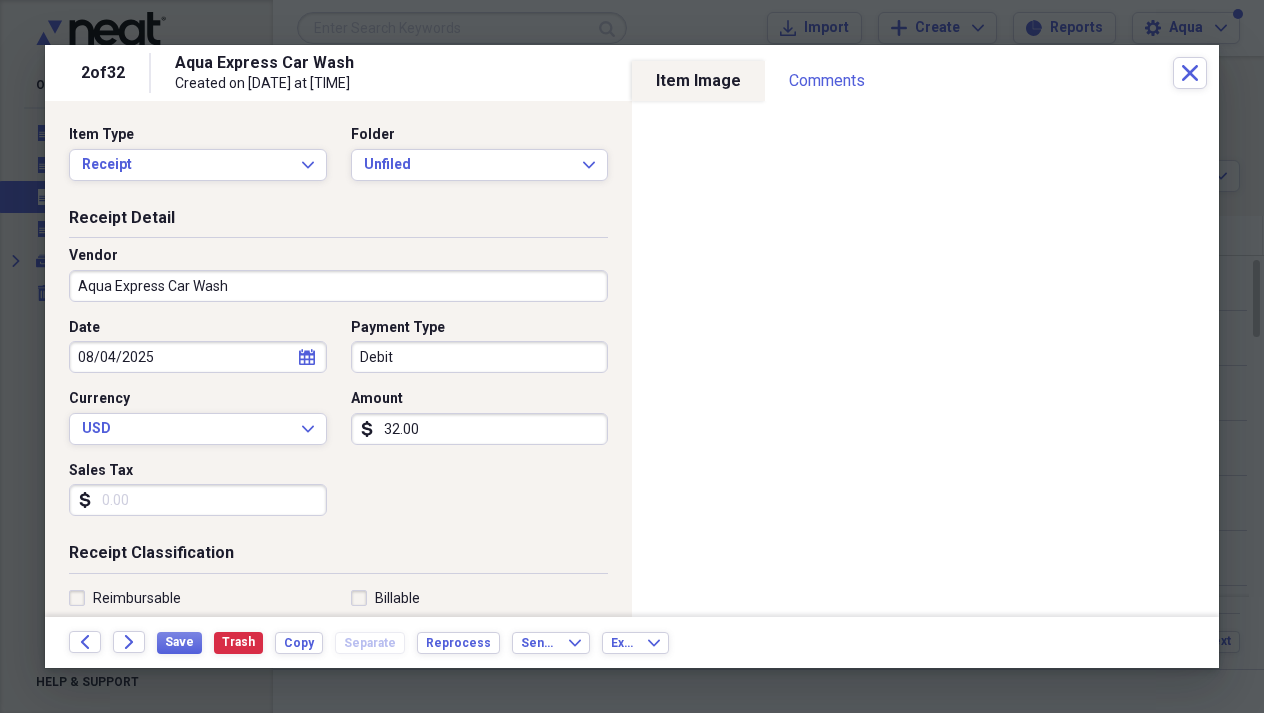scroll, scrollTop: 0, scrollLeft: 0, axis: both 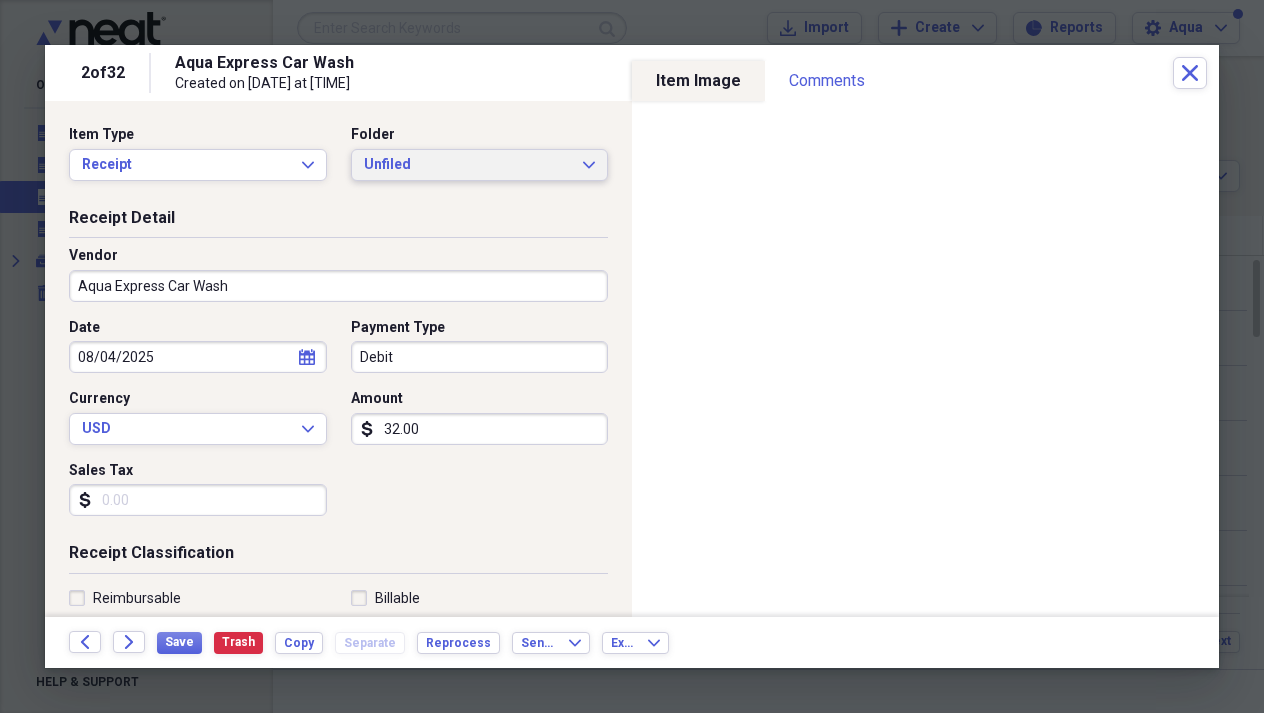 click on "Unfiled" at bounding box center (468, 165) 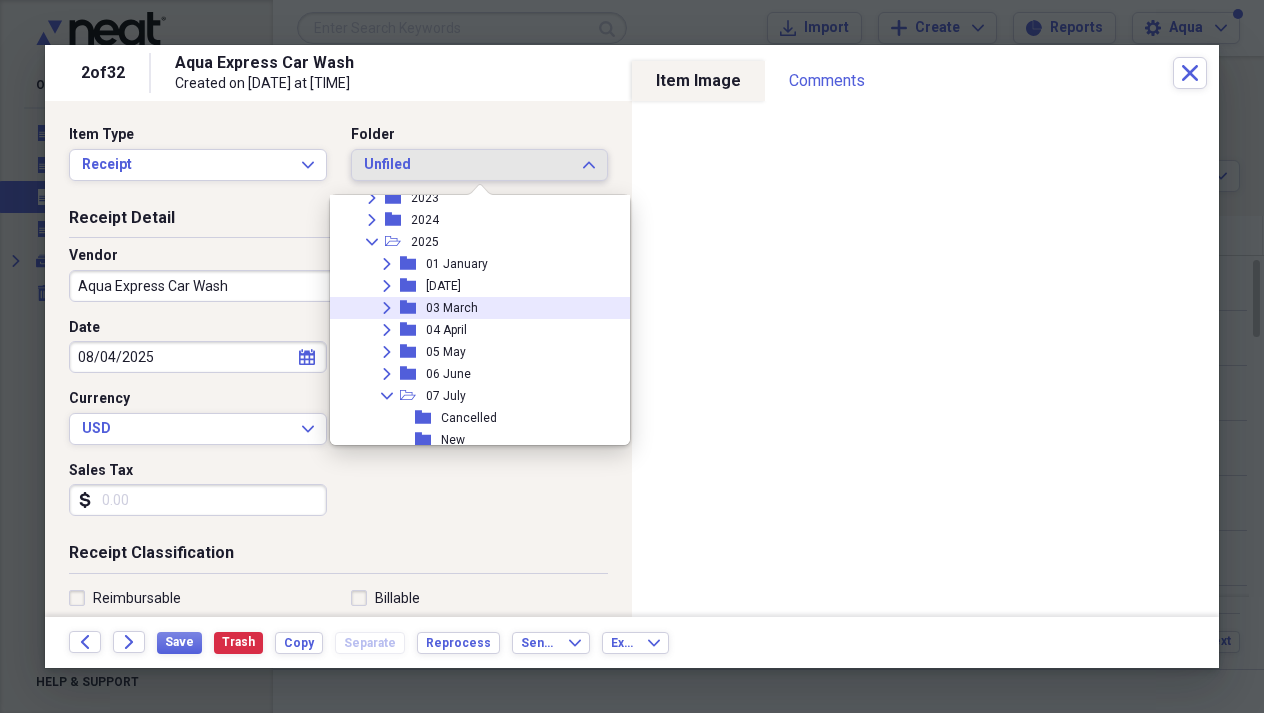 scroll, scrollTop: 93, scrollLeft: 0, axis: vertical 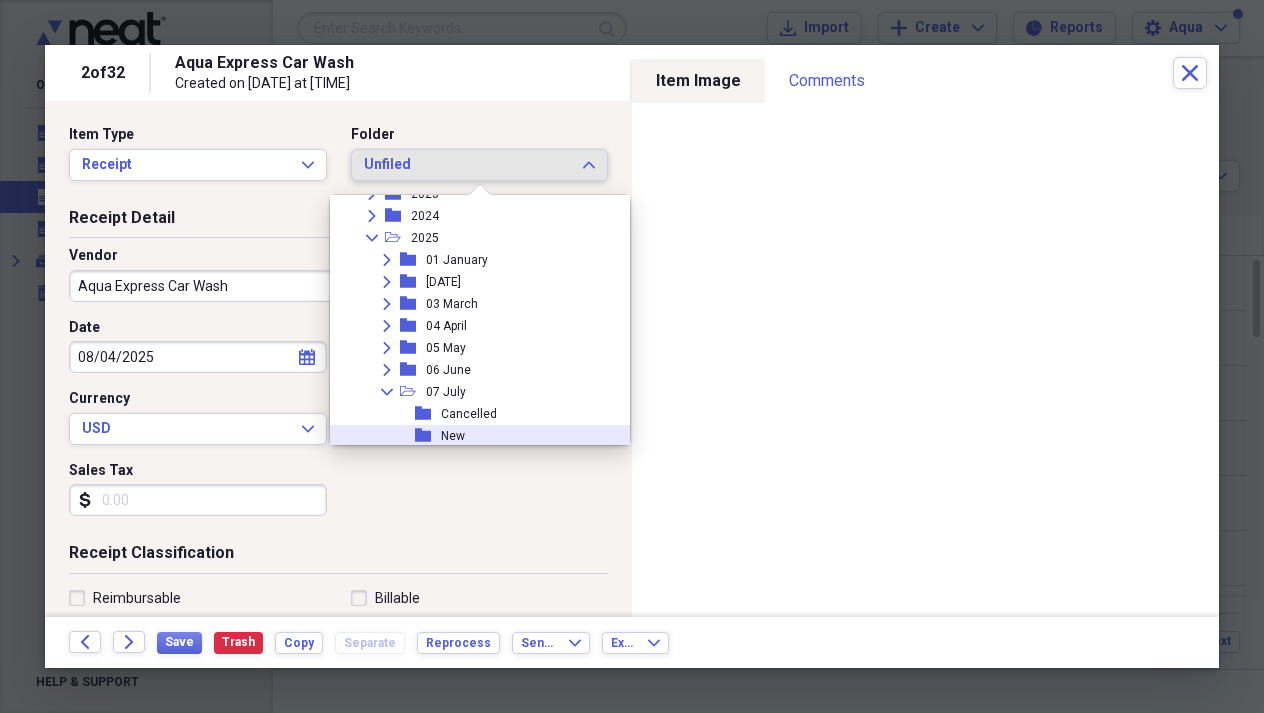 click on "New" at bounding box center [453, 436] 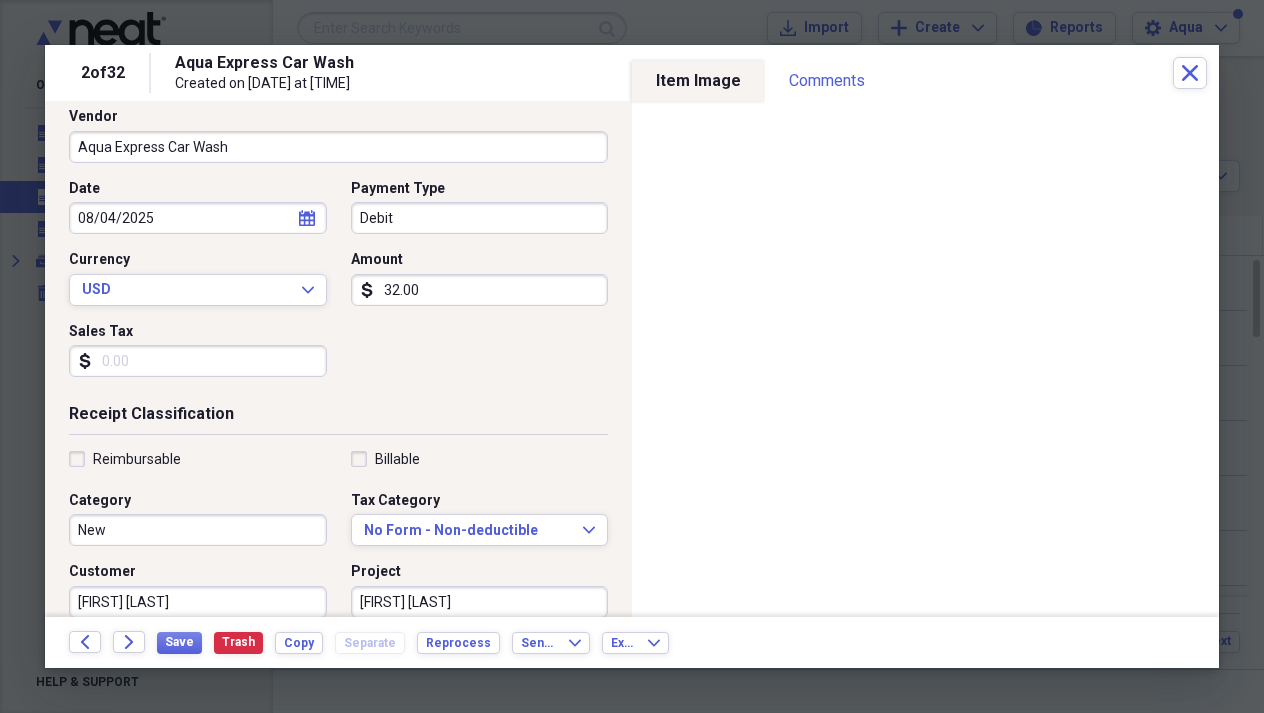 scroll, scrollTop: 181, scrollLeft: 0, axis: vertical 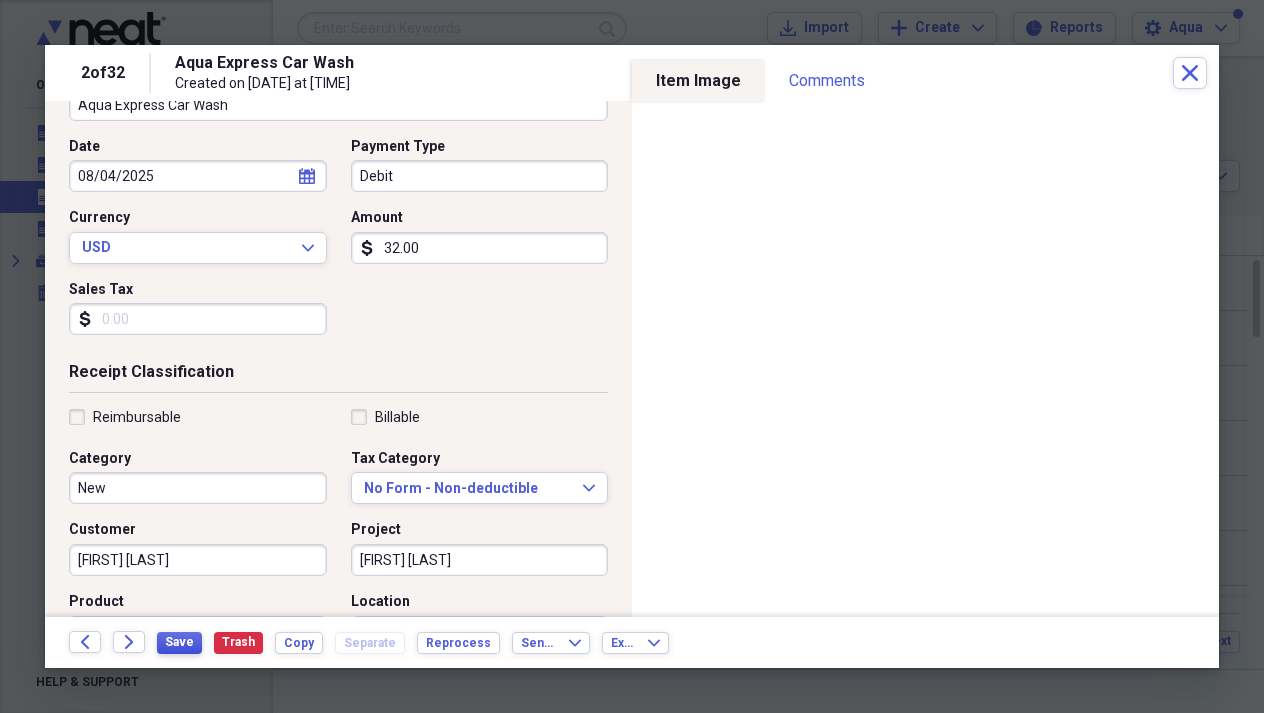 click on "Save" at bounding box center [179, 643] 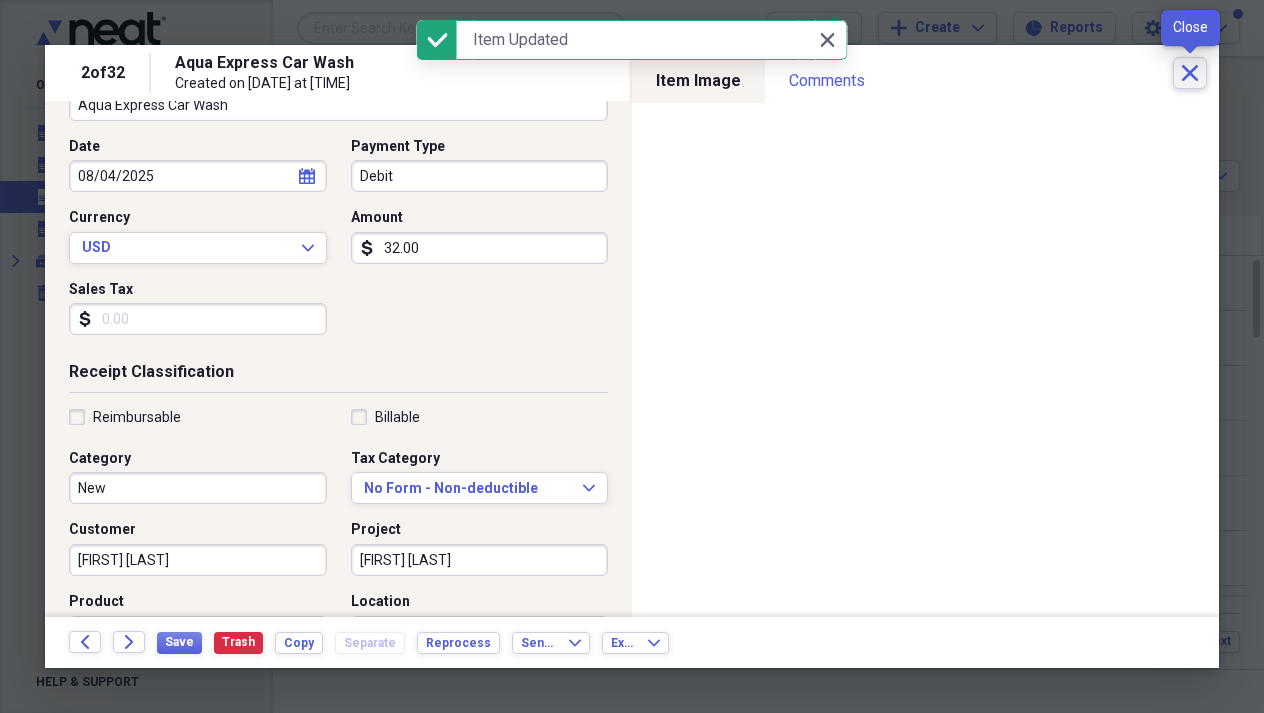 click on "Close" at bounding box center (1190, 73) 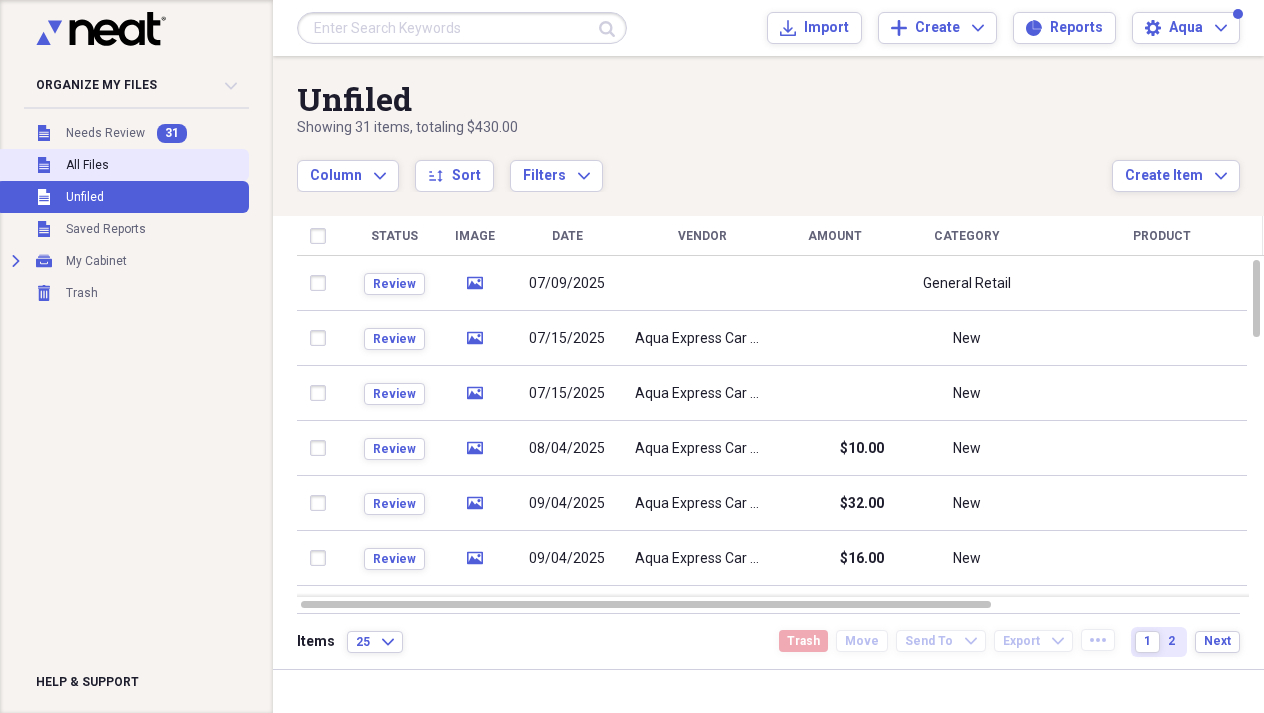 click on "Unfiled All Files" at bounding box center (122, 165) 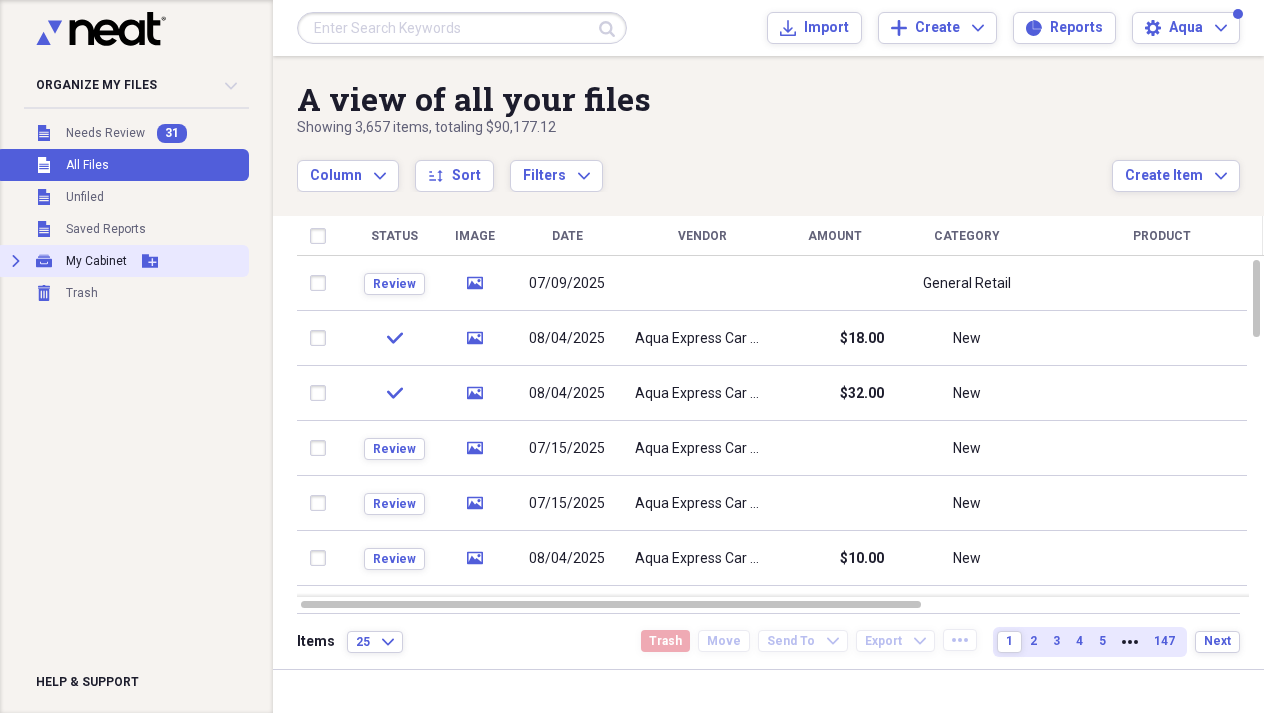 click on "Expand" 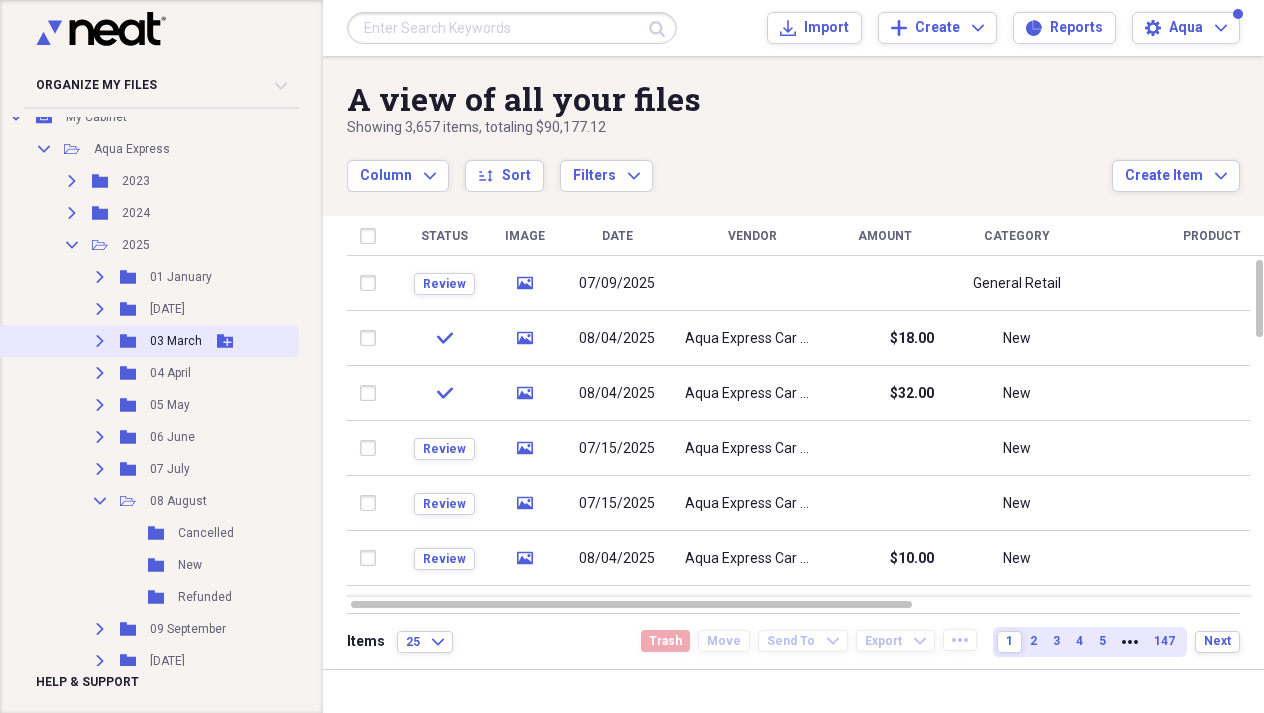 scroll, scrollTop: 146, scrollLeft: 0, axis: vertical 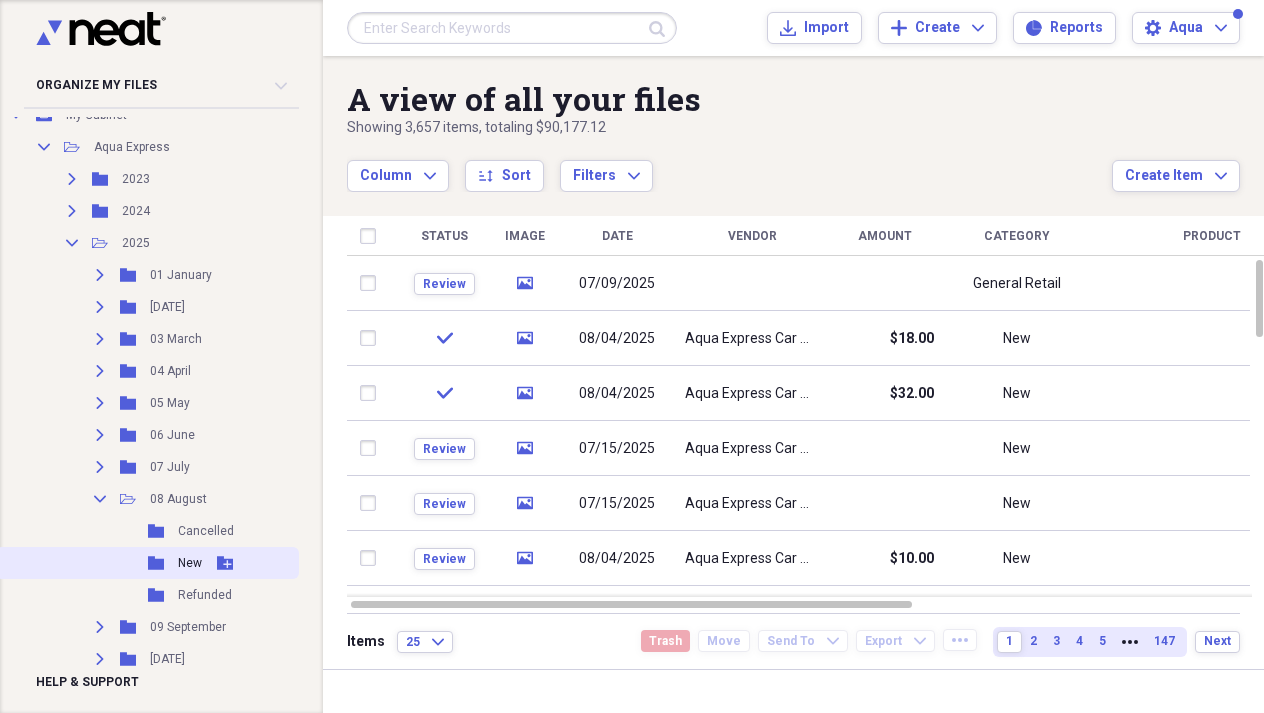 click on "Folder New Add Folder" at bounding box center (147, 563) 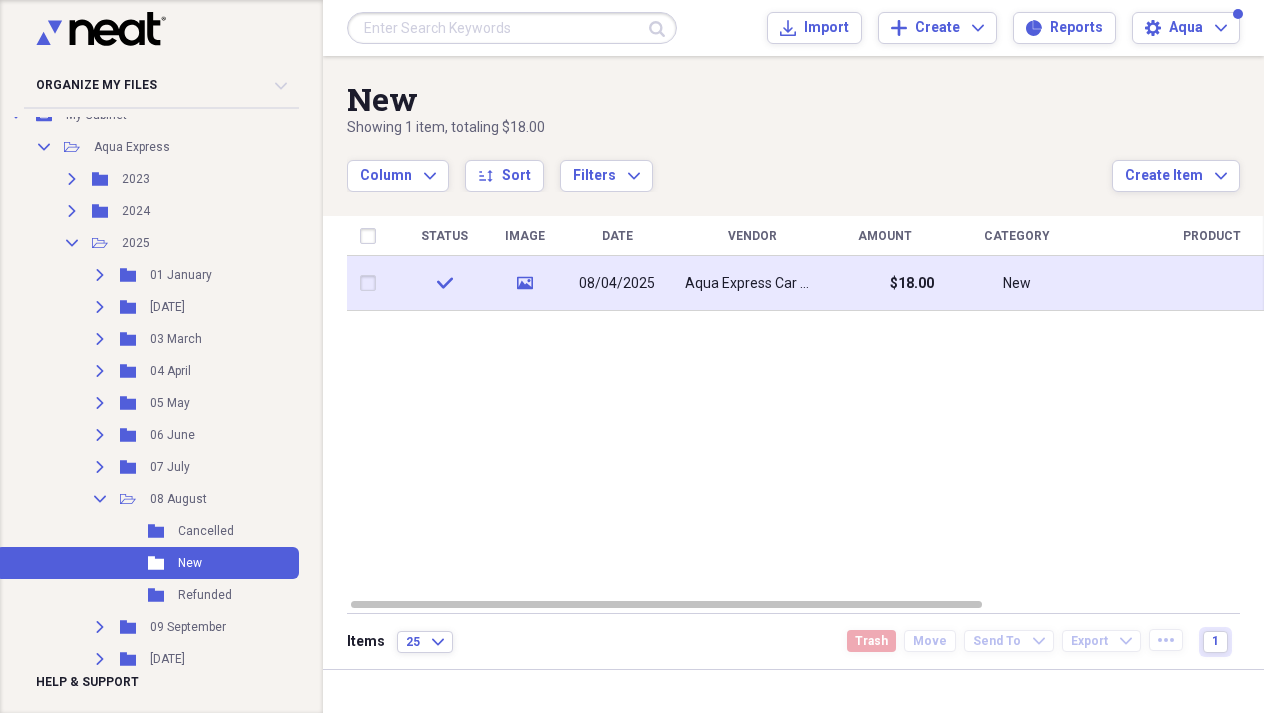 click on "Aqua Express Car Wash" at bounding box center [752, 284] 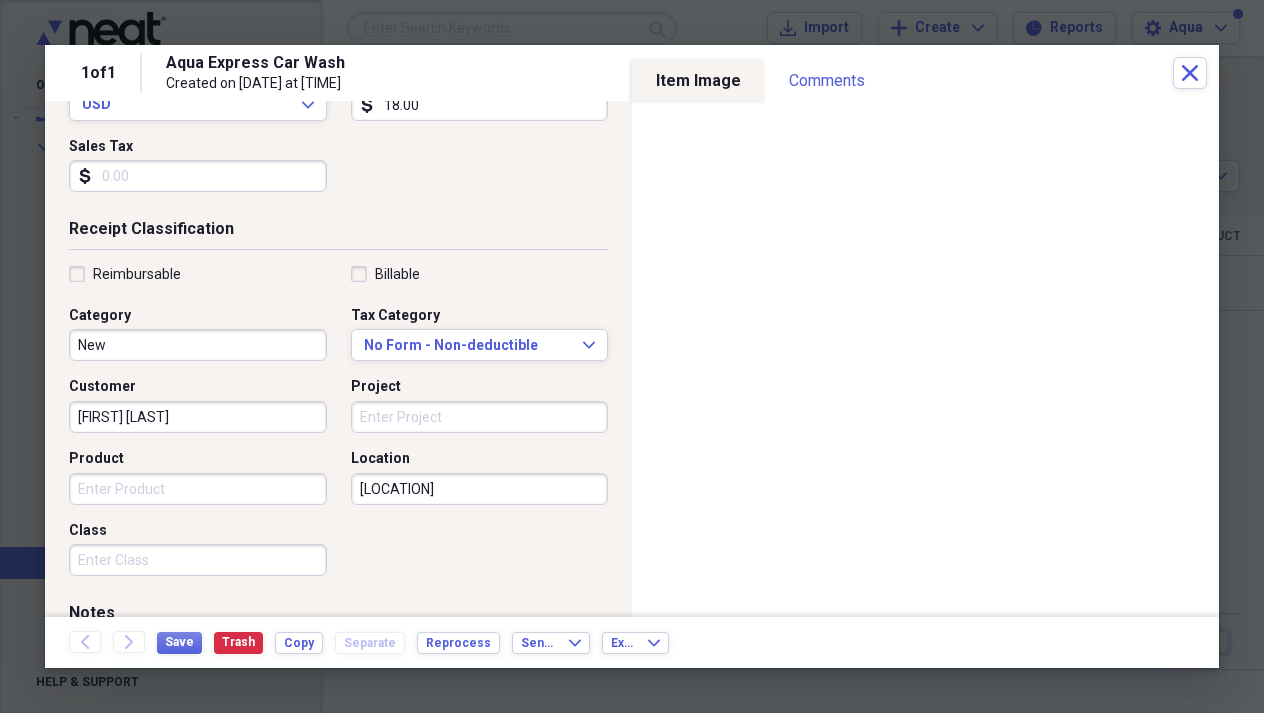 scroll, scrollTop: 343, scrollLeft: 0, axis: vertical 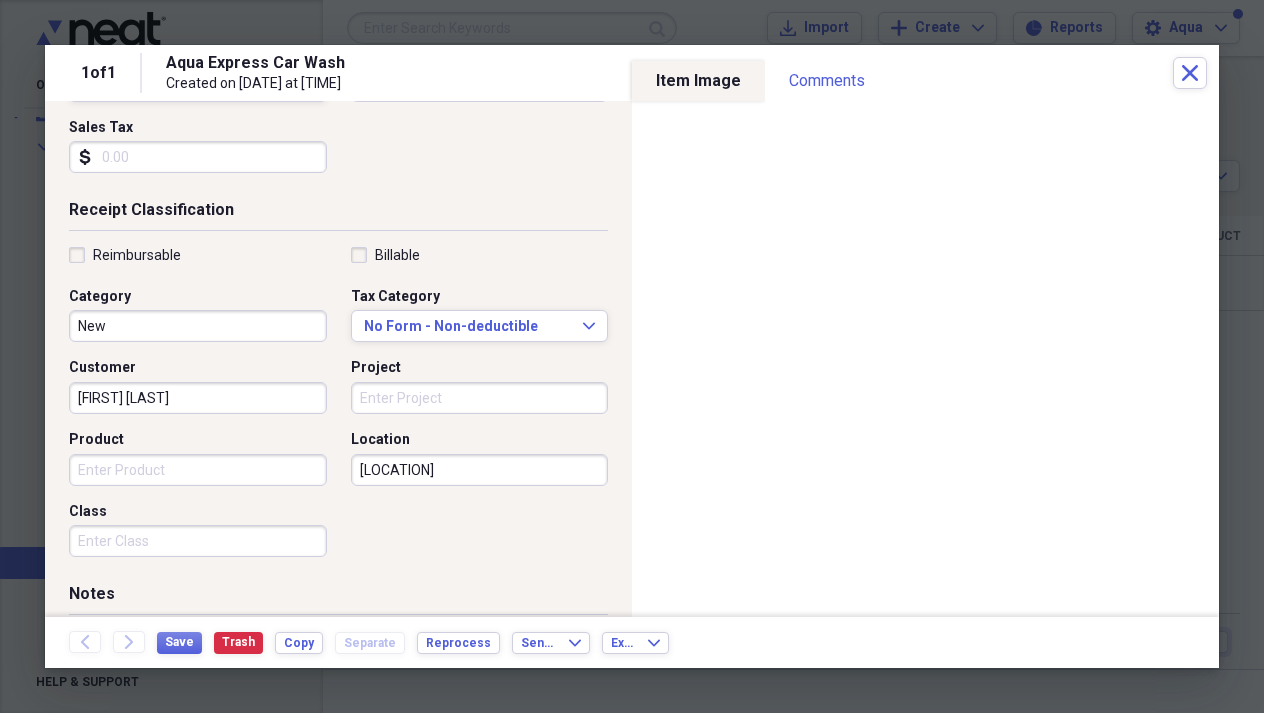 click on "Project" at bounding box center (480, 398) 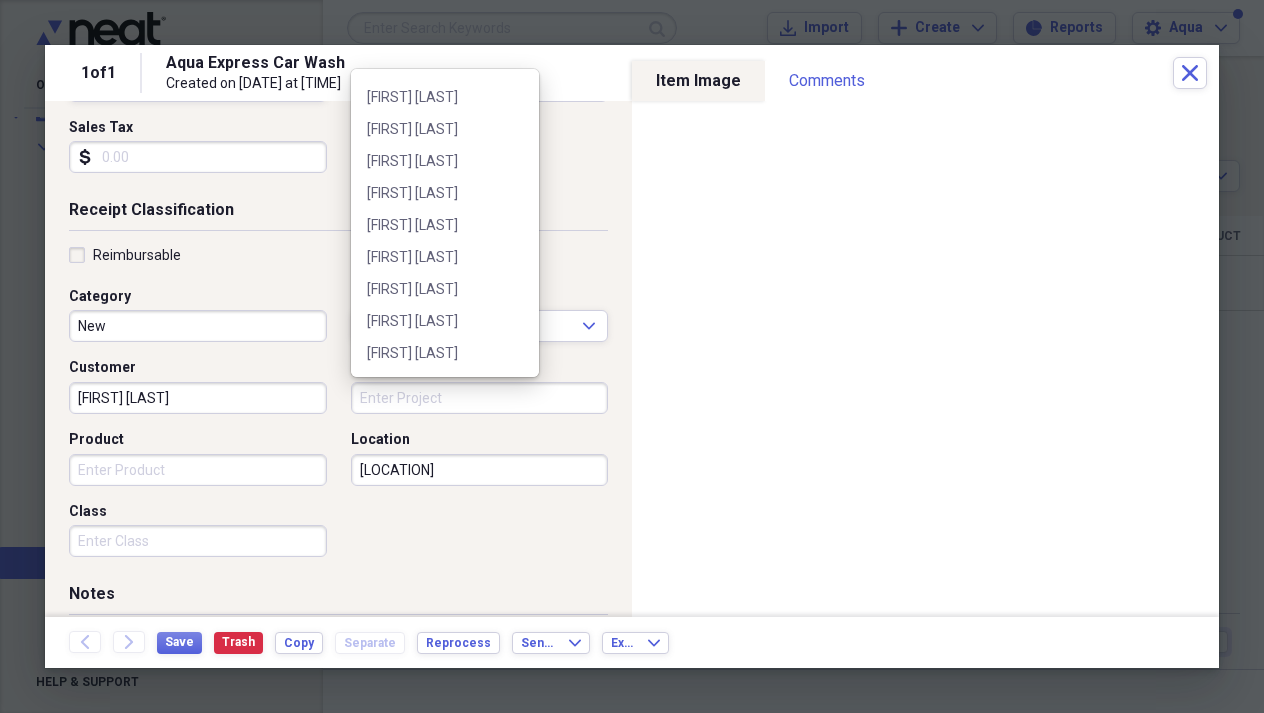 scroll, scrollTop: 252, scrollLeft: 0, axis: vertical 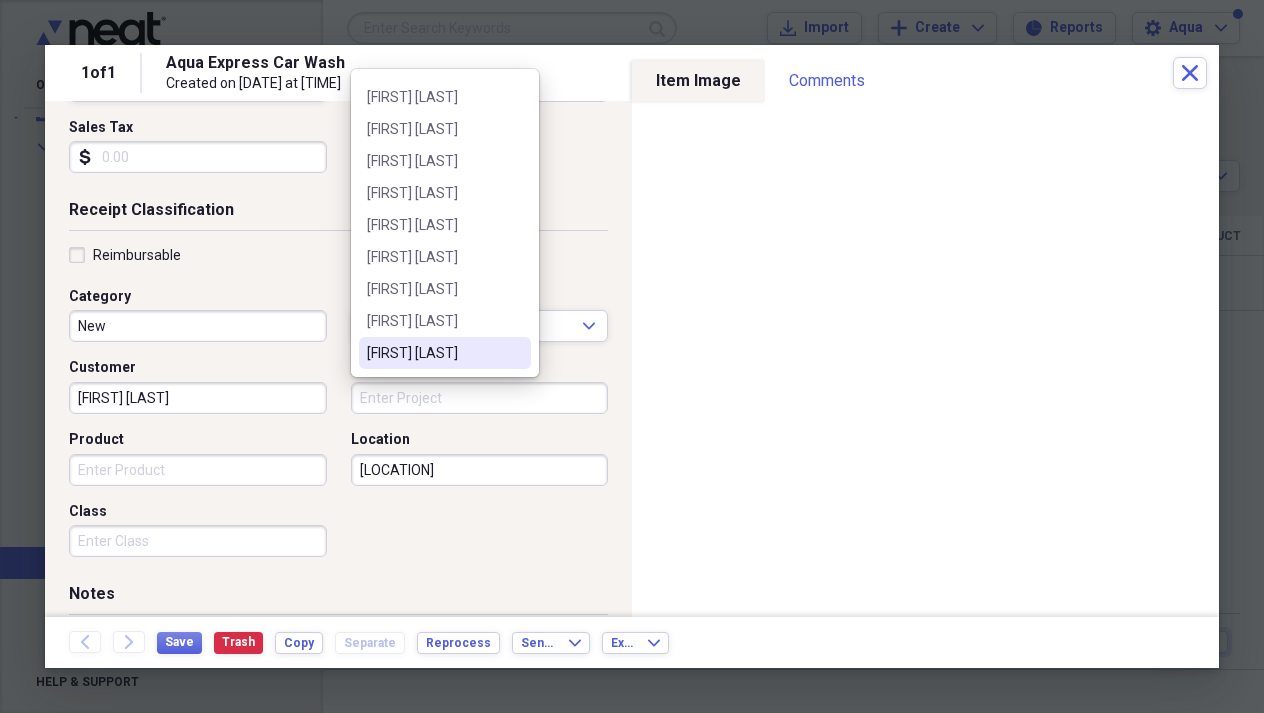 click on "[FIRST] [LAST]" at bounding box center [445, 353] 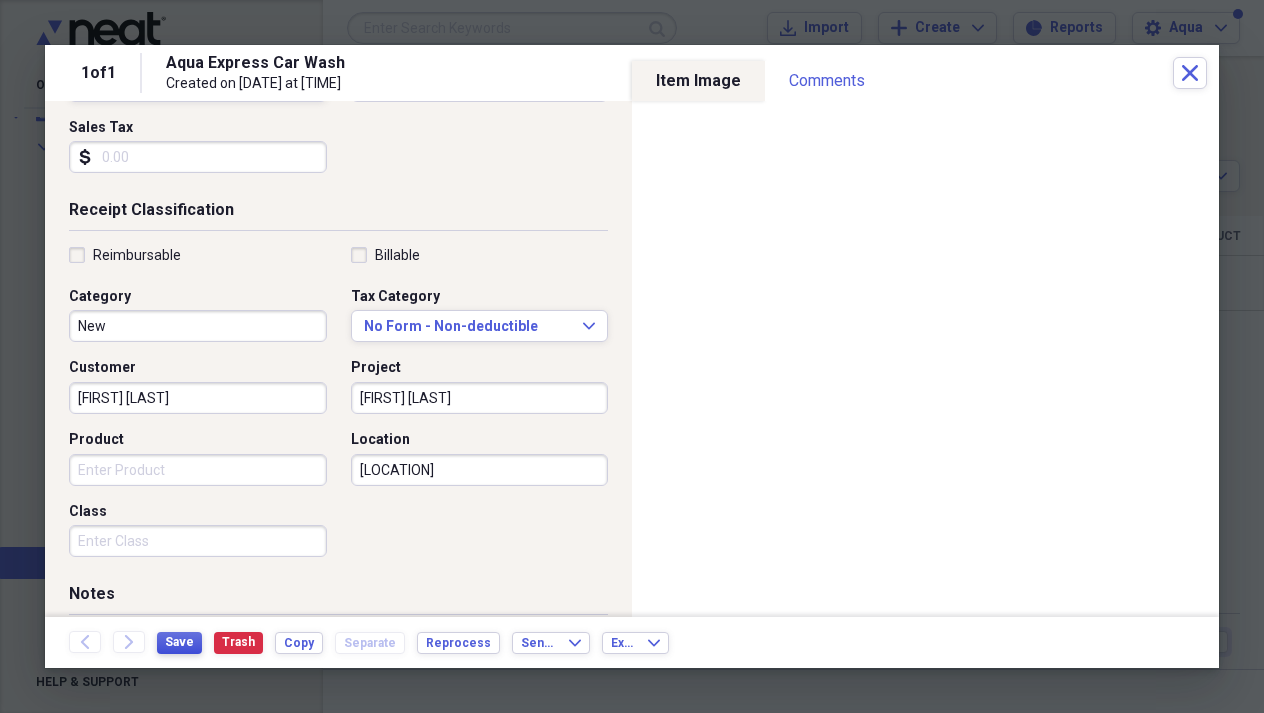 click on "Save" at bounding box center (179, 642) 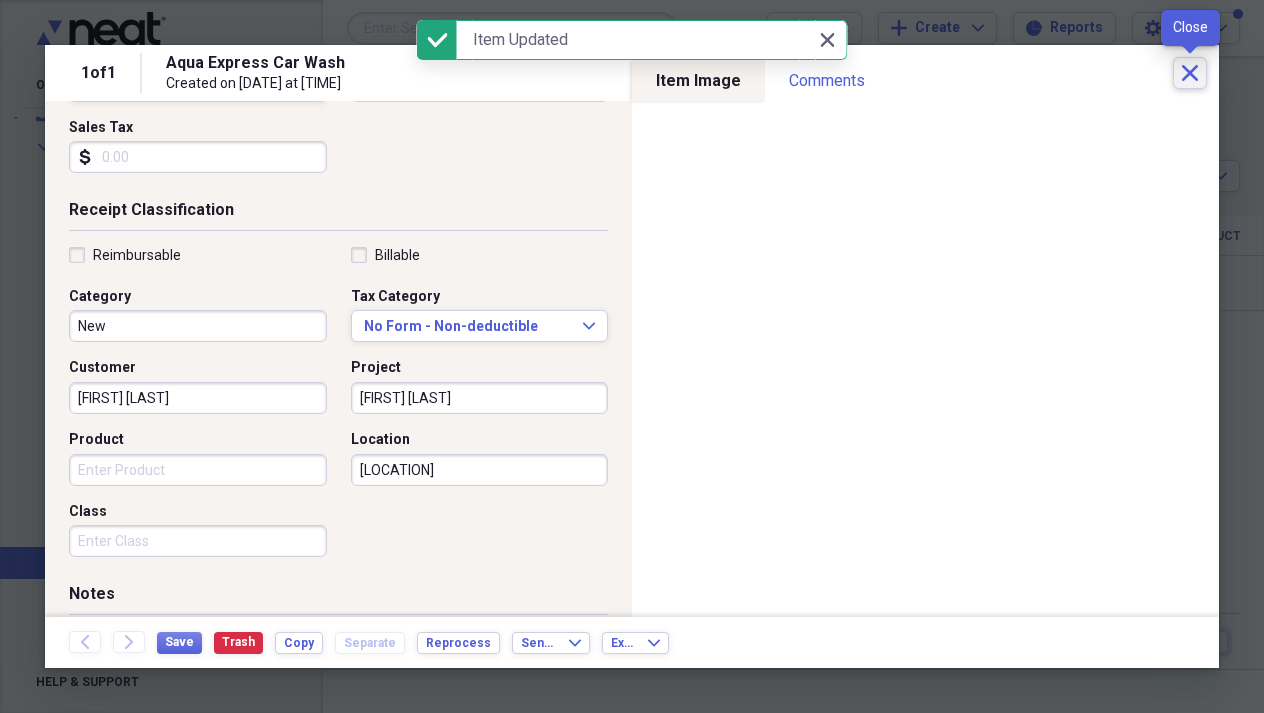 click on "Close" at bounding box center (1190, 73) 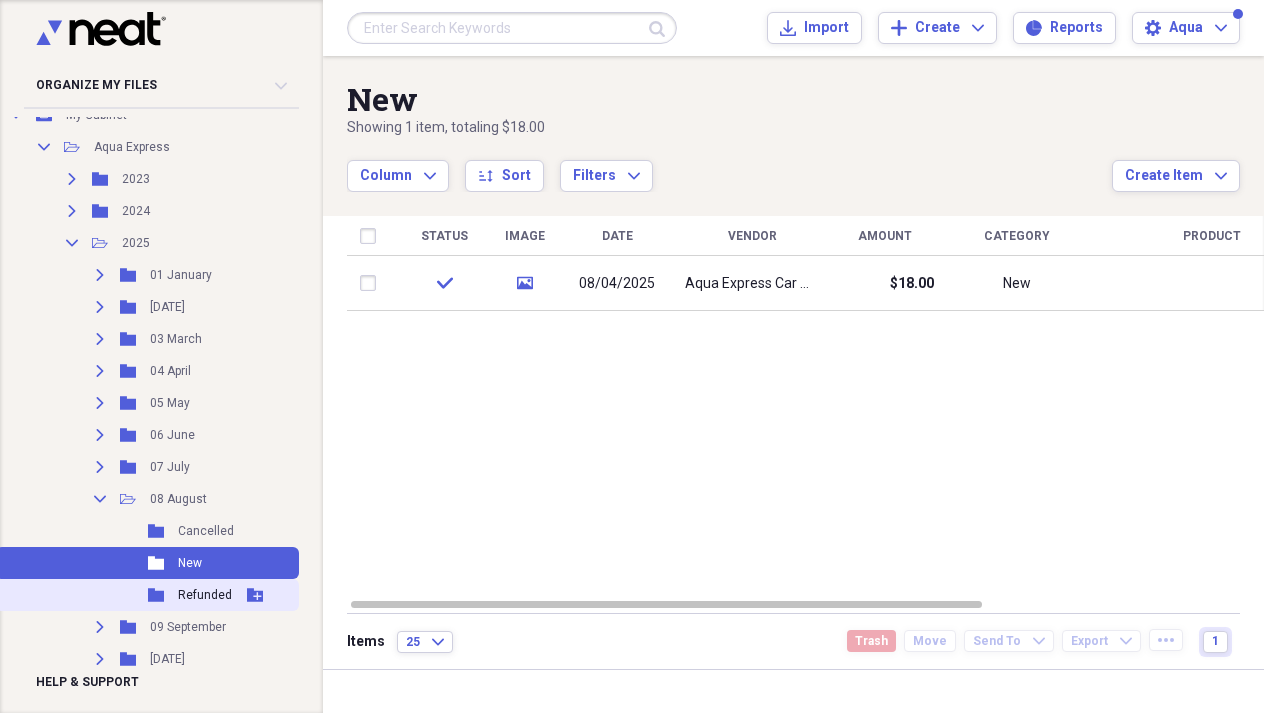 click on "Folder Refunded Add Folder" at bounding box center [147, 595] 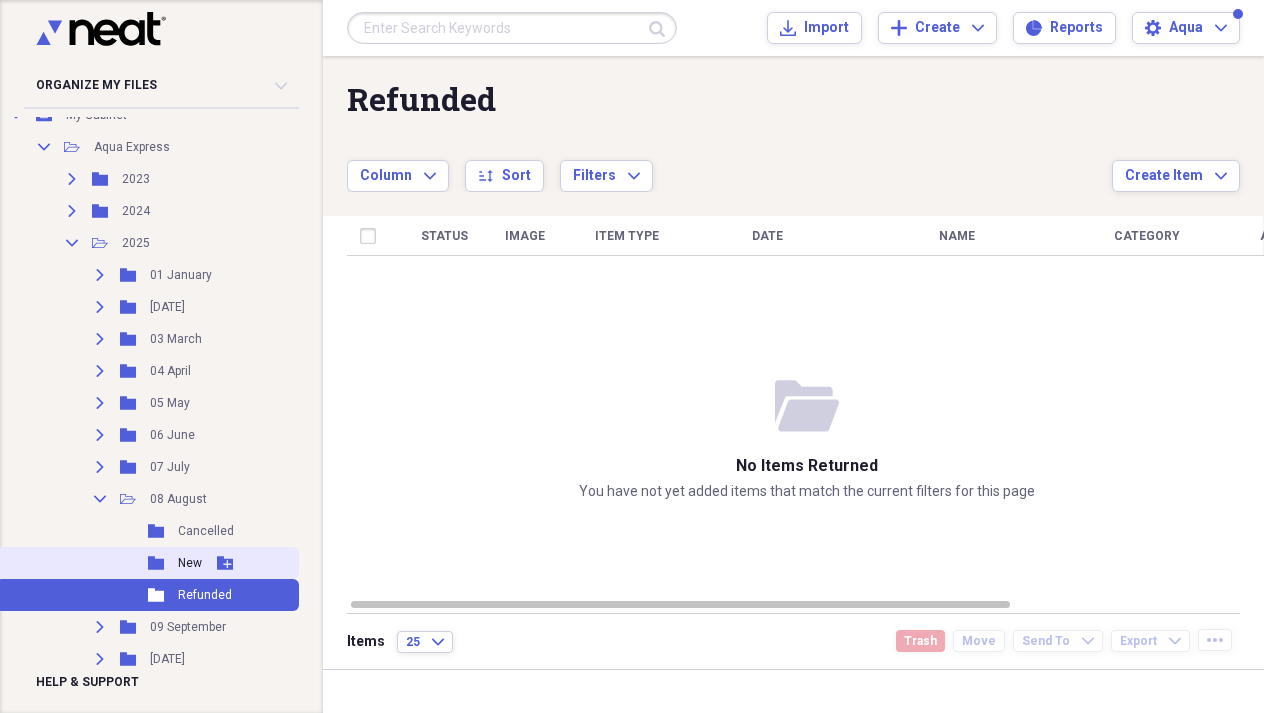 click on "Folder New Add Folder" at bounding box center [147, 563] 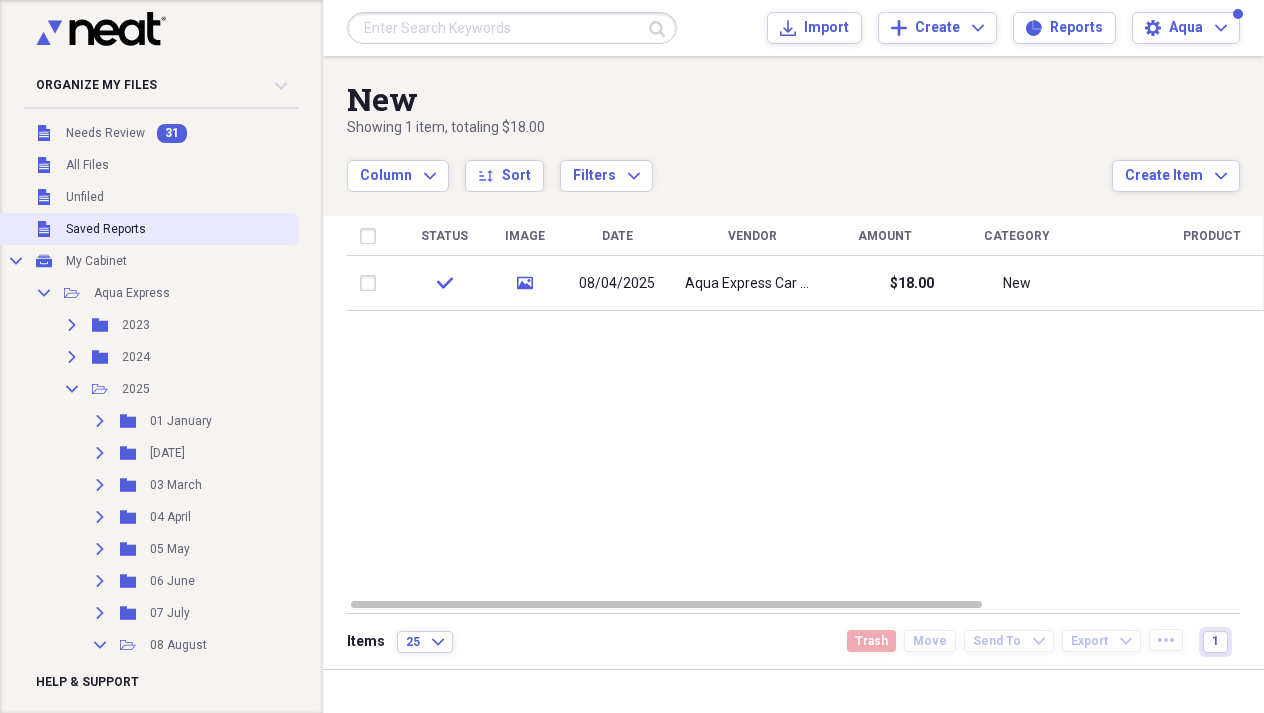 scroll, scrollTop: 0, scrollLeft: 0, axis: both 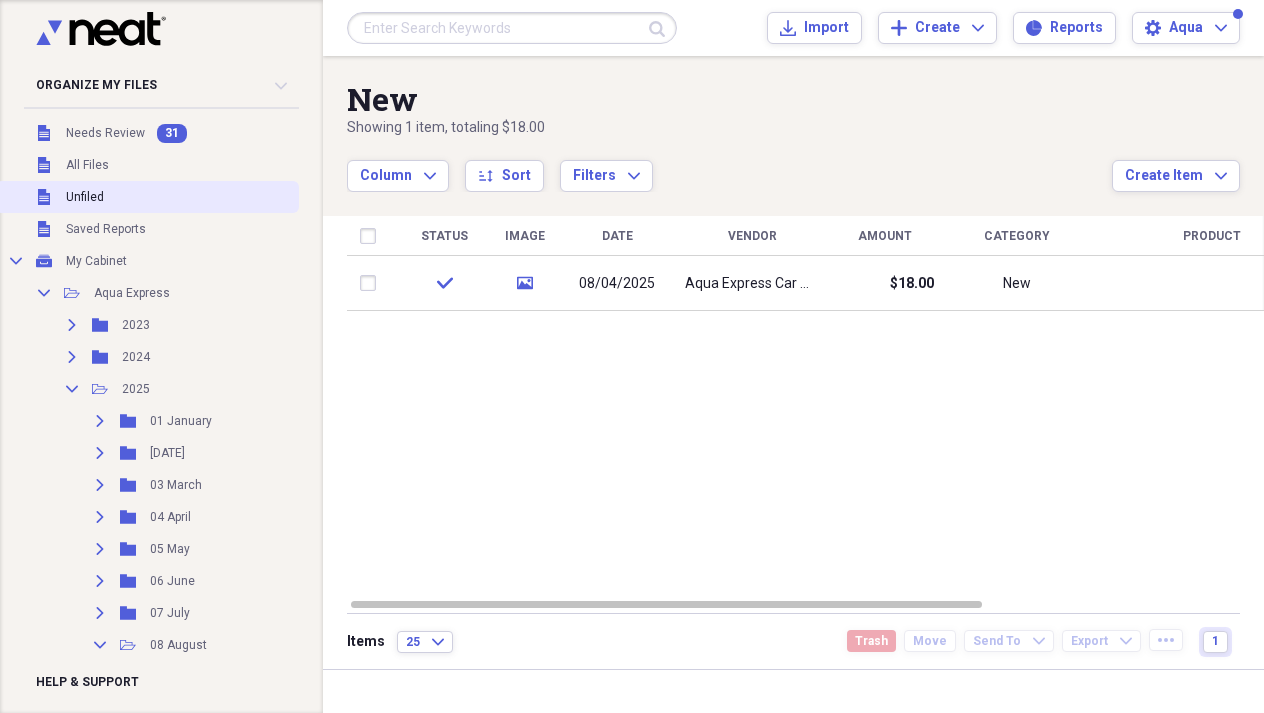 click on "Unfiled Unfiled" at bounding box center [147, 197] 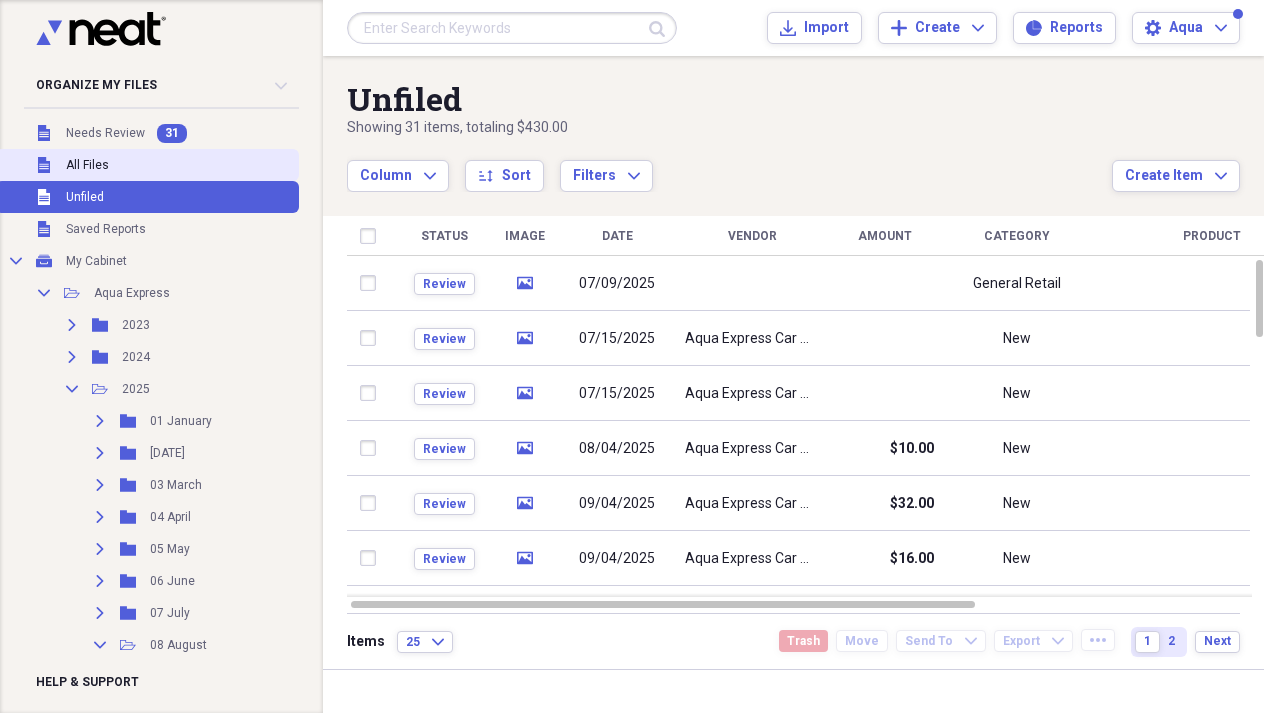 click on "Unfiled All Files" at bounding box center (147, 165) 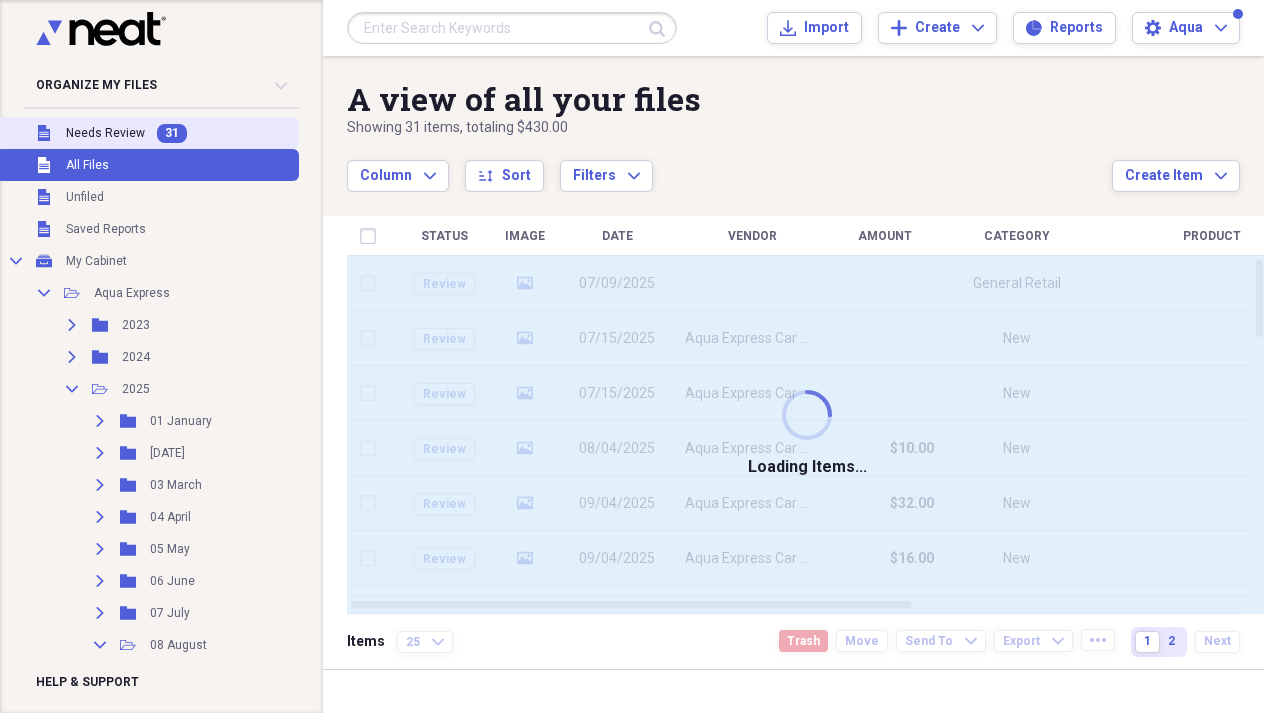 click on "Needs Review" at bounding box center (105, 133) 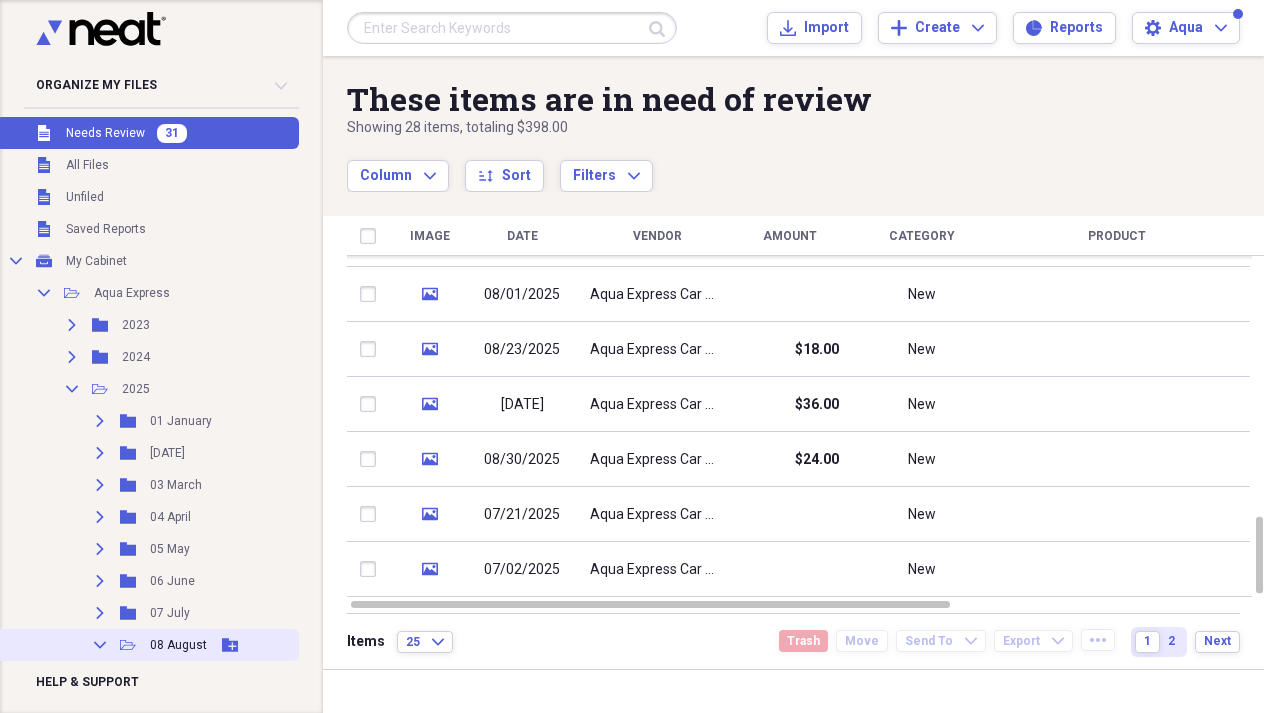 click on "Collapse Open Folder [DATE] Add Folder" at bounding box center [147, 645] 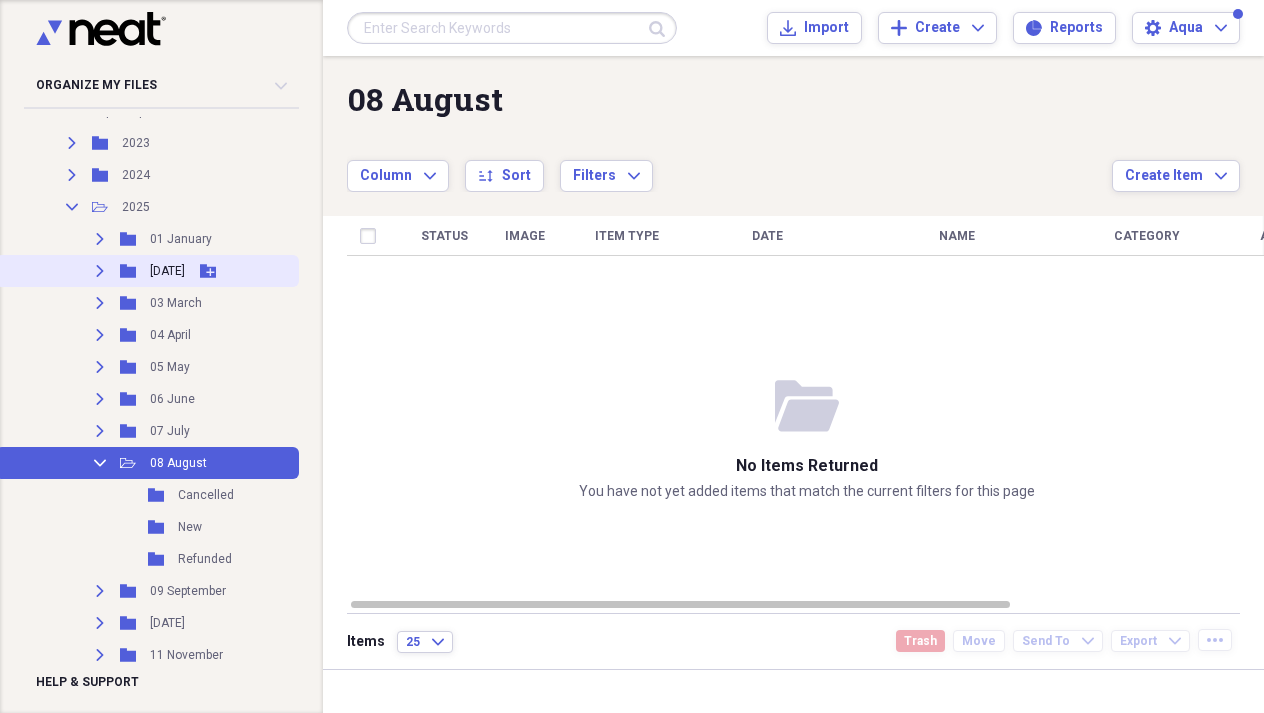 scroll, scrollTop: 214, scrollLeft: 0, axis: vertical 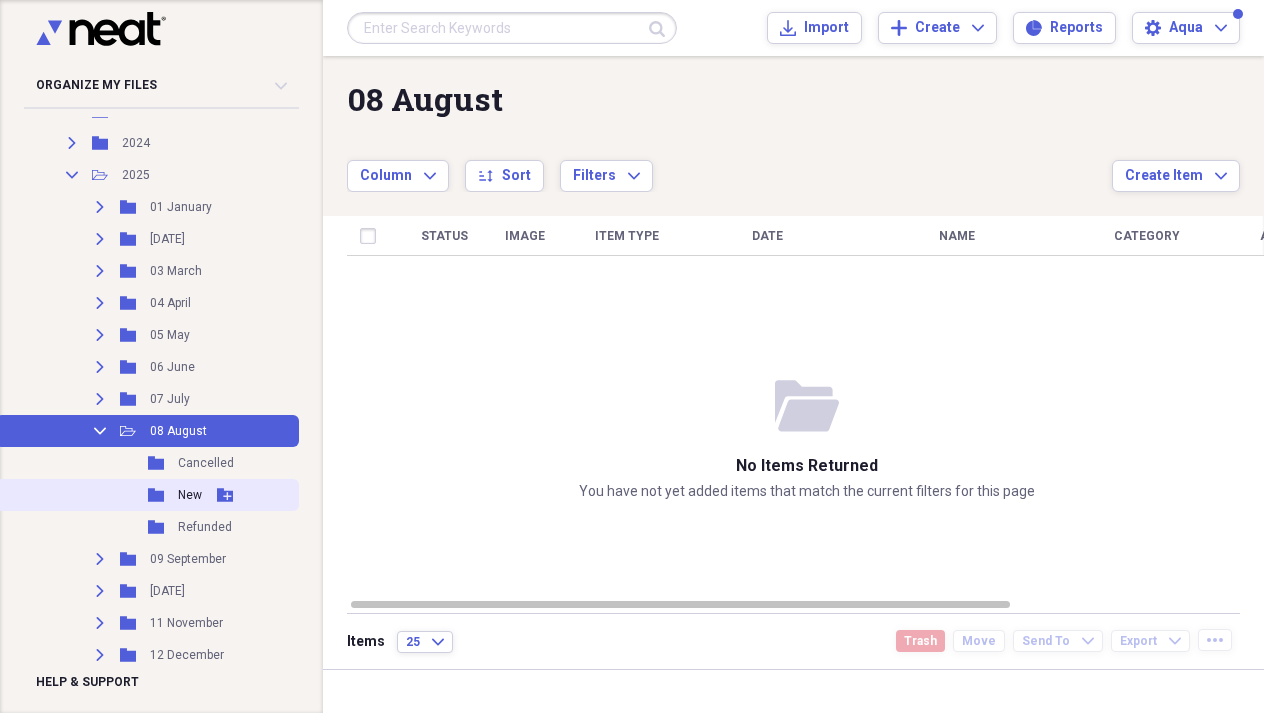 click on "Folder New Add Folder" at bounding box center [147, 495] 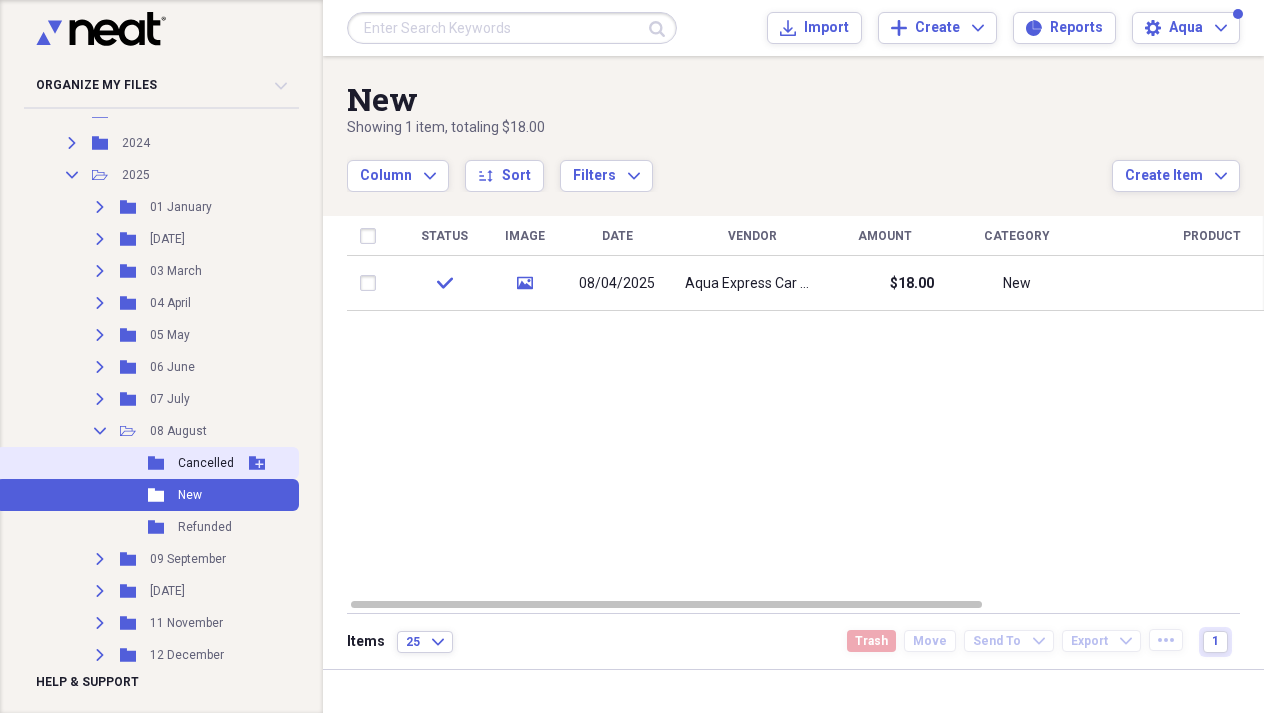 click on "Folder Cancelled Add Folder" at bounding box center [147, 463] 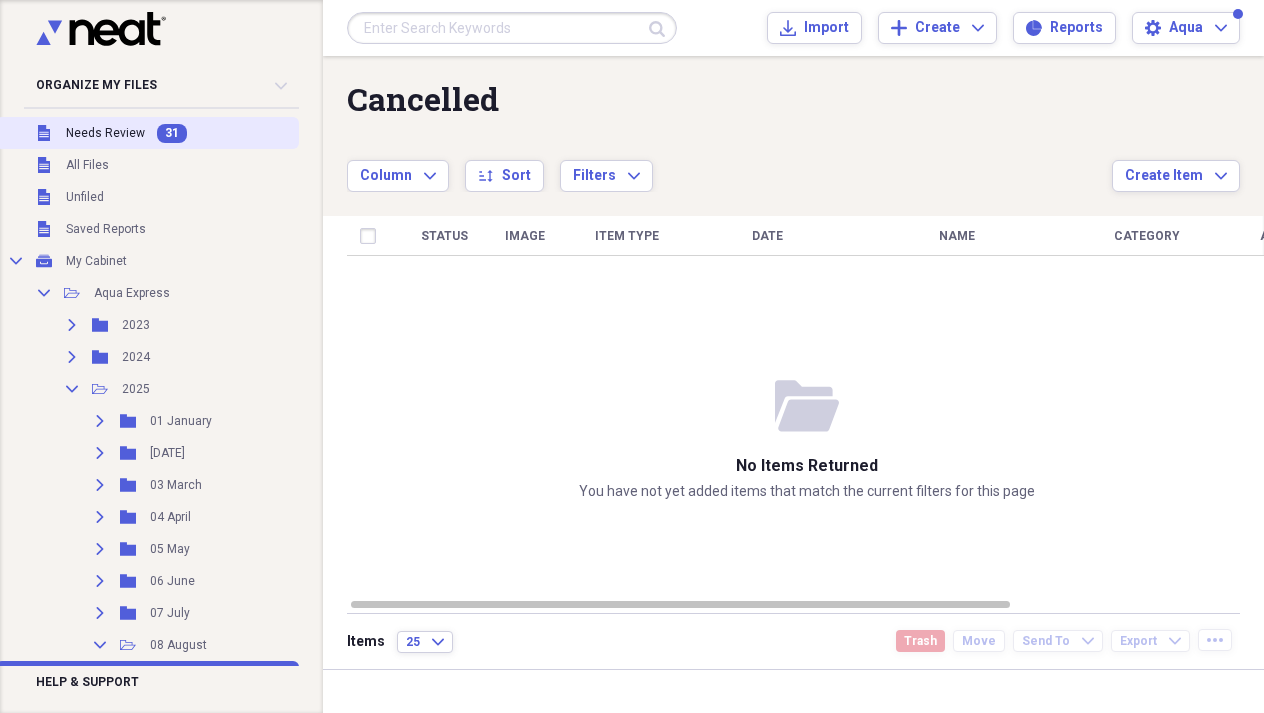 scroll, scrollTop: 0, scrollLeft: 0, axis: both 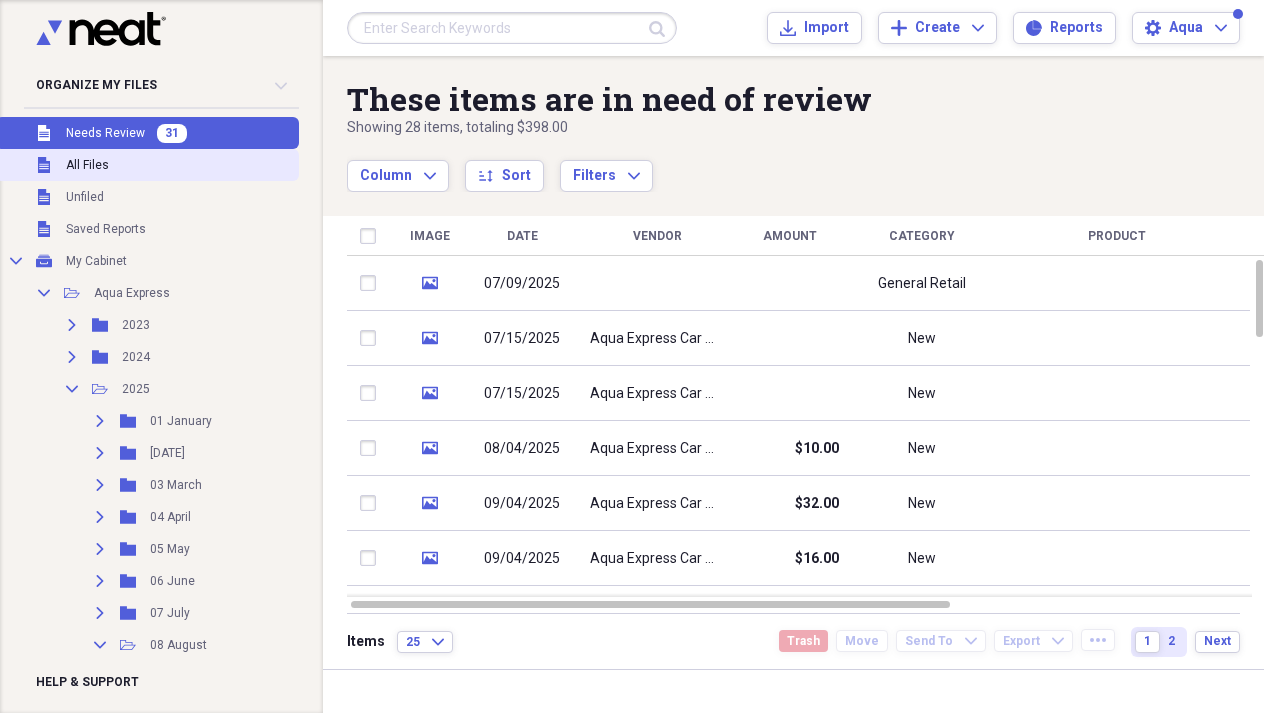 click on "Unfiled All Files" at bounding box center (147, 165) 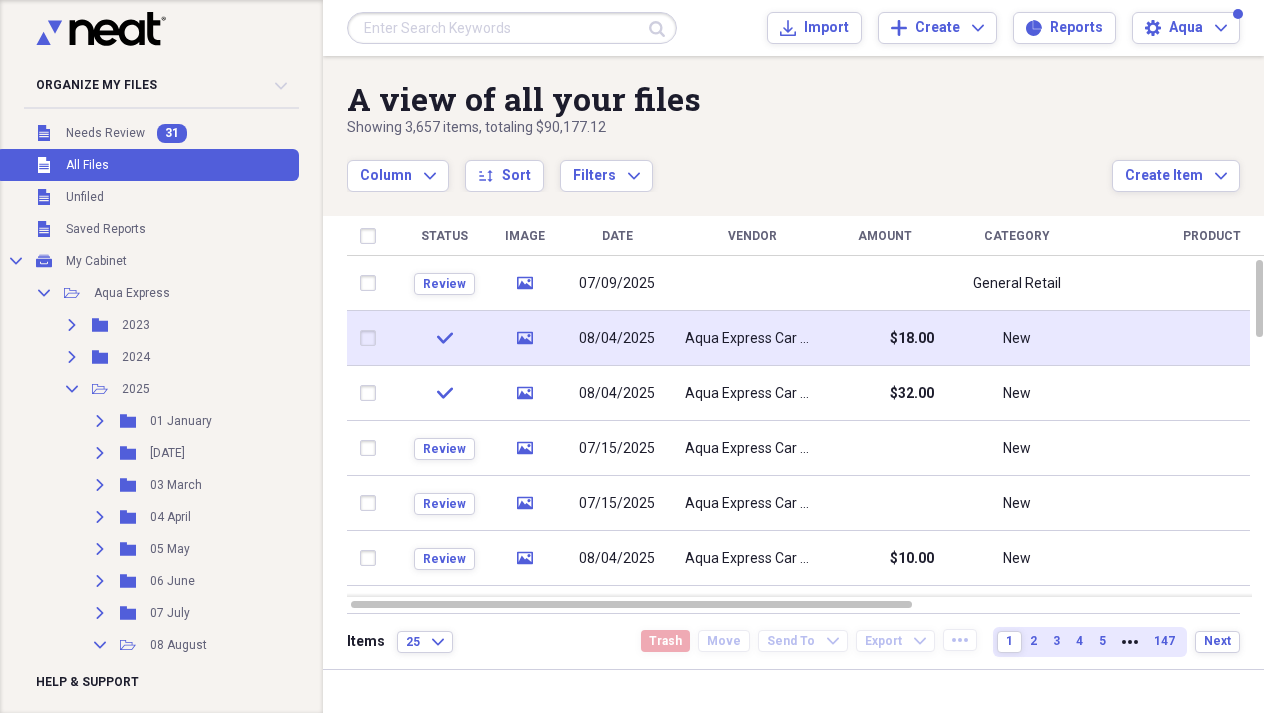 click on "$18.00" at bounding box center [884, 338] 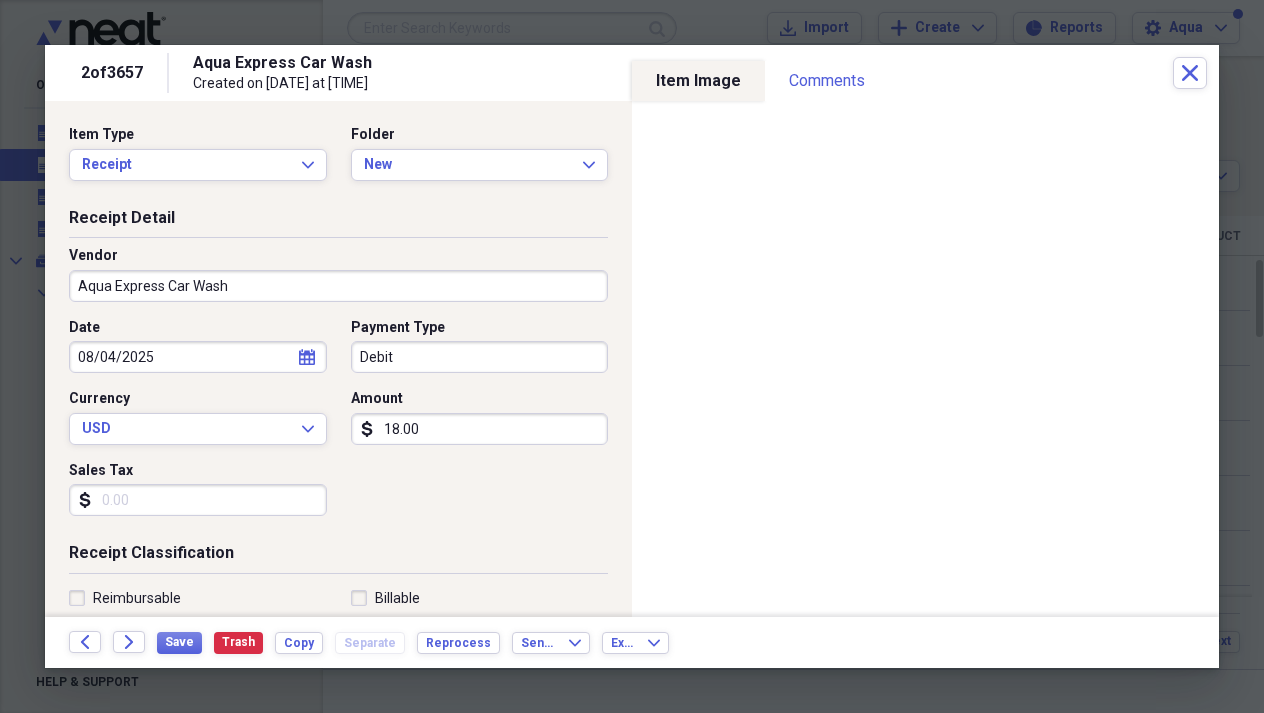 scroll, scrollTop: 0, scrollLeft: 0, axis: both 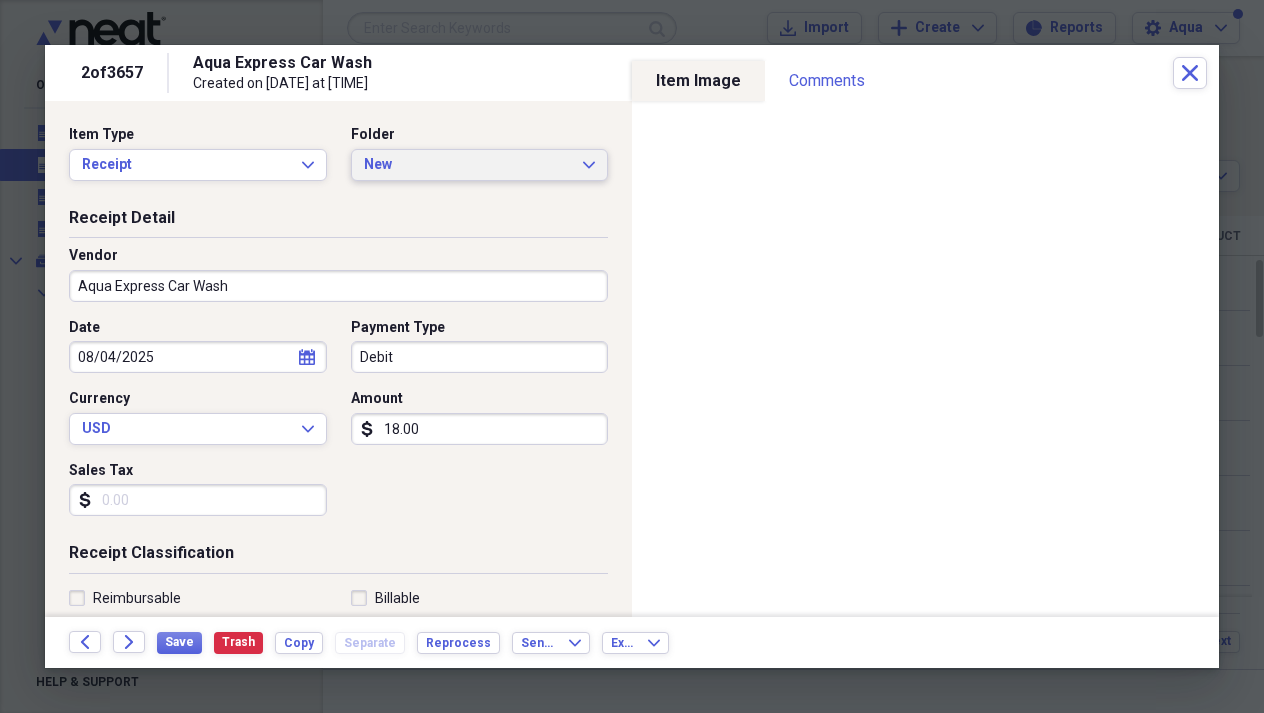 click on "New" at bounding box center [468, 165] 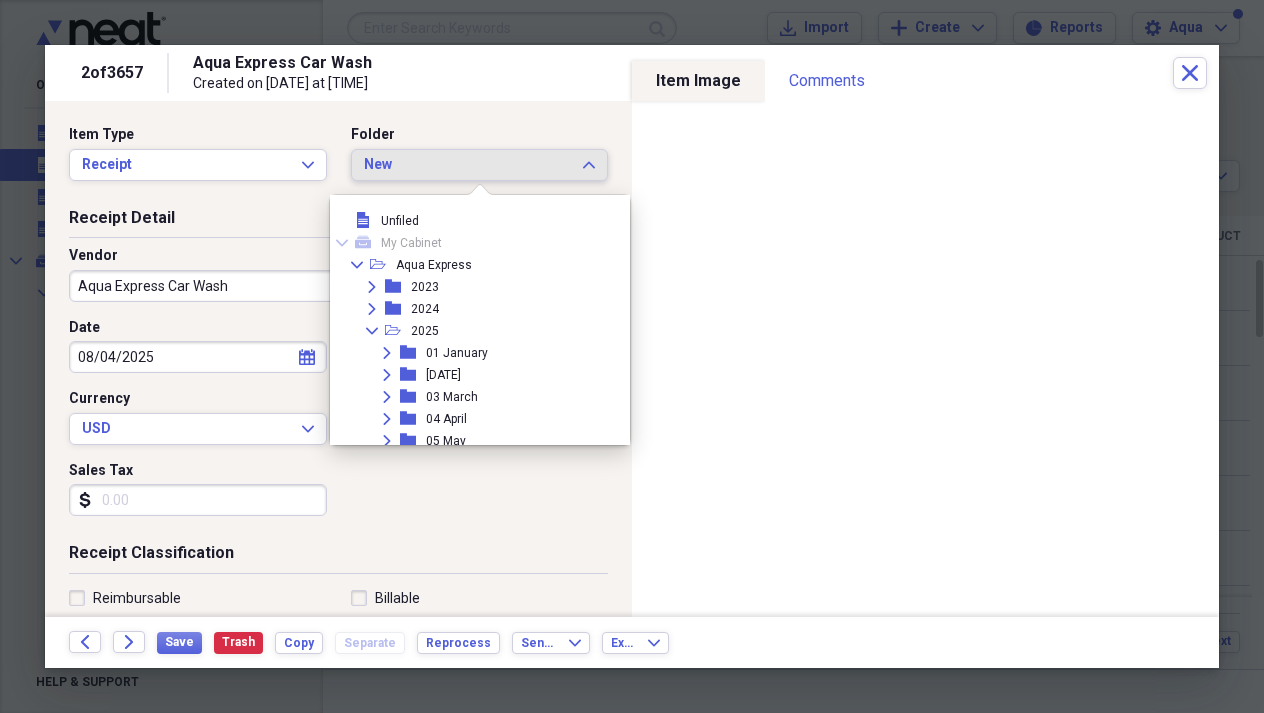 scroll, scrollTop: 297, scrollLeft: 0, axis: vertical 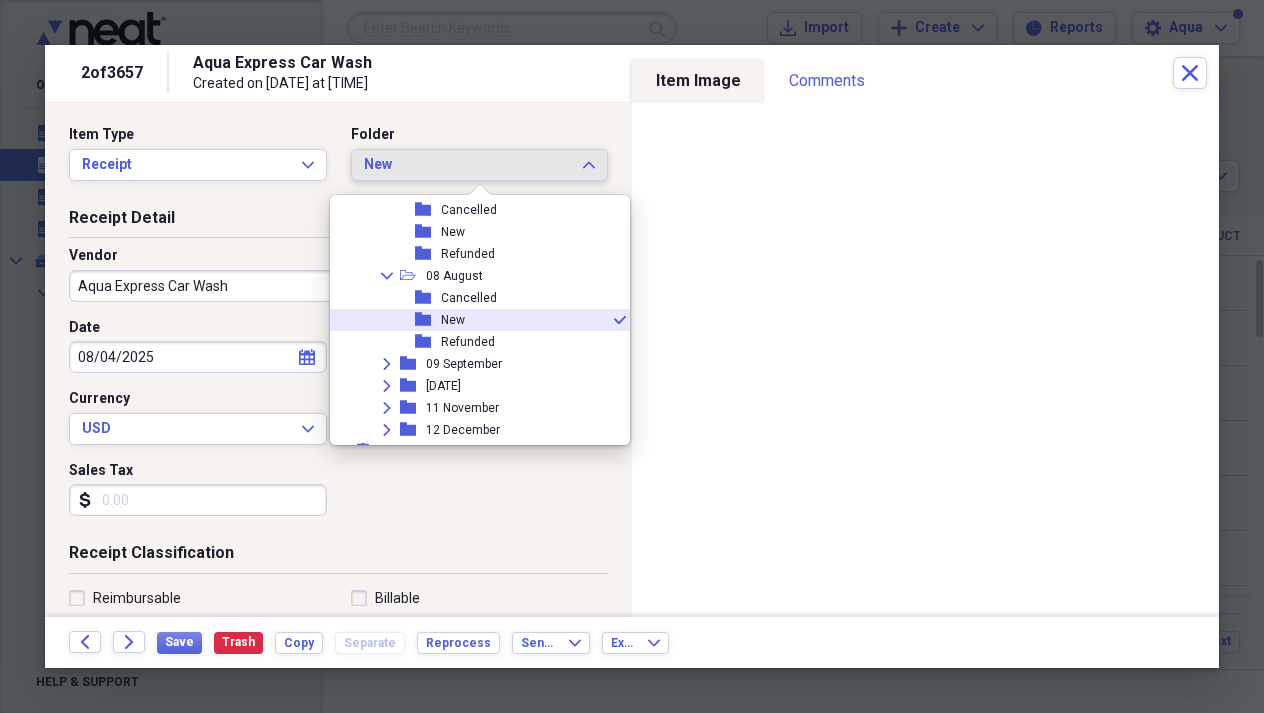click on "folder New   check" at bounding box center [472, 320] 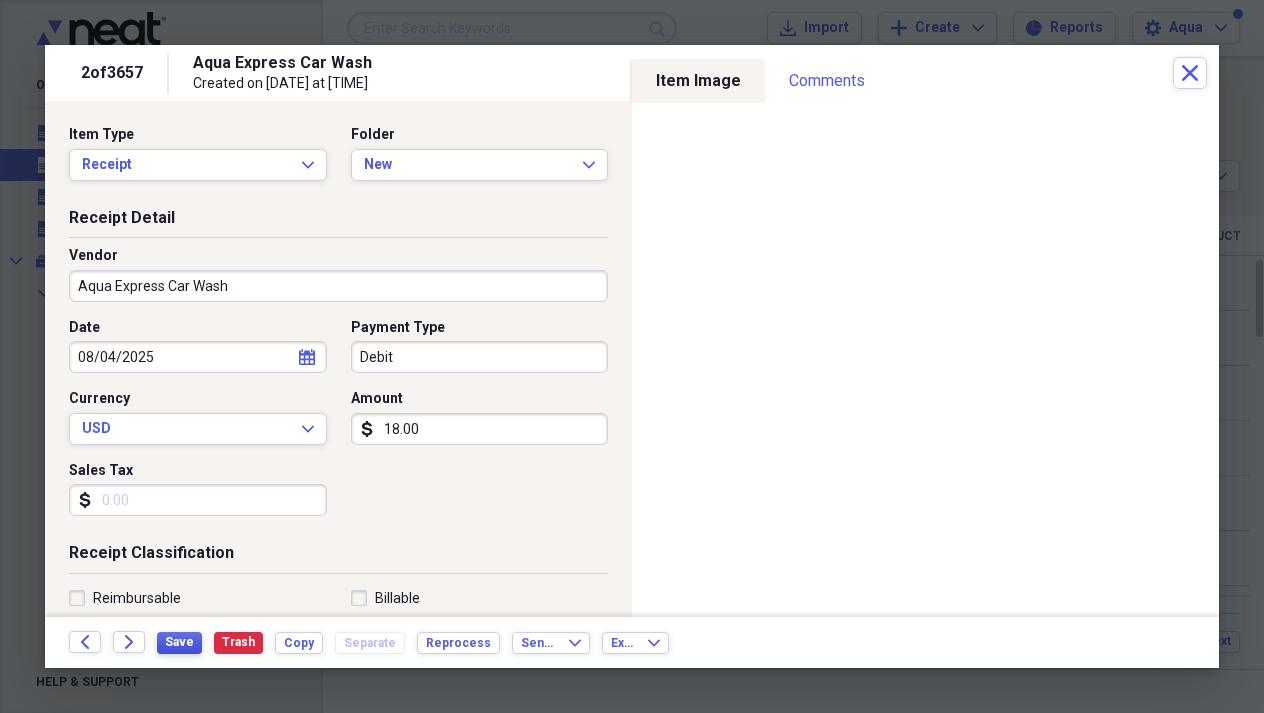 click on "Save" at bounding box center [179, 642] 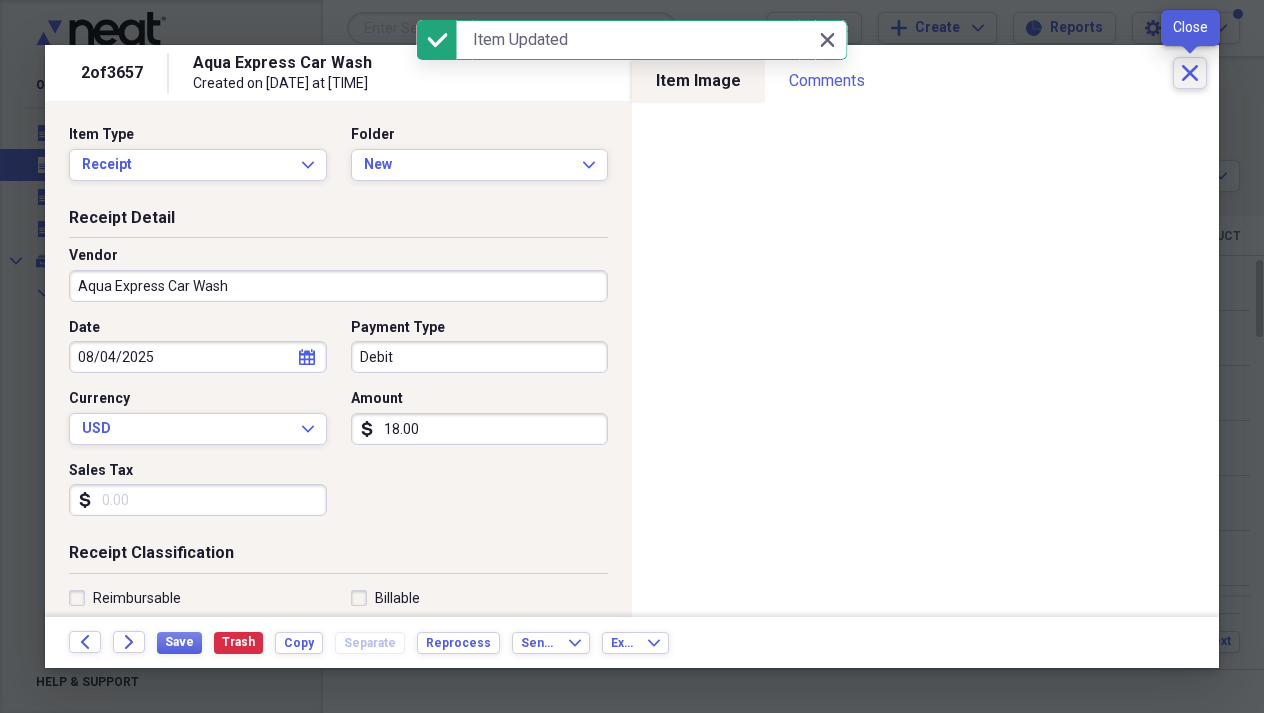 click on "Close" at bounding box center (1190, 73) 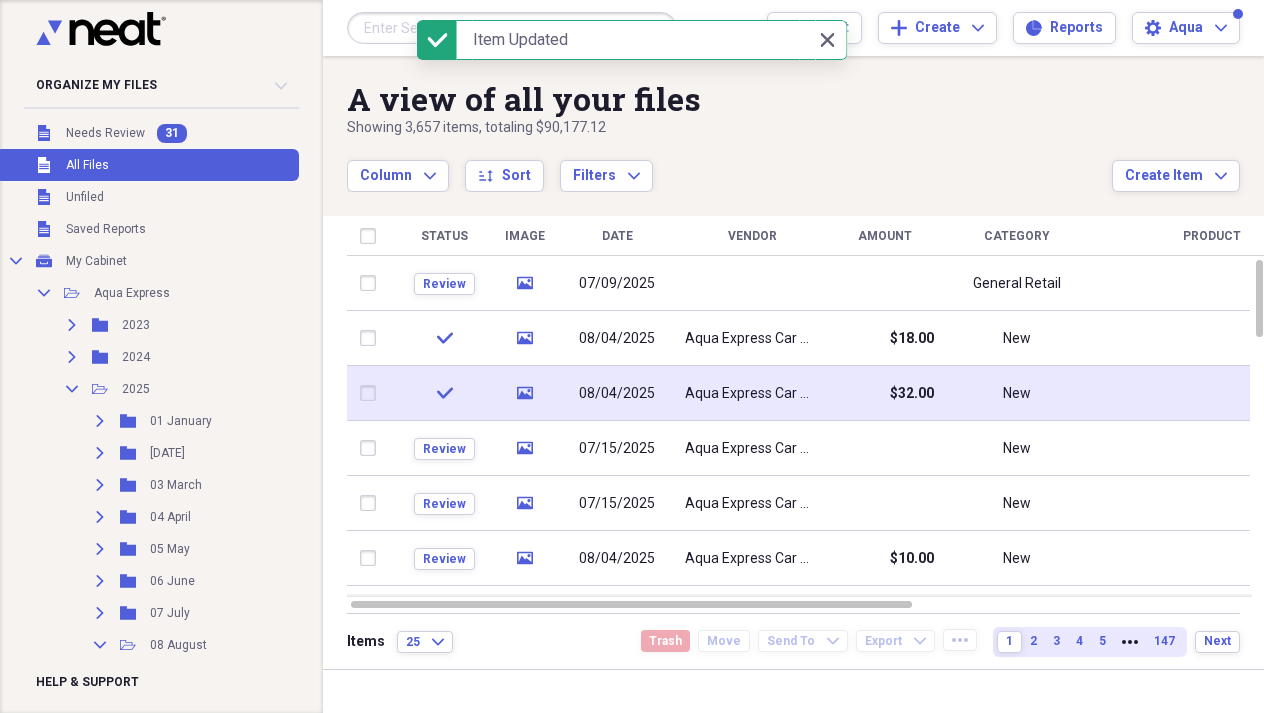 click on "Aqua Express Car Wash" at bounding box center (752, 394) 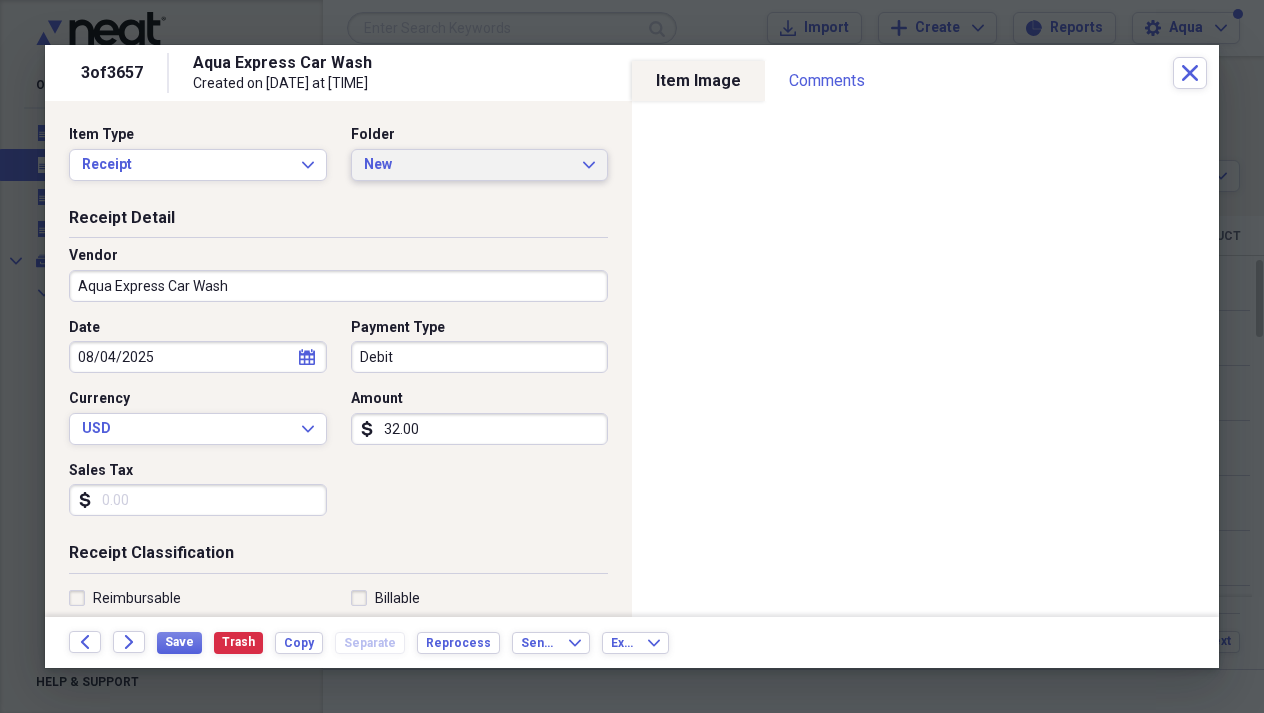 click on "New" at bounding box center (468, 165) 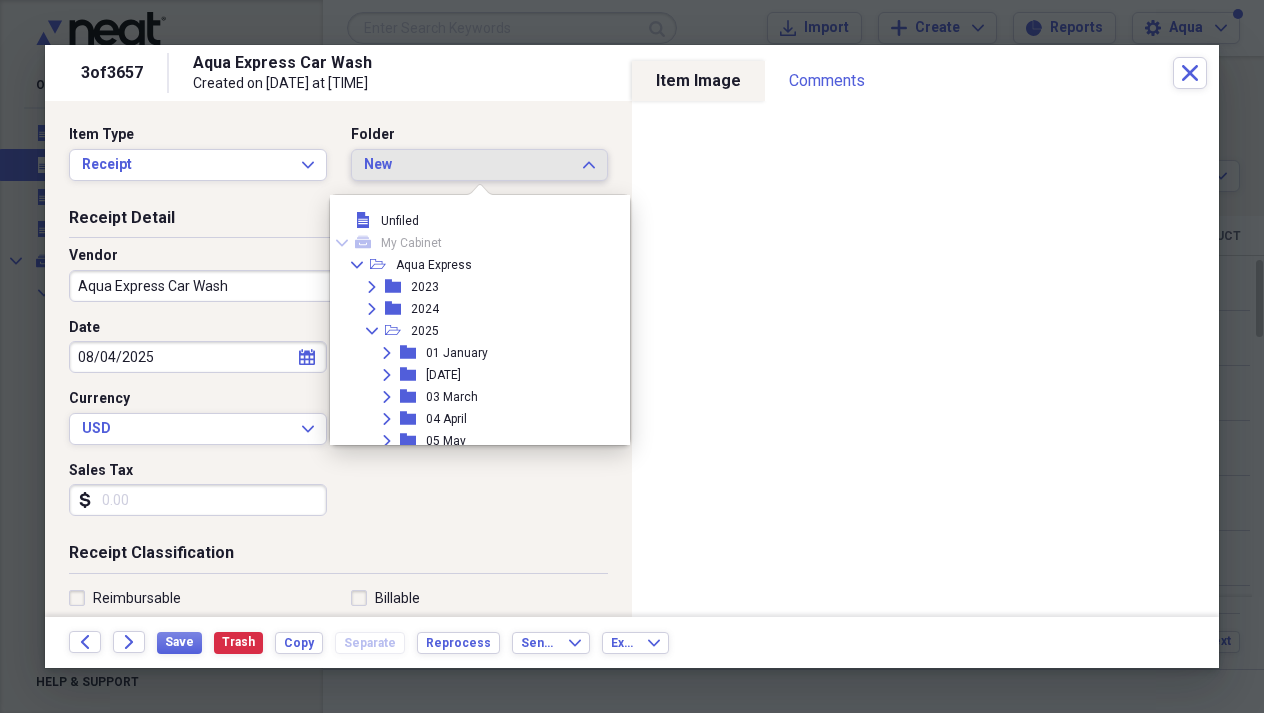 scroll, scrollTop: 209, scrollLeft: 0, axis: vertical 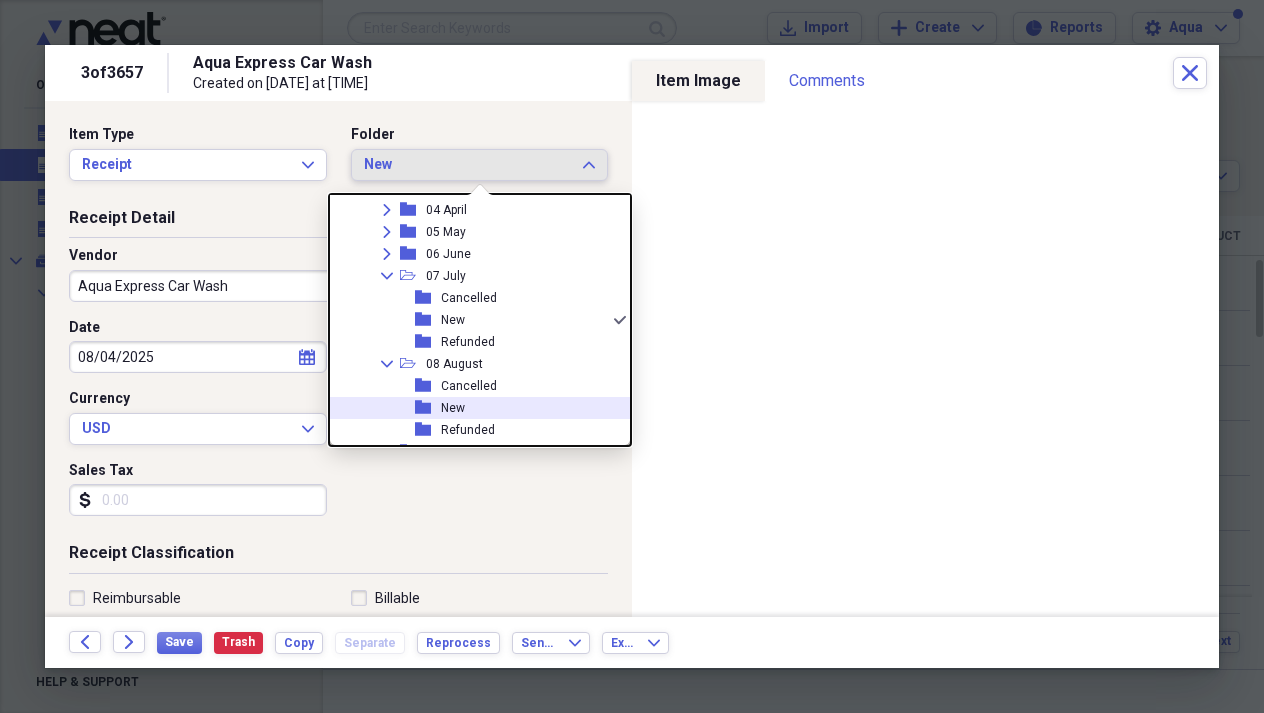 click on "New" at bounding box center (453, 408) 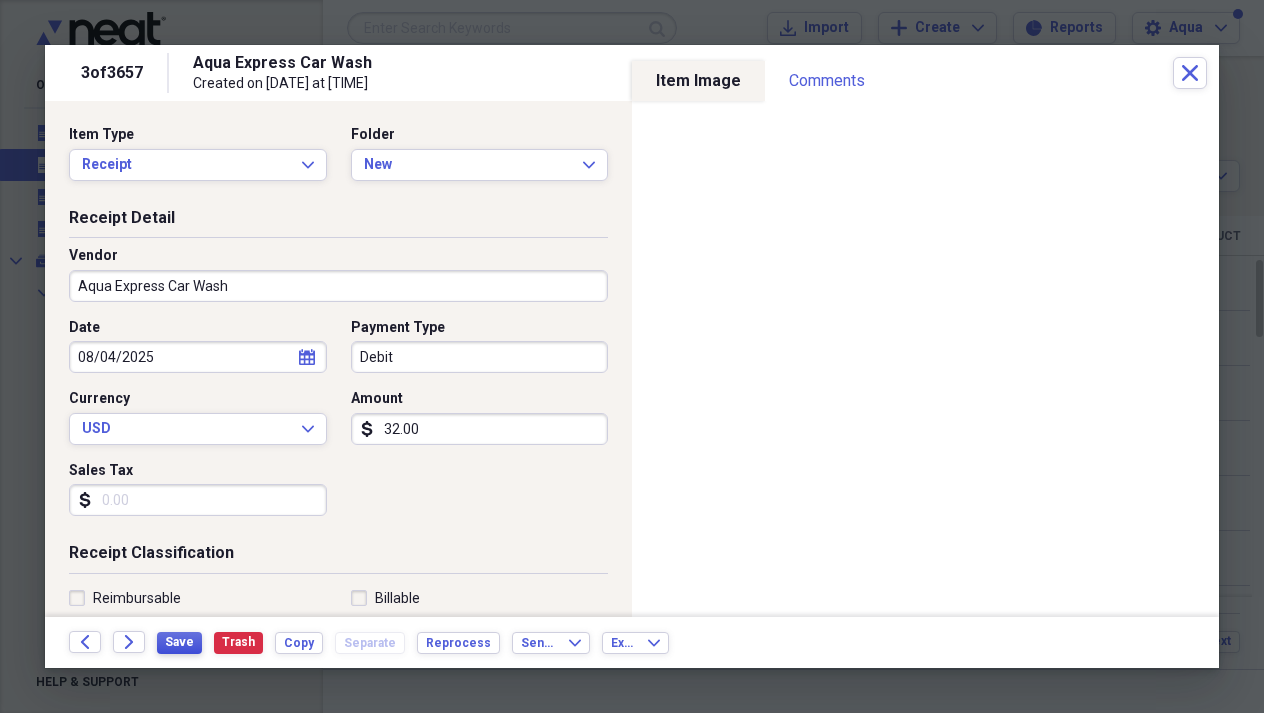 click on "Save" at bounding box center [179, 643] 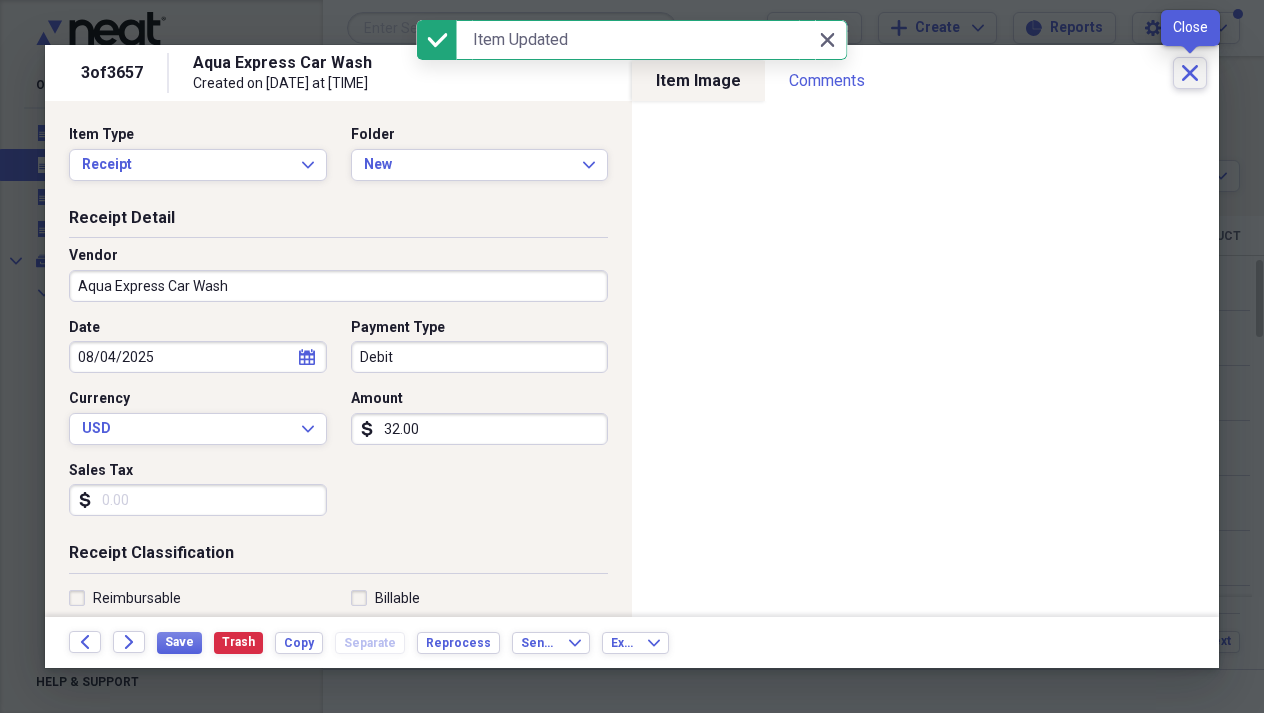 click on "Close" 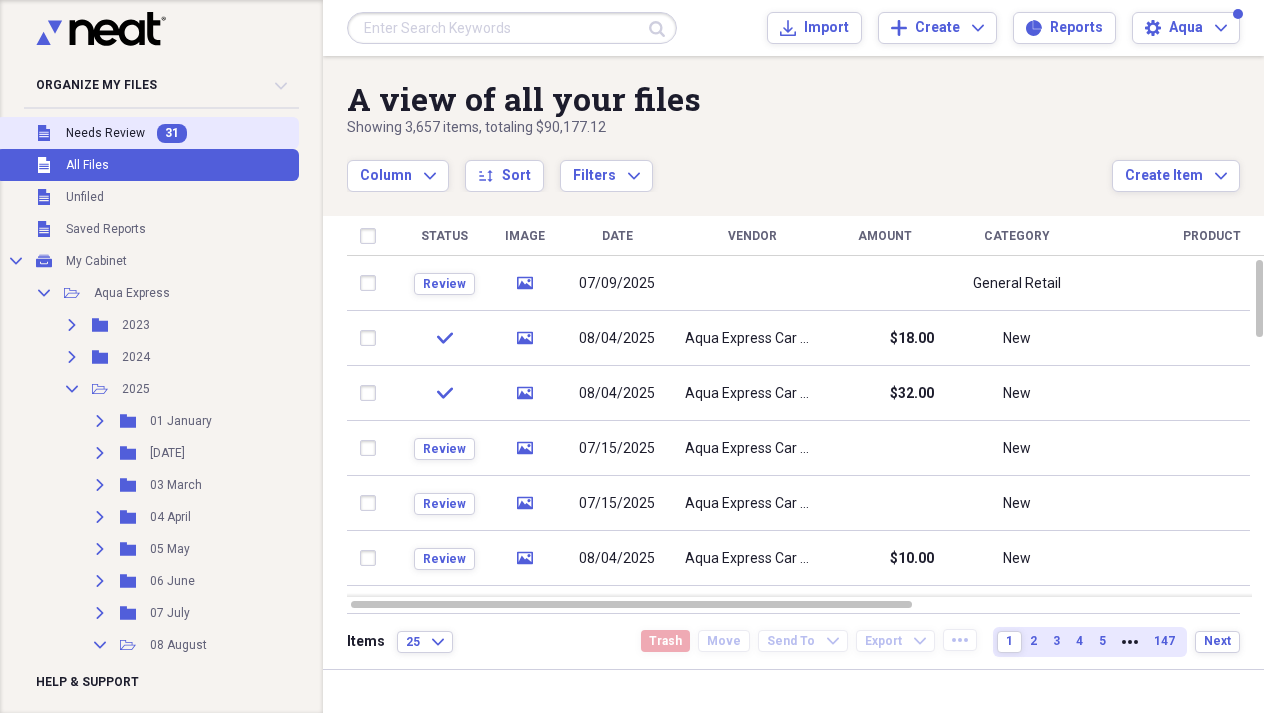 click on "Unfiled Needs Review 31" at bounding box center (147, 133) 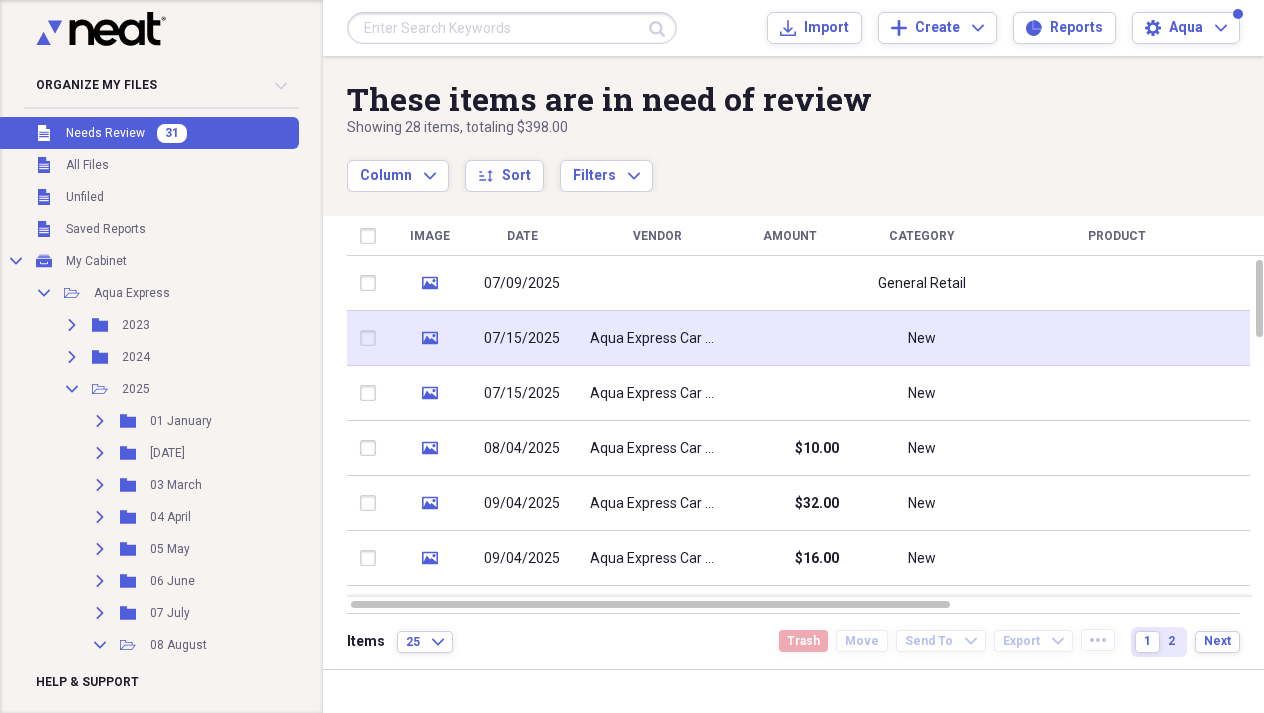 click on "Aqua Express Car Wash" at bounding box center [657, 339] 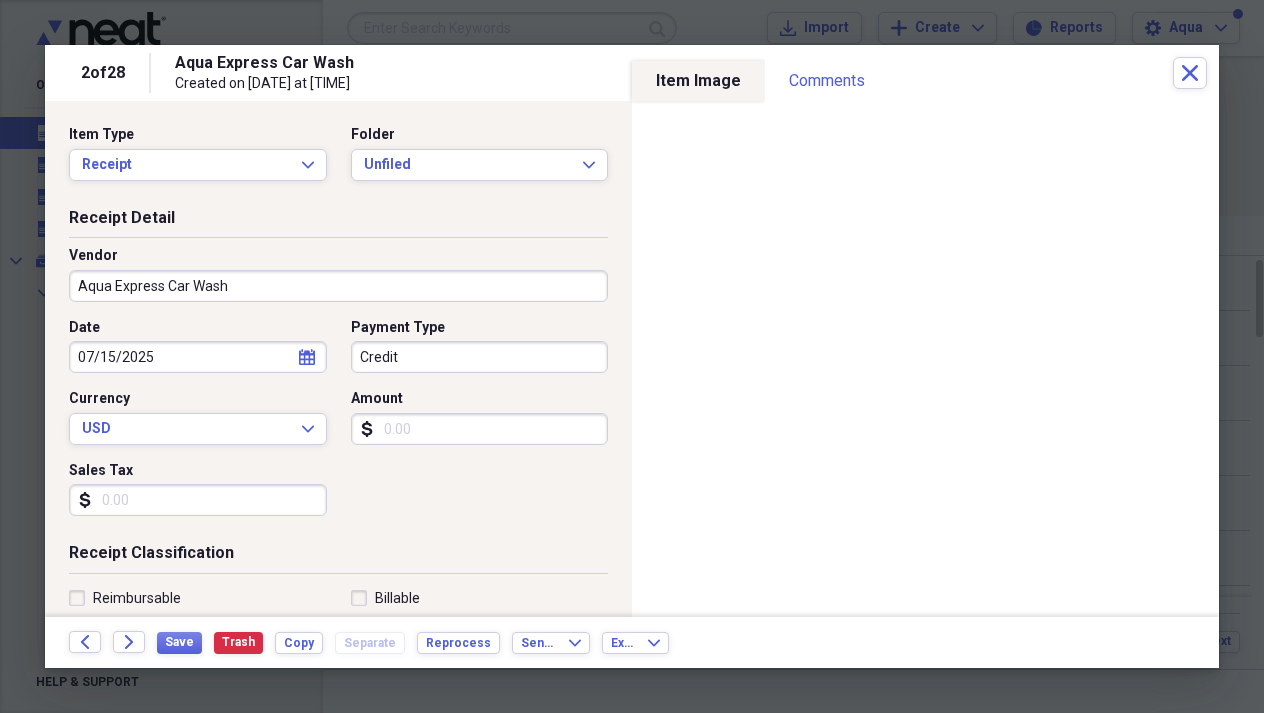 click on "07/15/2025" at bounding box center [198, 357] 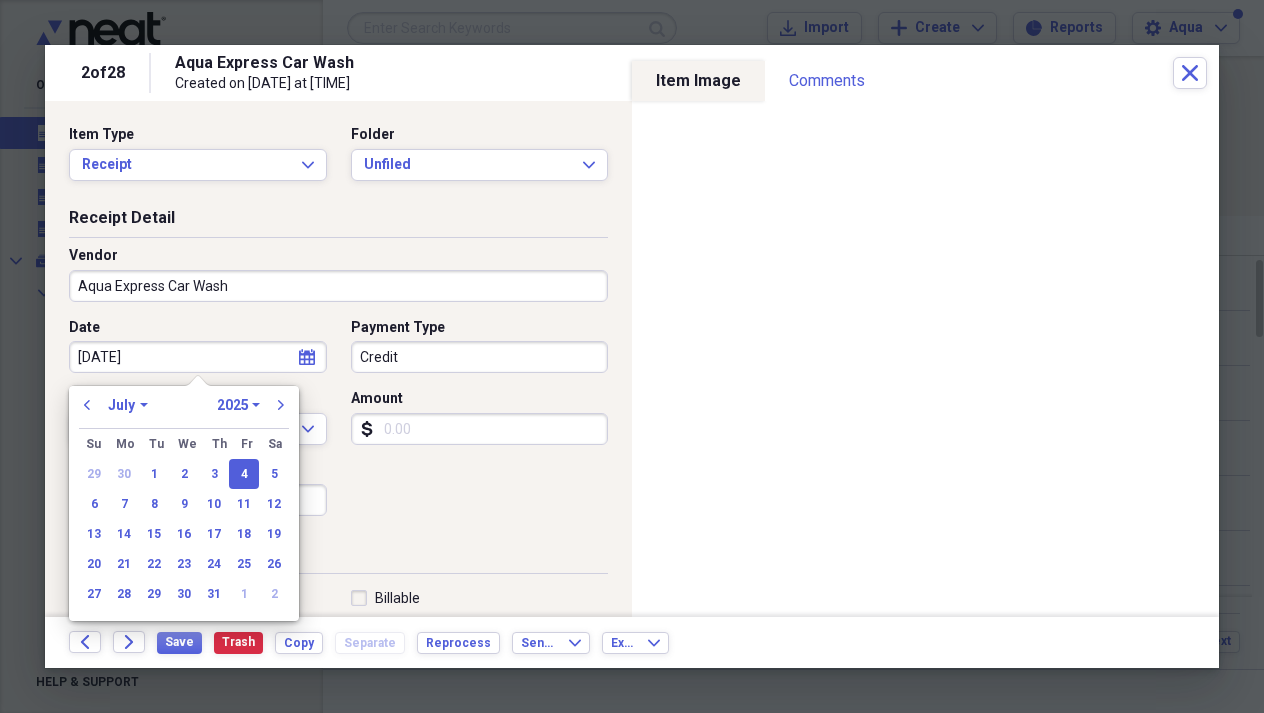click on "[DATE]" at bounding box center (198, 357) 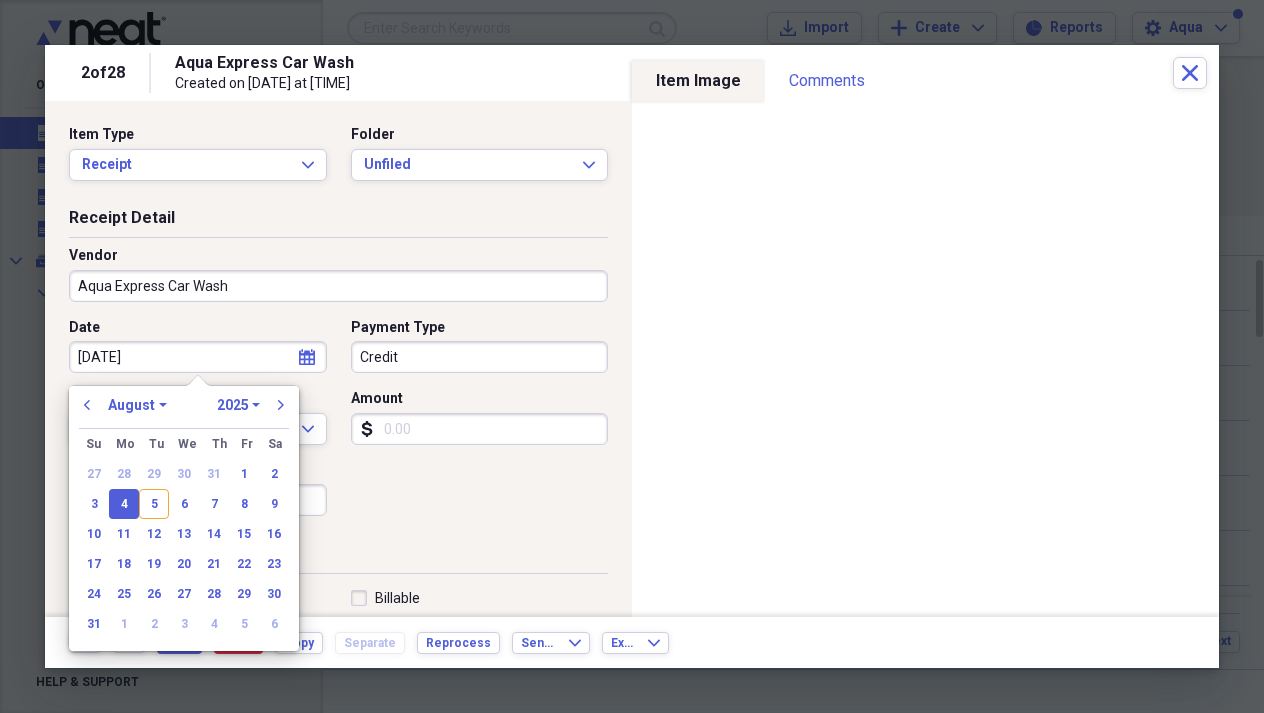 type on "08/04/2025" 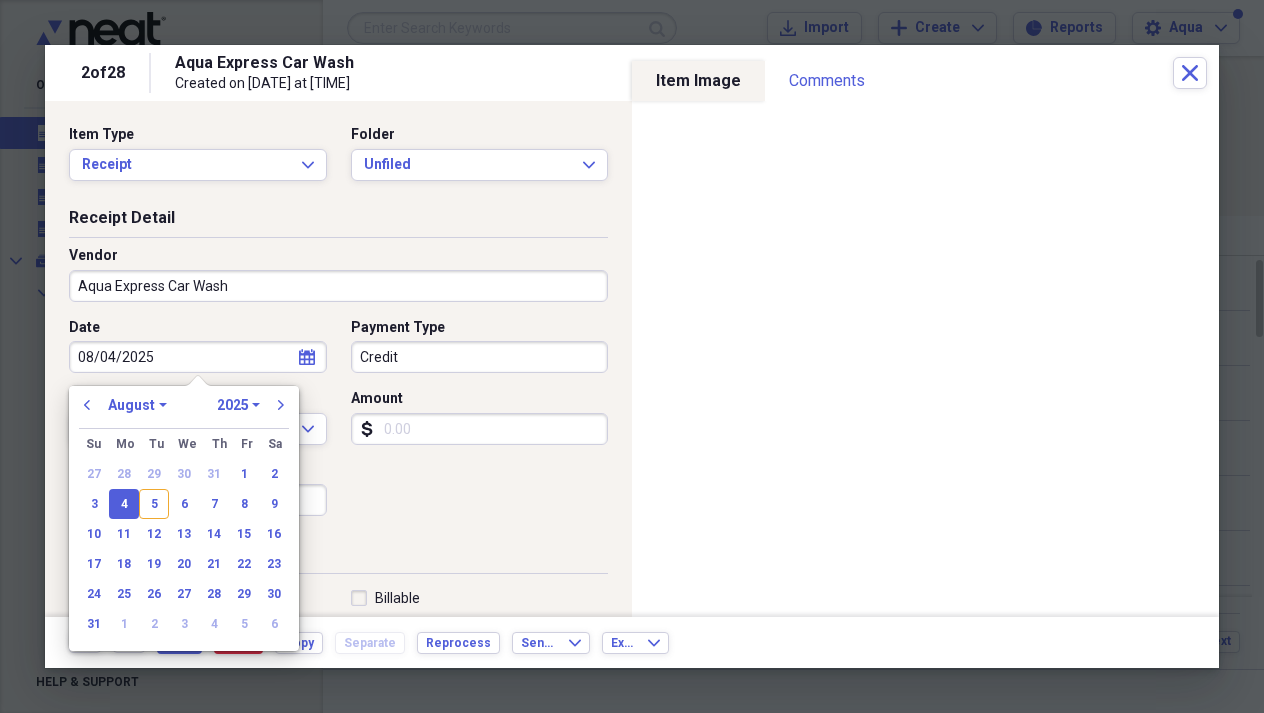 click on "Receipt Classification" at bounding box center [338, 557] 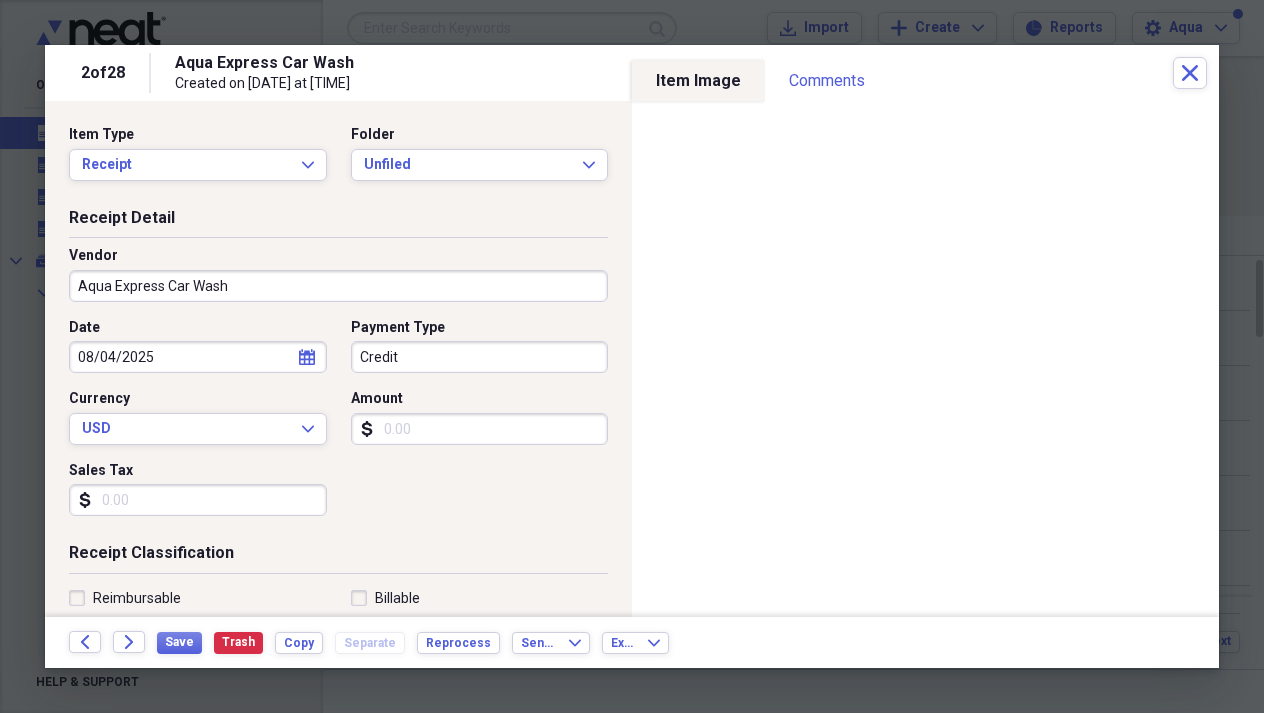 scroll, scrollTop: 7, scrollLeft: 0, axis: vertical 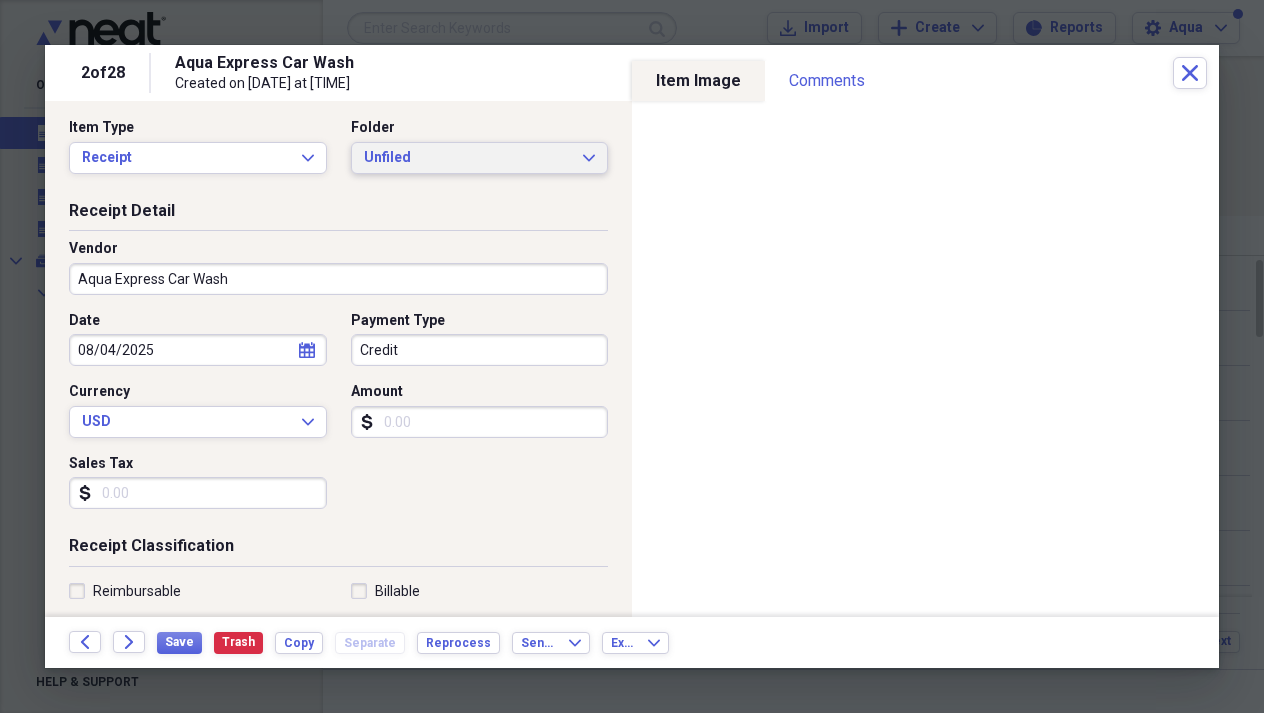 click on "Unfiled" at bounding box center (468, 158) 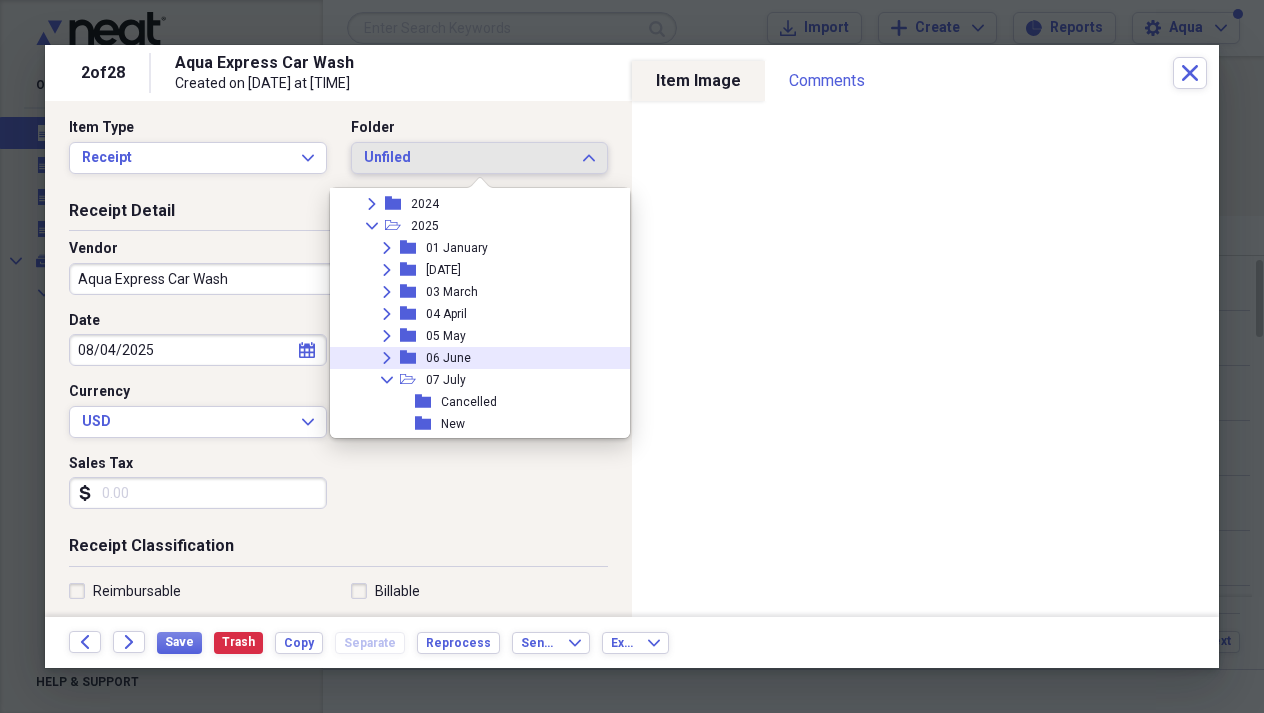 scroll, scrollTop: 156, scrollLeft: 0, axis: vertical 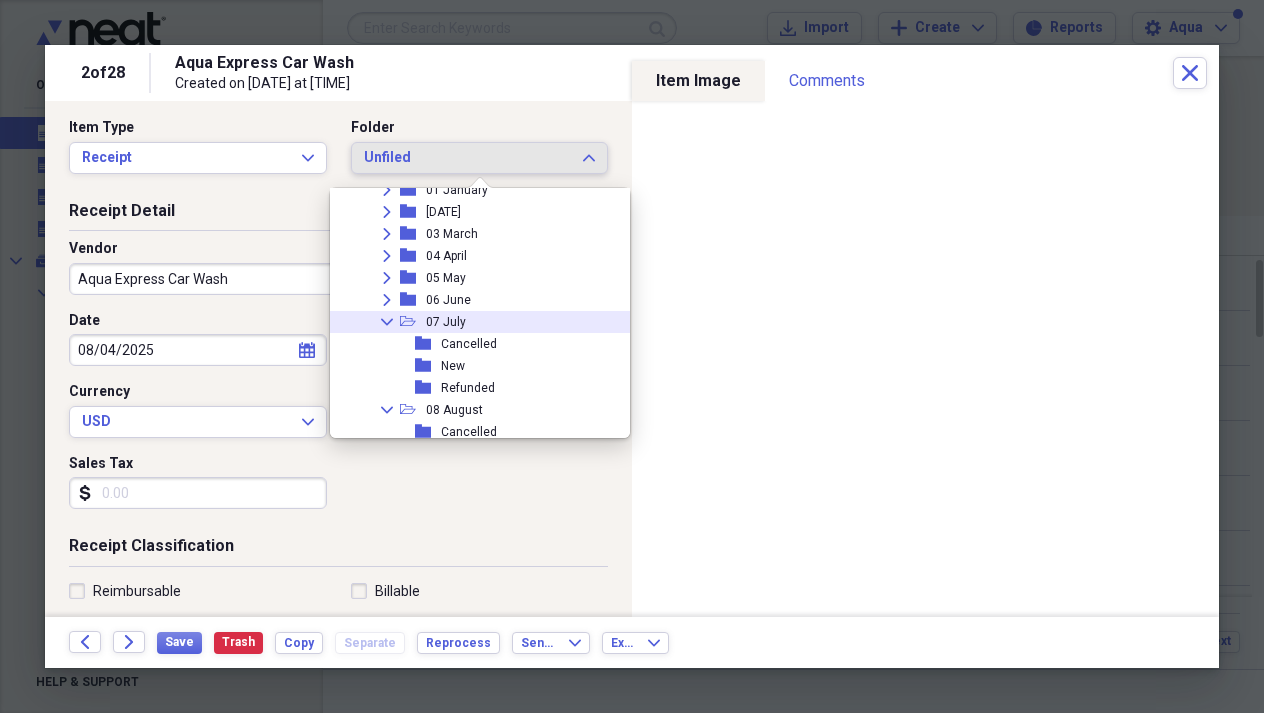 click 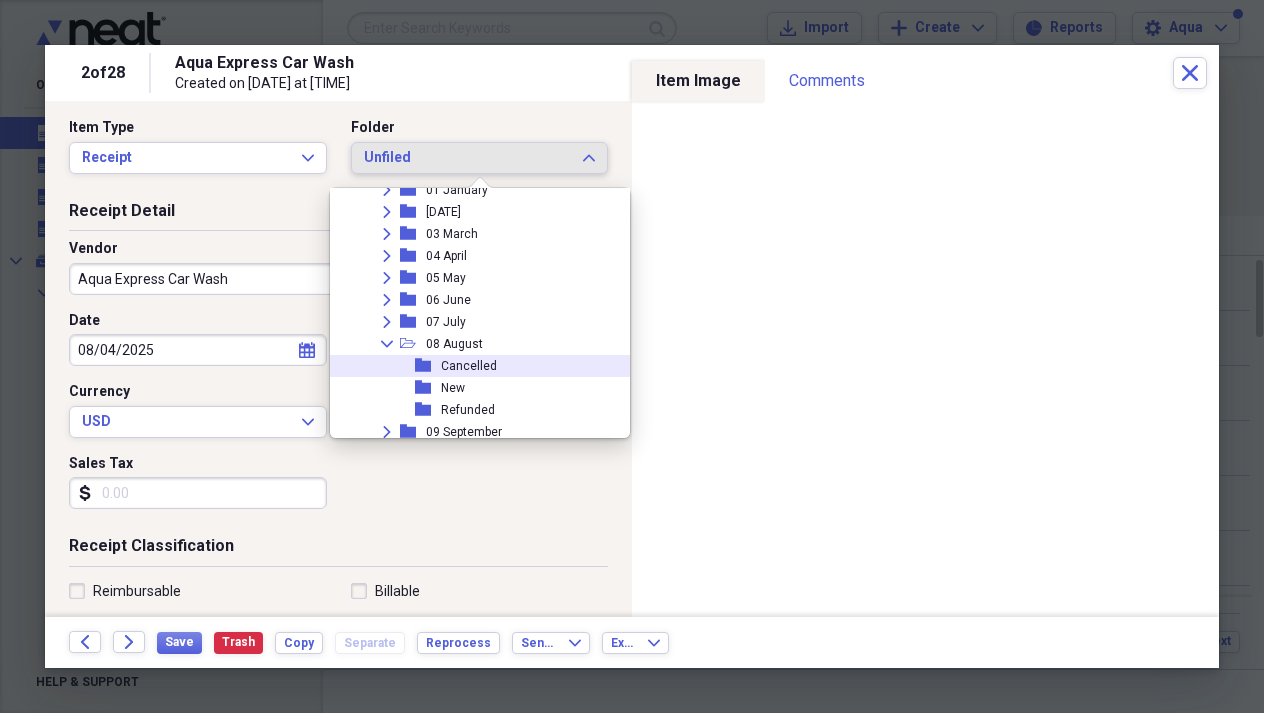 click on "folder" at bounding box center (428, 366) 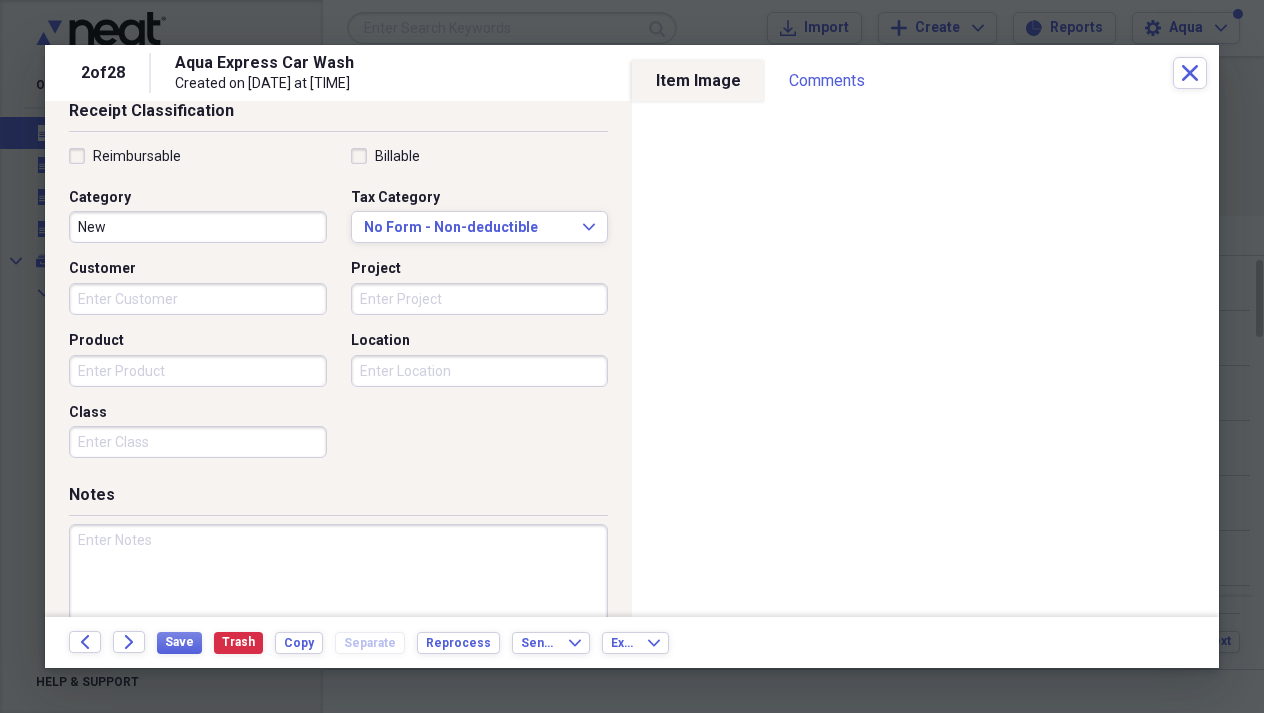 scroll, scrollTop: 461, scrollLeft: 0, axis: vertical 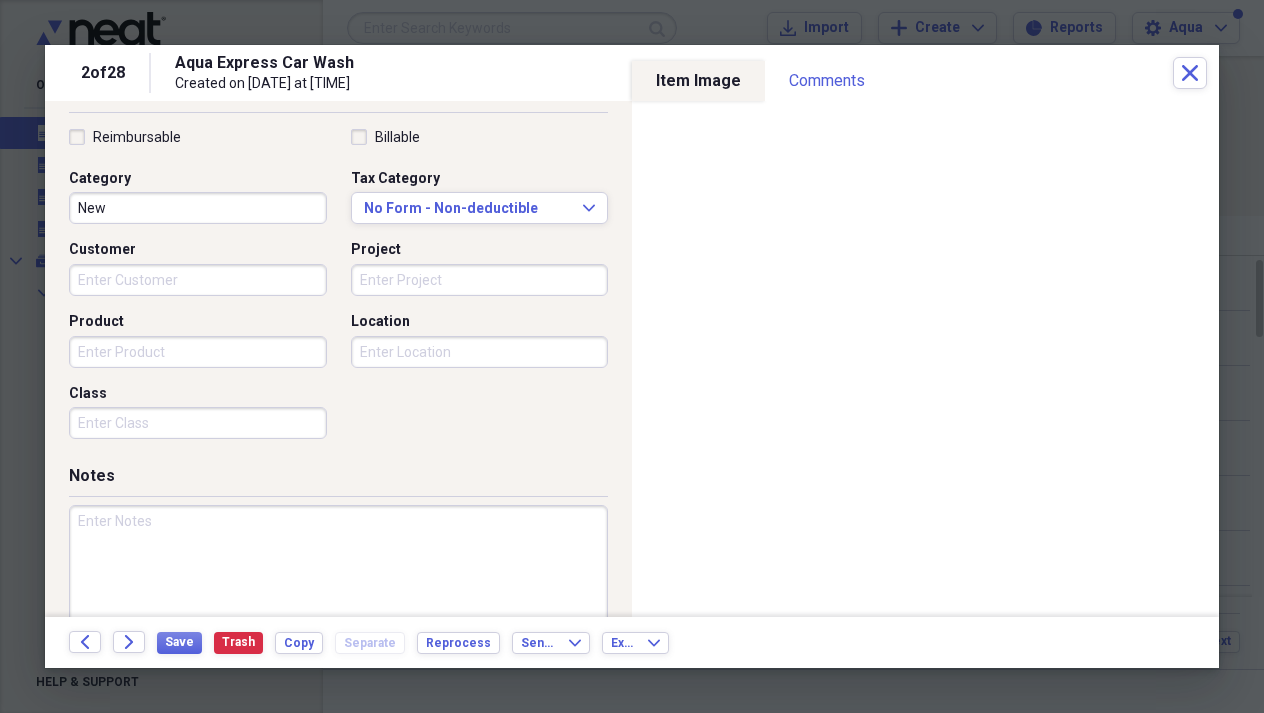 click on "Project" at bounding box center [480, 280] 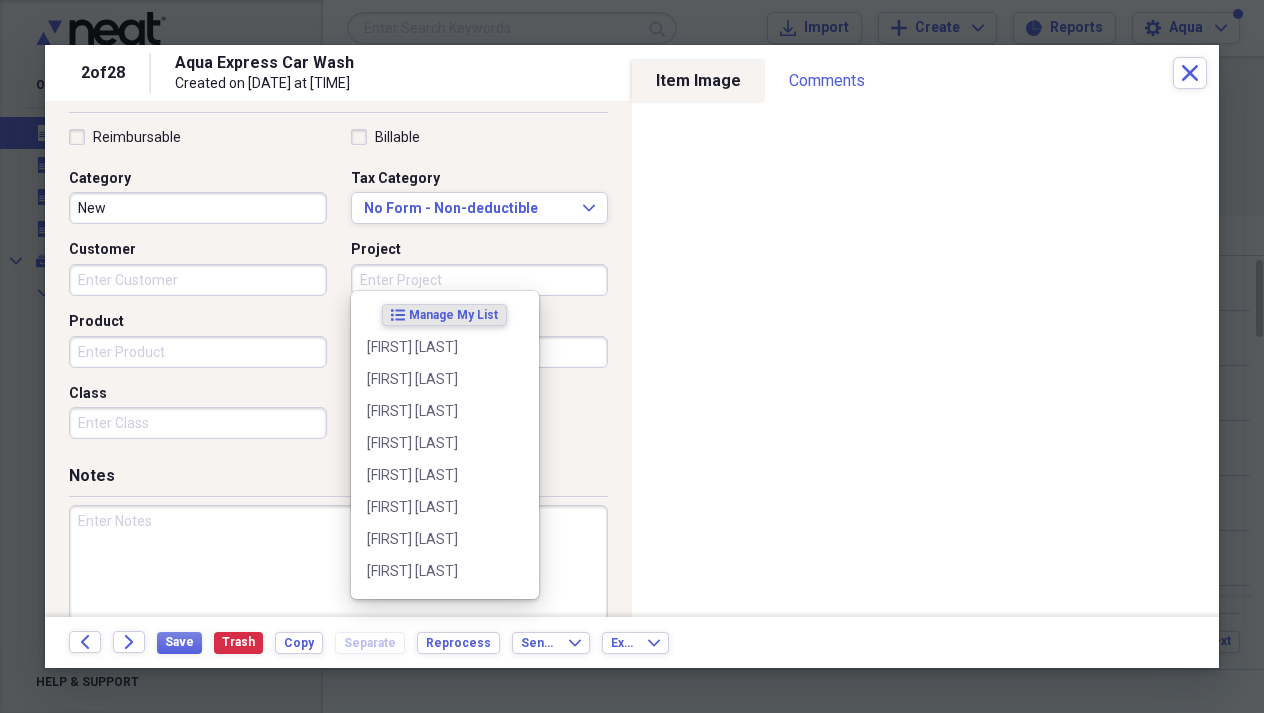 click on "Project" at bounding box center (480, 280) 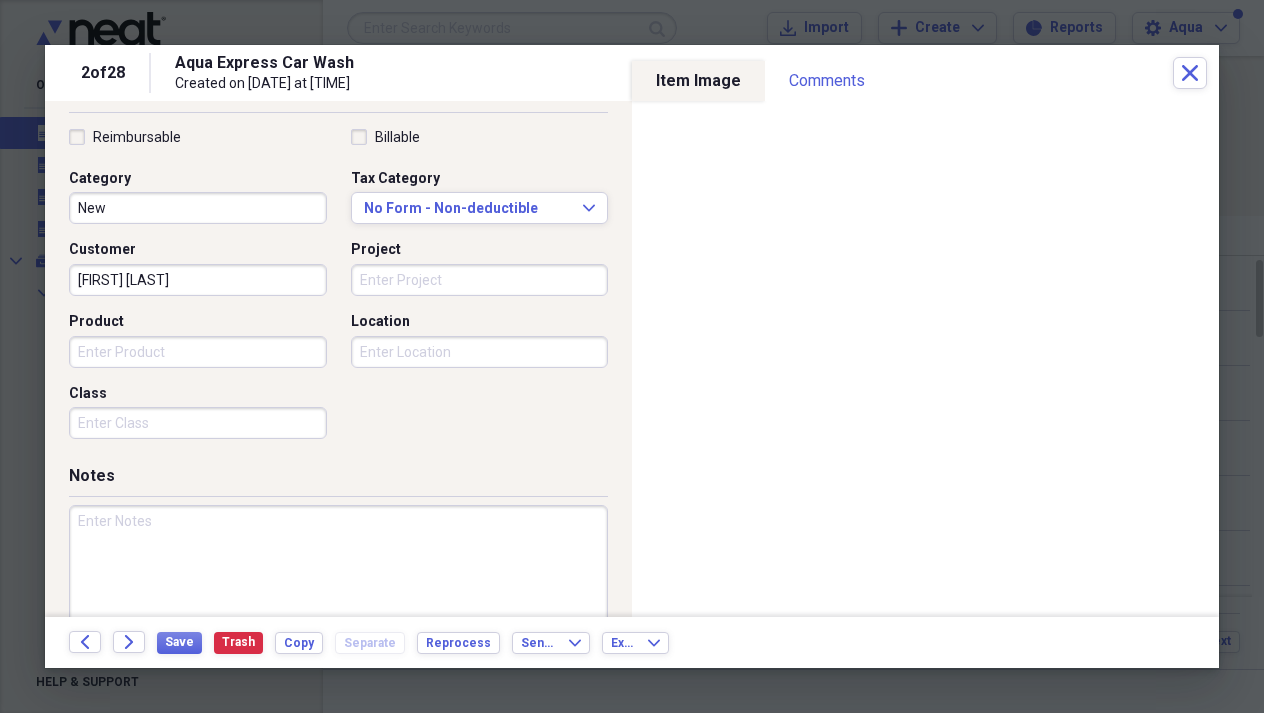 type on "[FIRST] [LAST]" 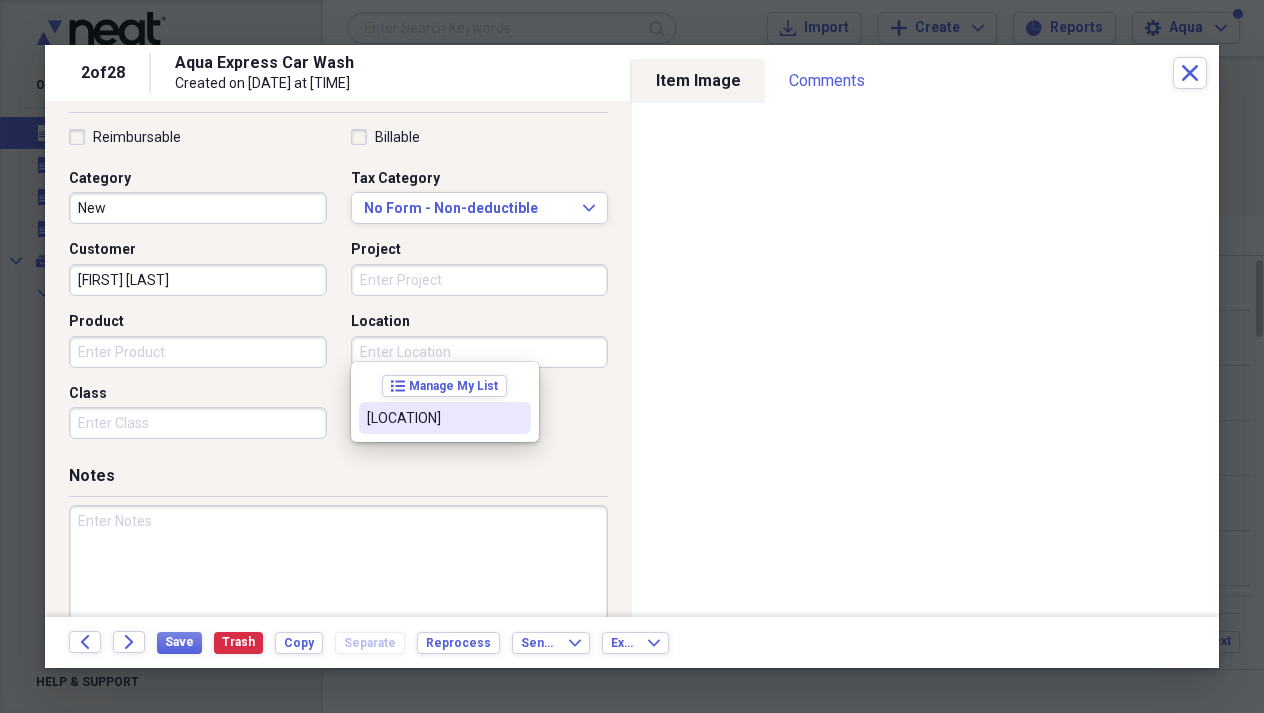click on "[LOCATION]" at bounding box center [433, 418] 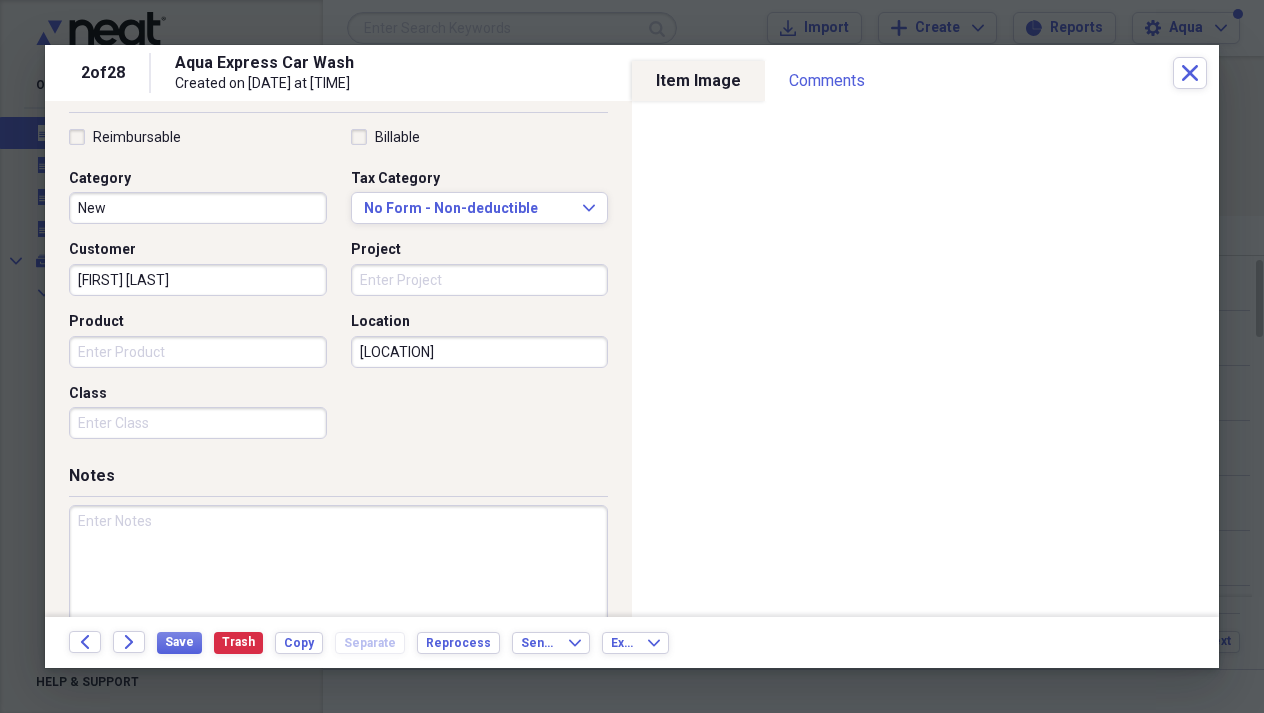 click on "Product" at bounding box center (198, 352) 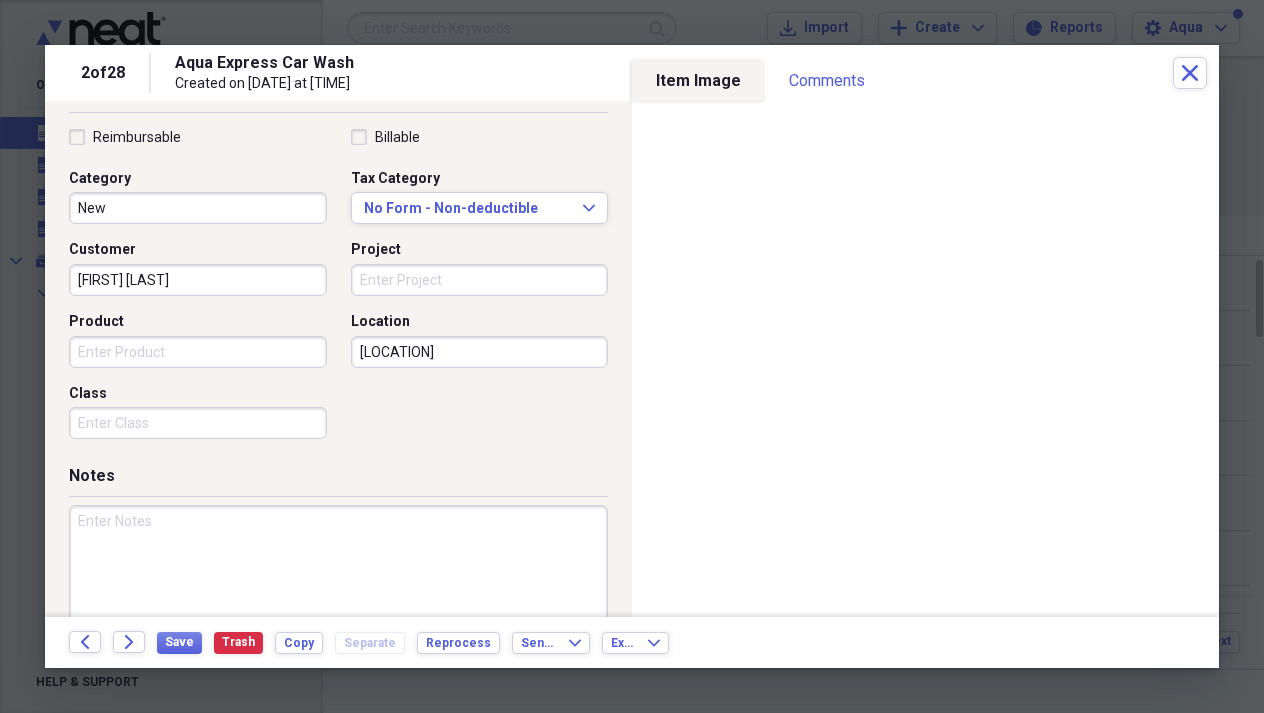 click on "Receipt Classification Reimbursable Billable Category New Tax Category No Form - Non-deductible Expand Customer [FIRST] [LAST] Project Product Location Zion Crossroads Class" at bounding box center [338, 273] 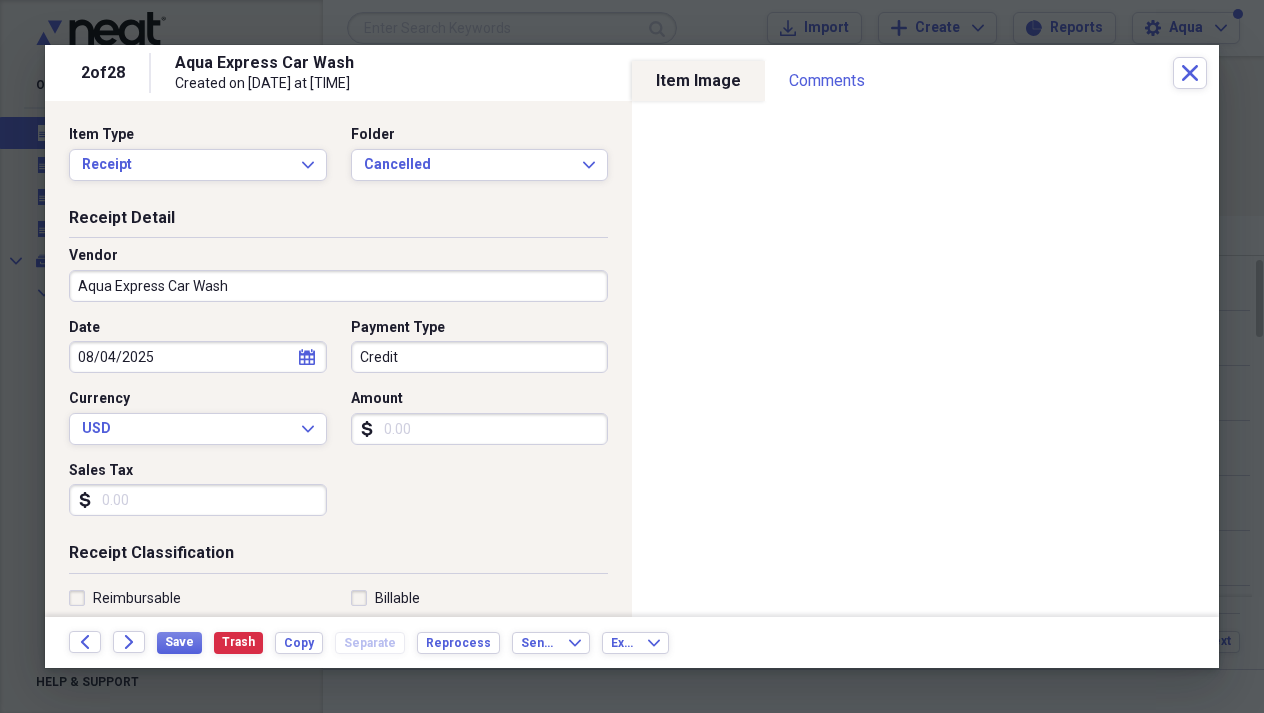 scroll, scrollTop: 0, scrollLeft: 0, axis: both 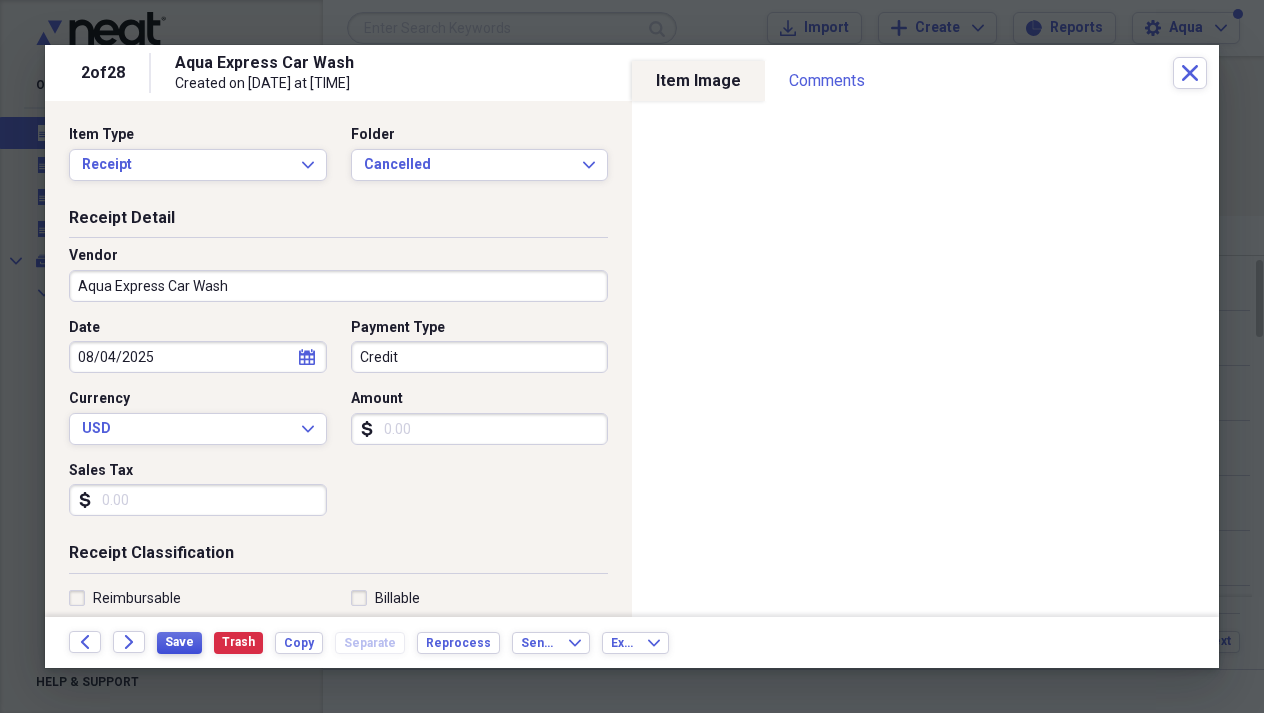 click on "Save" at bounding box center [179, 642] 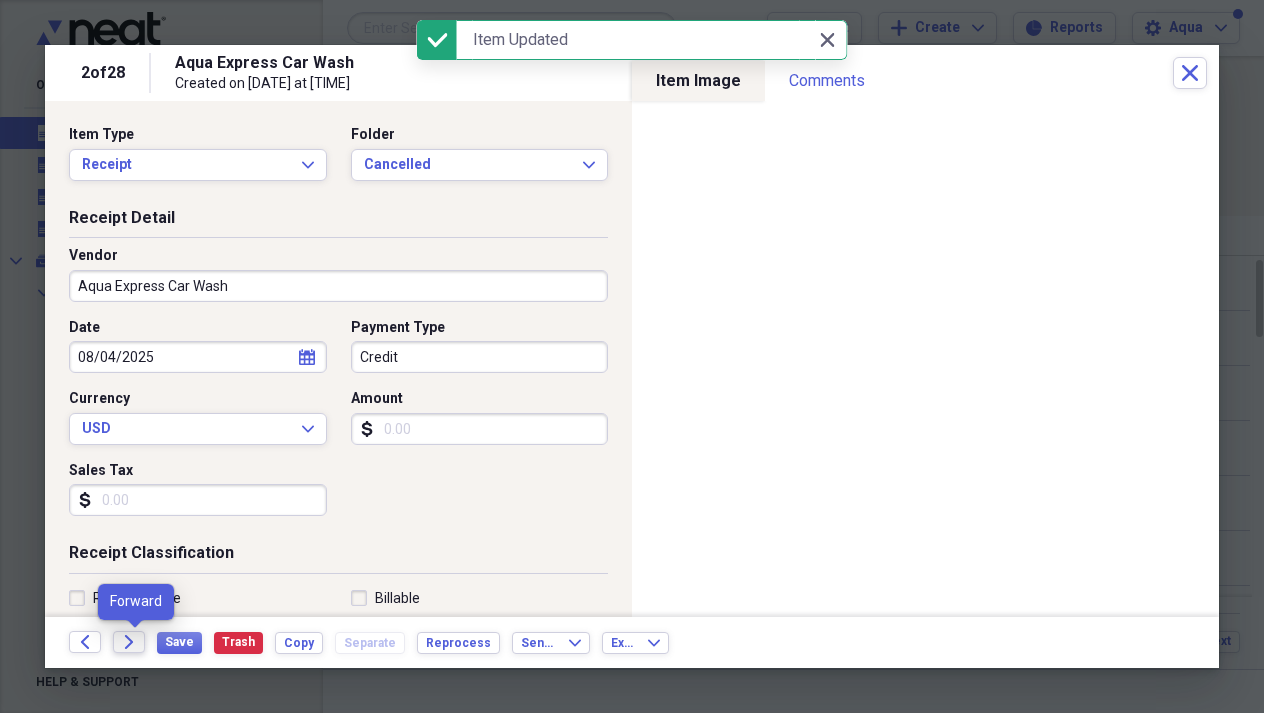 click 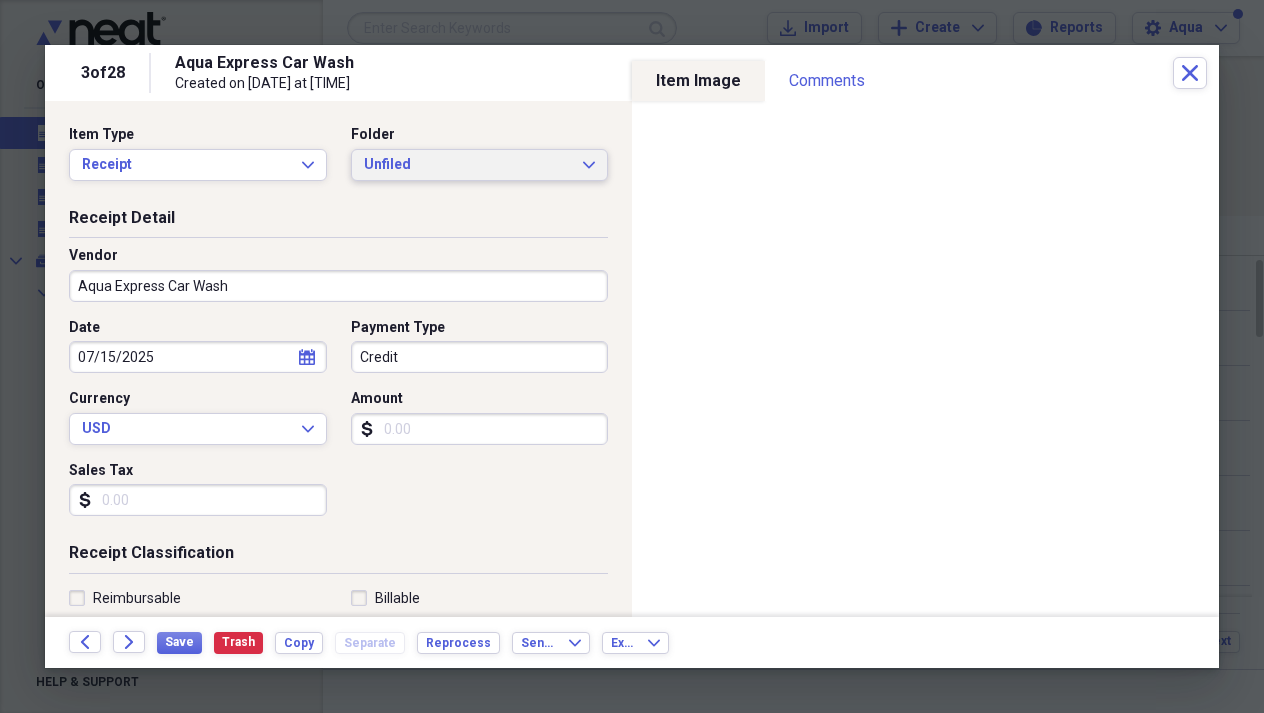 click on "Unfiled" at bounding box center [468, 165] 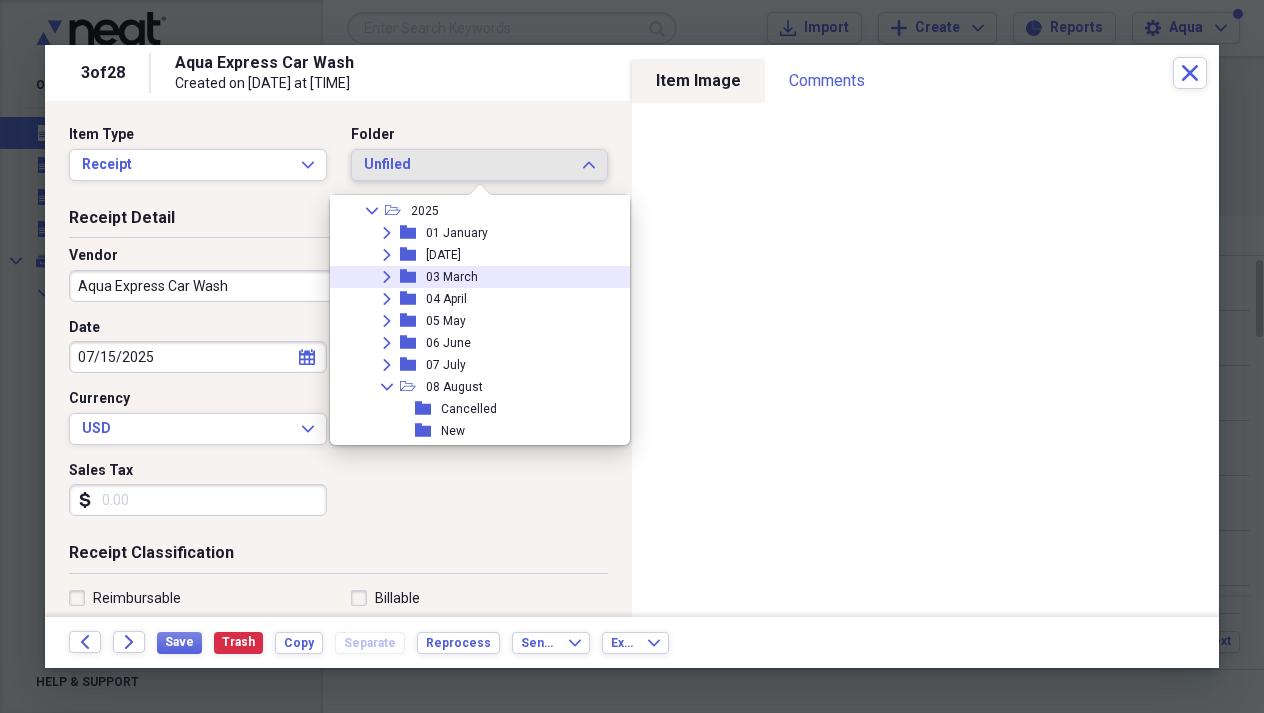 scroll, scrollTop: 124, scrollLeft: 0, axis: vertical 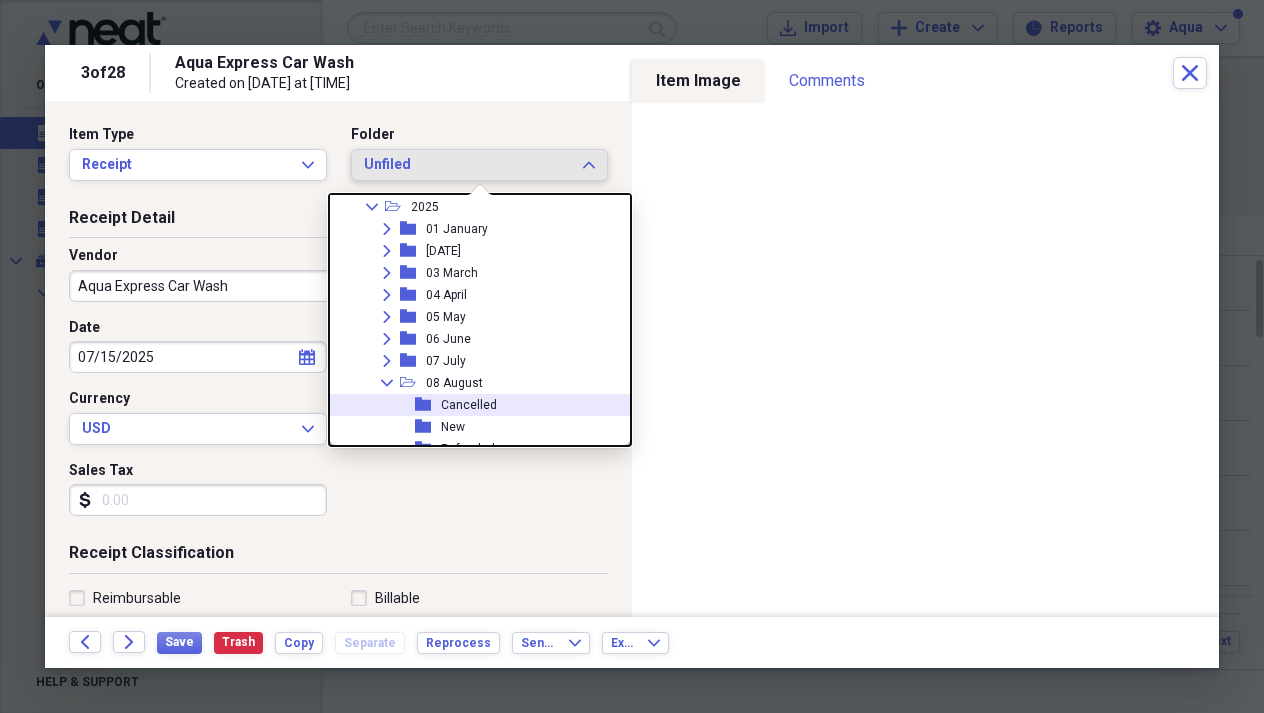 click on "Cancelled" at bounding box center [469, 405] 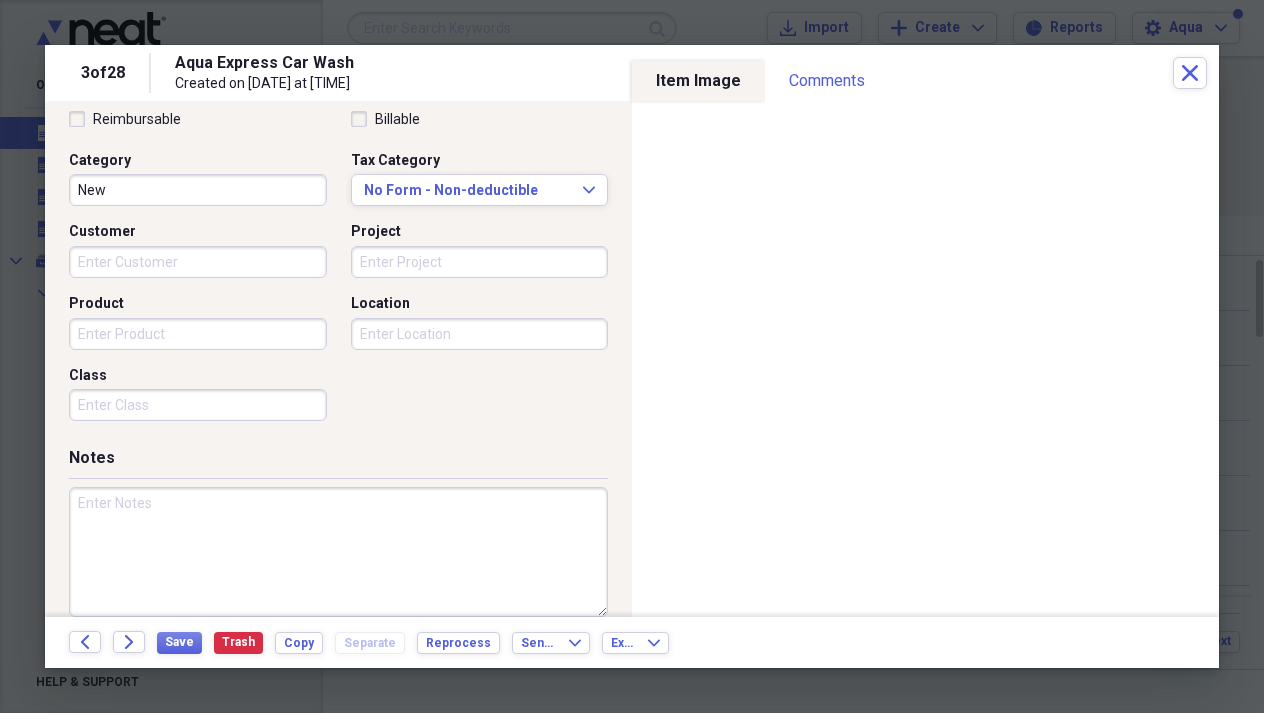 scroll, scrollTop: 484, scrollLeft: 0, axis: vertical 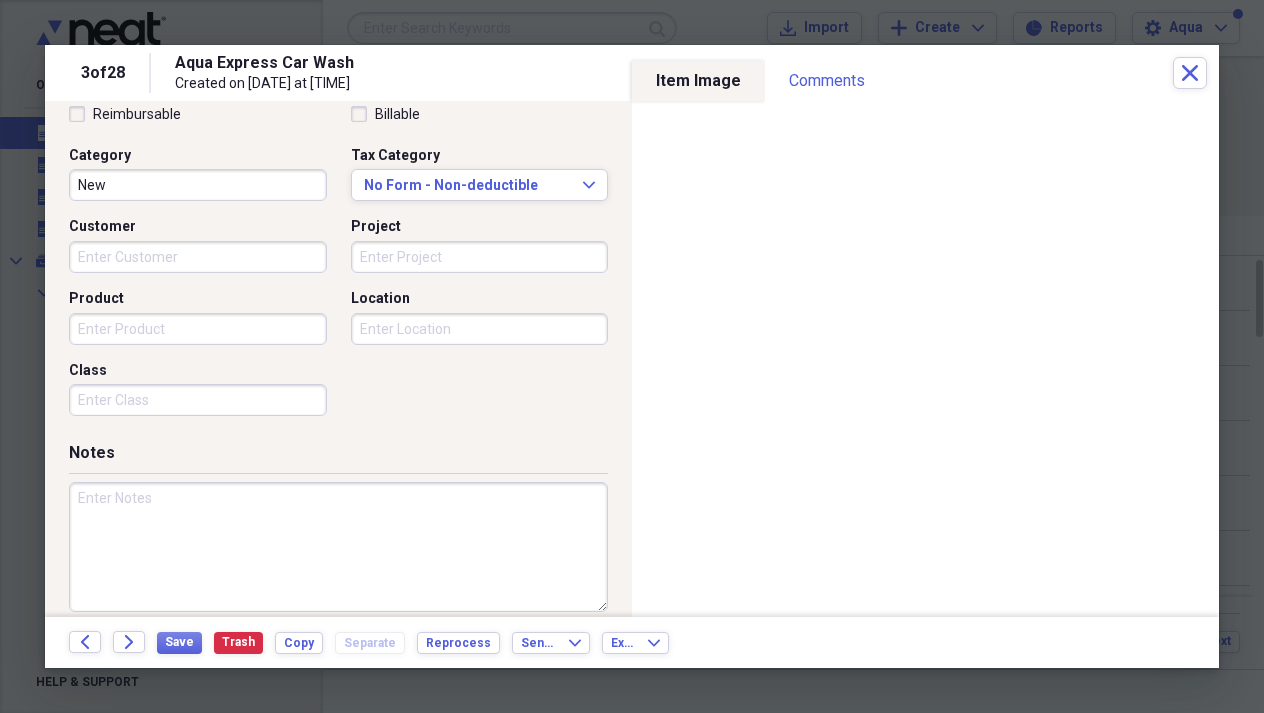 click on "Customer" at bounding box center [198, 257] 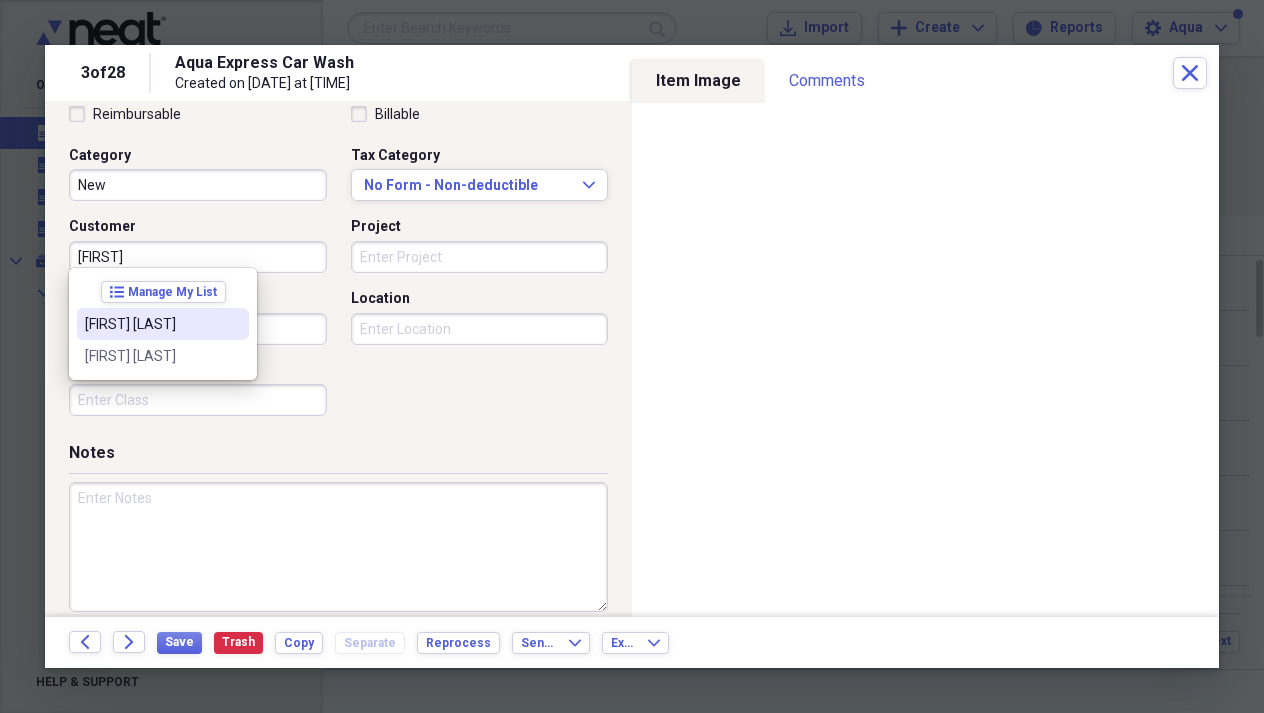click on "[FIRST] [LAST]" at bounding box center [151, 324] 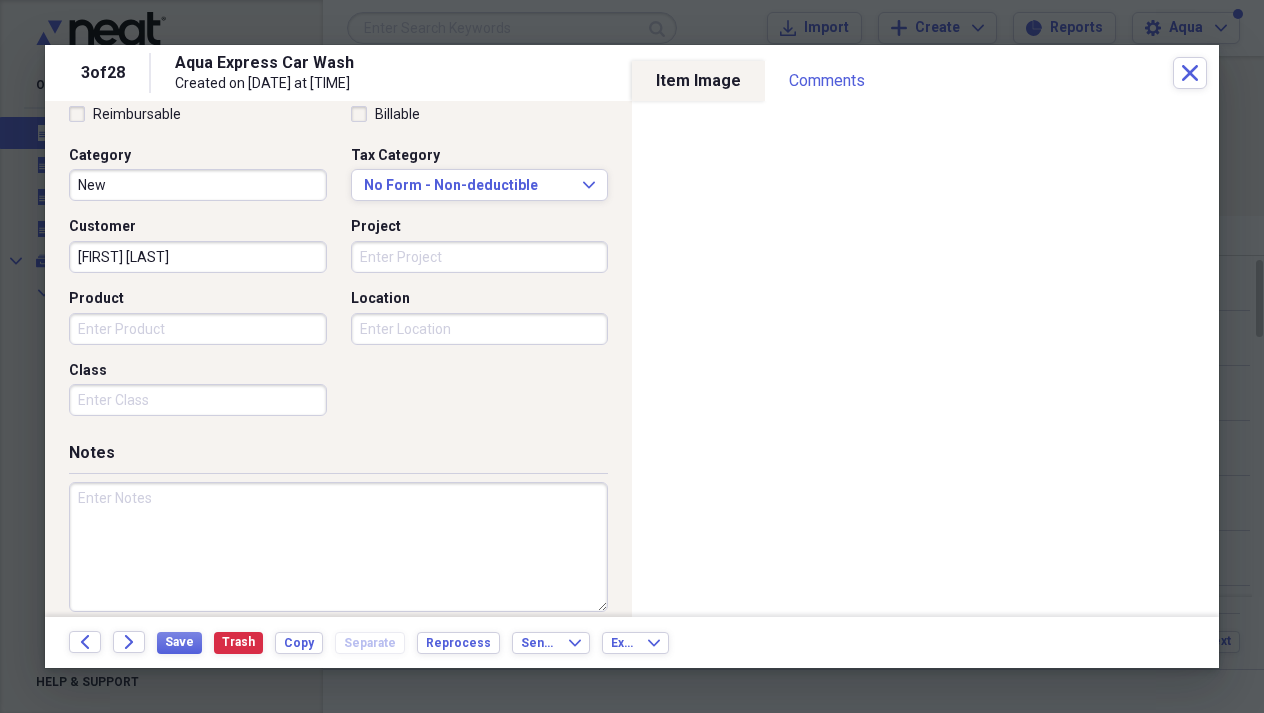 click on "Location" at bounding box center [480, 329] 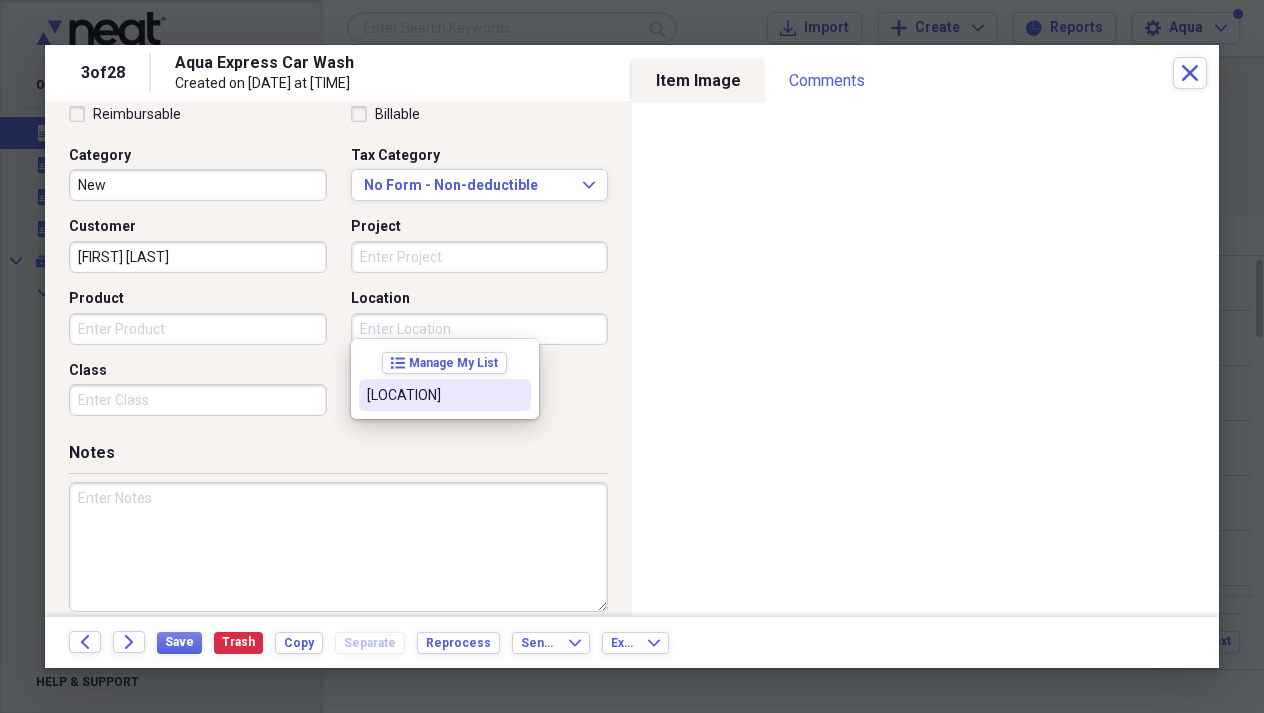 click on "[LOCATION]" at bounding box center (433, 395) 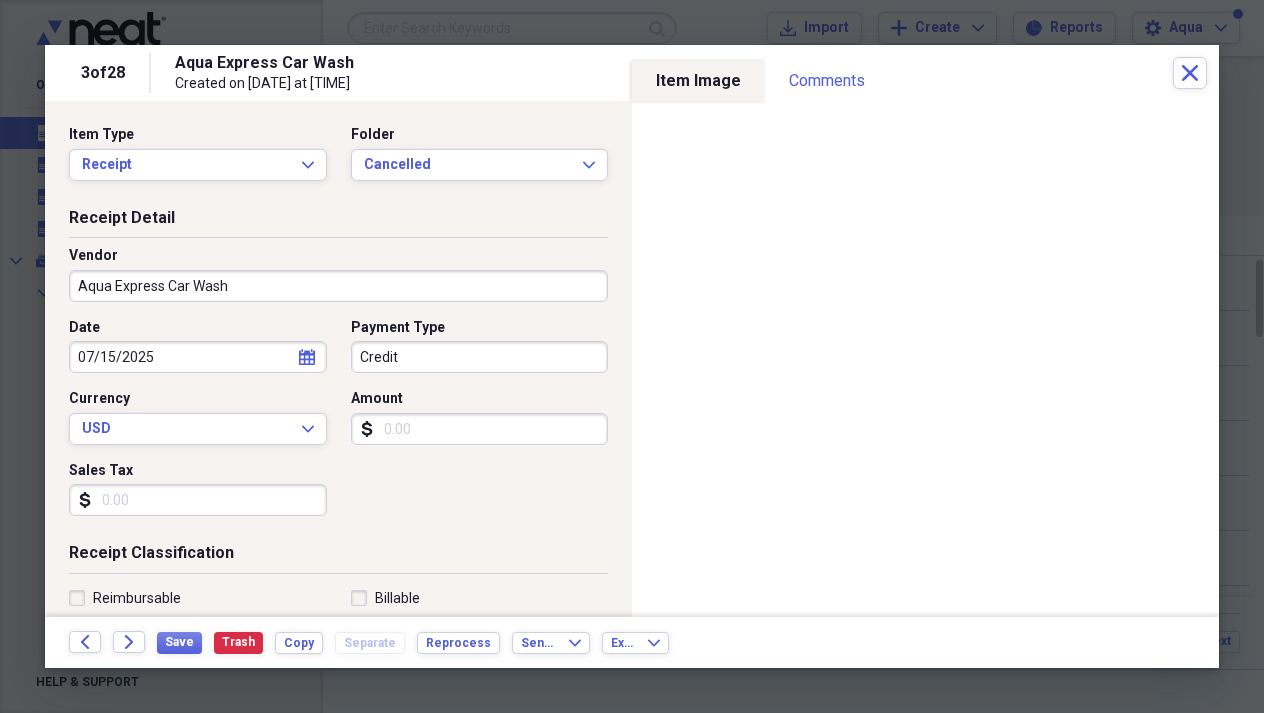 scroll, scrollTop: 0, scrollLeft: 0, axis: both 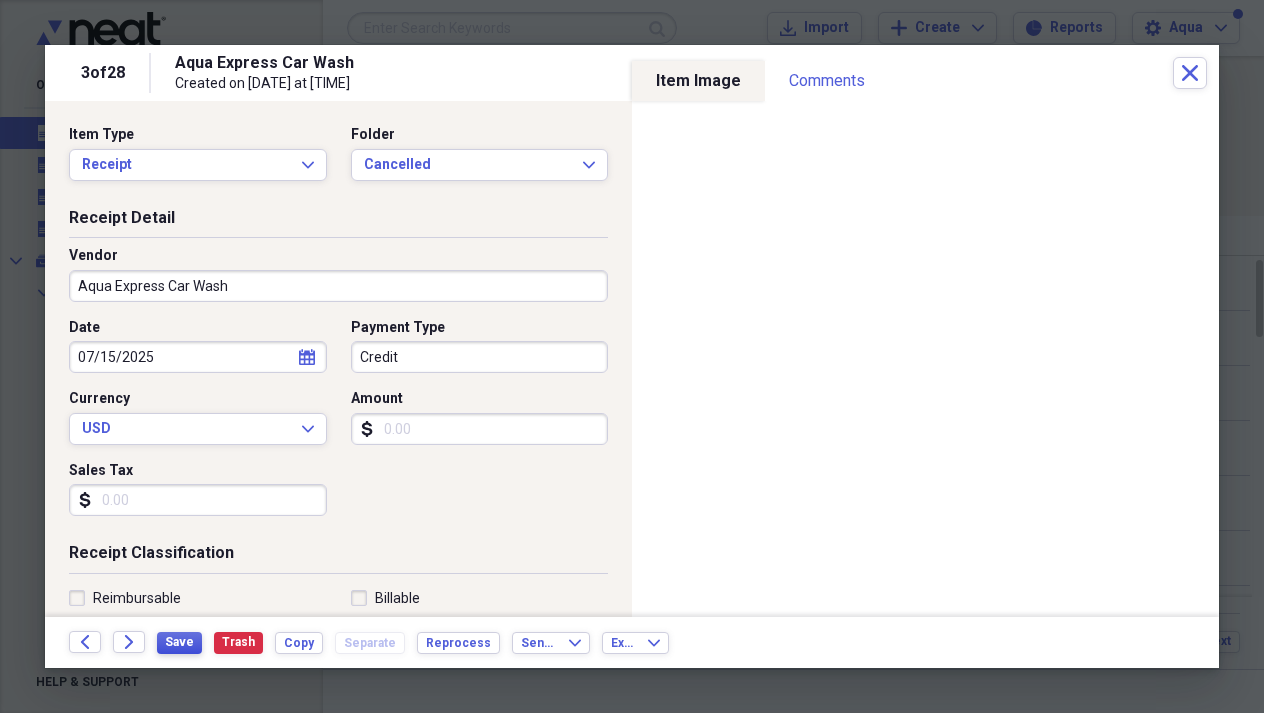 click on "Save" at bounding box center (179, 642) 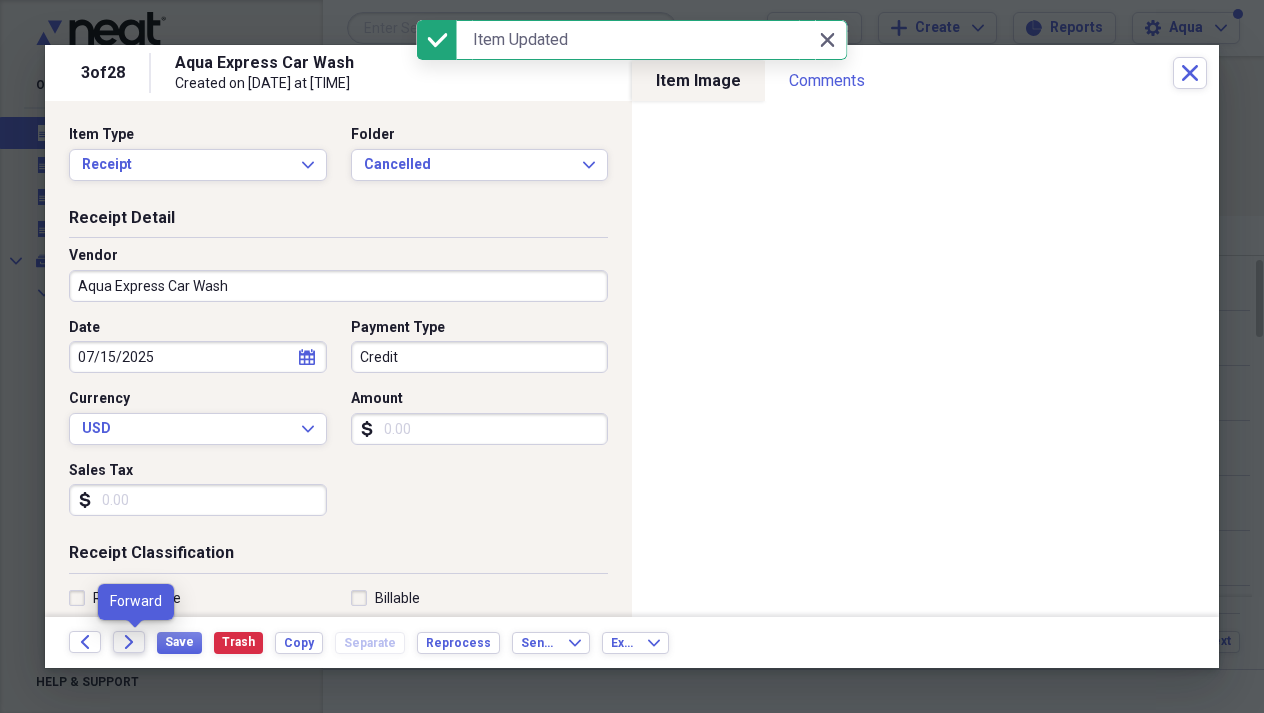 click on "Forward" at bounding box center [129, 642] 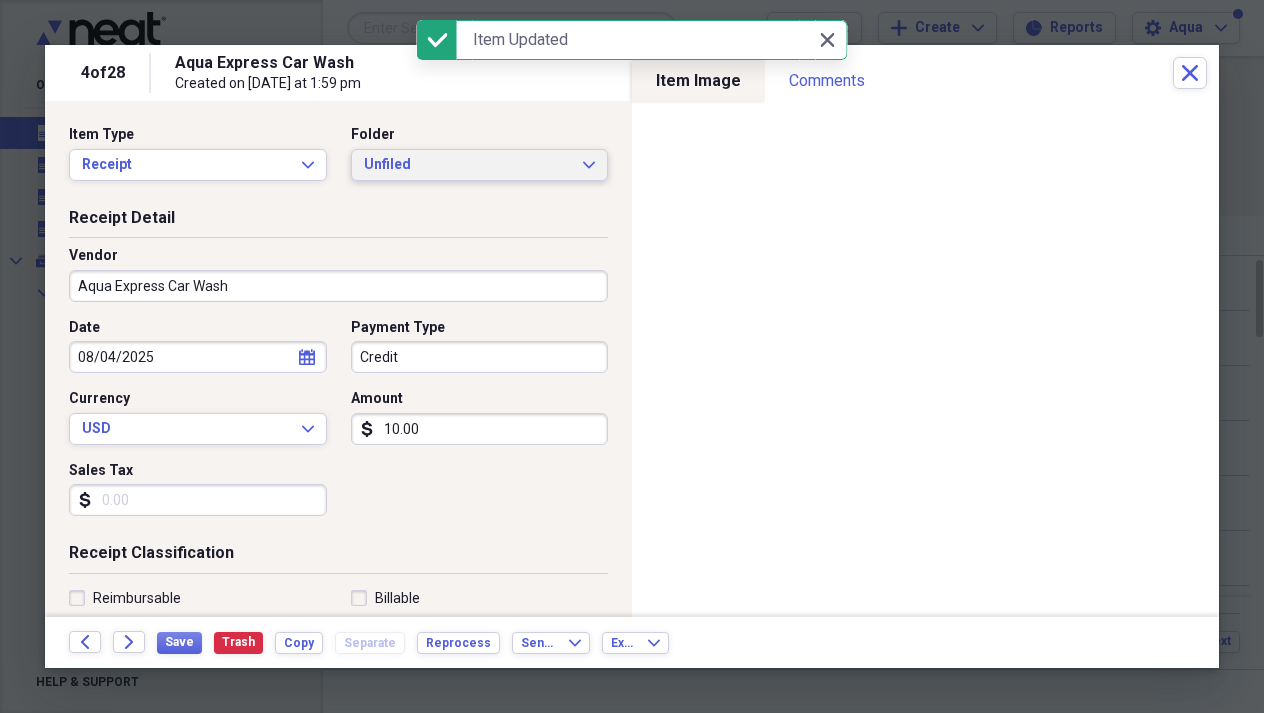 click on "Unfiled" at bounding box center [468, 165] 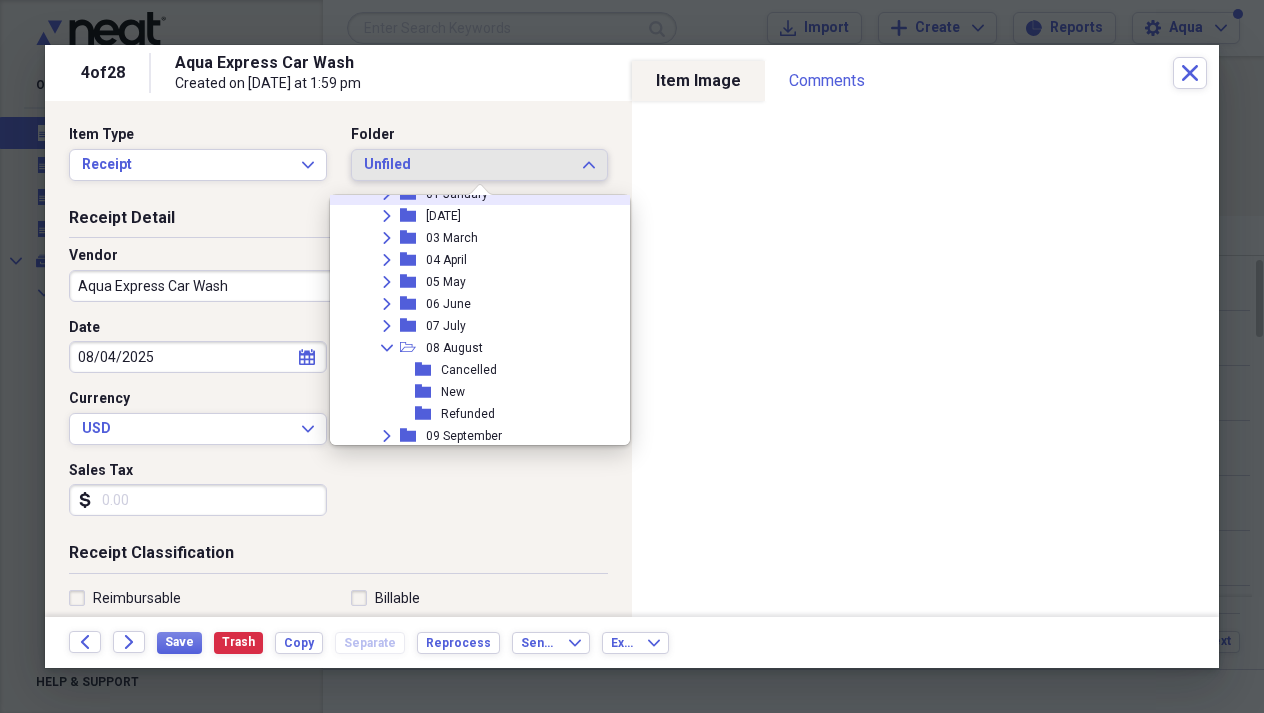 scroll, scrollTop: 161, scrollLeft: 0, axis: vertical 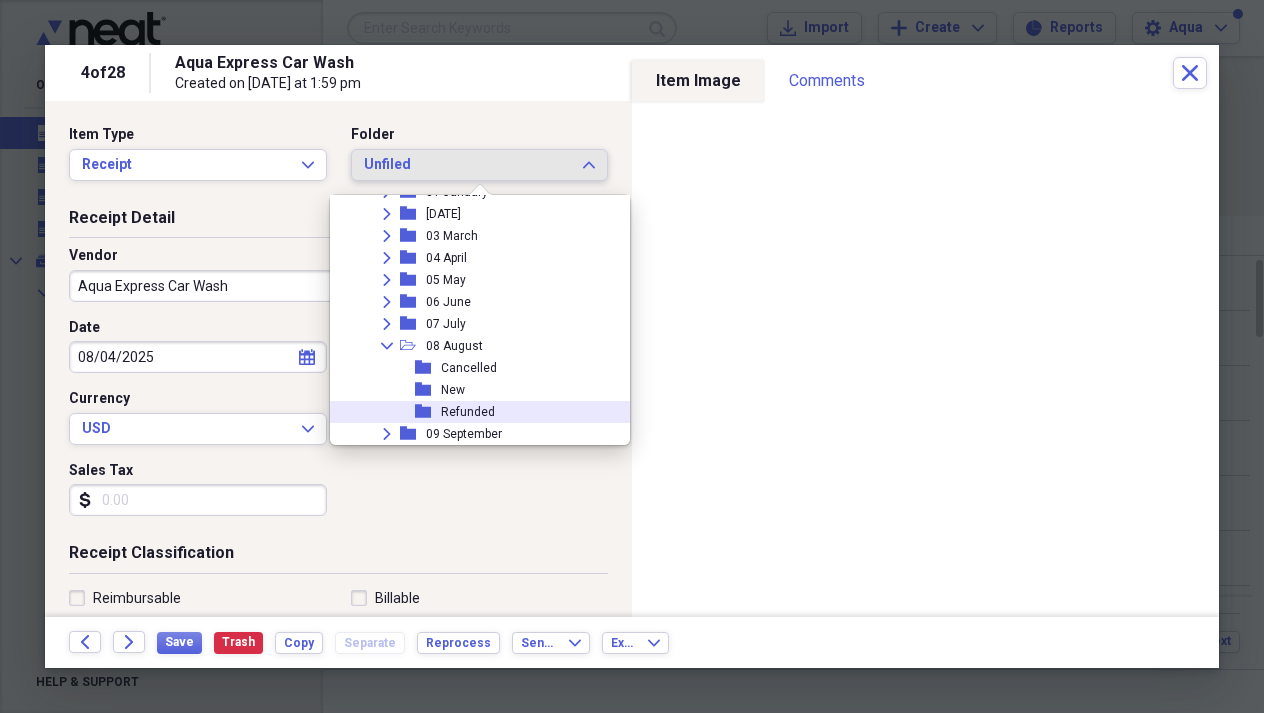 click on "Refunded" at bounding box center [468, 412] 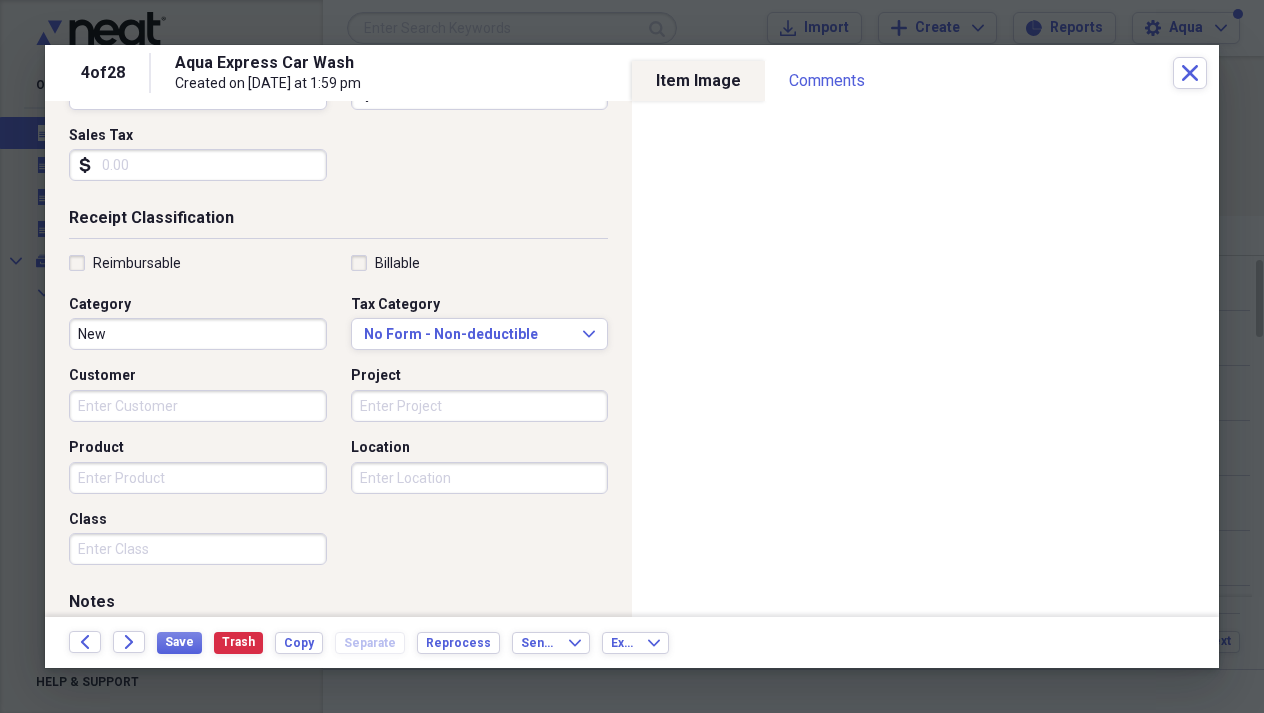 scroll, scrollTop: 354, scrollLeft: 0, axis: vertical 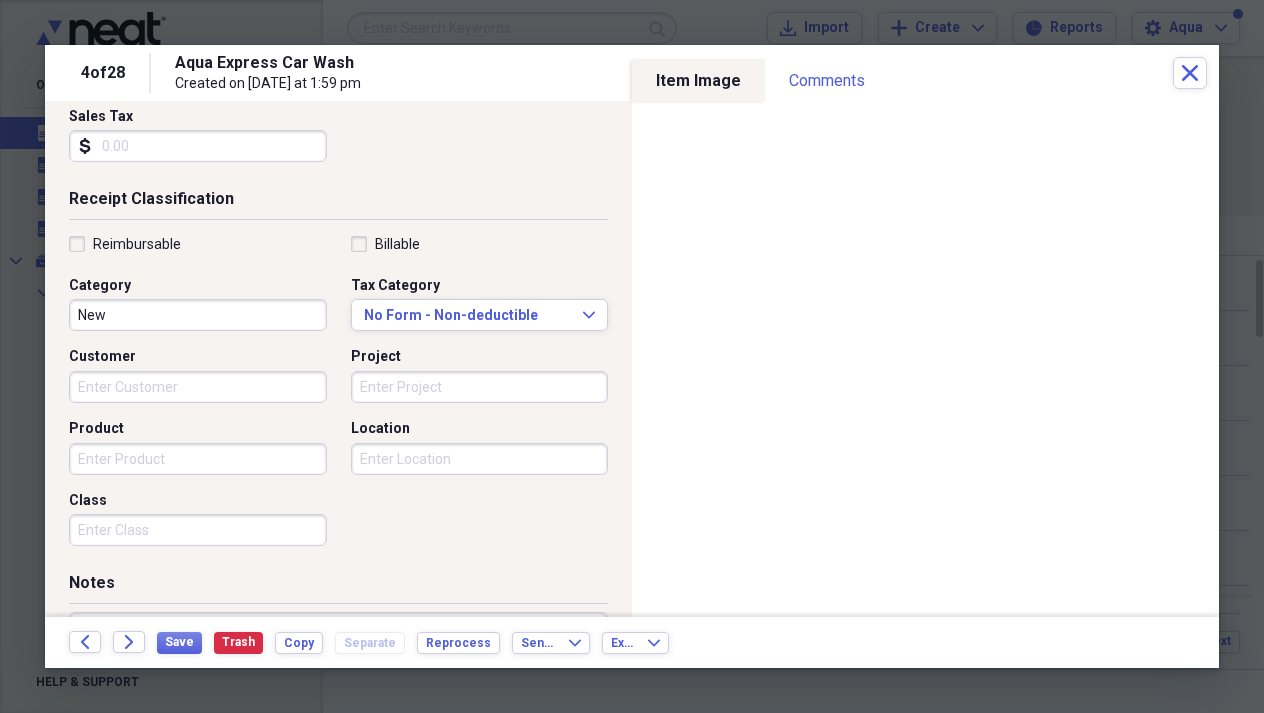 click on "Location" at bounding box center [480, 459] 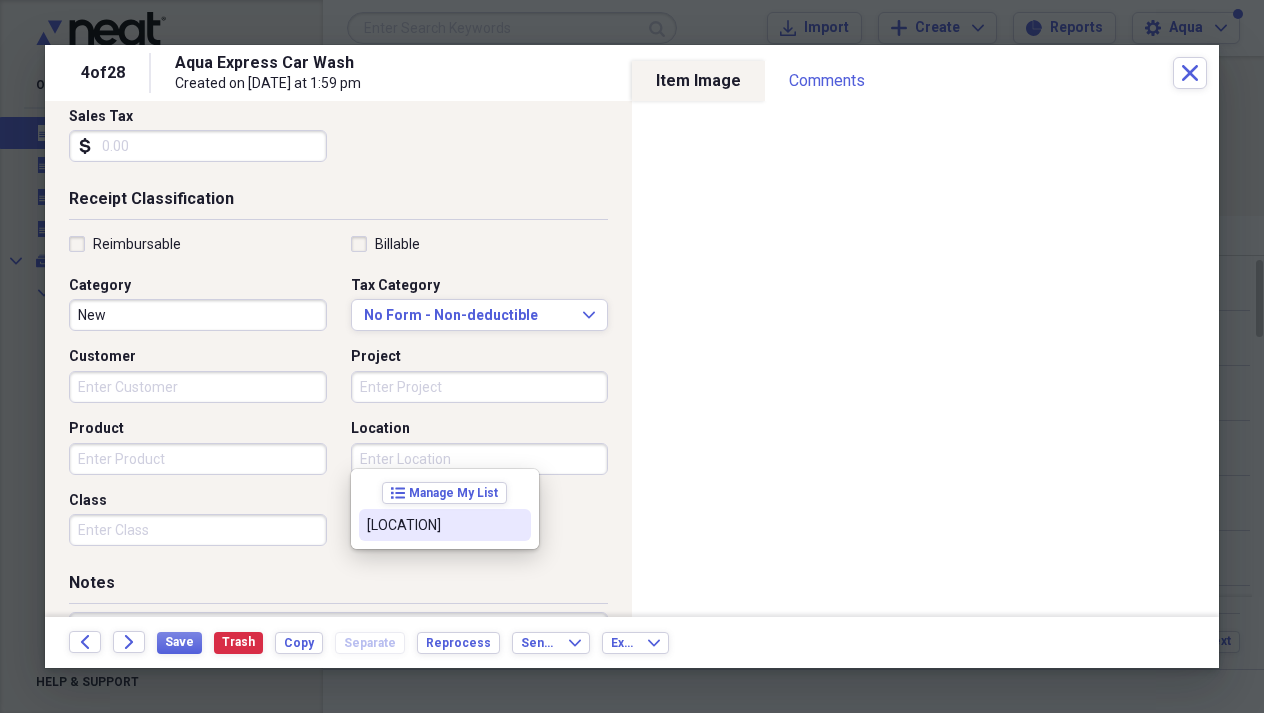 click on "[LOCATION]" at bounding box center (433, 525) 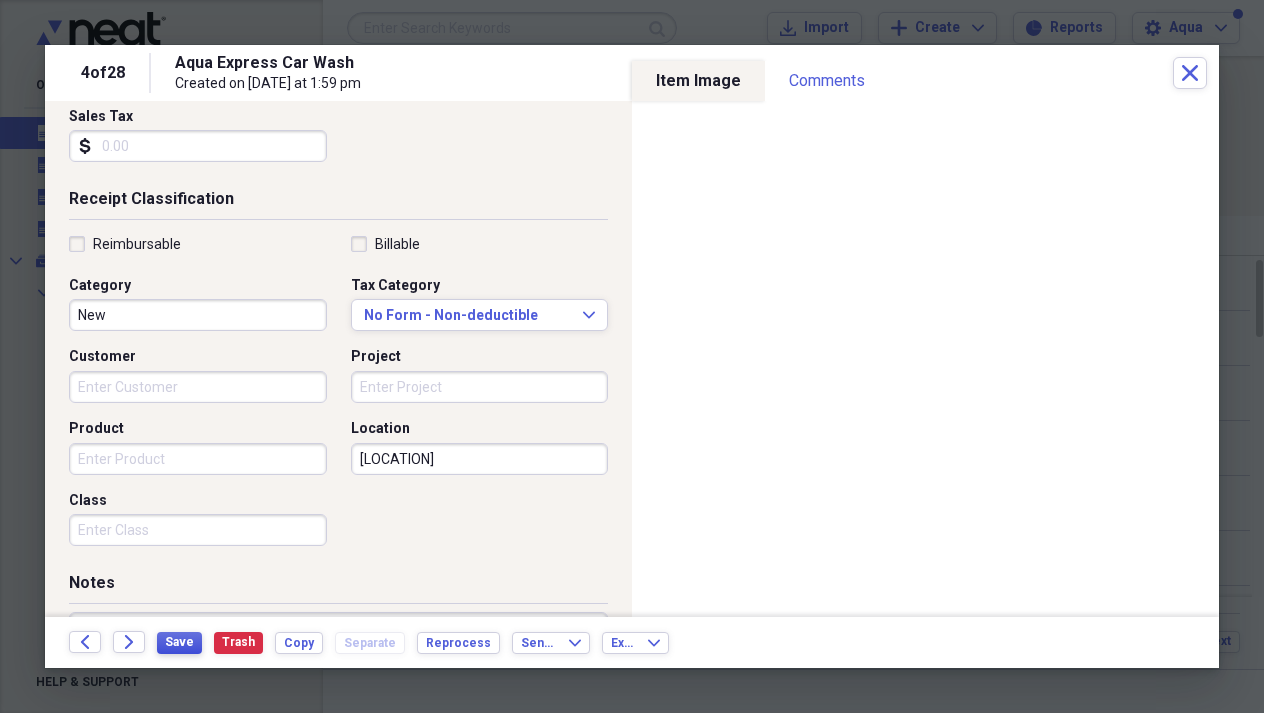 click on "Save" at bounding box center (179, 642) 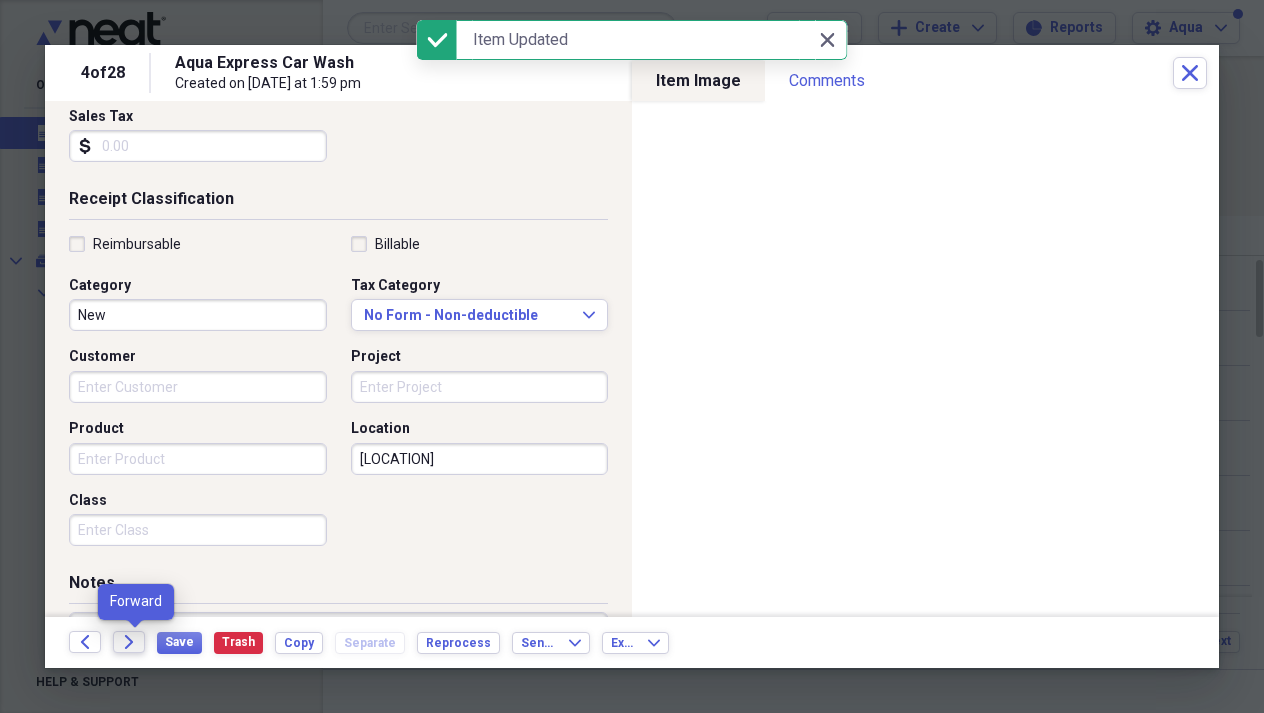 click on "Forward" 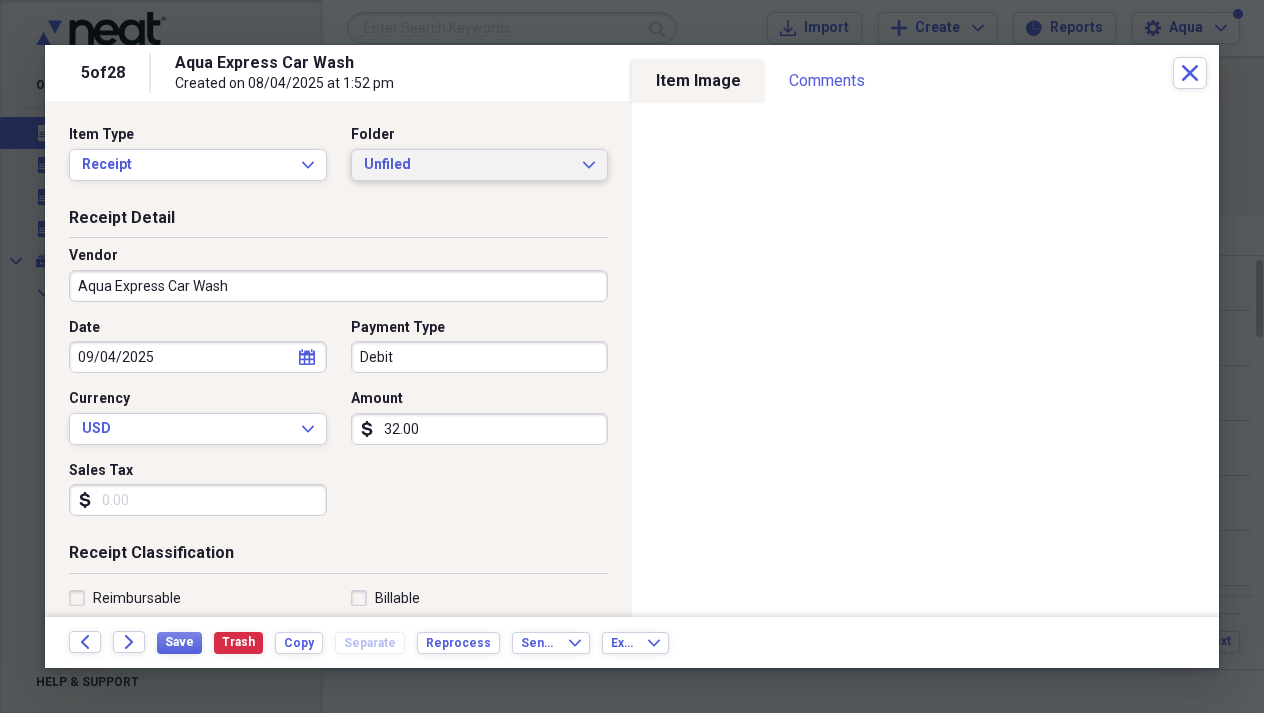 scroll, scrollTop: 0, scrollLeft: 0, axis: both 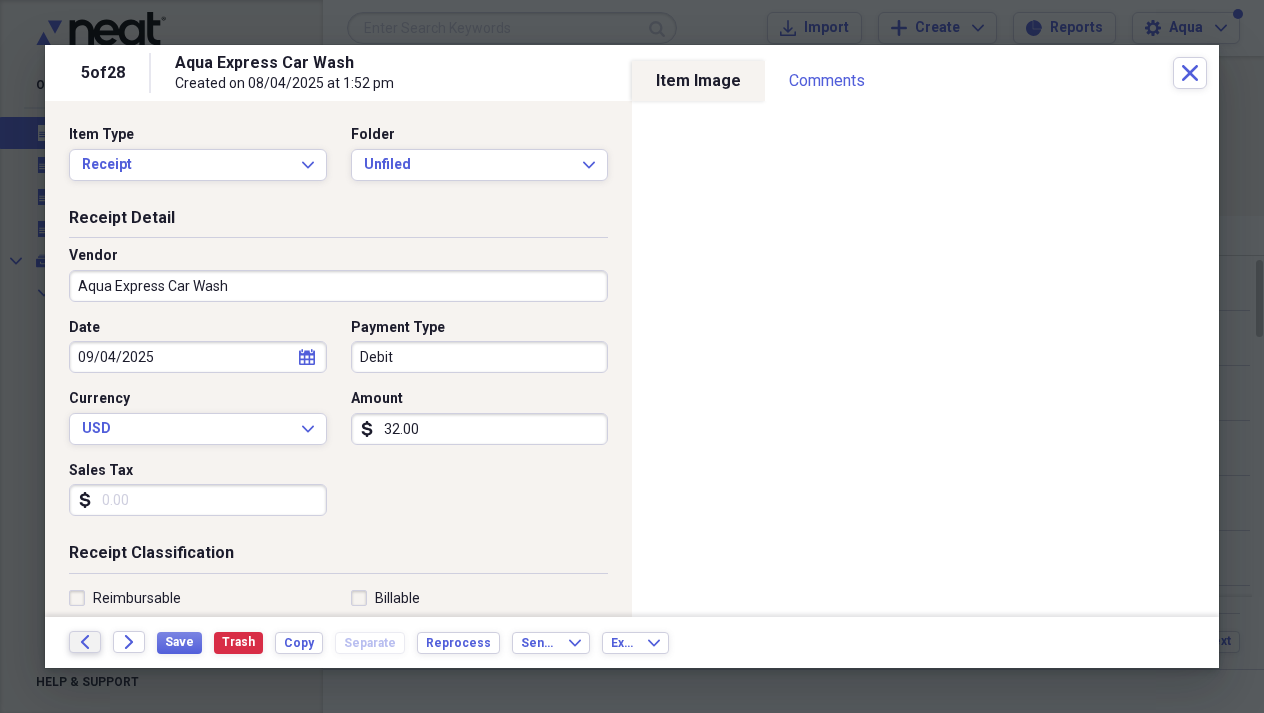 click on "Back" at bounding box center [85, 642] 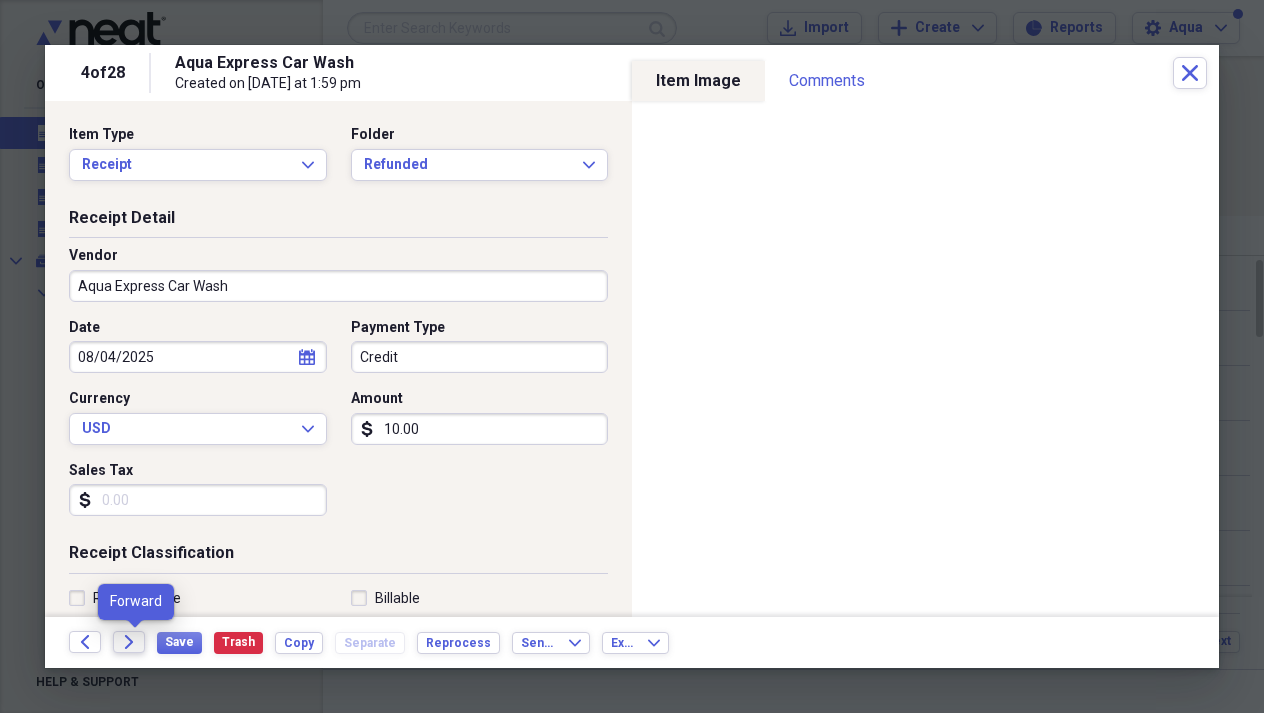 click on "Forward" at bounding box center (129, 642) 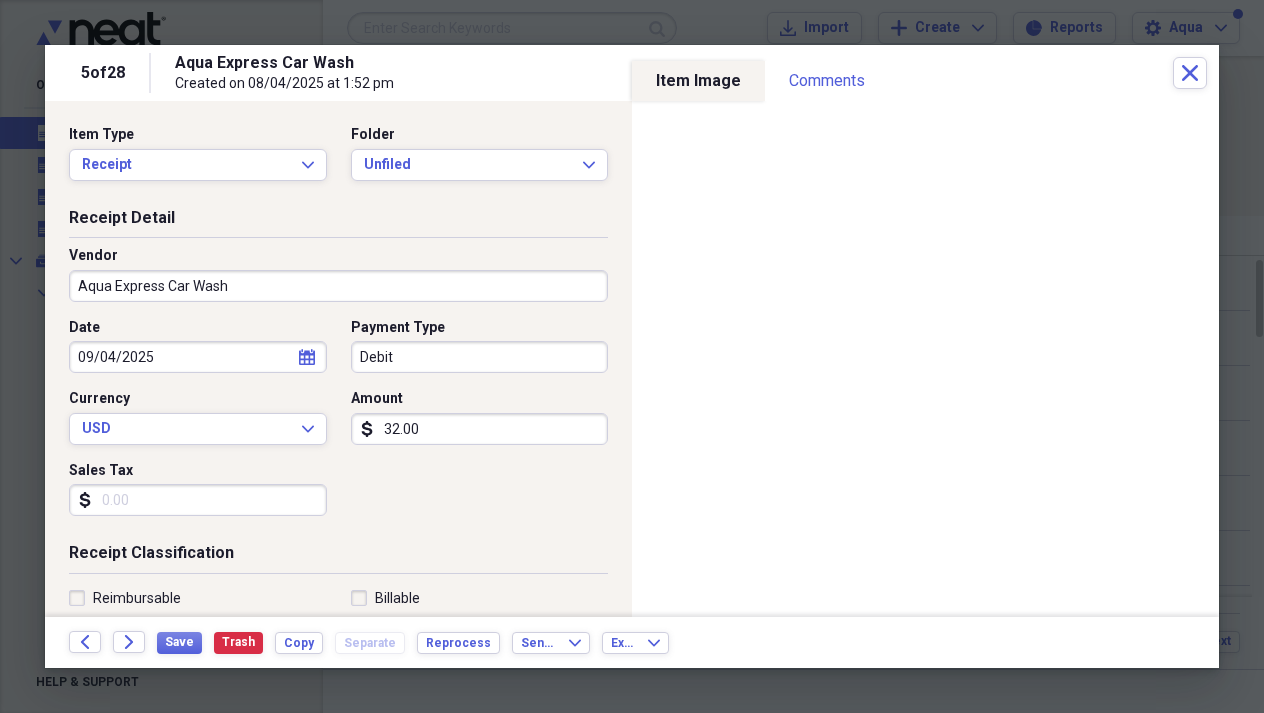 click on "09/04/2025" at bounding box center [198, 357] 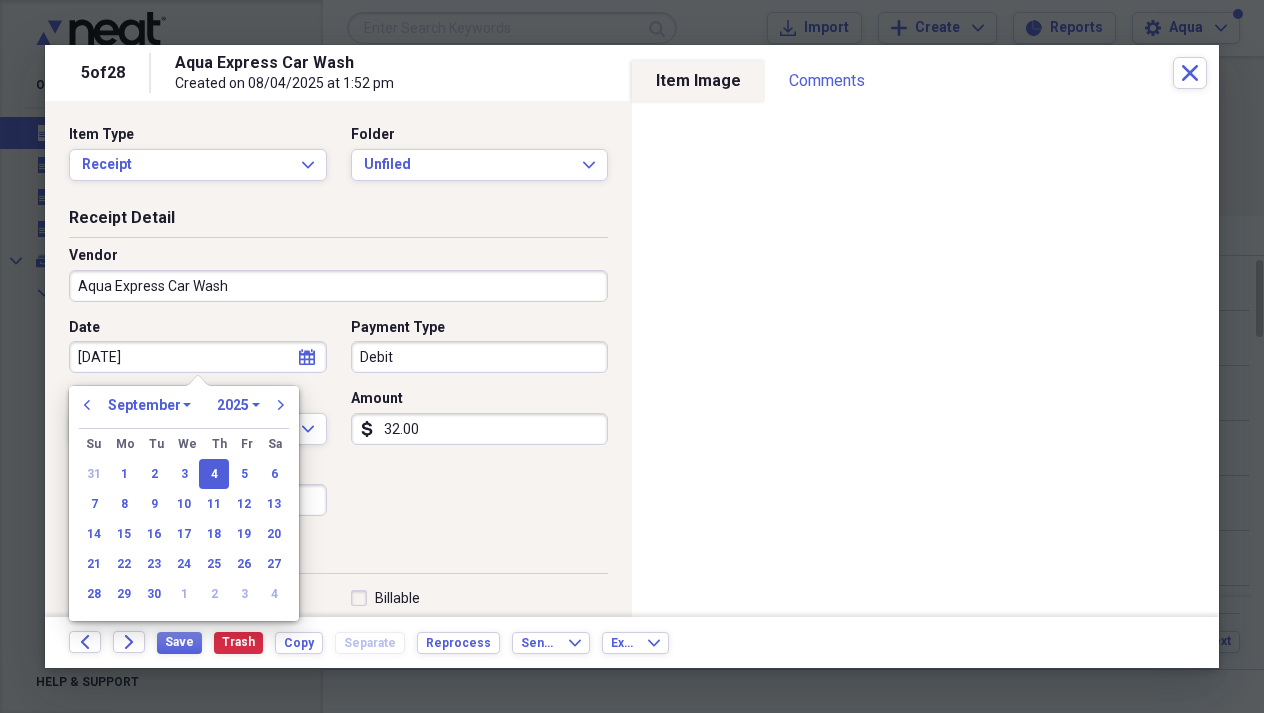type on "08/04/2025" 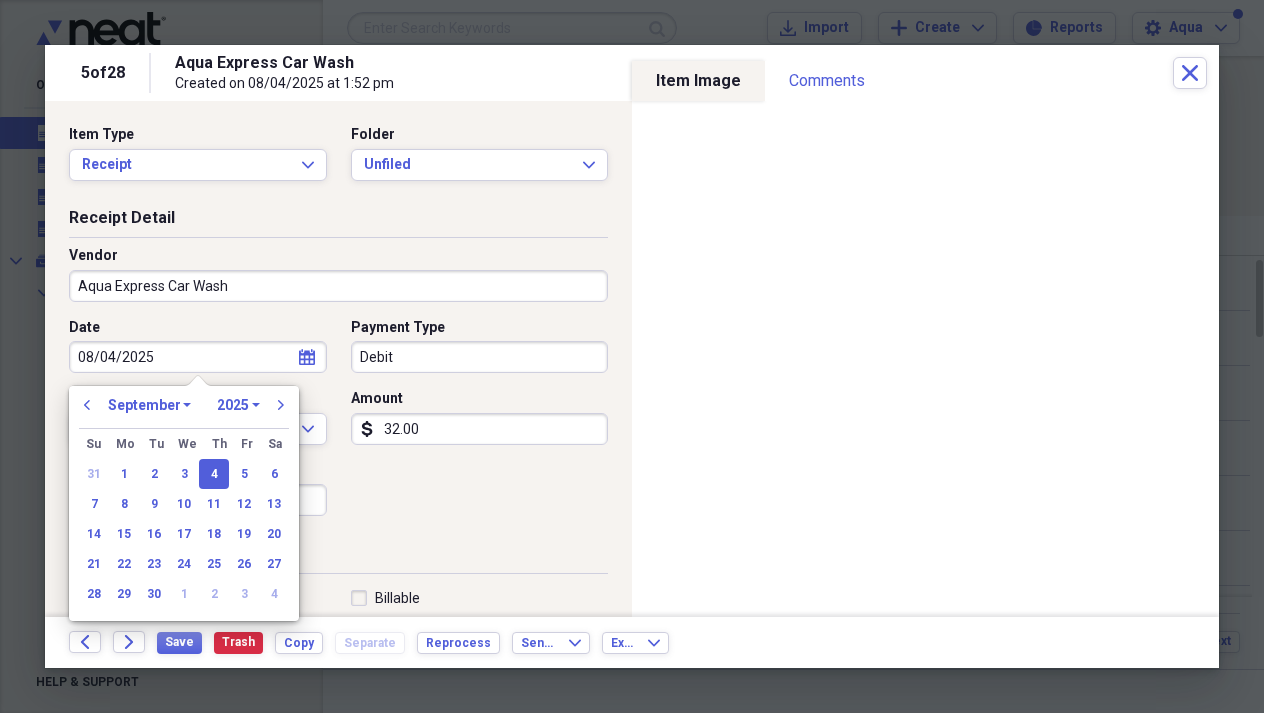 select on "7" 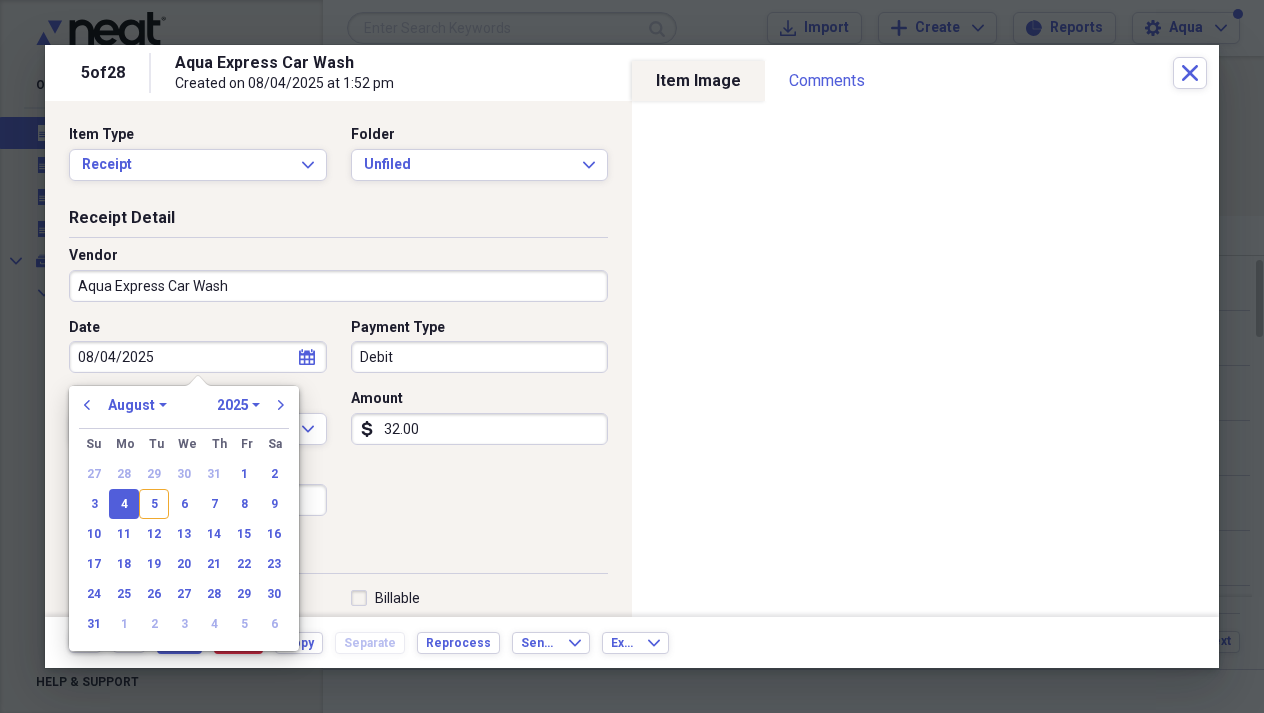 type on "08/04/2025" 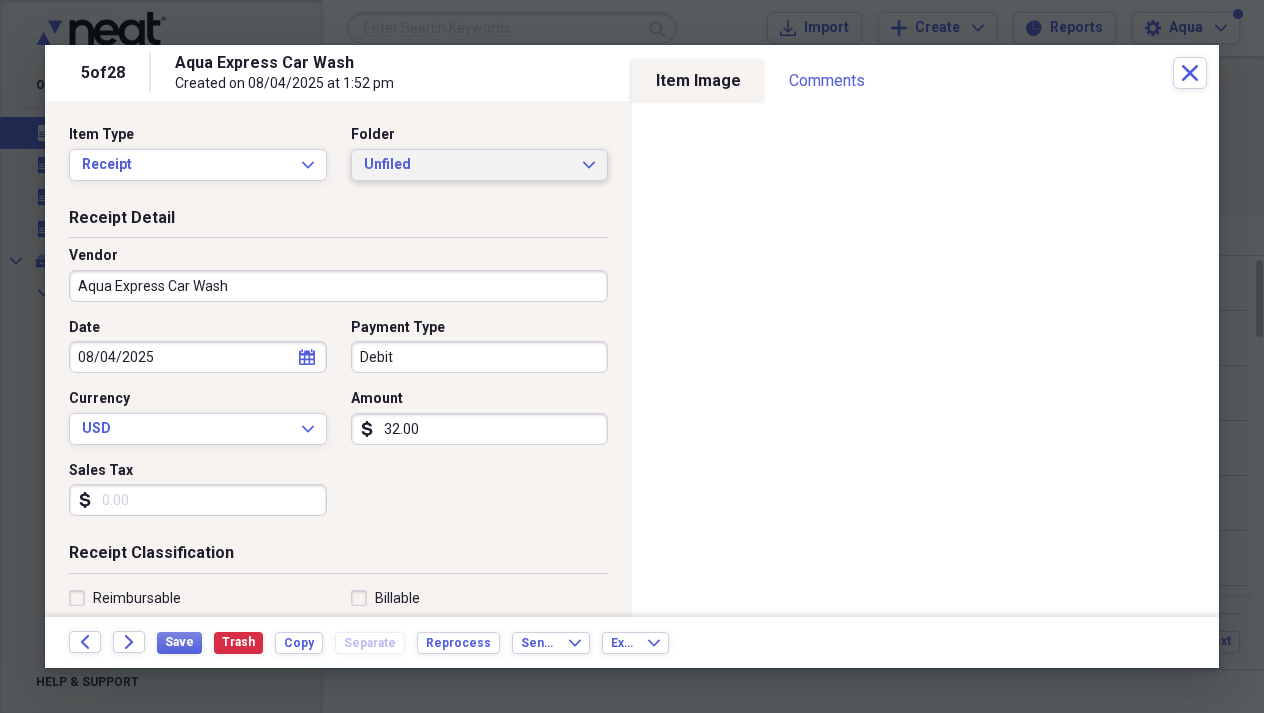 click on "Unfiled" at bounding box center (468, 165) 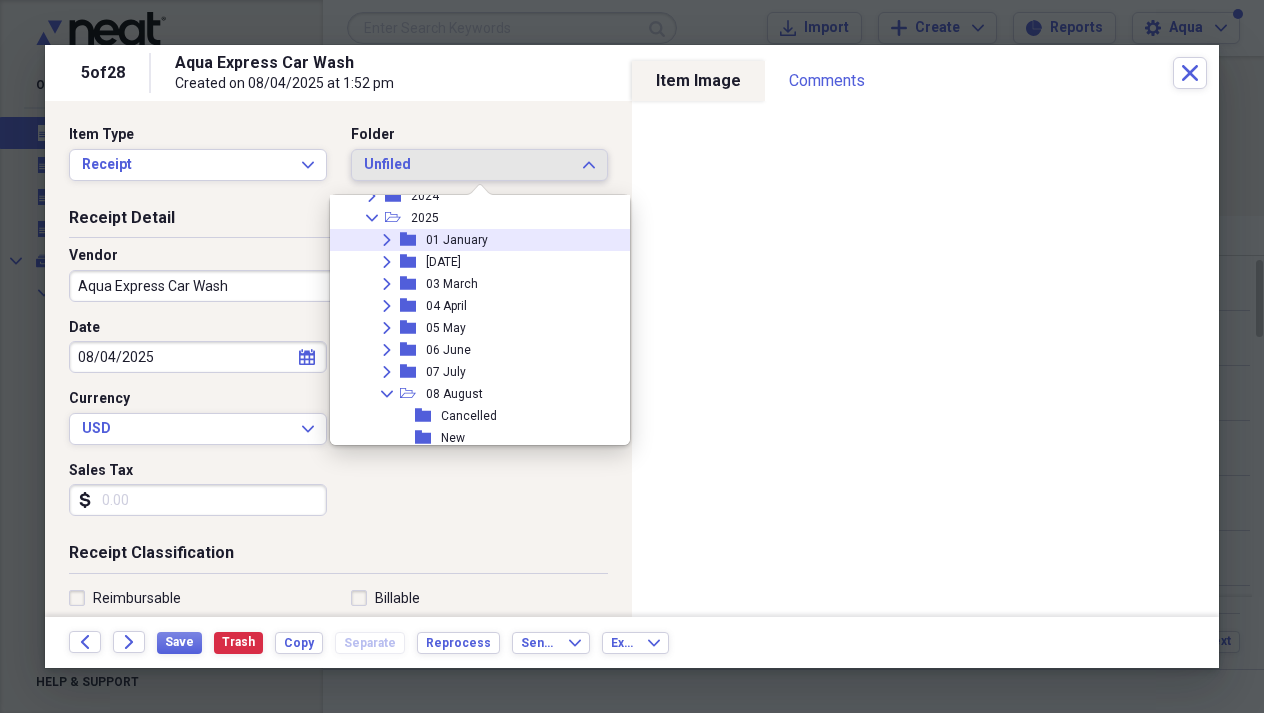 scroll, scrollTop: 119, scrollLeft: 0, axis: vertical 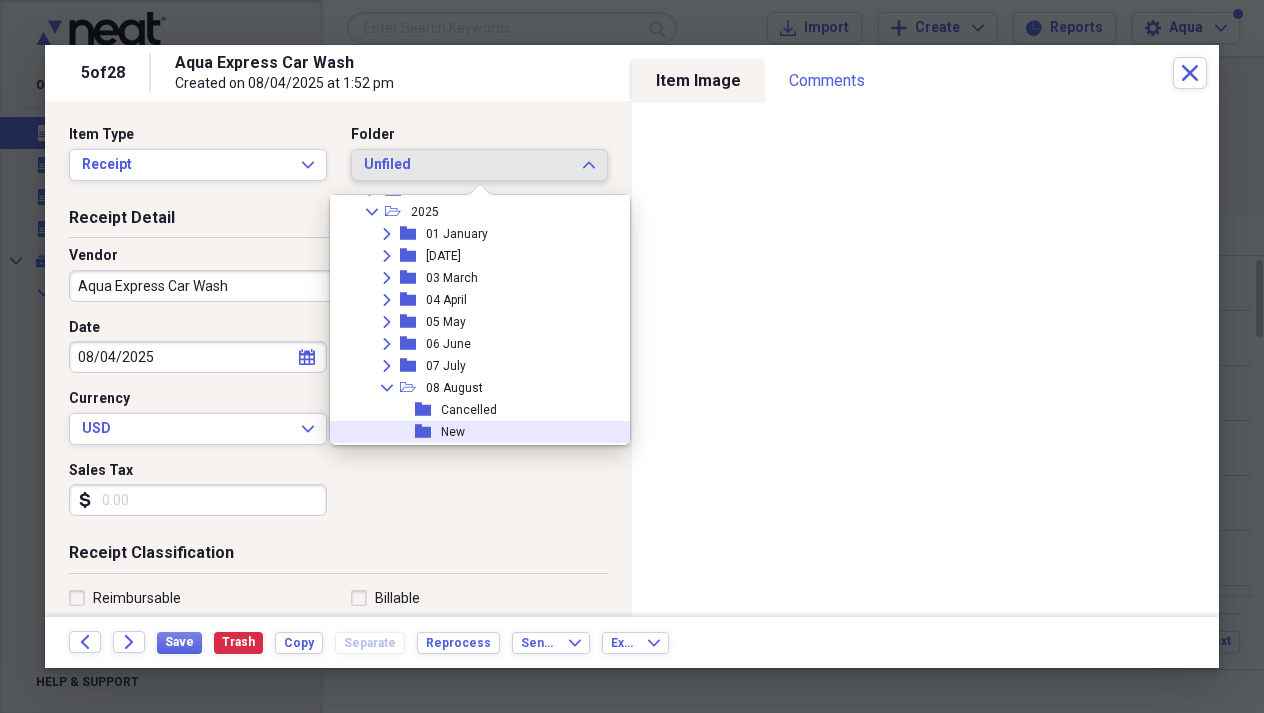 click on "New" at bounding box center (453, 432) 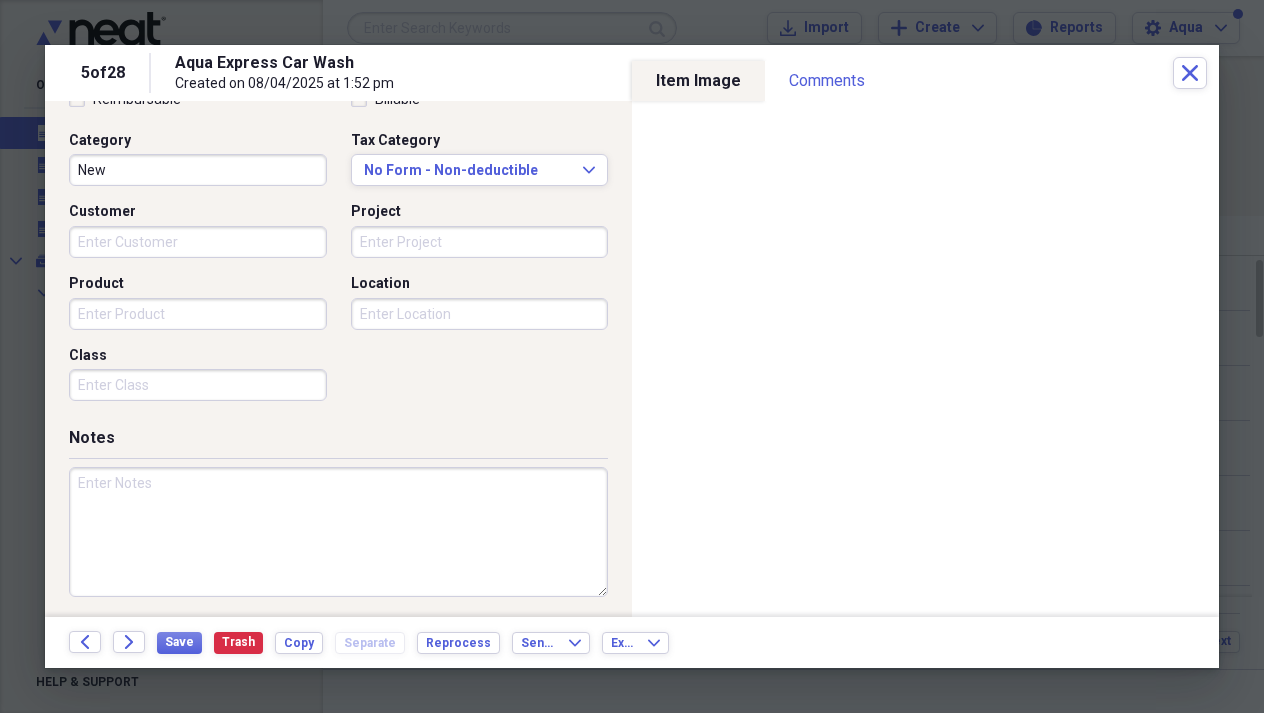 scroll, scrollTop: 498, scrollLeft: 0, axis: vertical 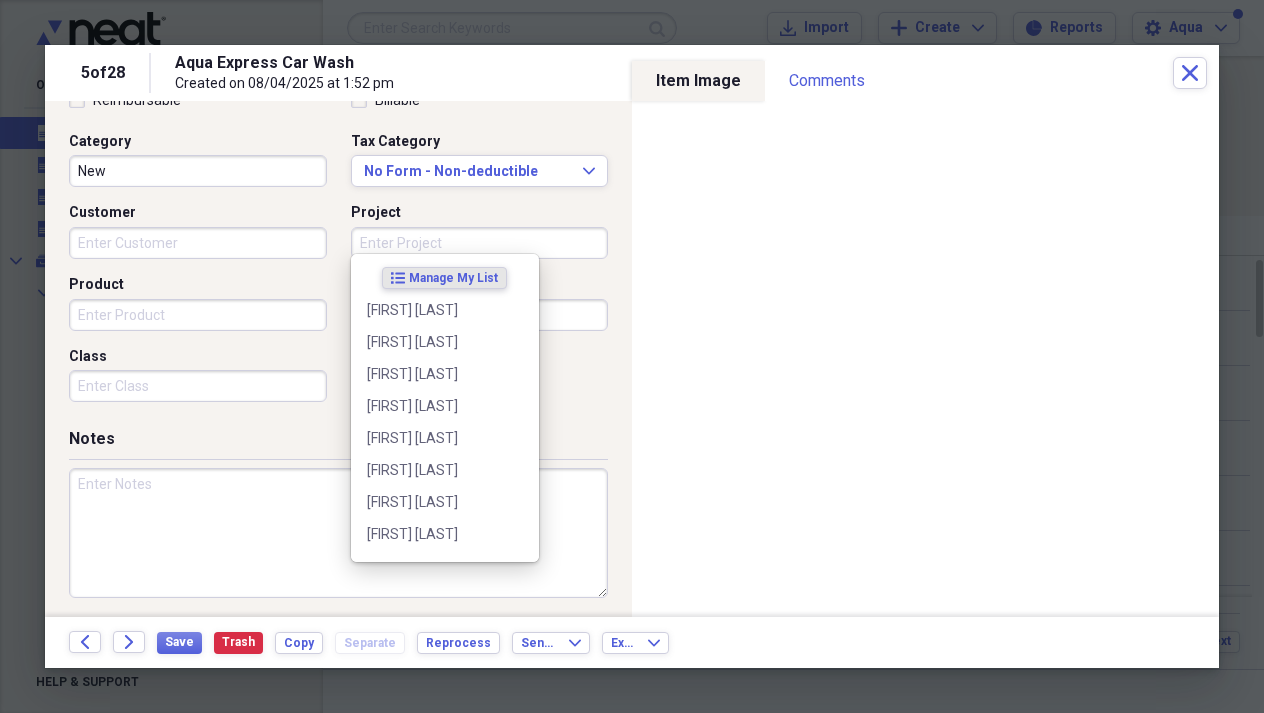 click on "Project" at bounding box center (480, 243) 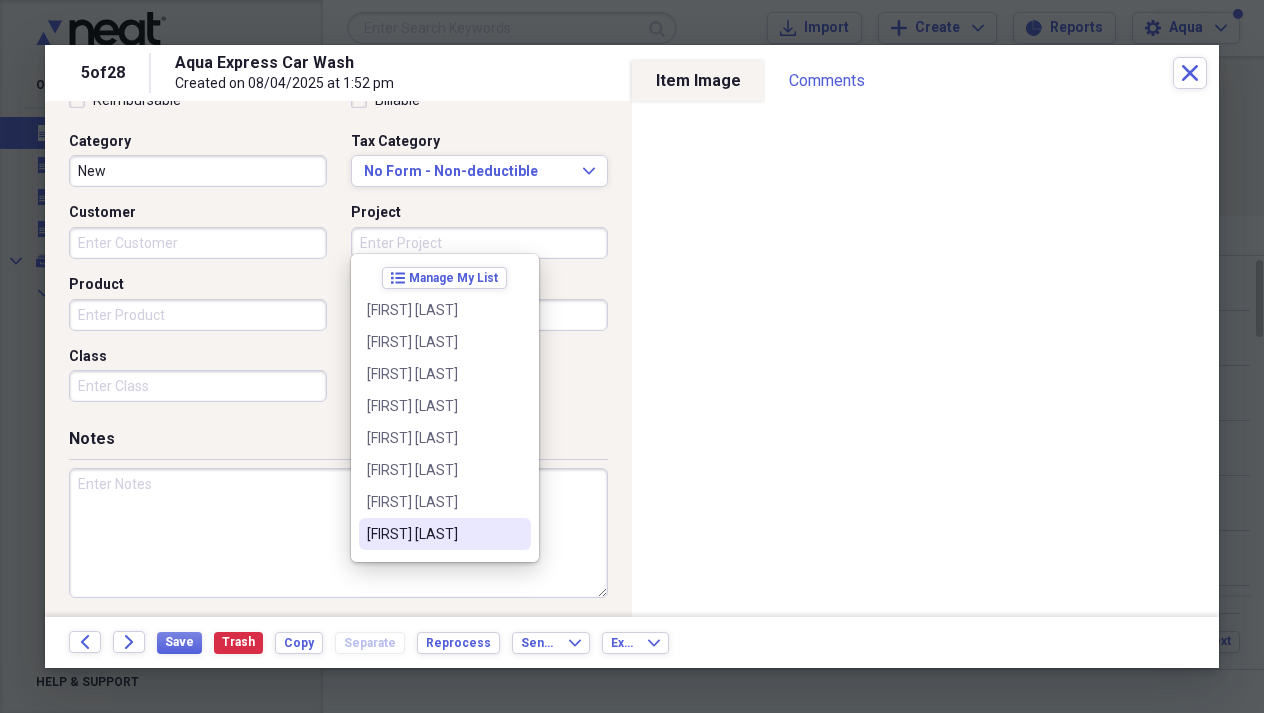 click on "[FIRST] [LAST]" at bounding box center [433, 534] 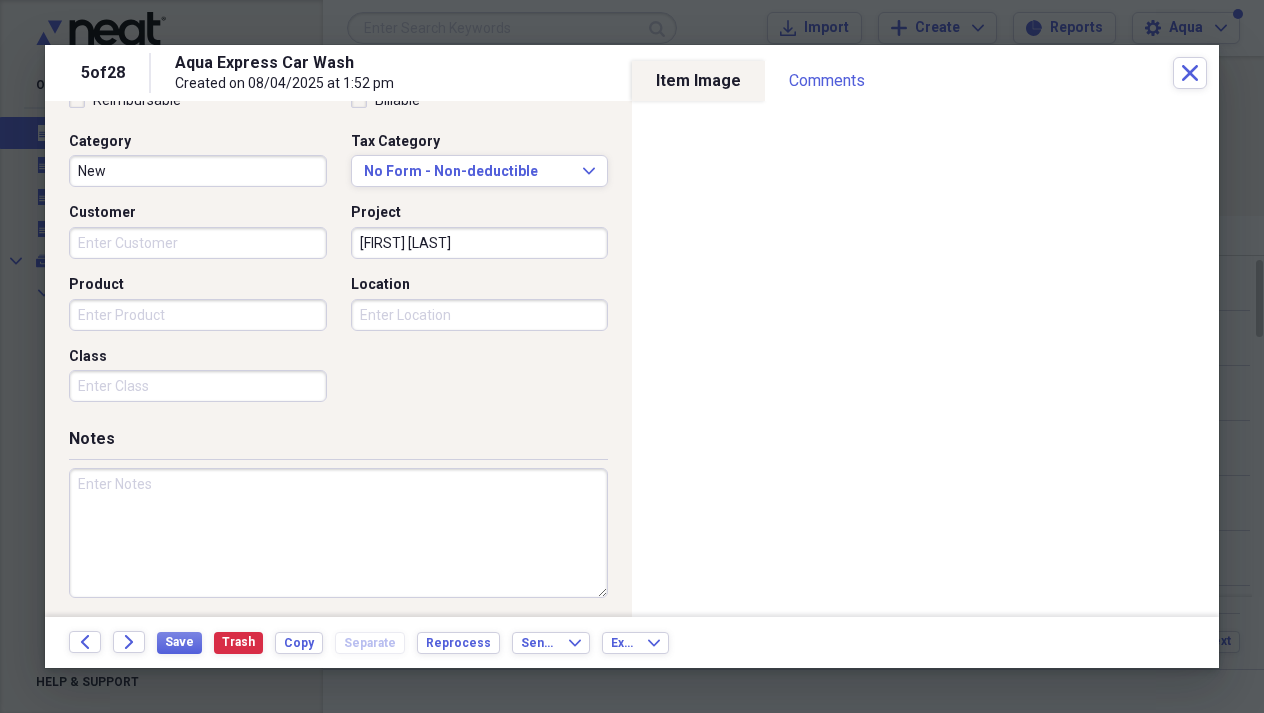 click on "Location" at bounding box center [480, 315] 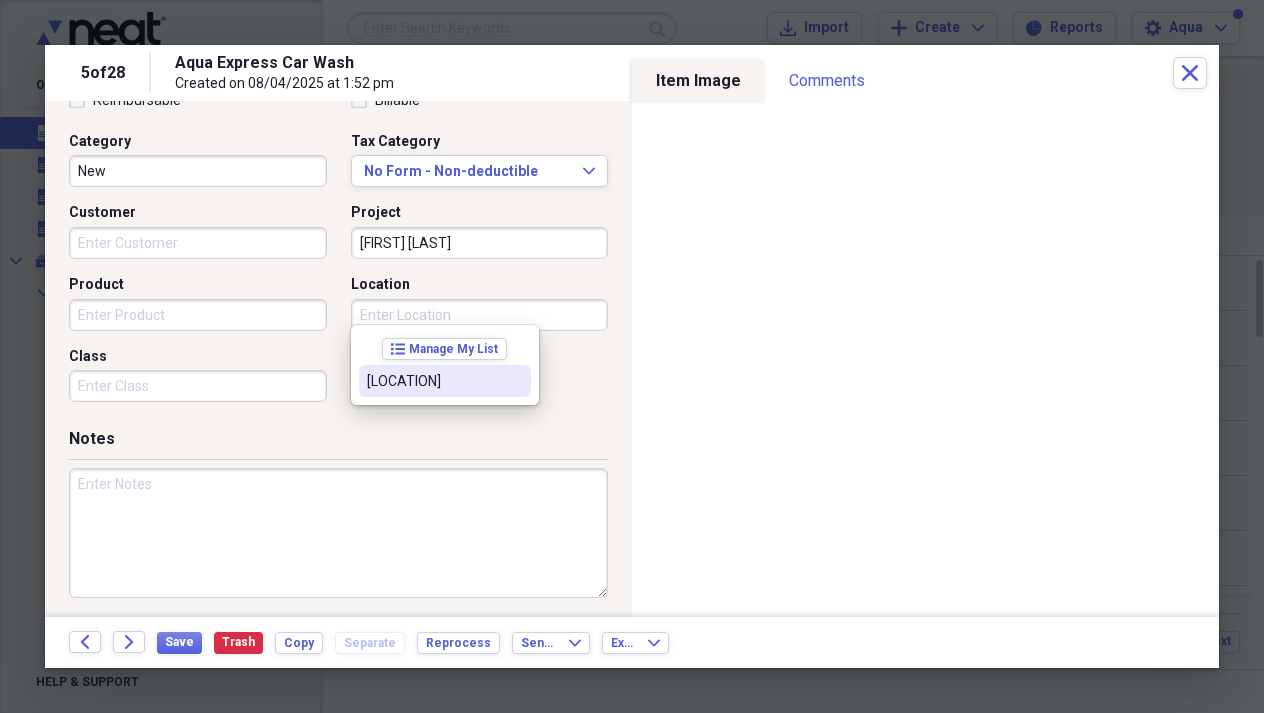 click on "[LOCATION]" at bounding box center (433, 381) 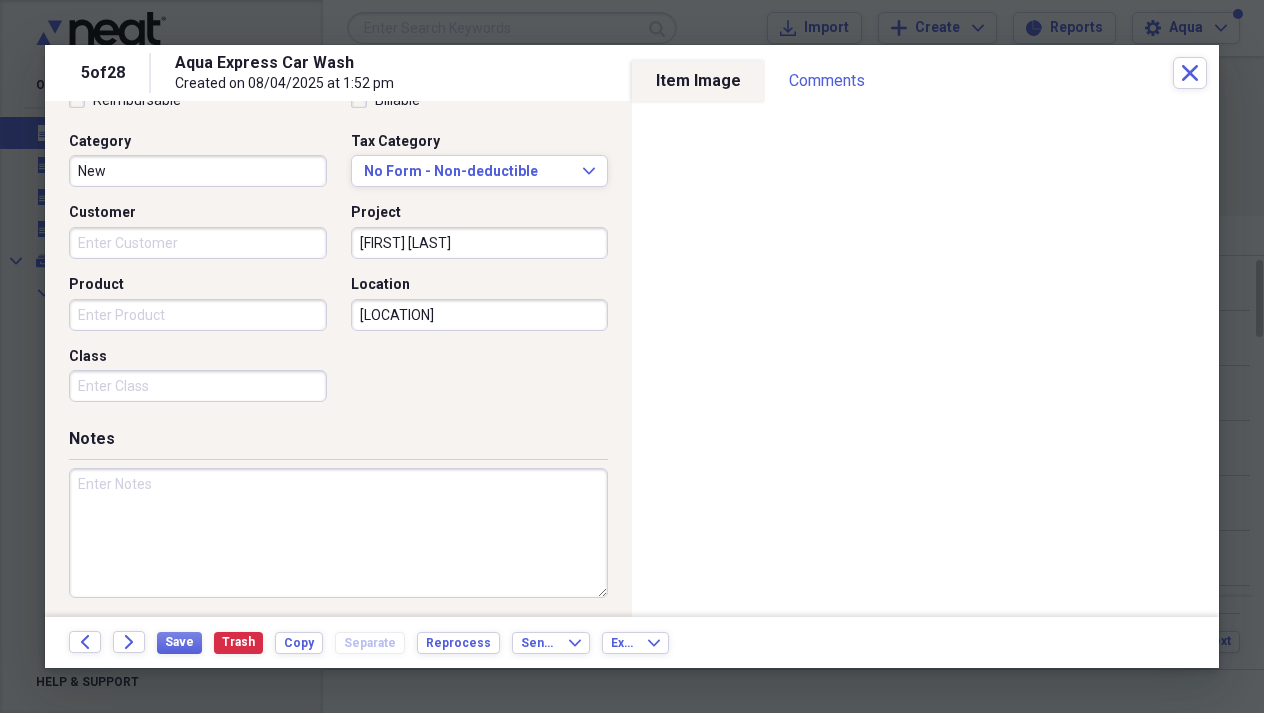 click on "Customer" at bounding box center [198, 243] 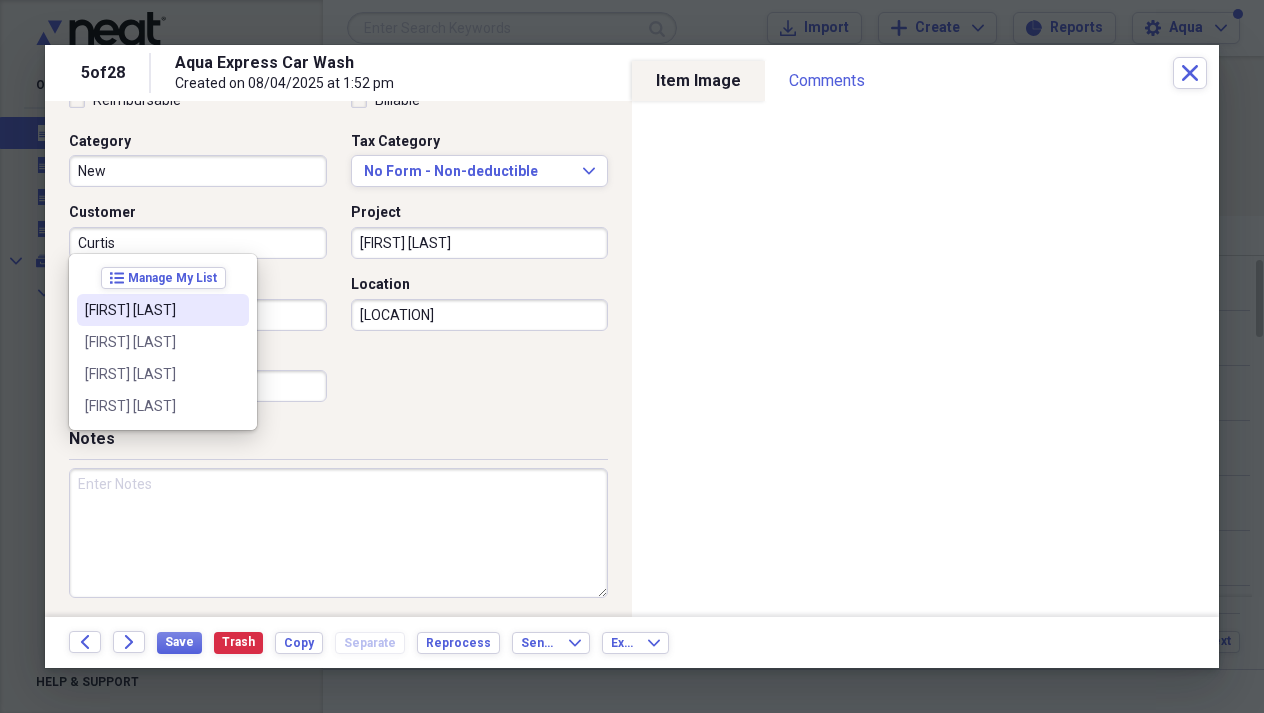 click on "[FIRST] [LAST]" at bounding box center [151, 310] 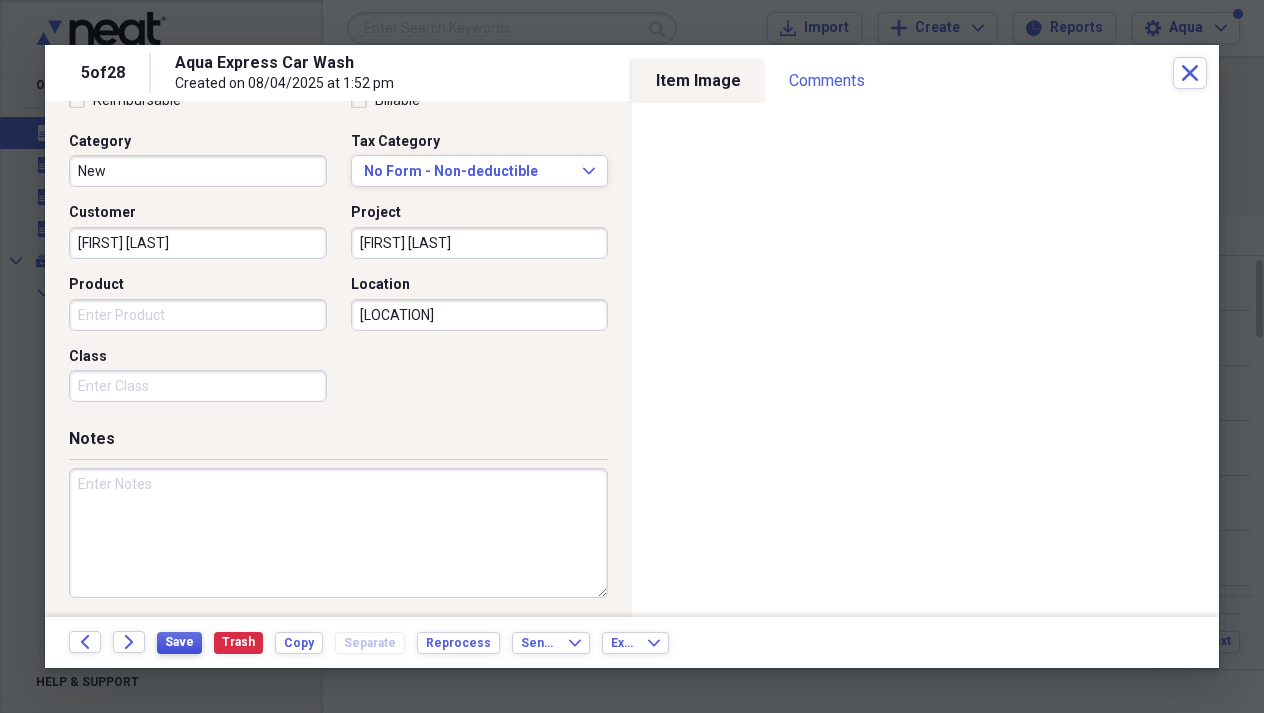 click on "Save" at bounding box center [179, 642] 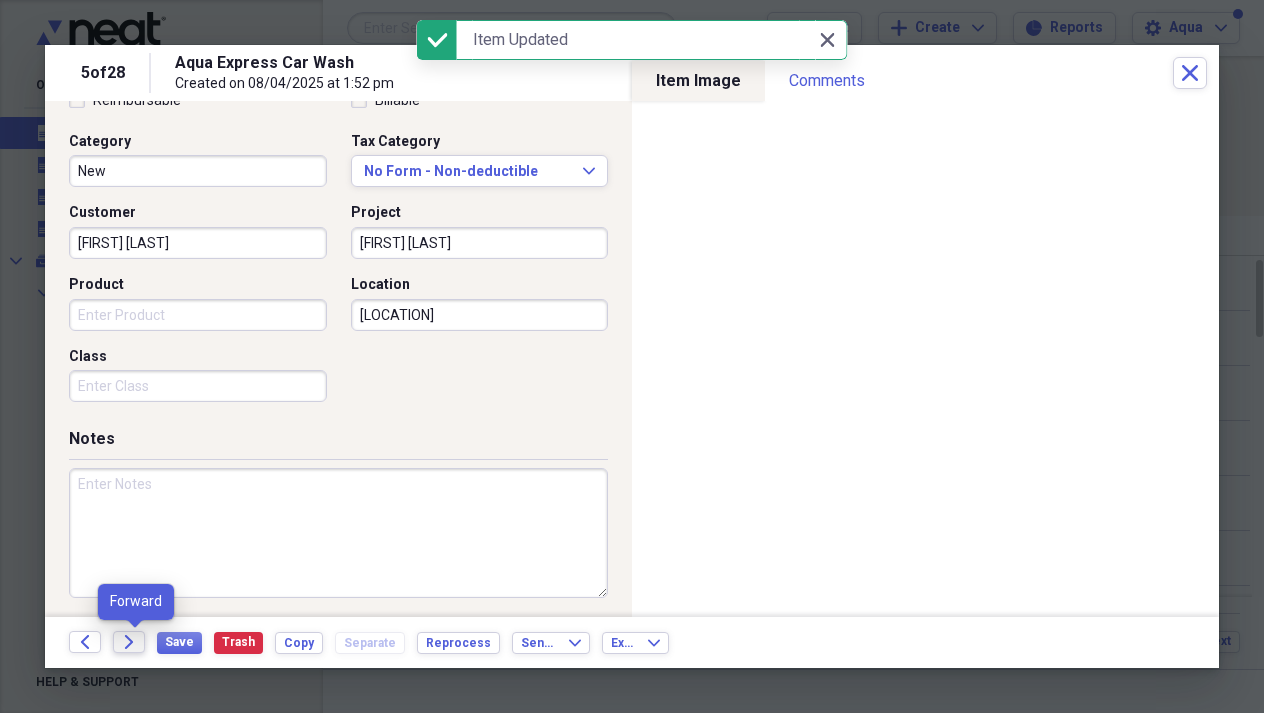 click on "Forward" at bounding box center (129, 642) 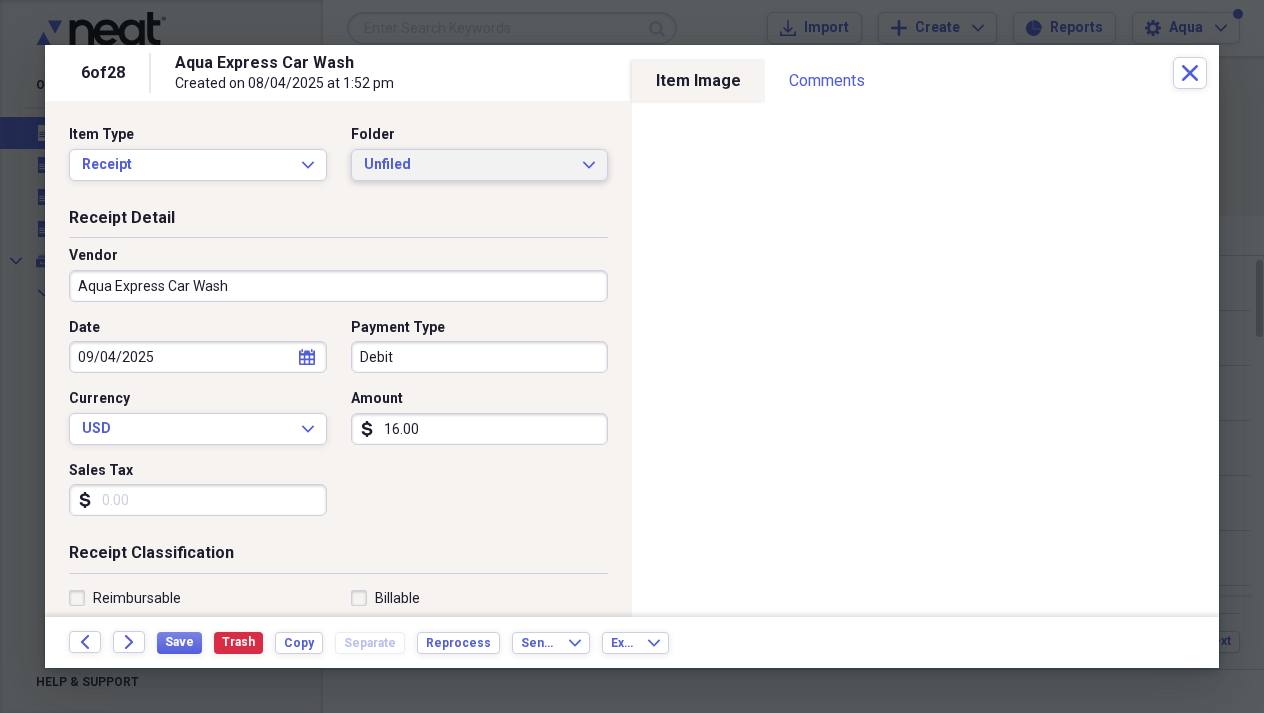 click on "Unfiled Expand" at bounding box center (480, 165) 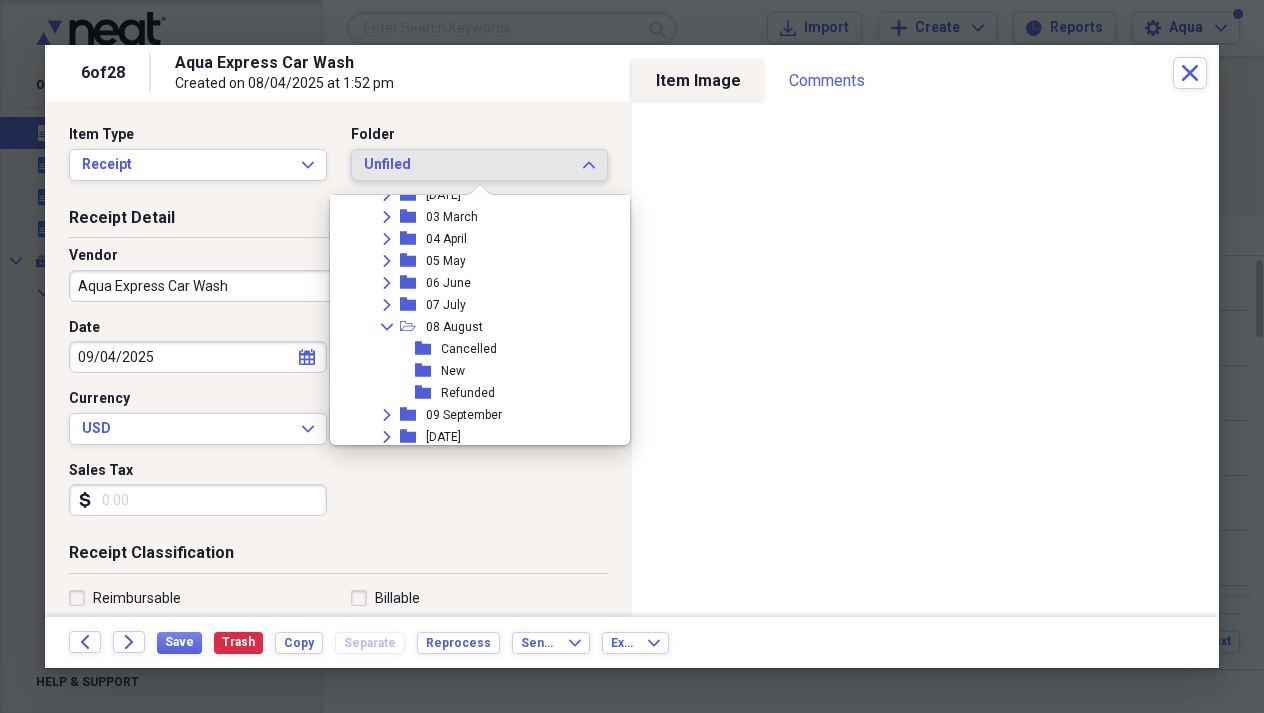 scroll, scrollTop: 183, scrollLeft: 0, axis: vertical 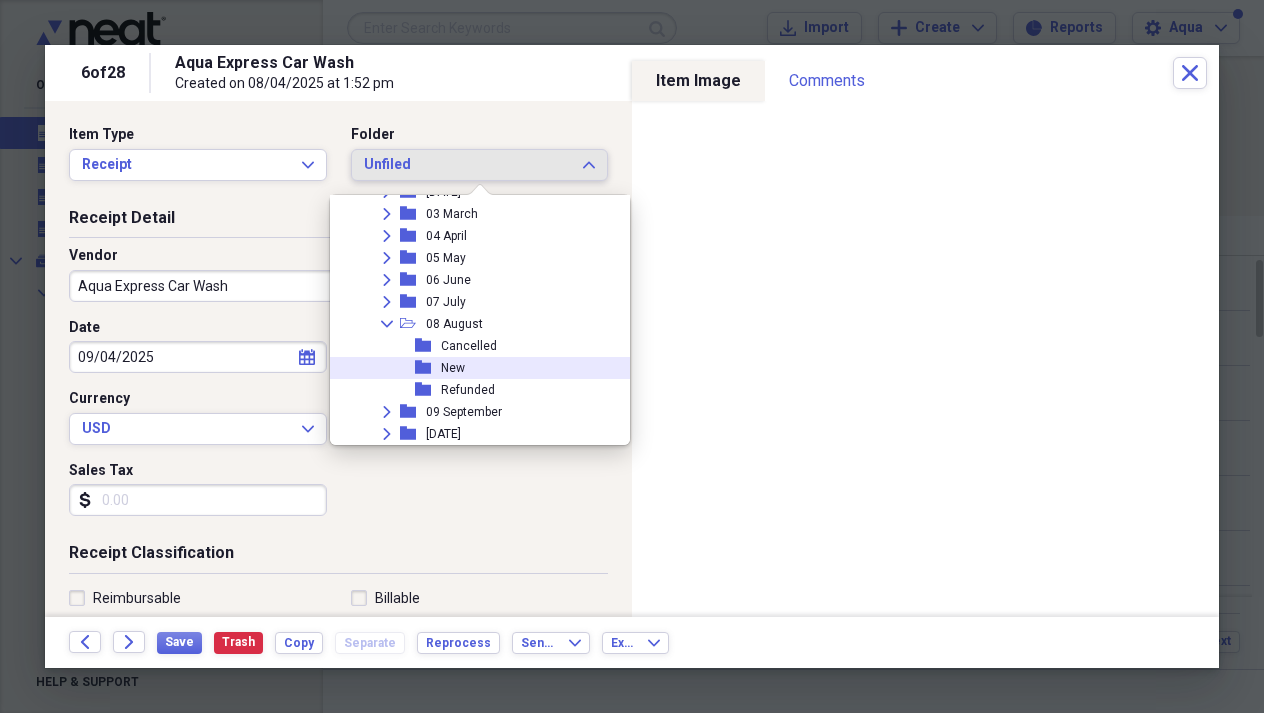 click on "New" at bounding box center (453, 368) 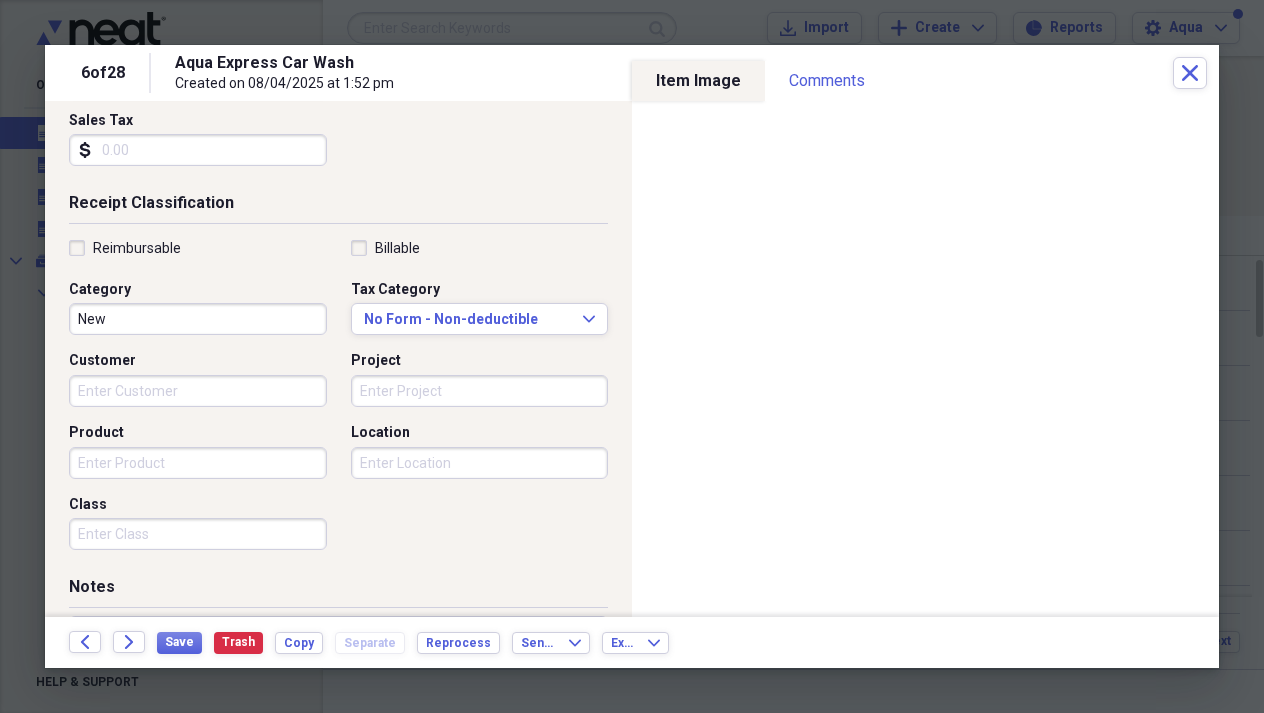 scroll, scrollTop: 352, scrollLeft: 0, axis: vertical 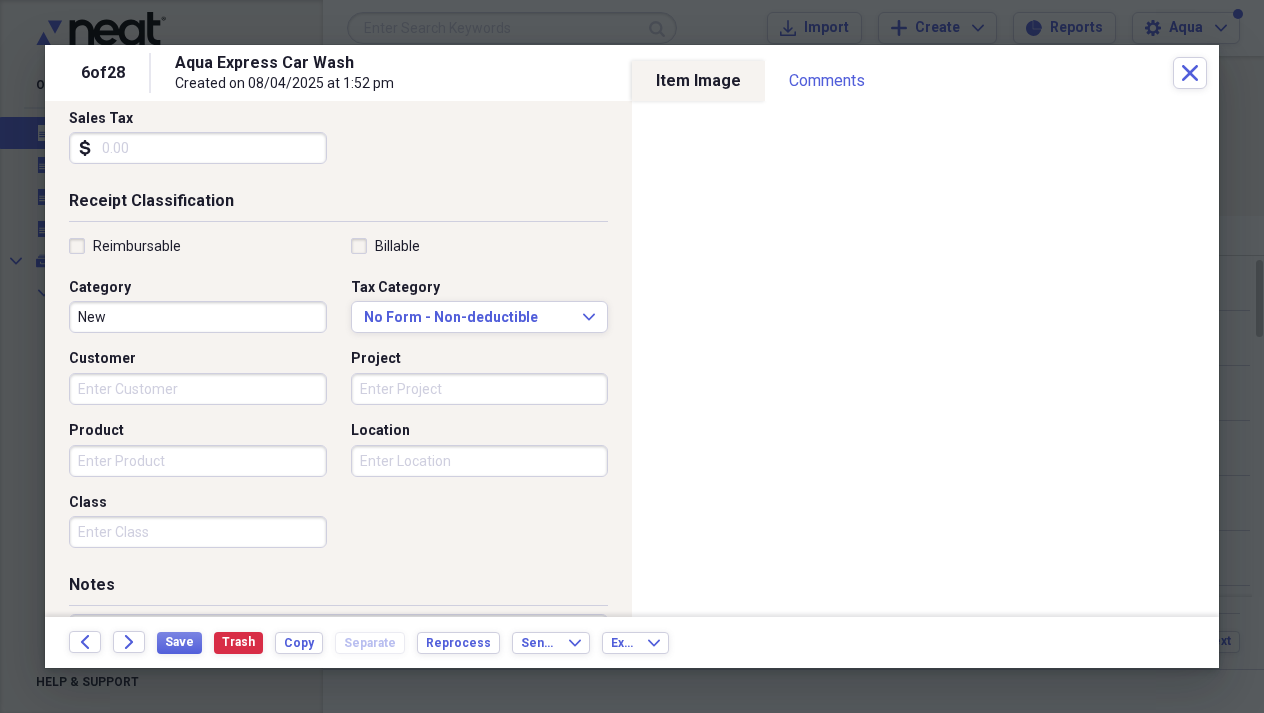 click on "Customer" at bounding box center (198, 389) 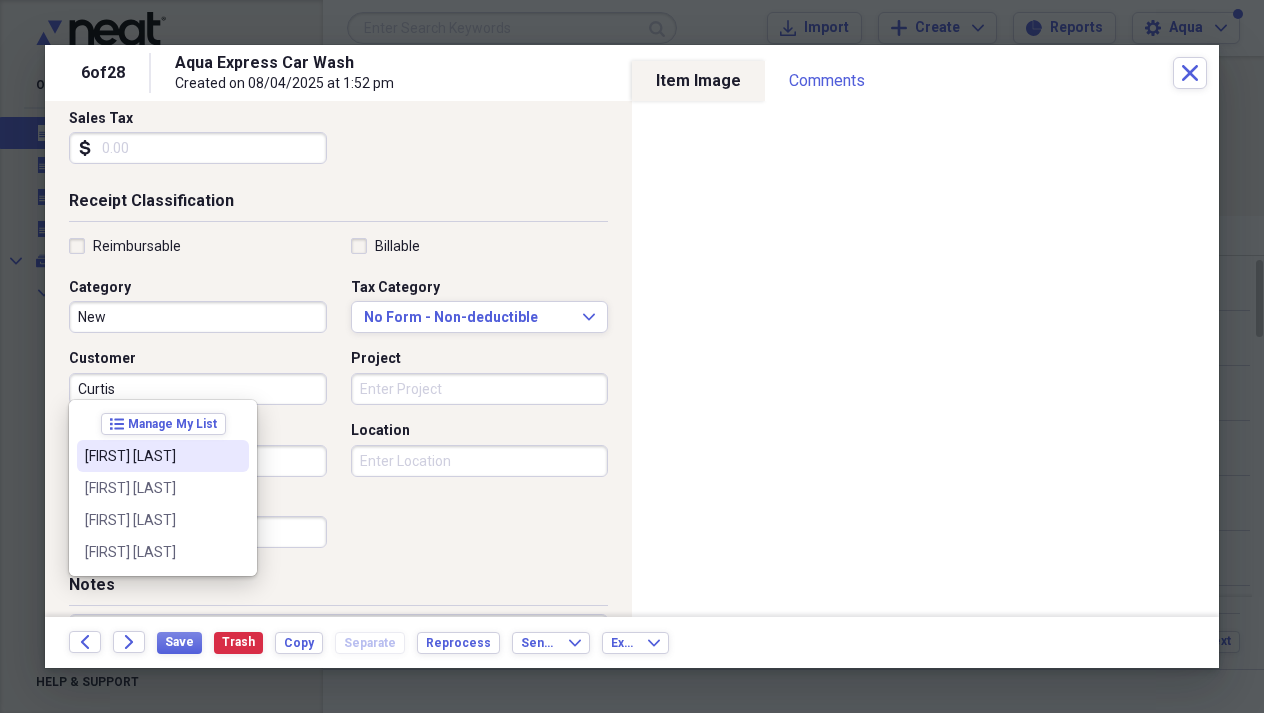 type on "[FIRST] [LAST]" 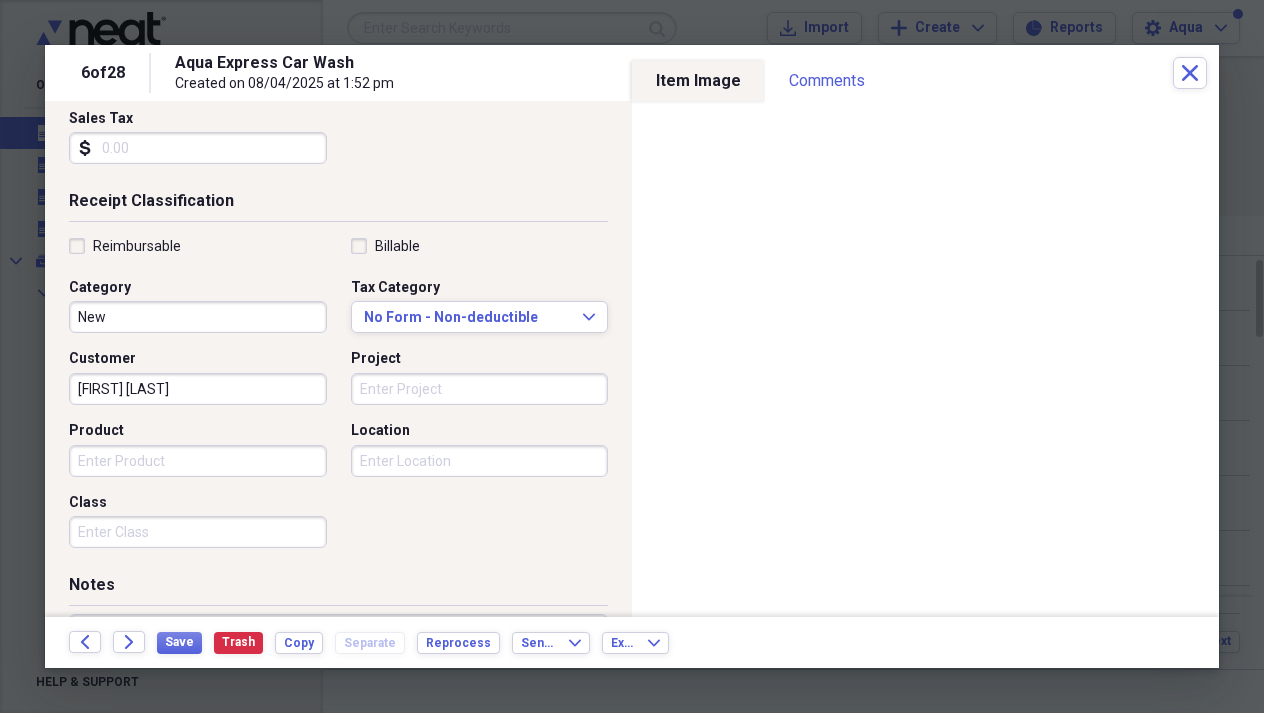 click on "Project" at bounding box center (480, 389) 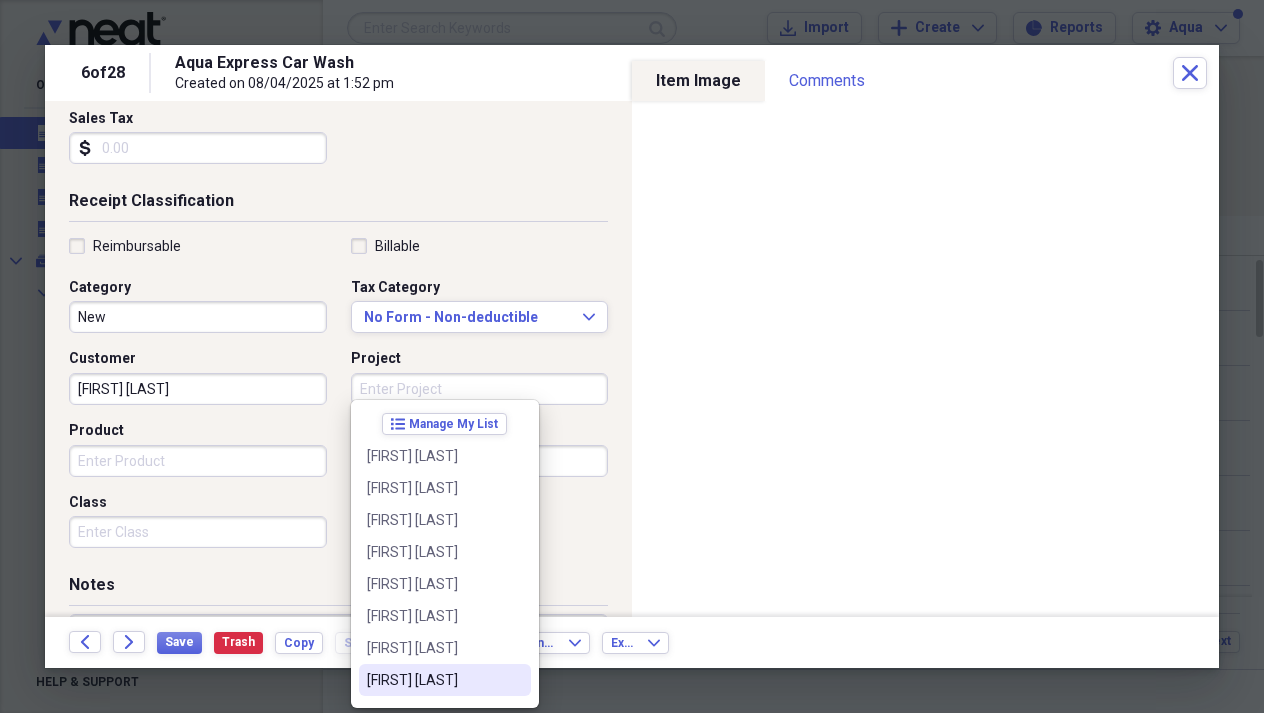 click on "[FIRST] [LAST]" at bounding box center (445, 680) 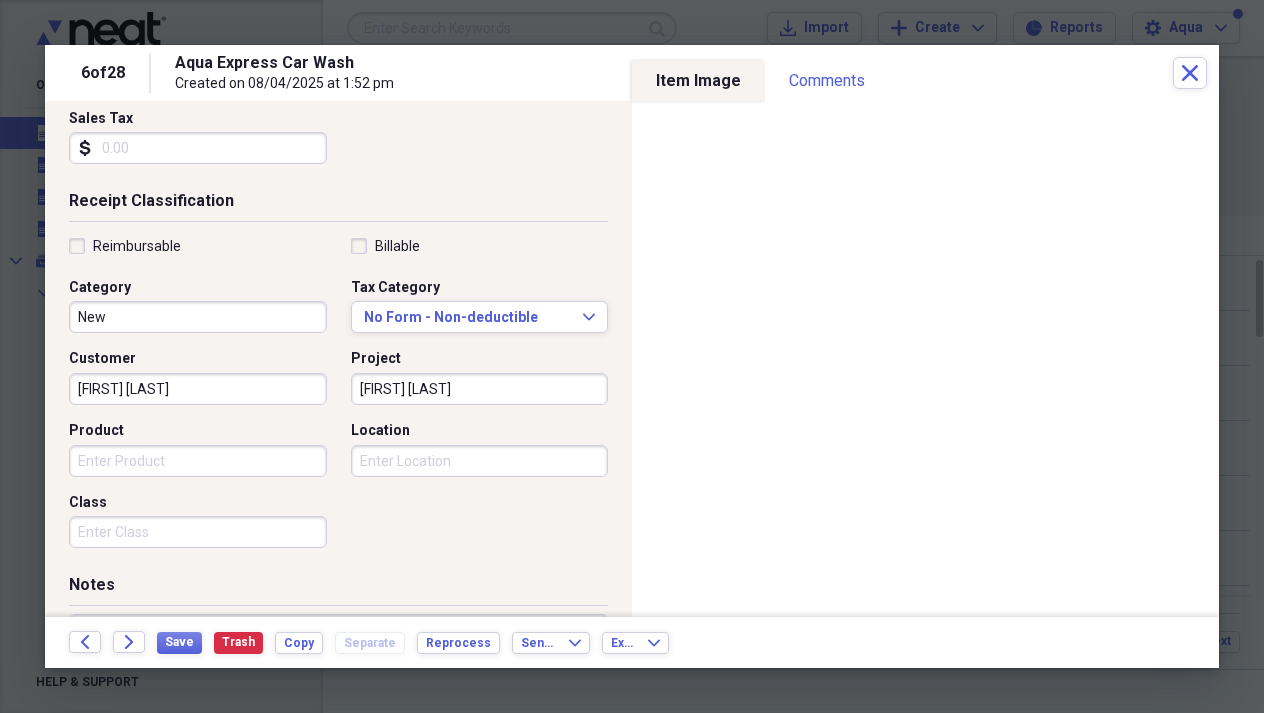 click on "Location" at bounding box center [480, 461] 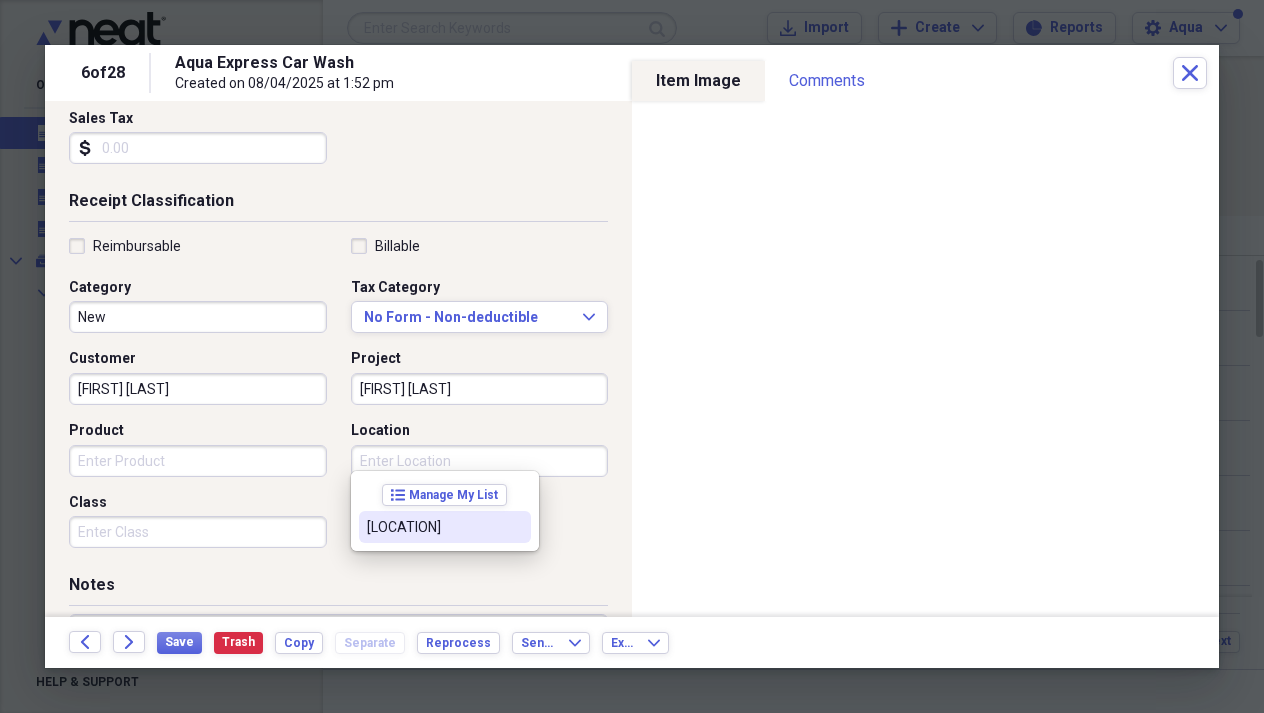 click on "[LOCATION]" at bounding box center (433, 527) 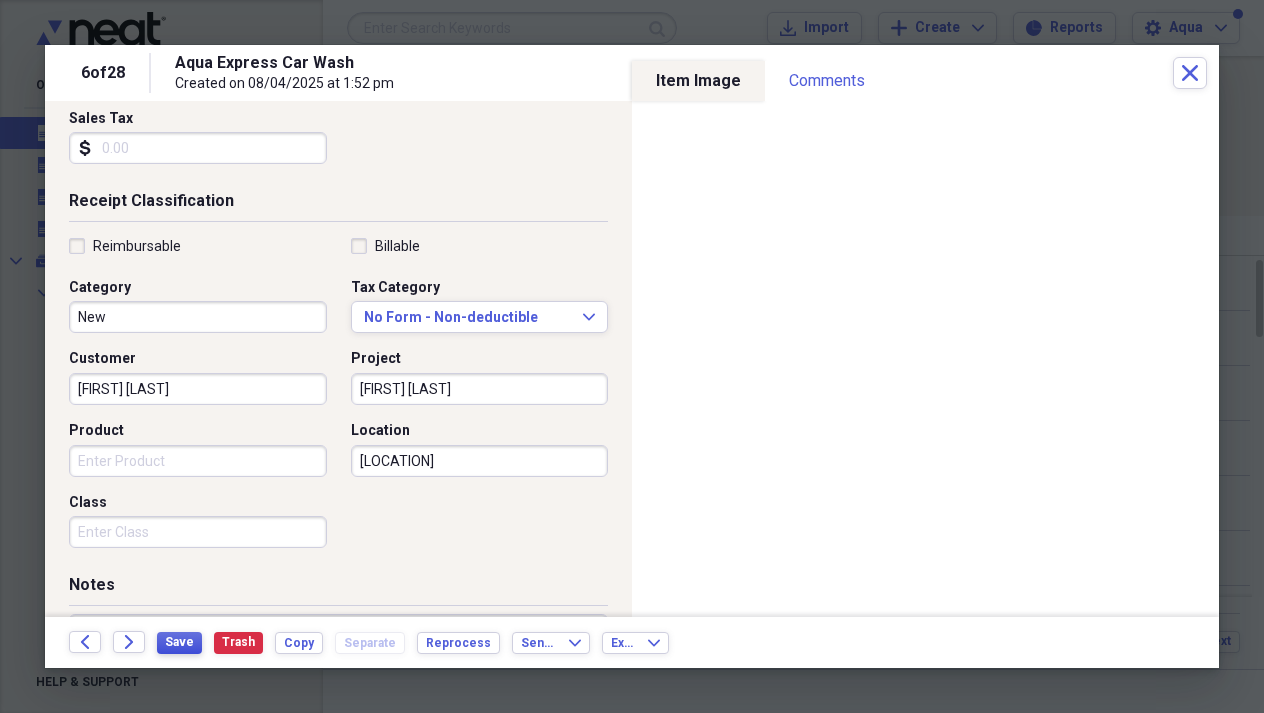 click on "Save" at bounding box center (179, 643) 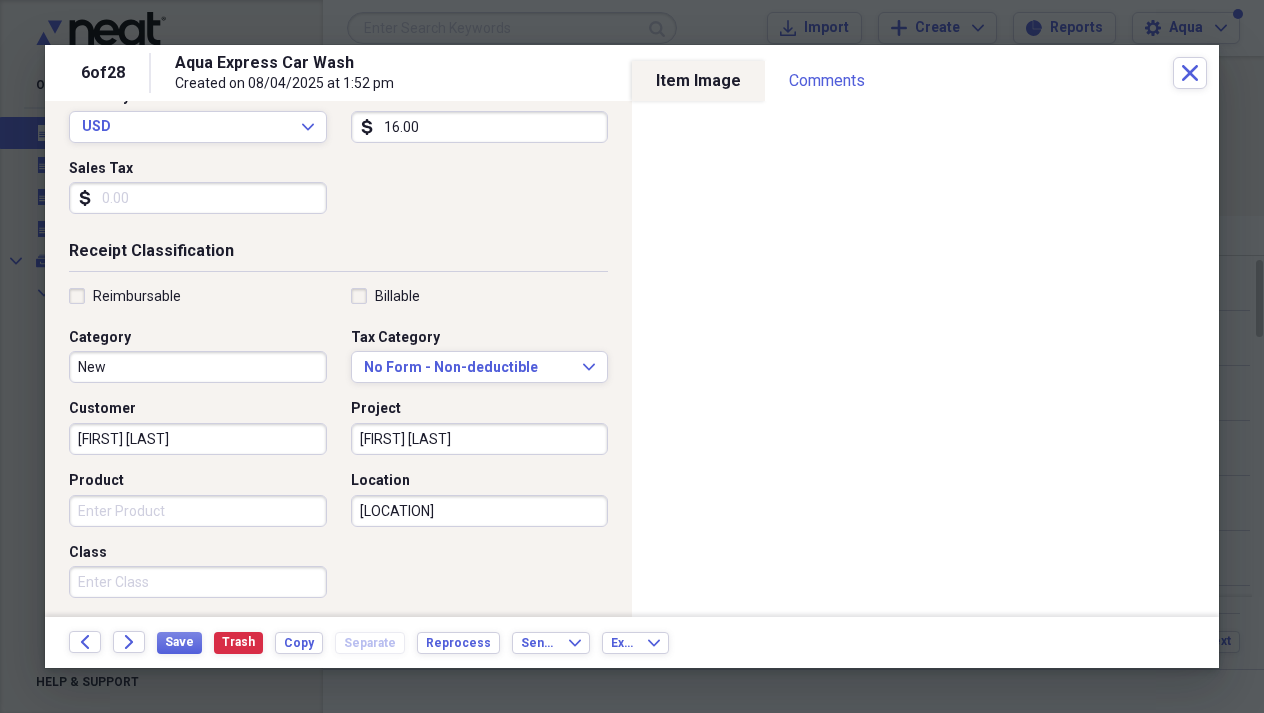scroll, scrollTop: 309, scrollLeft: 0, axis: vertical 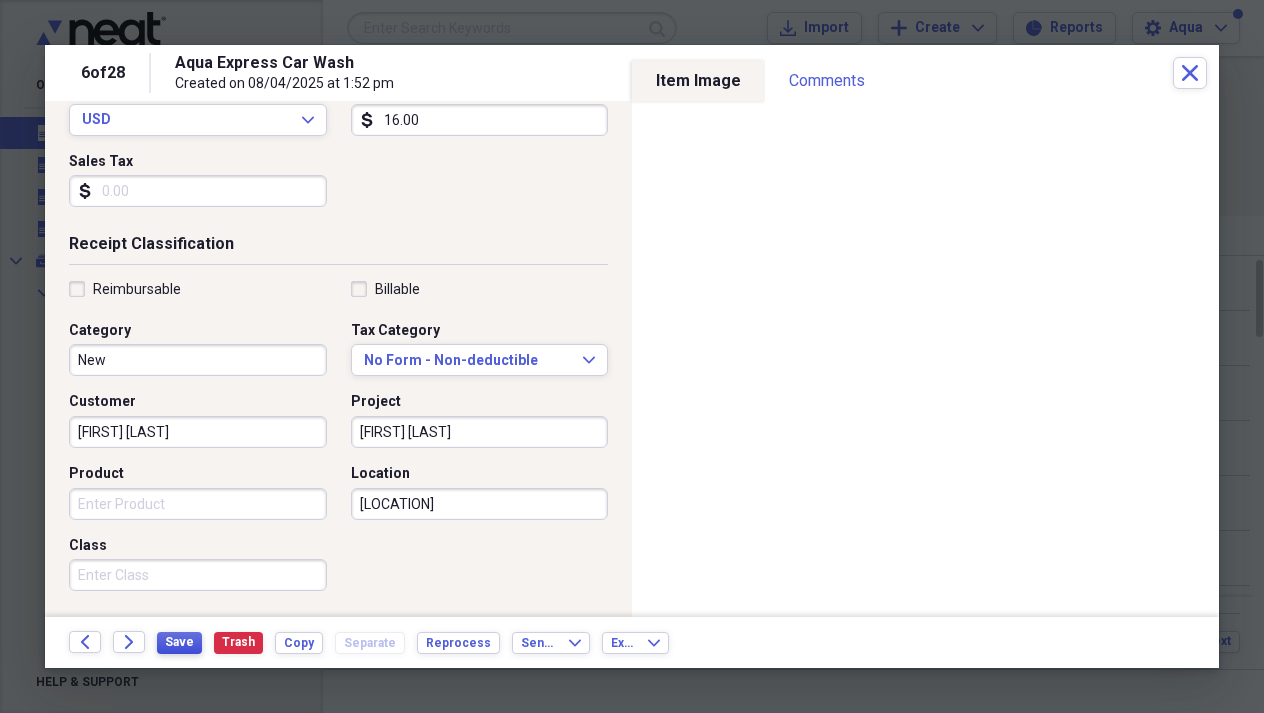 click on "Save" at bounding box center (179, 642) 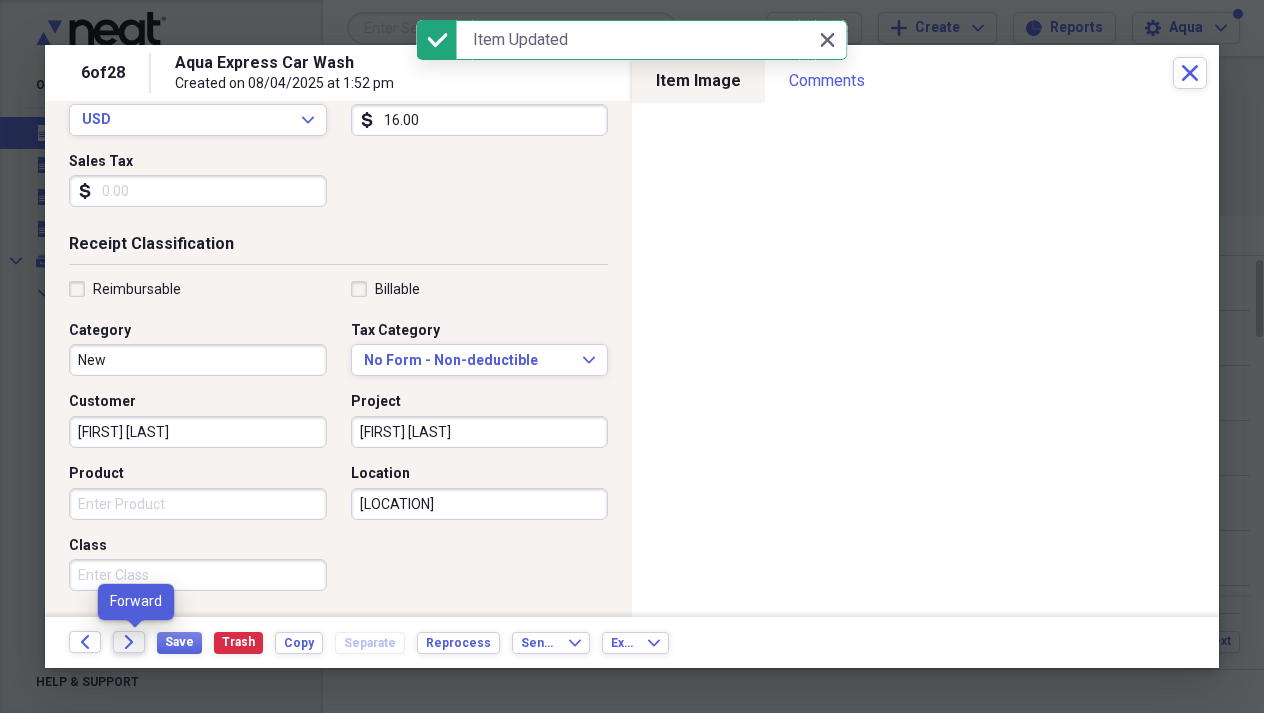 click 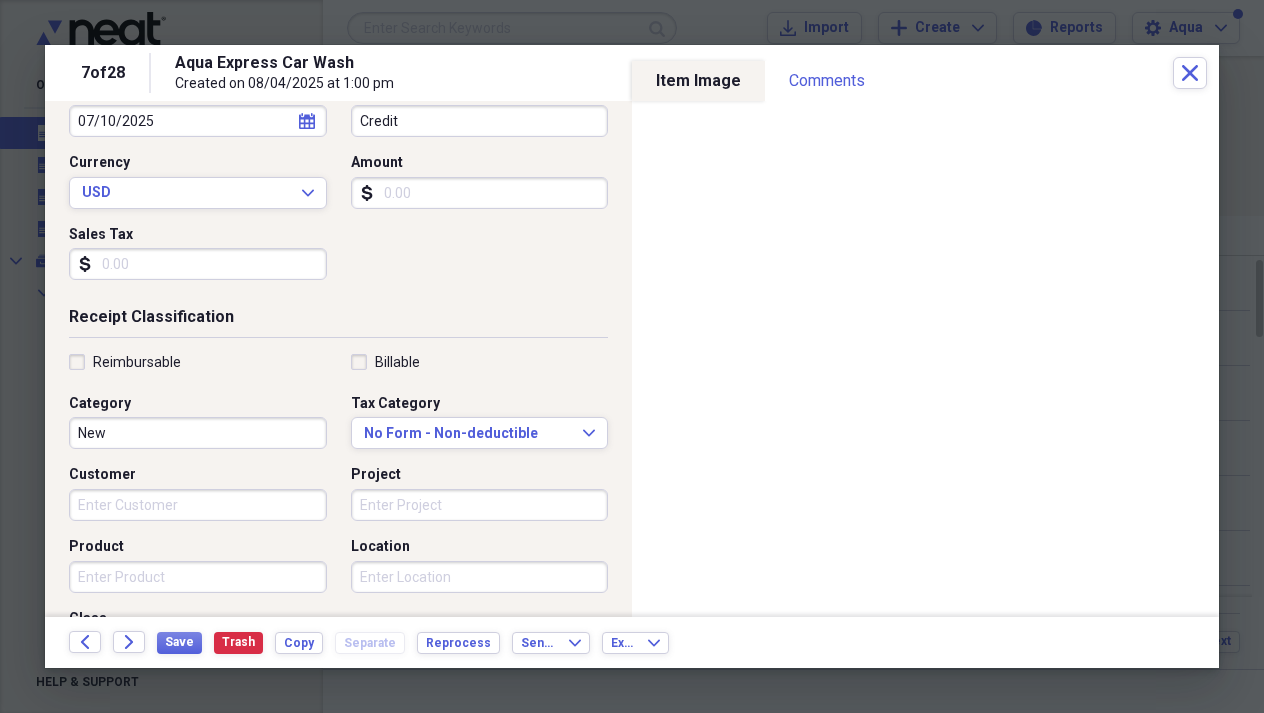 scroll, scrollTop: 248, scrollLeft: 0, axis: vertical 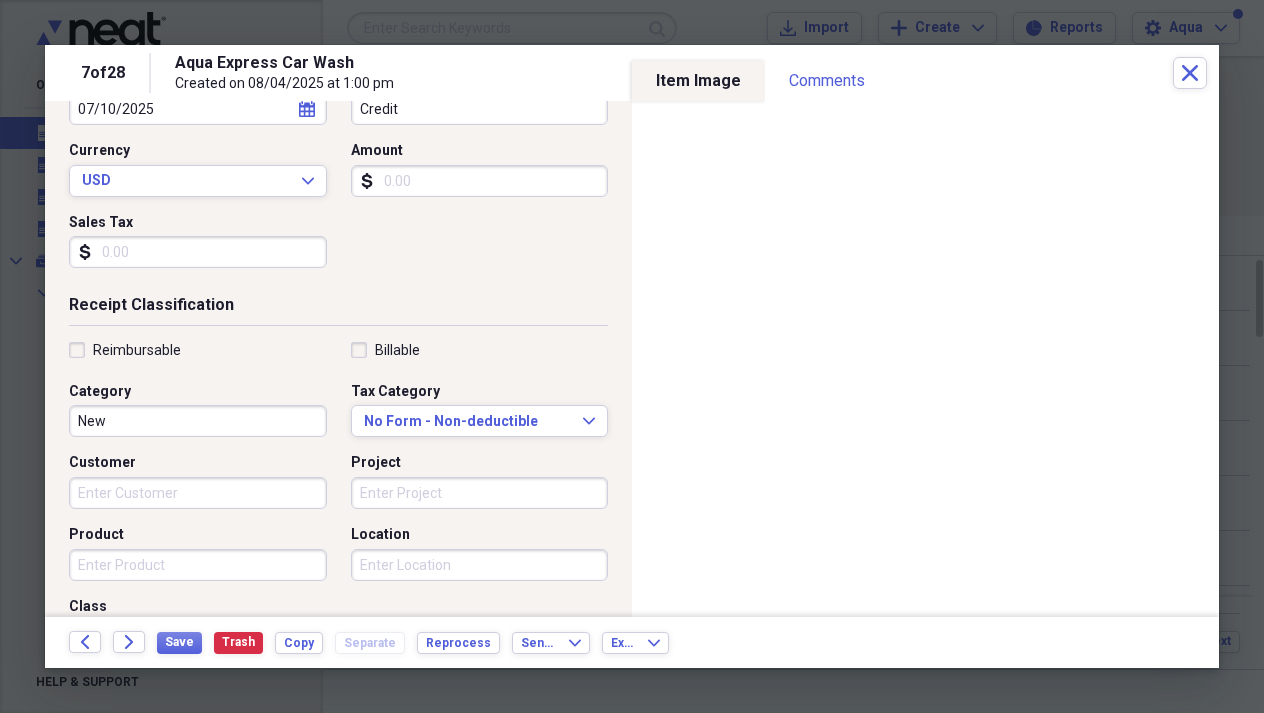 click on "Project" at bounding box center [480, 493] 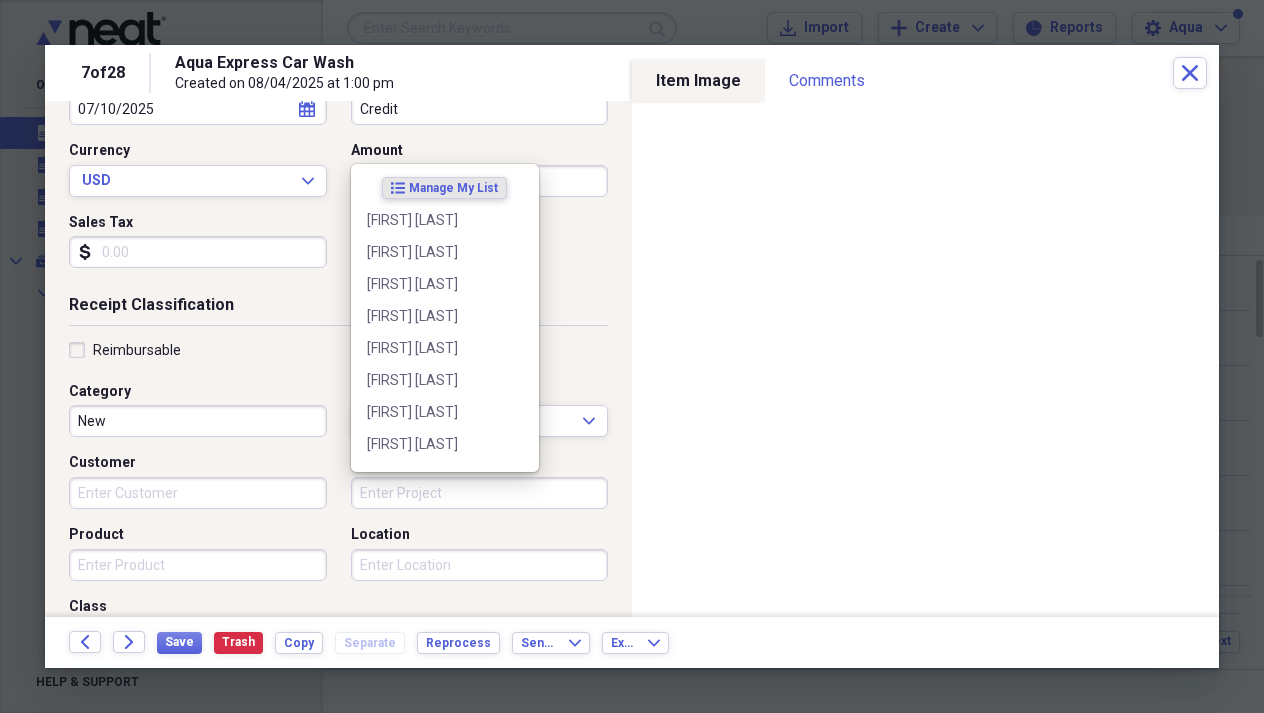 click on "Customer" at bounding box center [198, 493] 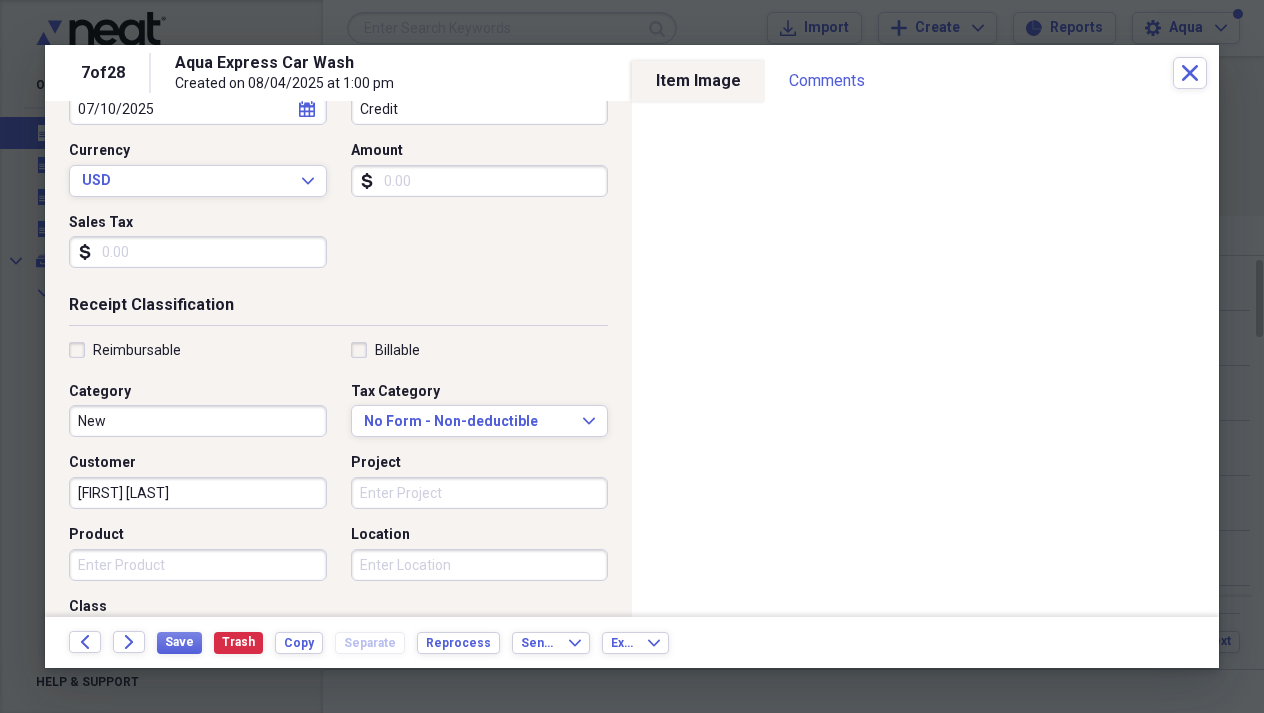 type on "[FIRST] [LAST]" 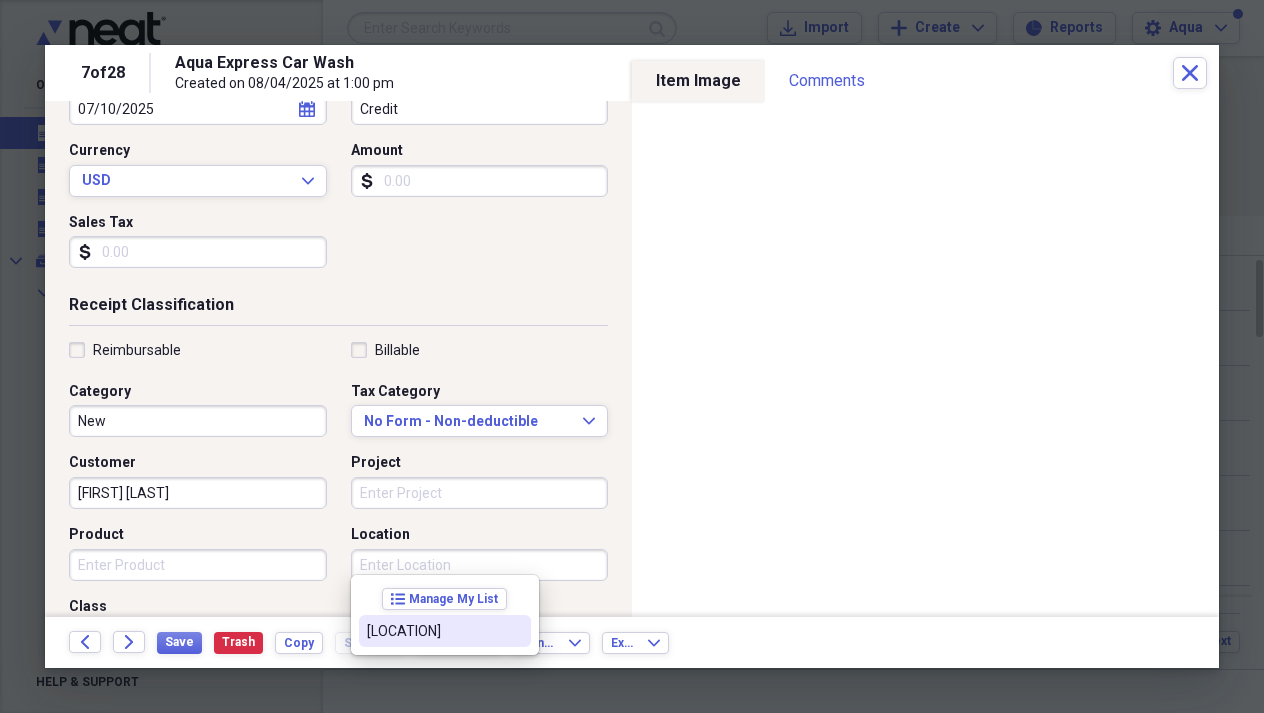type on "[LOCATION]" 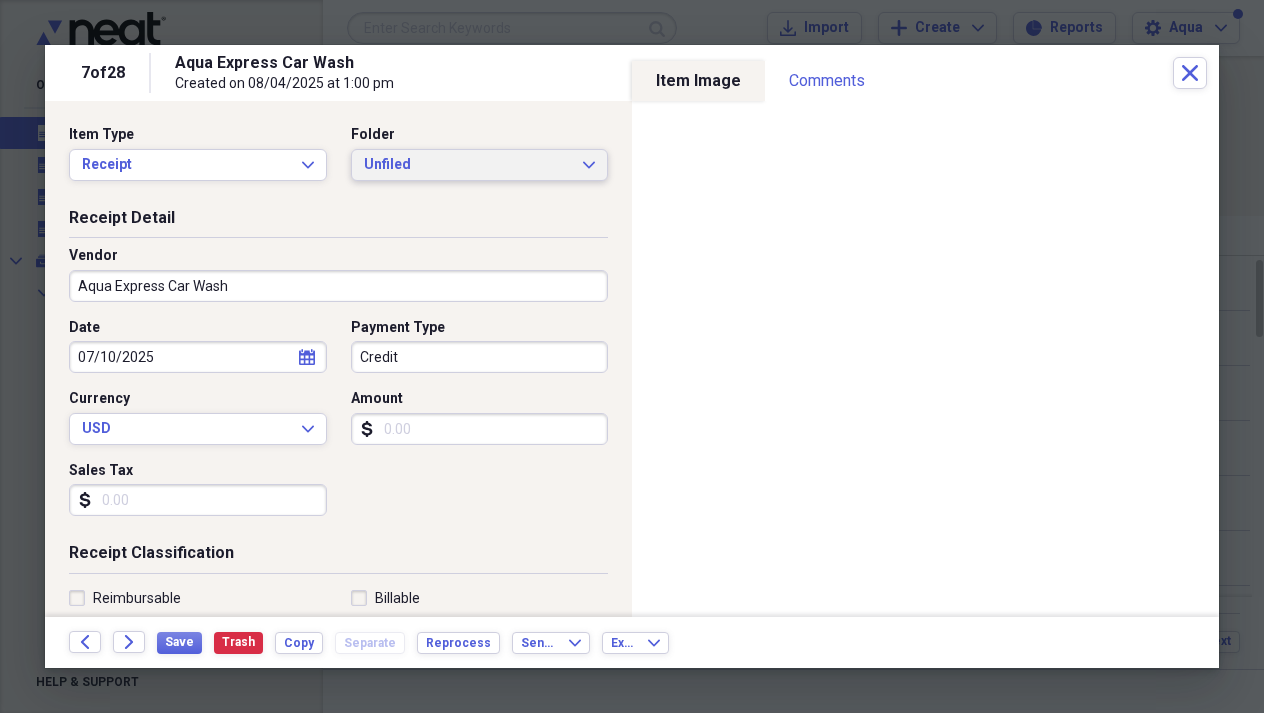 scroll, scrollTop: 0, scrollLeft: 0, axis: both 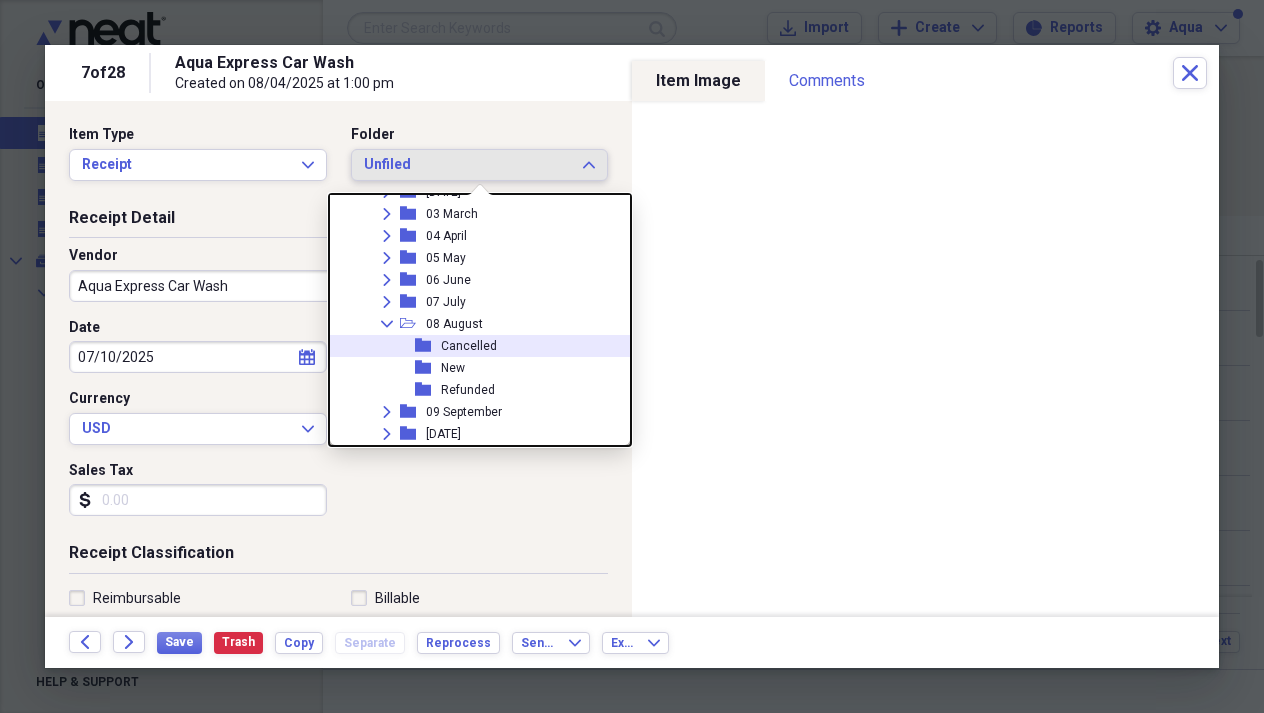 click on "Cancelled" at bounding box center [469, 346] 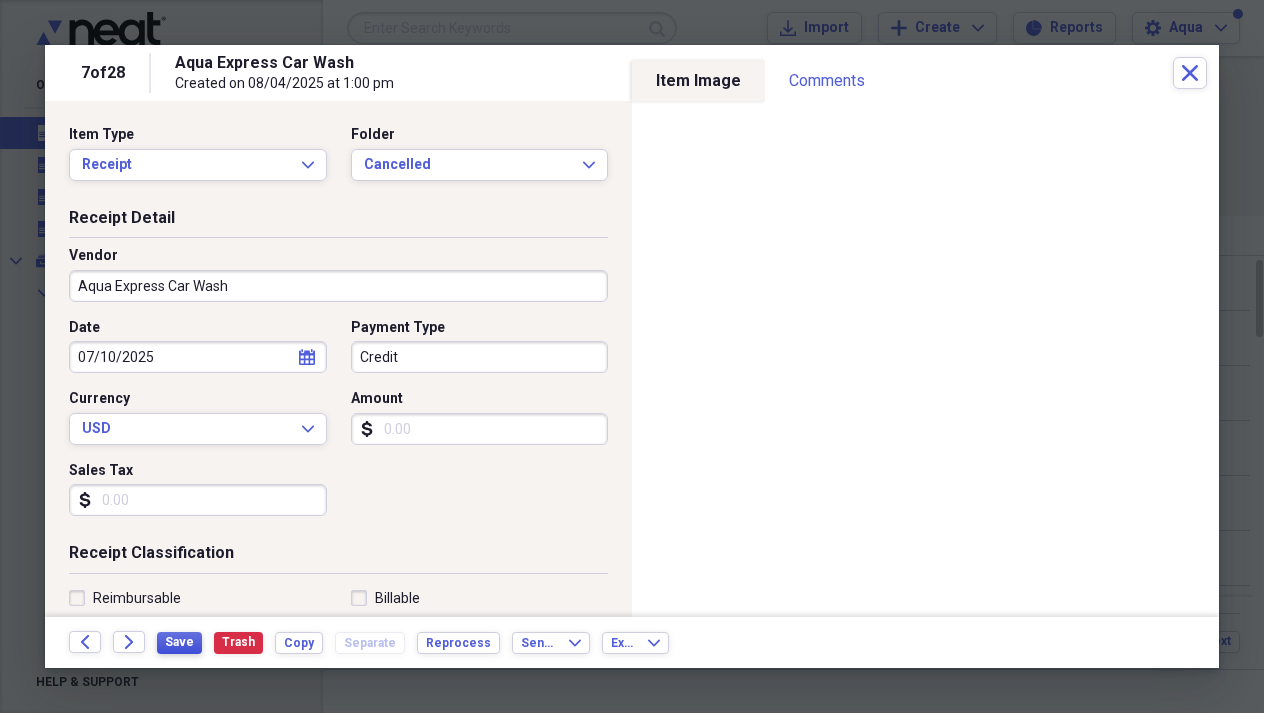 click on "Save" at bounding box center [179, 642] 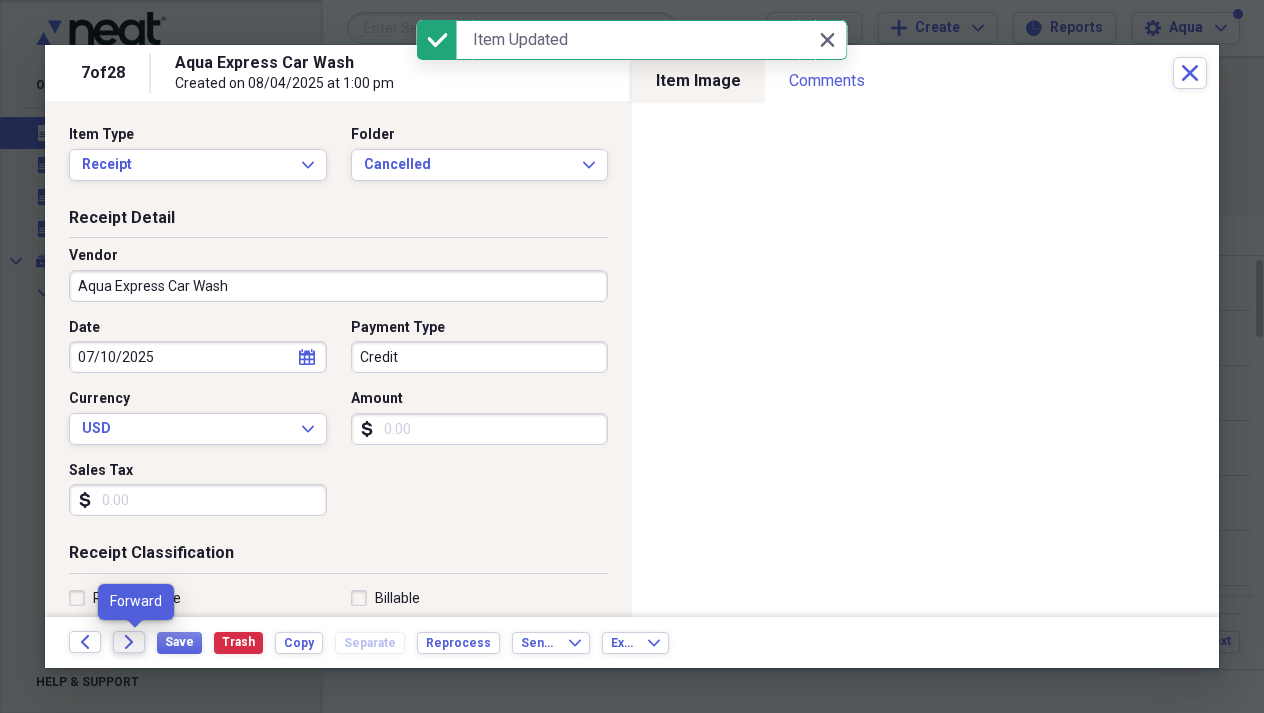 click on "Forward" at bounding box center [129, 642] 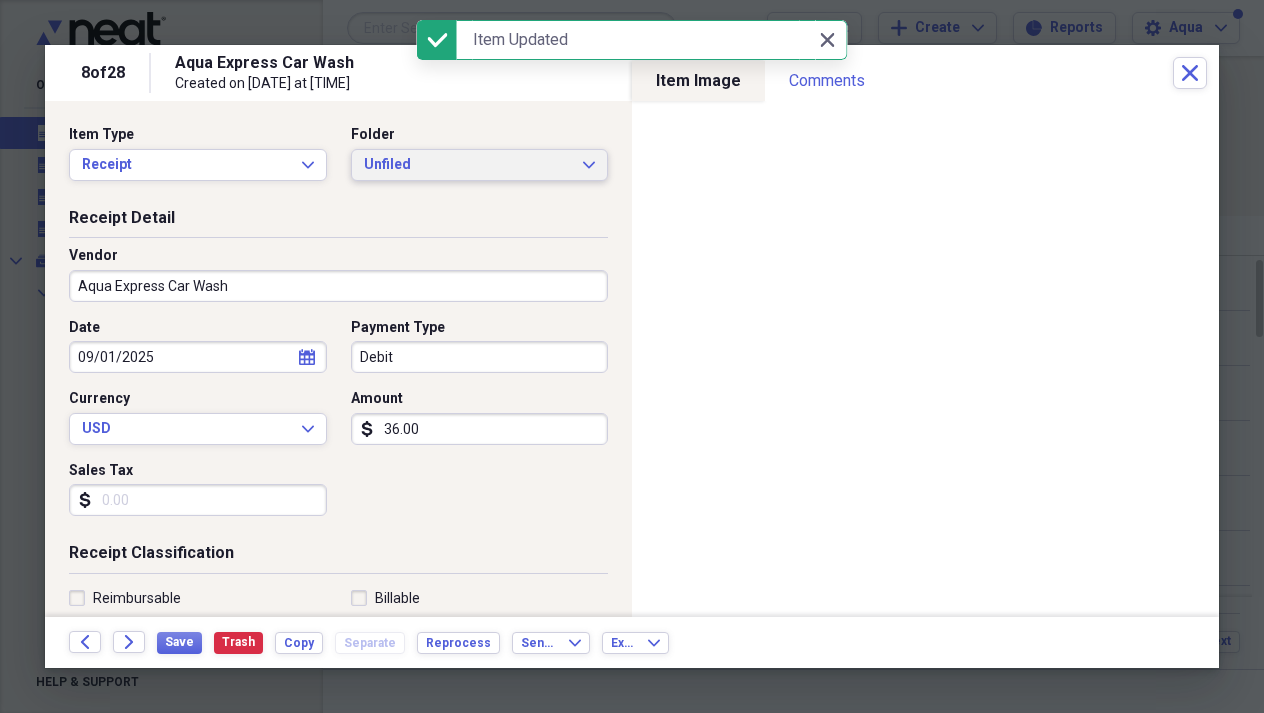 click on "Unfiled" at bounding box center (468, 165) 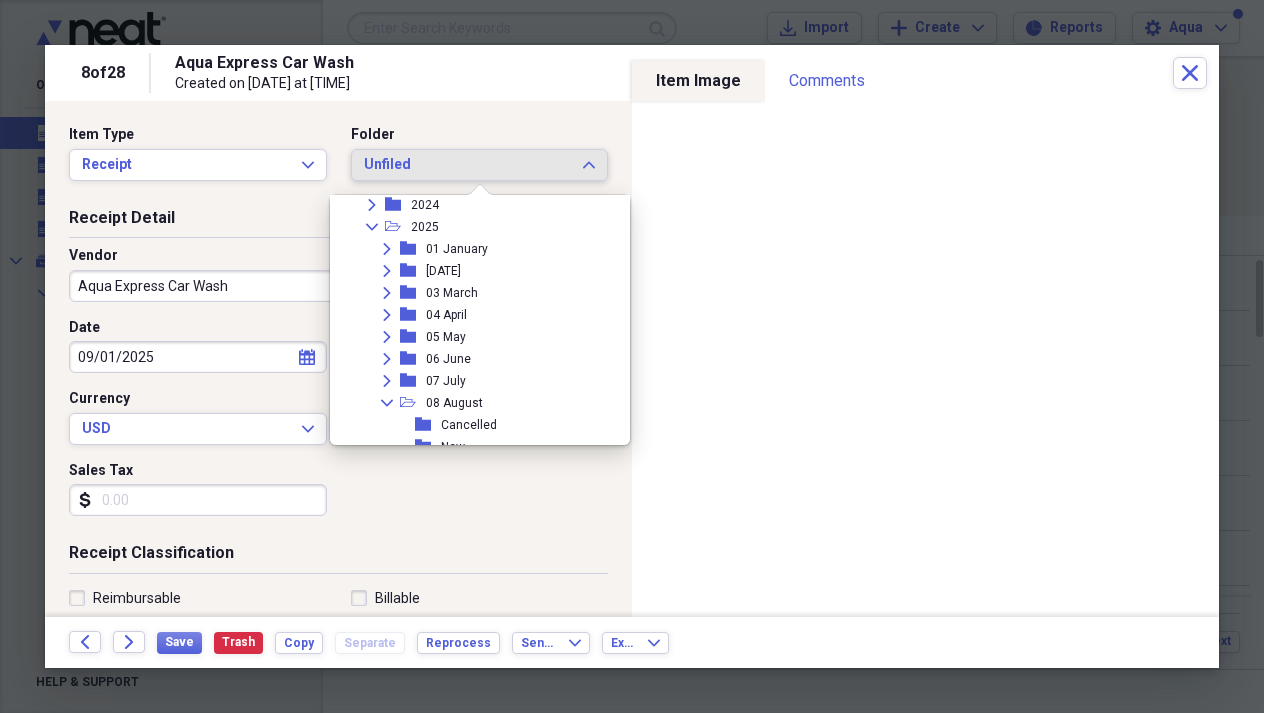 scroll, scrollTop: 119, scrollLeft: 0, axis: vertical 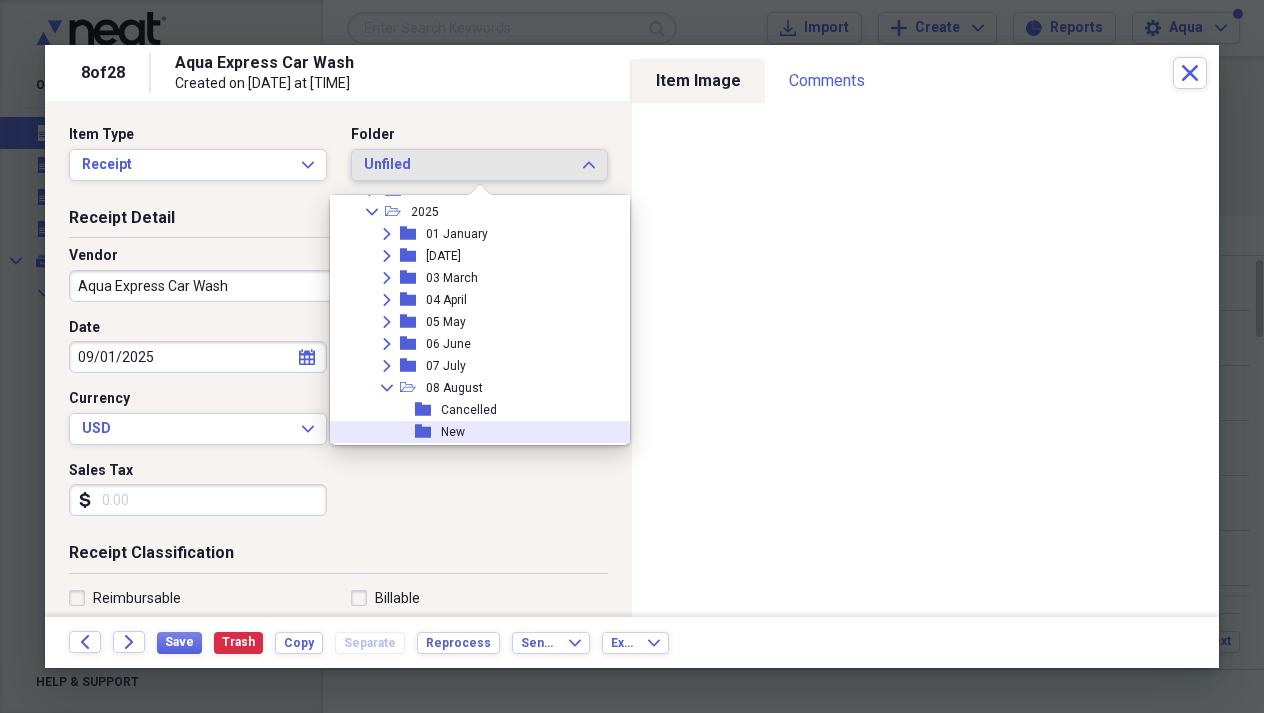 click on "New" at bounding box center (453, 432) 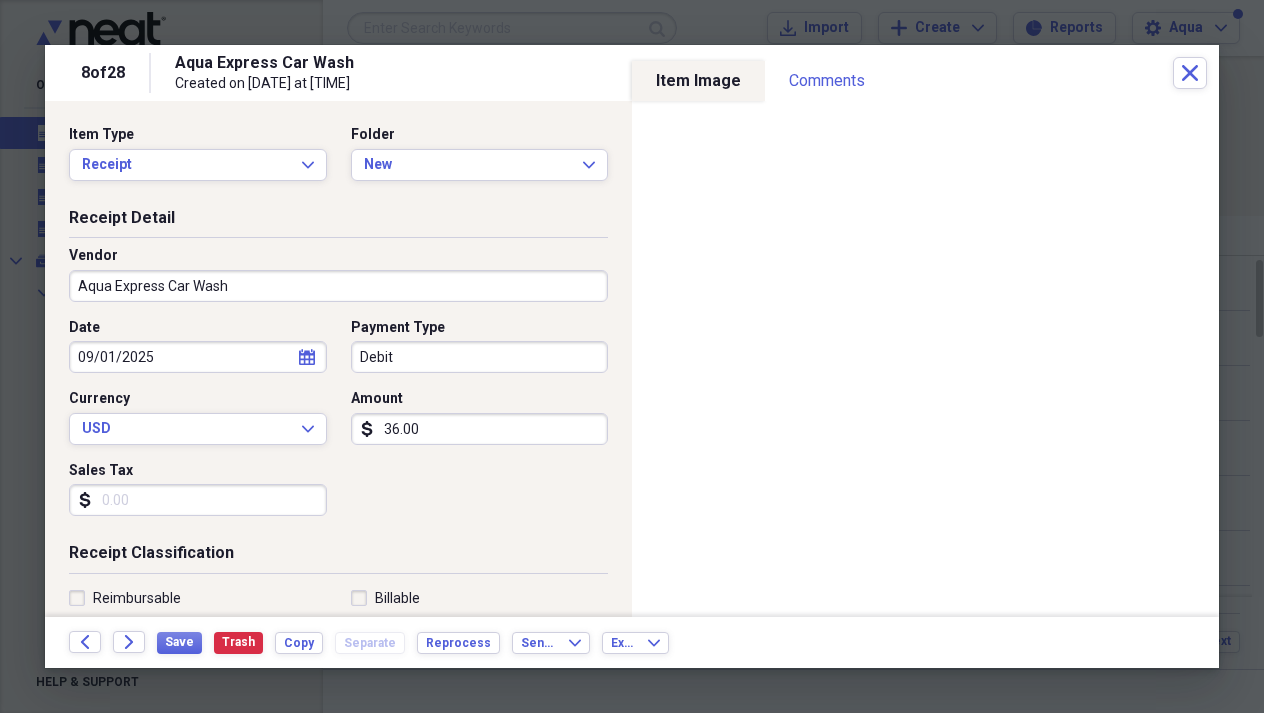 click on "09/01/2025" at bounding box center [198, 357] 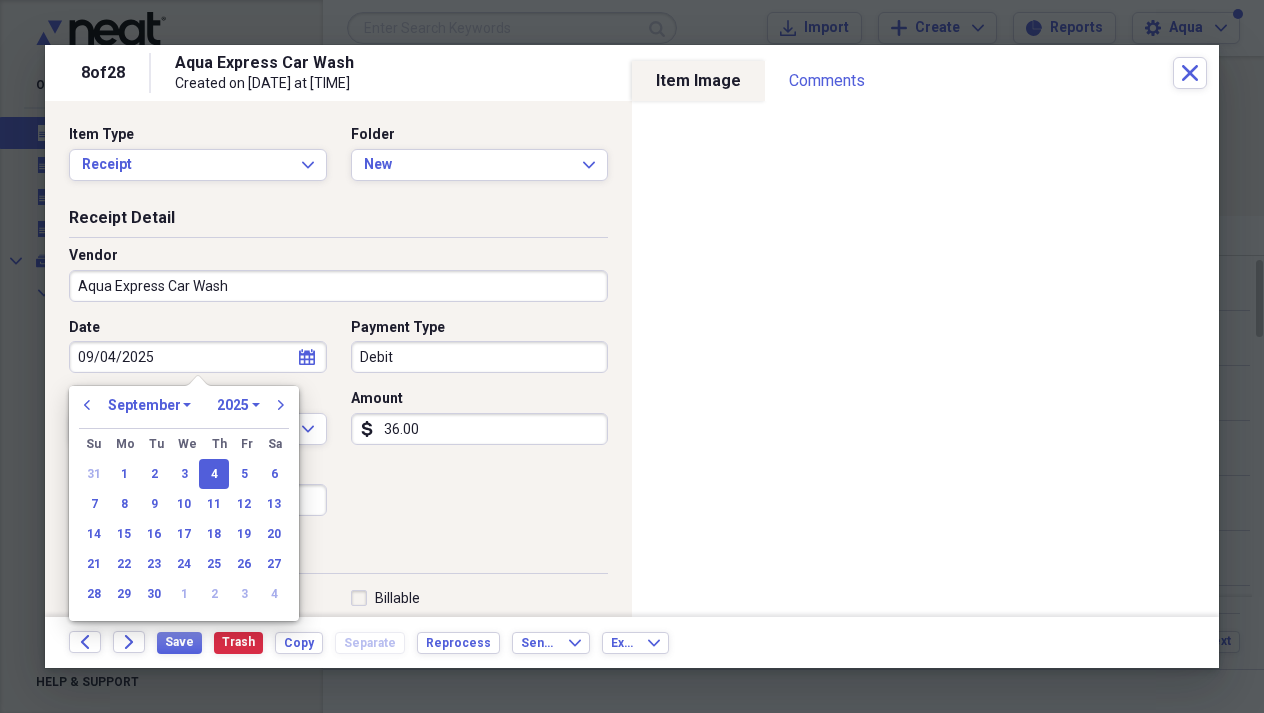 click on "09/04/2025" at bounding box center (198, 357) 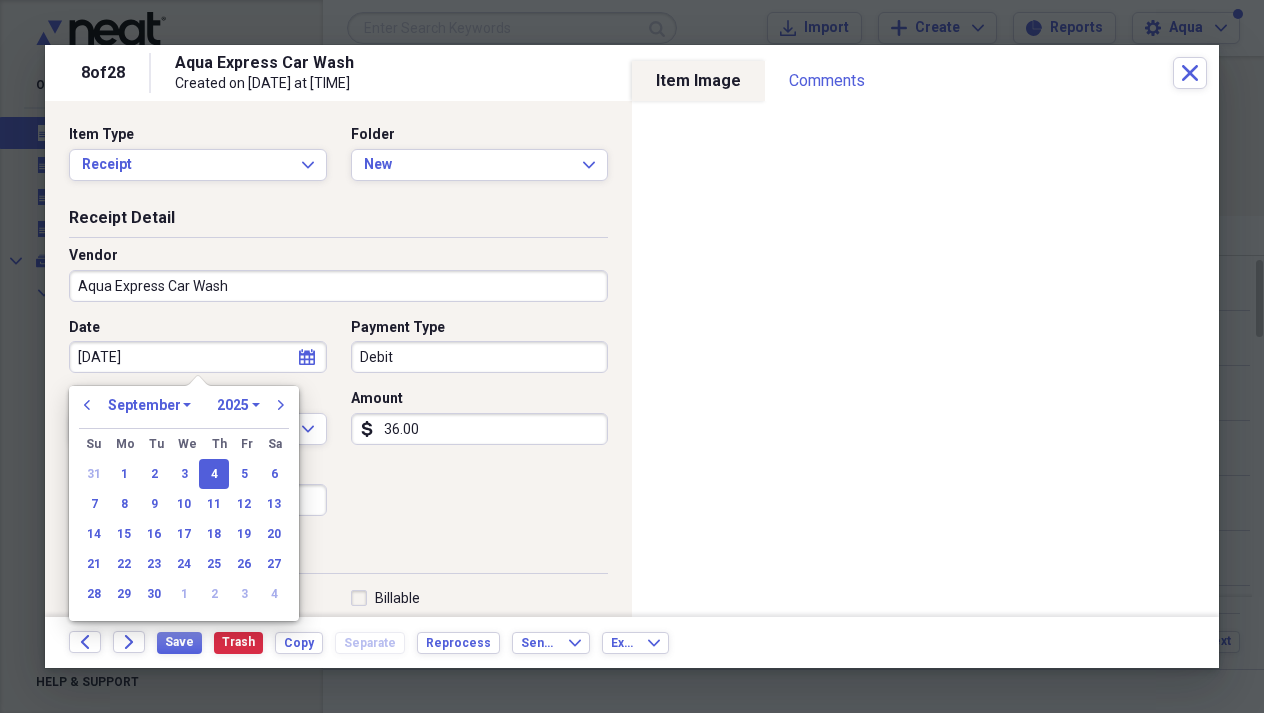type on "08/04/2025" 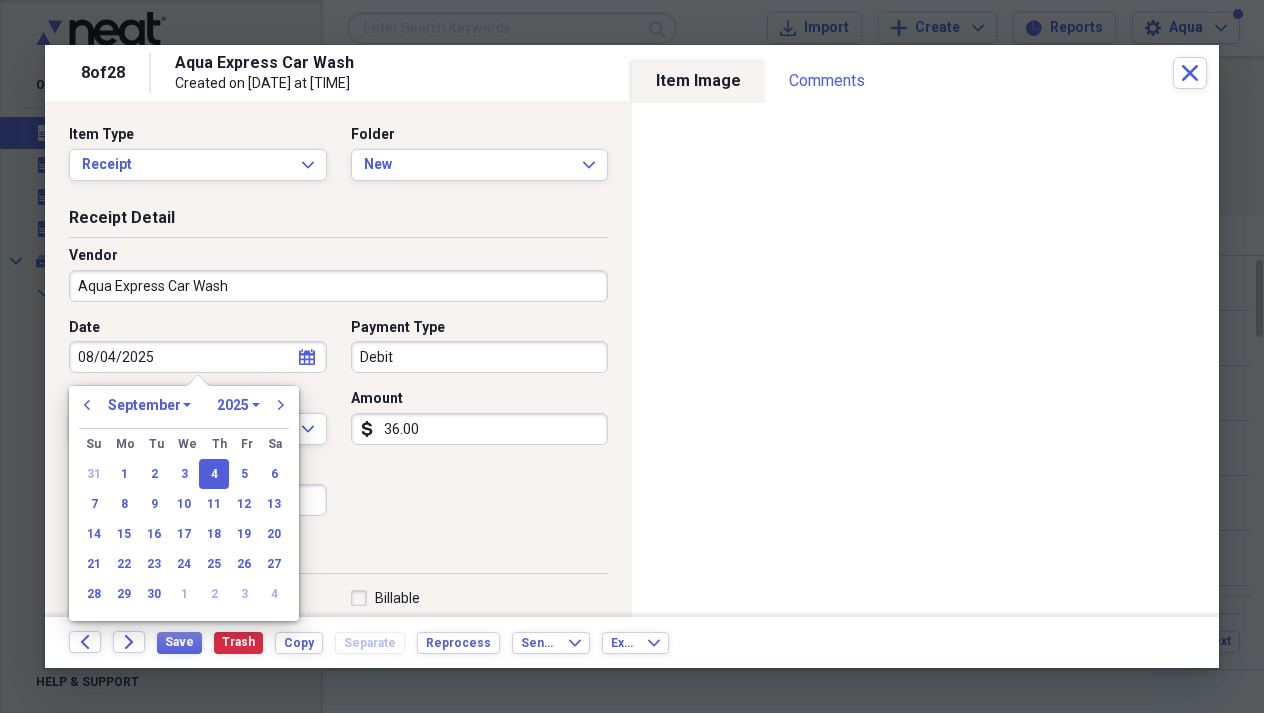 select on "7" 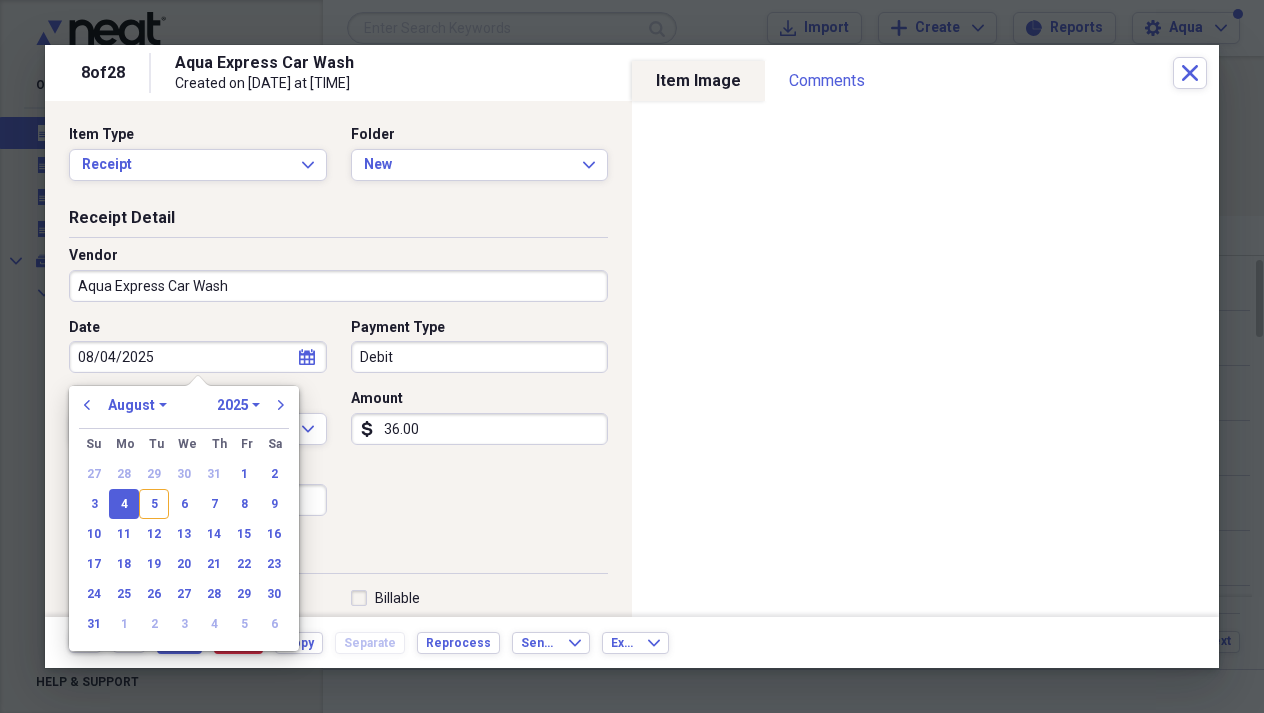 type on "08/04/2025" 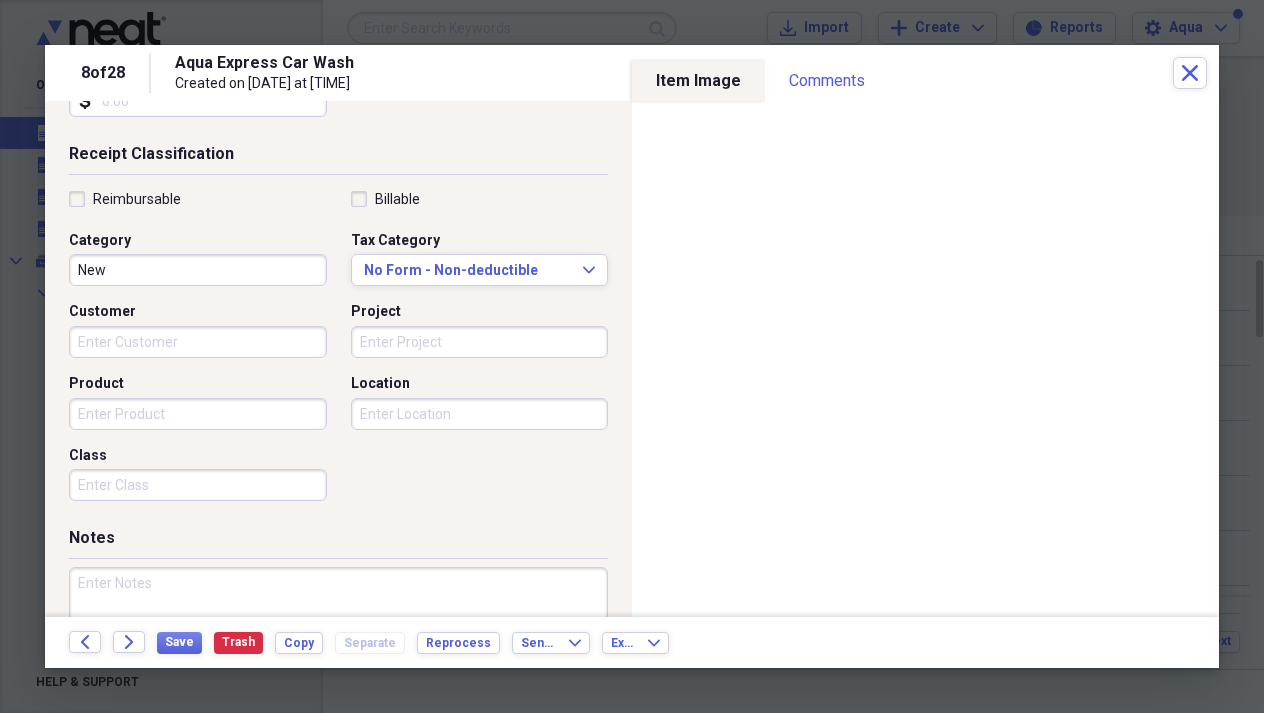scroll, scrollTop: 412, scrollLeft: 0, axis: vertical 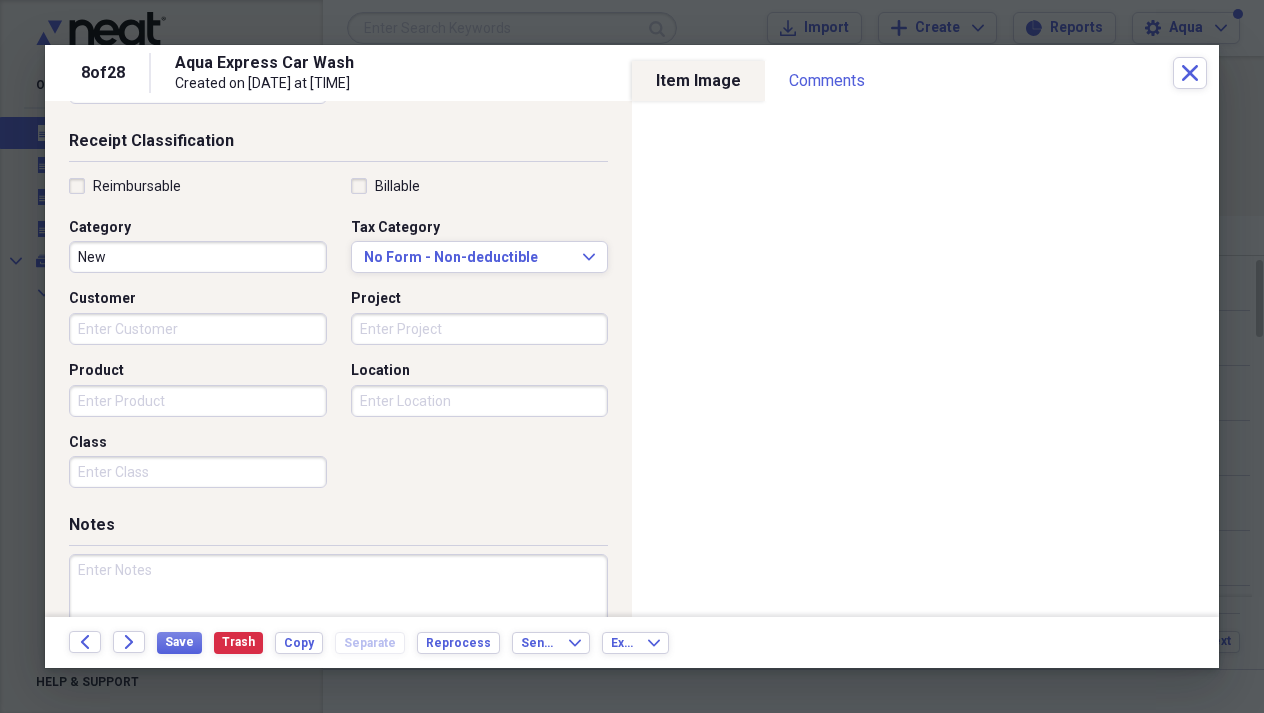 click on "Location" at bounding box center [480, 401] 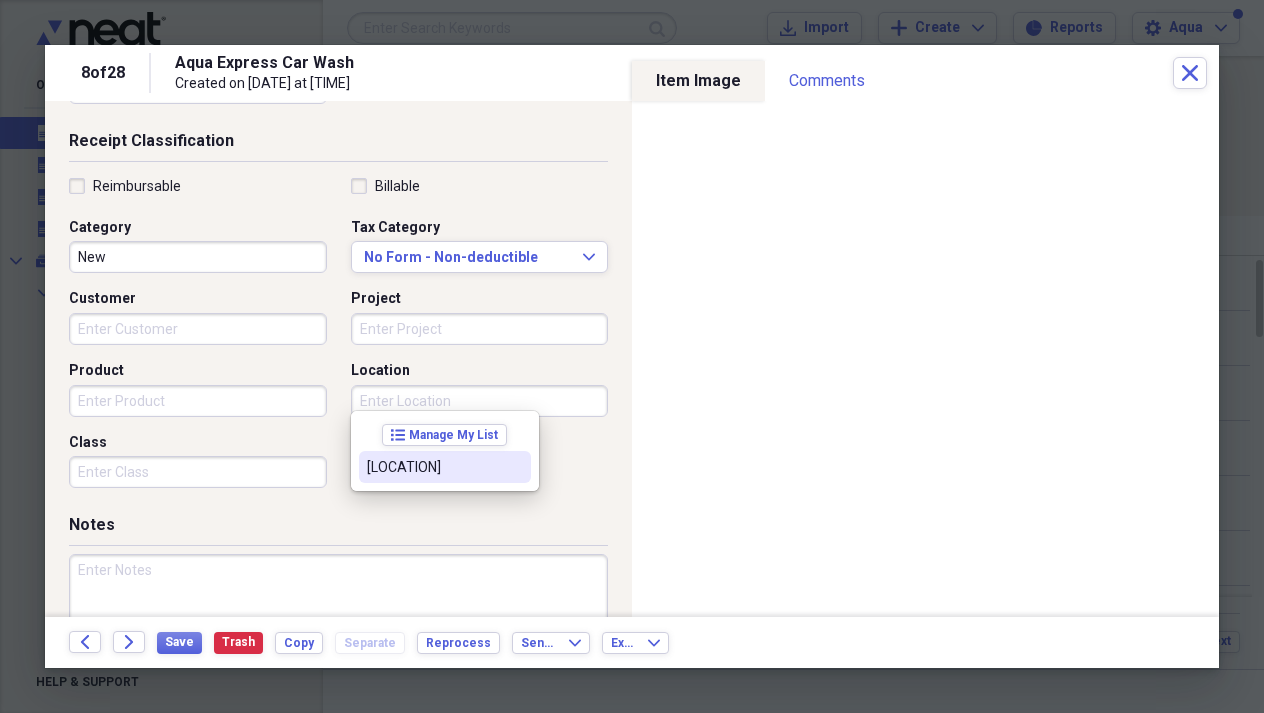 click on "[LOCATION]" at bounding box center (445, 467) 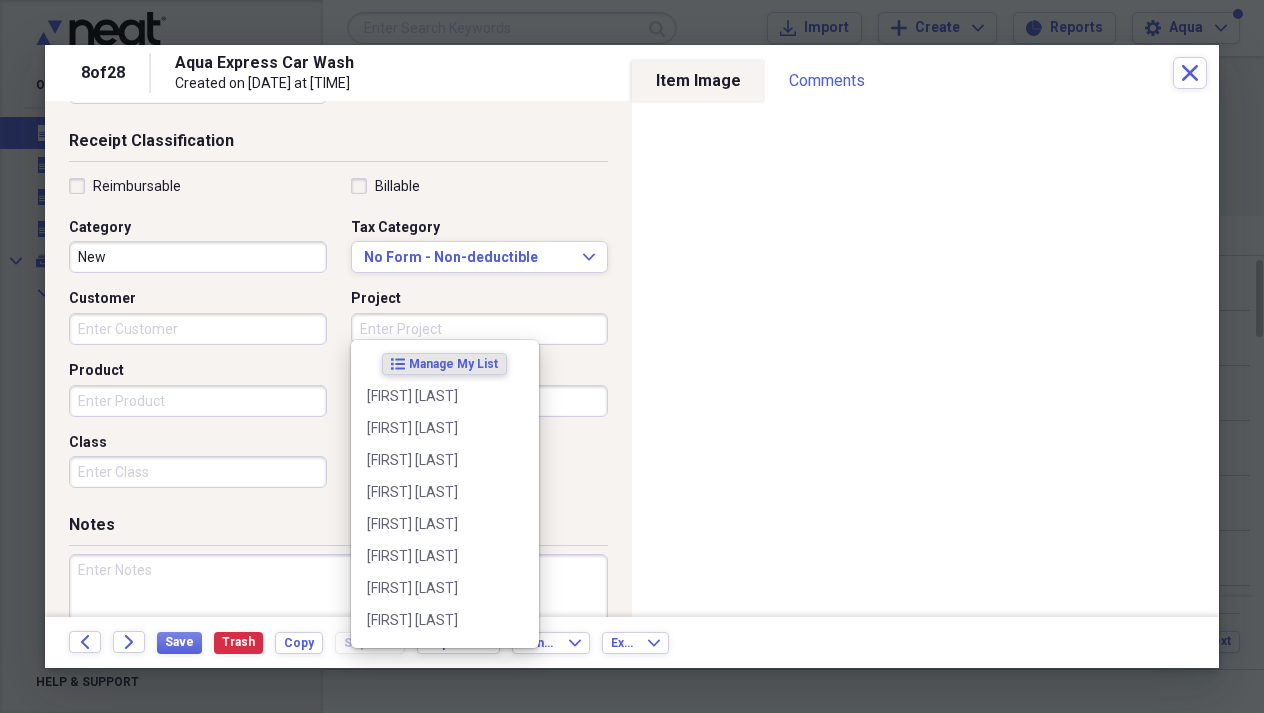 click on "Project" at bounding box center [480, 329] 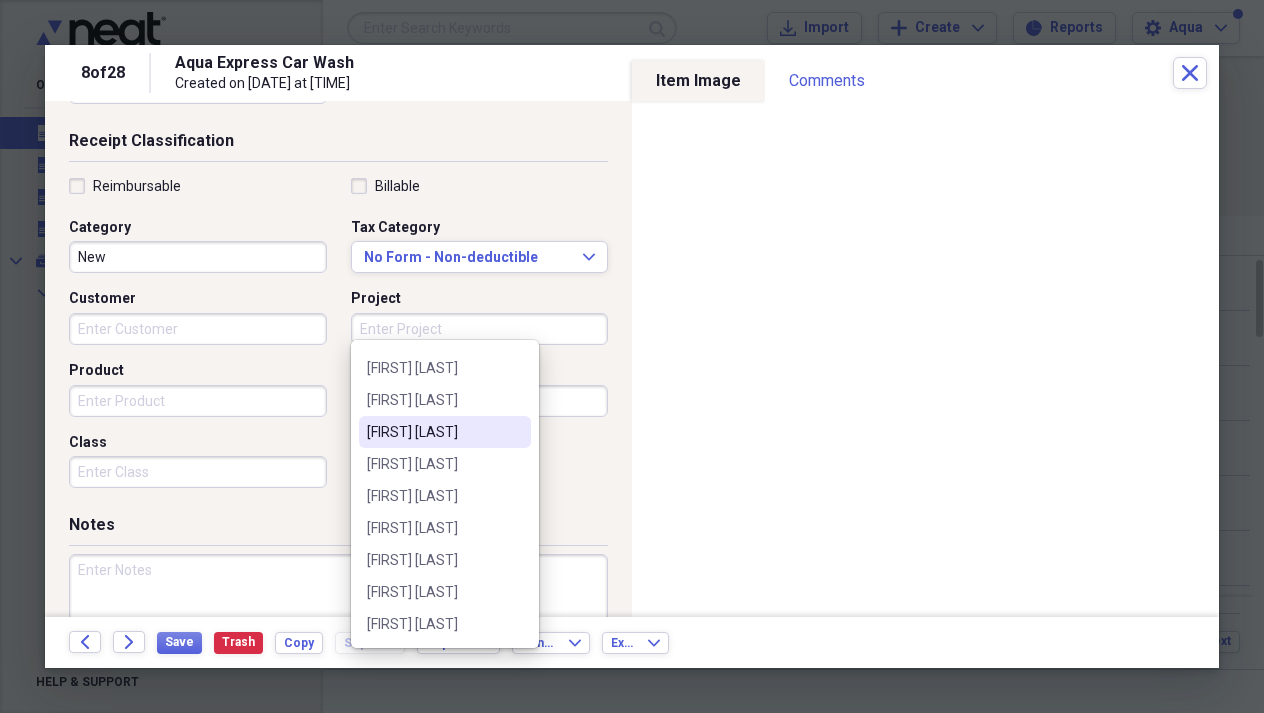 scroll, scrollTop: 125, scrollLeft: 0, axis: vertical 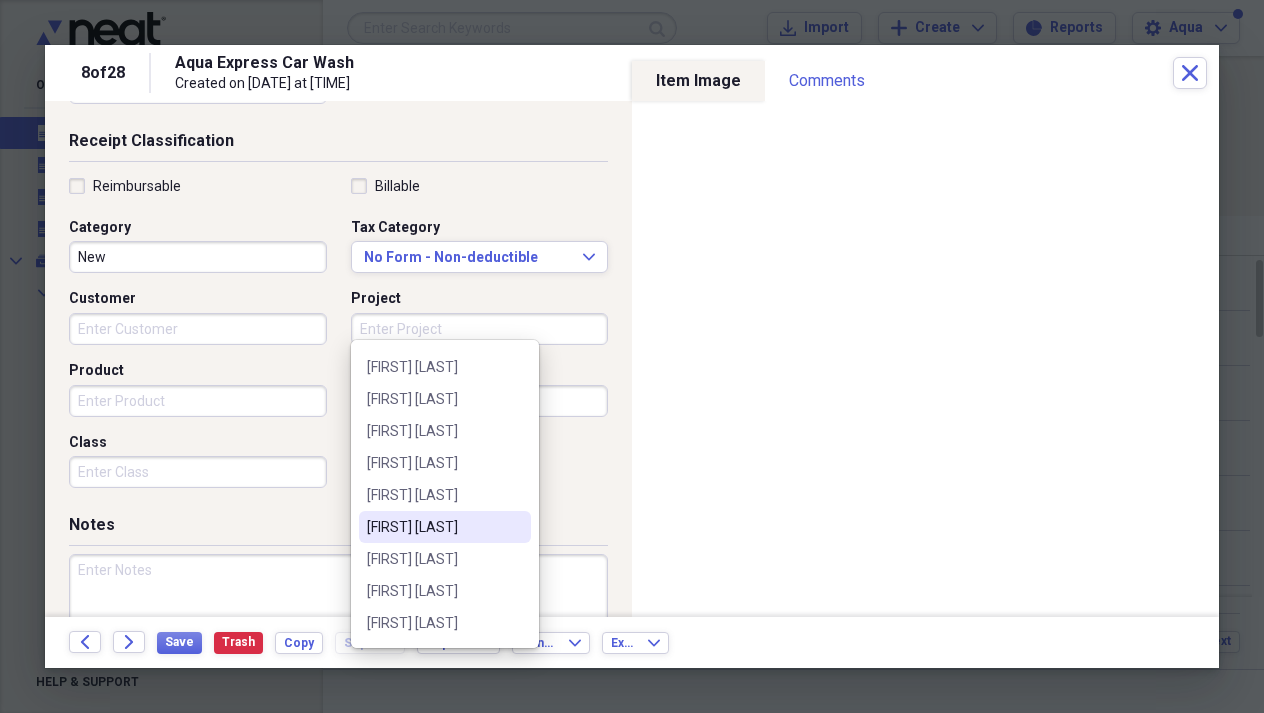 drag, startPoint x: 423, startPoint y: 521, endPoint x: 395, endPoint y: 489, distance: 42.520584 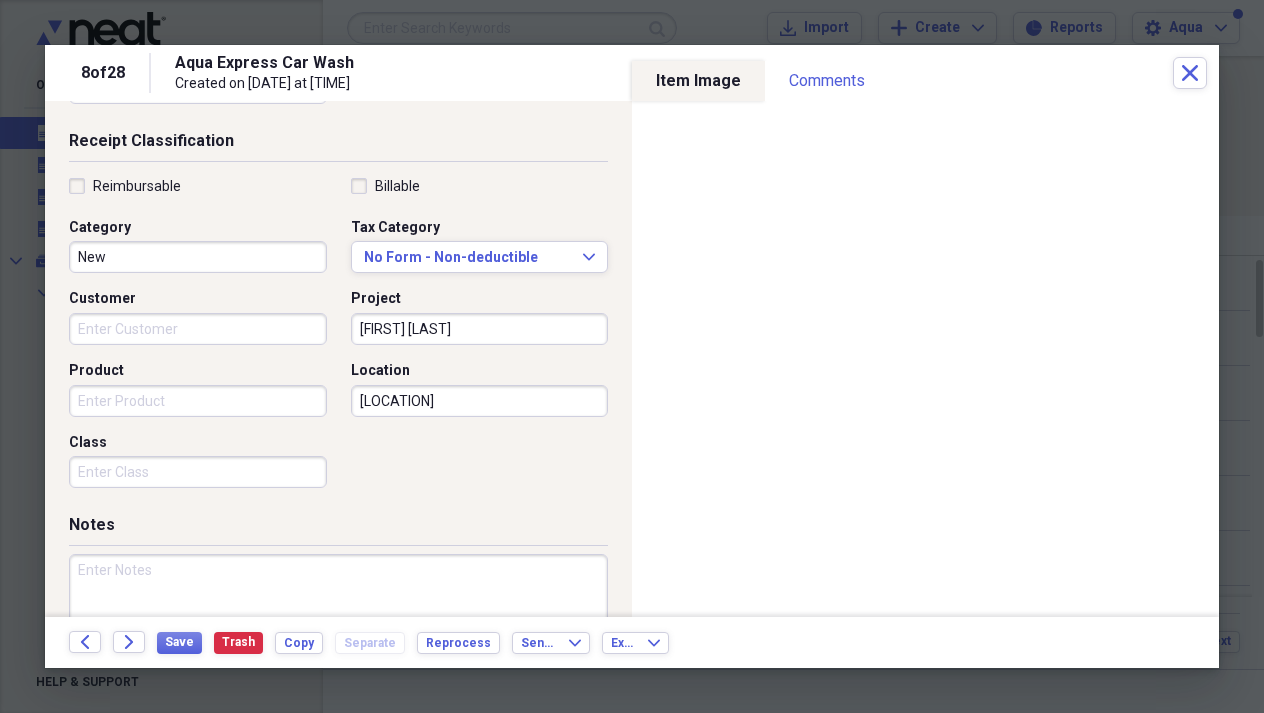 click on "Customer" at bounding box center [198, 329] 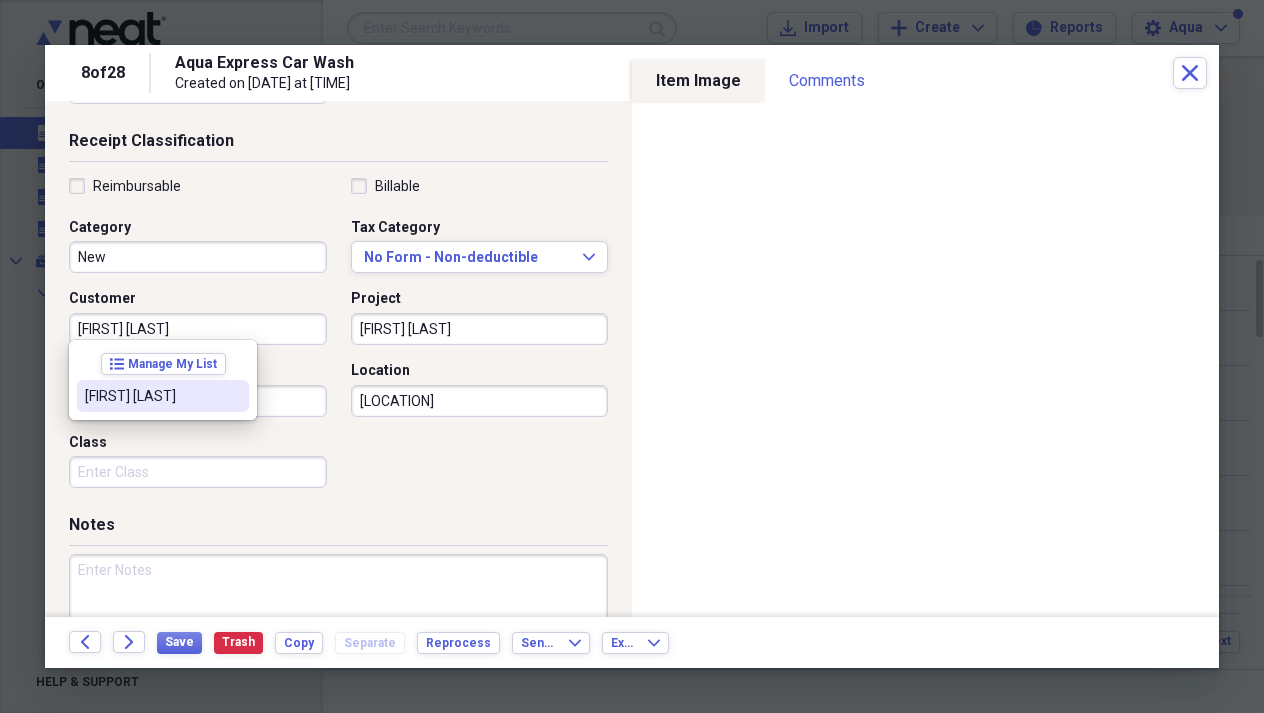 type on "[FIRST] [LAST]" 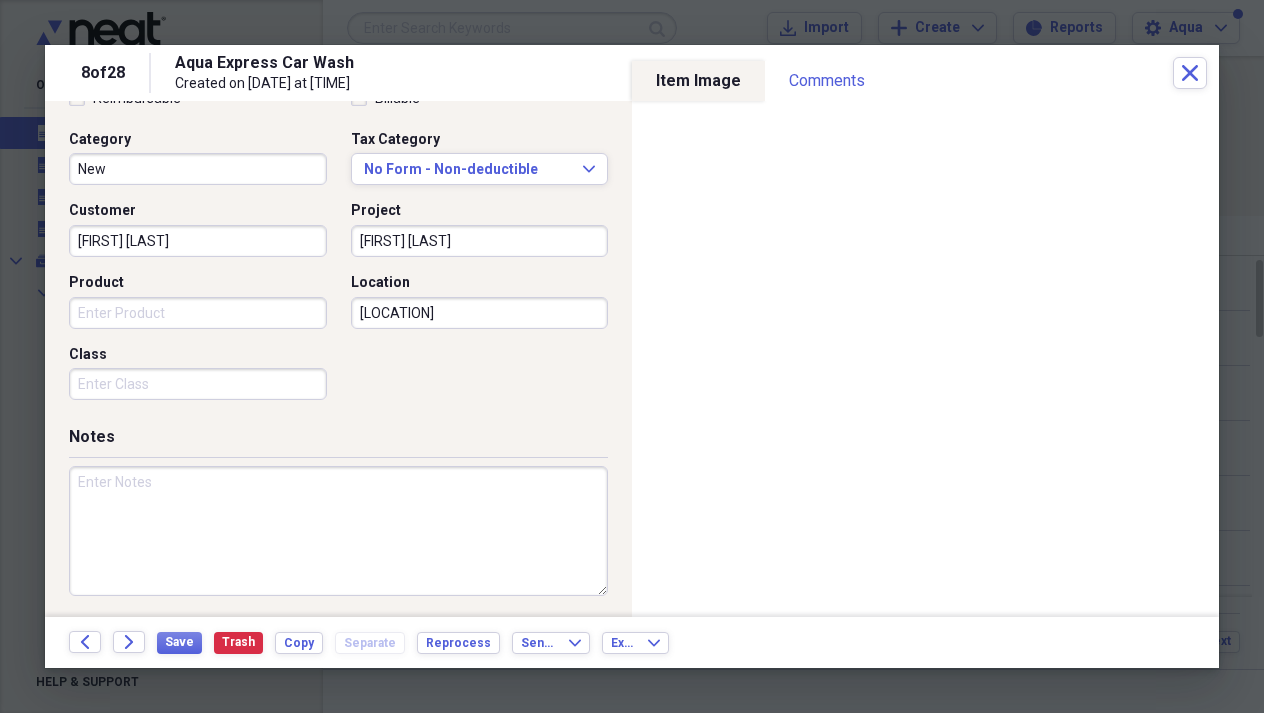 scroll, scrollTop: 498, scrollLeft: 0, axis: vertical 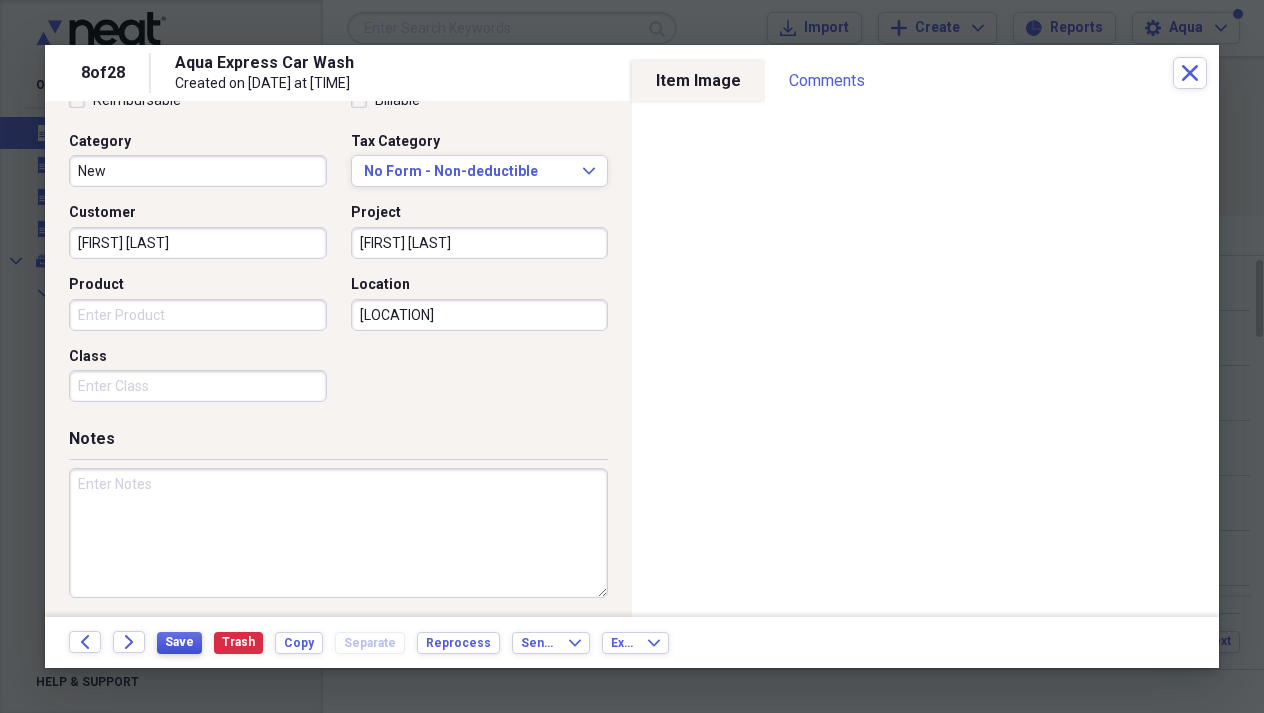 click on "Save" at bounding box center [179, 642] 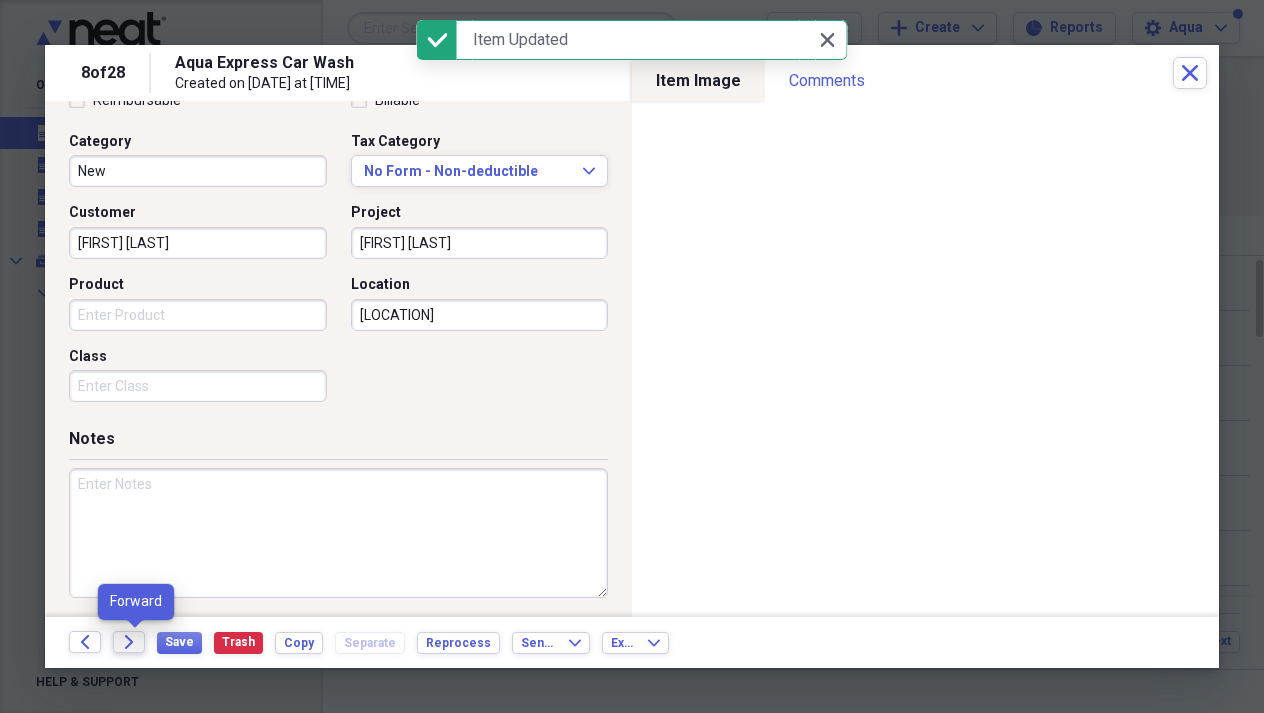 click on "Forward" 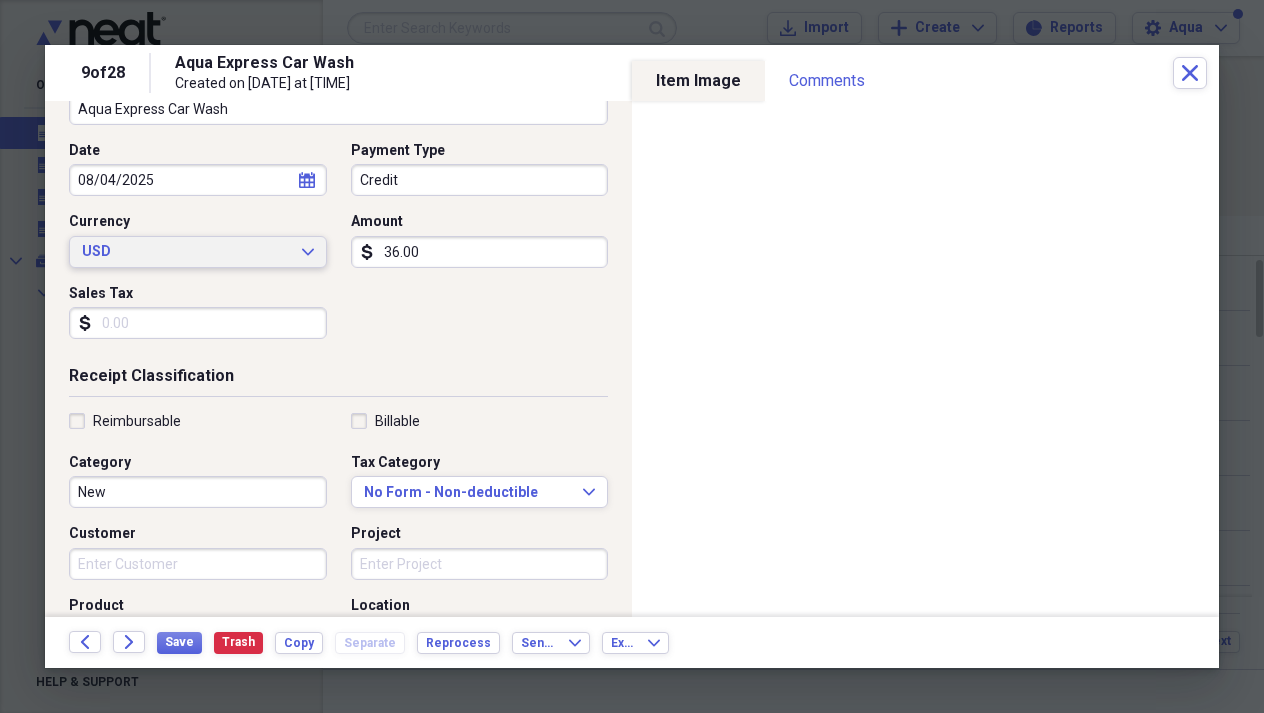 scroll, scrollTop: 187, scrollLeft: 0, axis: vertical 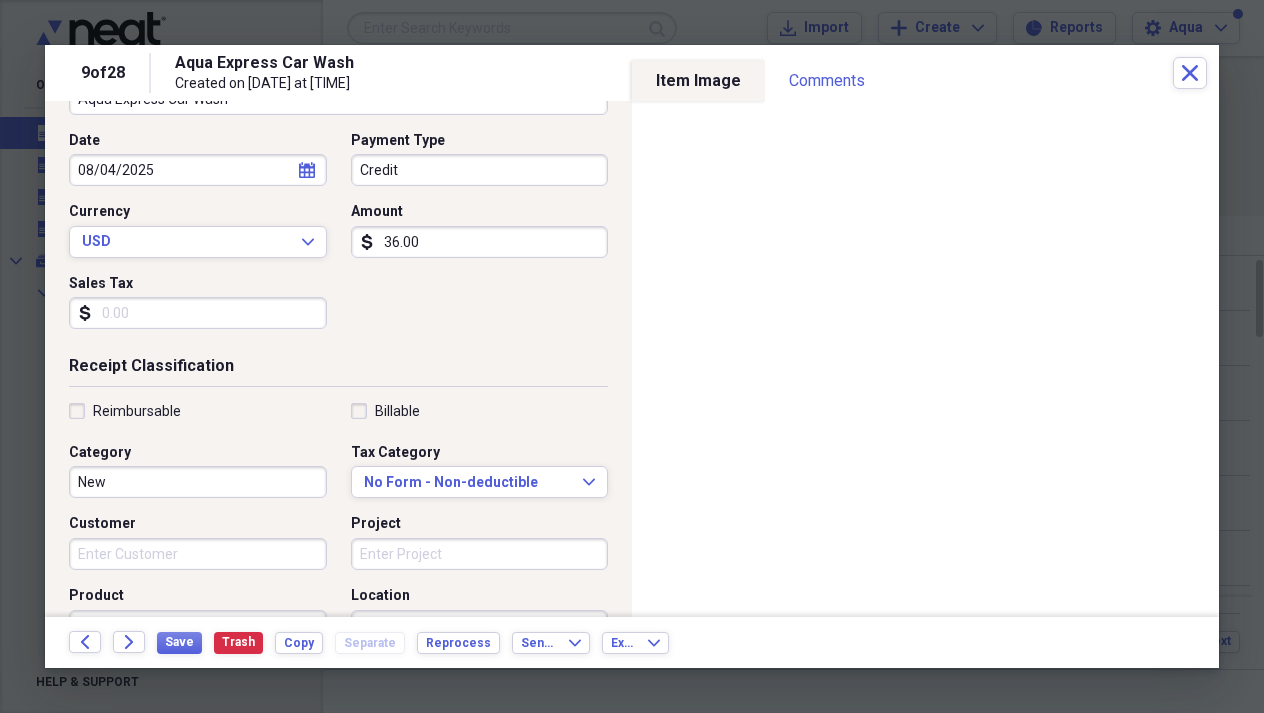 click on "Customer" at bounding box center [198, 554] 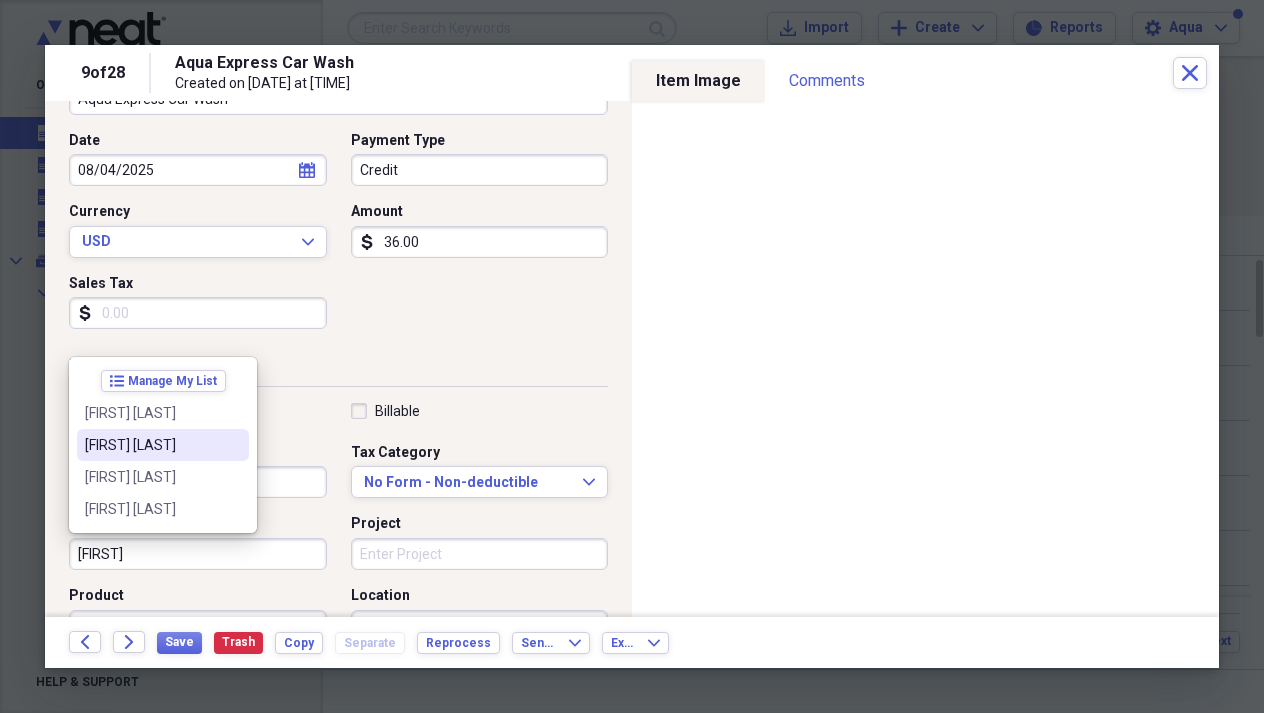 type on "[FIRST] [LAST]" 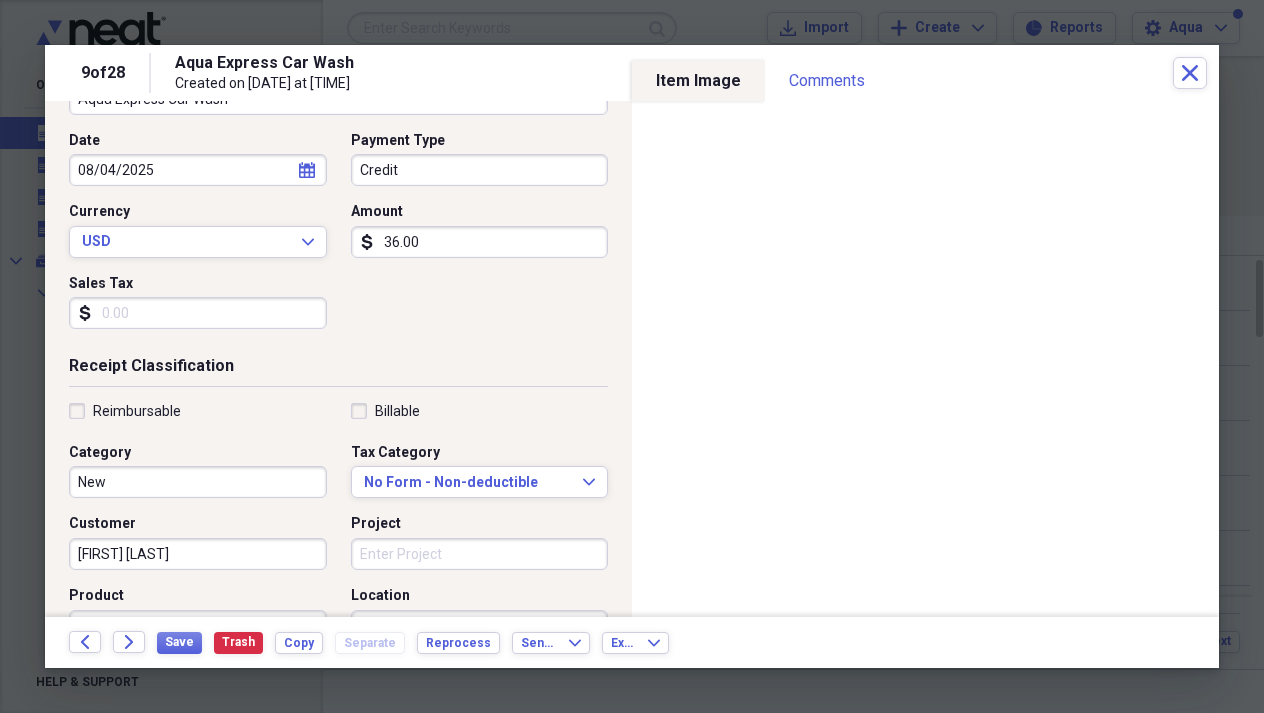 scroll, scrollTop: 306, scrollLeft: 0, axis: vertical 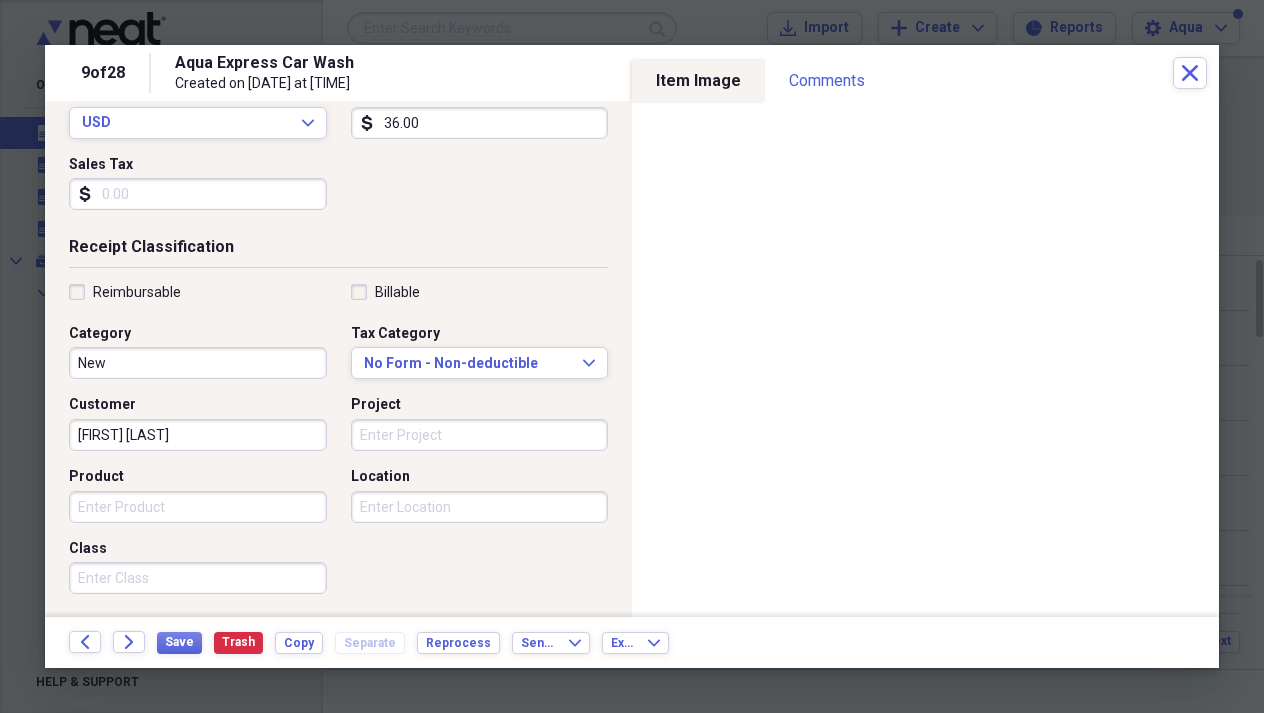 click on "Location" at bounding box center (480, 507) 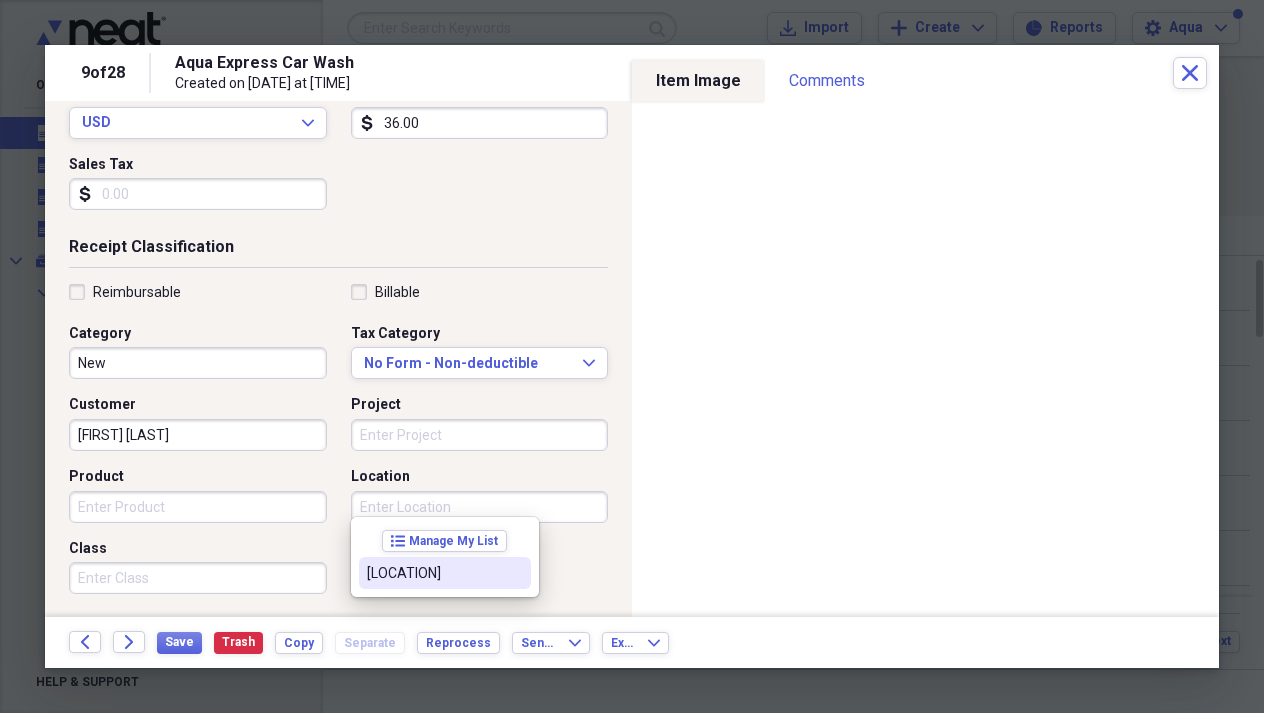 click on "[LOCATION]" at bounding box center (433, 573) 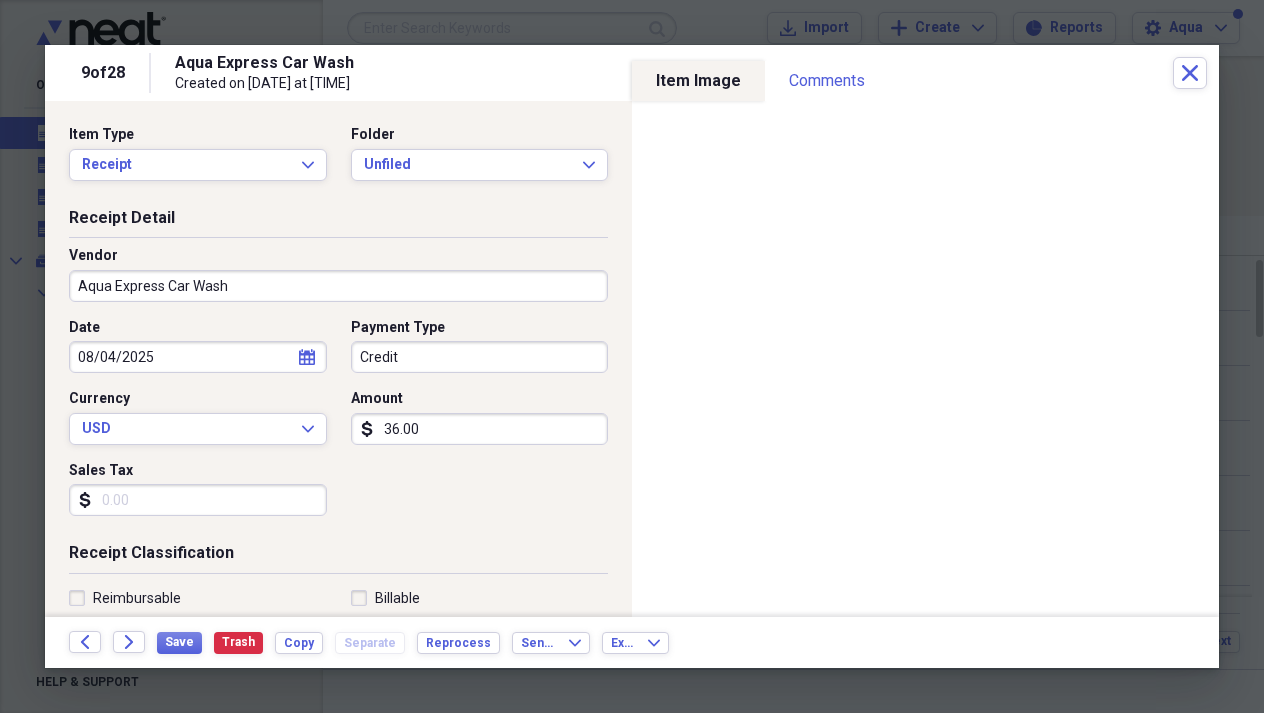 scroll, scrollTop: 0, scrollLeft: 0, axis: both 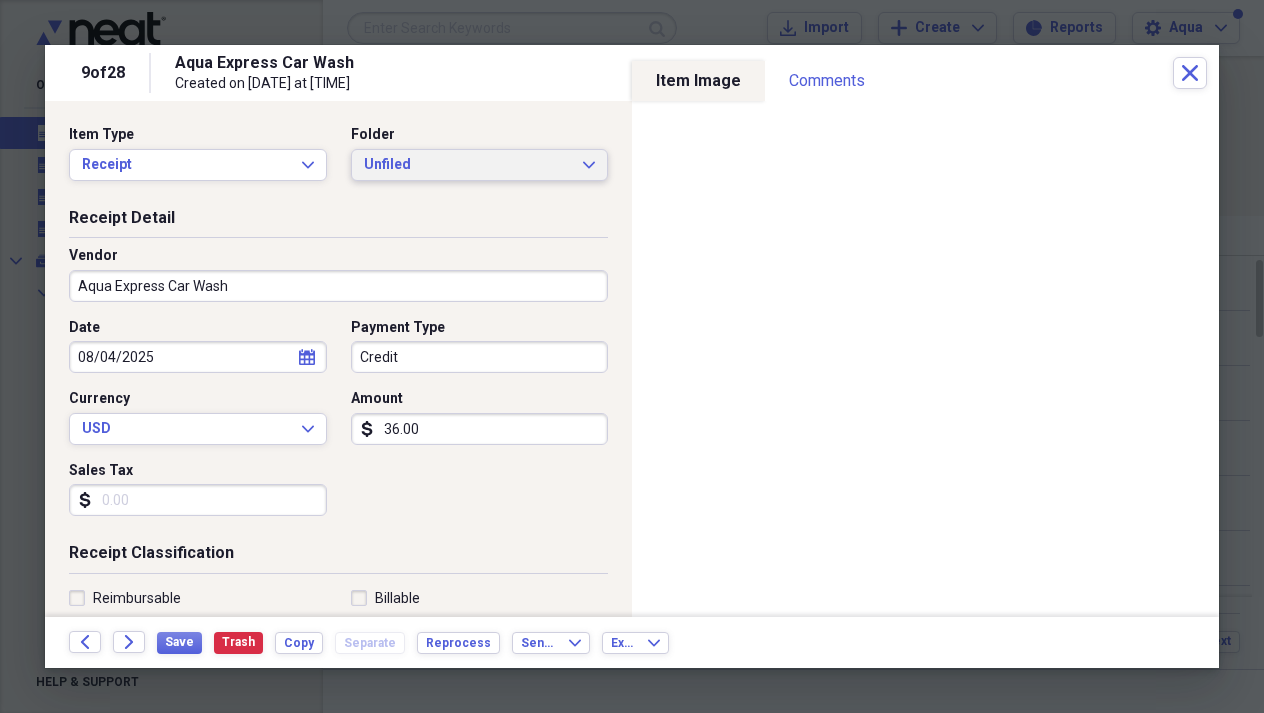 click on "Unfiled" at bounding box center [468, 165] 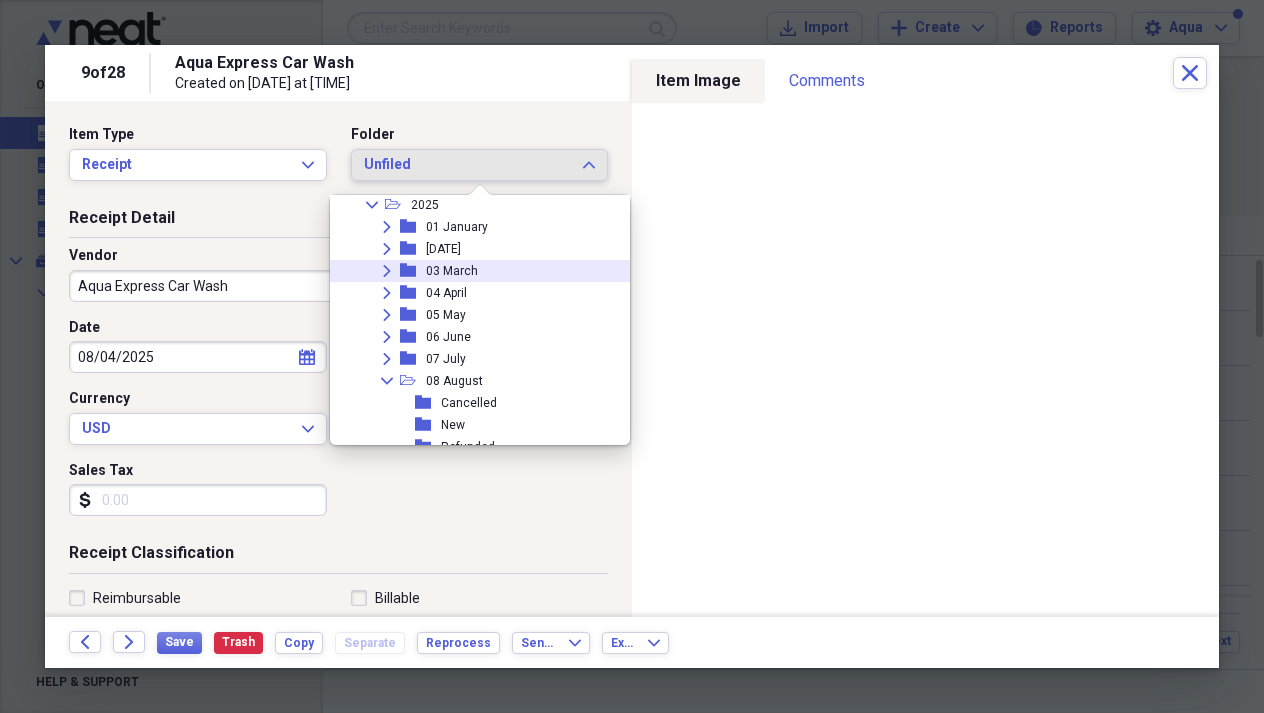 scroll, scrollTop: 132, scrollLeft: 0, axis: vertical 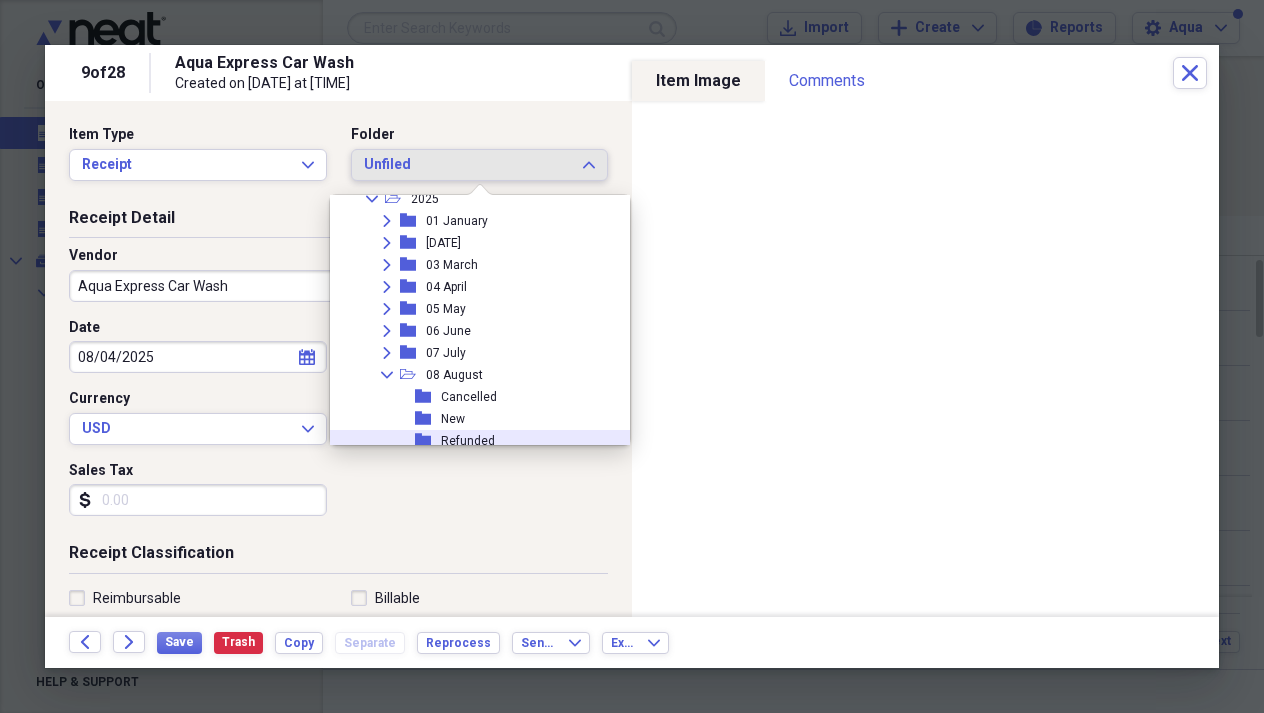 click on "Refunded" at bounding box center (468, 441) 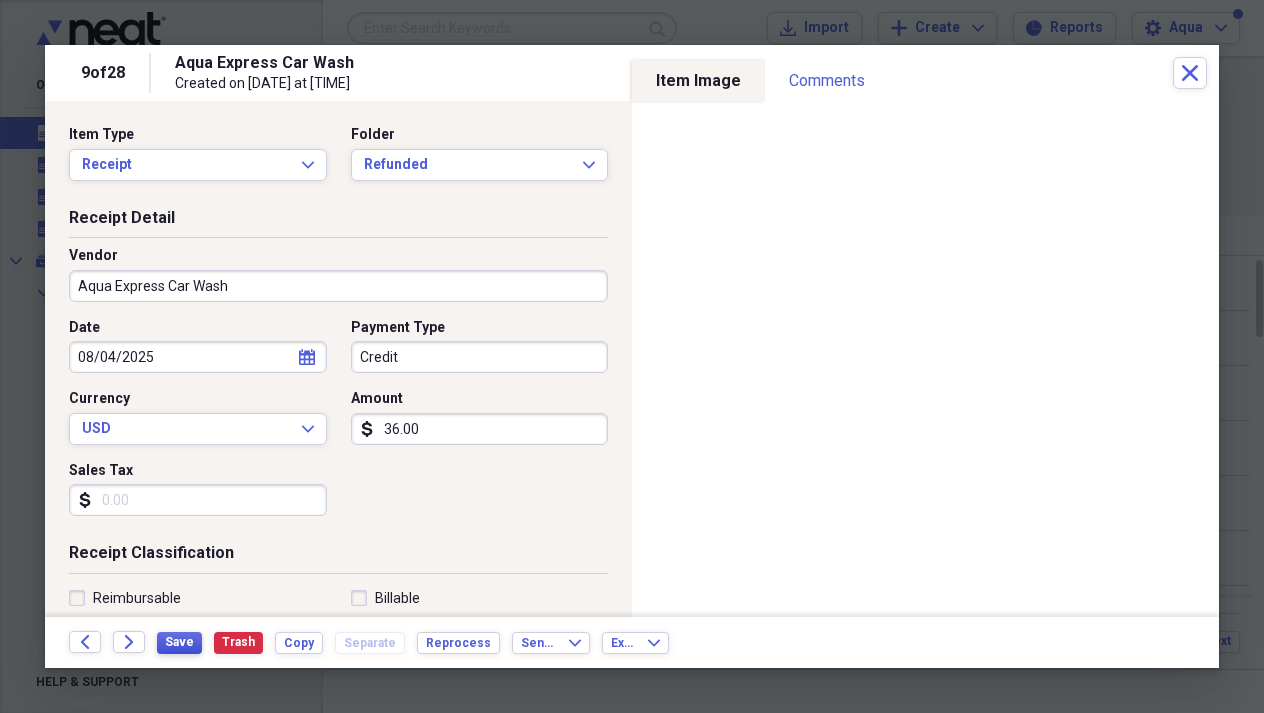 click on "Save" at bounding box center (179, 642) 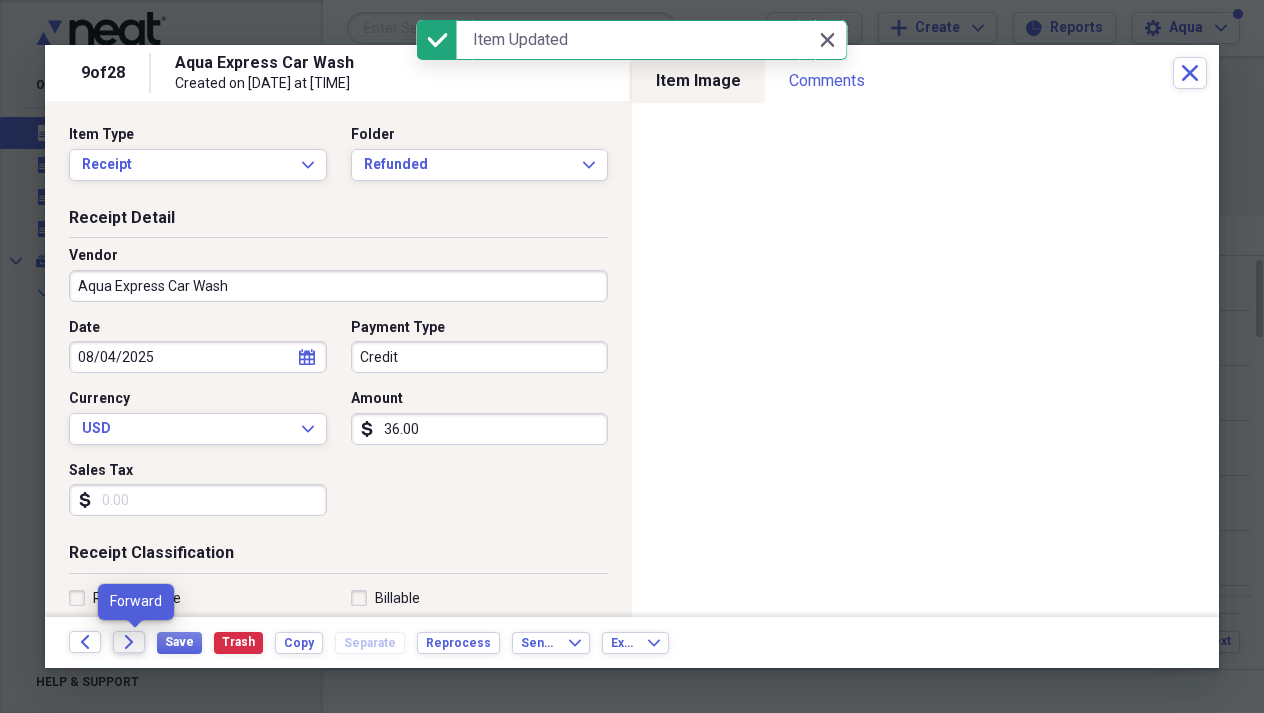 click on "Forward" 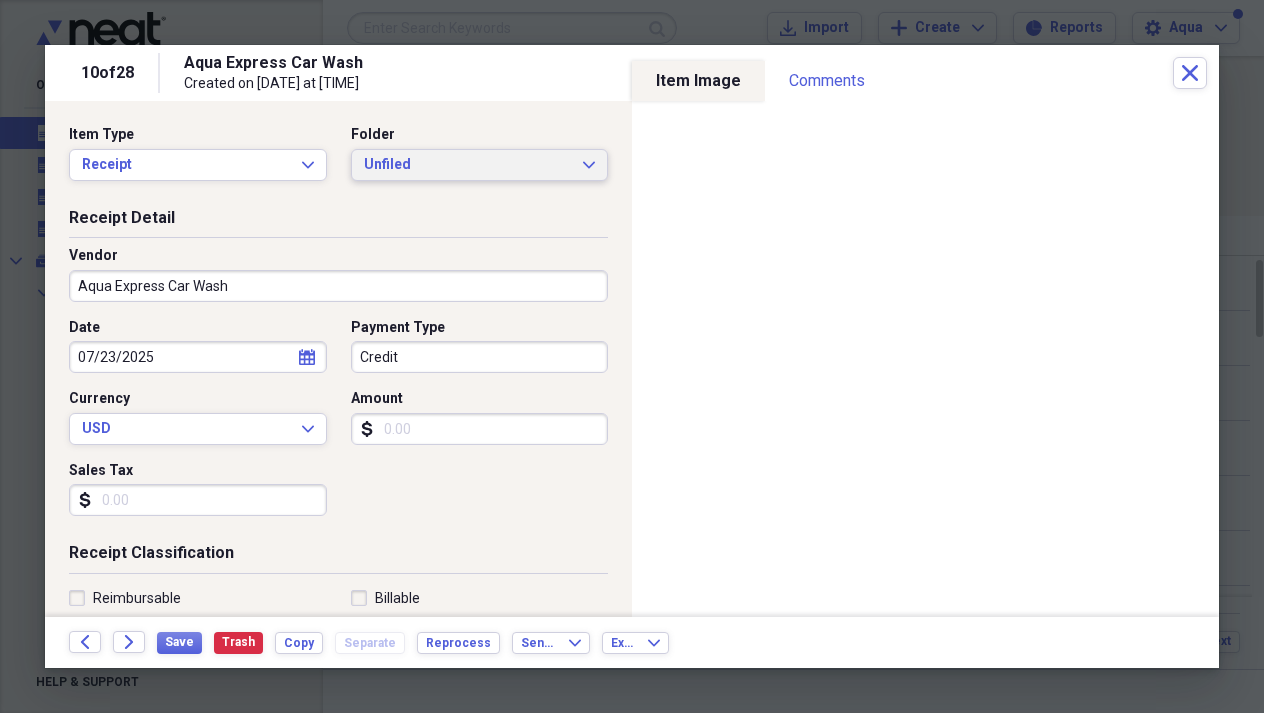 click on "Unfiled" at bounding box center [468, 165] 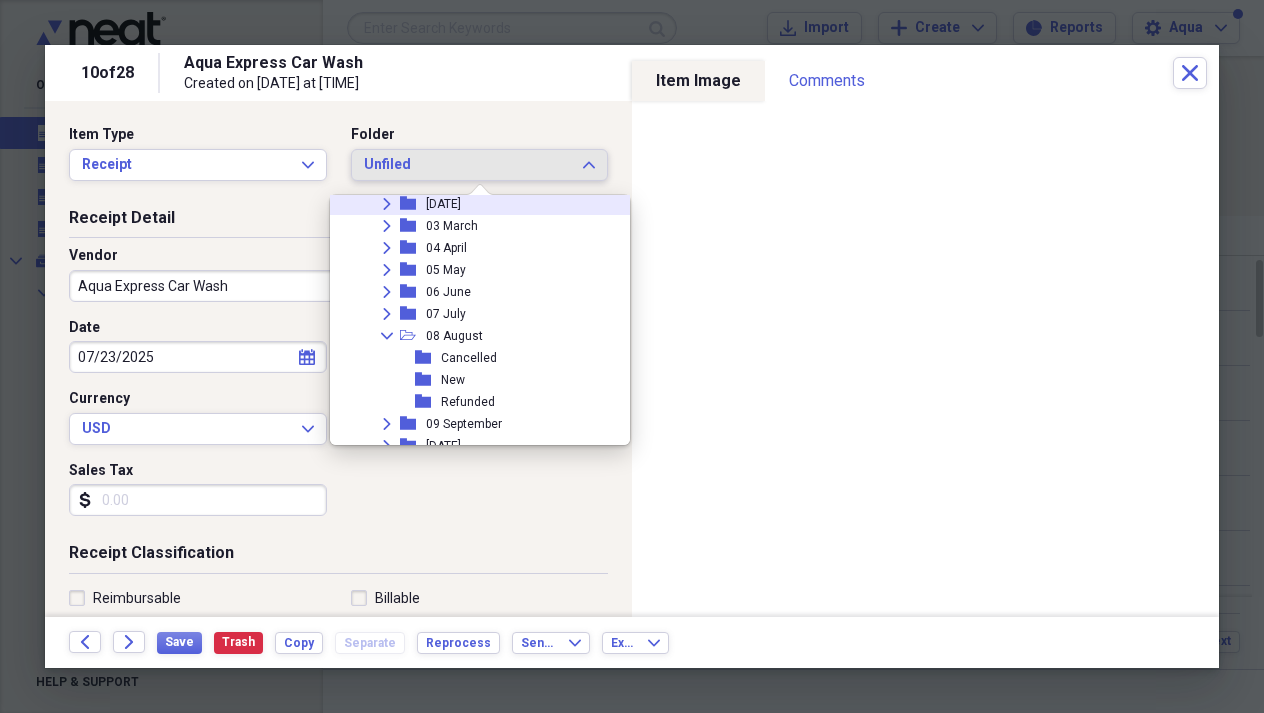 scroll, scrollTop: 182, scrollLeft: 0, axis: vertical 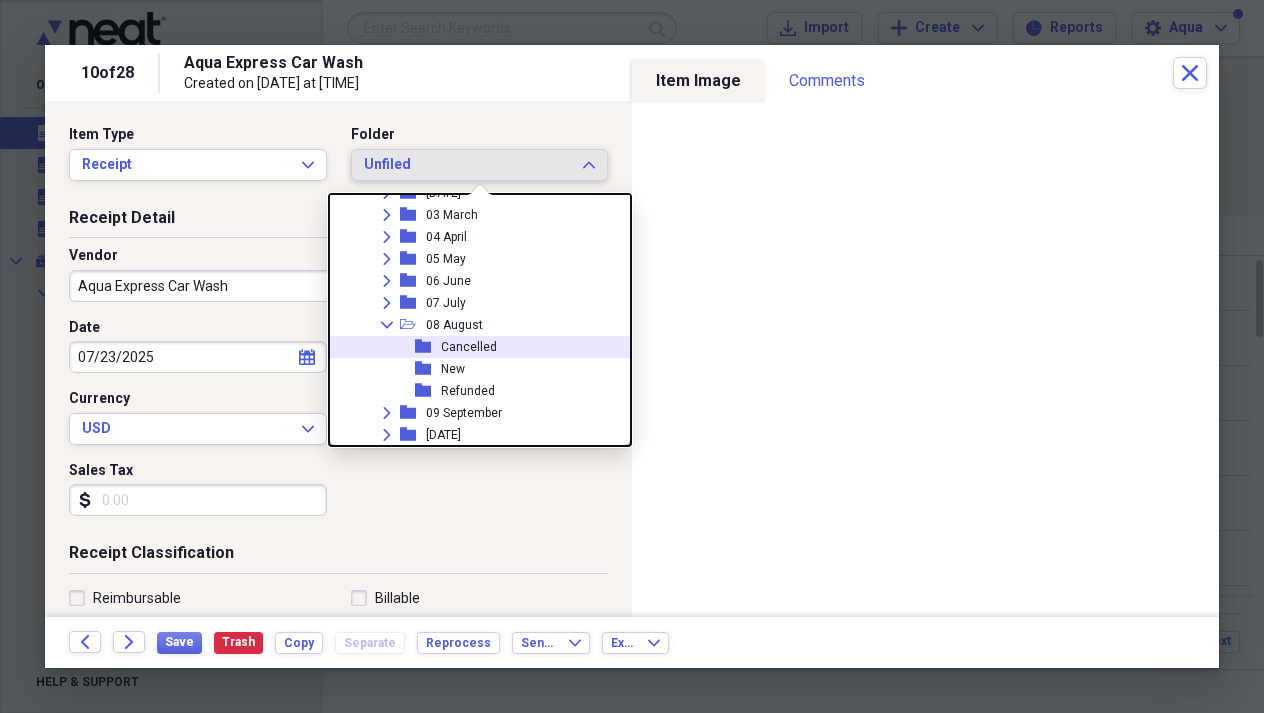 click on "Cancelled" at bounding box center [469, 347] 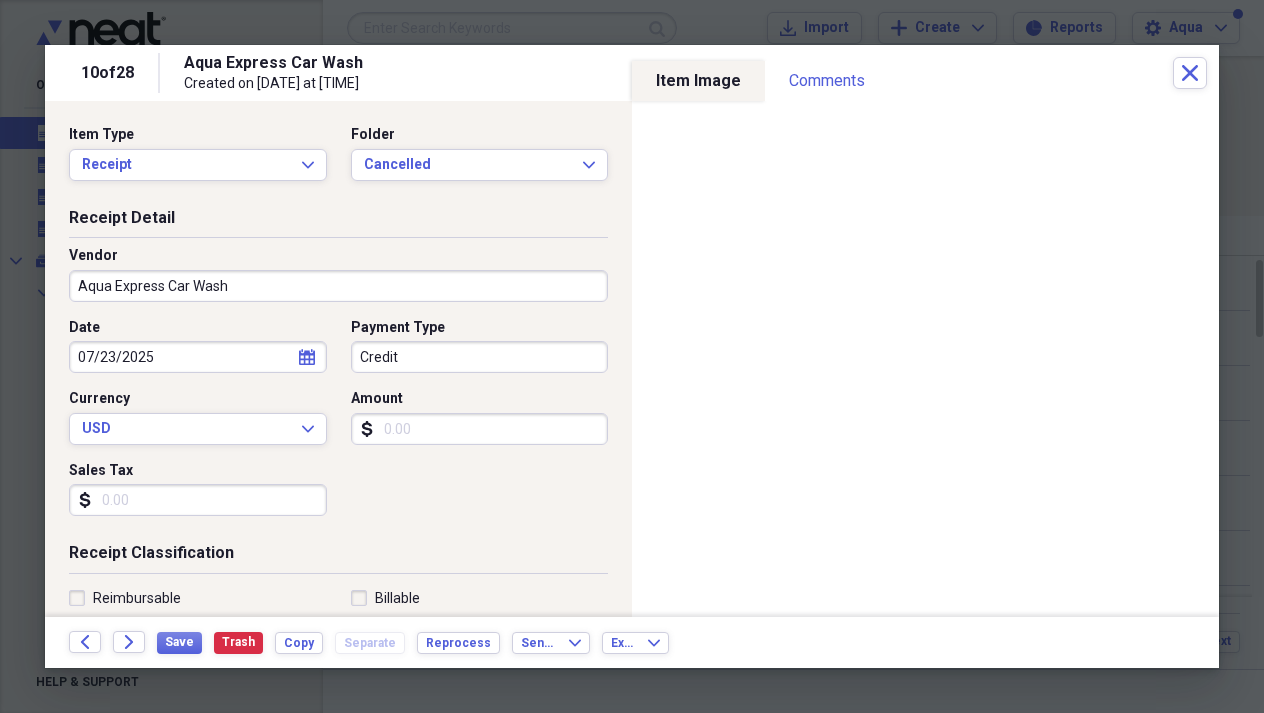 click on "07/23/2025" at bounding box center (198, 357) 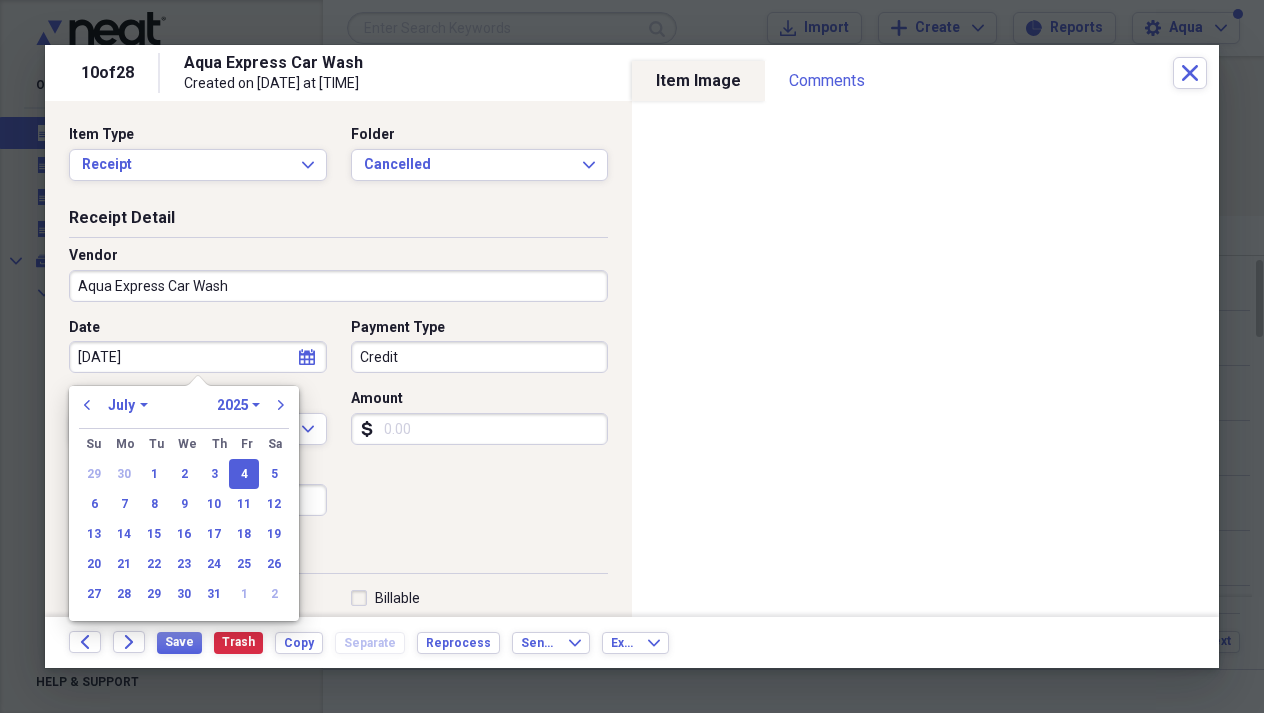 type on "[DATE]" 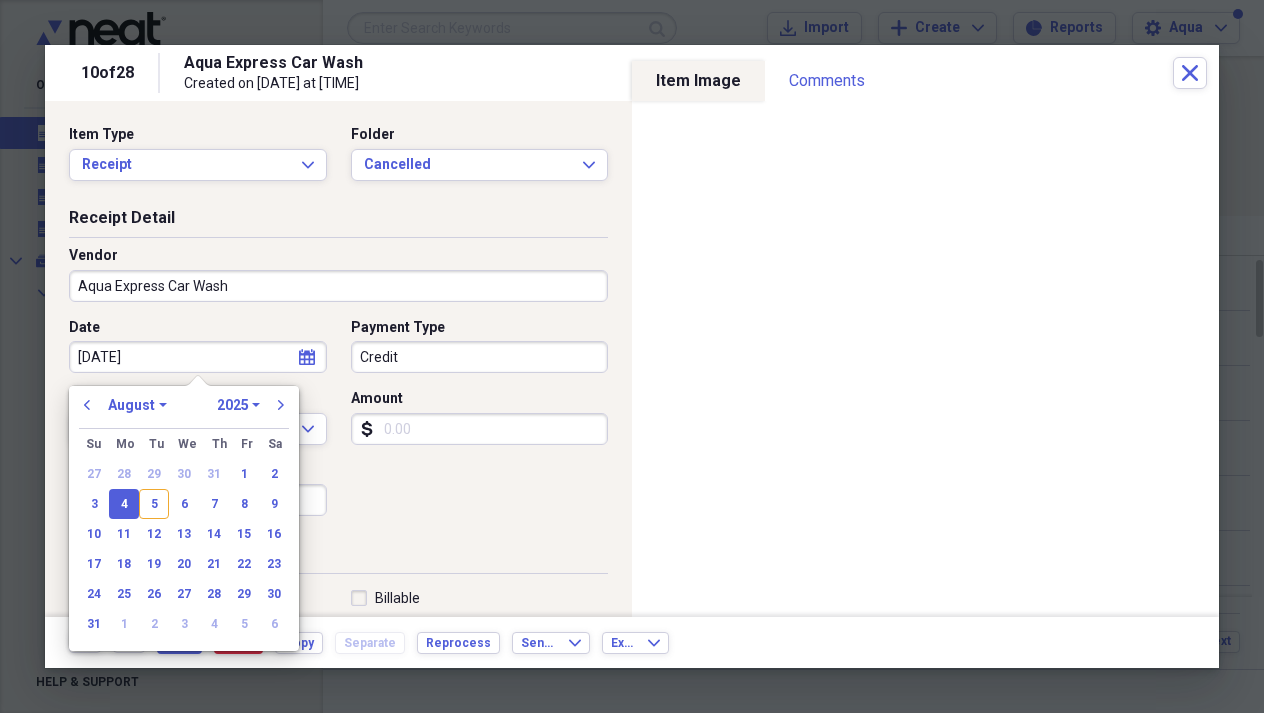 type on "08/04/2025" 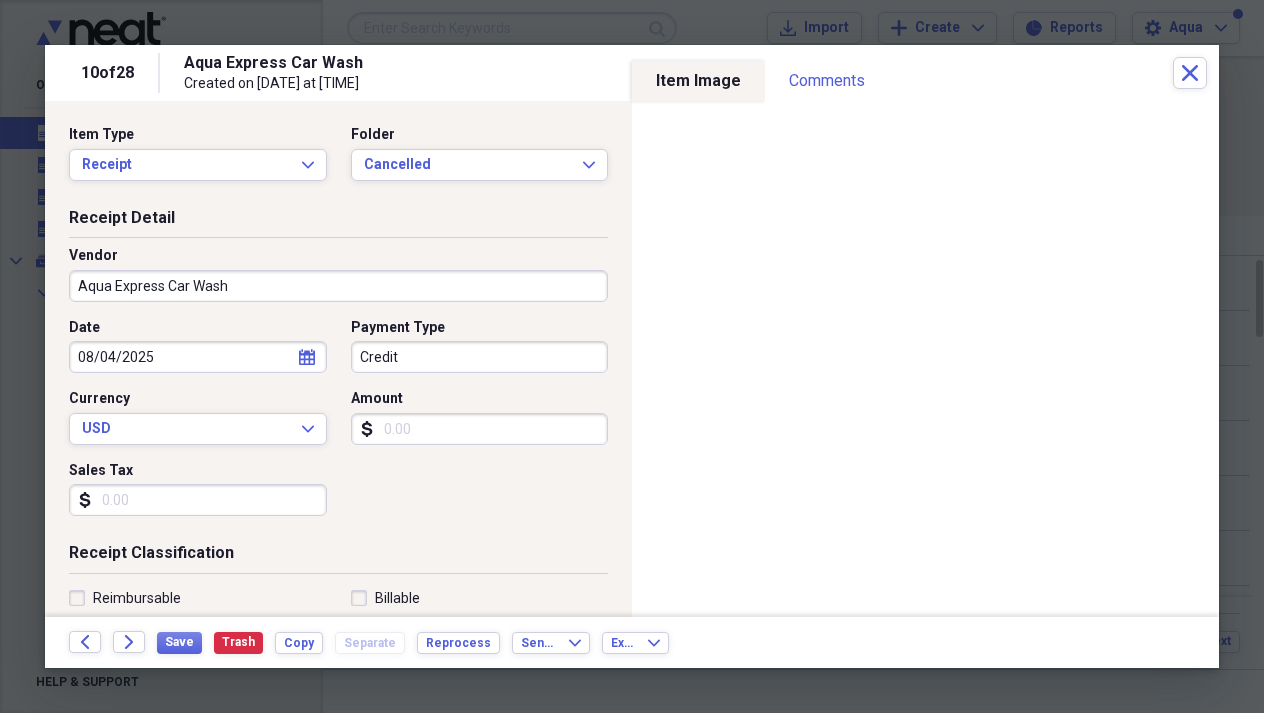 click on "Receipt Detail" at bounding box center (338, 222) 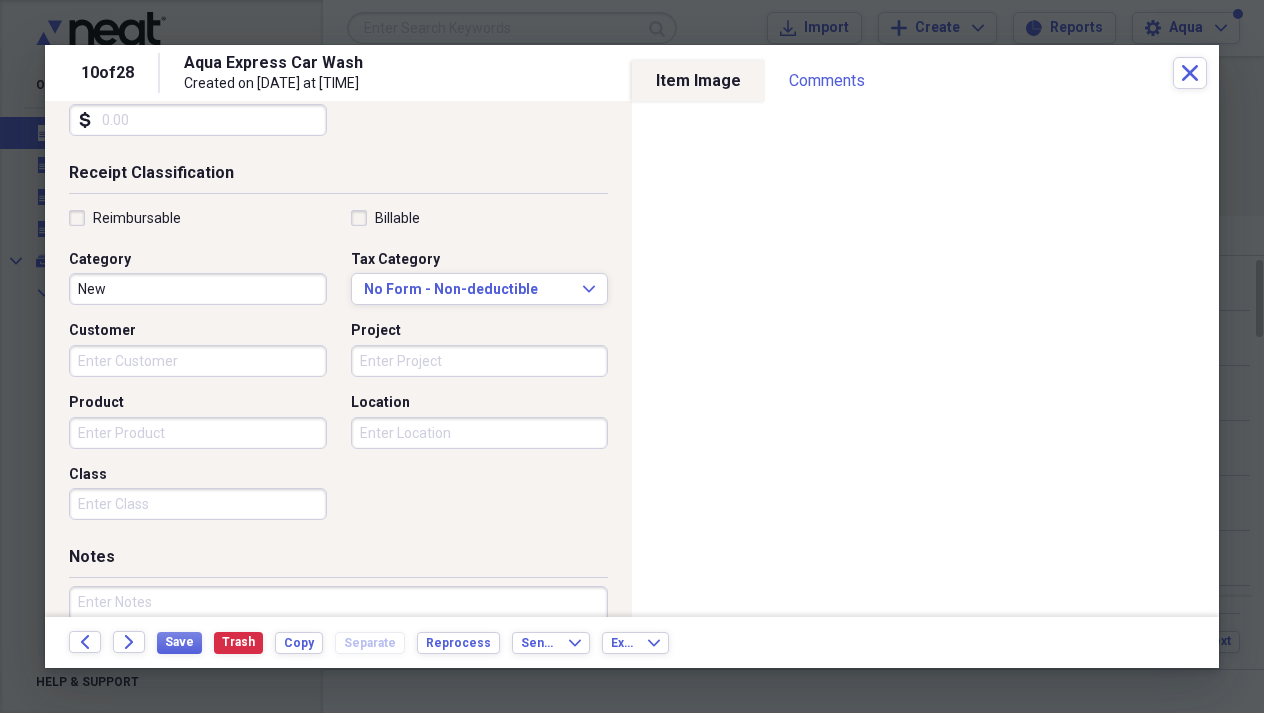 scroll, scrollTop: 409, scrollLeft: 0, axis: vertical 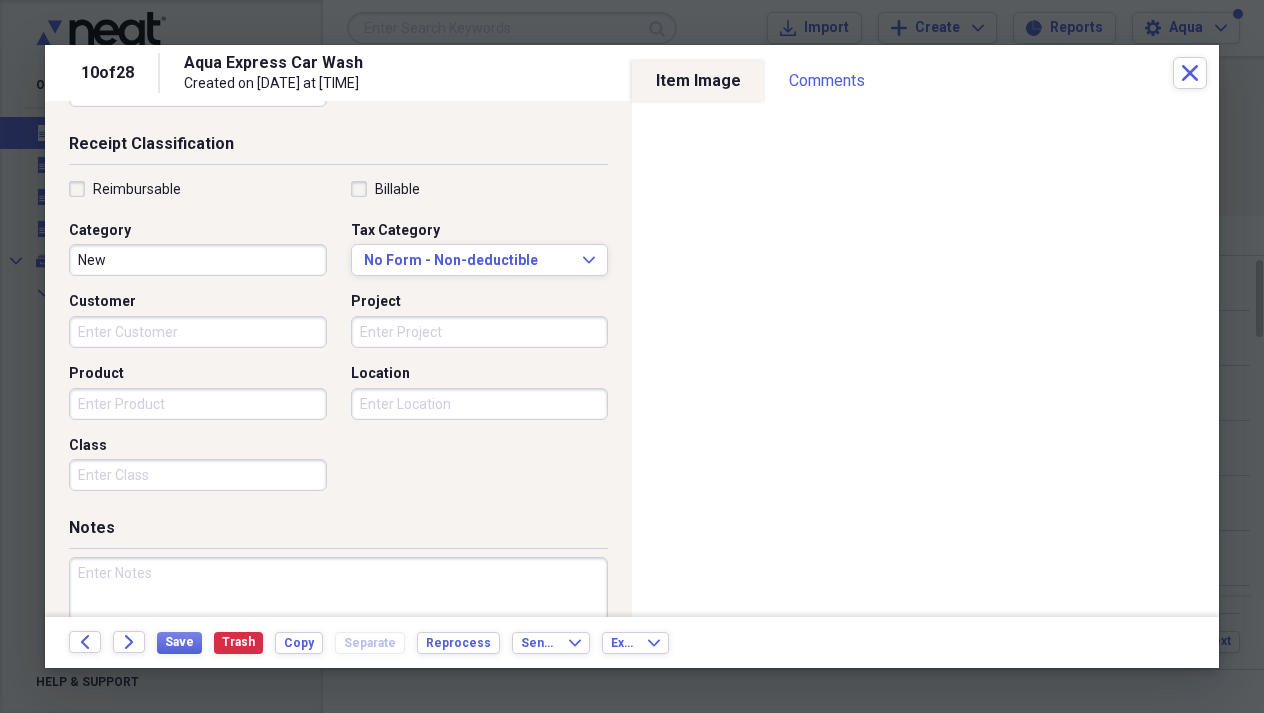 click on "Customer" at bounding box center (198, 332) 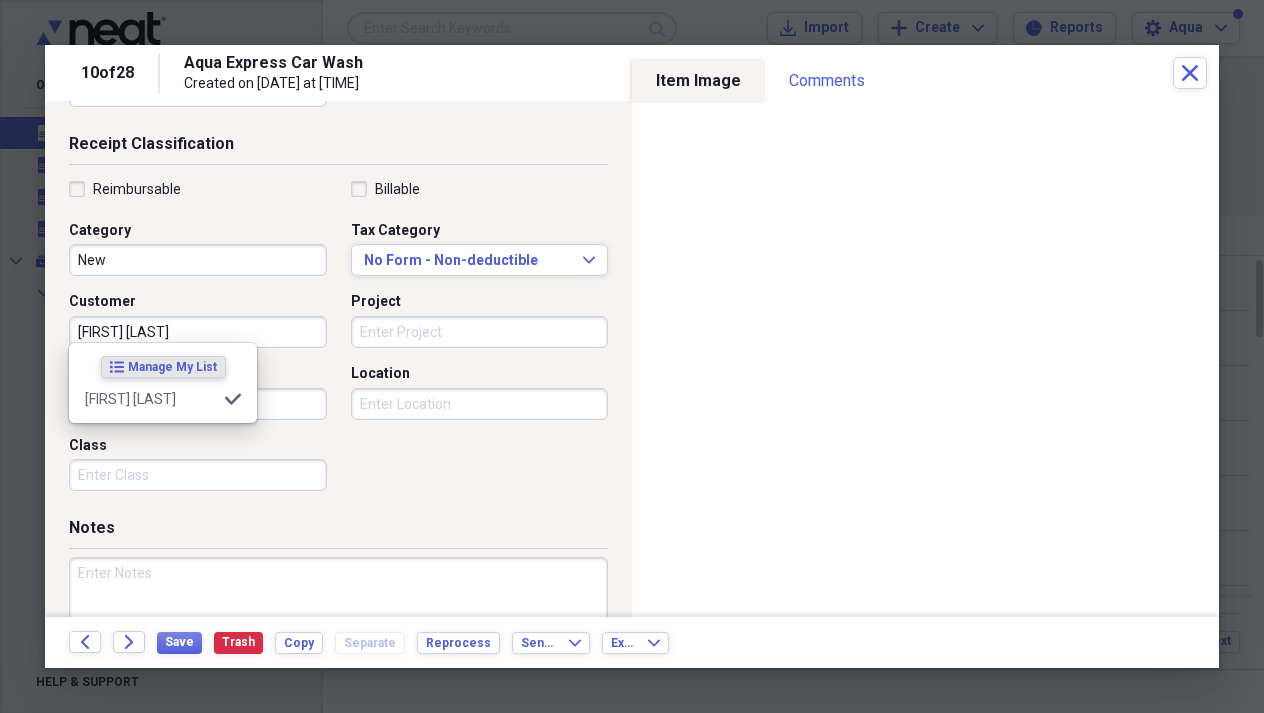 type on "[FIRST] [LAST]" 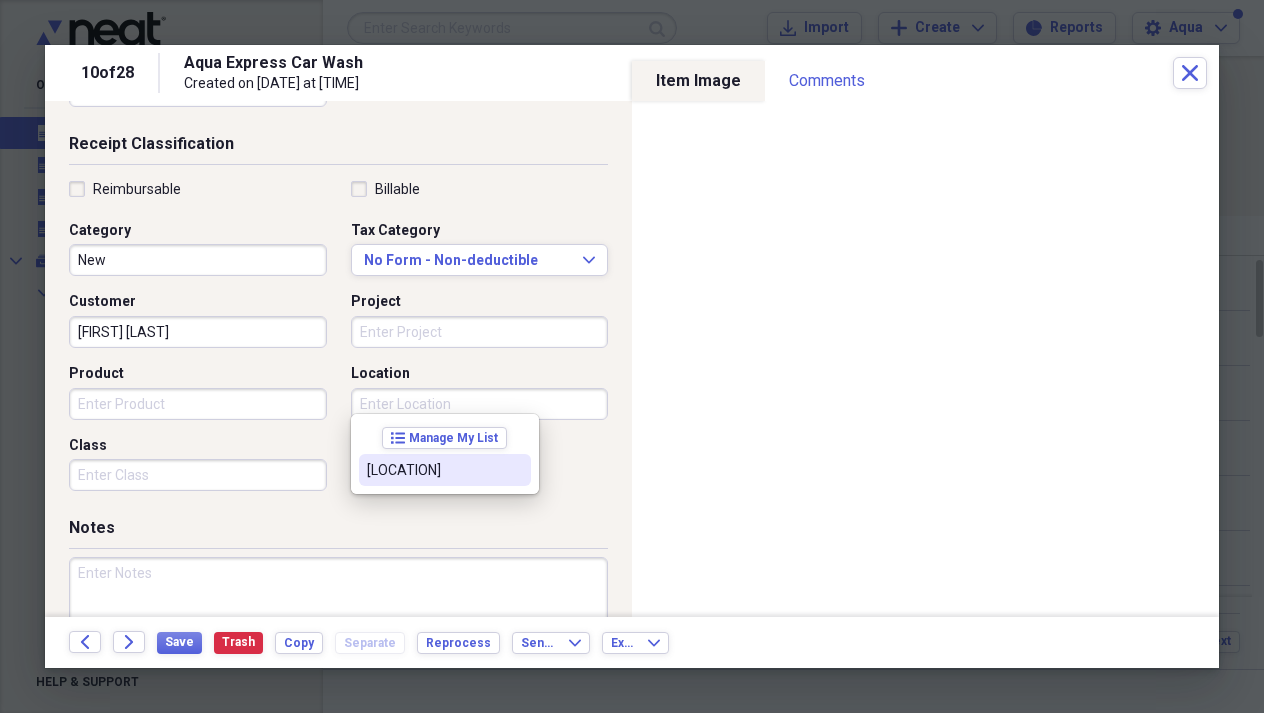type on "[LOCATION]" 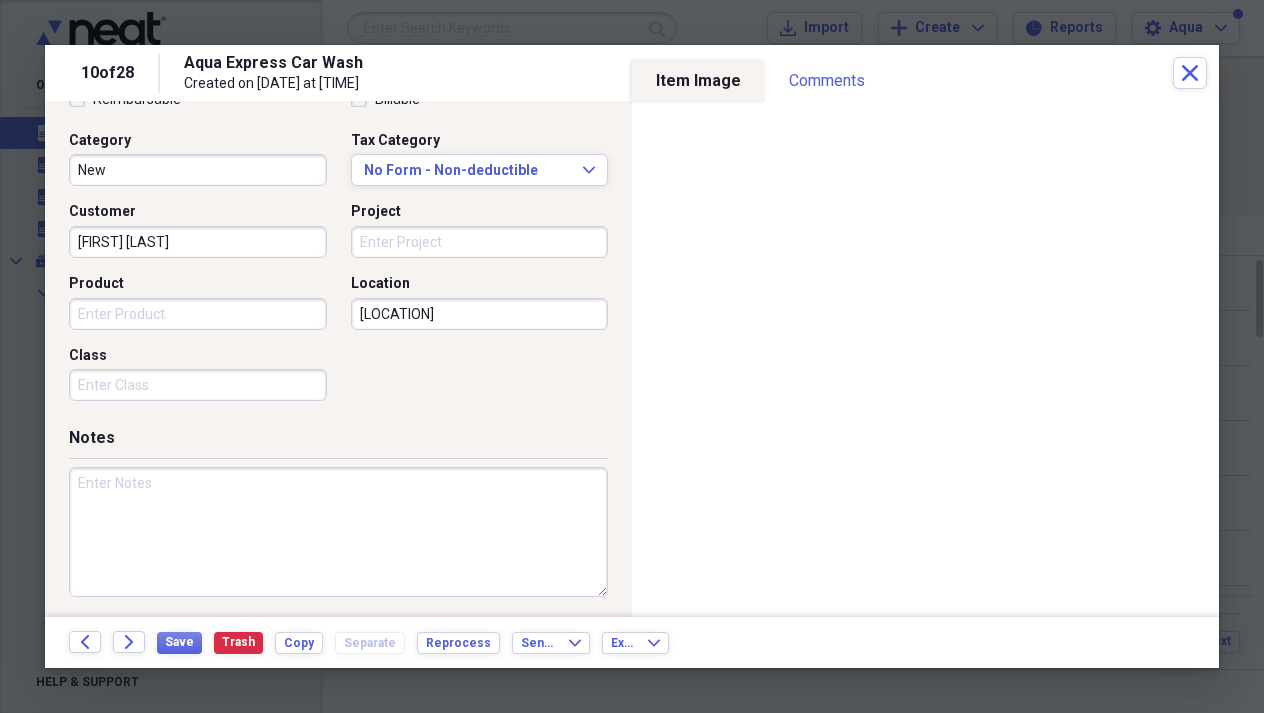scroll, scrollTop: 498, scrollLeft: 0, axis: vertical 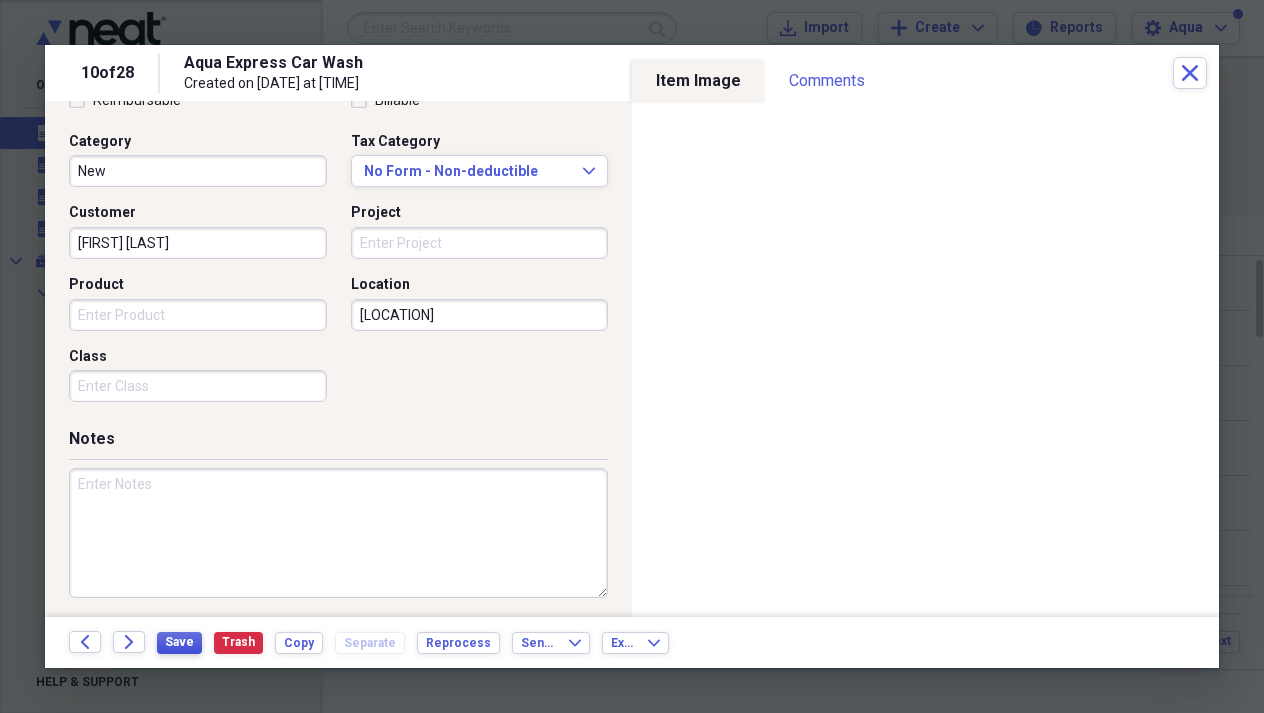 click on "Save" at bounding box center [179, 642] 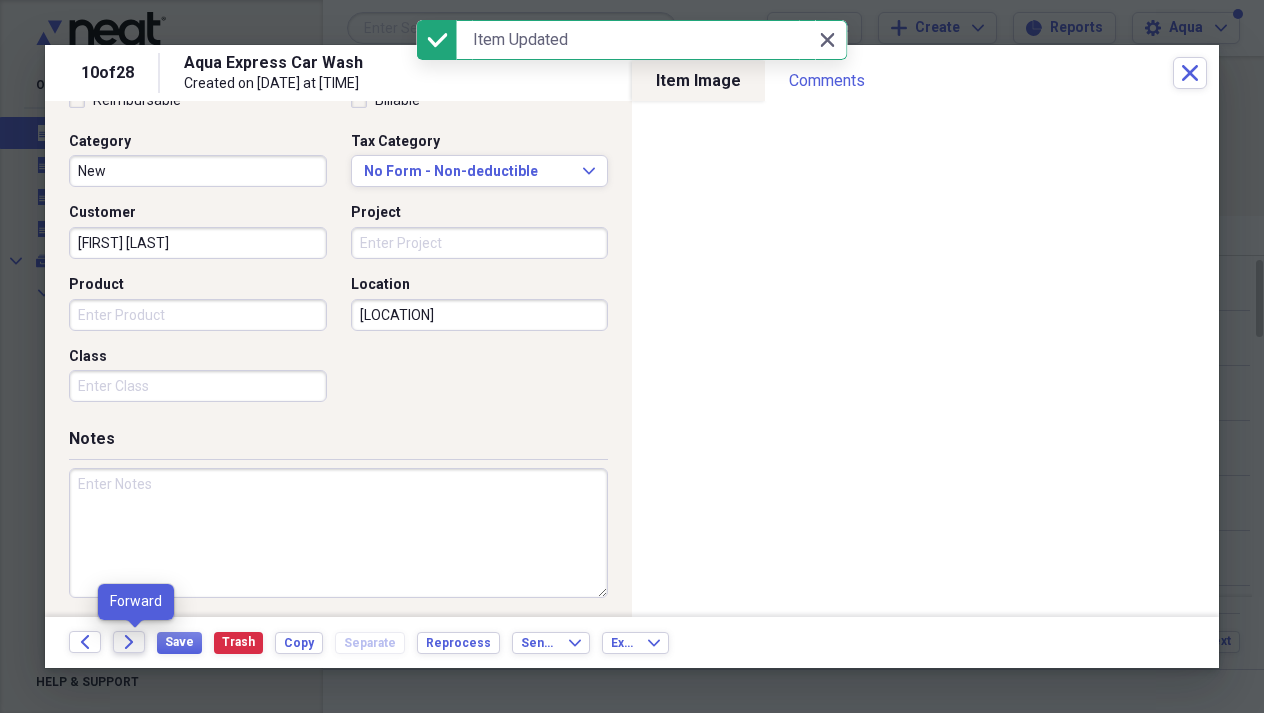 click on "Forward" 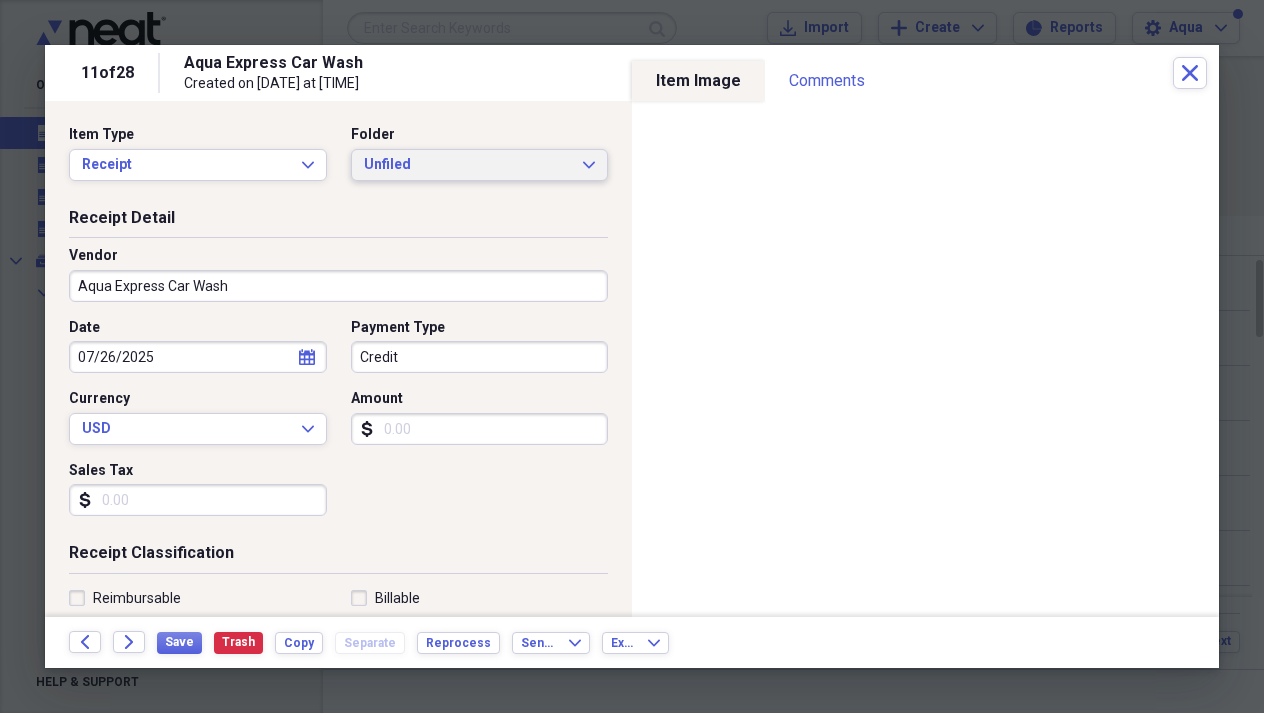 click on "Unfiled" at bounding box center [468, 165] 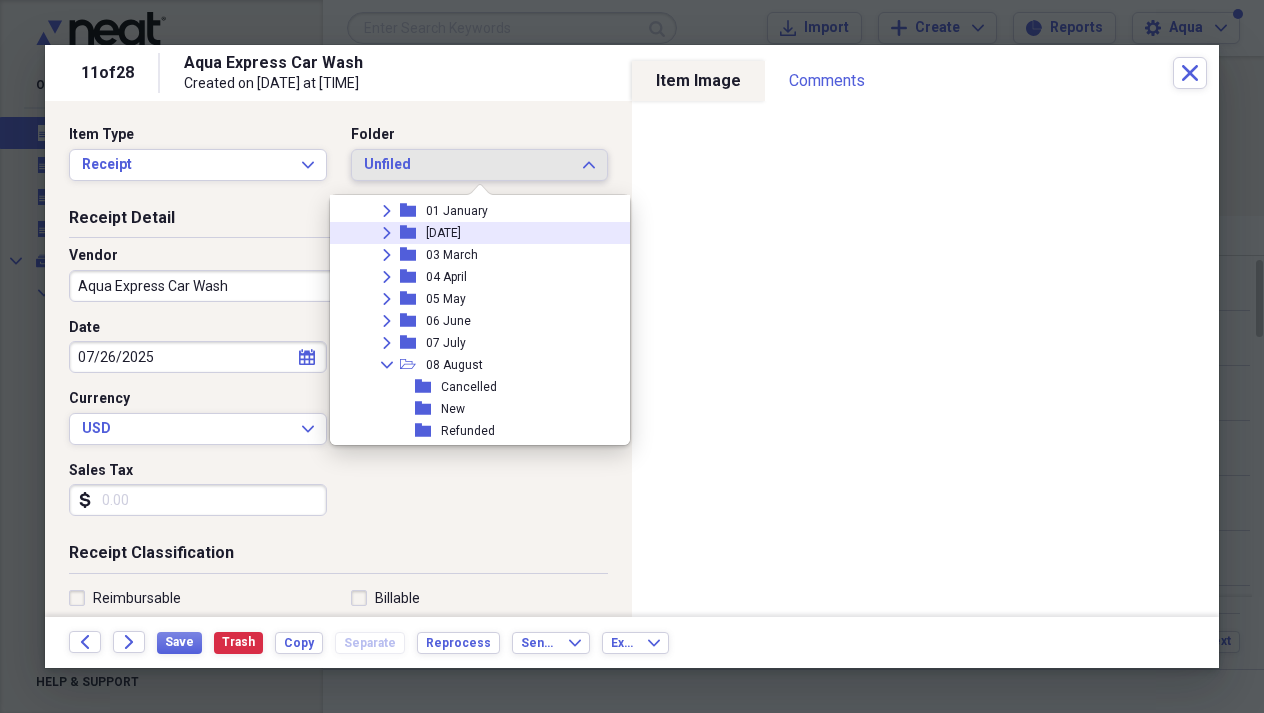 scroll, scrollTop: 180, scrollLeft: 0, axis: vertical 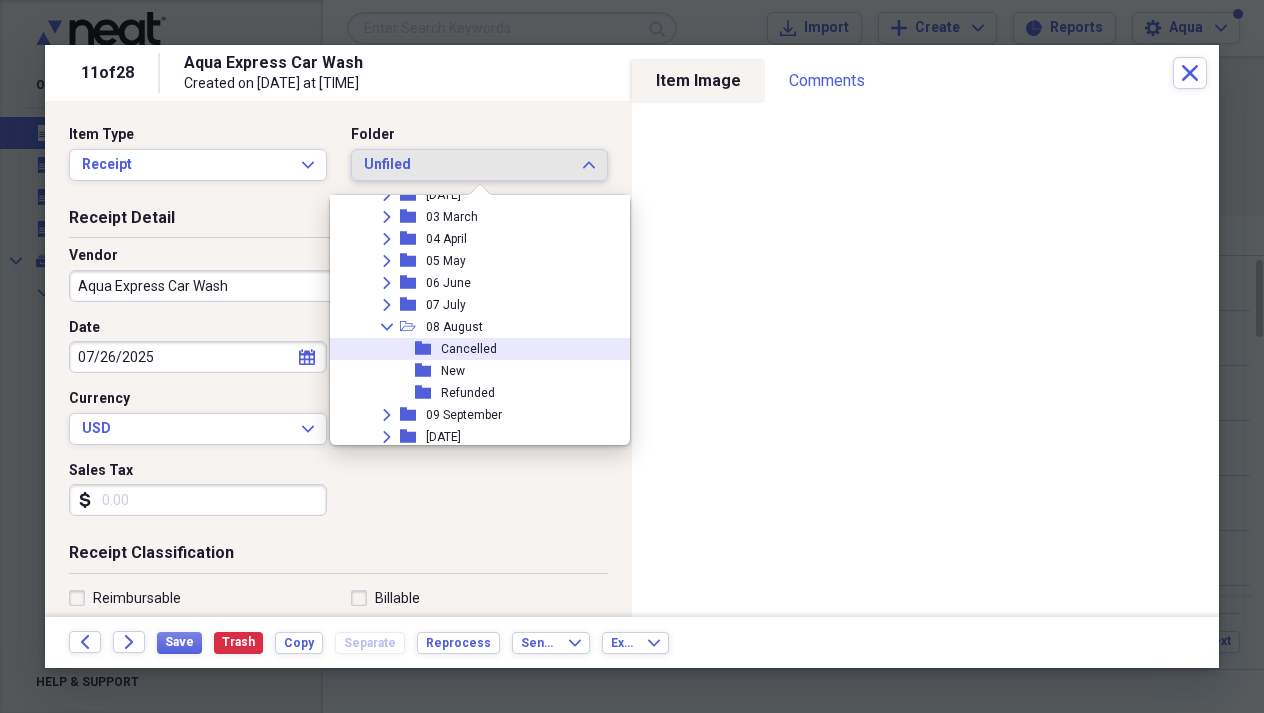 click on "Cancelled" at bounding box center (469, 349) 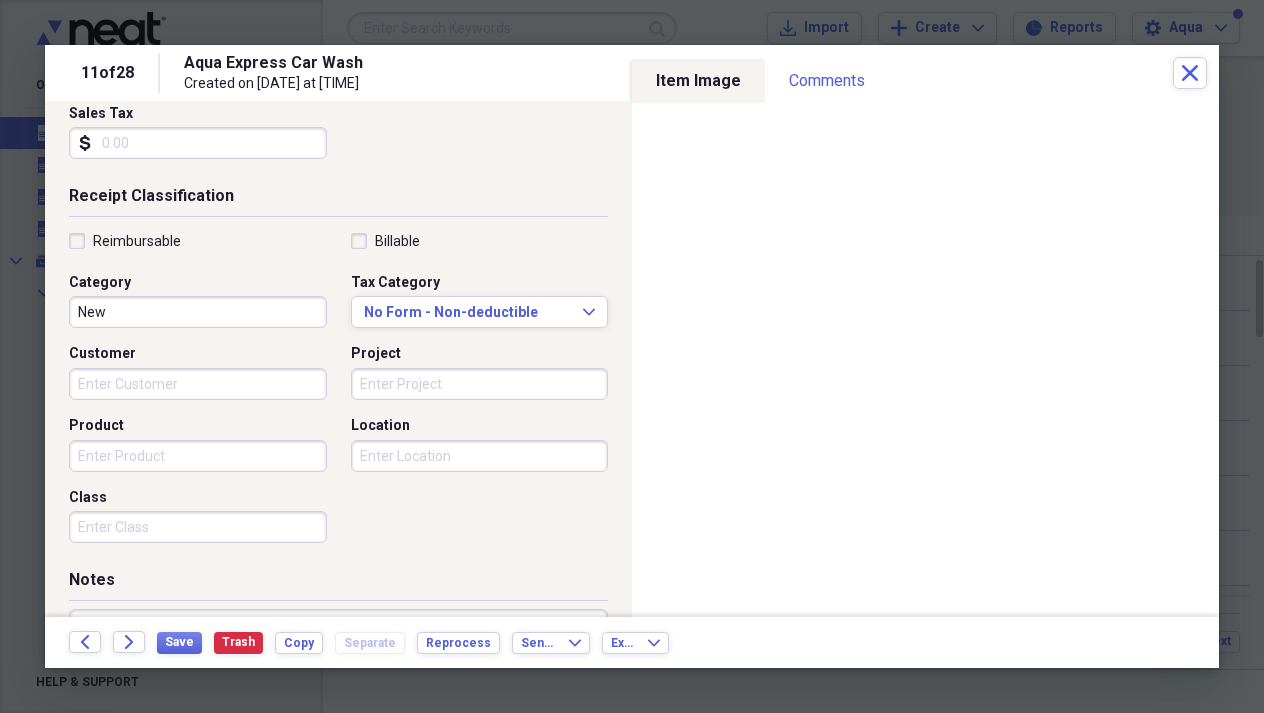 scroll, scrollTop: 377, scrollLeft: 0, axis: vertical 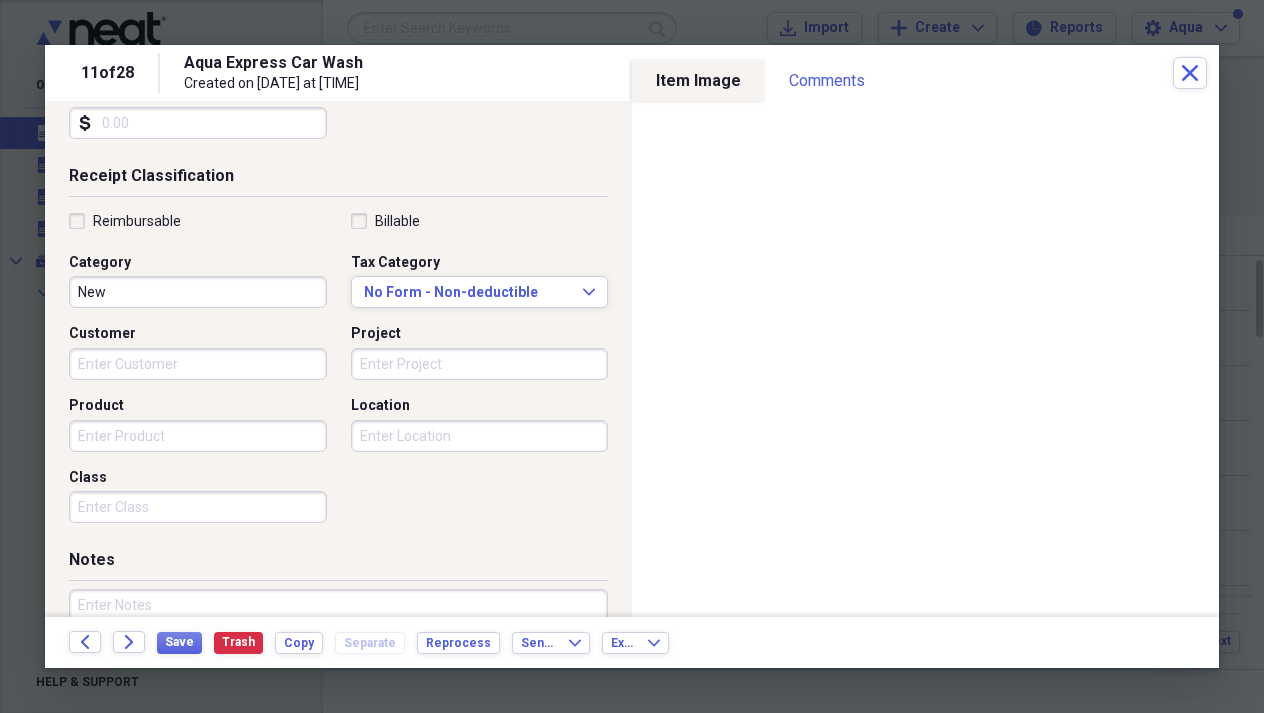 click on "Customer" at bounding box center (198, 364) 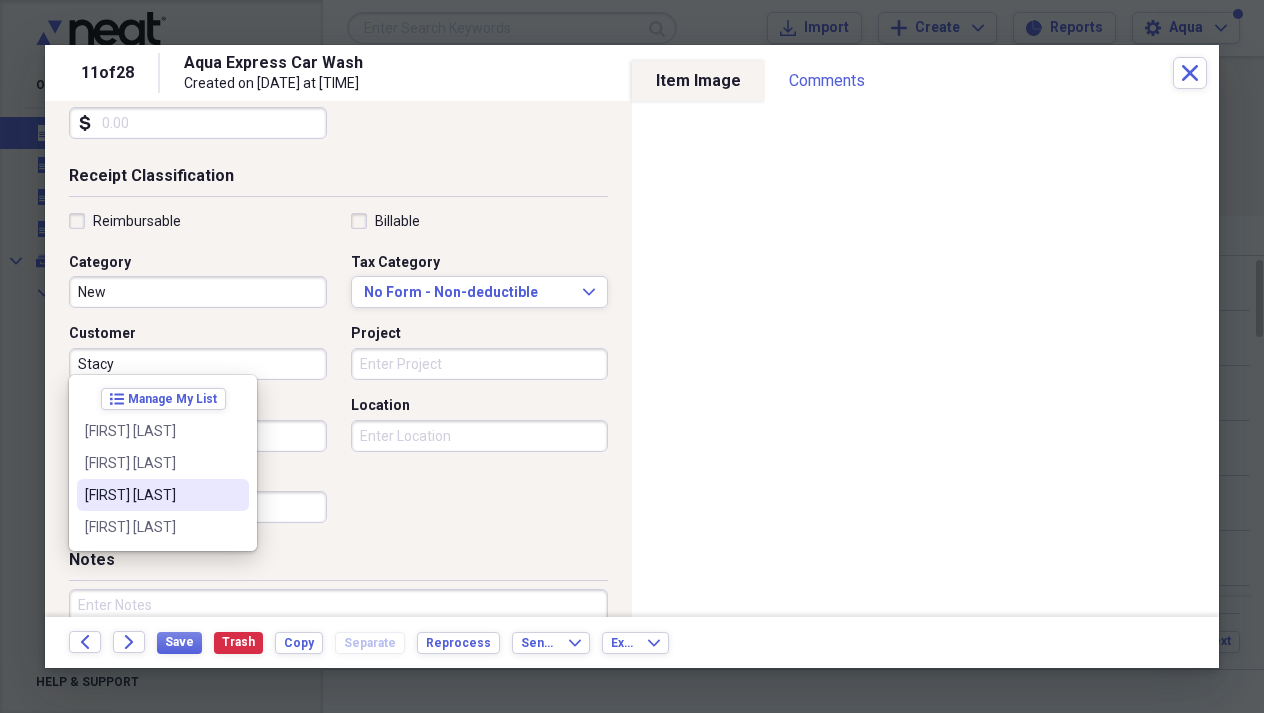 type on "[FIRST] [LAST]" 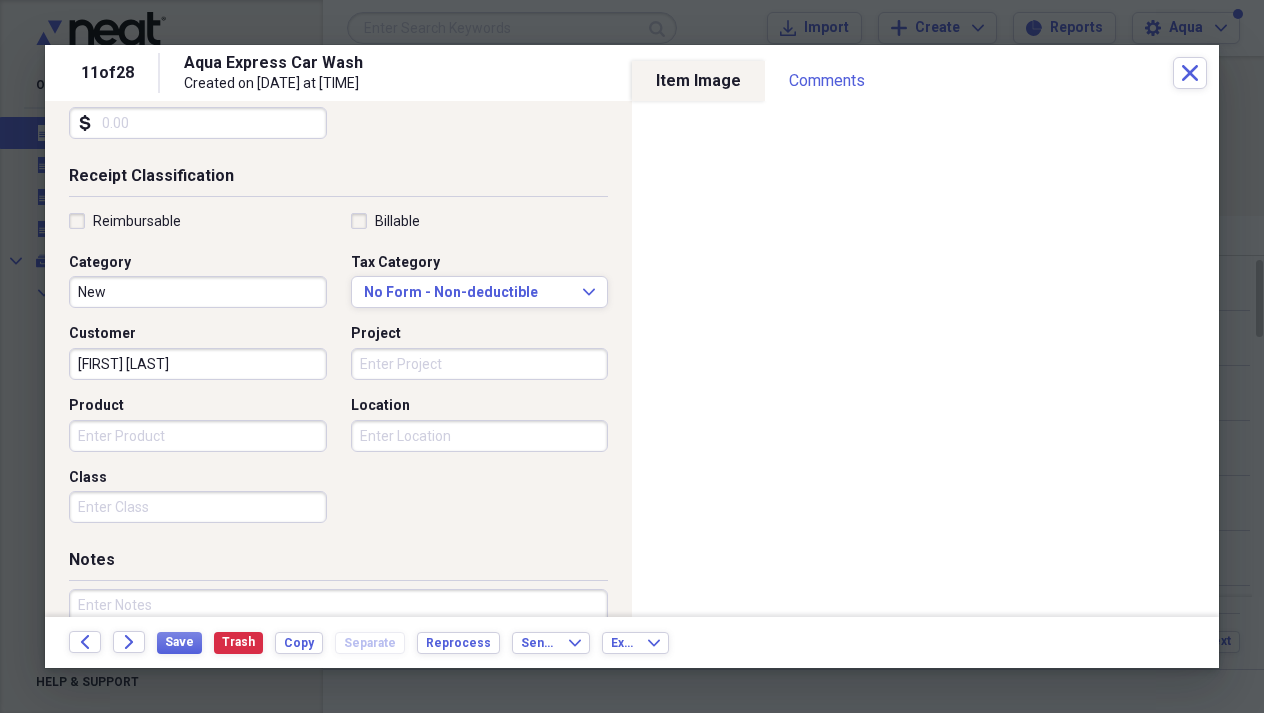 click on "Location" at bounding box center [480, 436] 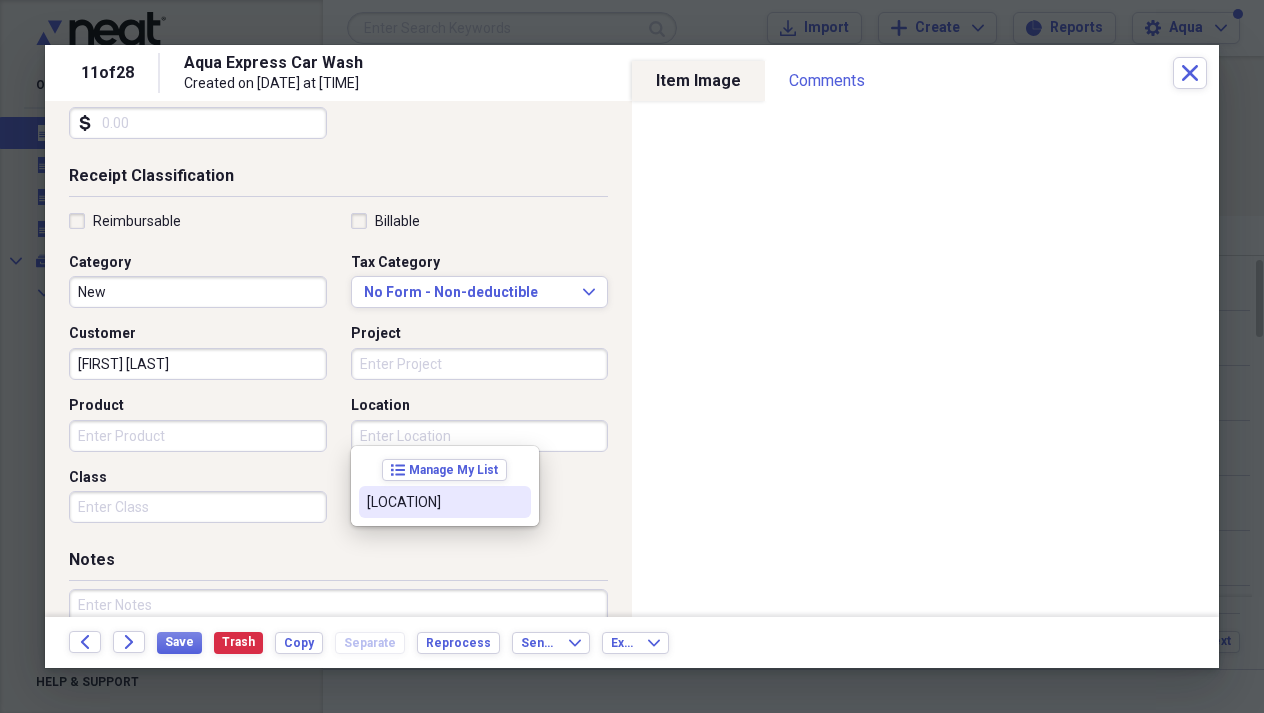 click on "[LOCATION]" at bounding box center [433, 502] 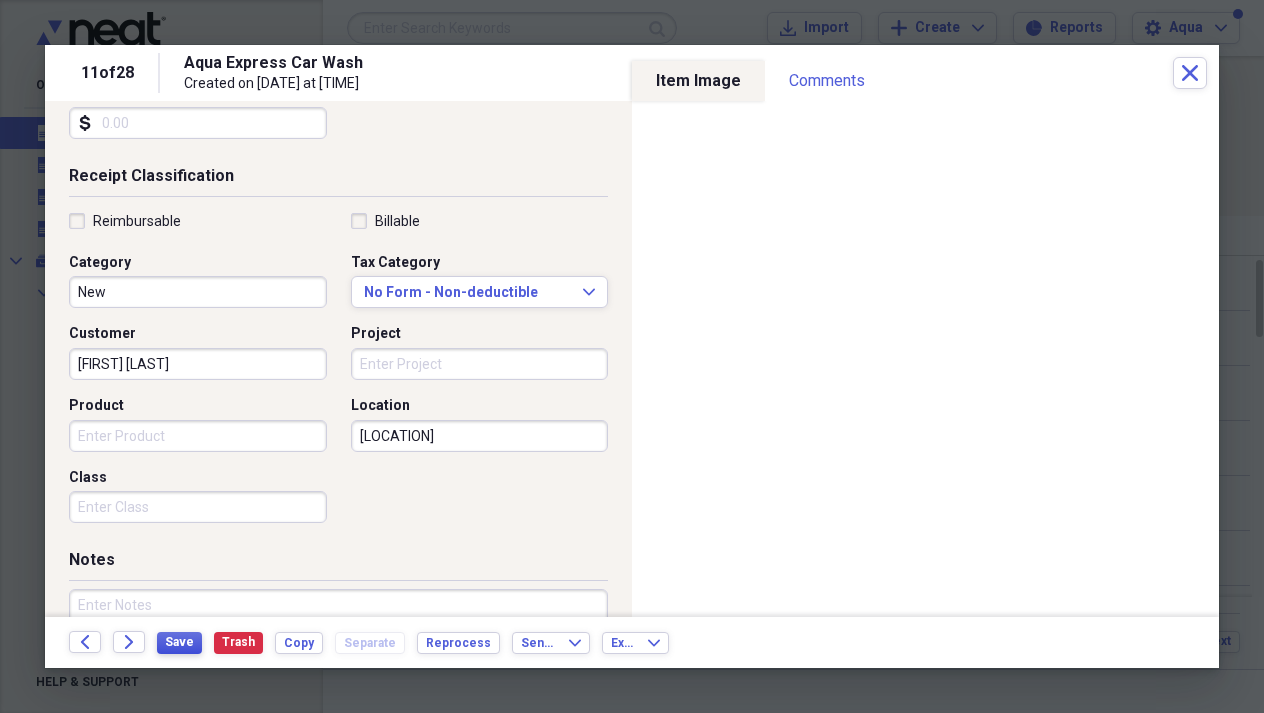 click on "Save" at bounding box center [179, 642] 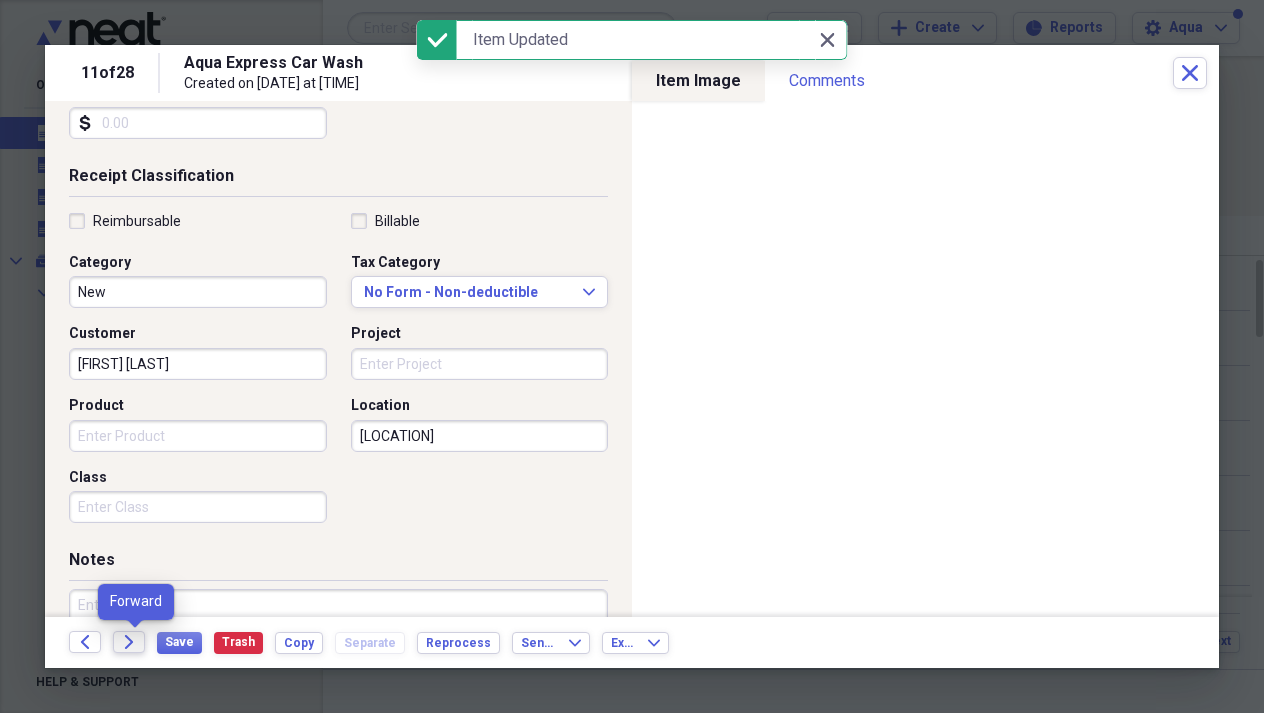 click on "Forward" at bounding box center (129, 642) 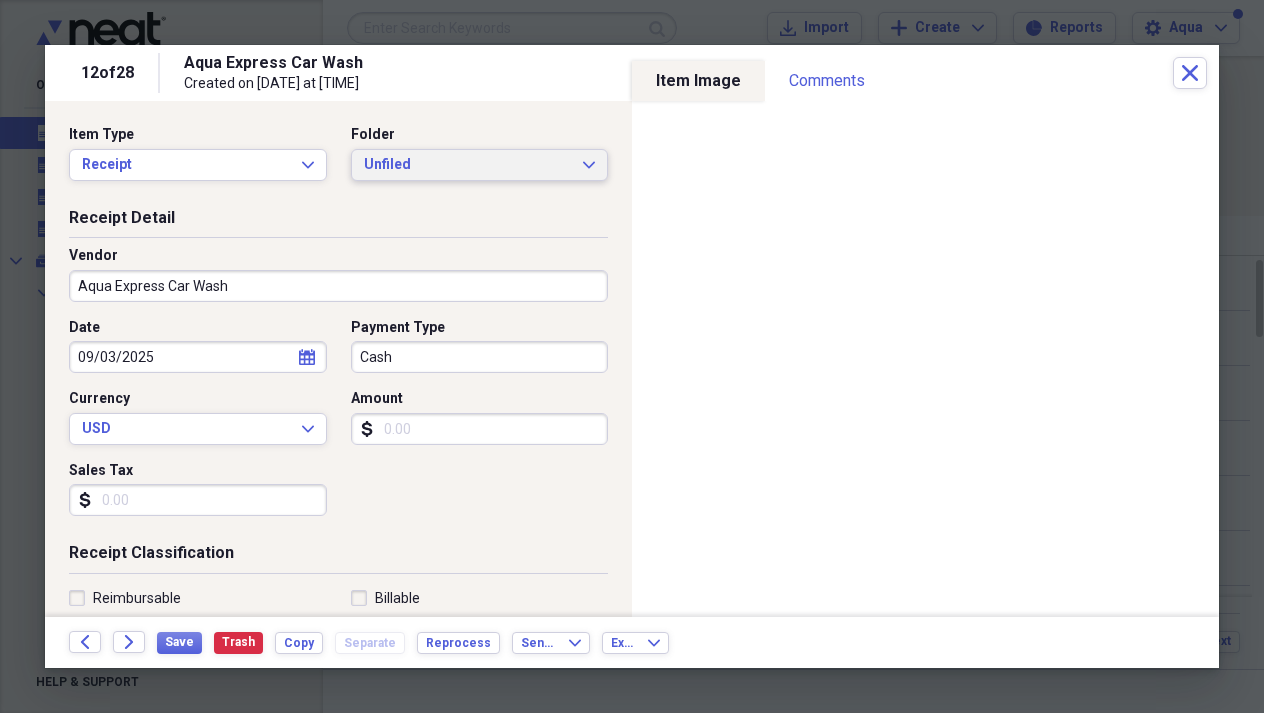 click on "Unfiled Expand" at bounding box center (480, 165) 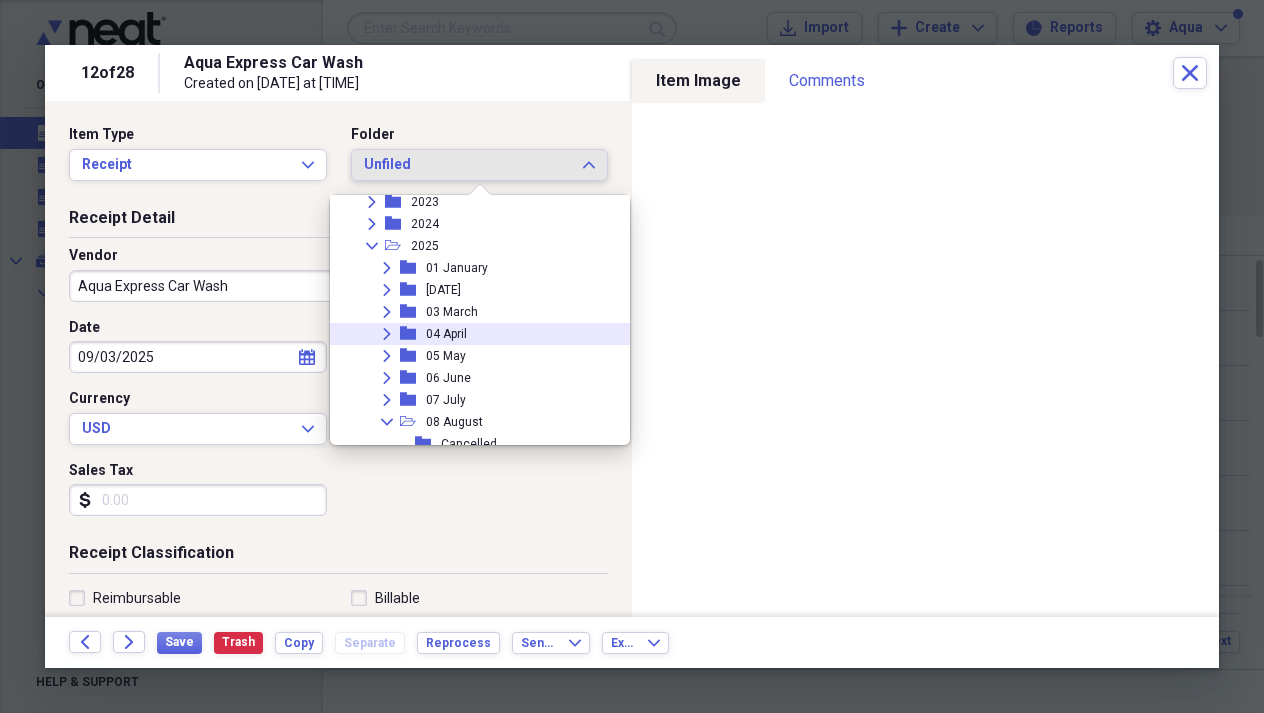 scroll, scrollTop: 127, scrollLeft: 0, axis: vertical 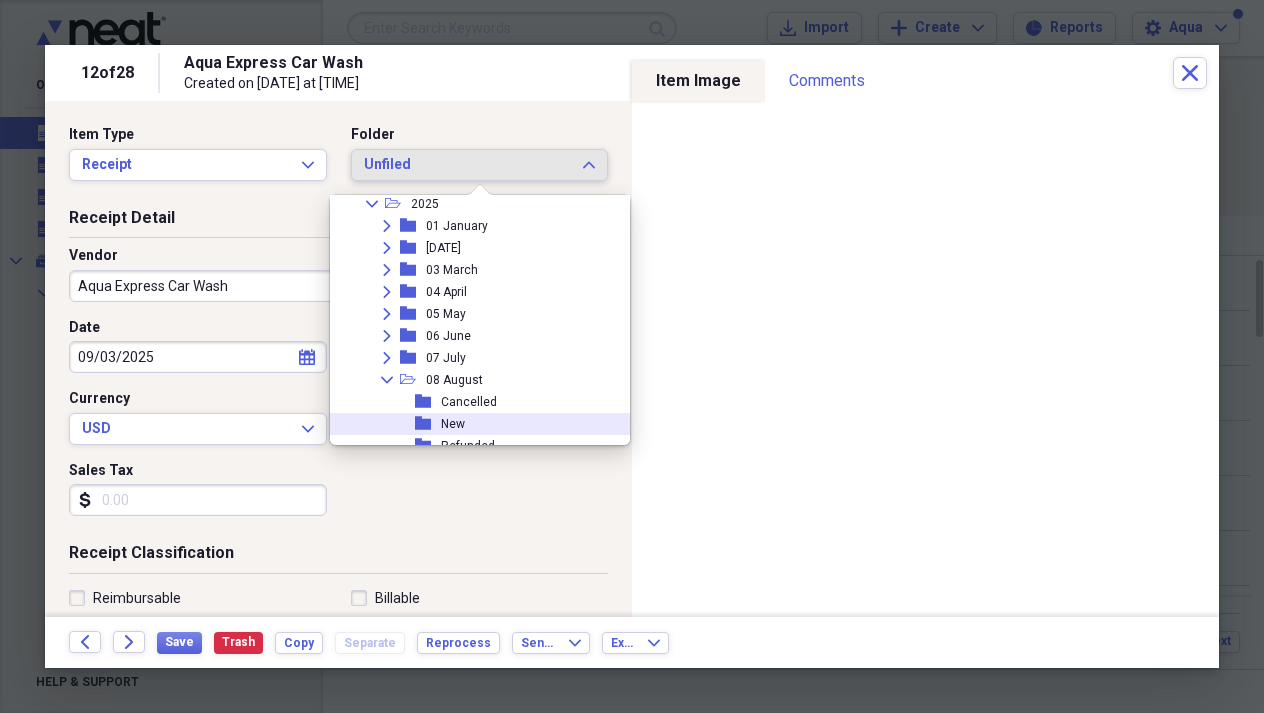 click on "New" at bounding box center [453, 424] 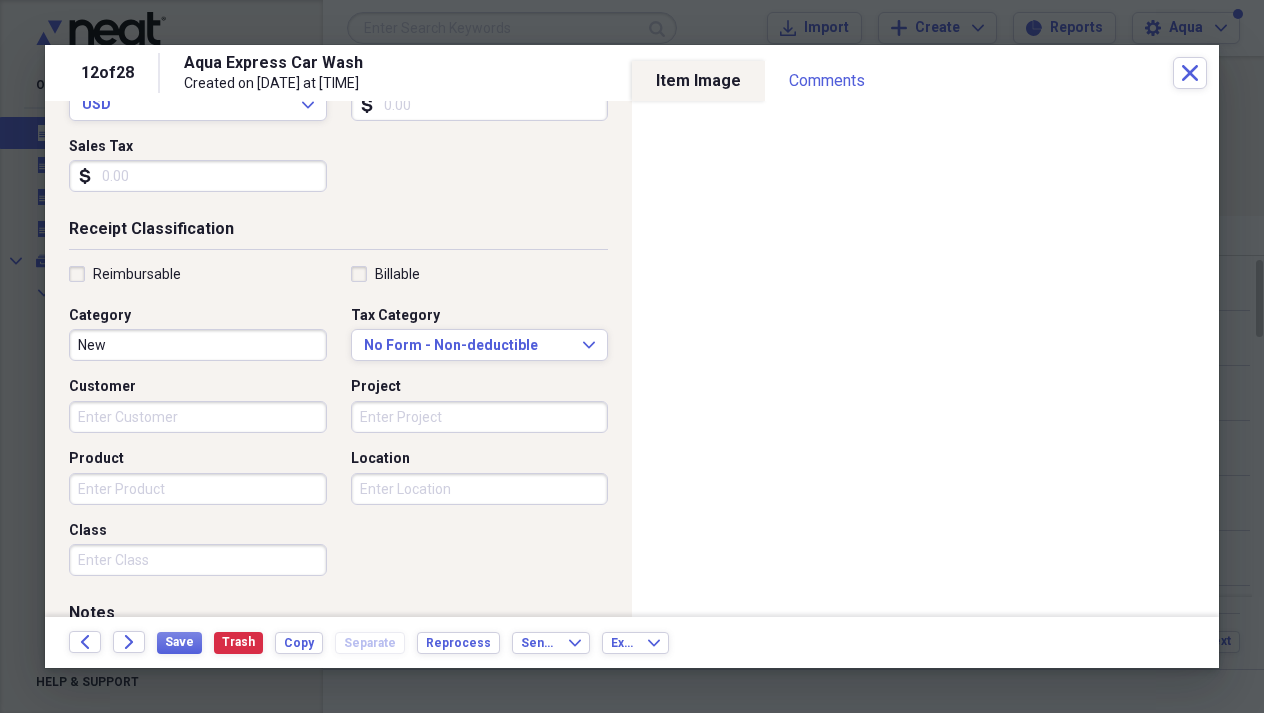 scroll, scrollTop: 333, scrollLeft: 0, axis: vertical 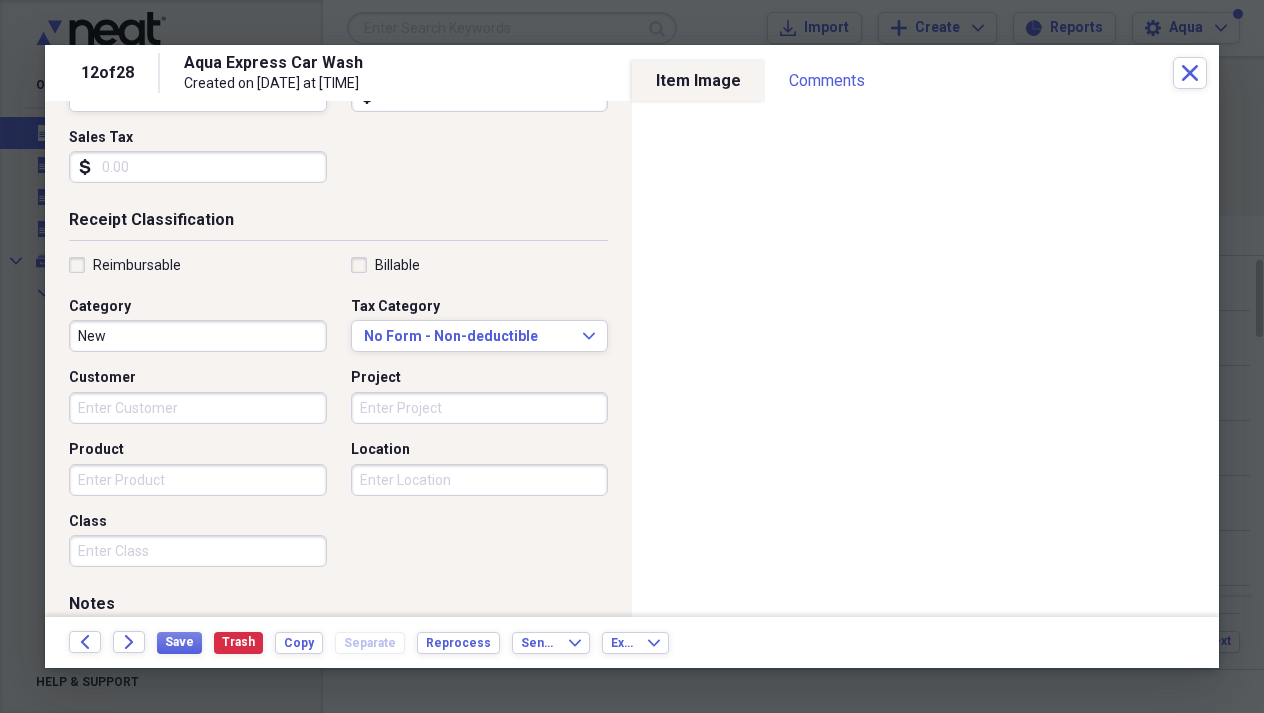 click on "Customer" at bounding box center (198, 408) 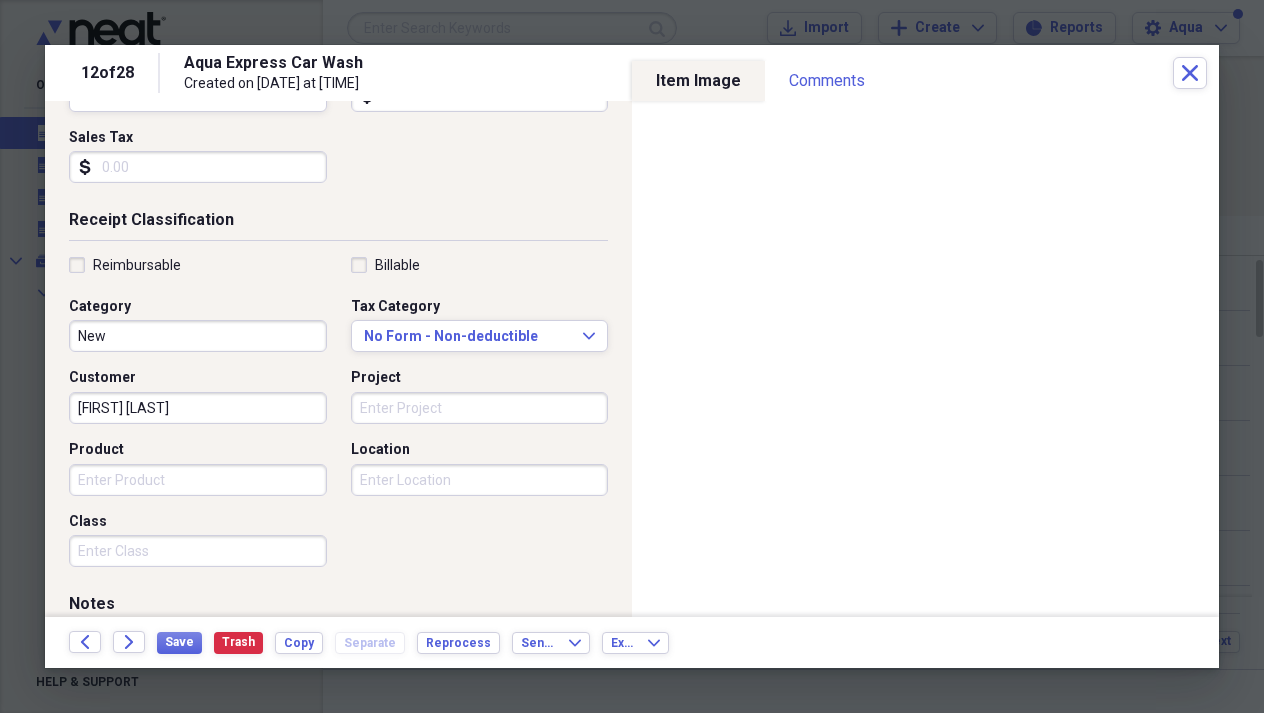 type on "[FIRST] [LAST]" 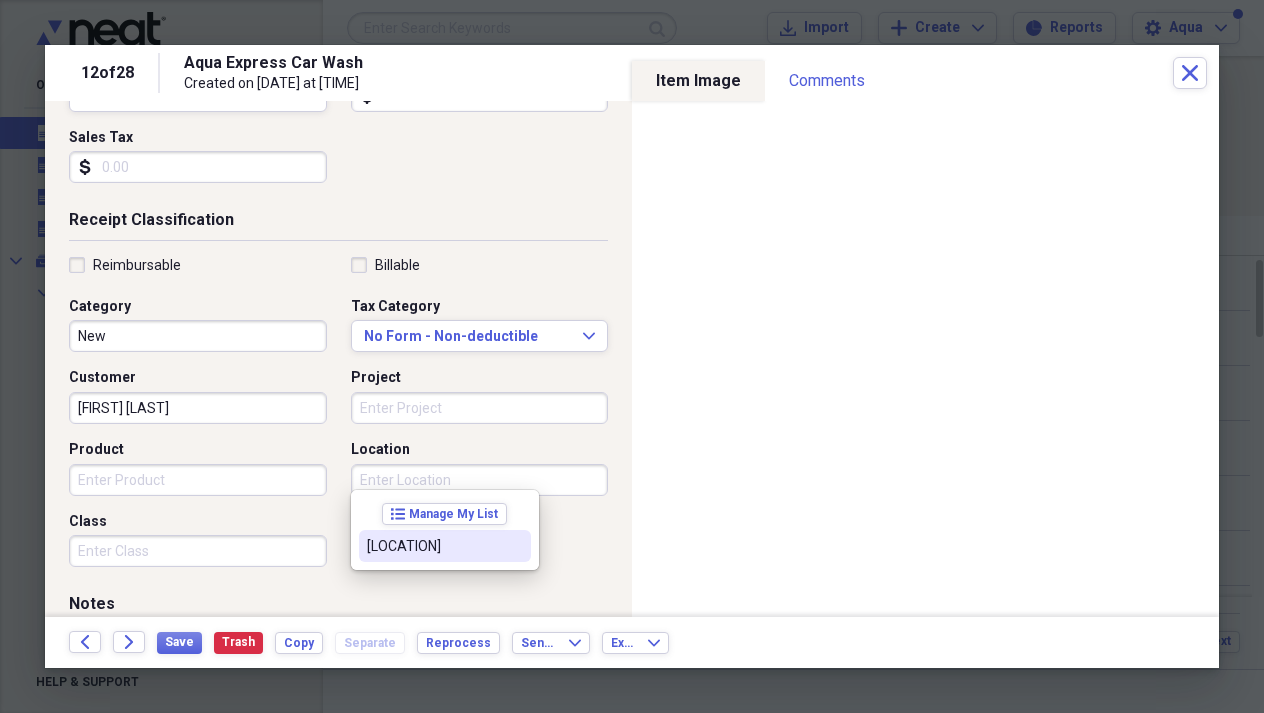 type on "[LOCATION]" 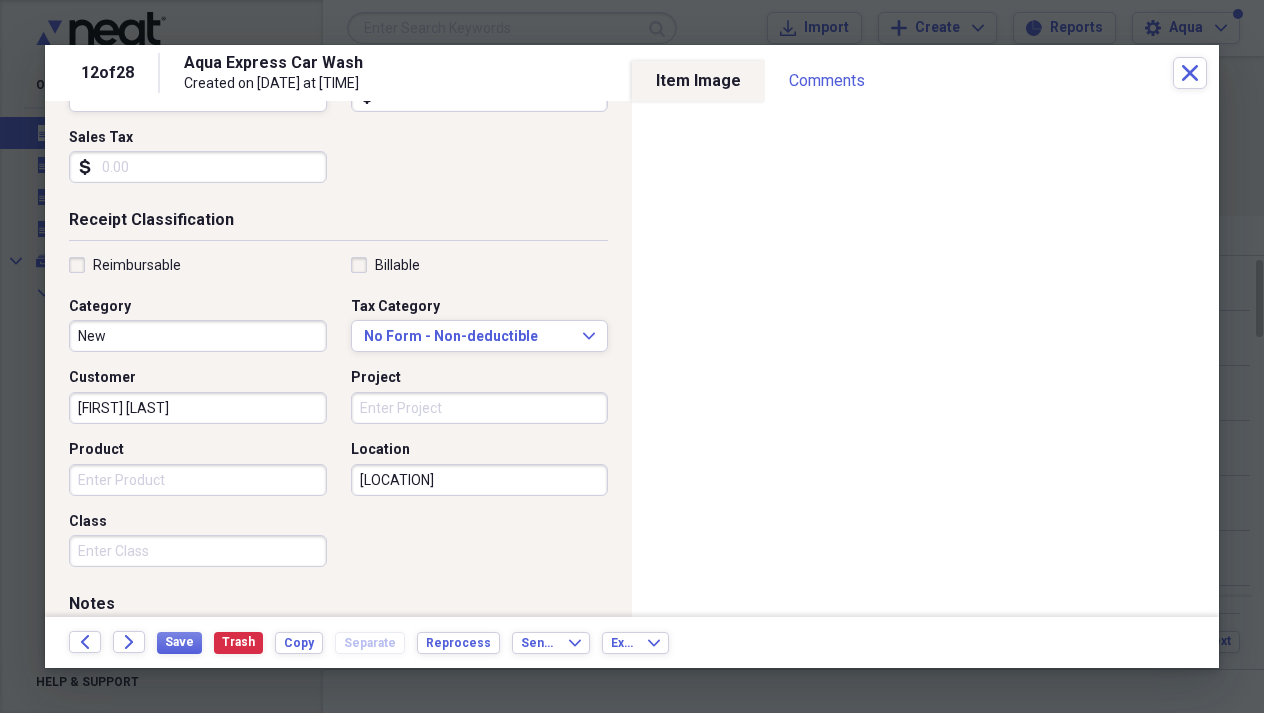 click on "Project" at bounding box center [480, 408] 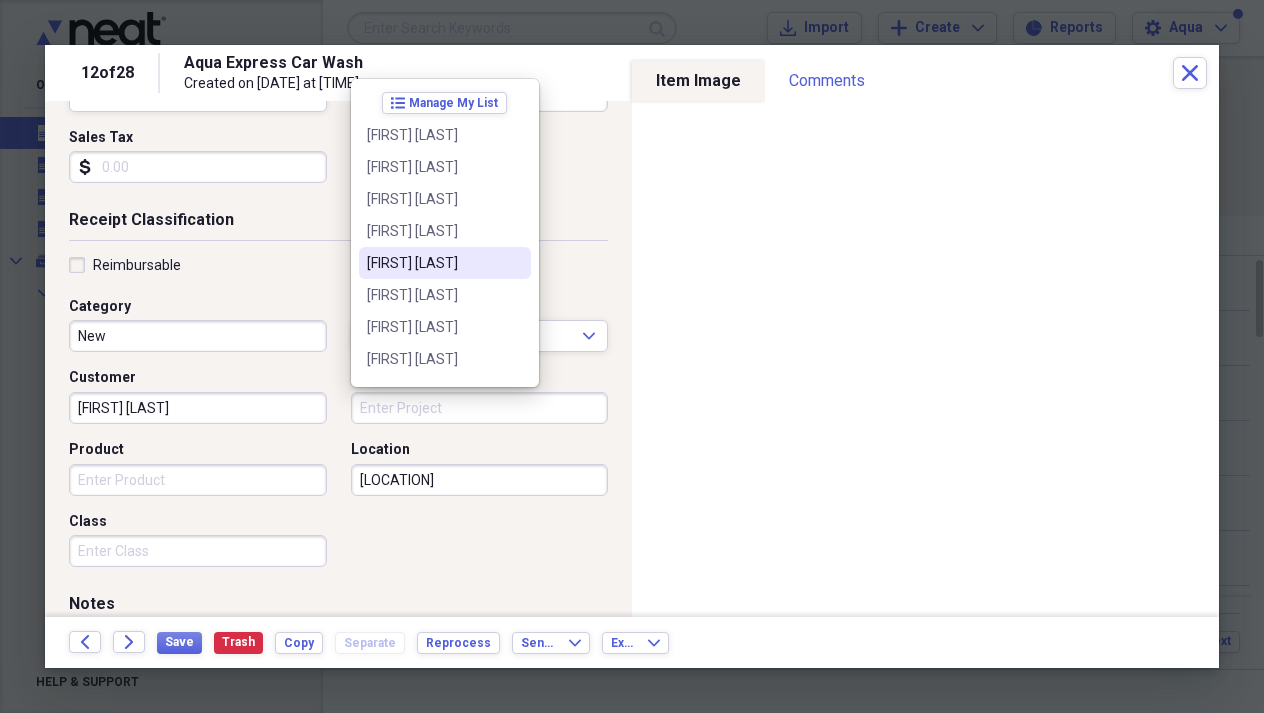scroll, scrollTop: 0, scrollLeft: 0, axis: both 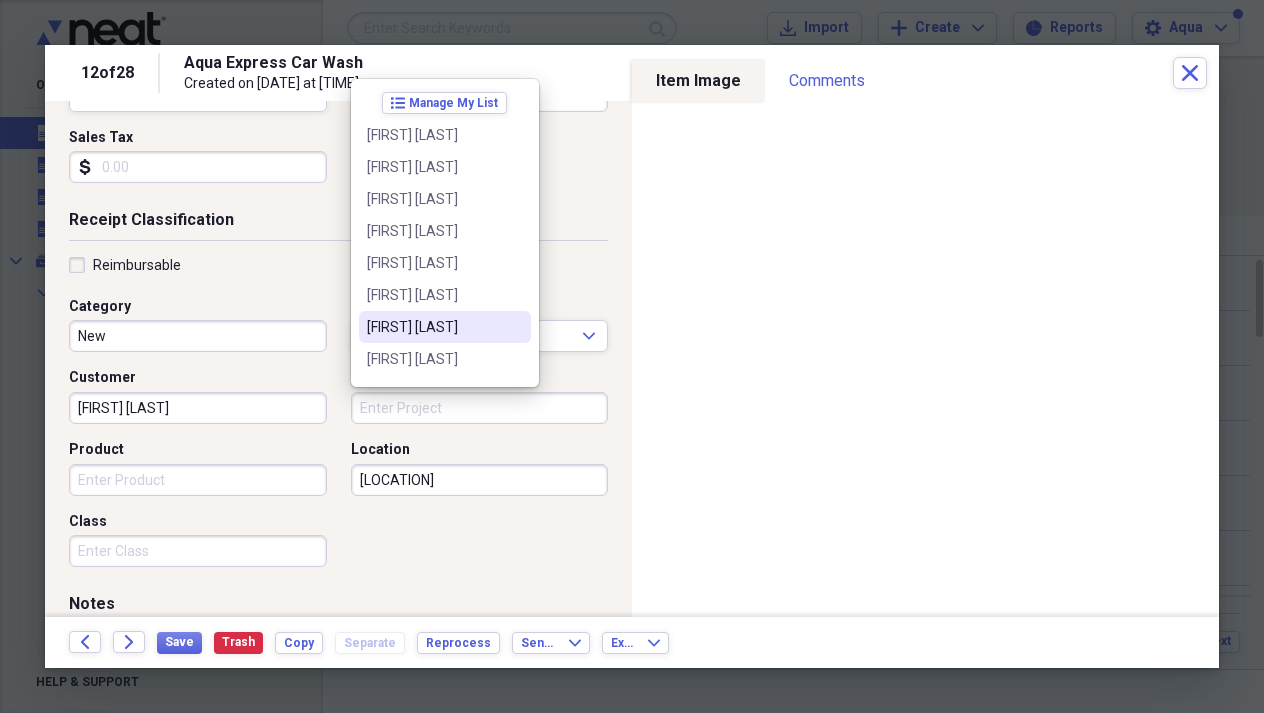 click on "[FIRST] [LAST]" at bounding box center [445, 327] 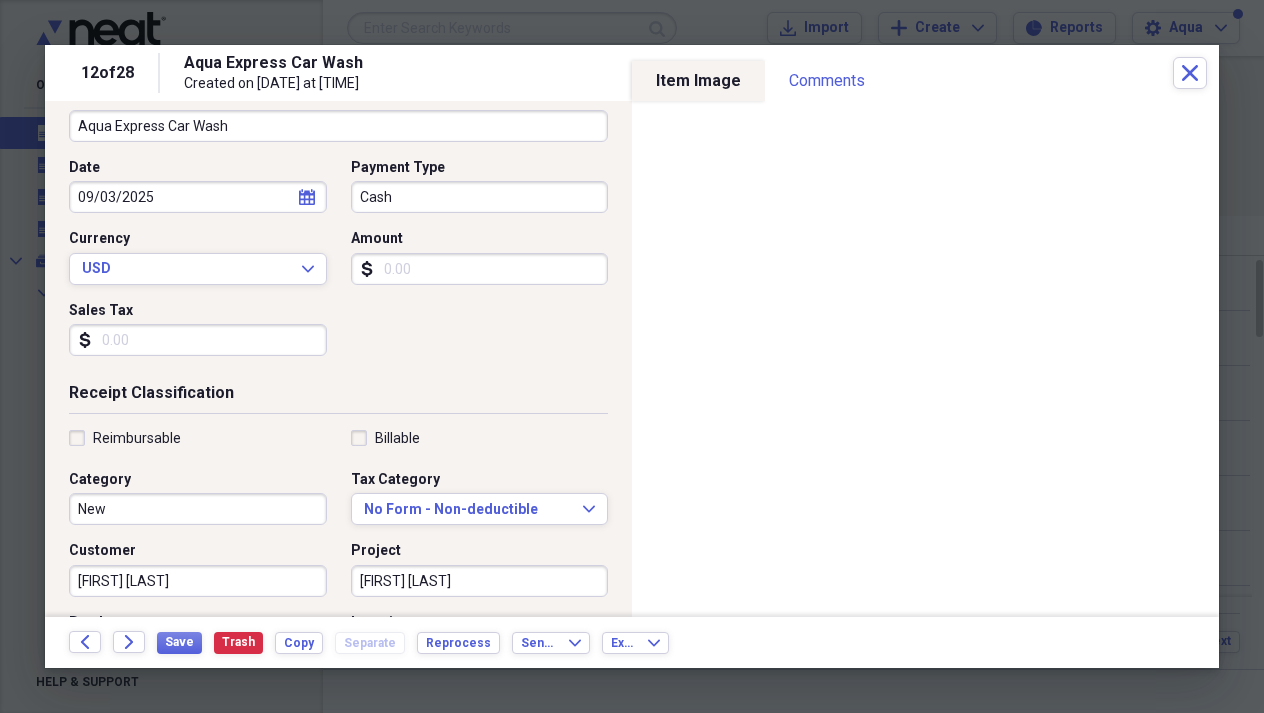 scroll, scrollTop: 158, scrollLeft: 0, axis: vertical 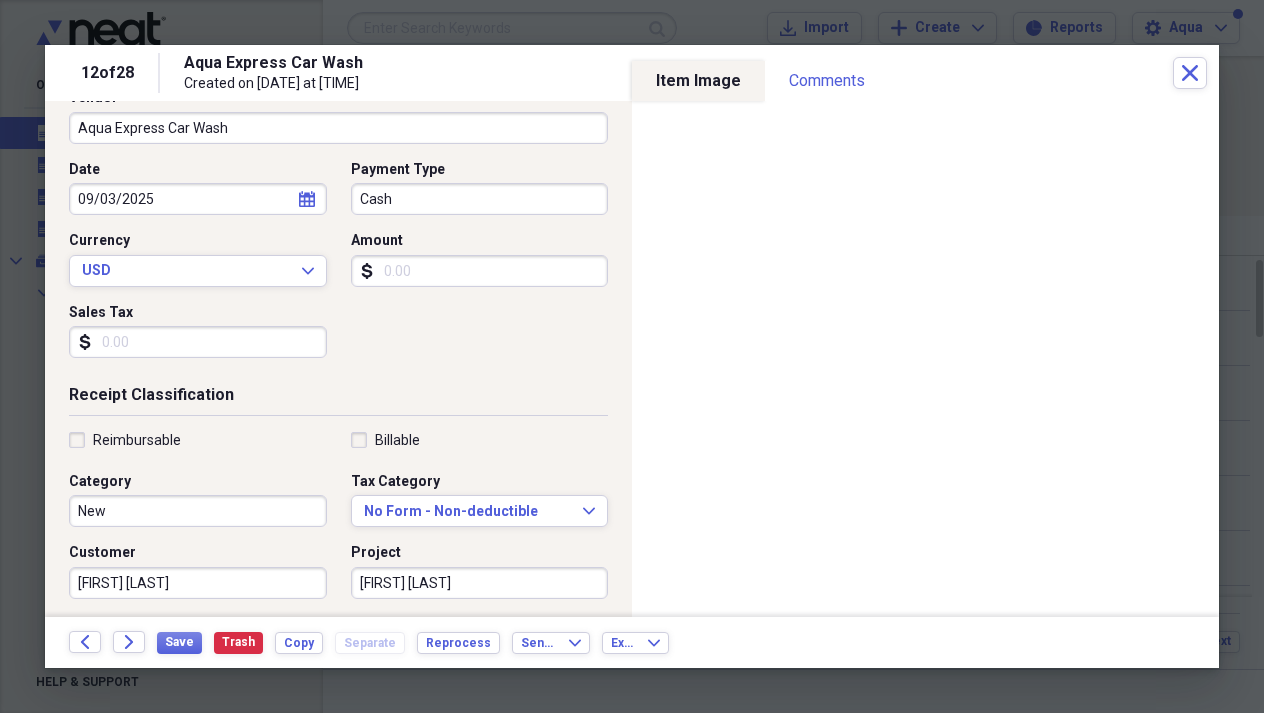 select on "8" 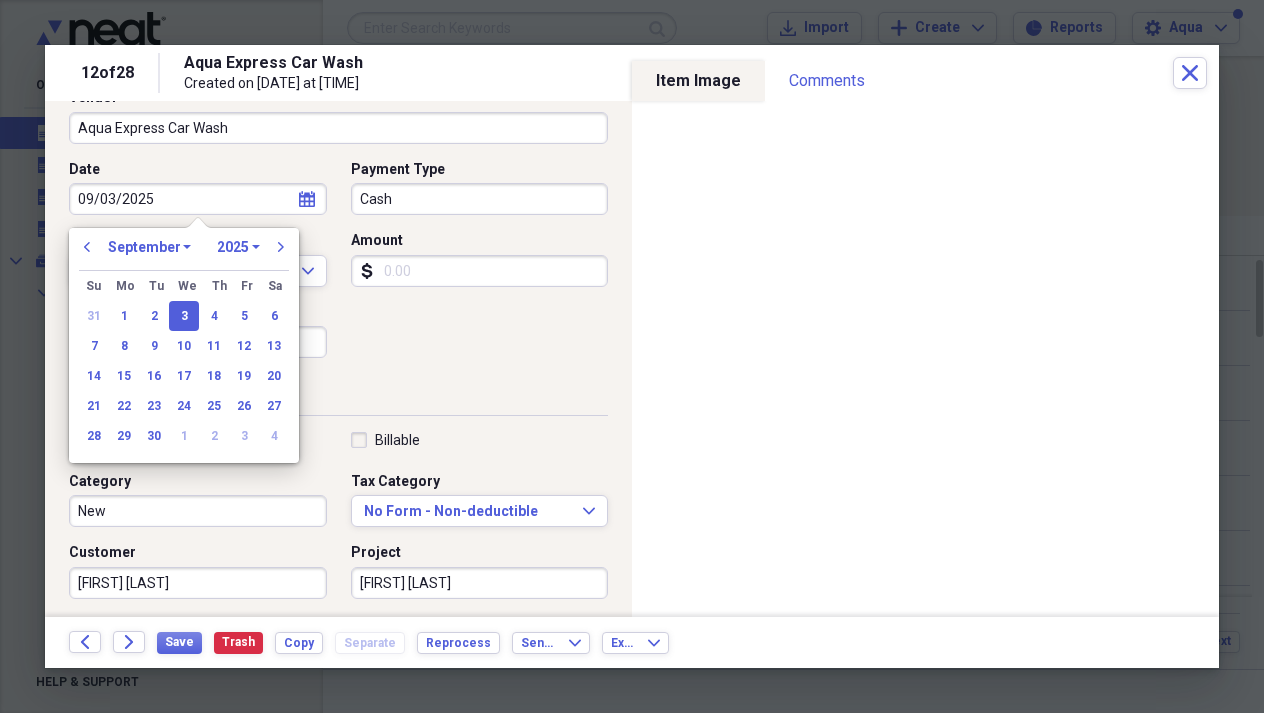 click on "09/03/2025" at bounding box center (198, 199) 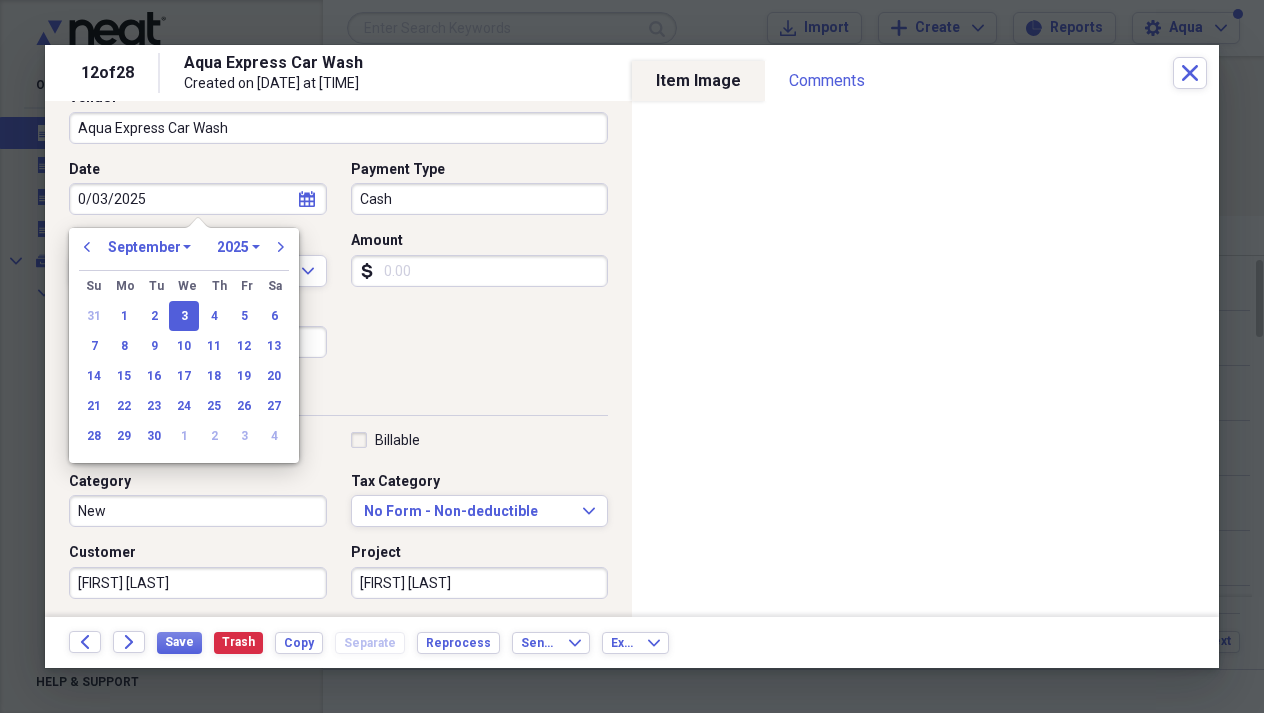 type on "08/03/2025" 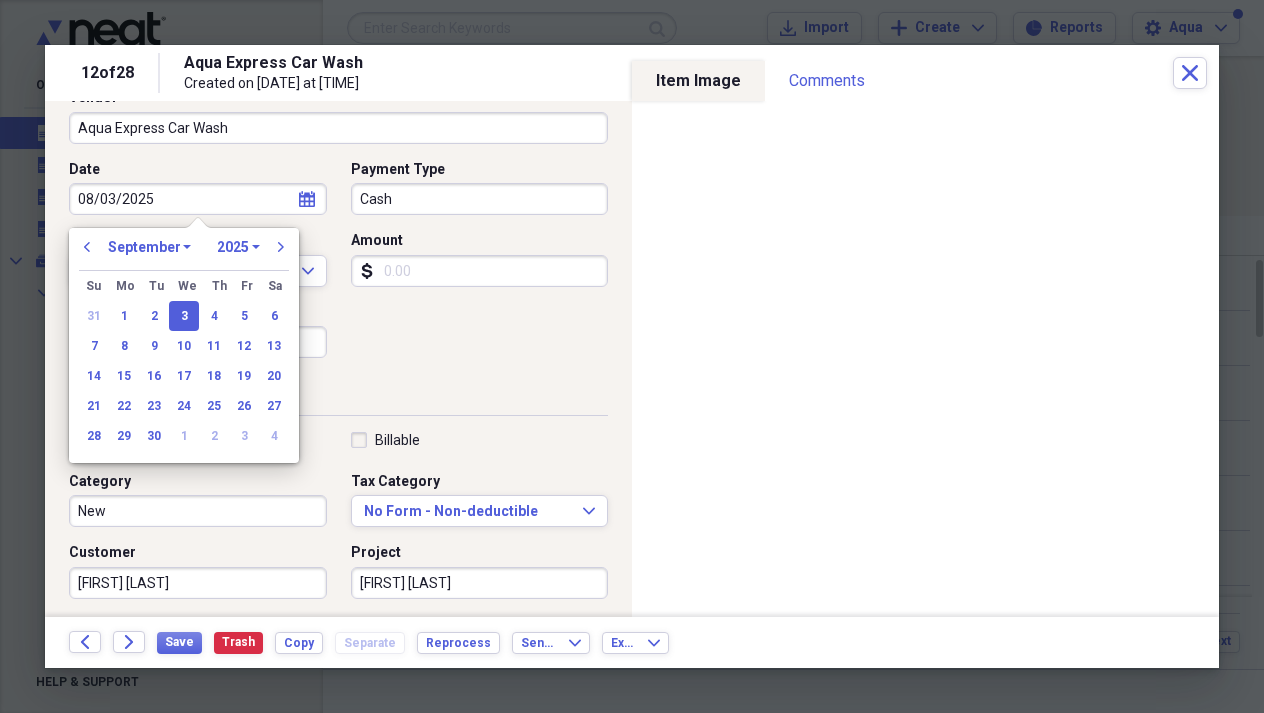 select on "7" 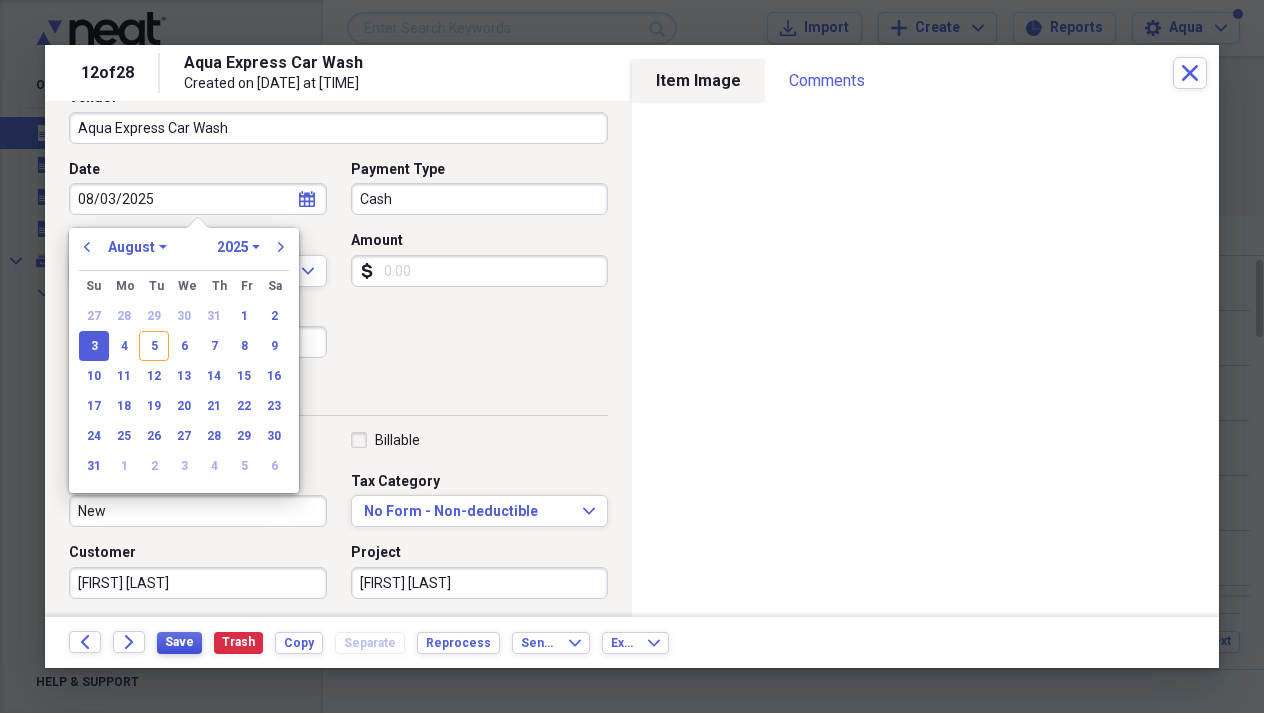 type on "08/03/2025" 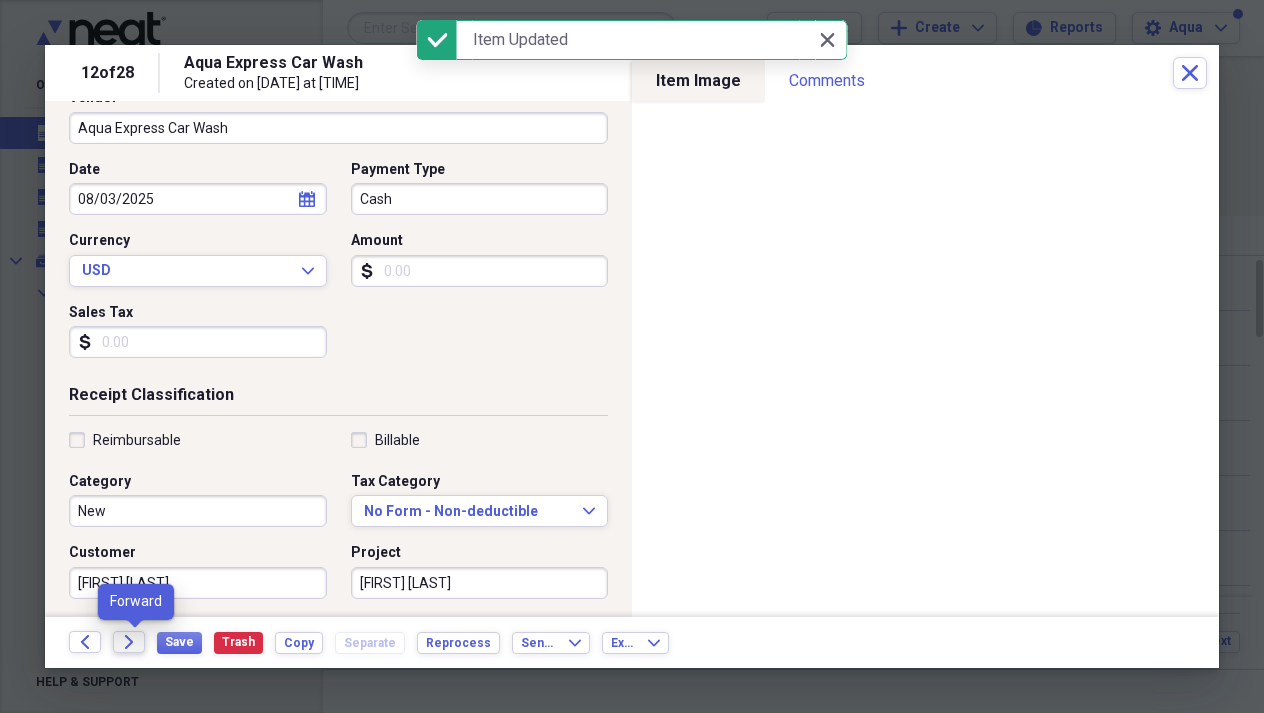 click on "Forward" at bounding box center [129, 642] 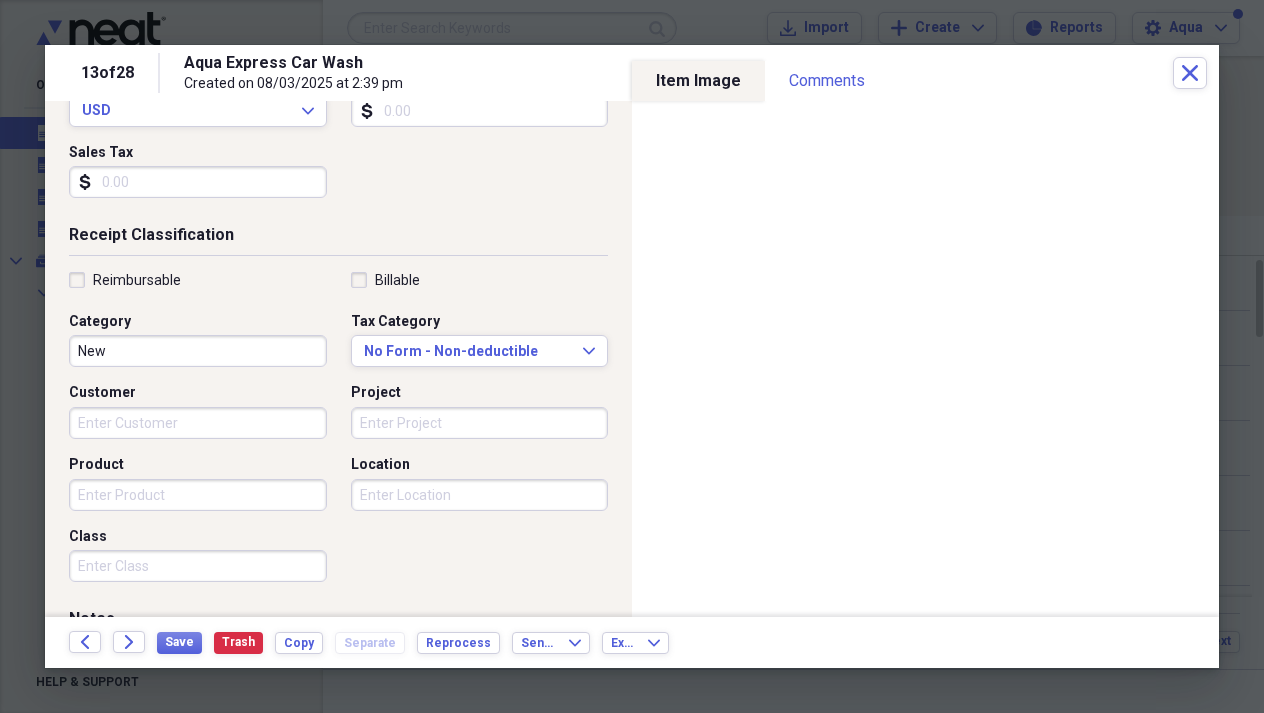 scroll, scrollTop: 327, scrollLeft: 0, axis: vertical 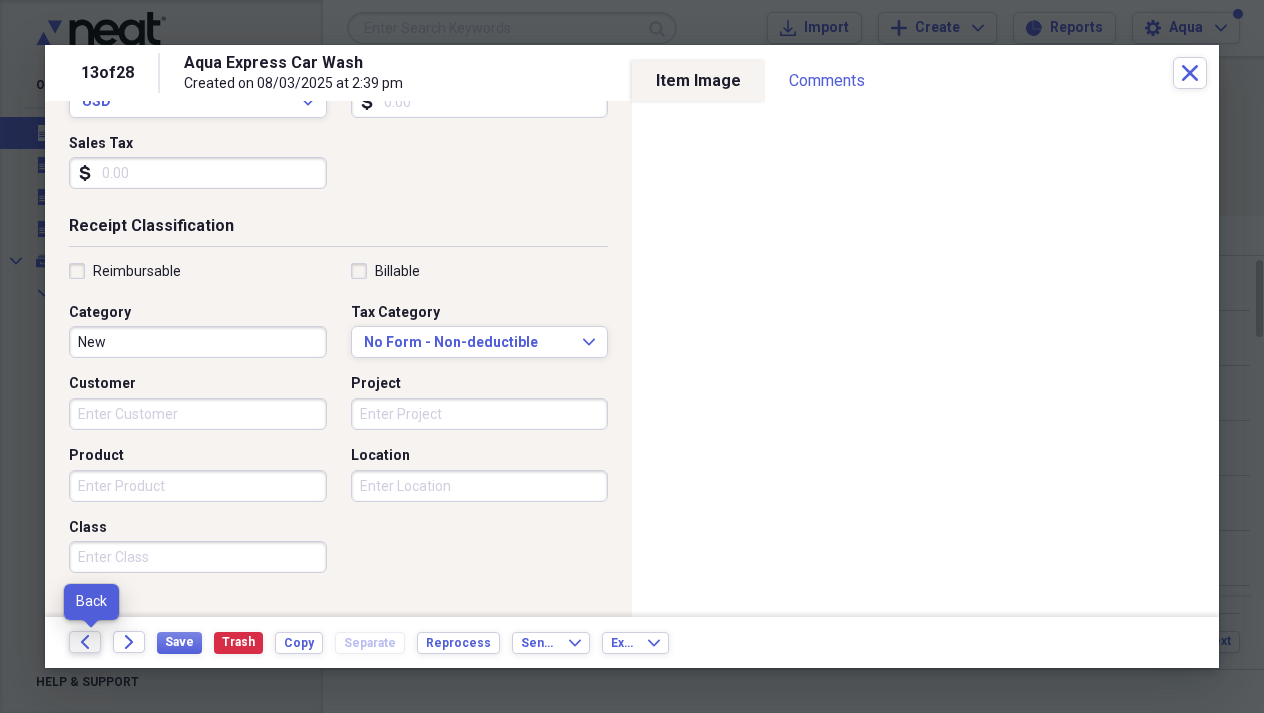 click on "Back" at bounding box center [85, 642] 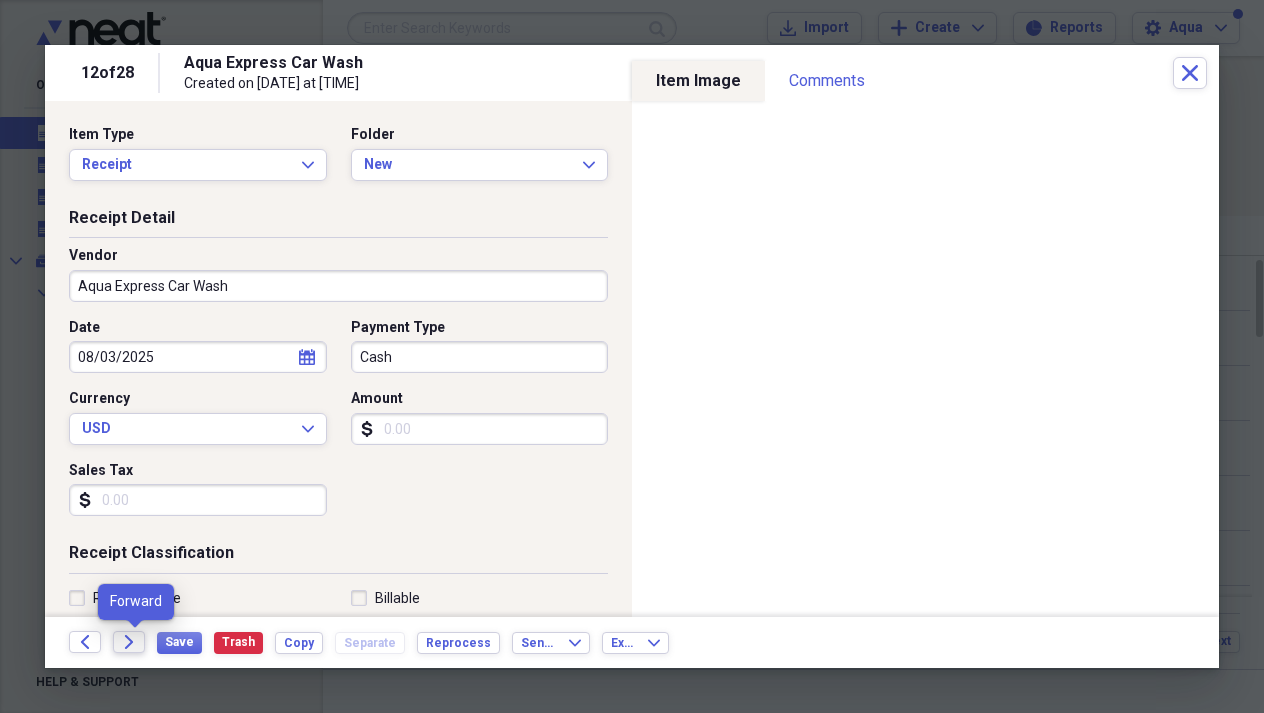 click on "Forward" 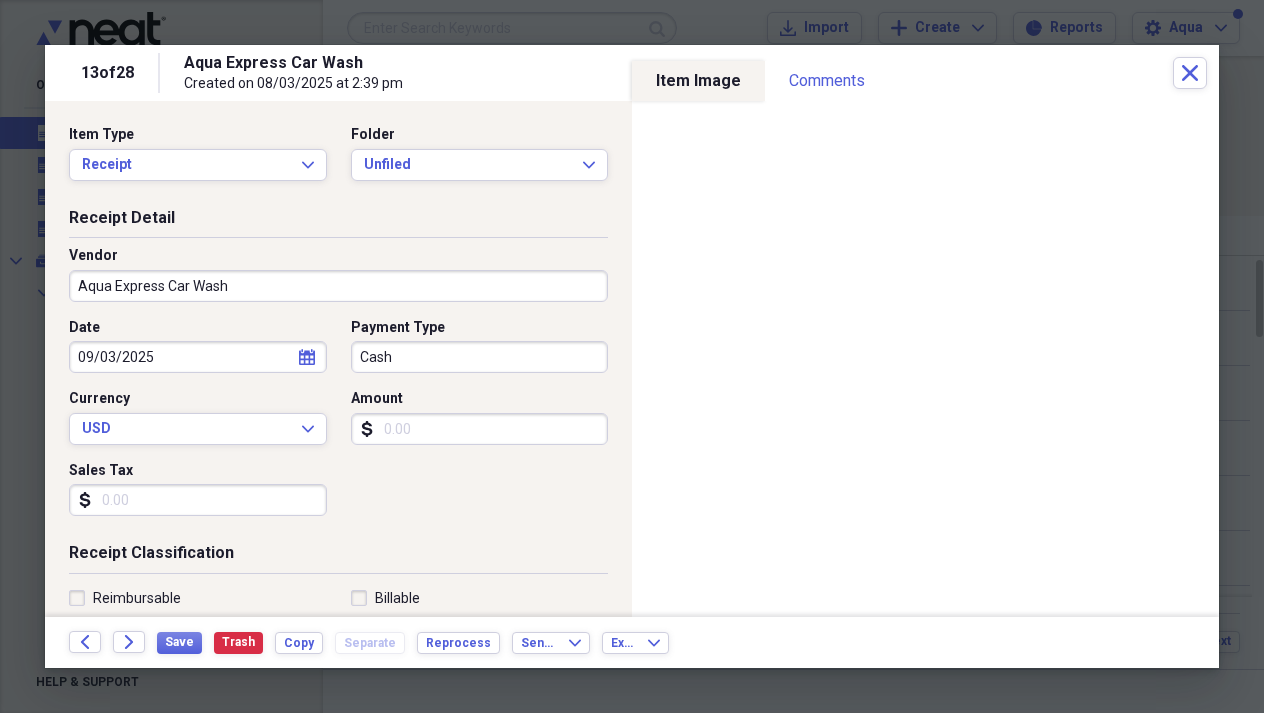 click on "09/03/2025" at bounding box center [198, 357] 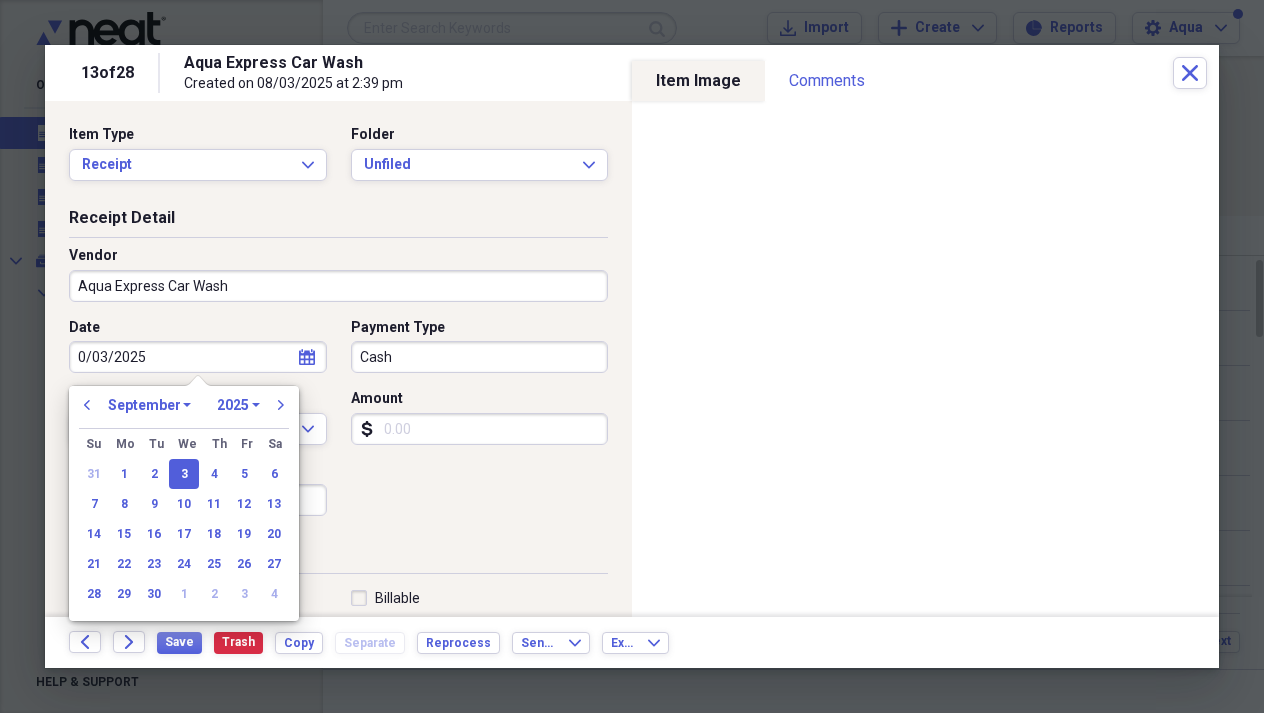 type on "08/03/2025" 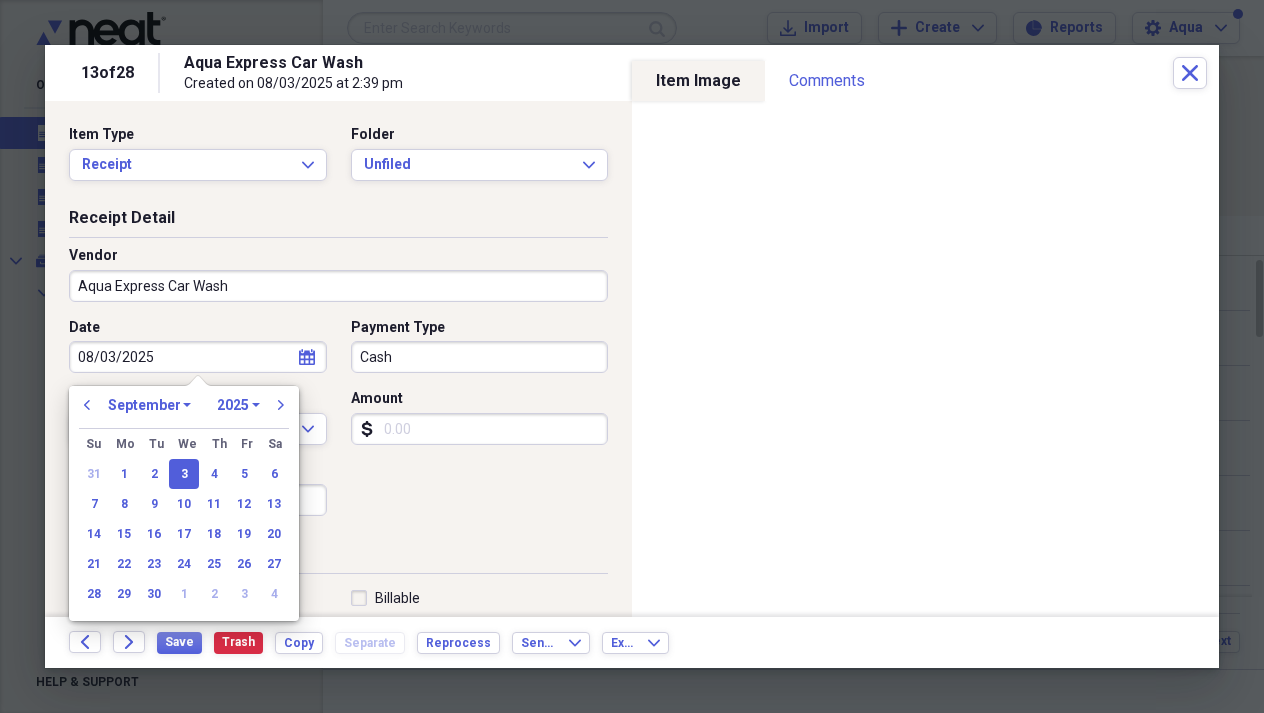 select on "7" 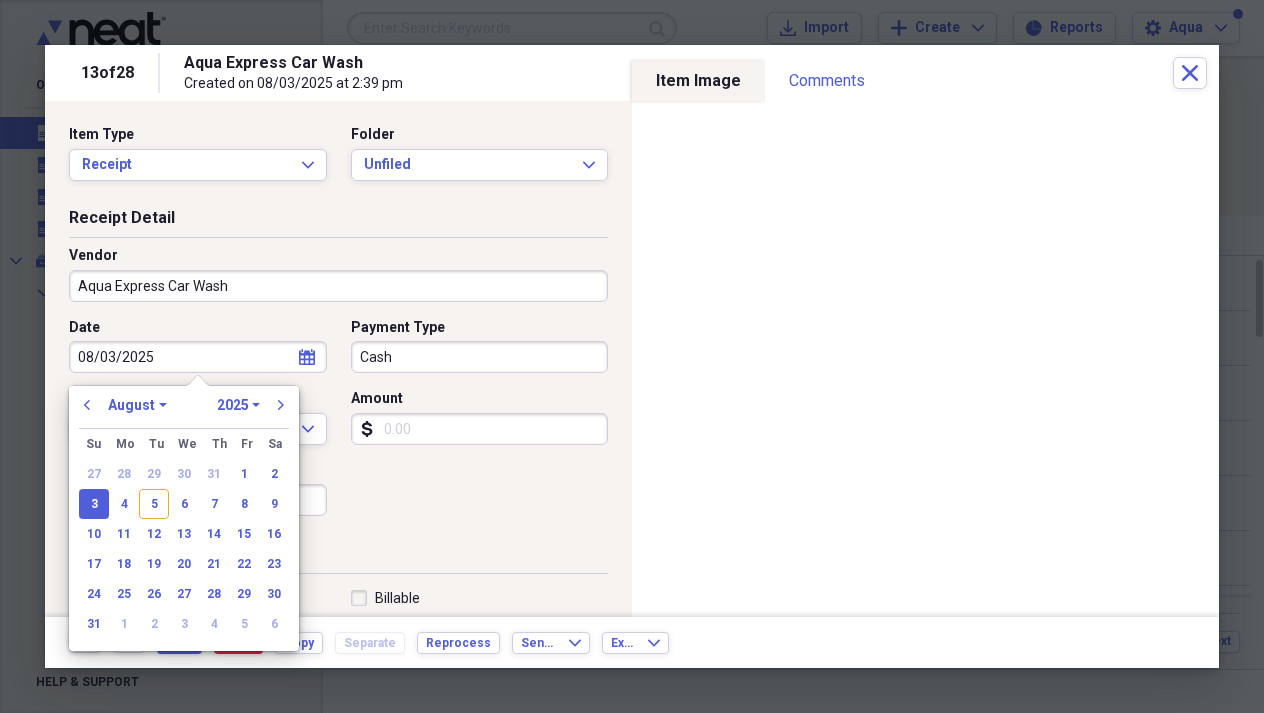 type on "08/03/2025" 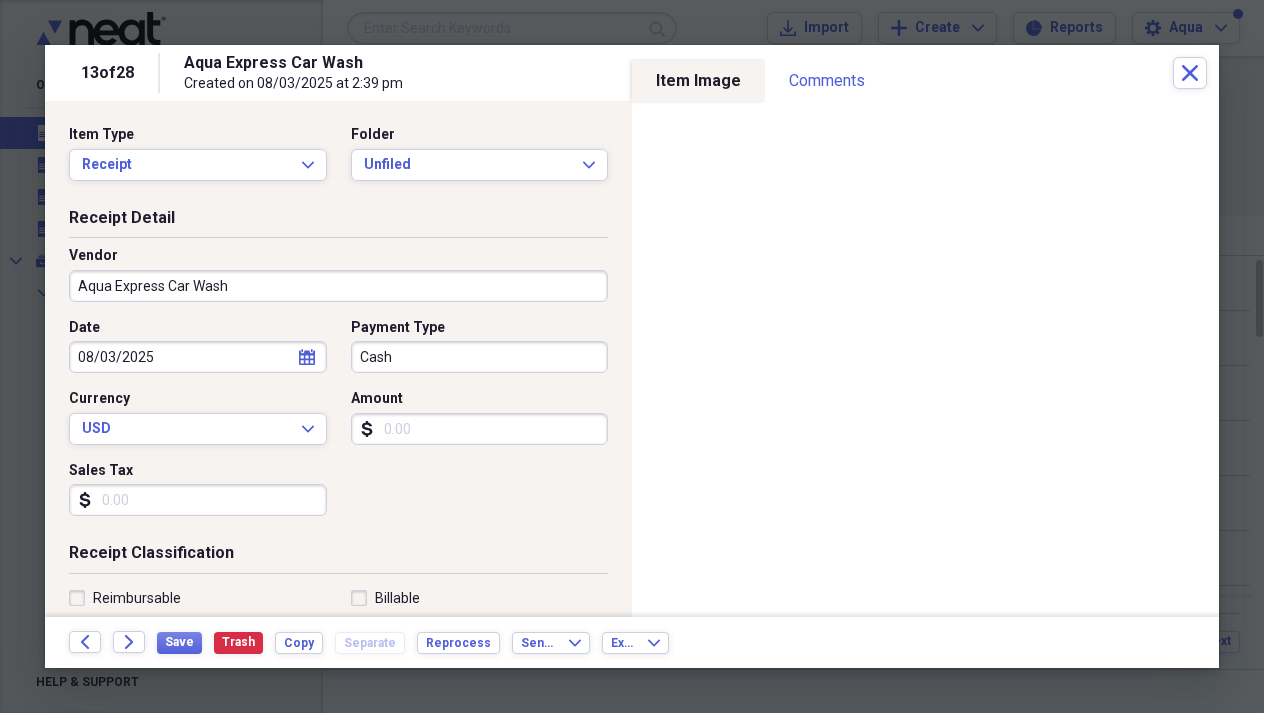 click on "Vendor [BRAND] [BRAND]" at bounding box center [338, 282] 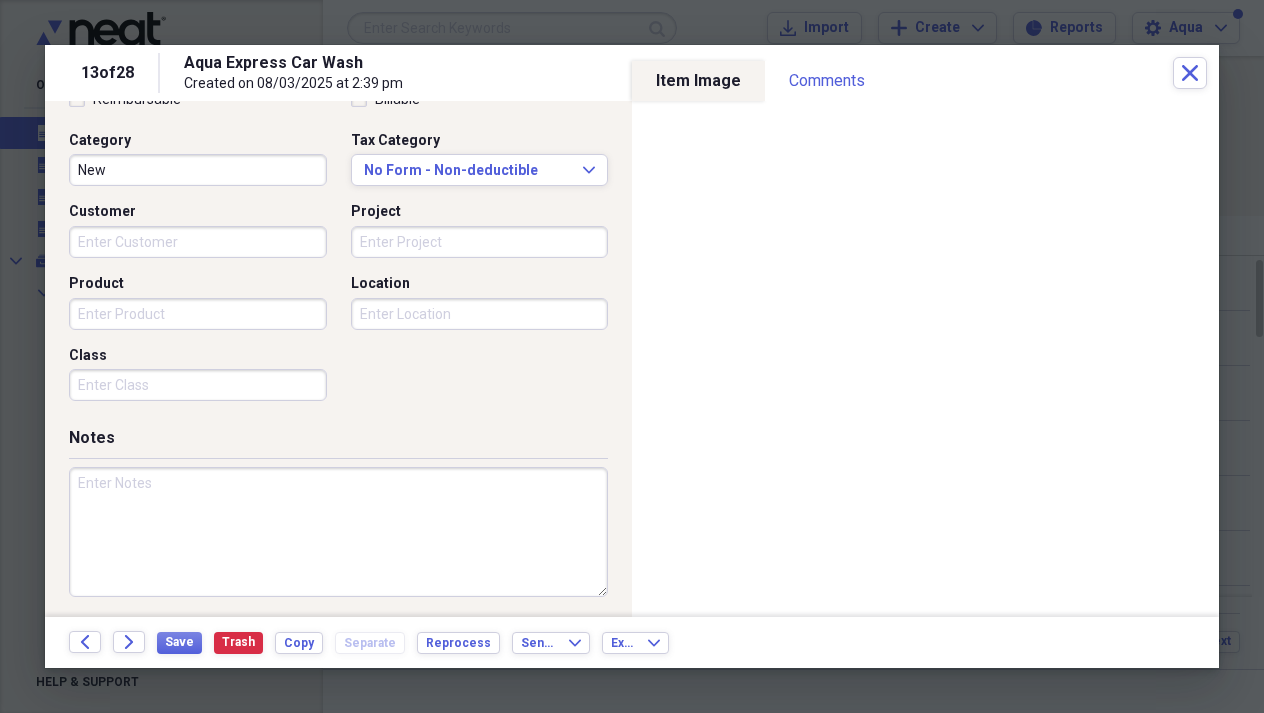 scroll, scrollTop: 498, scrollLeft: 0, axis: vertical 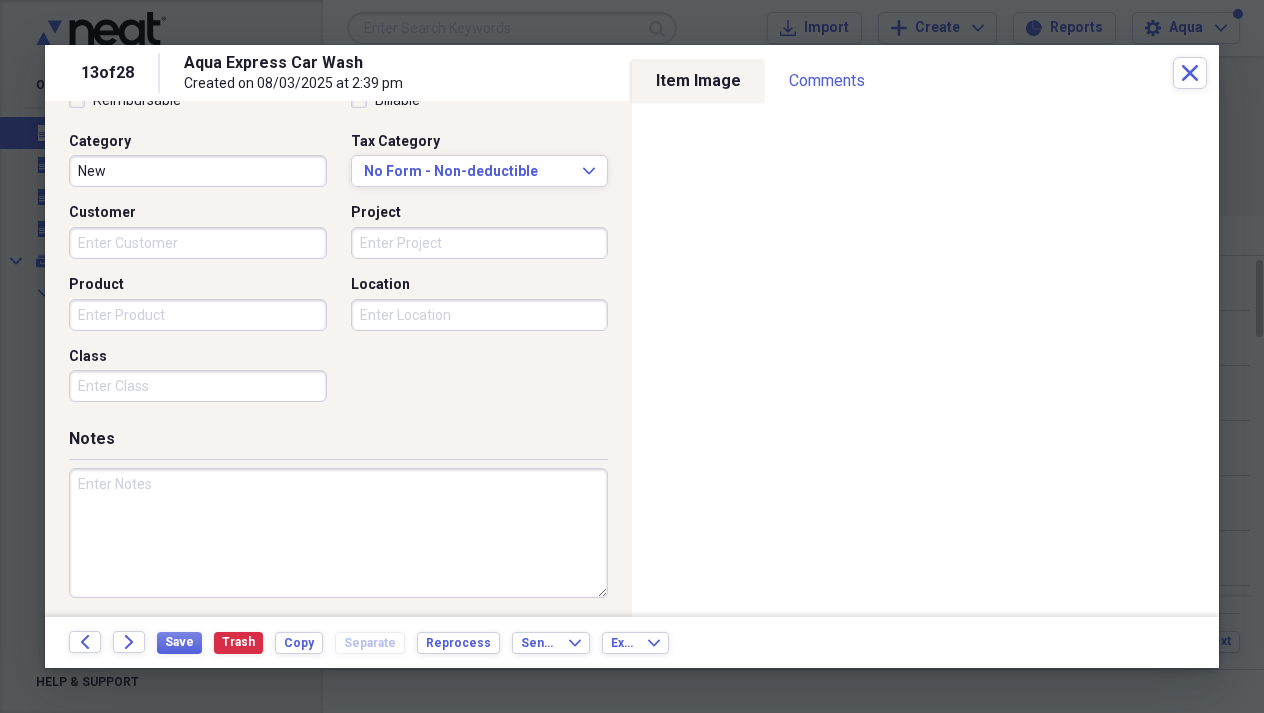 click on "Reimbursable Billable Category New Tax Category No Form - Non-deductible Expand Customer Project Product Location Class" at bounding box center [338, 251] 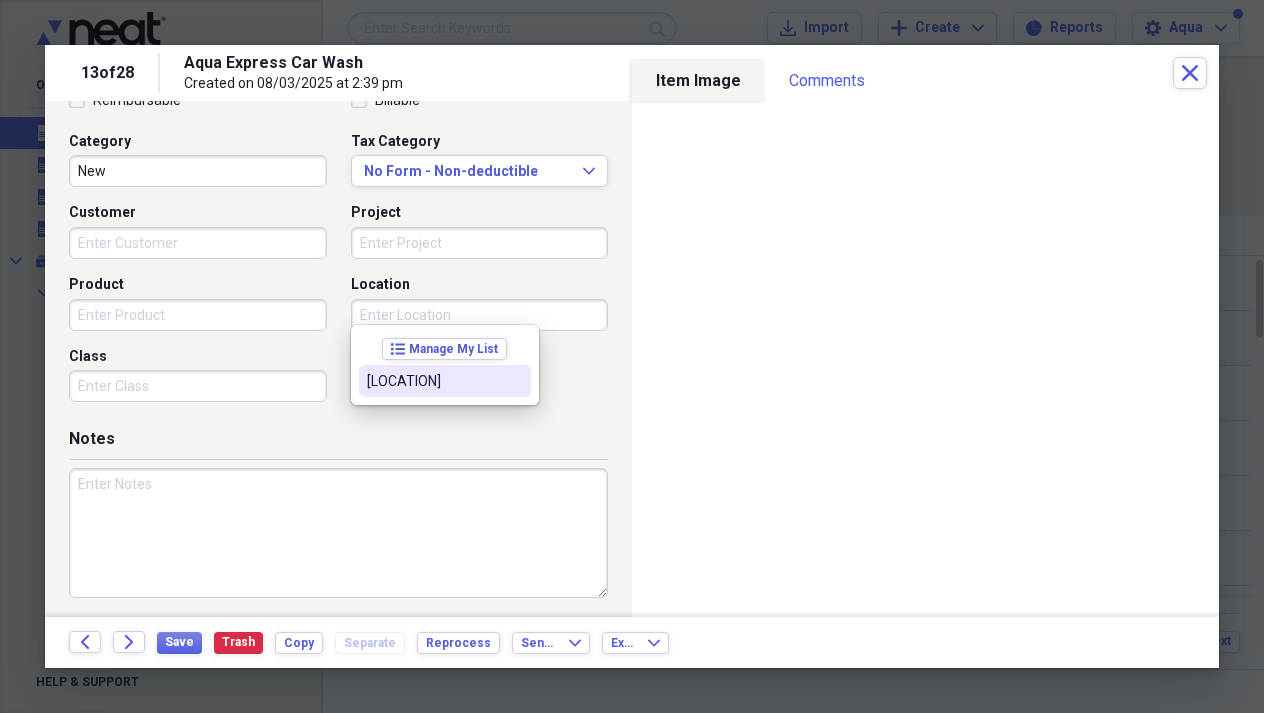 click on "[LOCATION]" at bounding box center [433, 381] 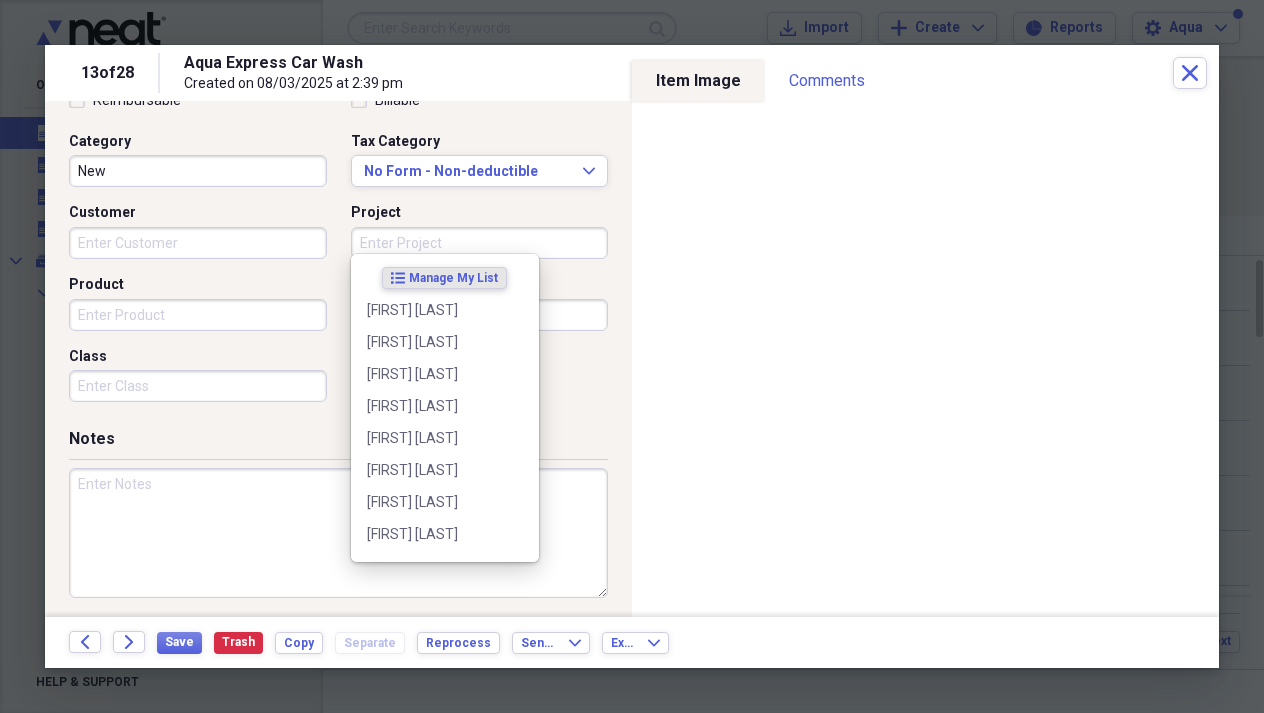 click on "Project" at bounding box center [480, 243] 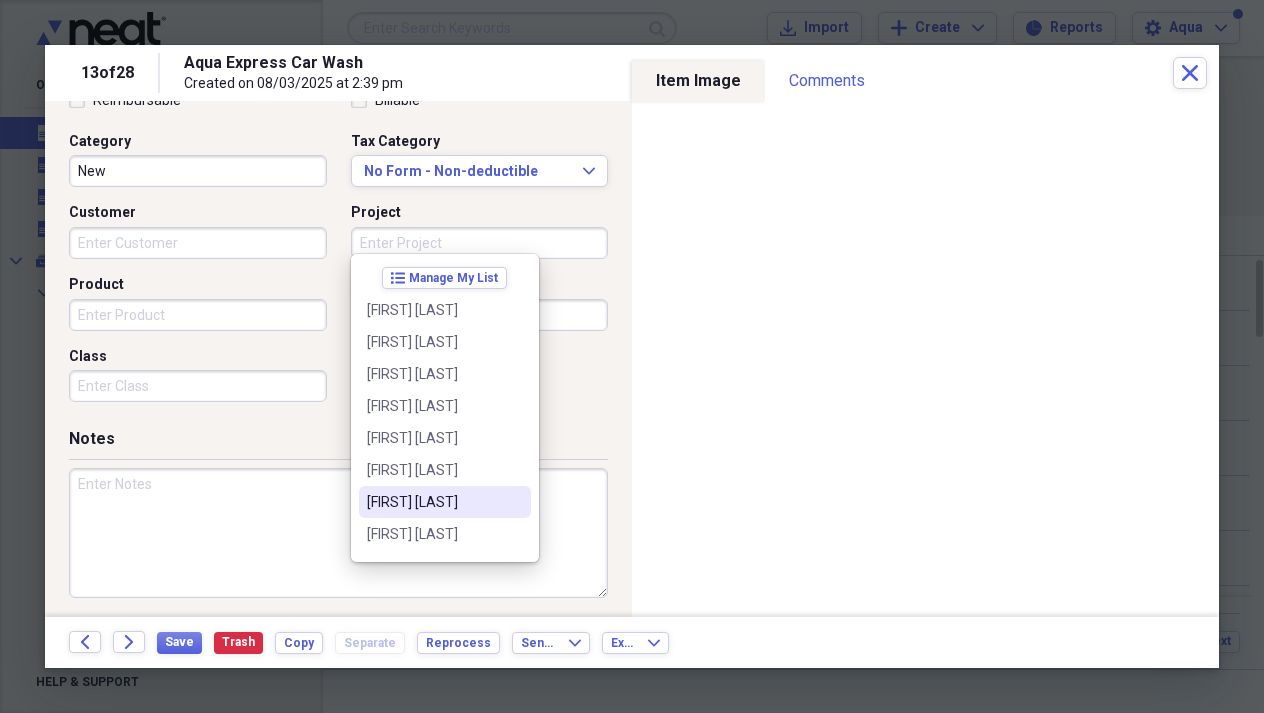 click on "[FIRST] [LAST]" at bounding box center (433, 502) 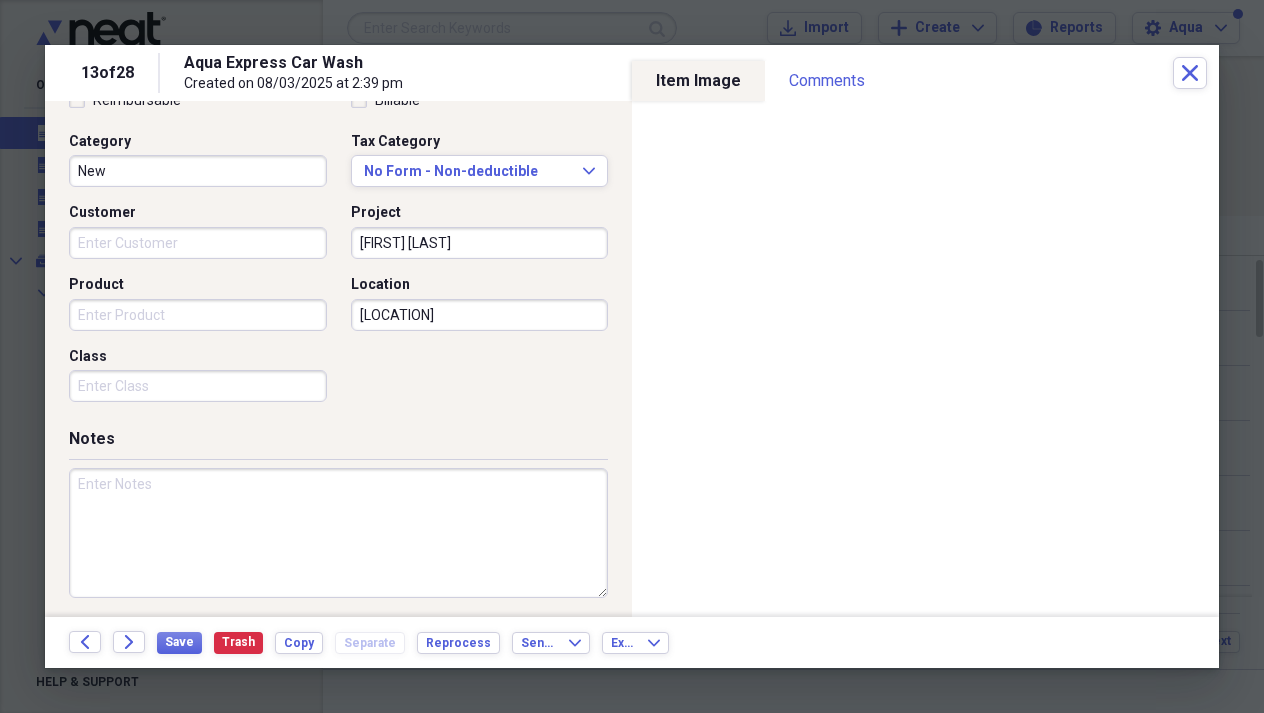 click on "Customer" at bounding box center (198, 243) 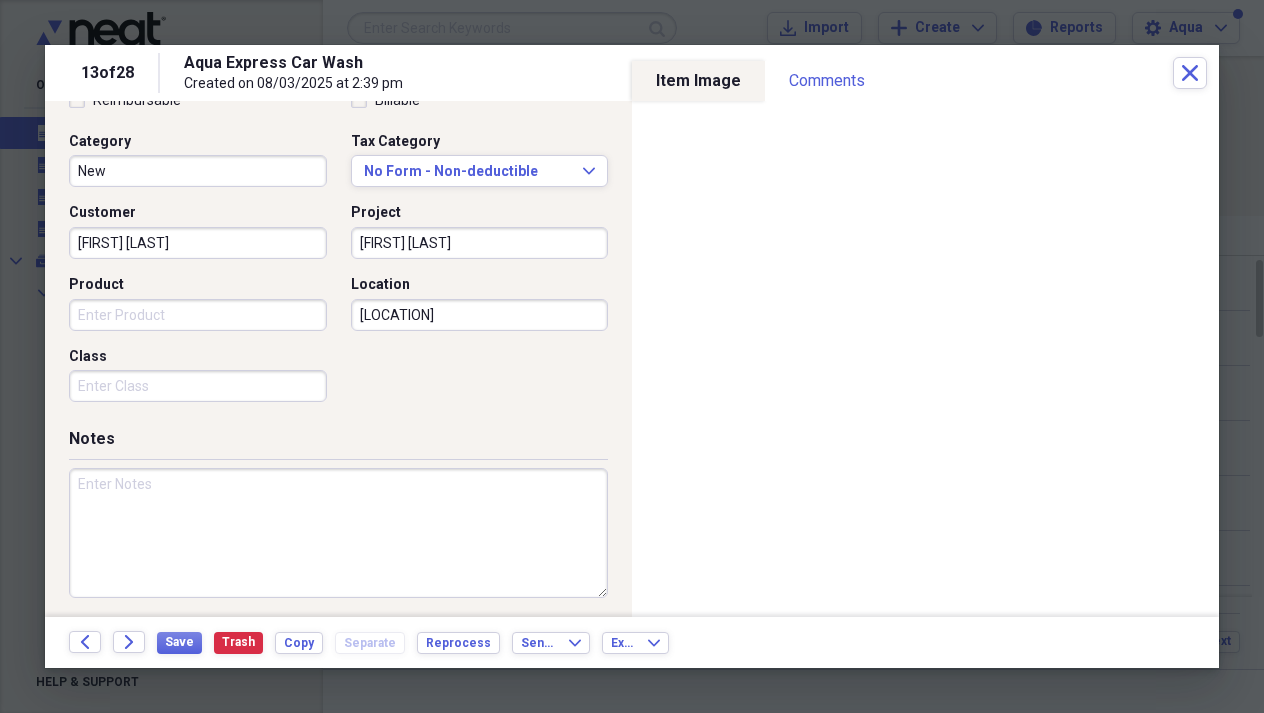 click on "[FIRST] [LAST]" at bounding box center [198, 243] 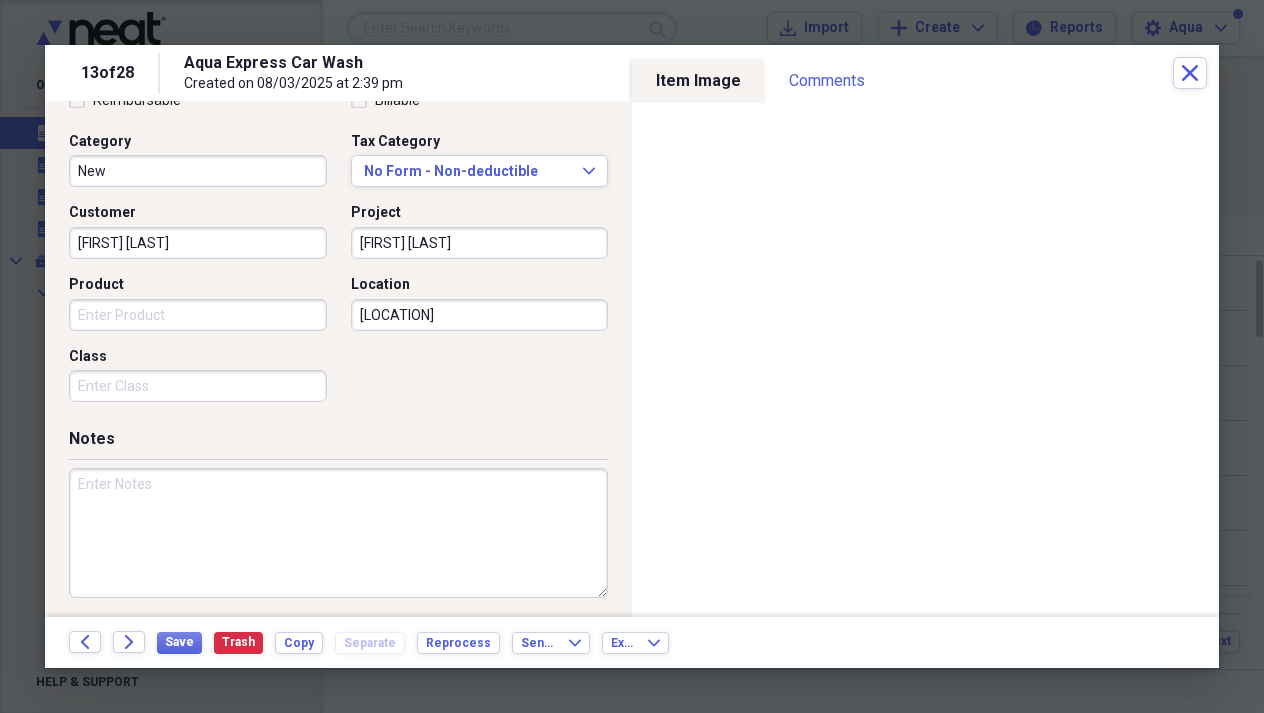 click on "[FIRST] [LAST]" at bounding box center [198, 243] 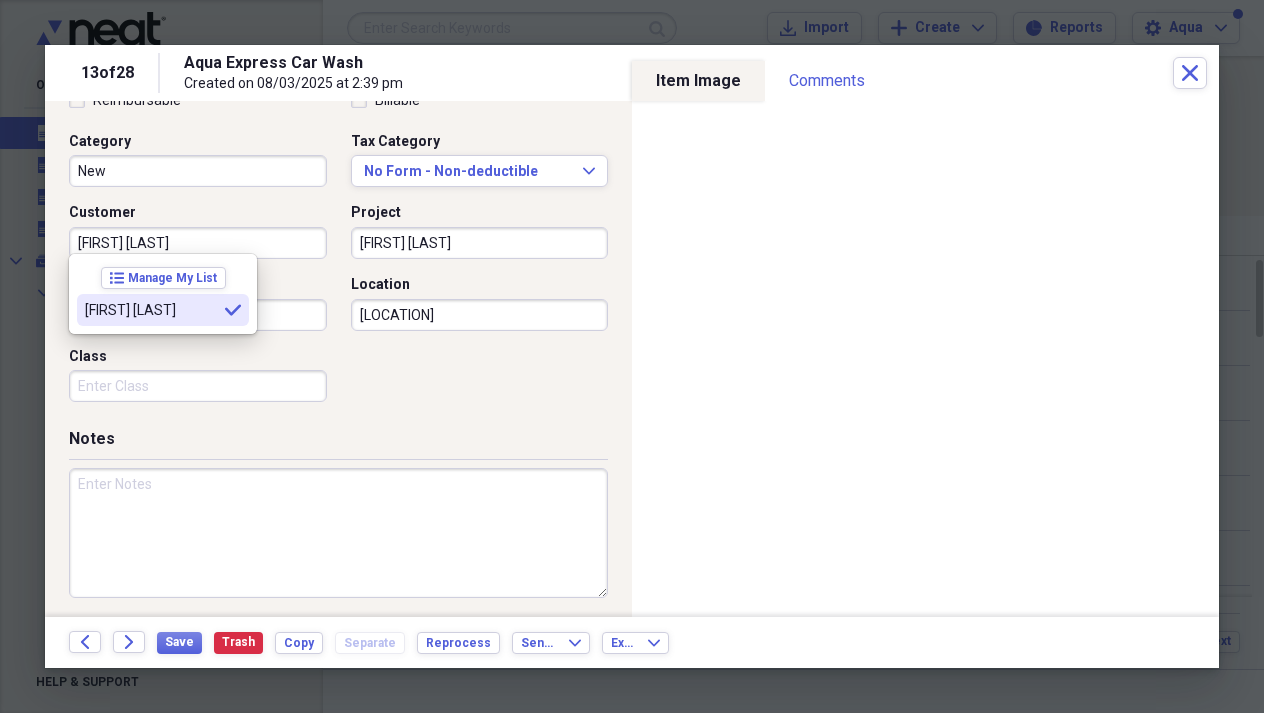 type on "[FIRST] [LAST]" 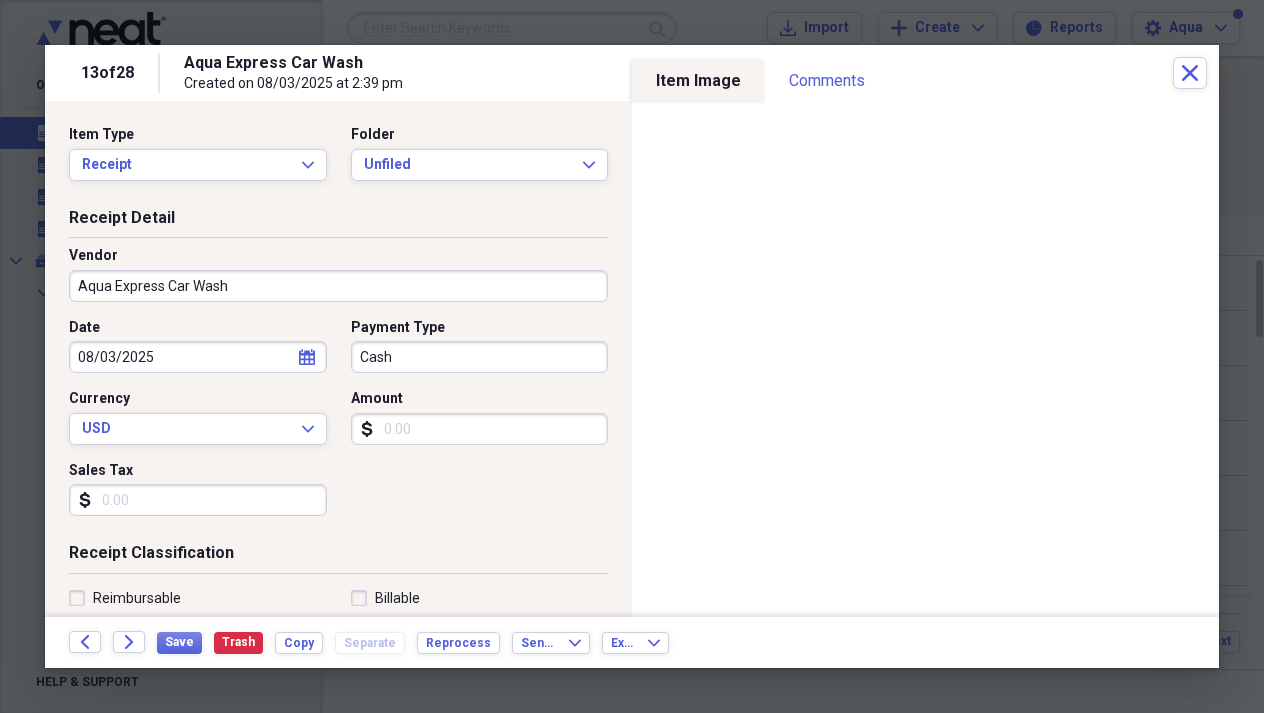 scroll, scrollTop: 0, scrollLeft: 0, axis: both 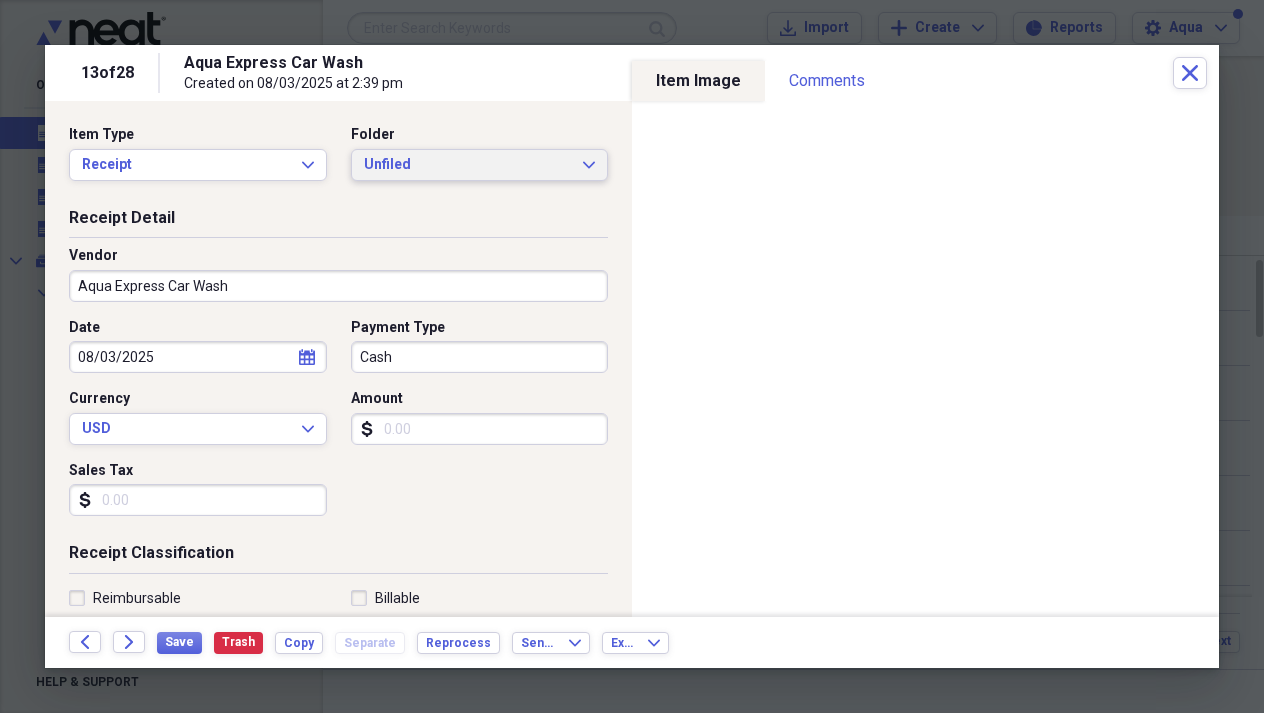 click on "Unfiled" at bounding box center (468, 165) 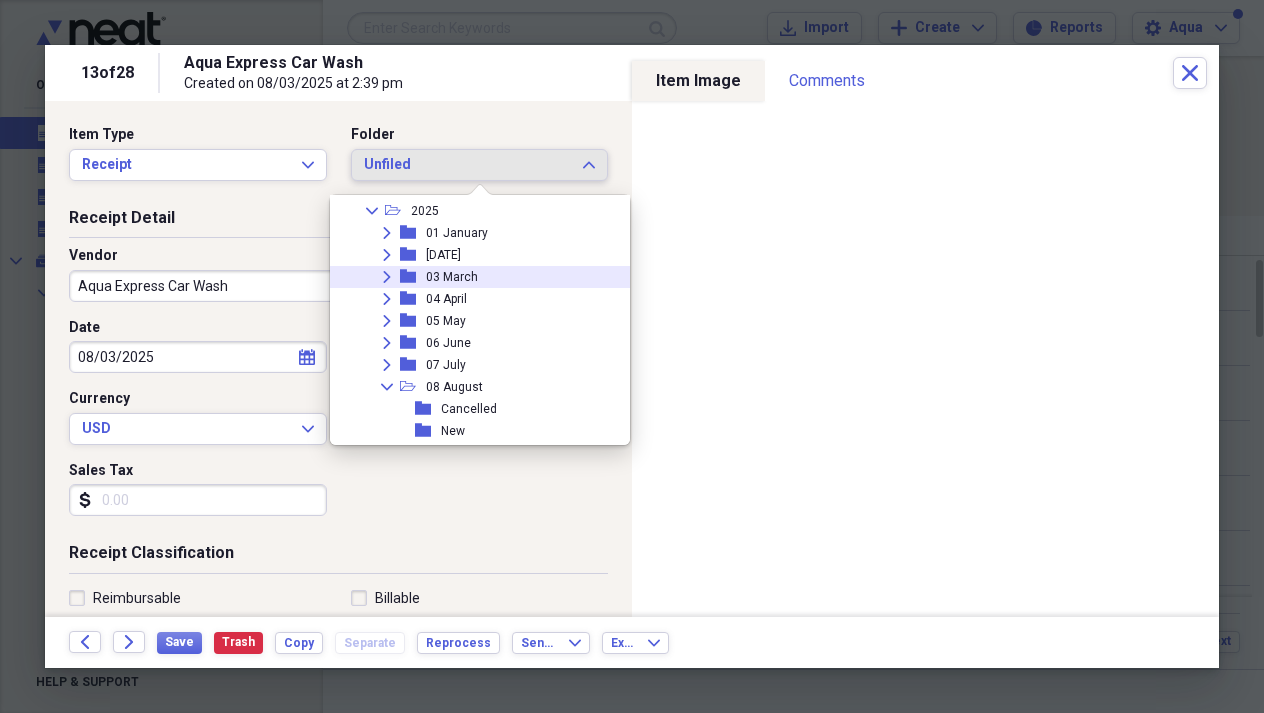 scroll, scrollTop: 126, scrollLeft: 0, axis: vertical 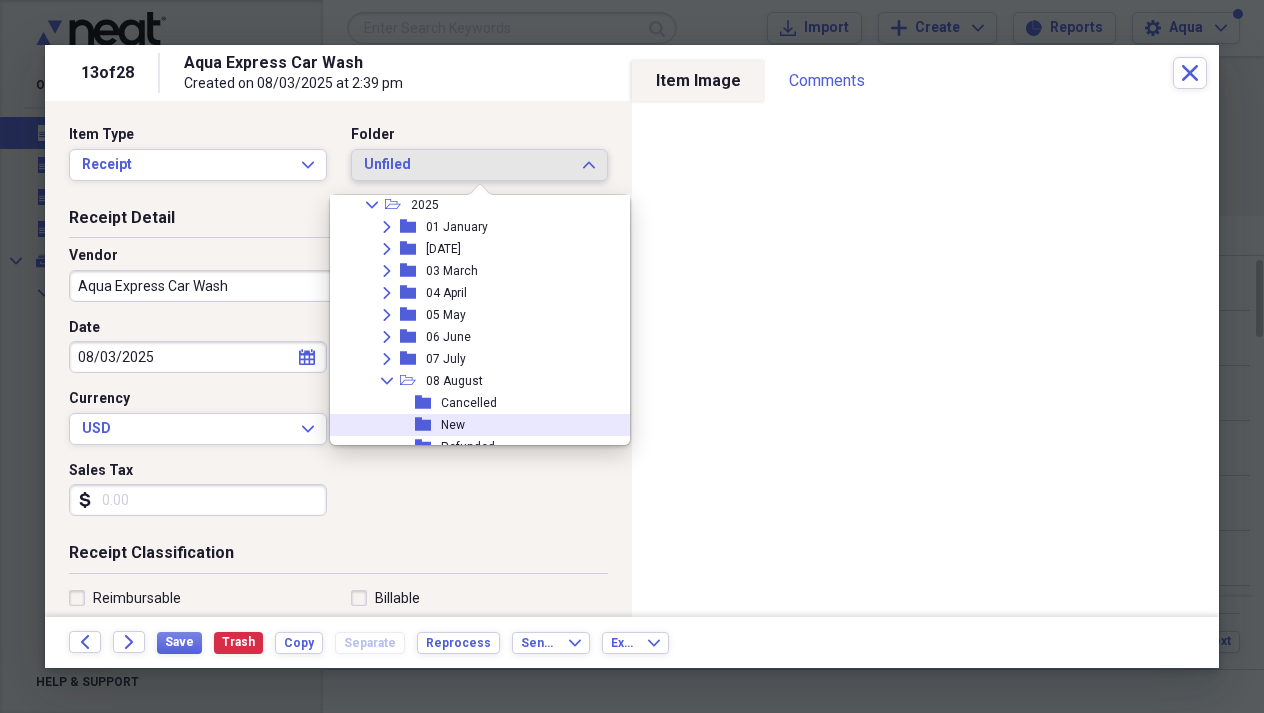click on "New" at bounding box center [453, 425] 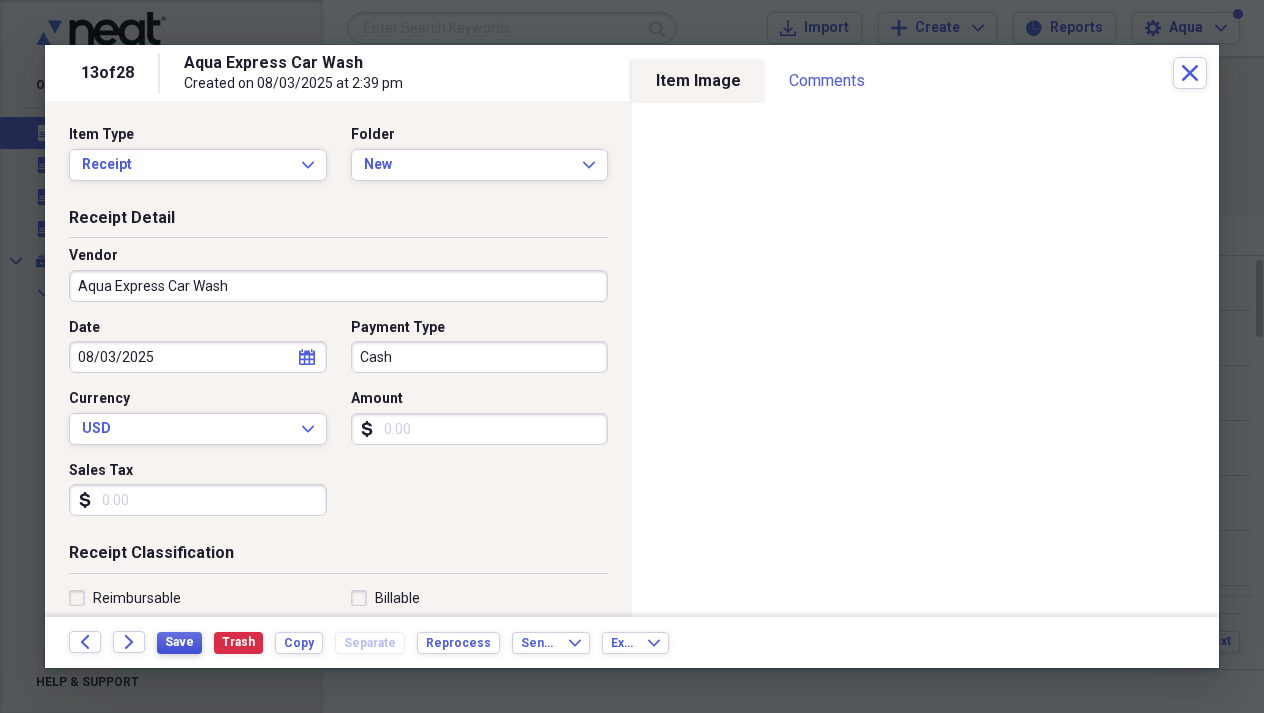 click on "Save" at bounding box center [179, 642] 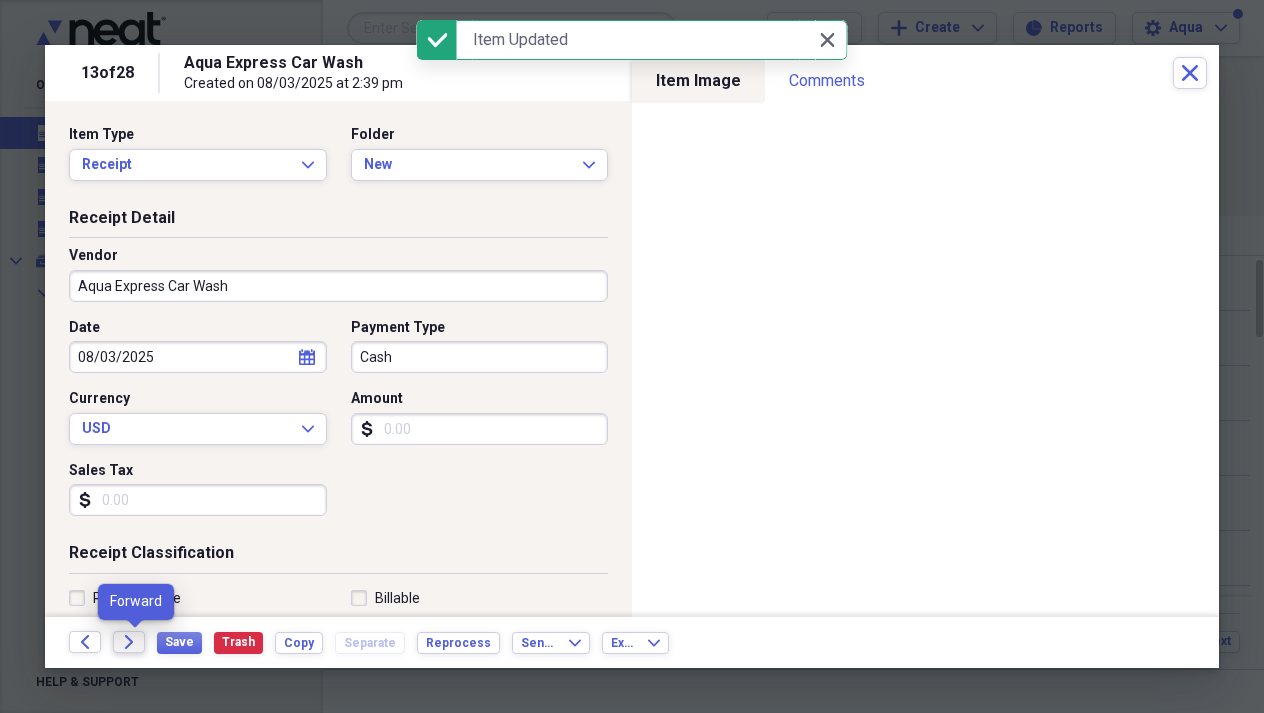 click on "Forward" at bounding box center [129, 642] 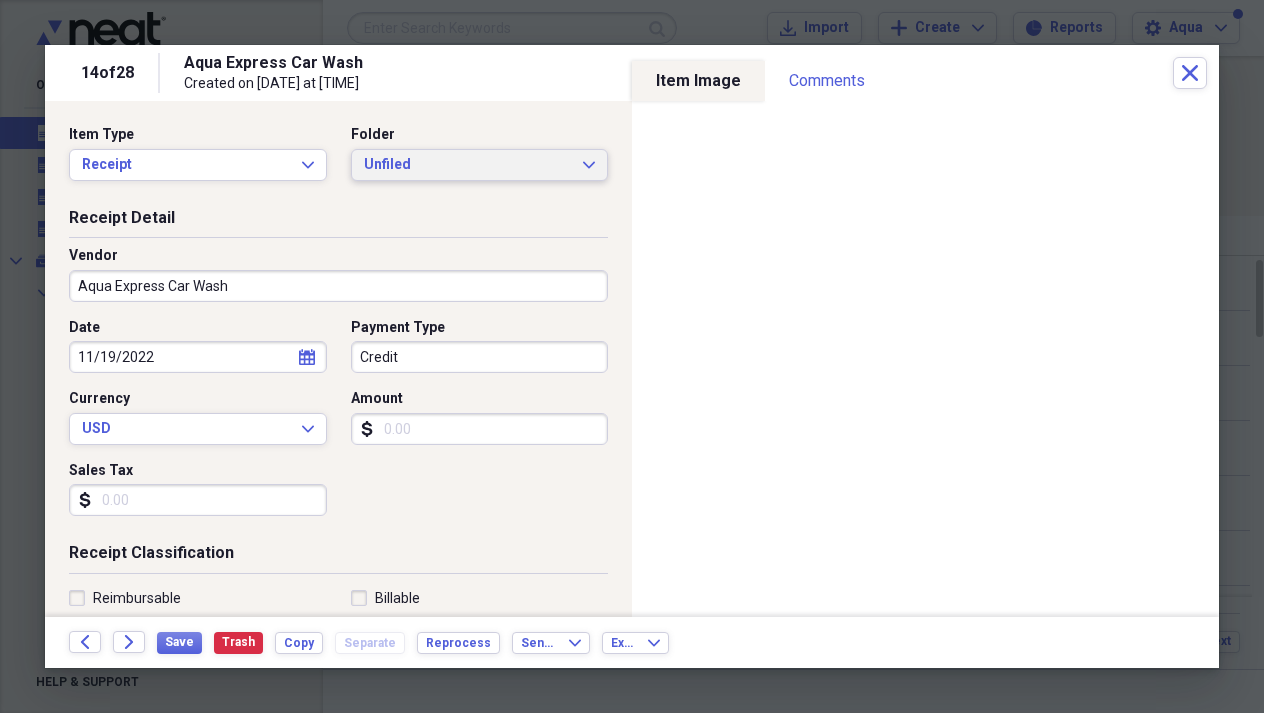 click on "Unfiled" at bounding box center [468, 165] 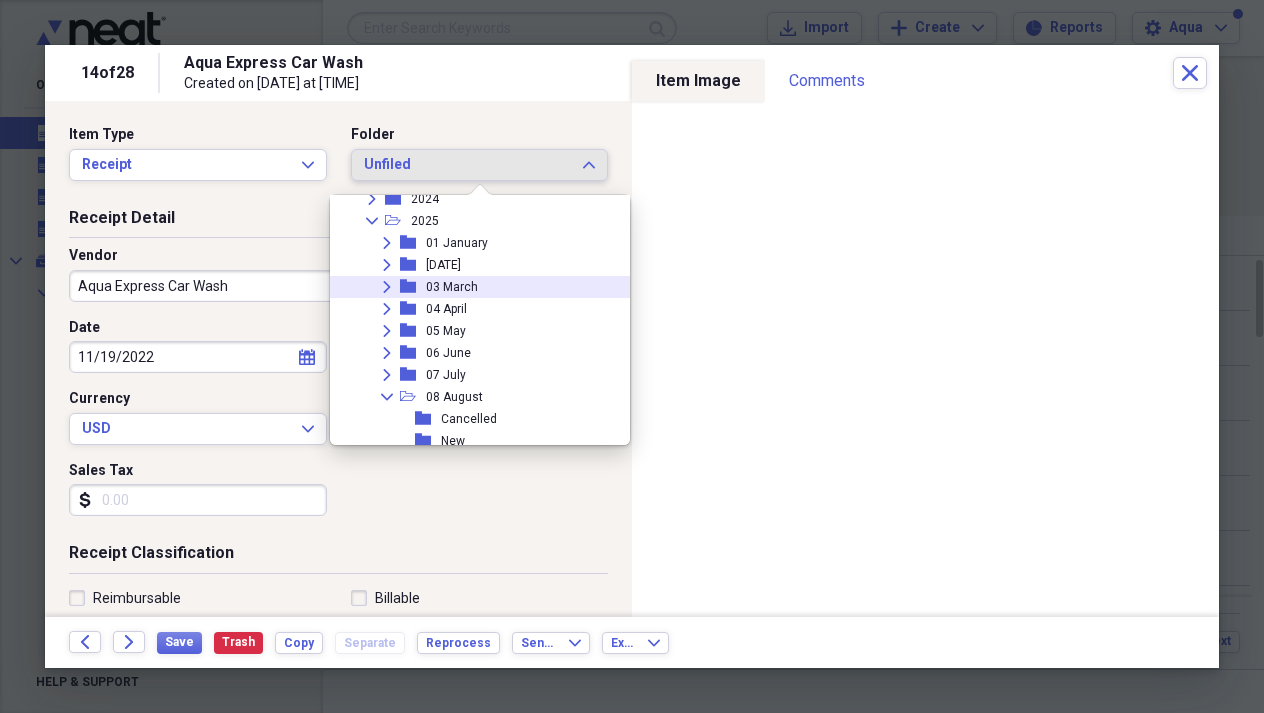 scroll, scrollTop: 118, scrollLeft: 0, axis: vertical 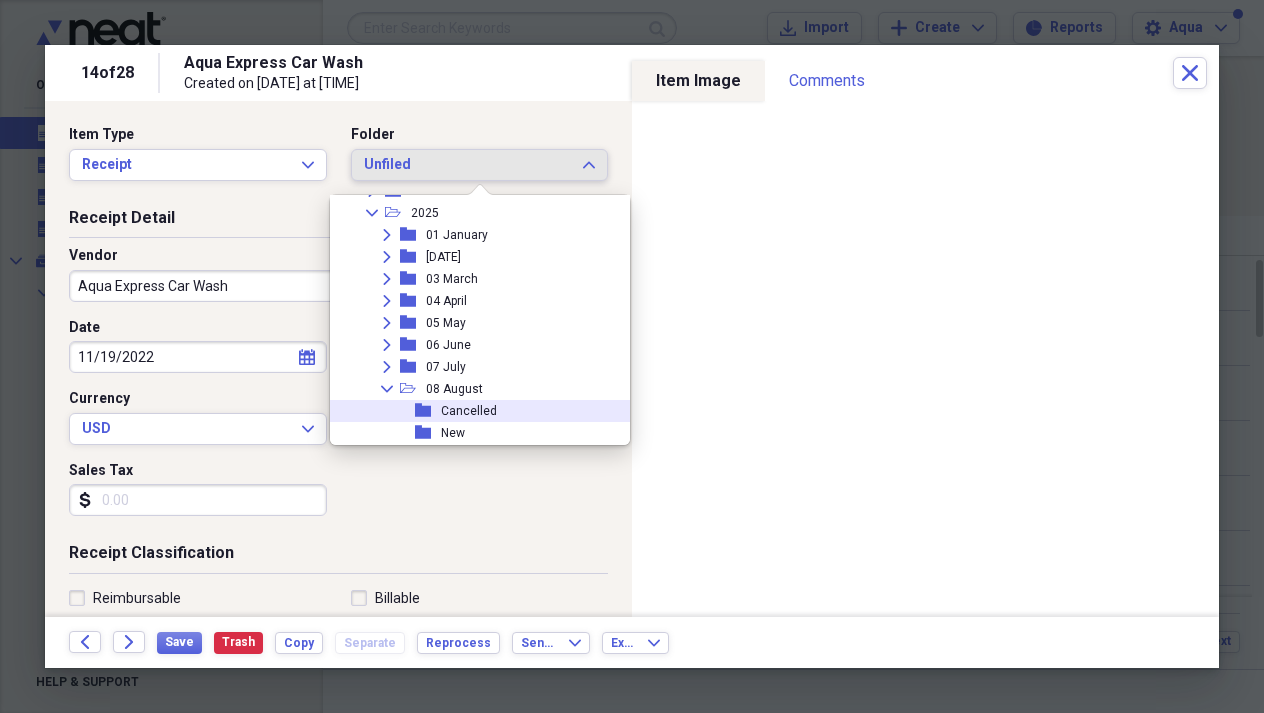 click on "folder" at bounding box center [428, 411] 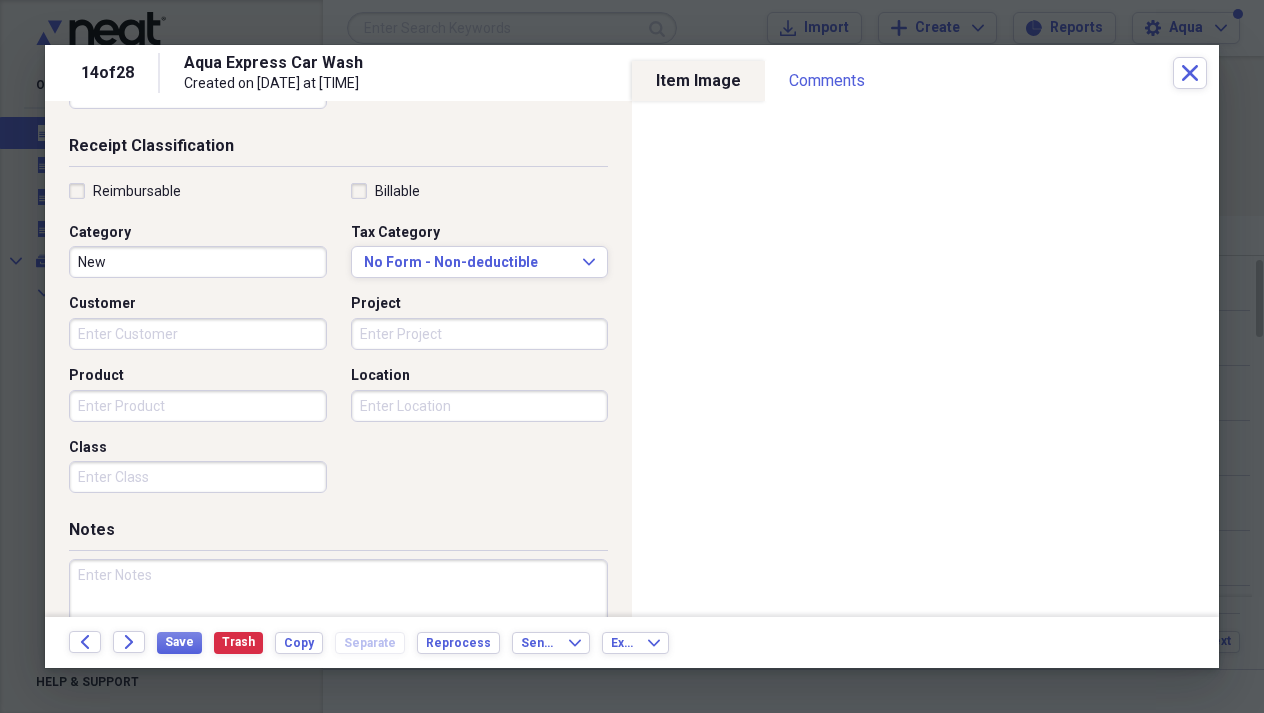 scroll, scrollTop: 417, scrollLeft: 0, axis: vertical 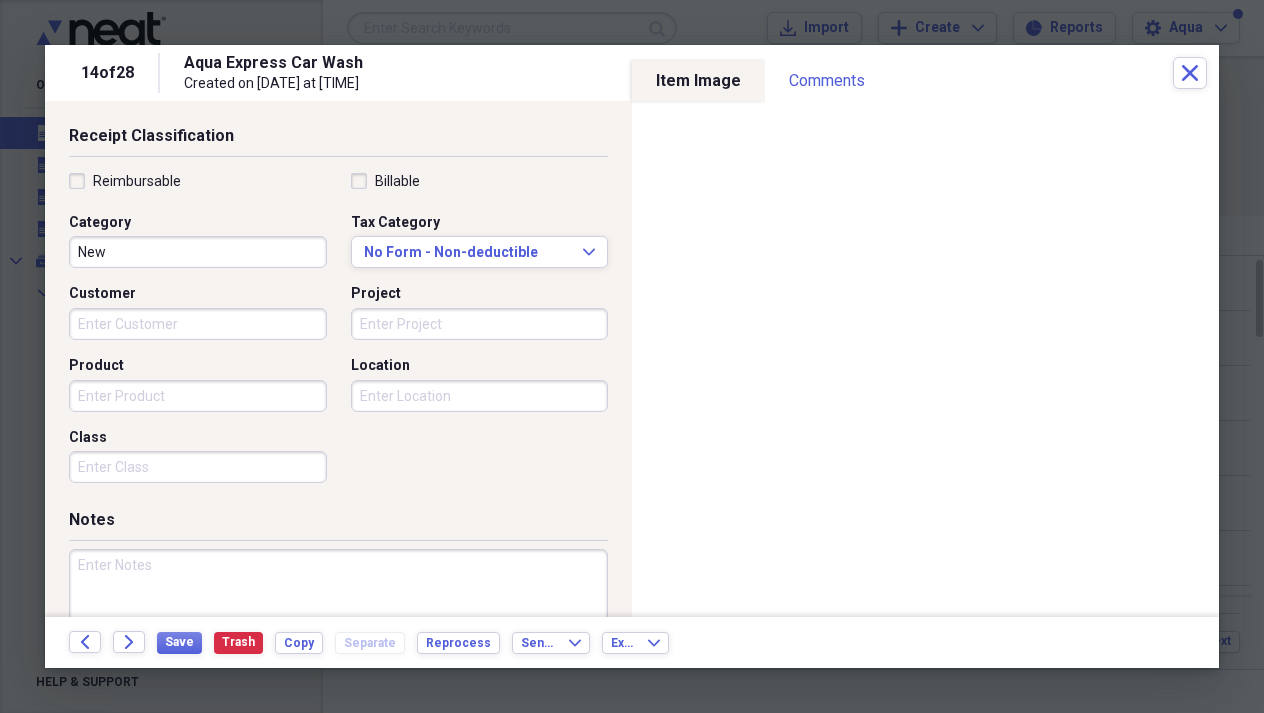 click on "Reimbursable Billable Category New Tax Category No Form - Non-deductible Expand Customer Project Product Location Class" at bounding box center [338, 332] 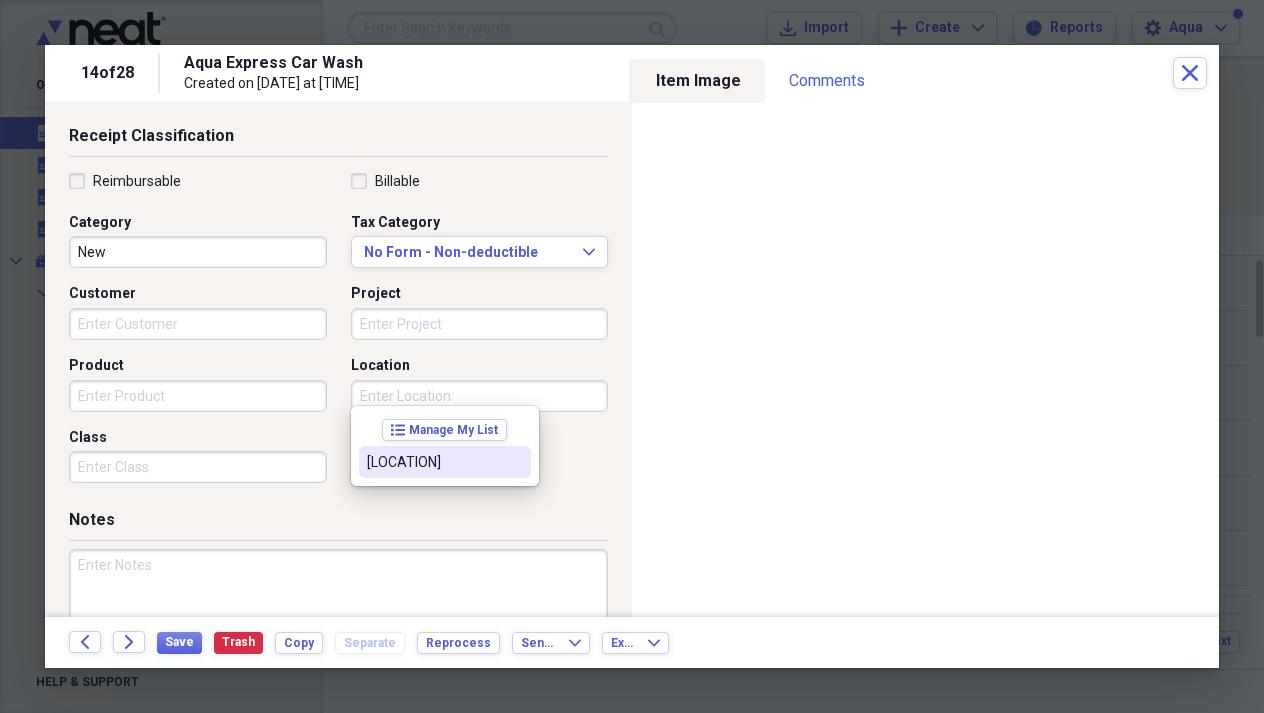 click on "[LOCATION]" at bounding box center [433, 462] 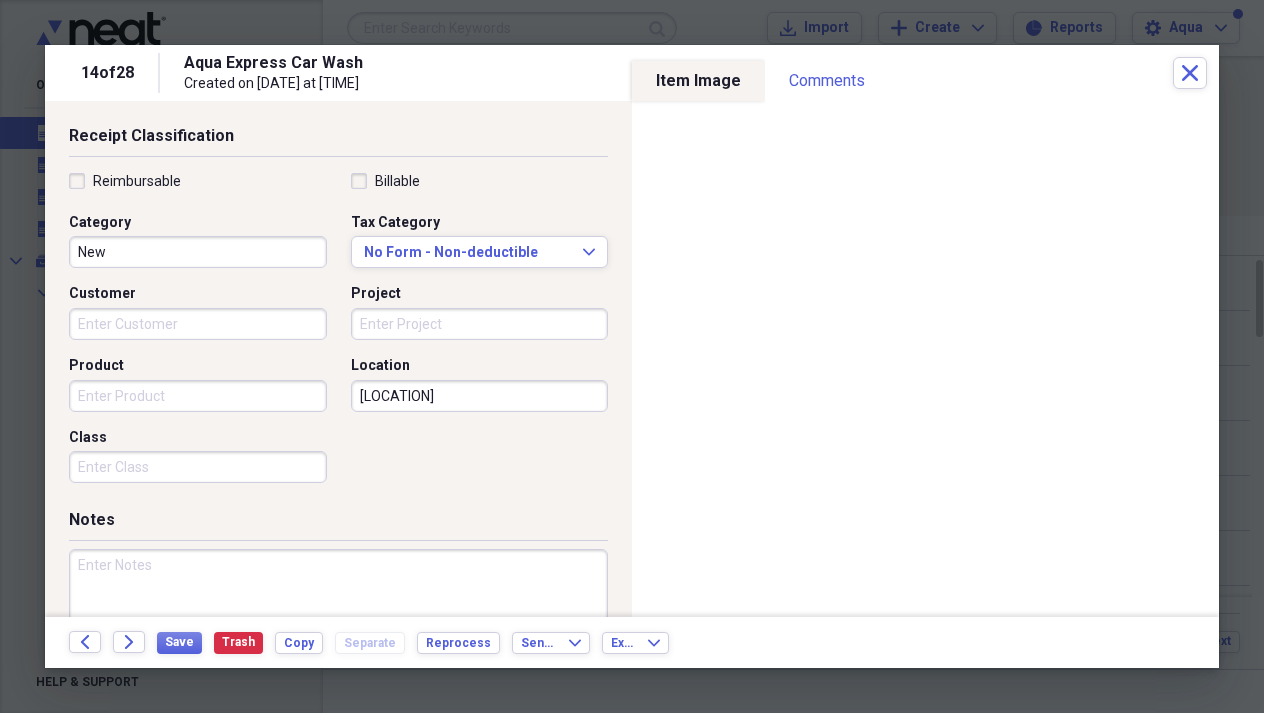 click on "Customer" at bounding box center [198, 324] 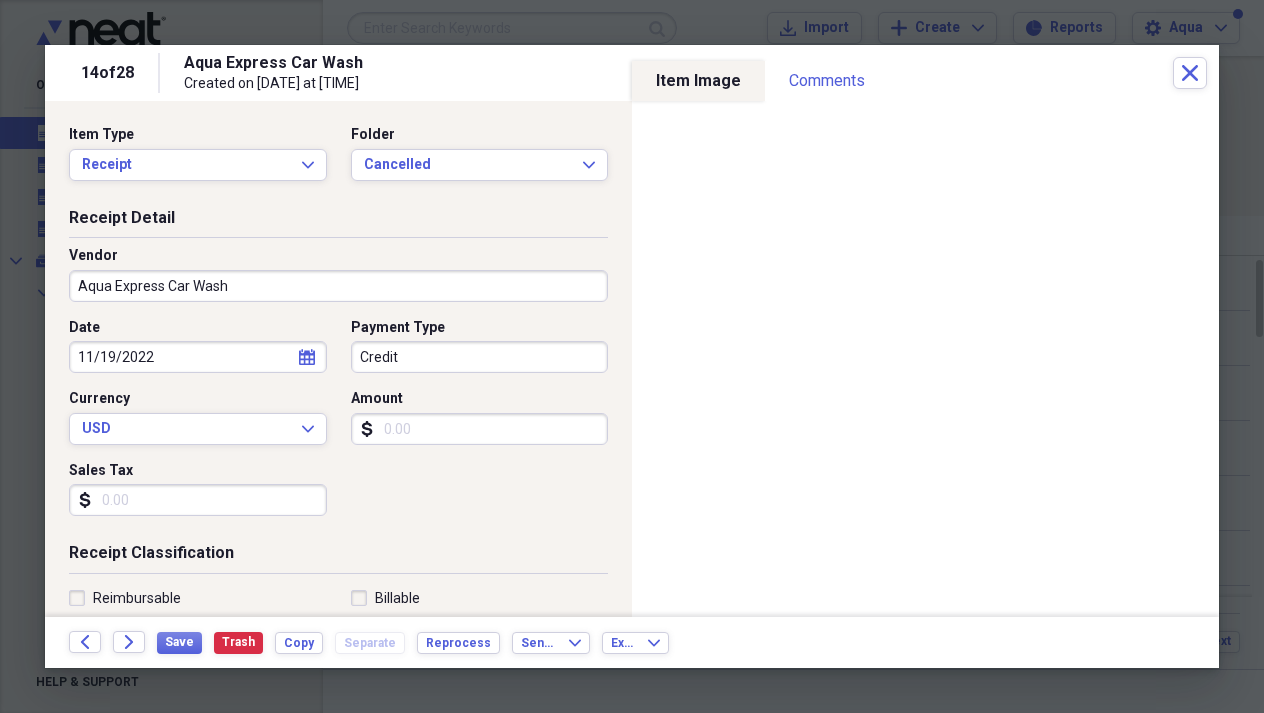 scroll, scrollTop: 0, scrollLeft: 0, axis: both 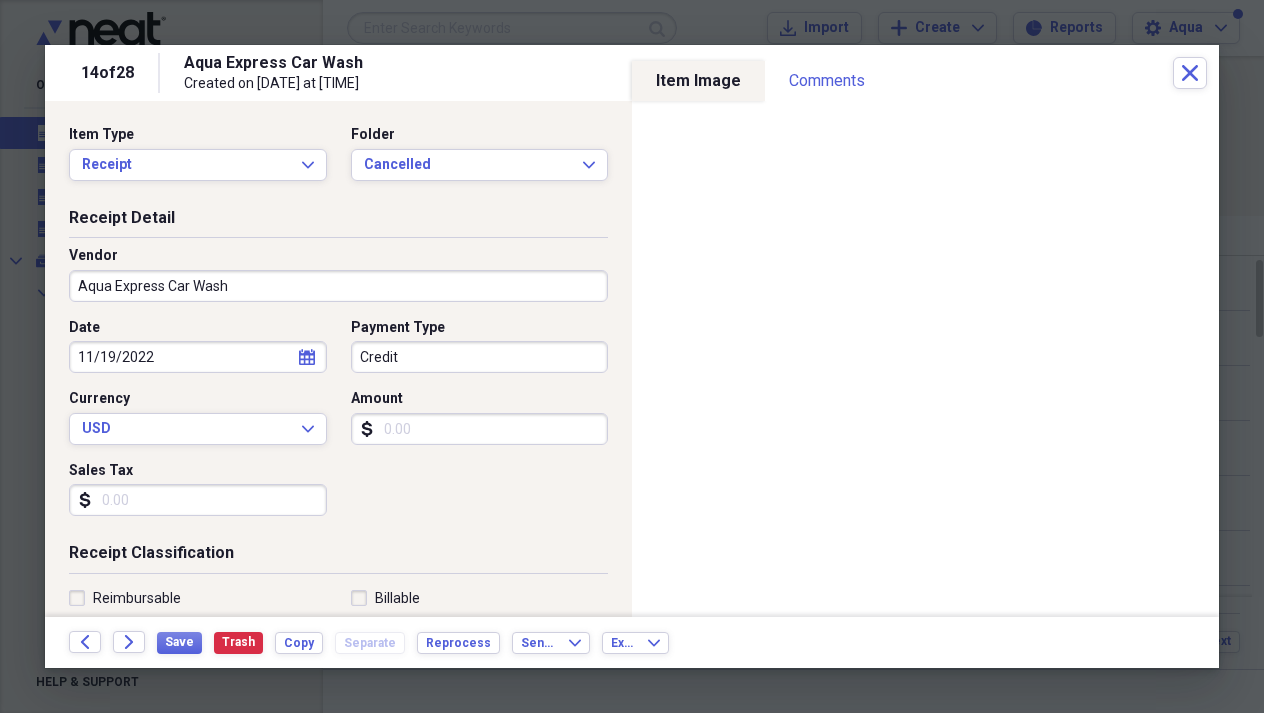 type on "[FIRST] [LAST]" 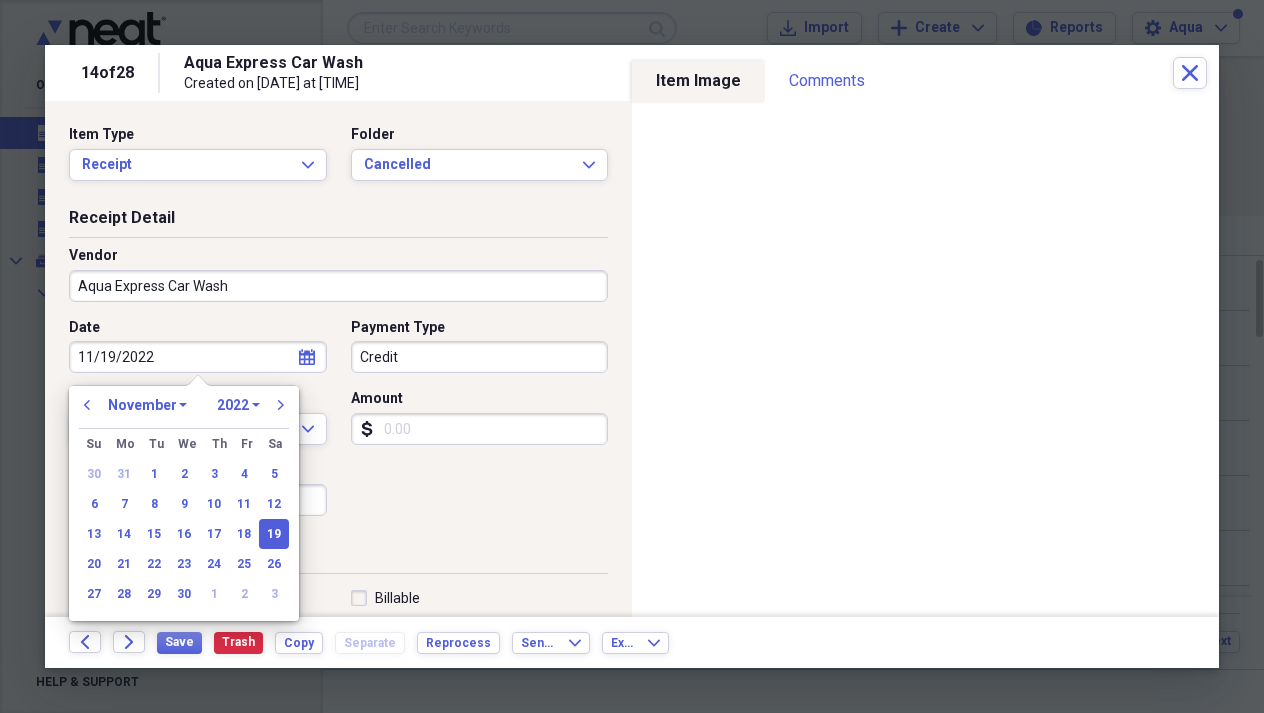 drag, startPoint x: 162, startPoint y: 356, endPoint x: 45, endPoint y: 356, distance: 117 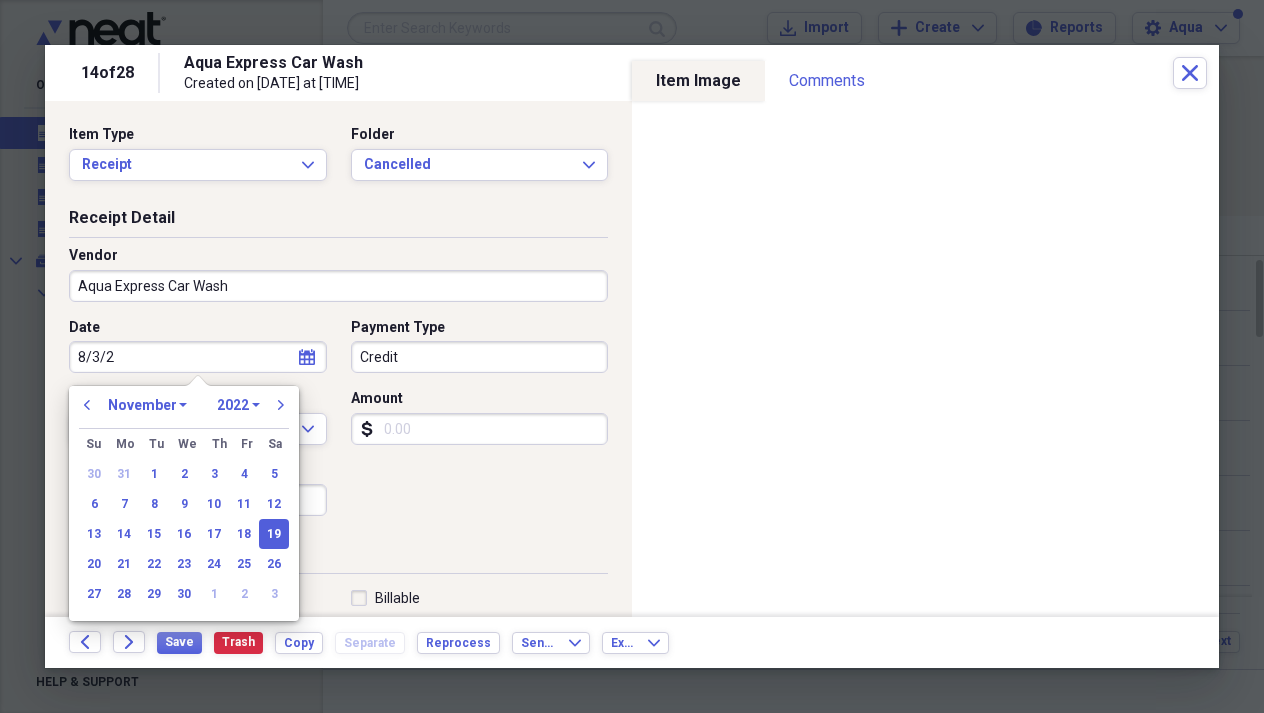 type on "8/3/25" 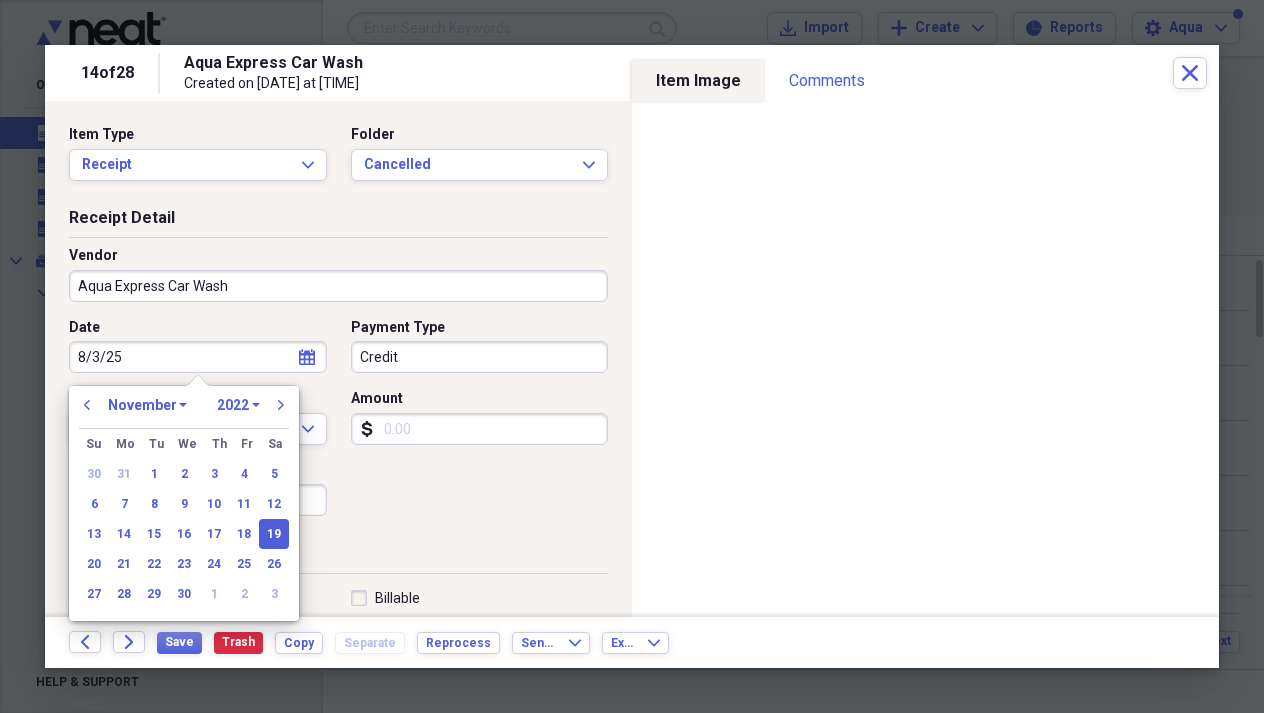 select on "7" 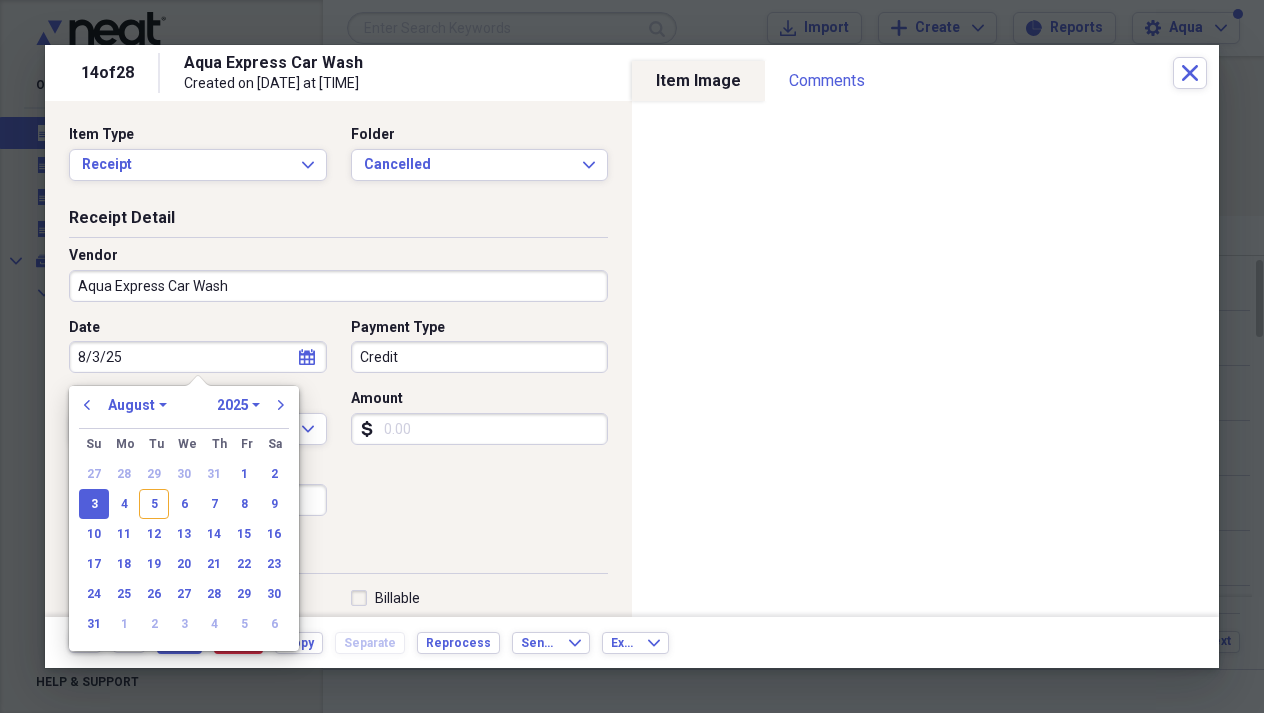 type on "08/03/2025" 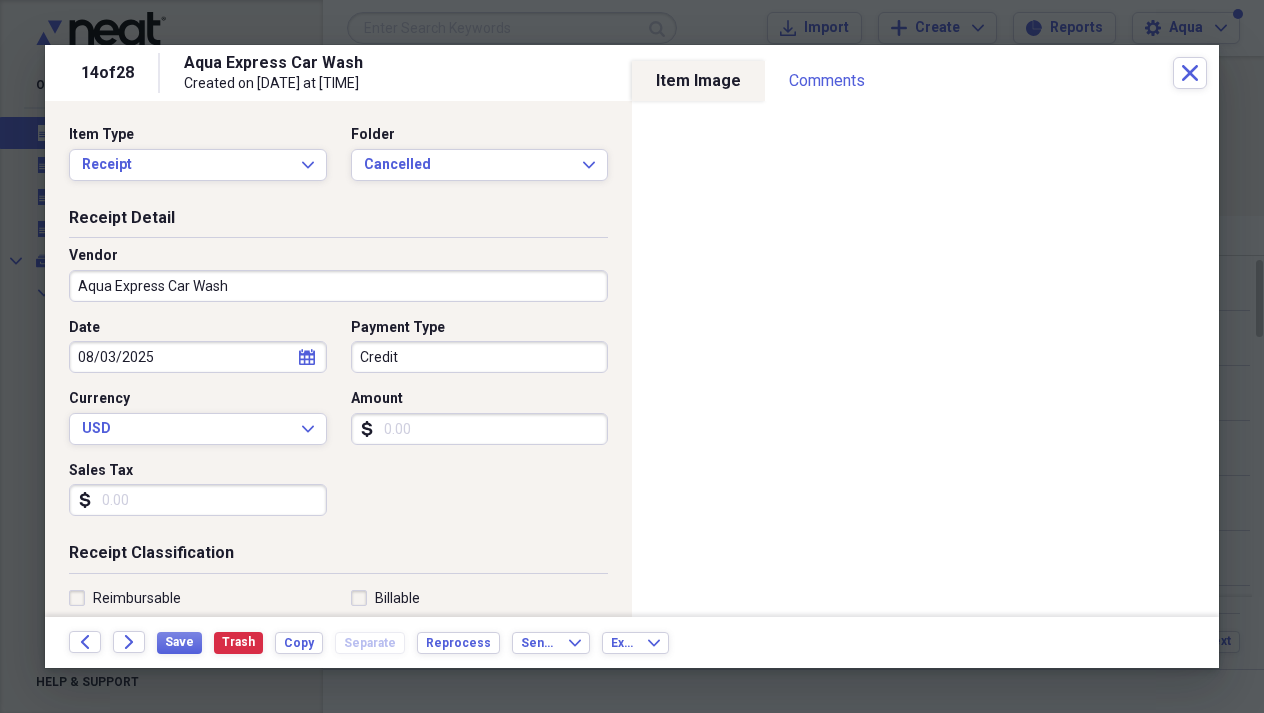 click on "Receipt Detail" at bounding box center (338, 222) 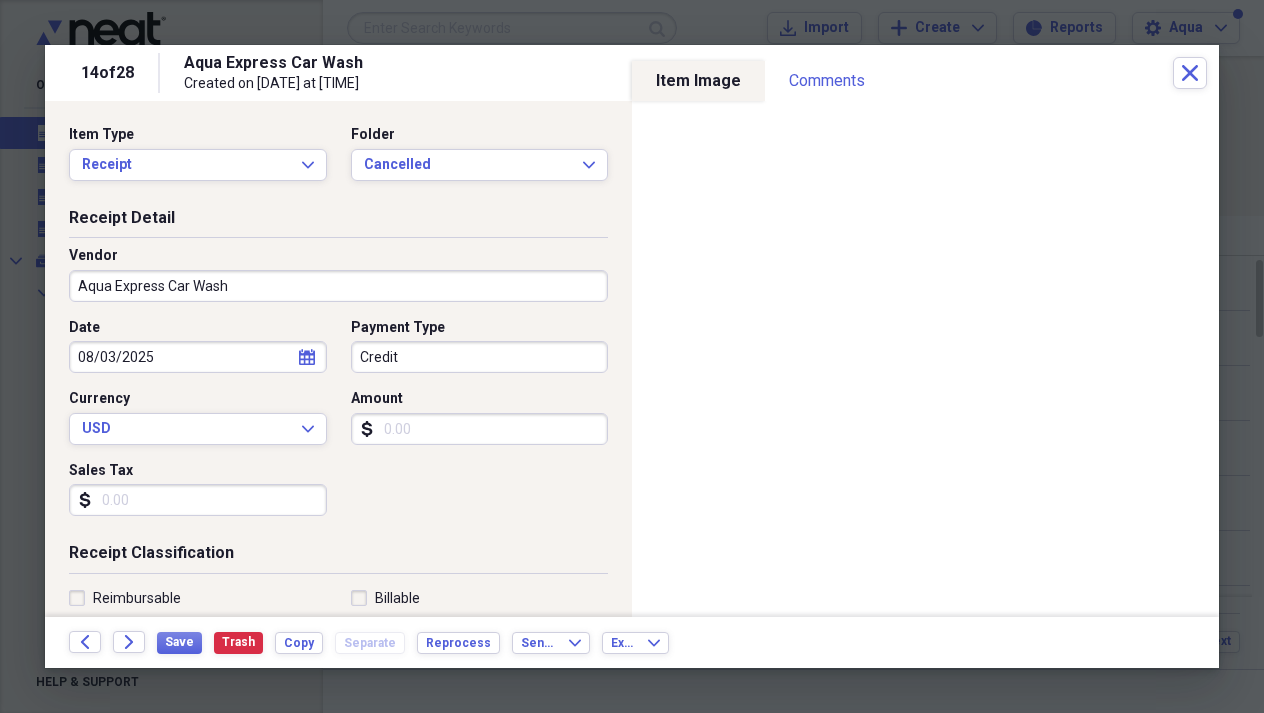 scroll, scrollTop: 0, scrollLeft: 0, axis: both 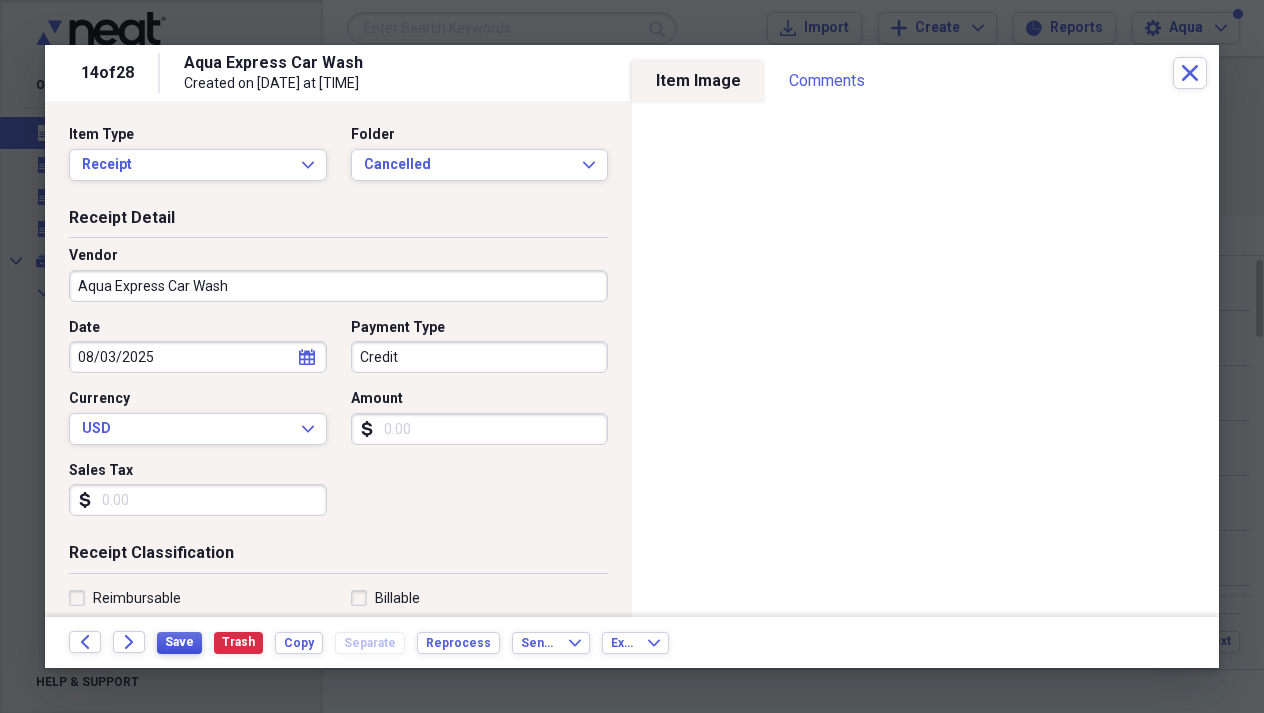 click on "Save" at bounding box center (179, 642) 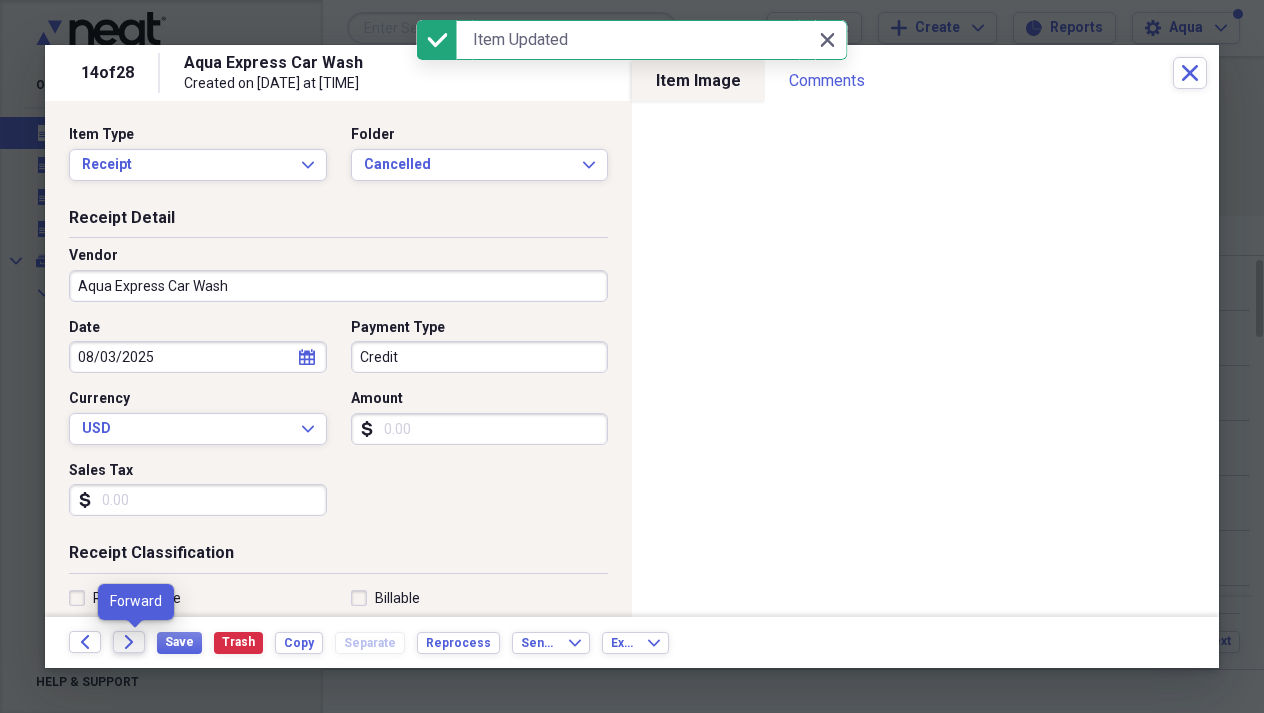 click 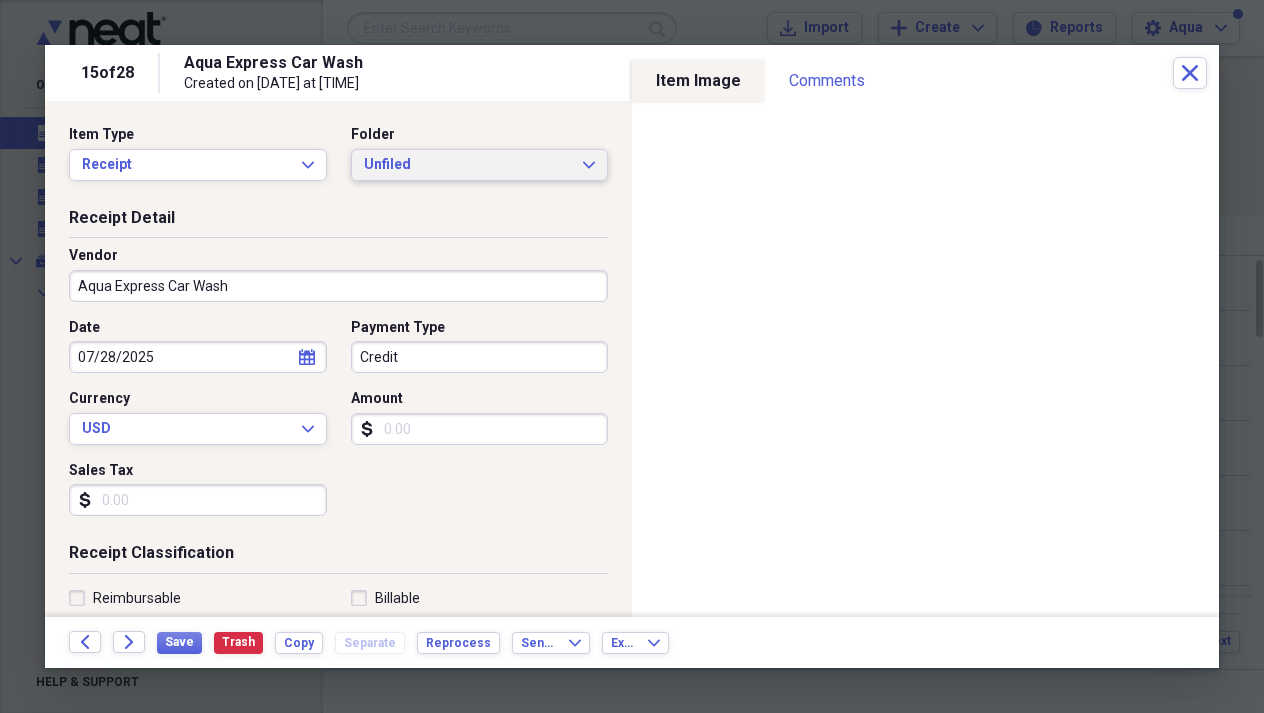 click on "Unfiled" at bounding box center [468, 165] 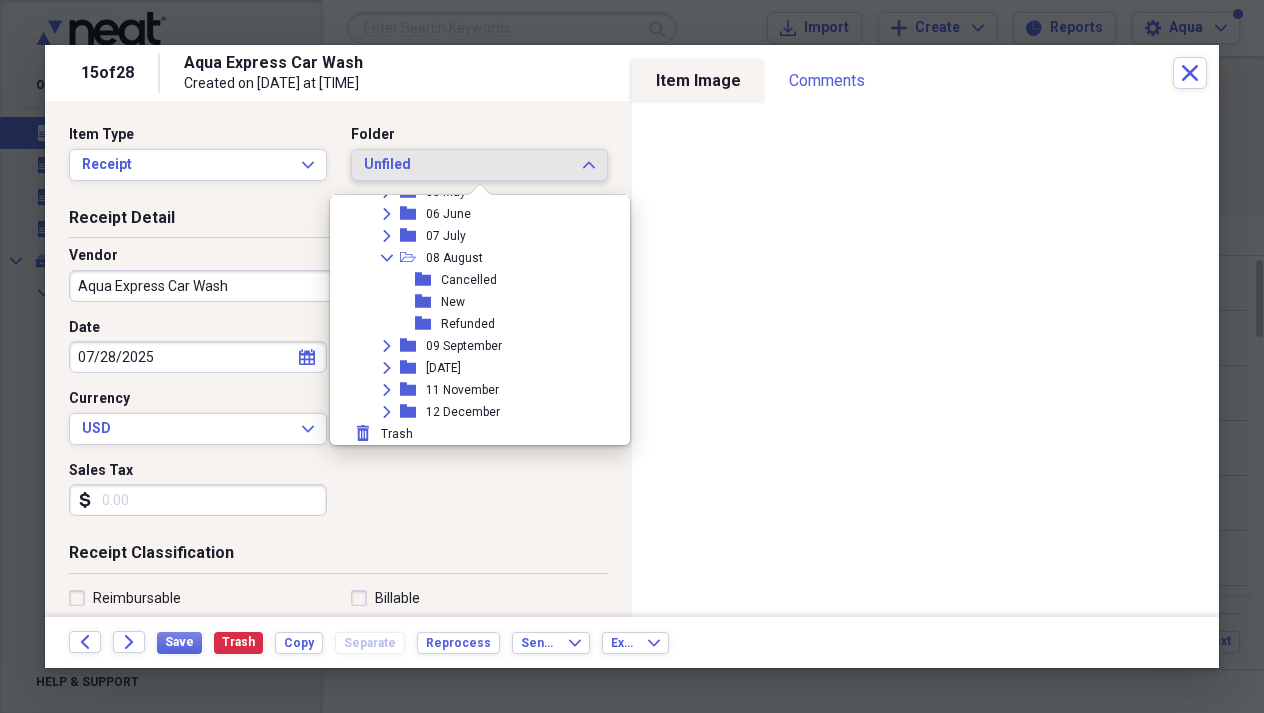 scroll, scrollTop: 249, scrollLeft: 0, axis: vertical 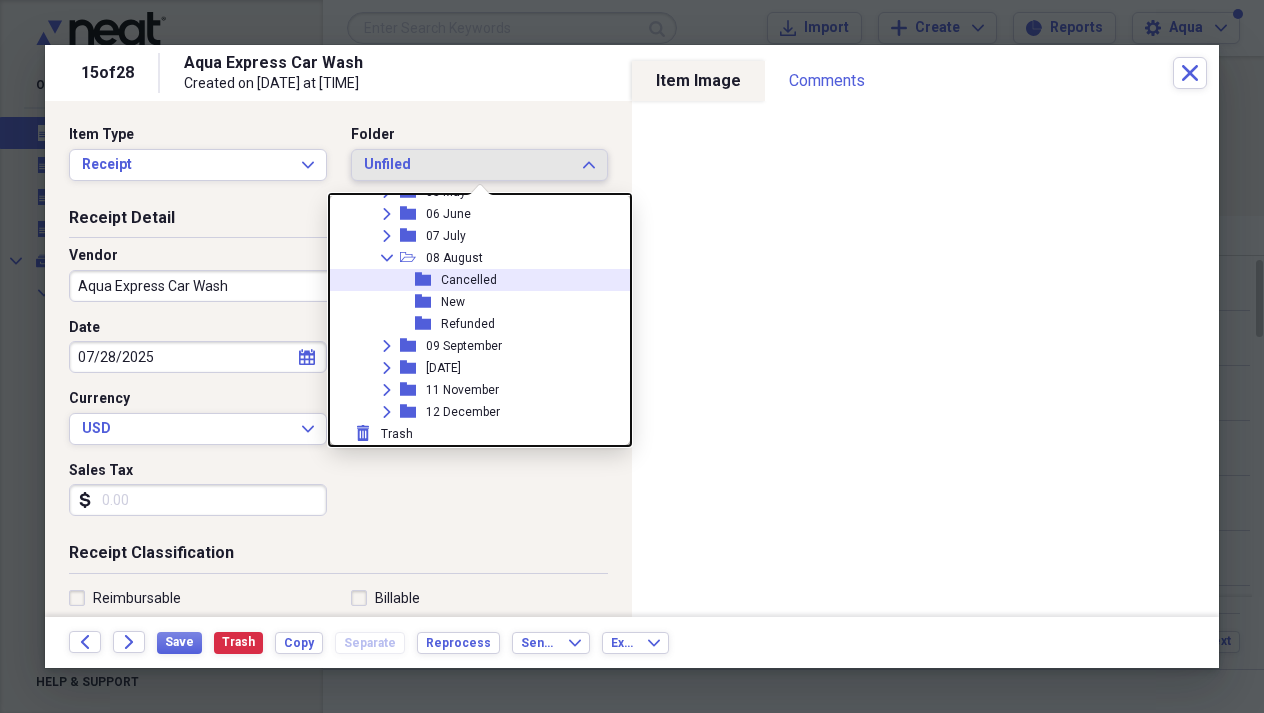 click on "Cancelled" at bounding box center (469, 280) 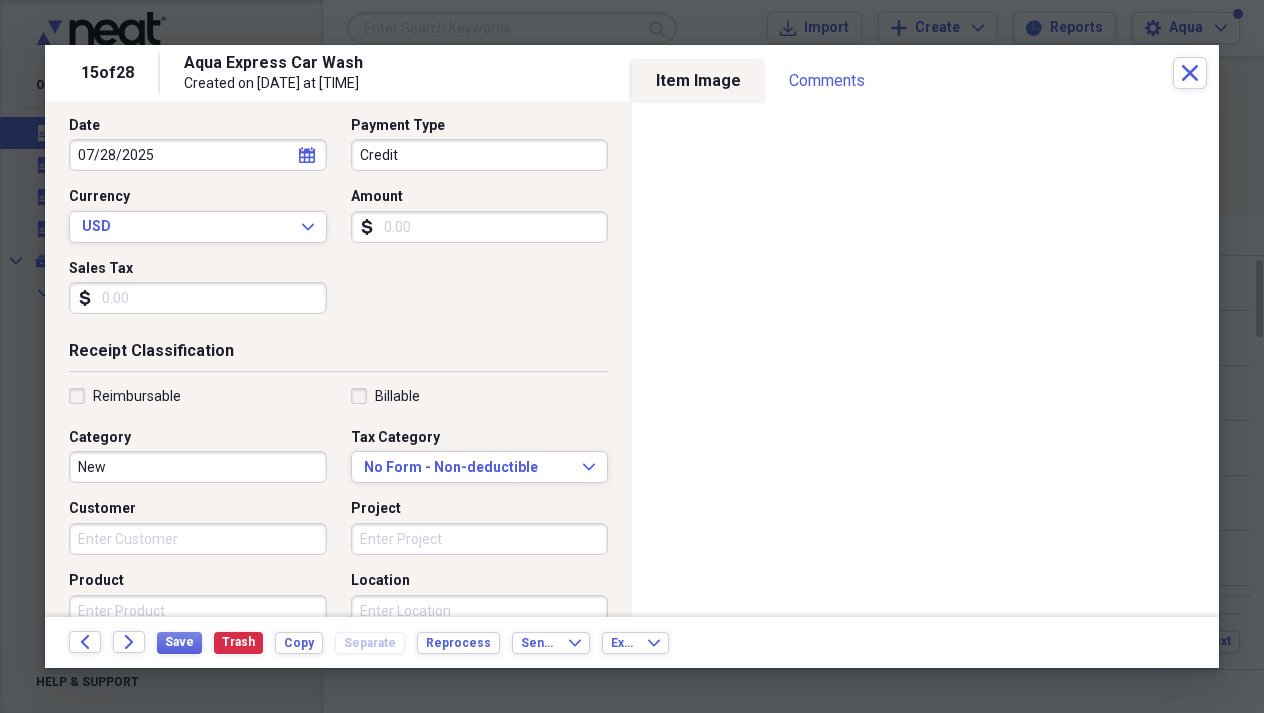 scroll, scrollTop: 165, scrollLeft: 0, axis: vertical 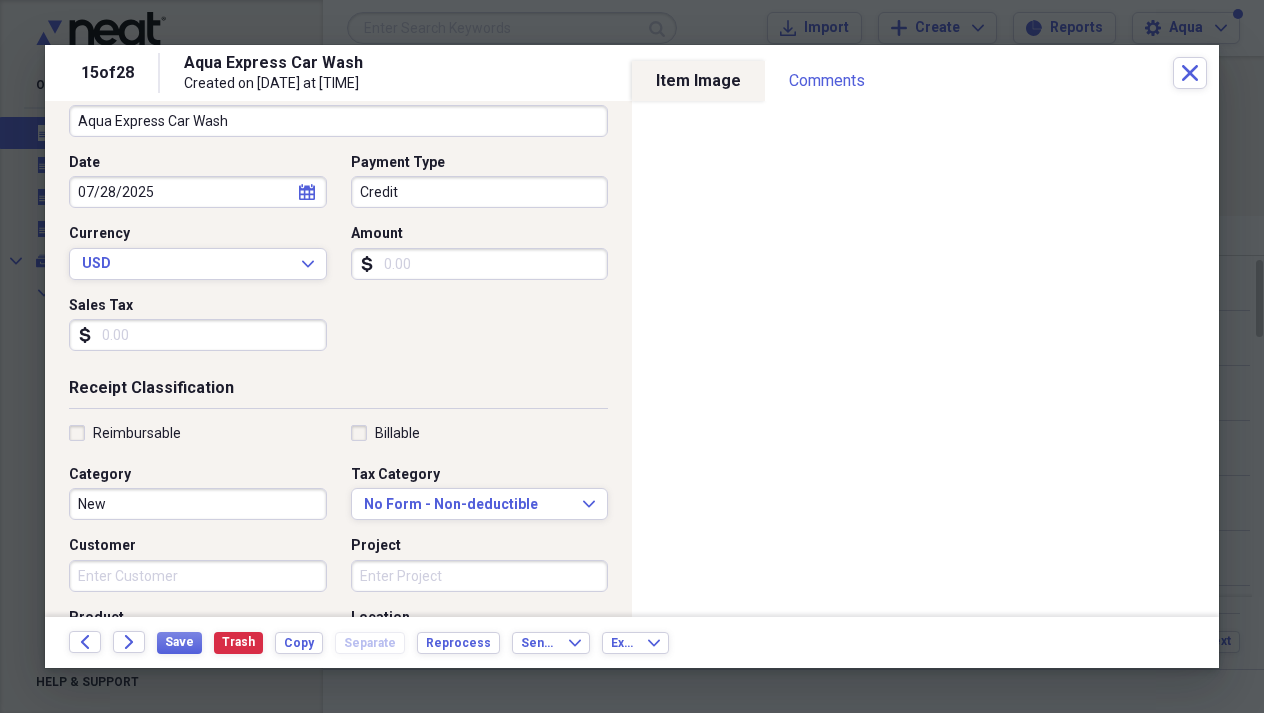 select on "6" 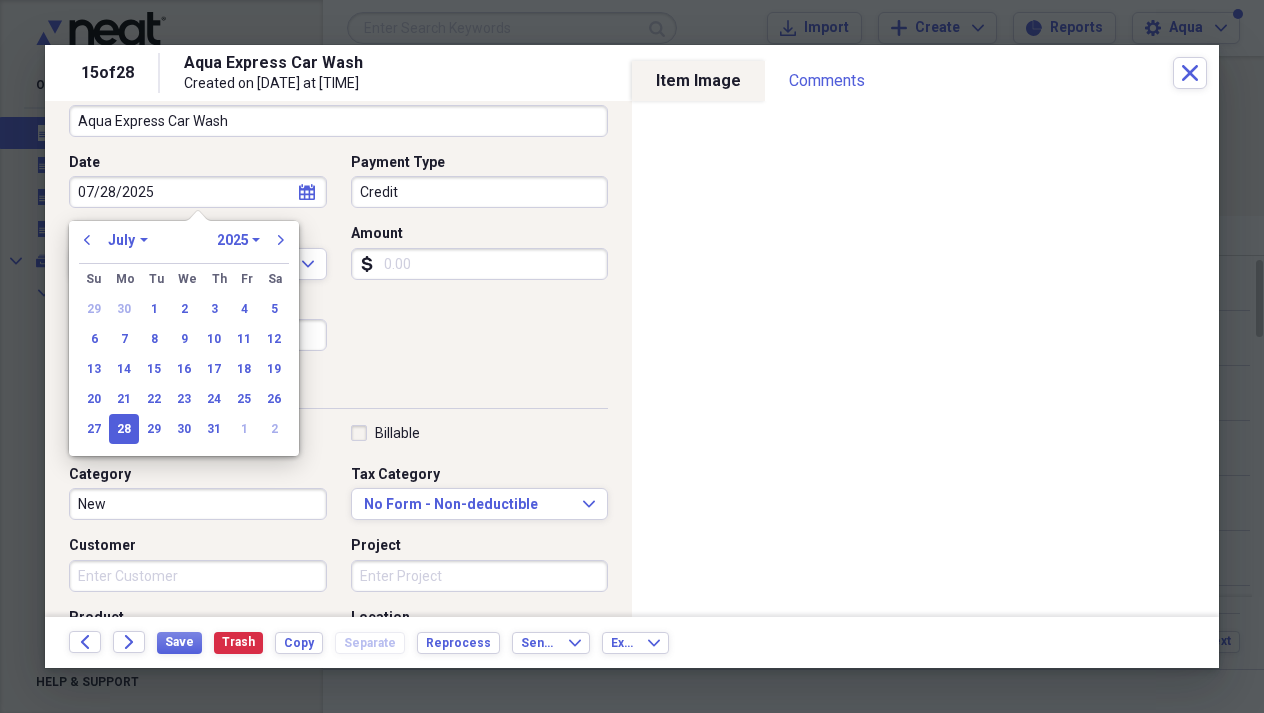 drag, startPoint x: 166, startPoint y: 192, endPoint x: 59, endPoint y: 192, distance: 107 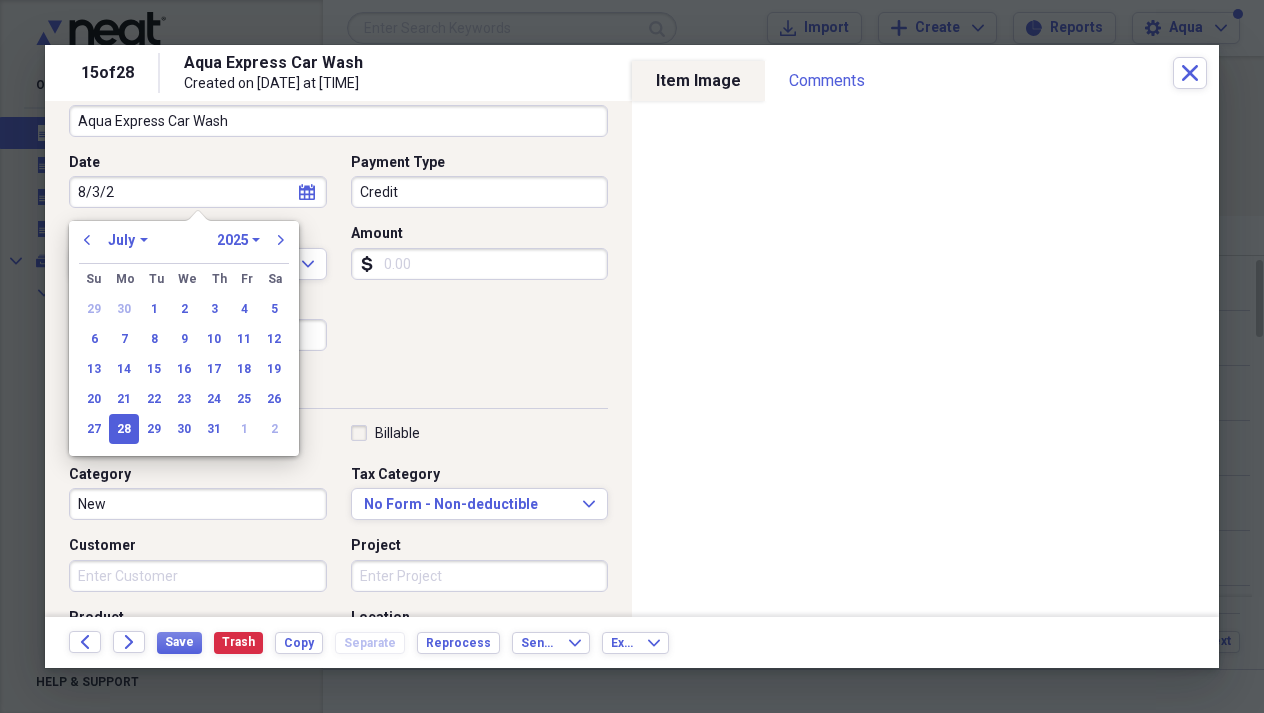 type on "8/3/25" 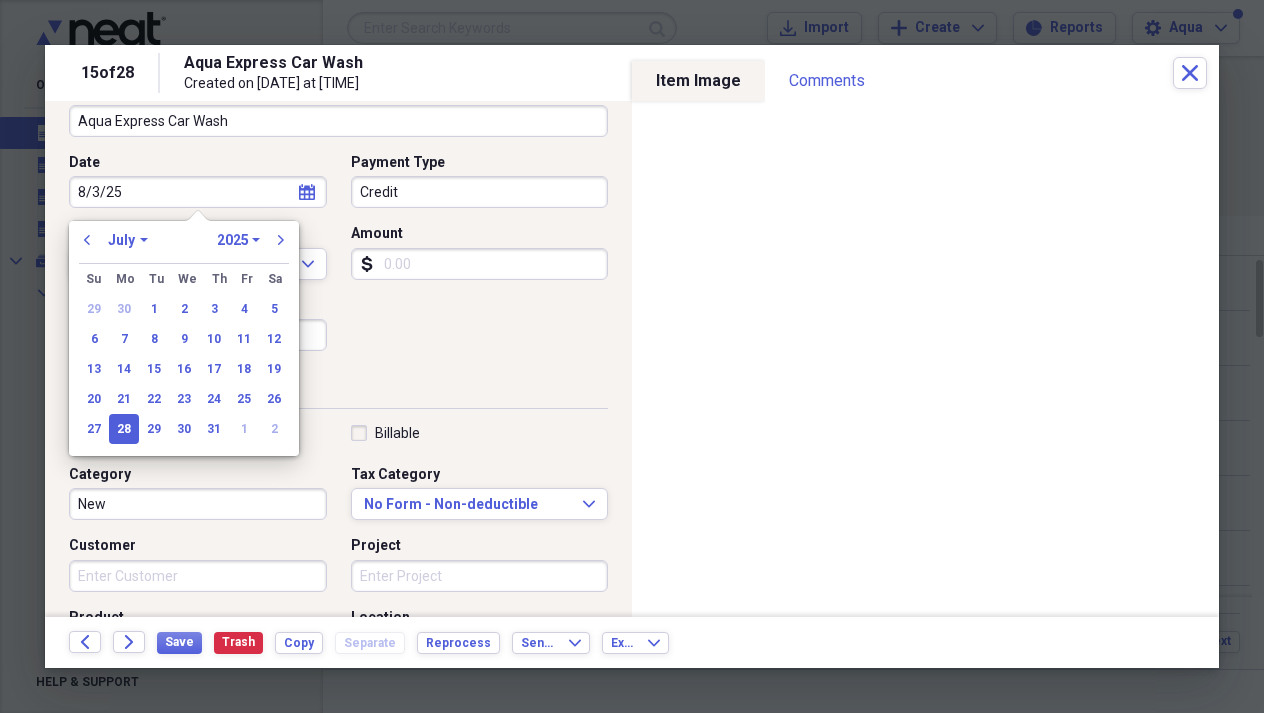 select on "7" 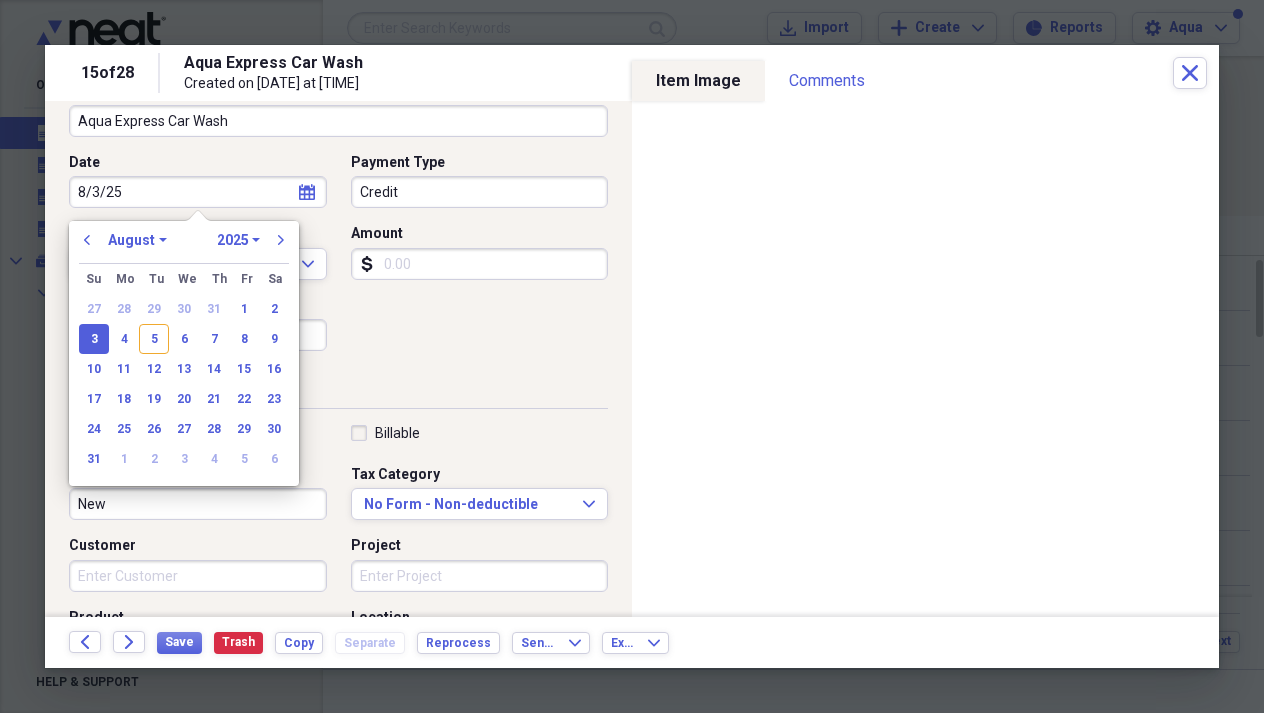 type on "08/03/2025" 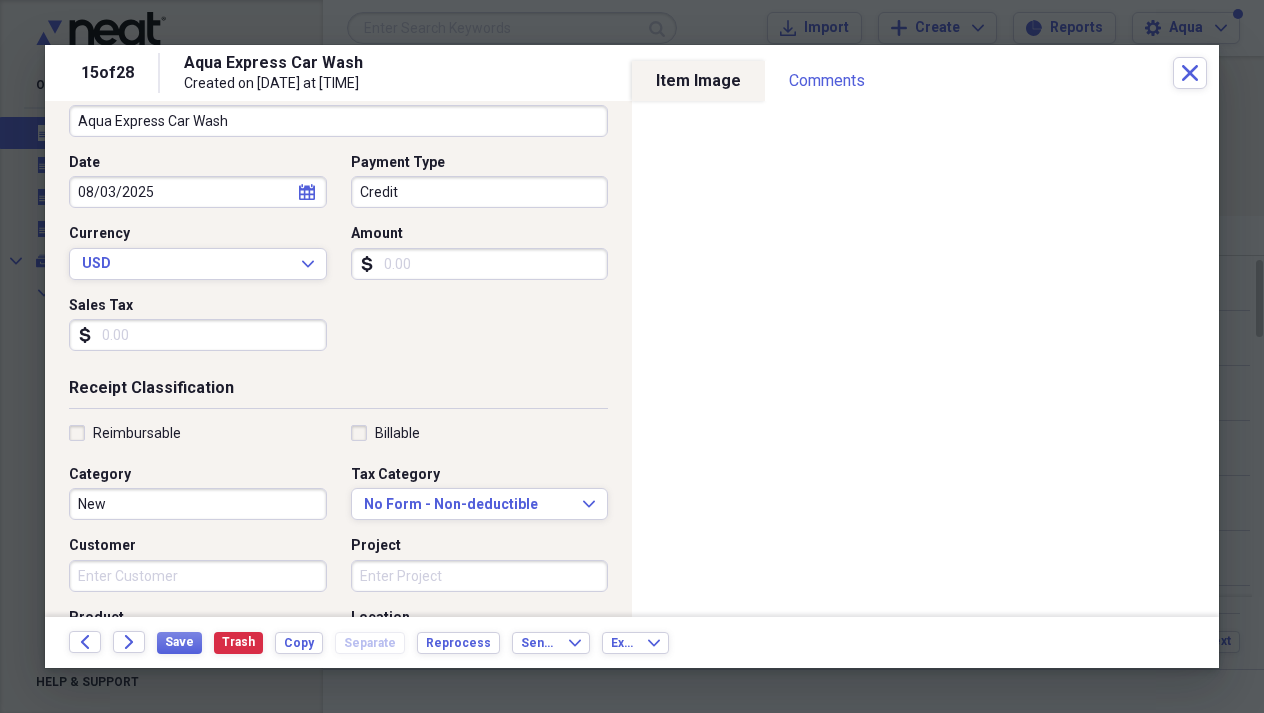 click on "Date [DATE] calendar Calendar Payment Type Credit Currency USD Expand Amount dollar-sign Sales Tax dollar-sign" at bounding box center [338, 260] 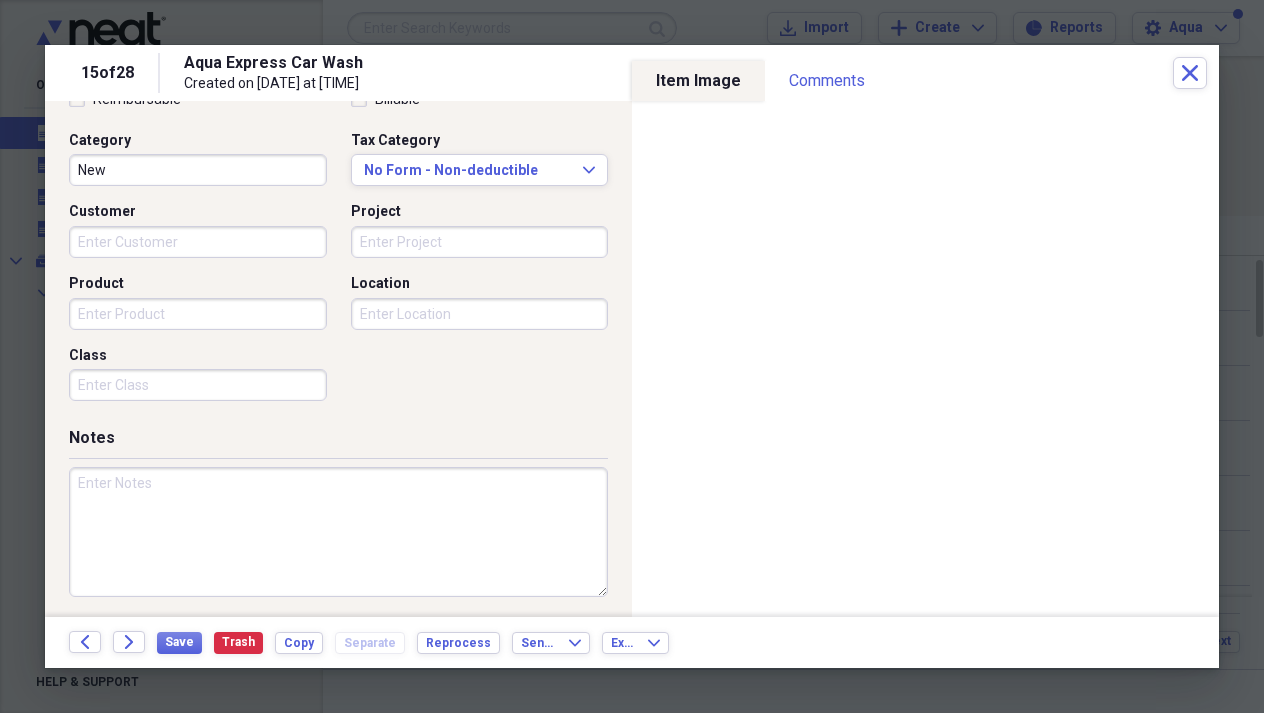 scroll, scrollTop: 498, scrollLeft: 0, axis: vertical 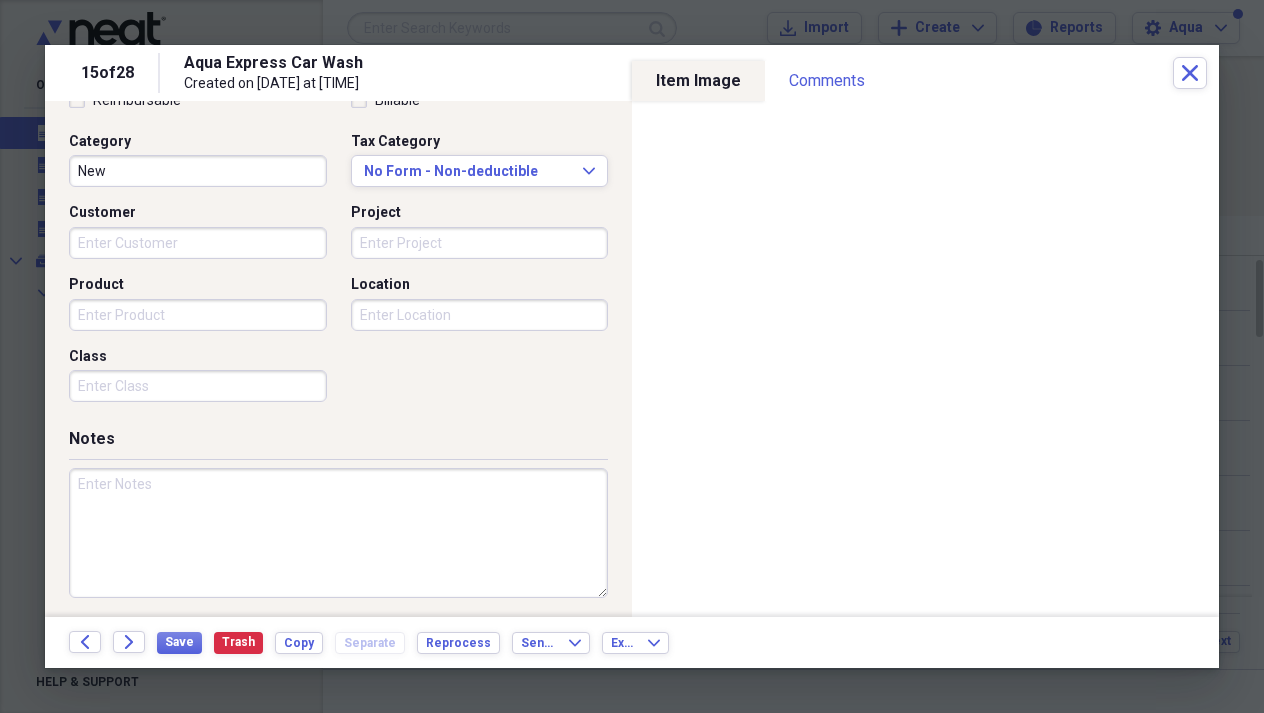 click on "Location" at bounding box center [480, 315] 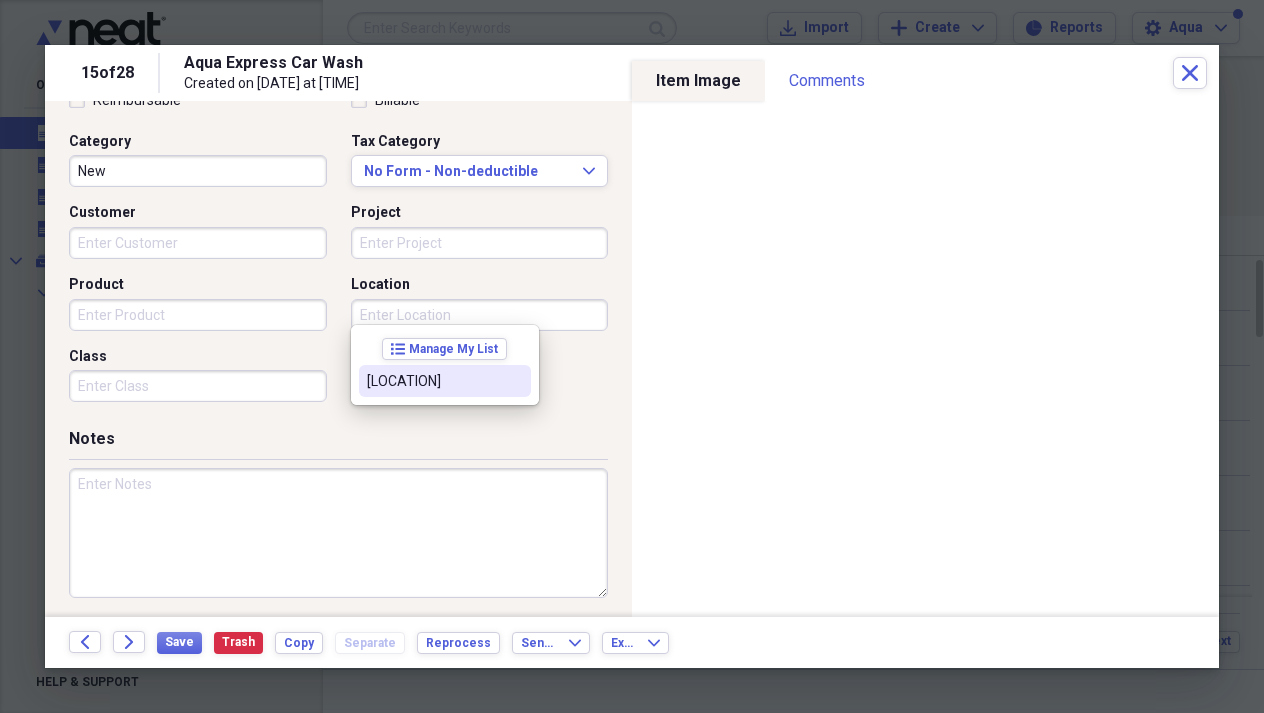 click on "[LOCATION]" at bounding box center [433, 381] 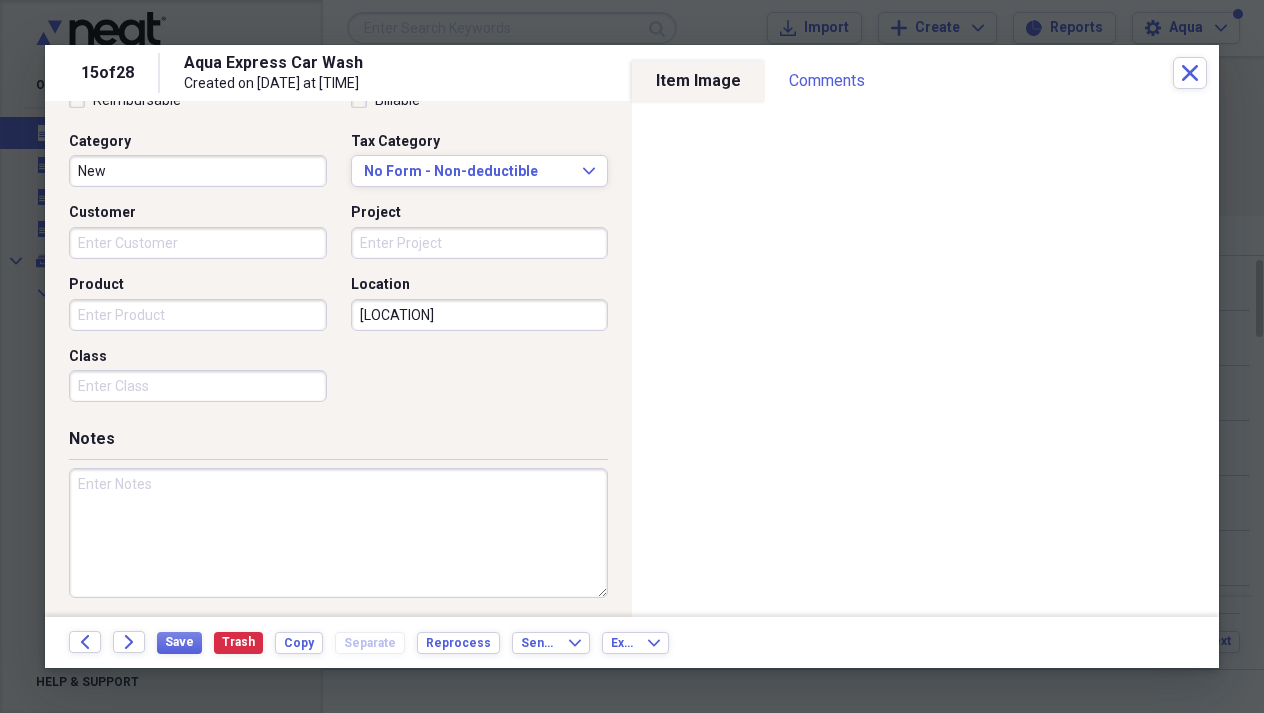 click on "Customer" at bounding box center (198, 243) 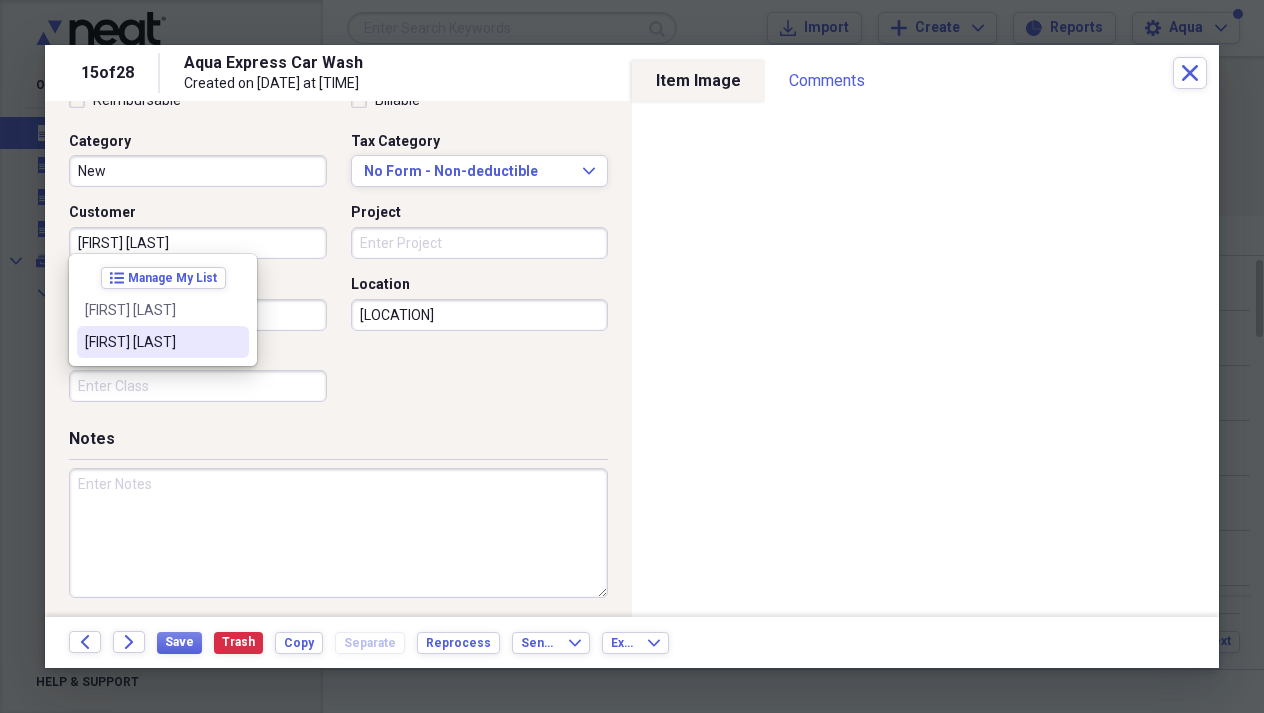 type on "[FIRST] [LAST]" 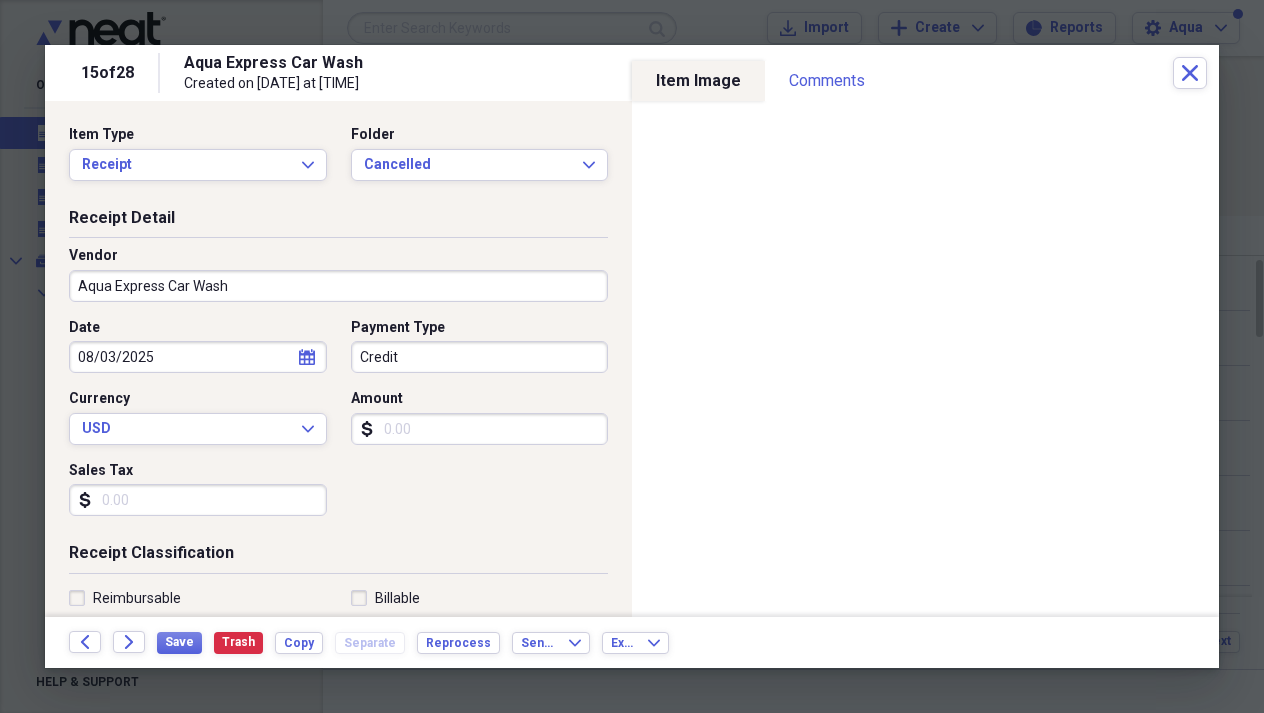 scroll, scrollTop: 0, scrollLeft: 0, axis: both 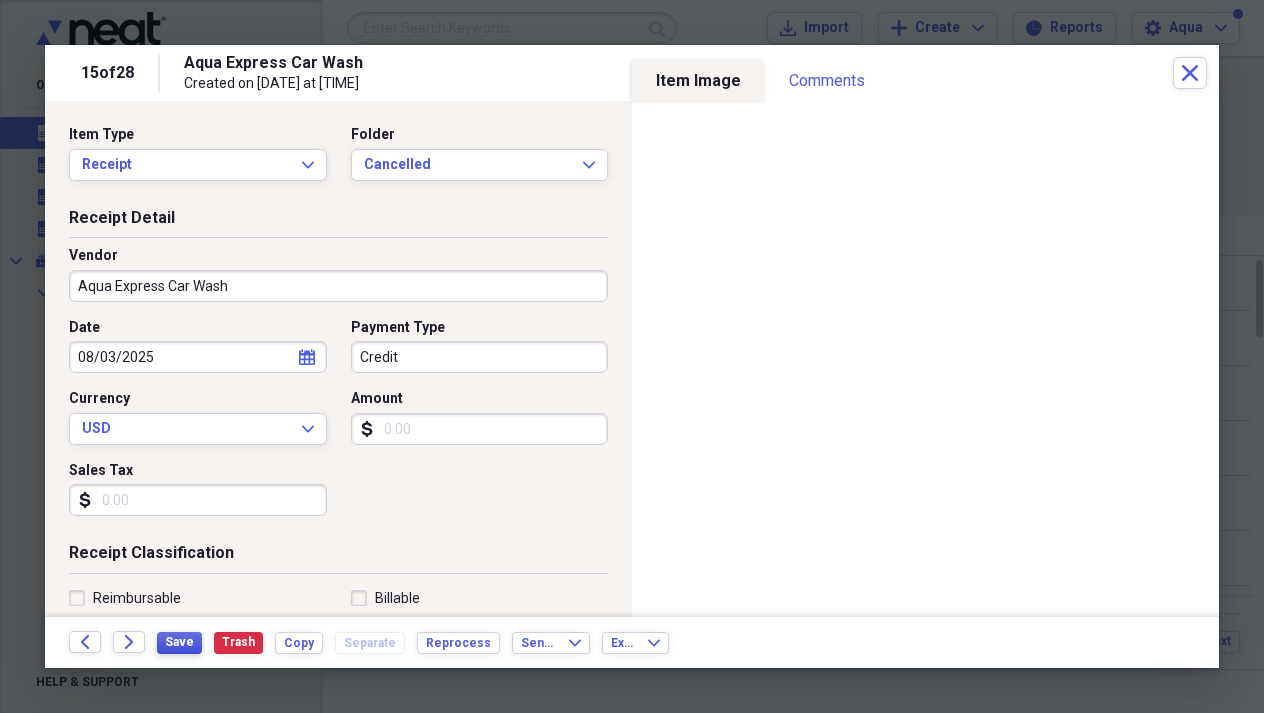 click on "Save" at bounding box center (179, 642) 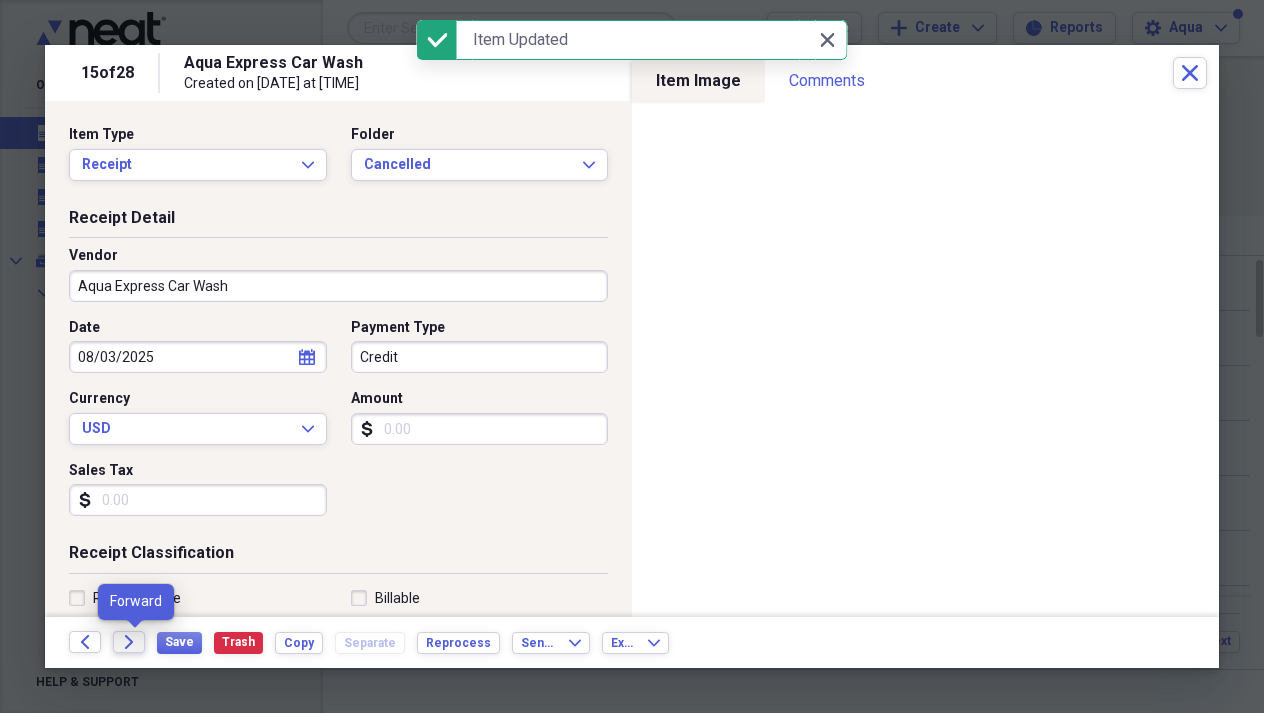 click on "Forward" at bounding box center (129, 642) 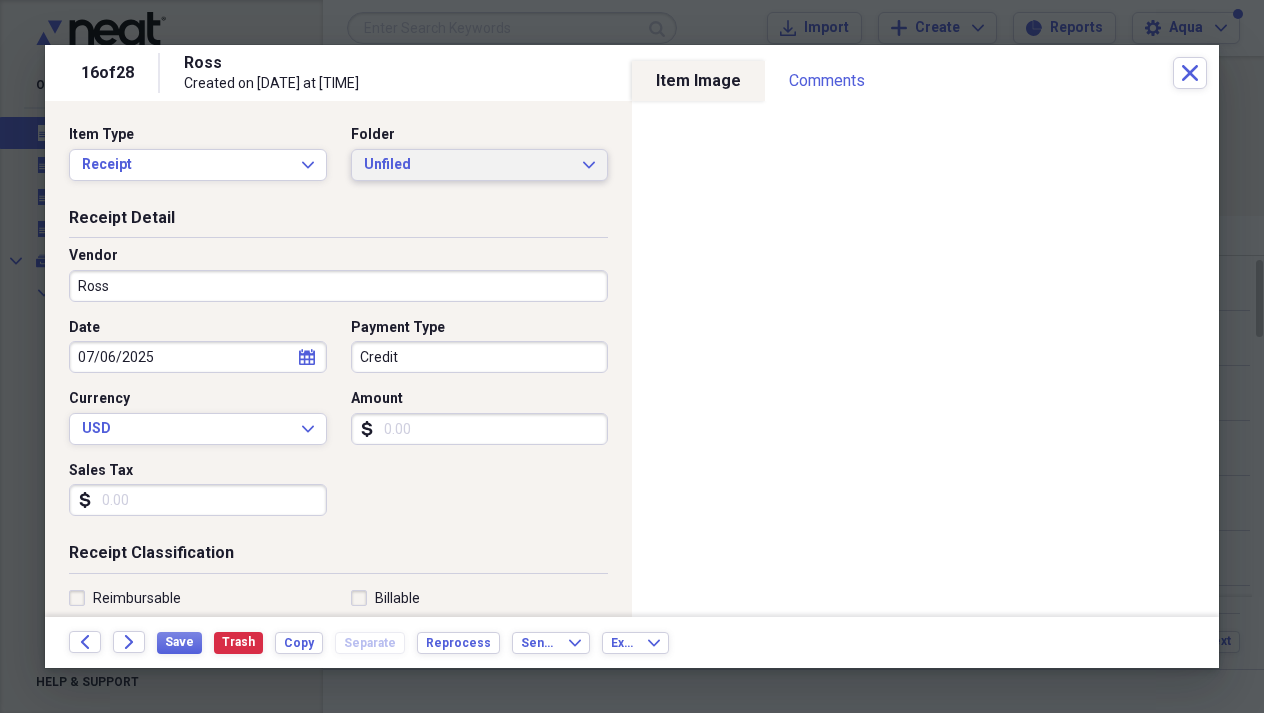 click on "Unfiled" at bounding box center [468, 165] 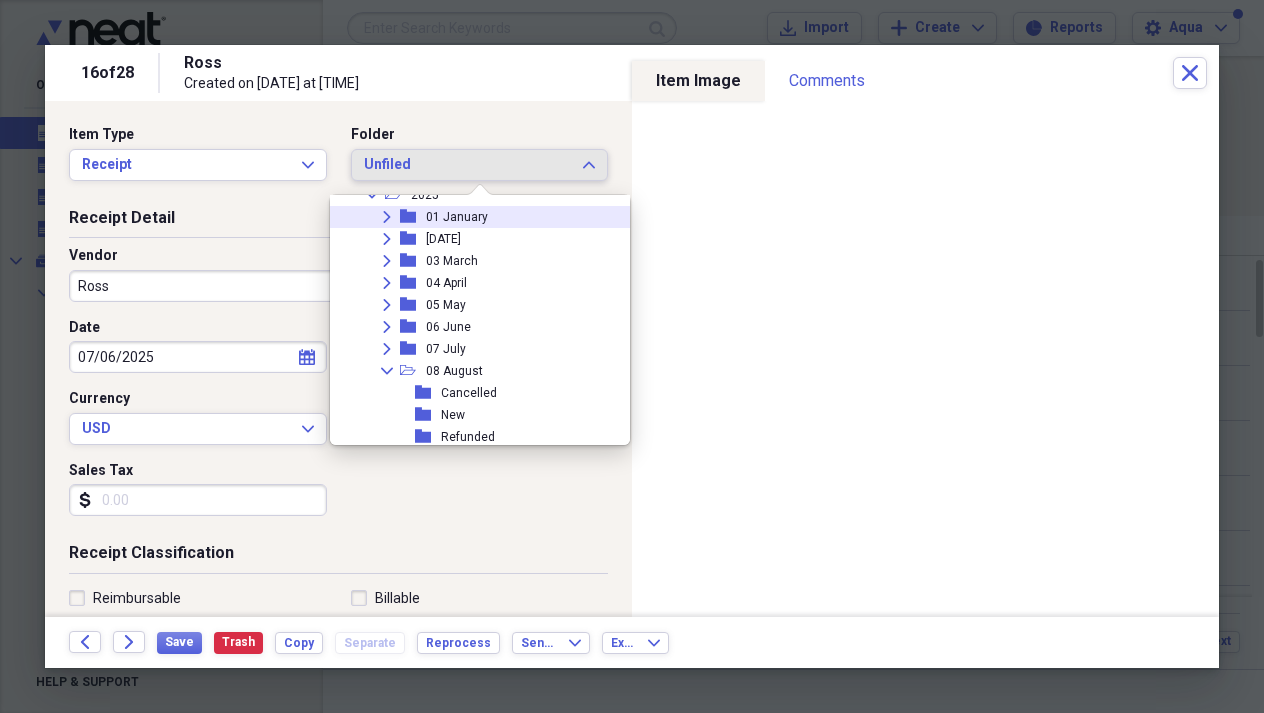 scroll, scrollTop: 176, scrollLeft: 0, axis: vertical 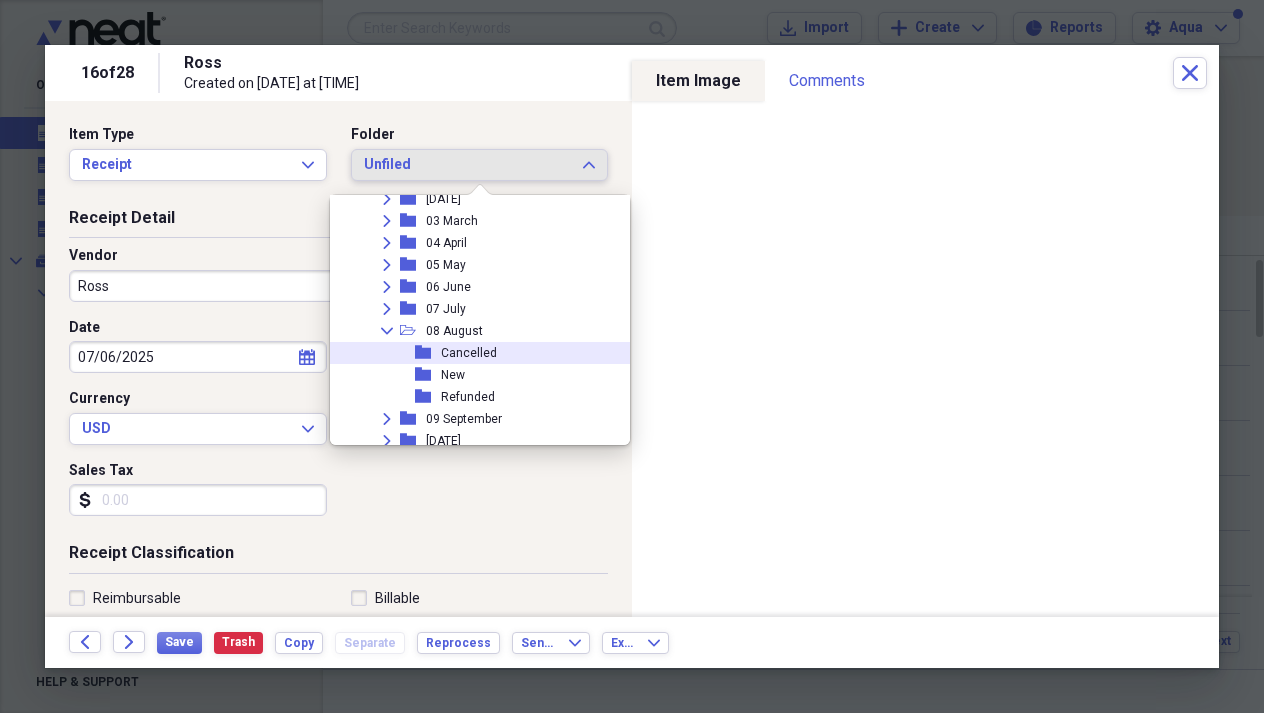 click on "Cancelled" at bounding box center (469, 353) 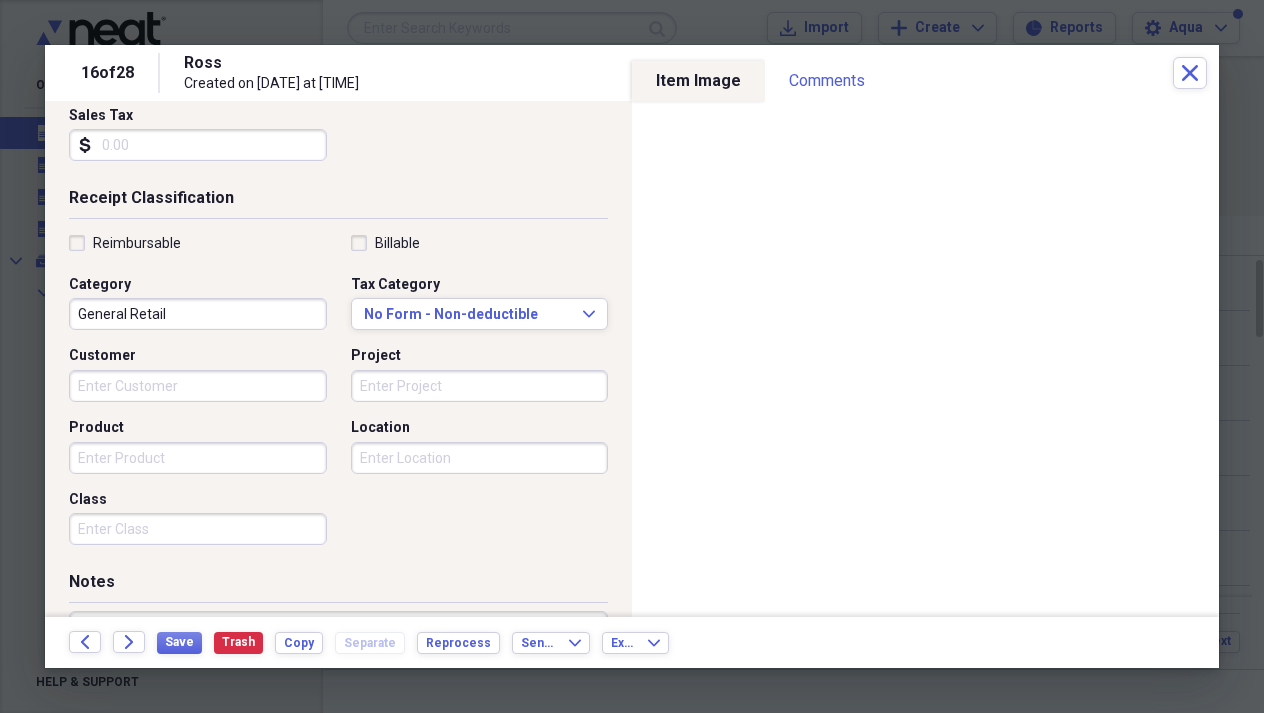 scroll, scrollTop: 376, scrollLeft: 0, axis: vertical 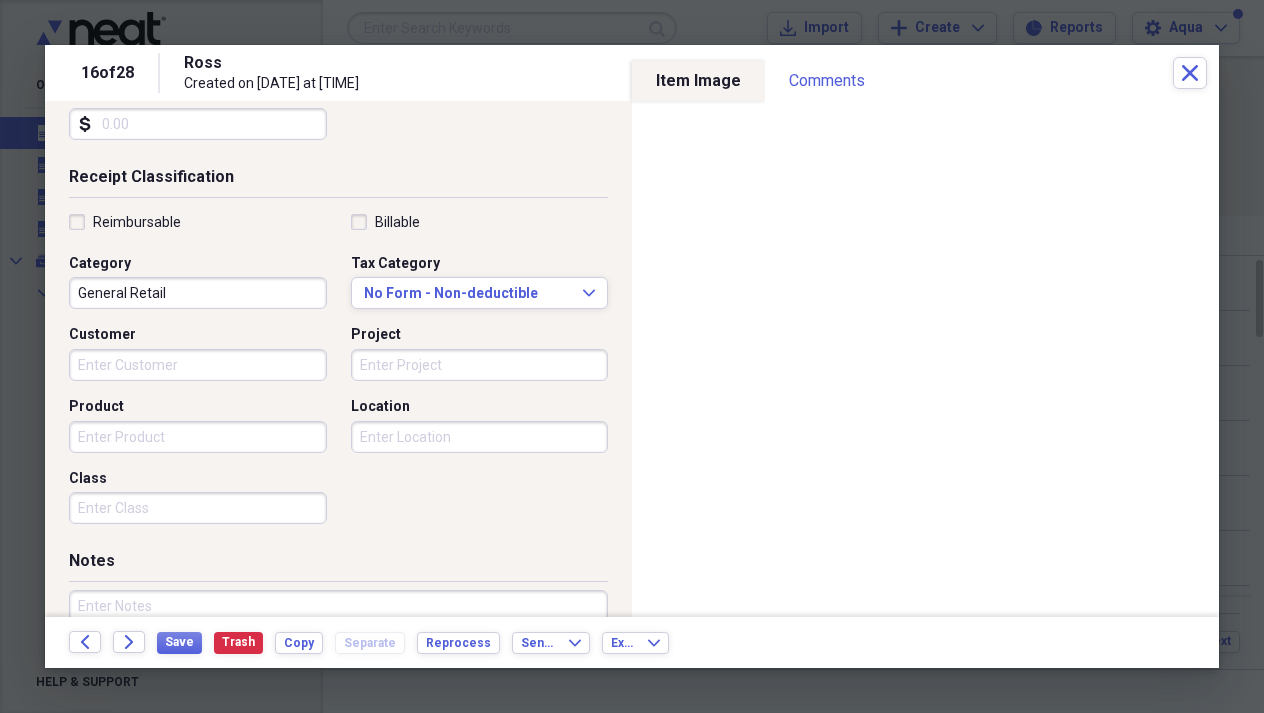 click on "Customer" at bounding box center (198, 365) 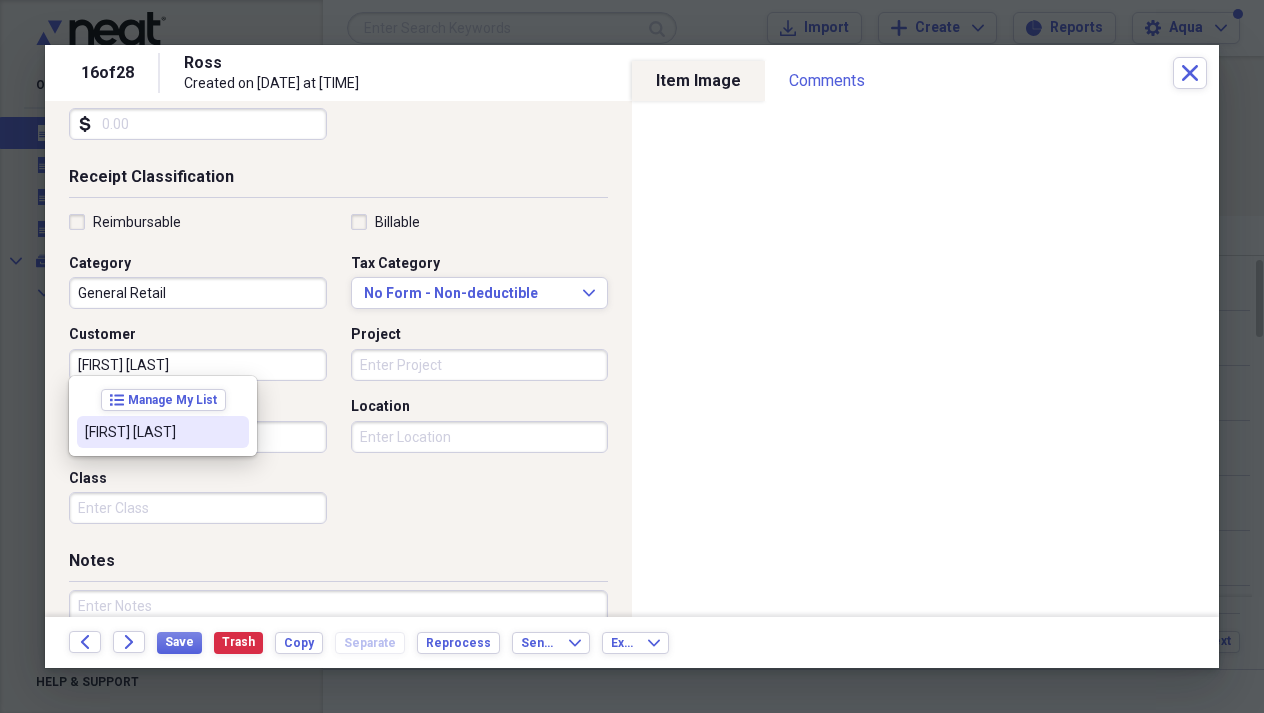 type on "[FIRST] [LAST]" 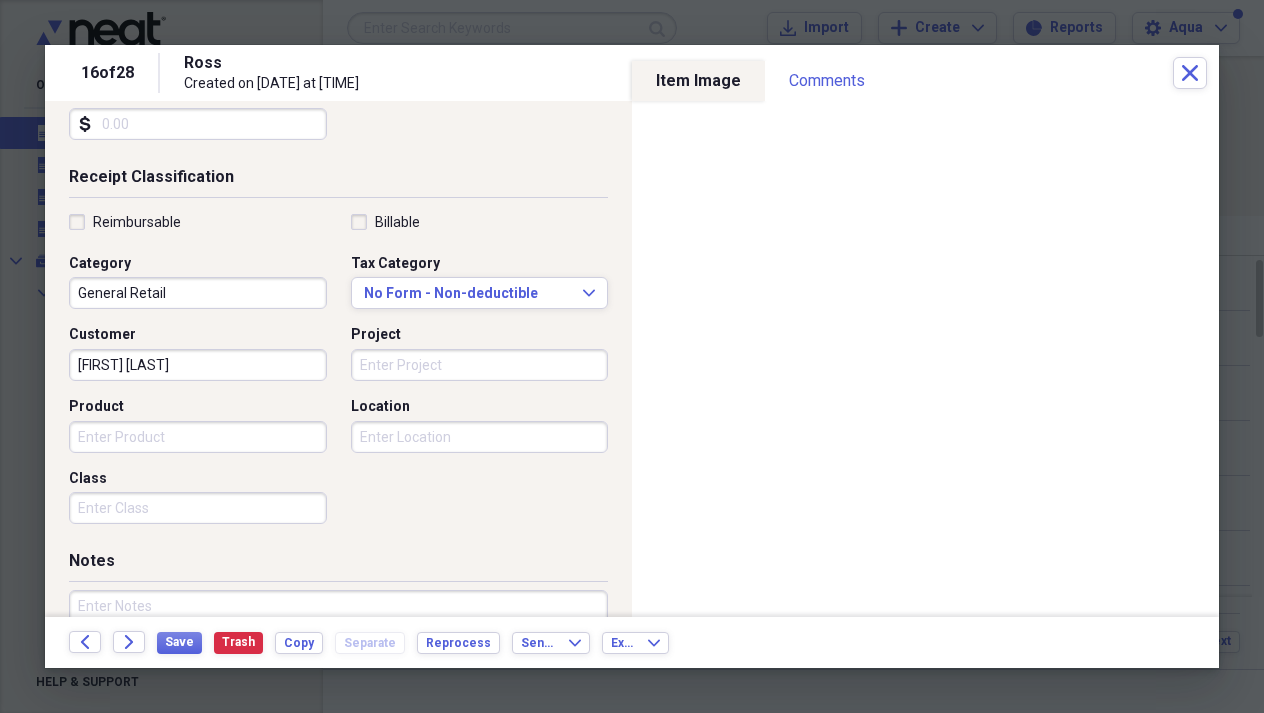 click on "Location" at bounding box center [480, 437] 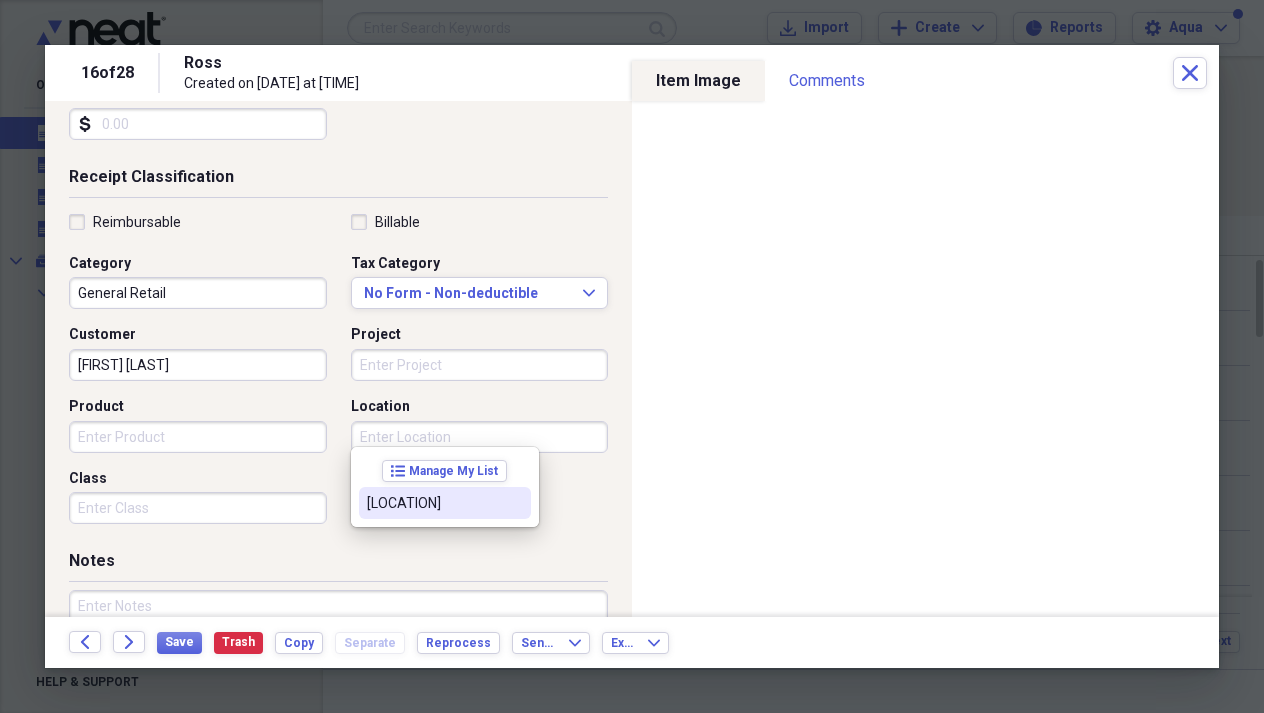 click on "[LOCATION]" at bounding box center (433, 503) 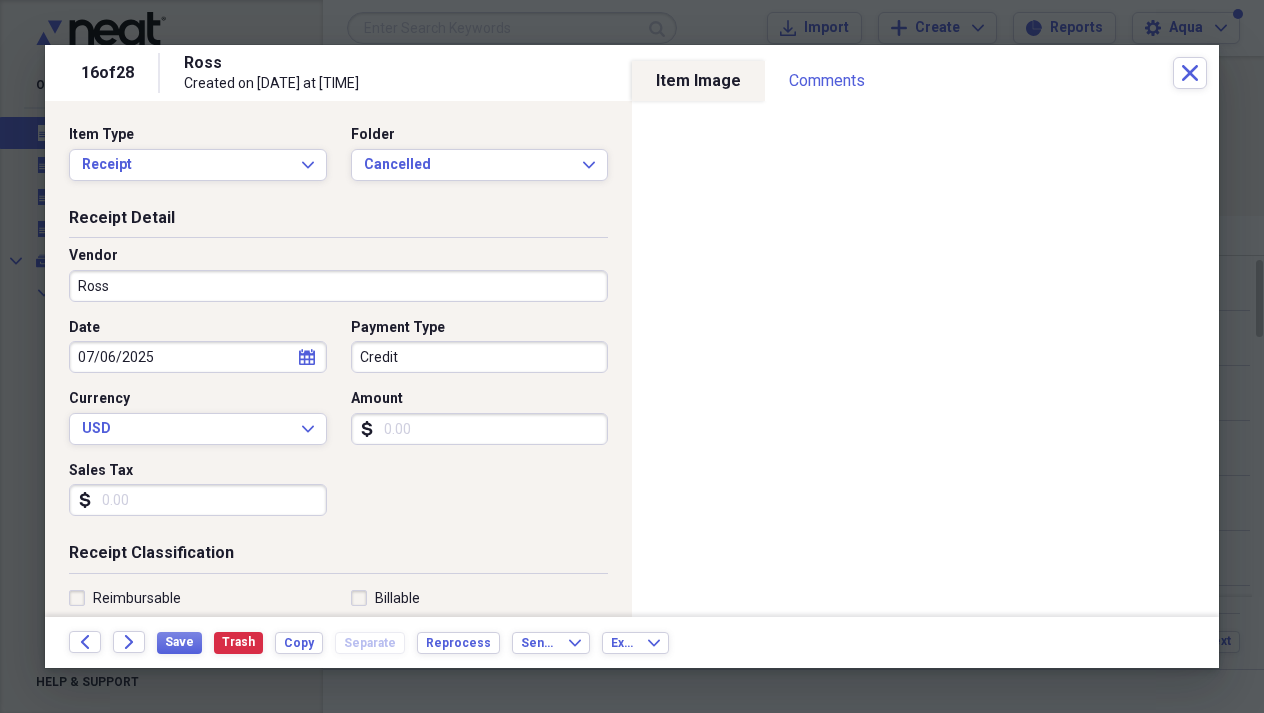 scroll, scrollTop: 0, scrollLeft: 0, axis: both 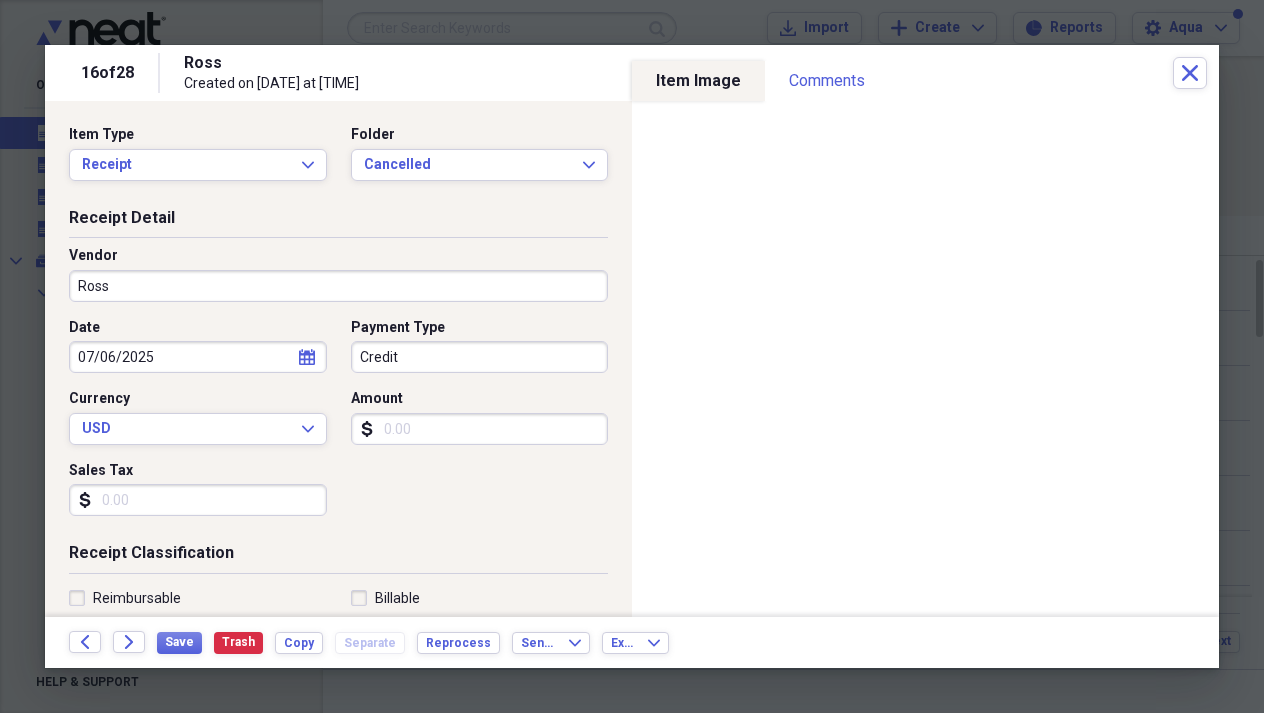 click on "07/06/2025" at bounding box center (198, 357) 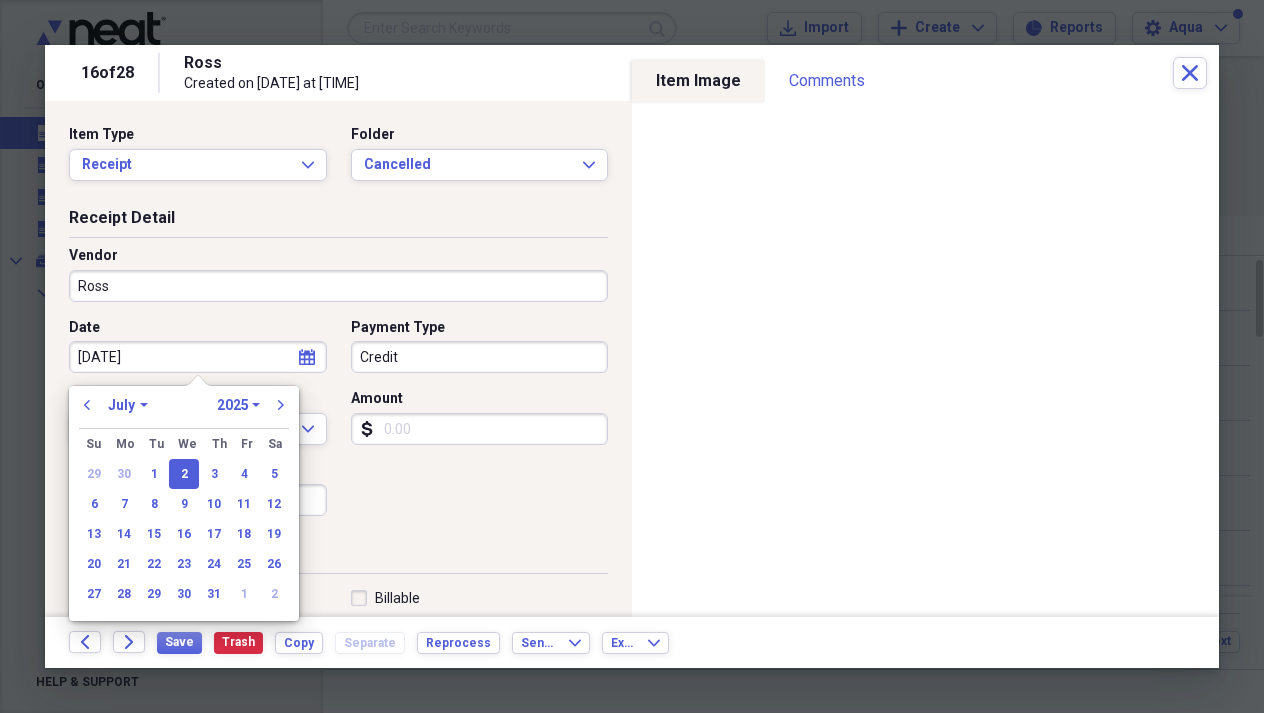 type on "[DATE]" 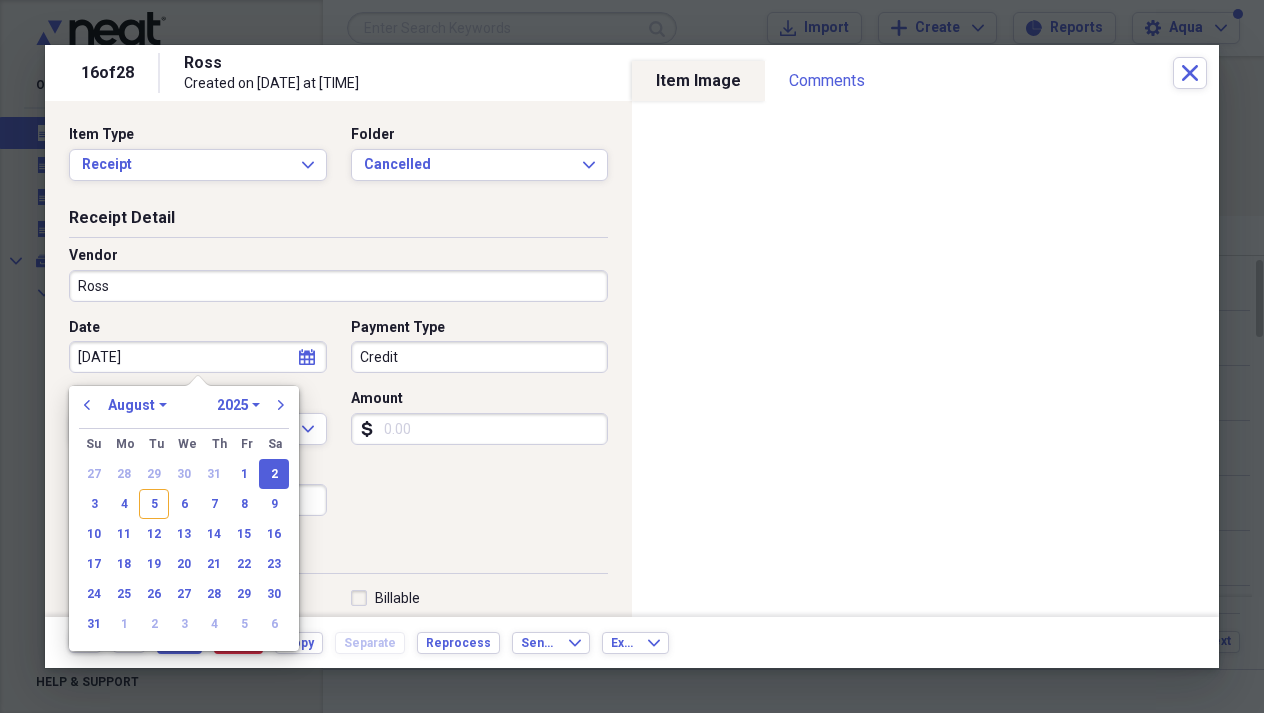 type on "08/02/2025" 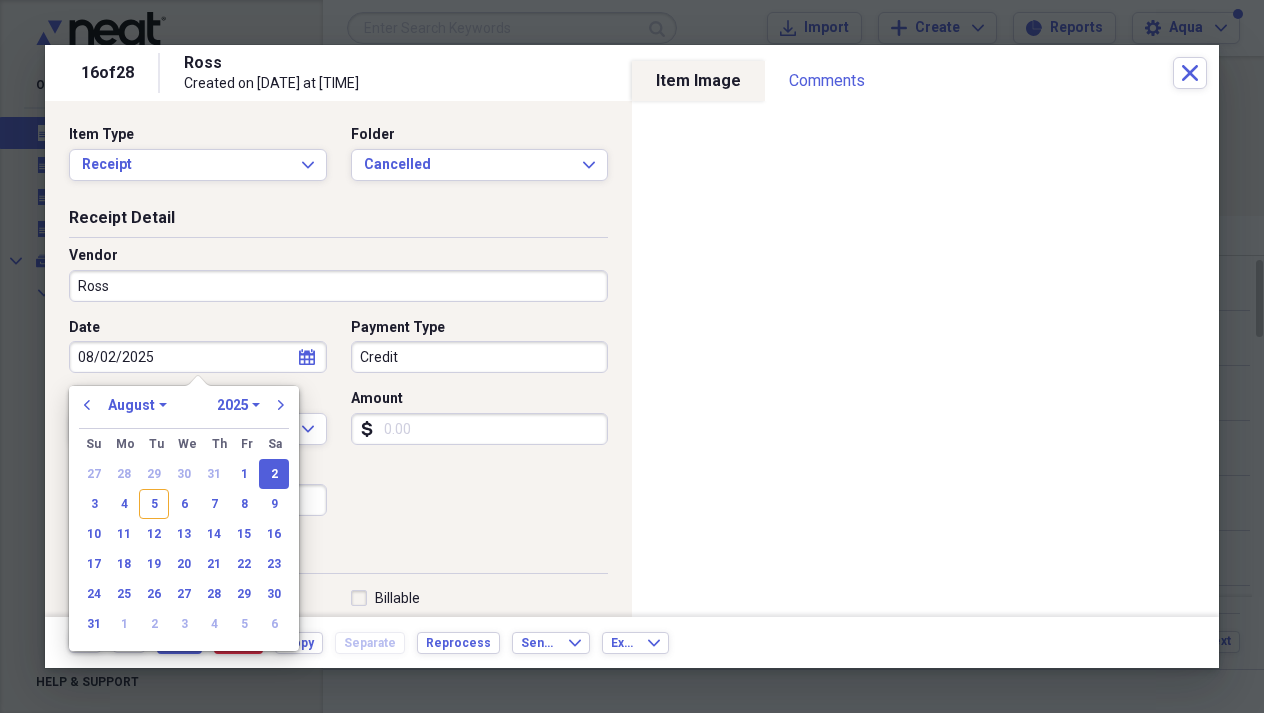 click on "Receipt Detail" at bounding box center (338, 222) 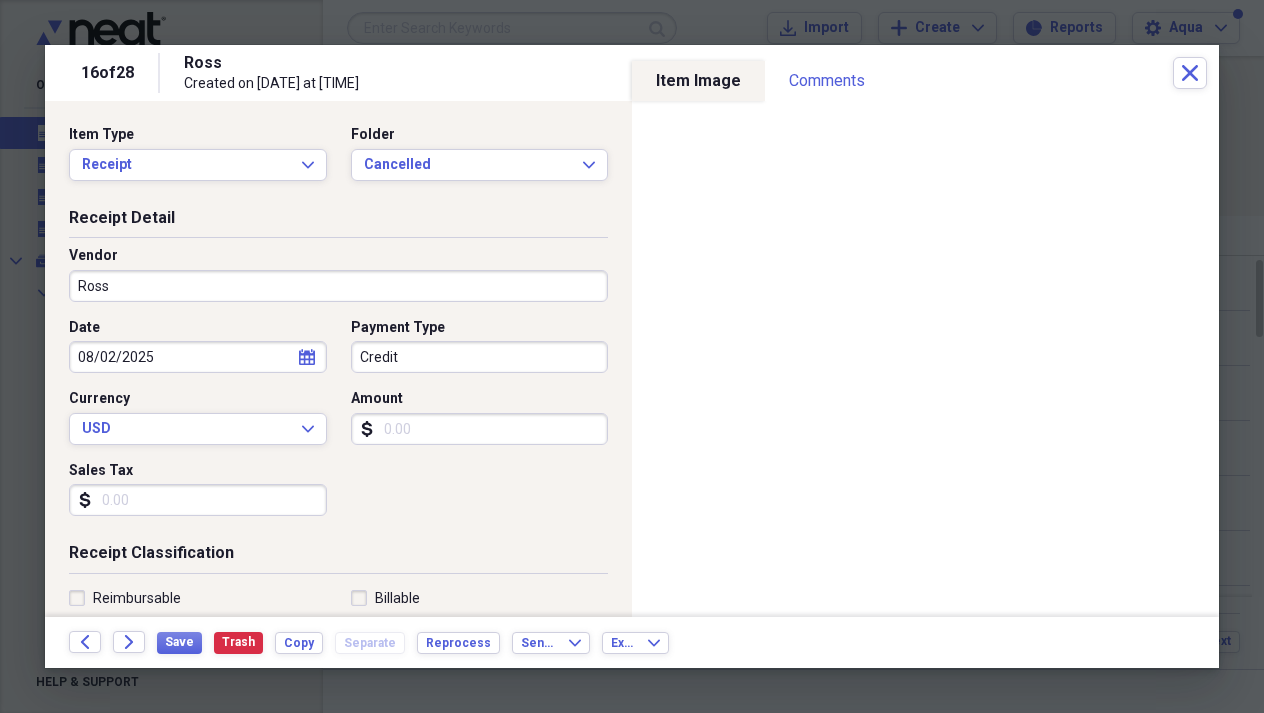 scroll, scrollTop: 0, scrollLeft: 0, axis: both 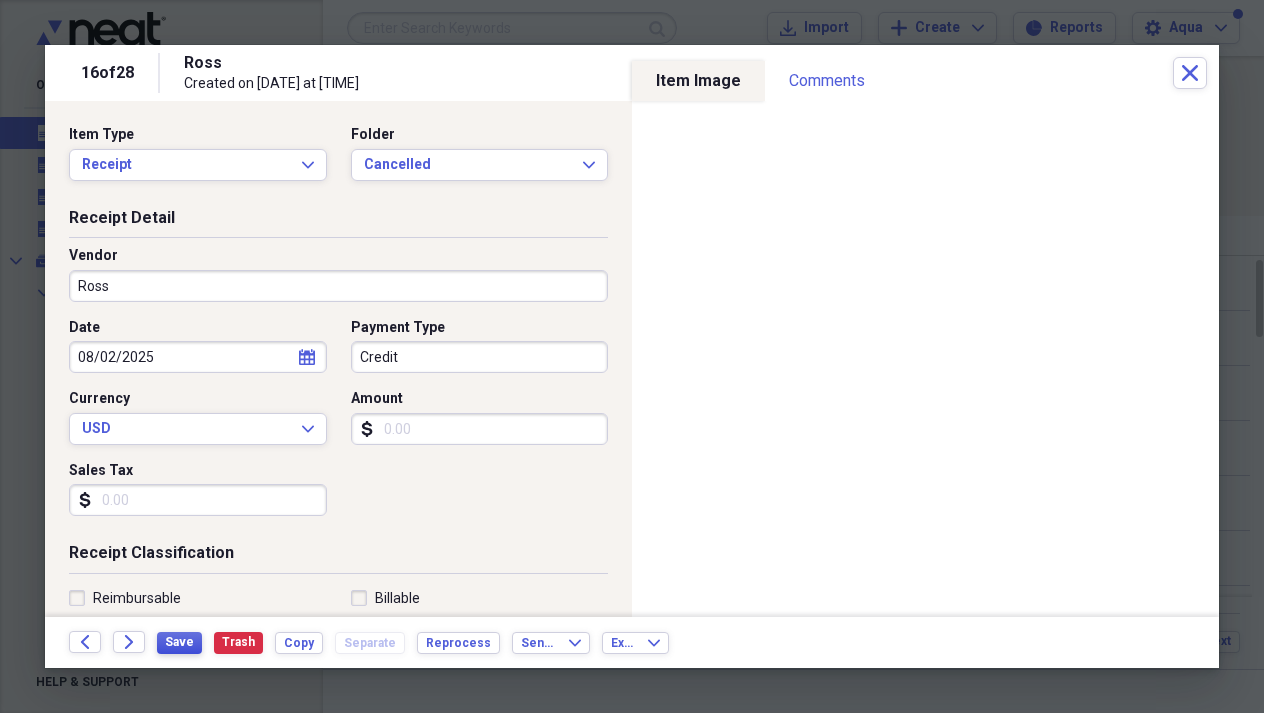 click on "Save" at bounding box center [179, 642] 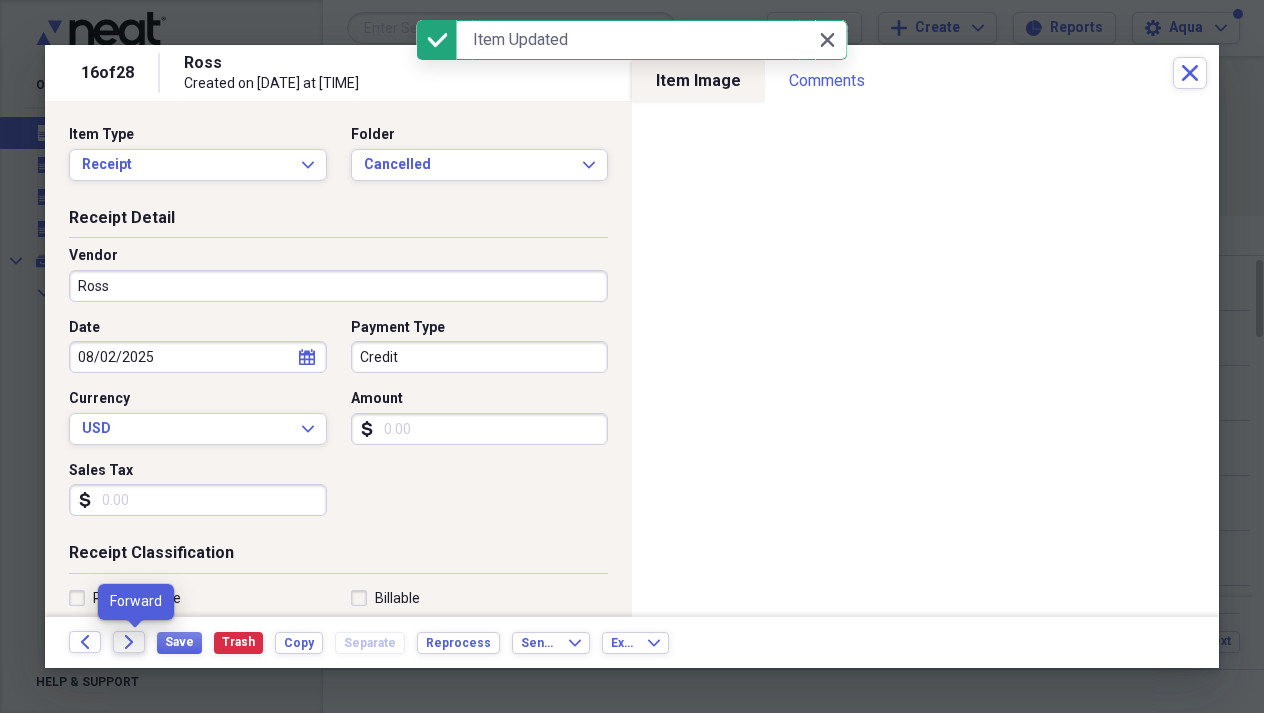 click on "Forward" 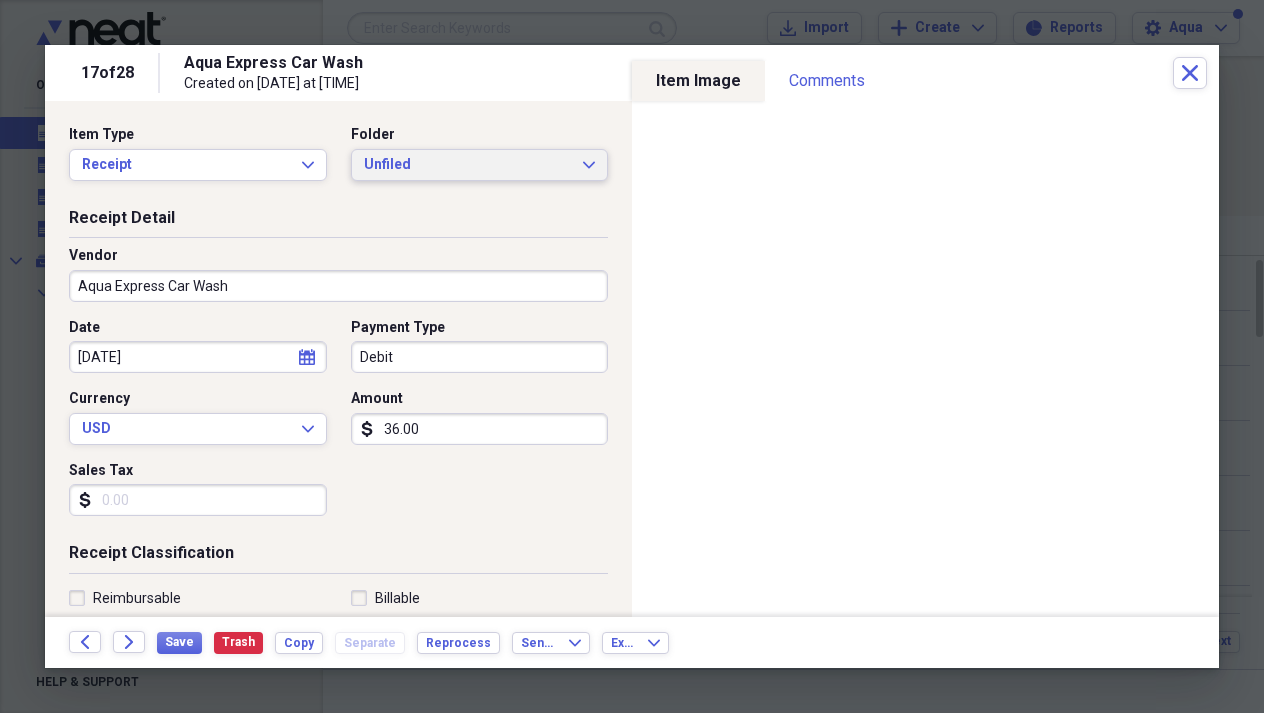 click on "Unfiled Expand" at bounding box center [480, 165] 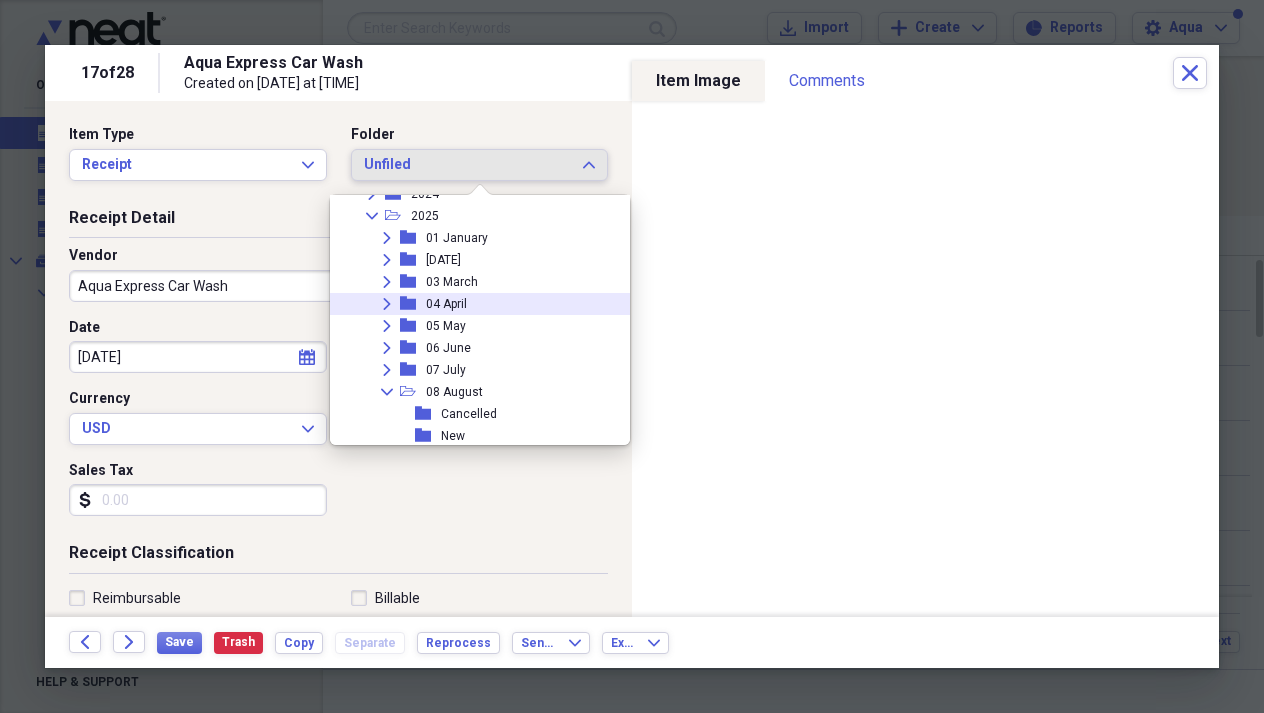 scroll, scrollTop: 124, scrollLeft: 0, axis: vertical 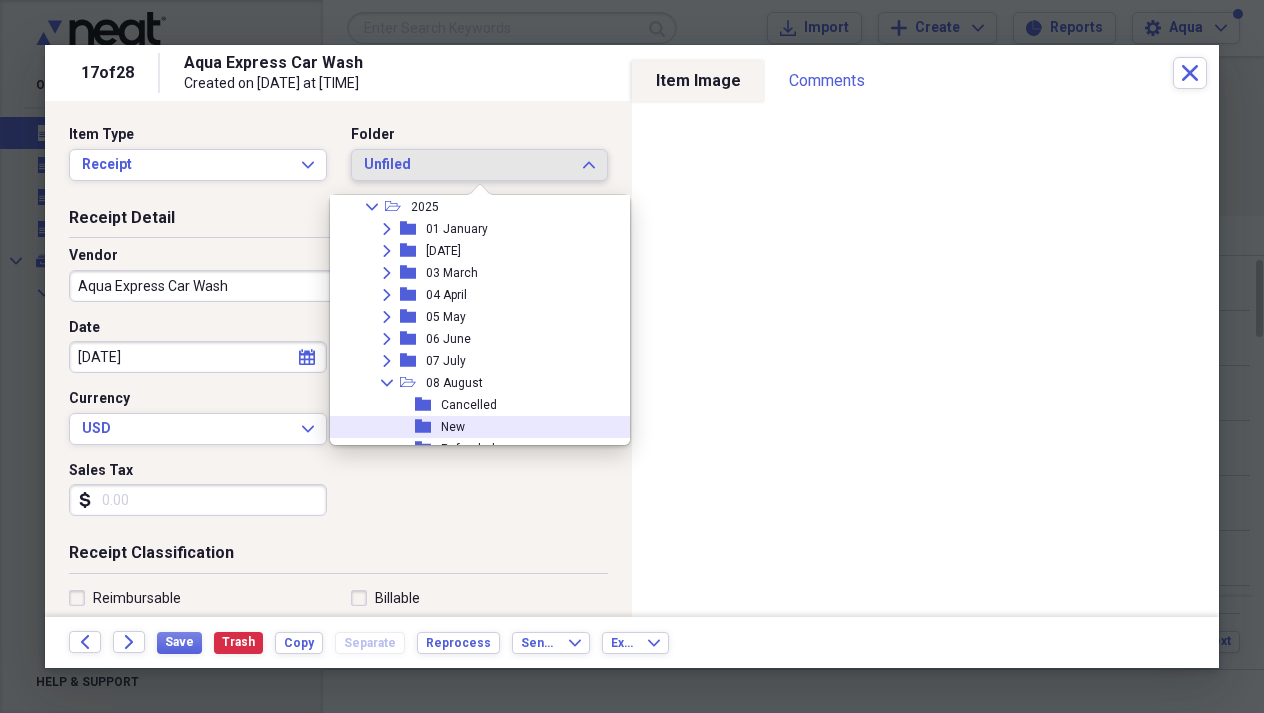 click on "New" at bounding box center [453, 427] 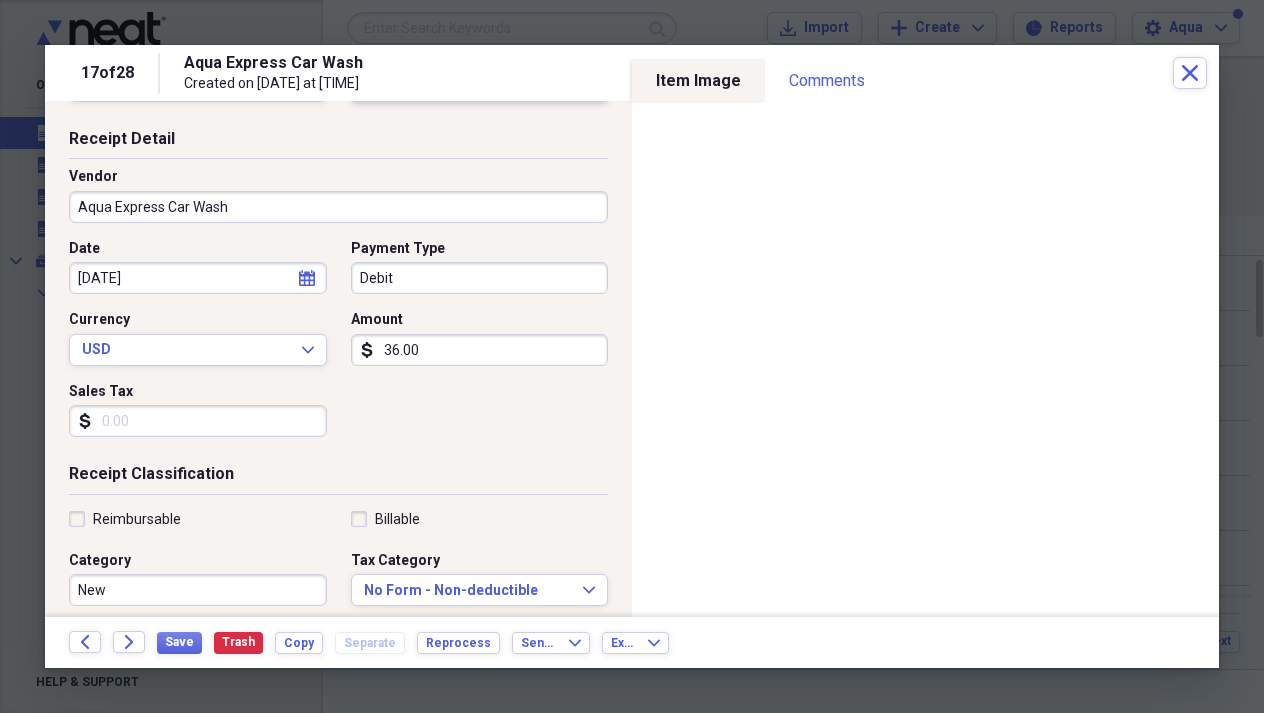 scroll, scrollTop: 41, scrollLeft: 0, axis: vertical 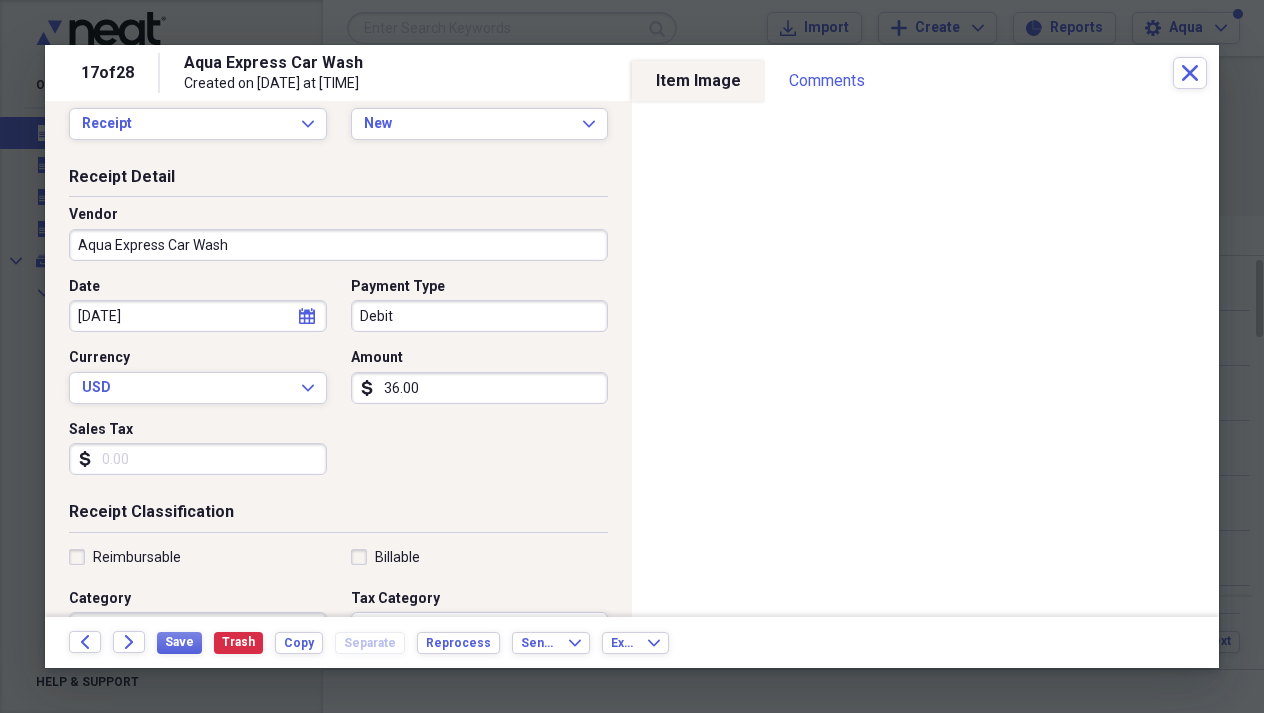 click on "[DATE]" at bounding box center (198, 316) 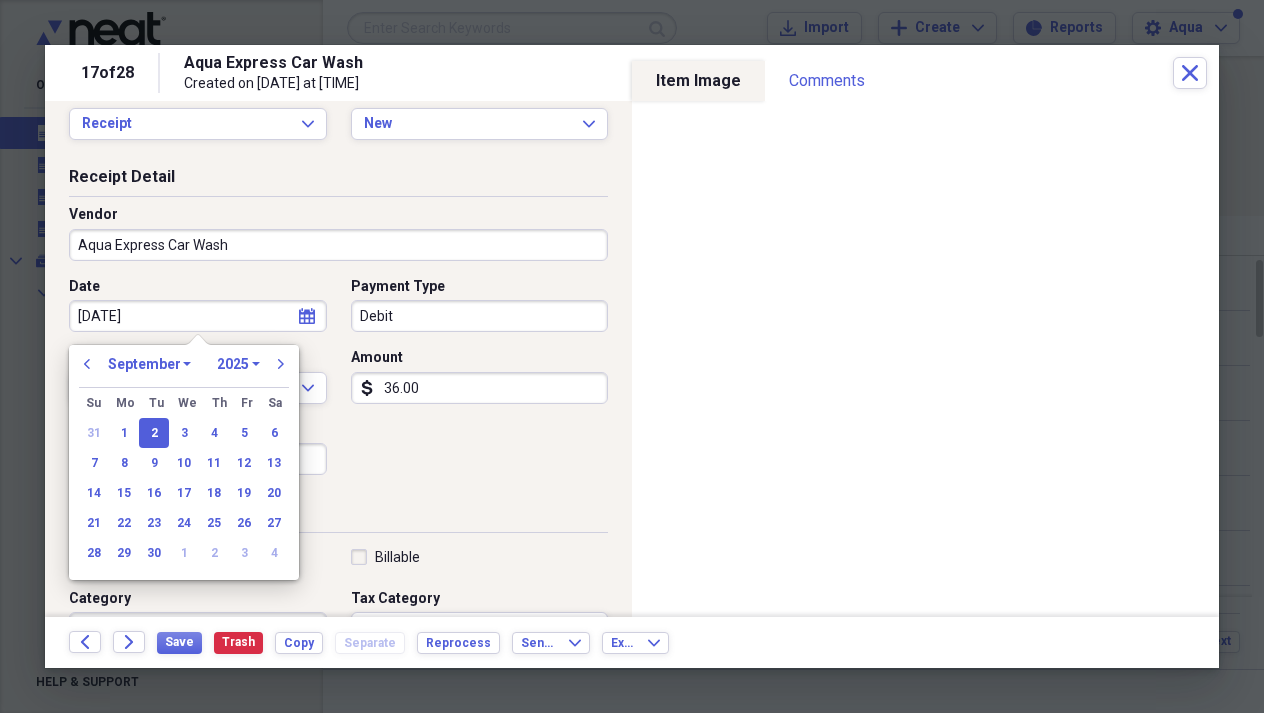 type on "08/02/2025" 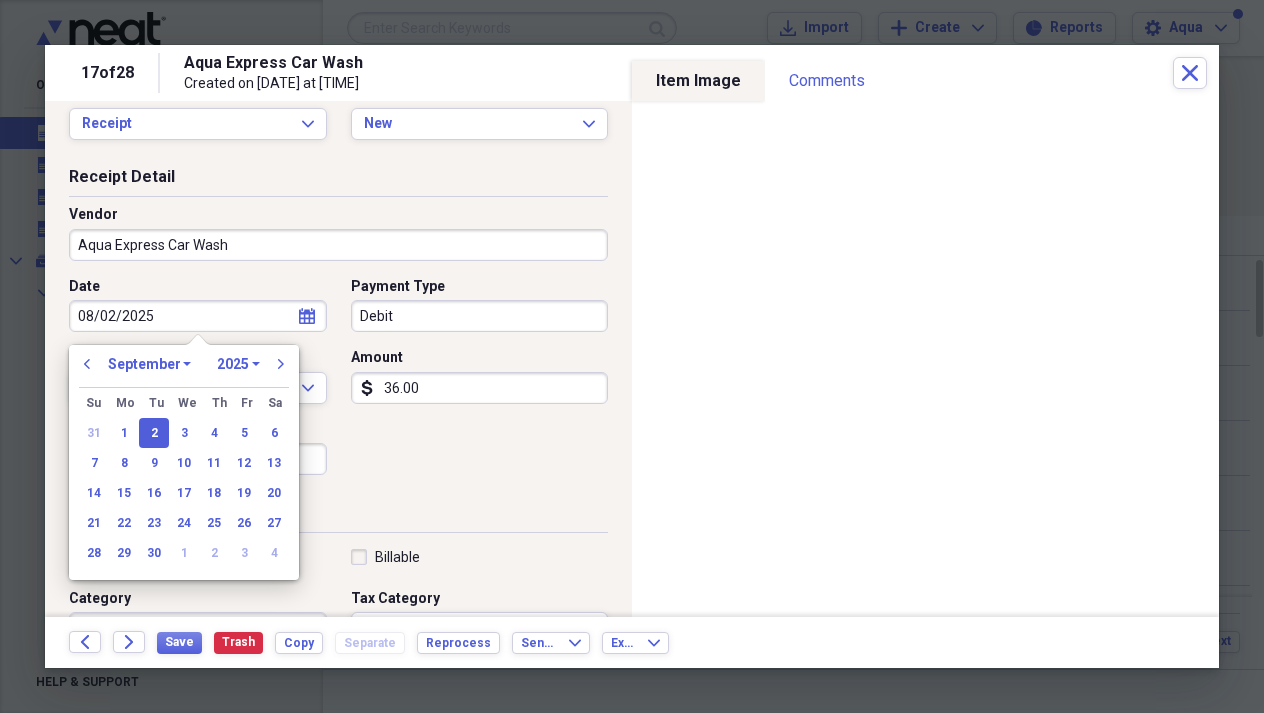 select on "7" 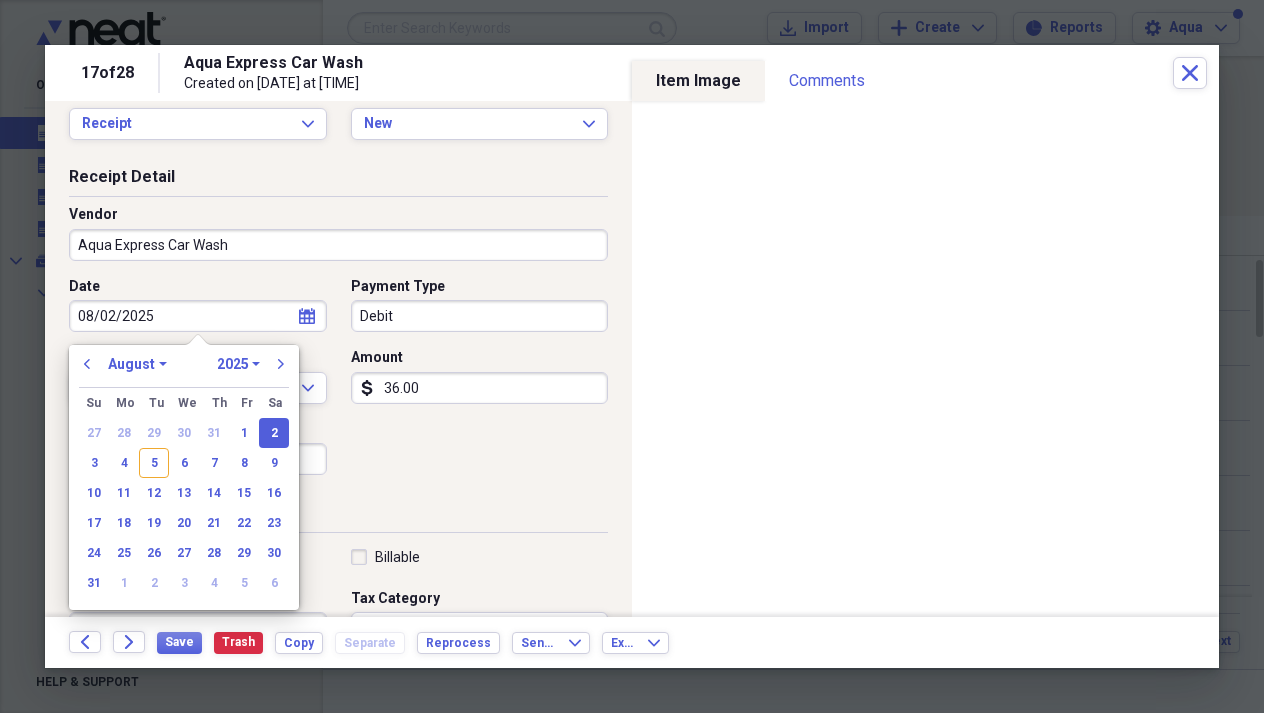 type on "08/02/2025" 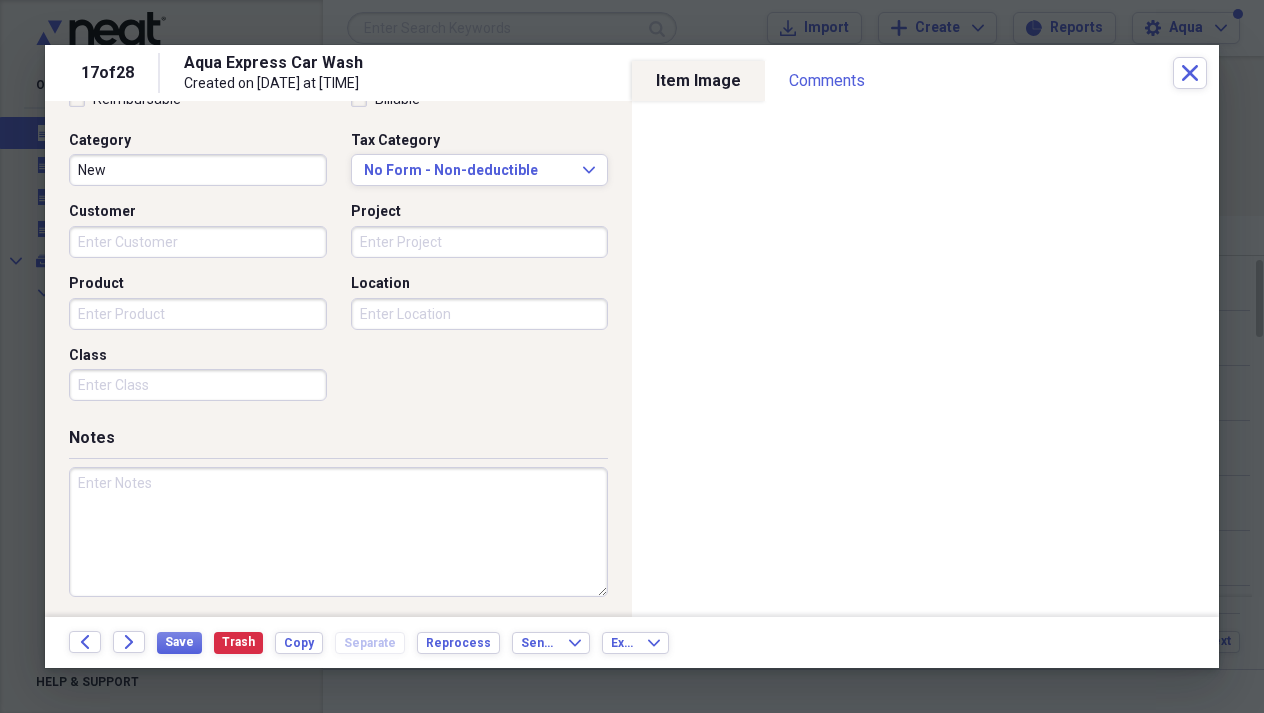 scroll, scrollTop: 498, scrollLeft: 0, axis: vertical 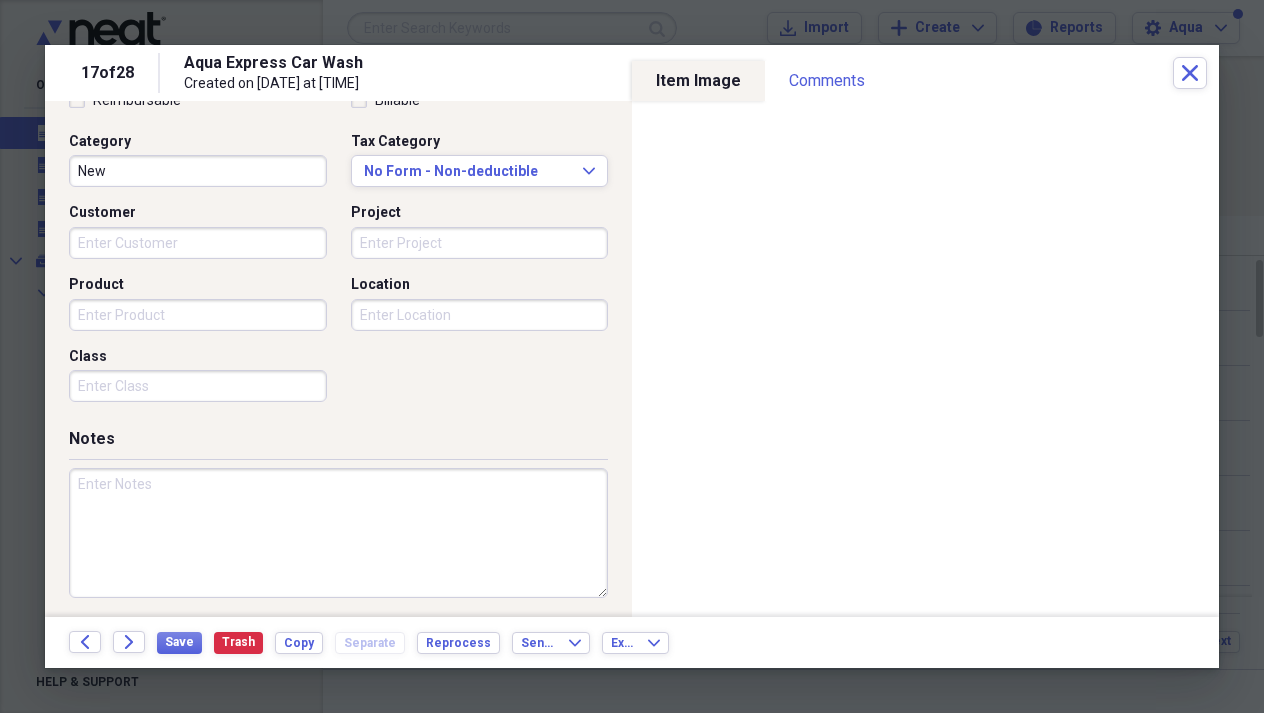 click on "Location" at bounding box center [480, 315] 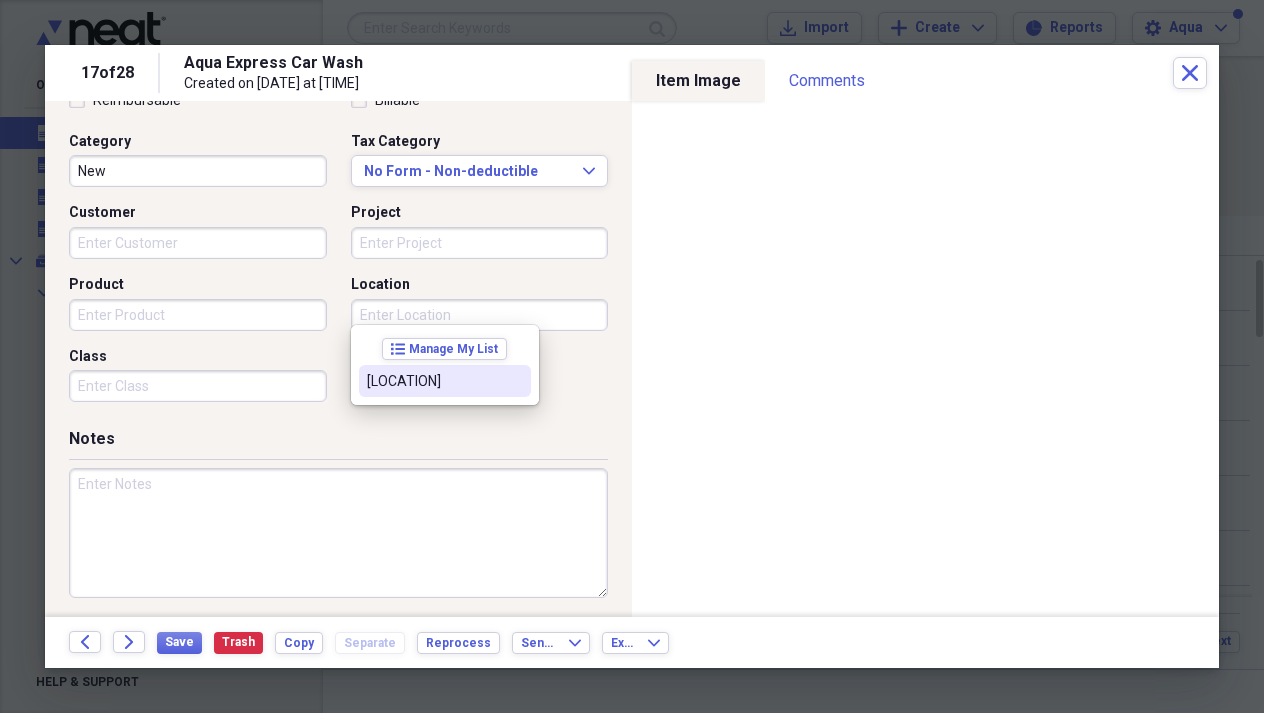 click on "[LOCATION]" at bounding box center (445, 381) 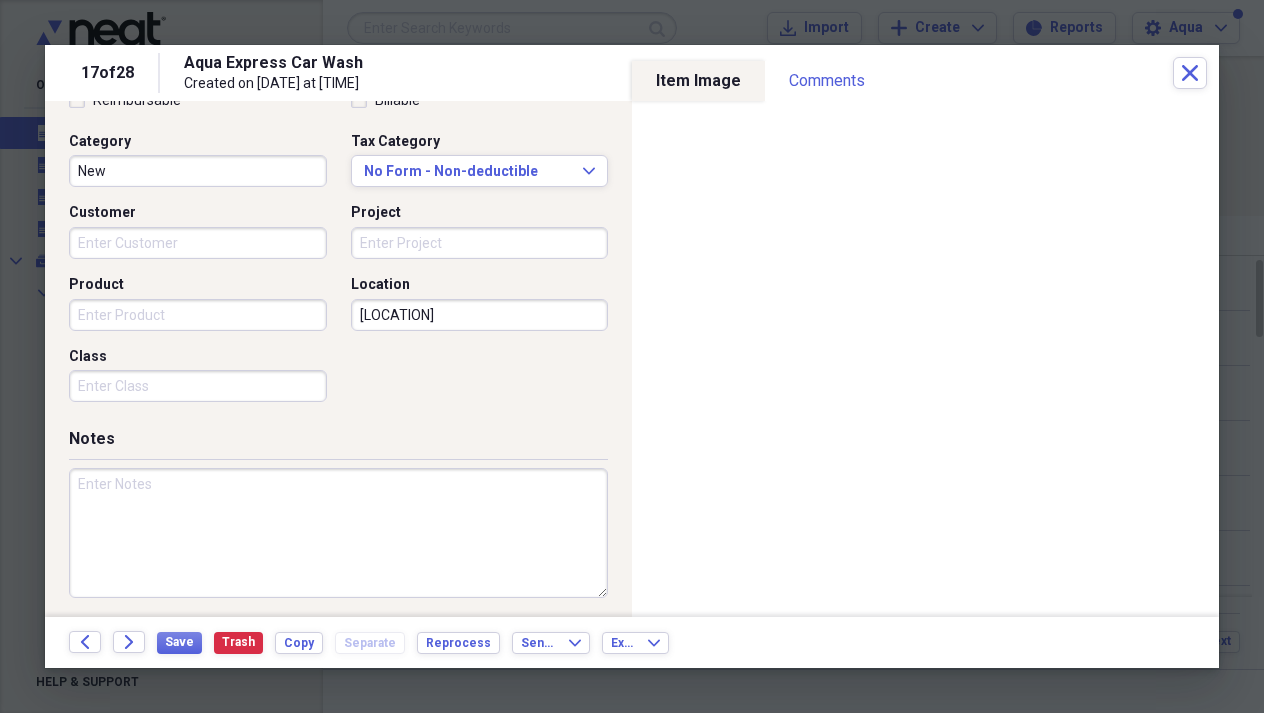 click on "Project" at bounding box center (480, 243) 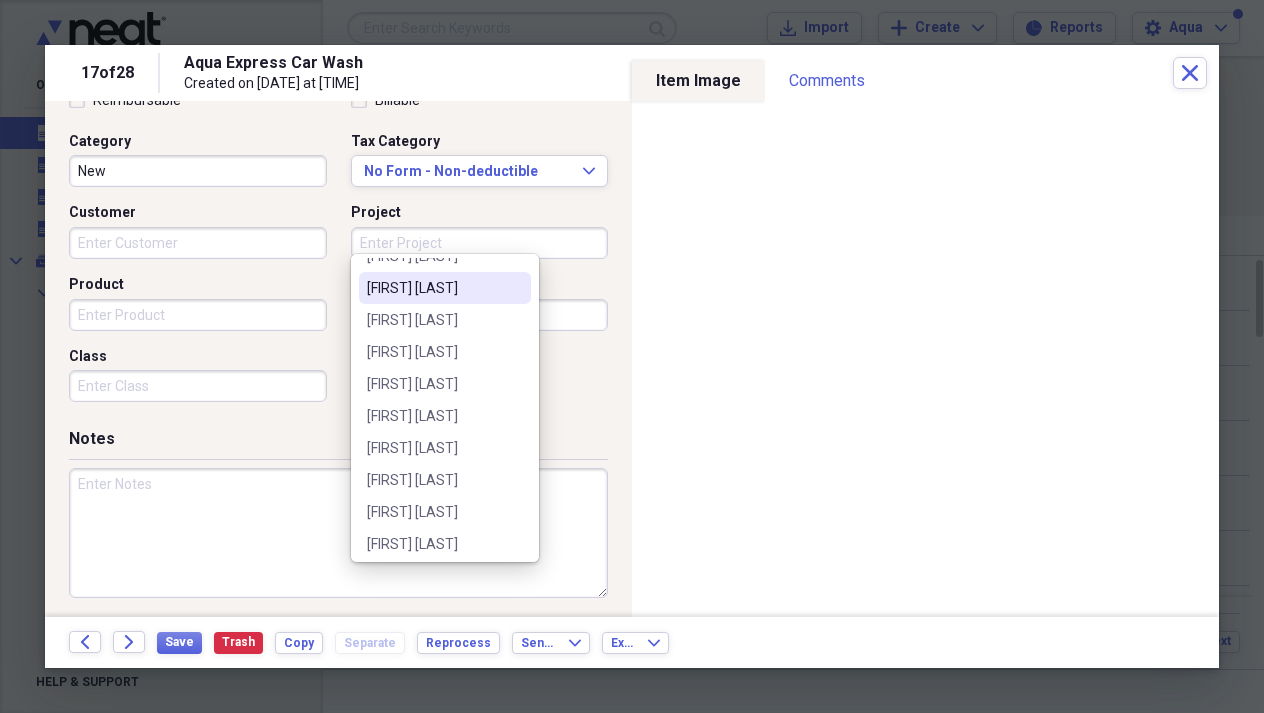 scroll, scrollTop: 208, scrollLeft: 0, axis: vertical 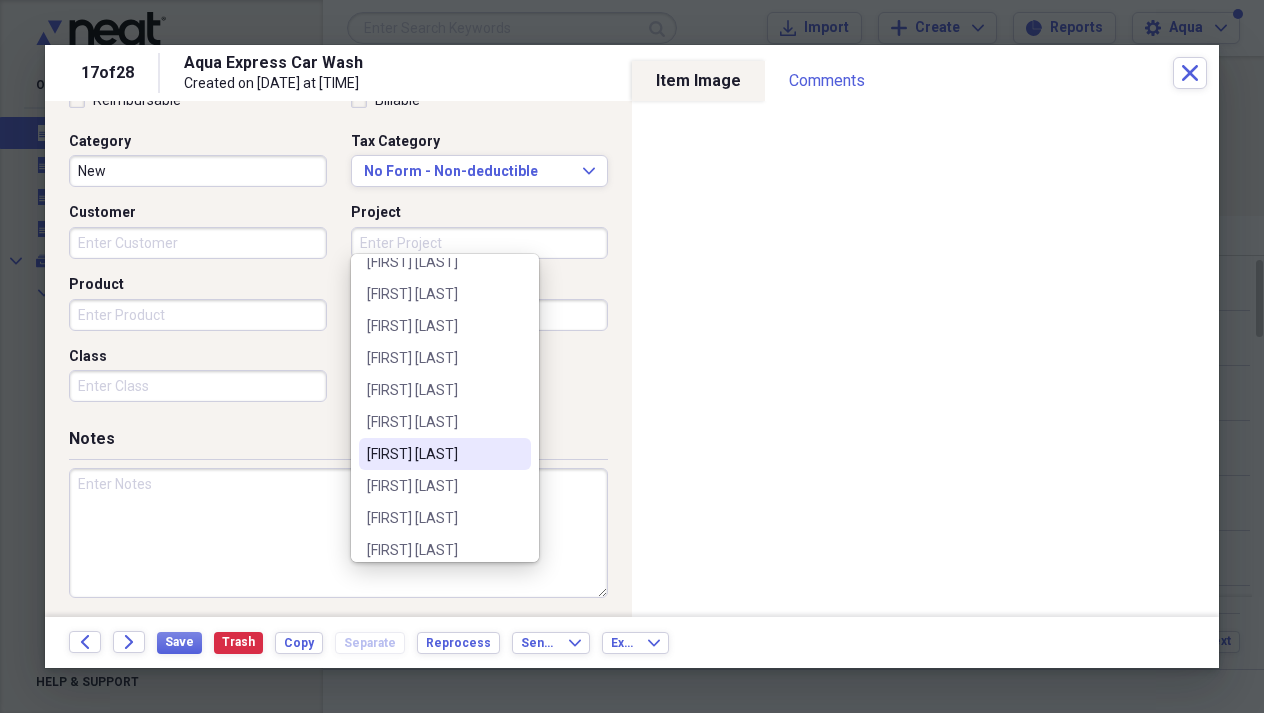 click on "[FIRST] [LAST]" at bounding box center (433, 454) 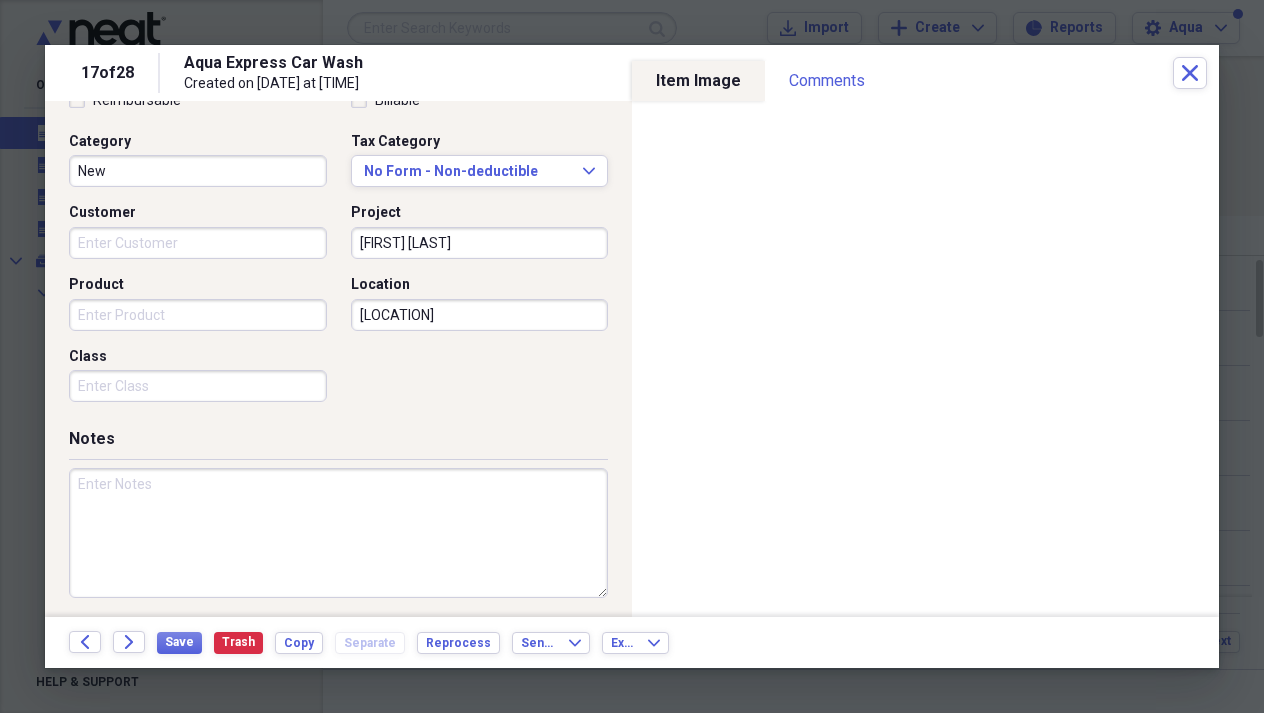 click on "Customer" at bounding box center [198, 243] 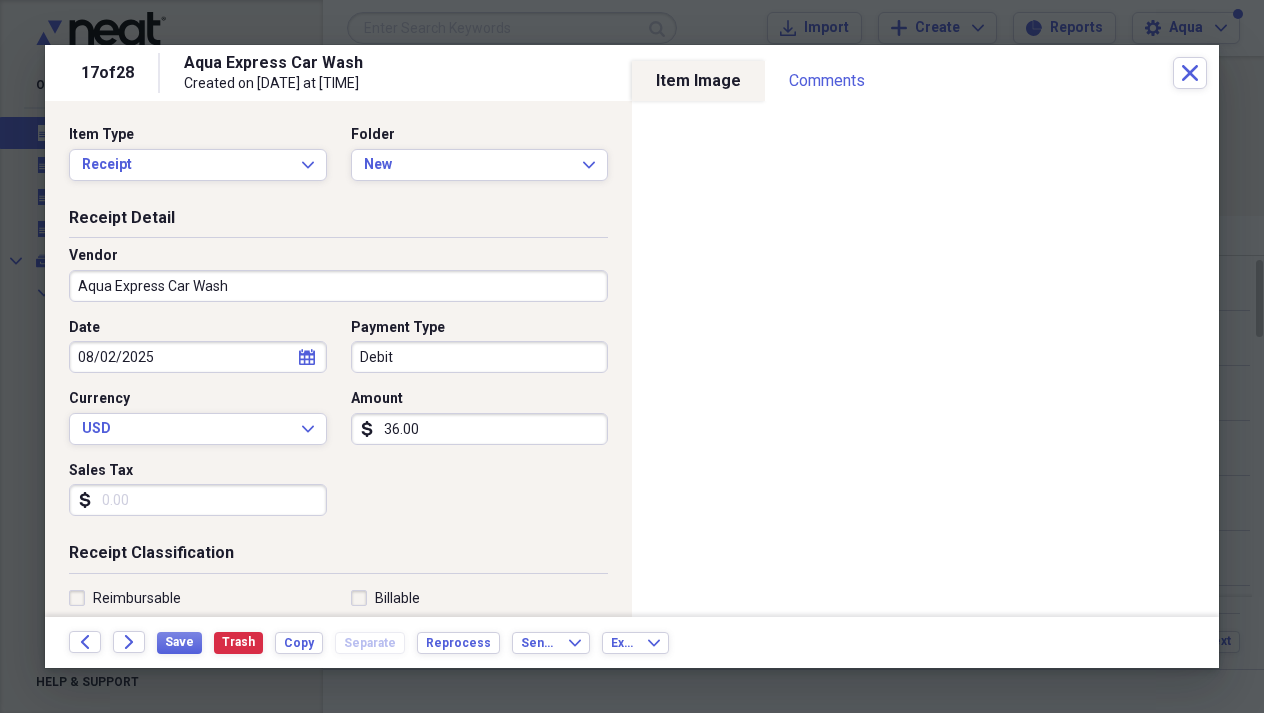 scroll, scrollTop: 0, scrollLeft: 0, axis: both 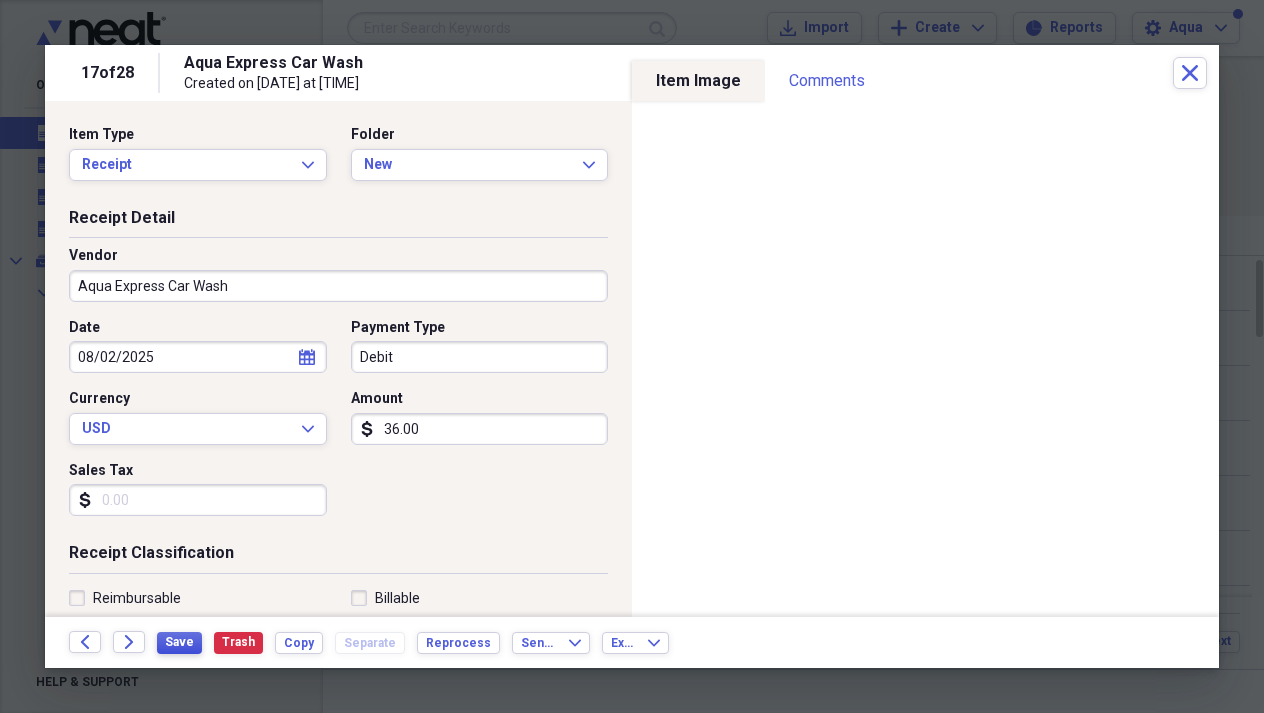 type on "[FIRST] [LAST]" 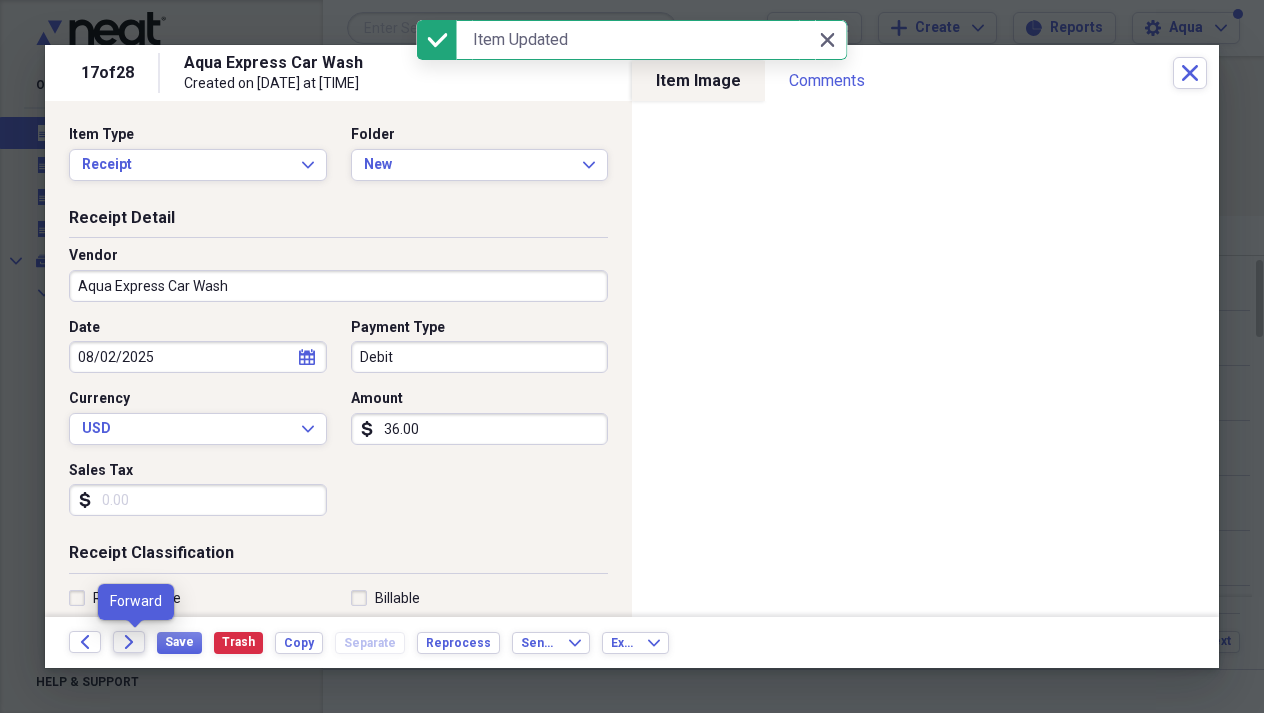 click on "Forward" at bounding box center [129, 642] 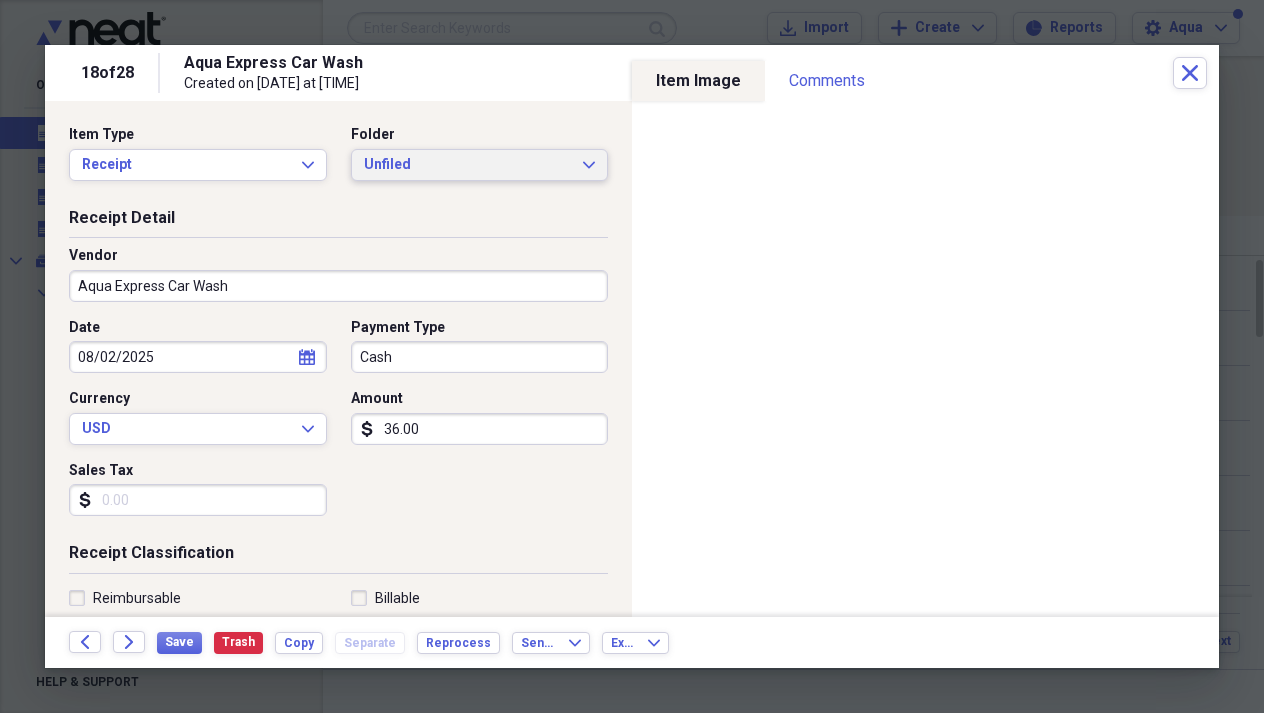 click on "Unfiled" at bounding box center [468, 165] 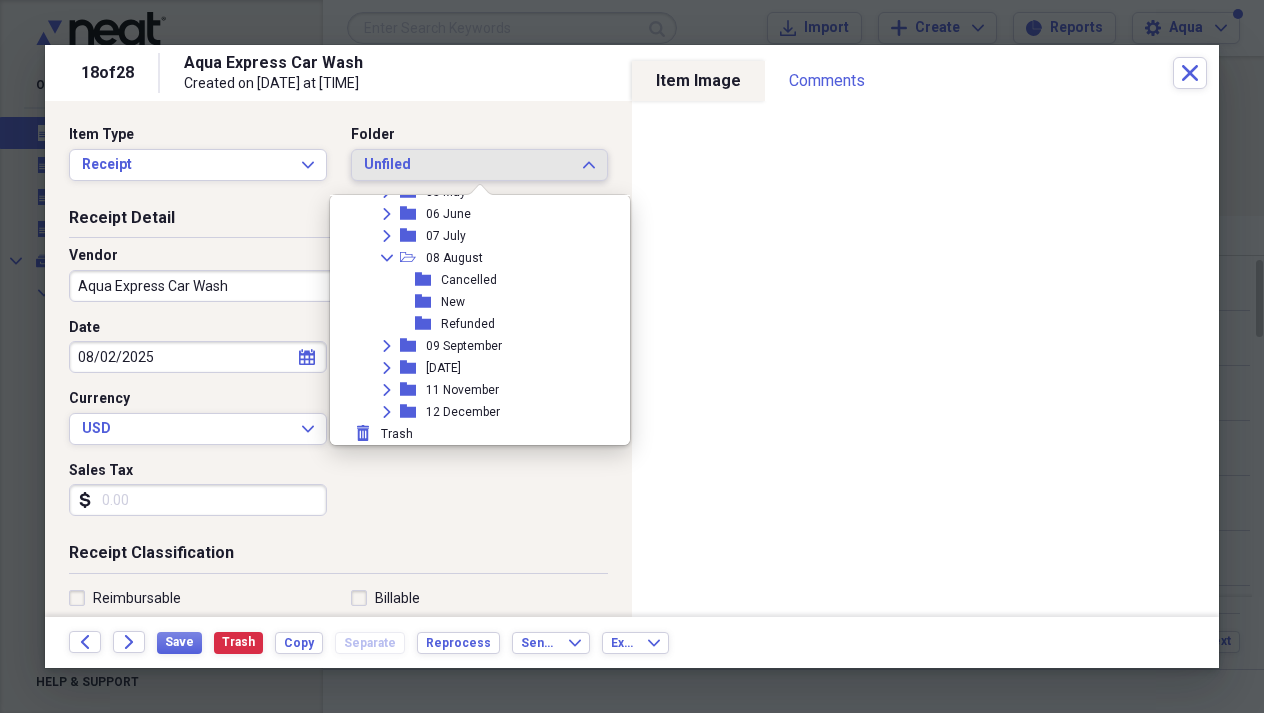 scroll, scrollTop: 249, scrollLeft: 0, axis: vertical 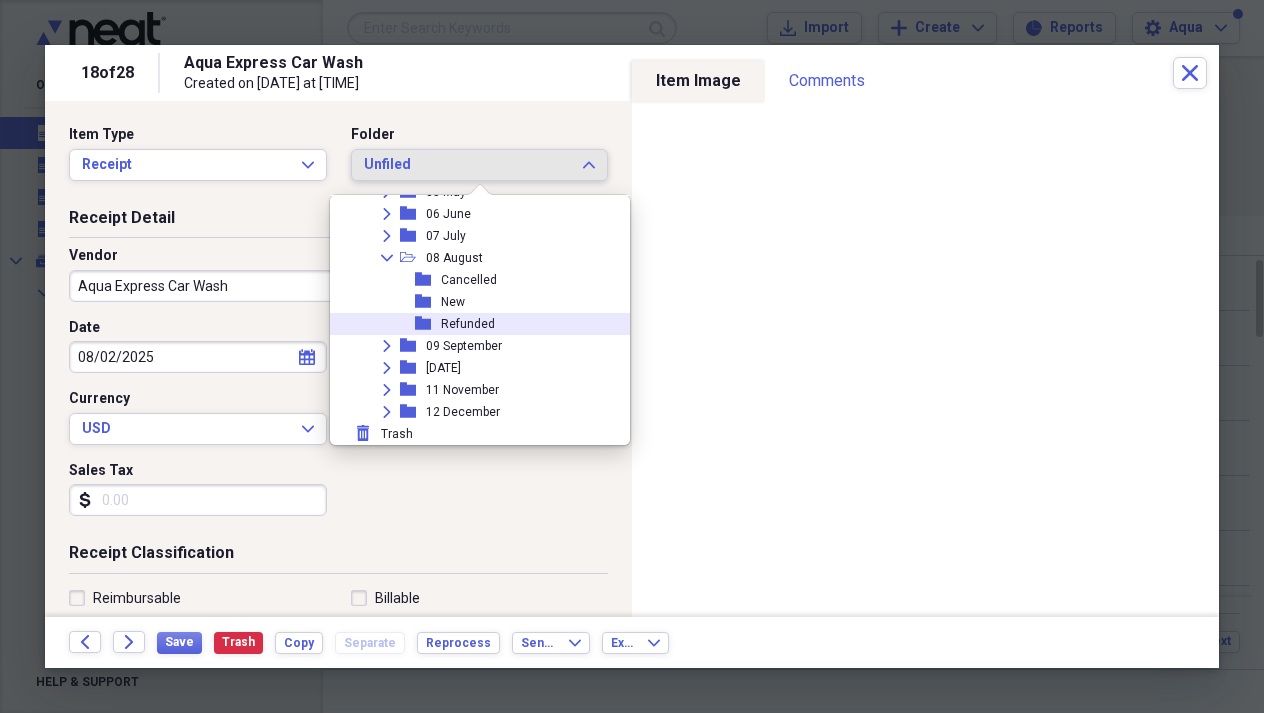 click on "Refunded" at bounding box center (468, 324) 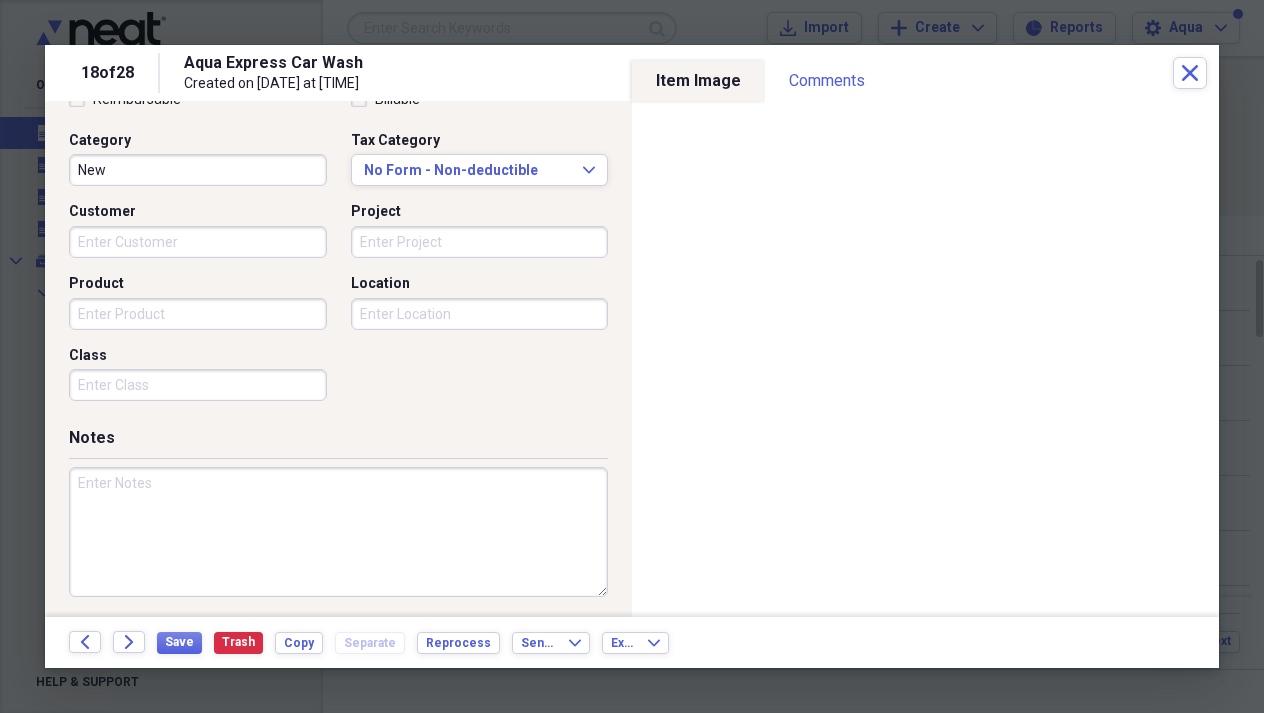 scroll, scrollTop: 498, scrollLeft: 0, axis: vertical 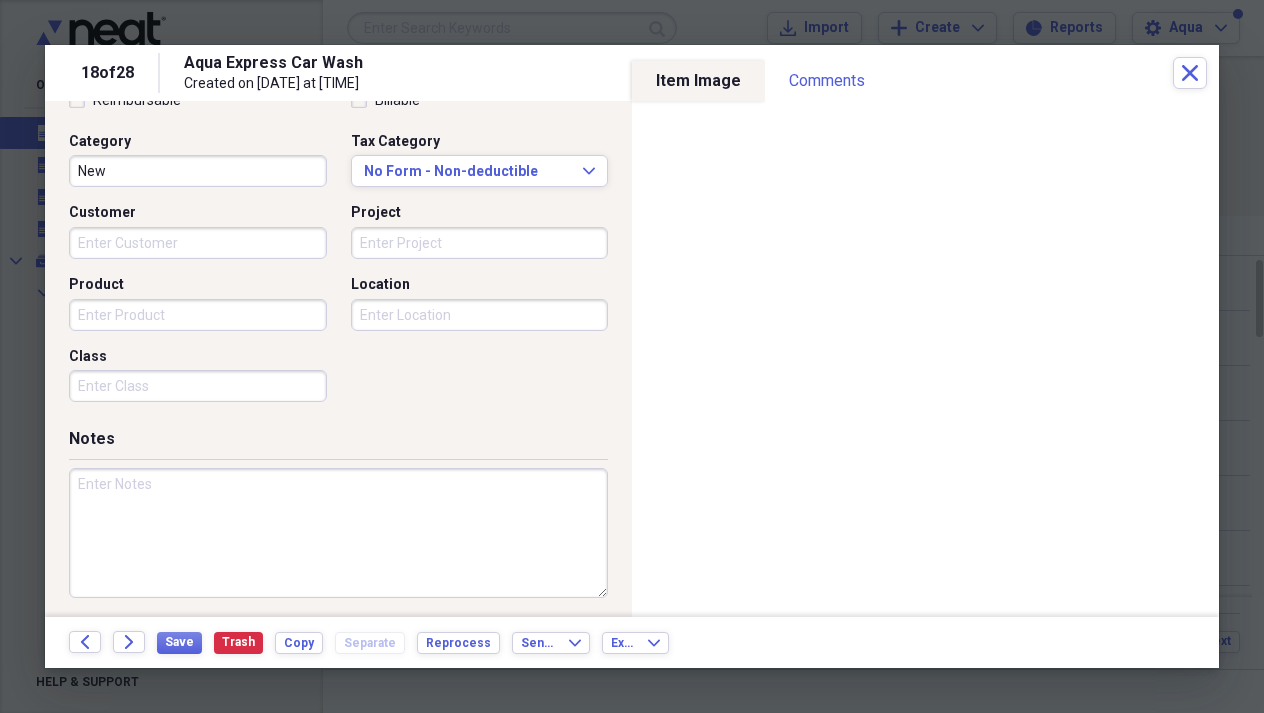 click on "Location" at bounding box center (480, 315) 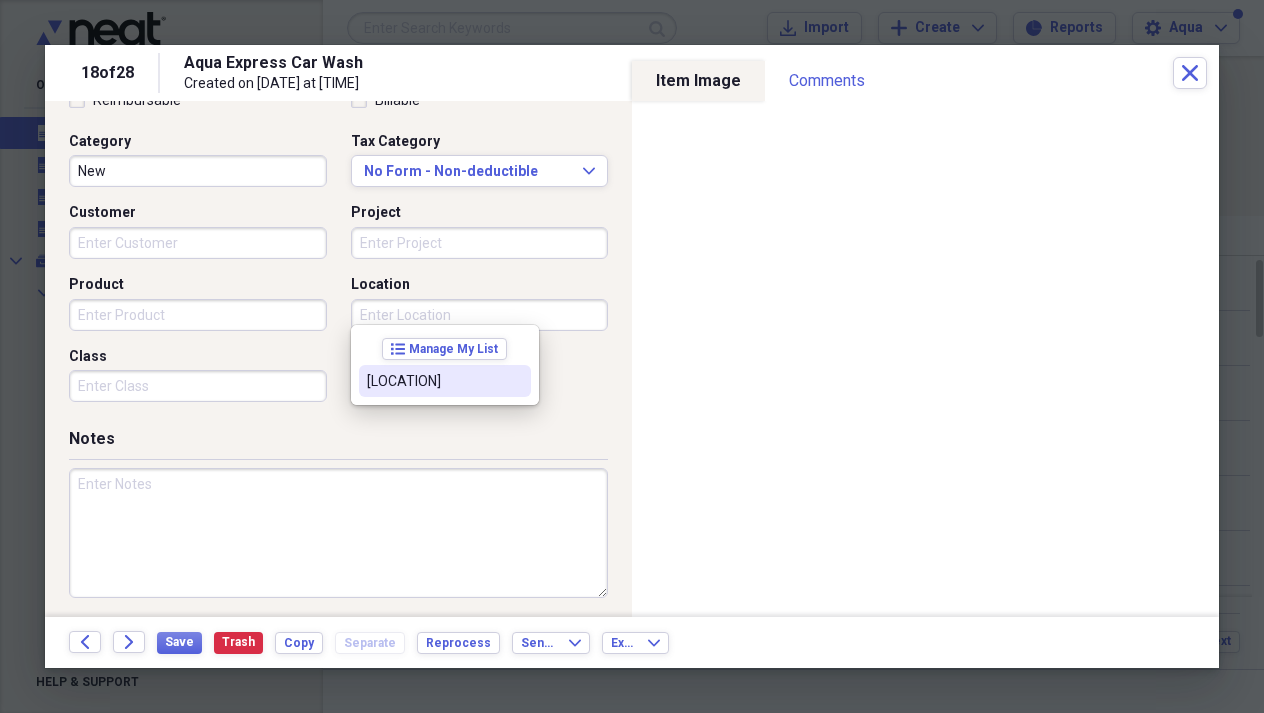click on "[LOCATION]" at bounding box center [433, 381] 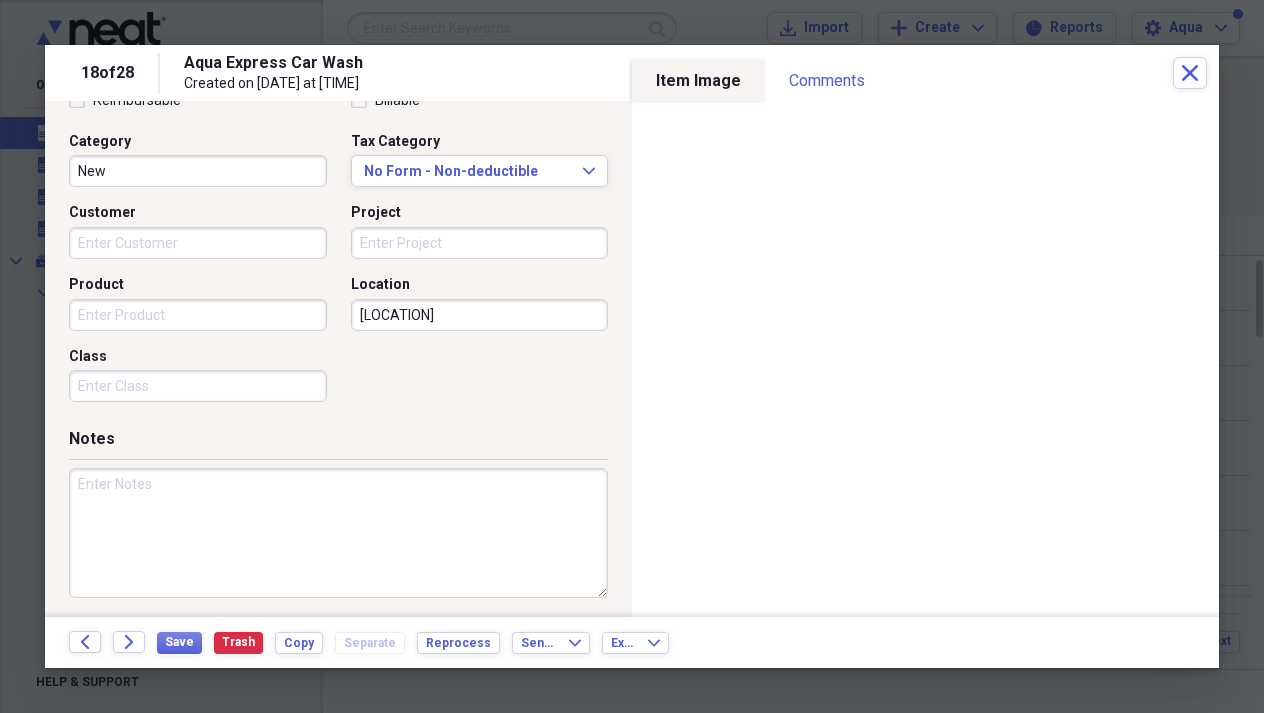 click on "Customer" at bounding box center (198, 243) 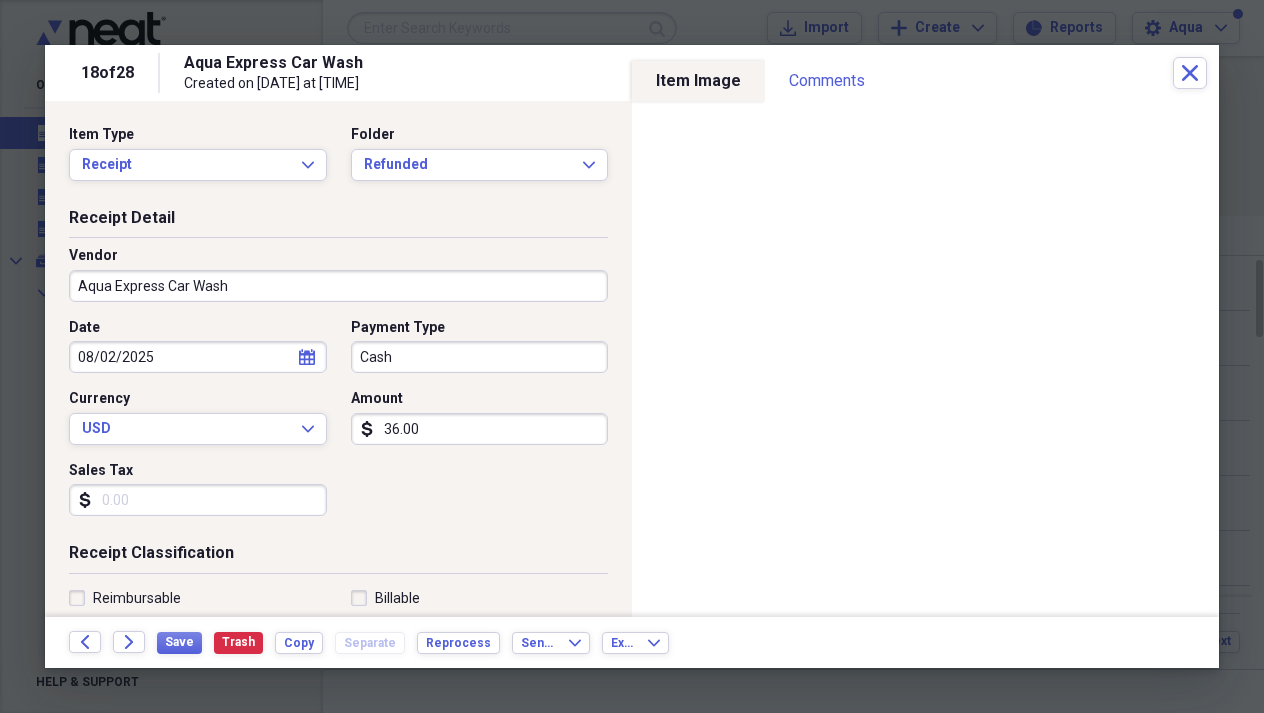 scroll, scrollTop: 0, scrollLeft: 0, axis: both 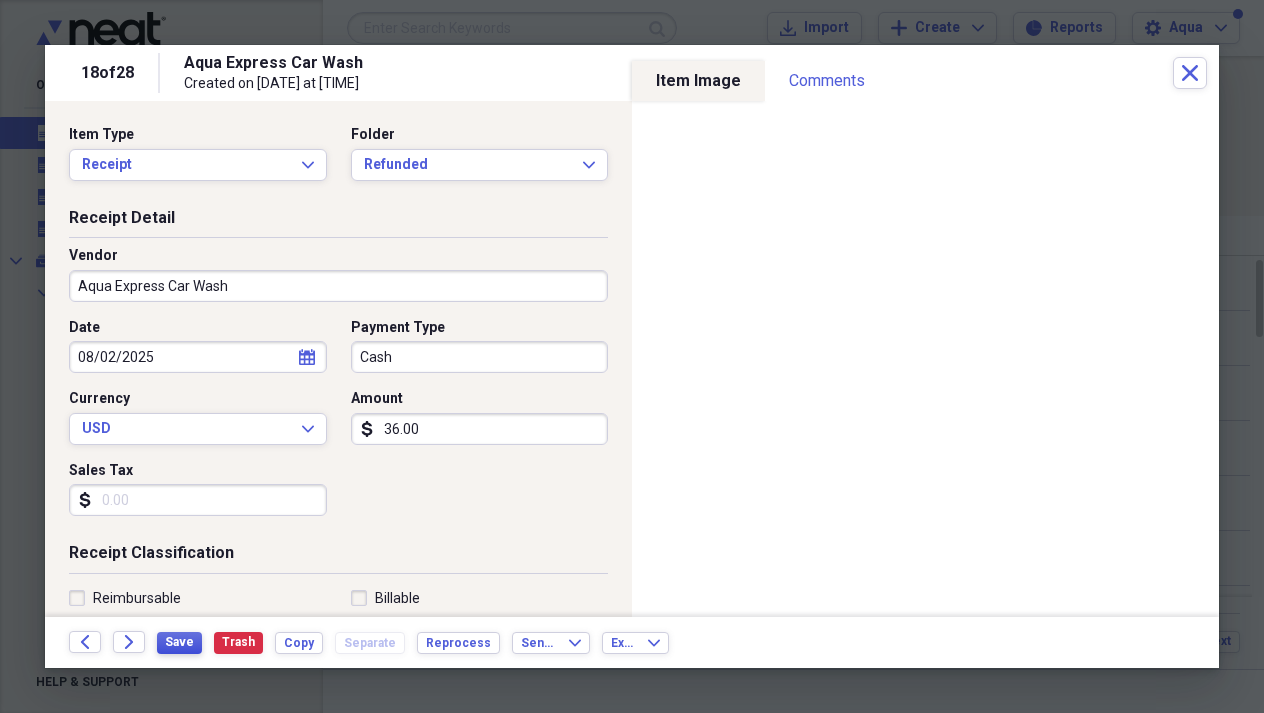 type on "[FIRST] [LAST]" 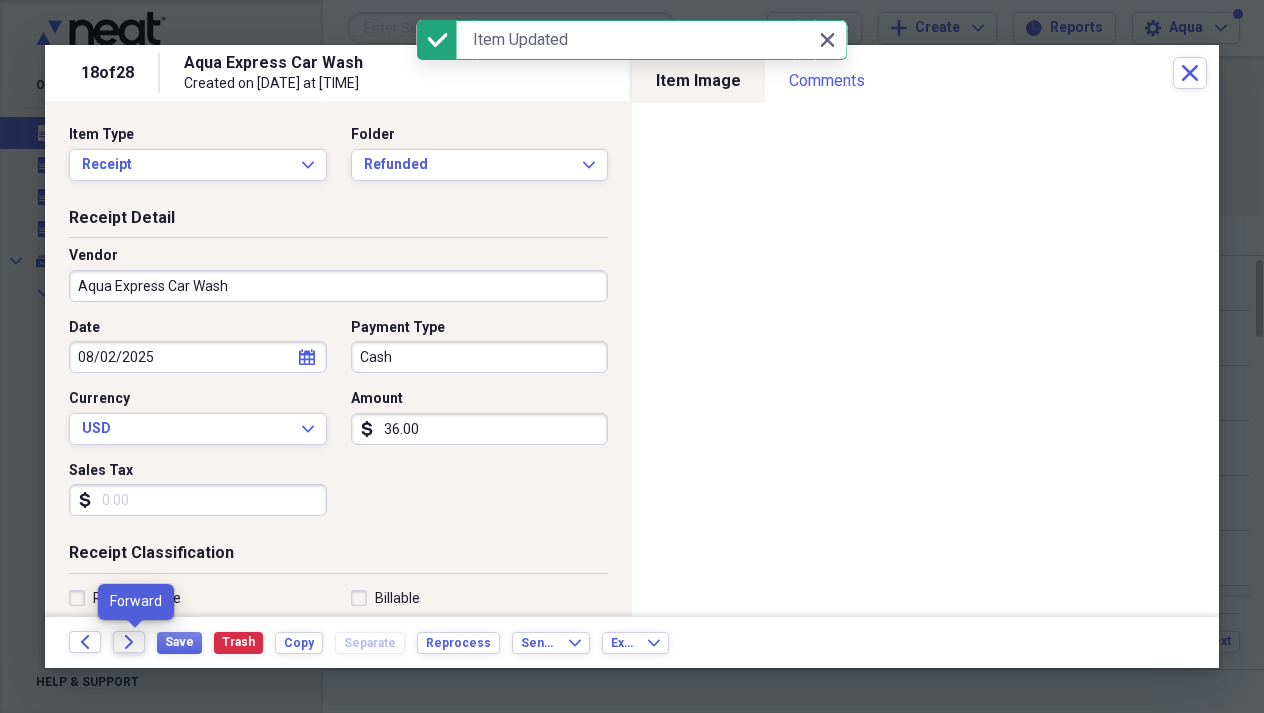 click on "Forward" at bounding box center (129, 642) 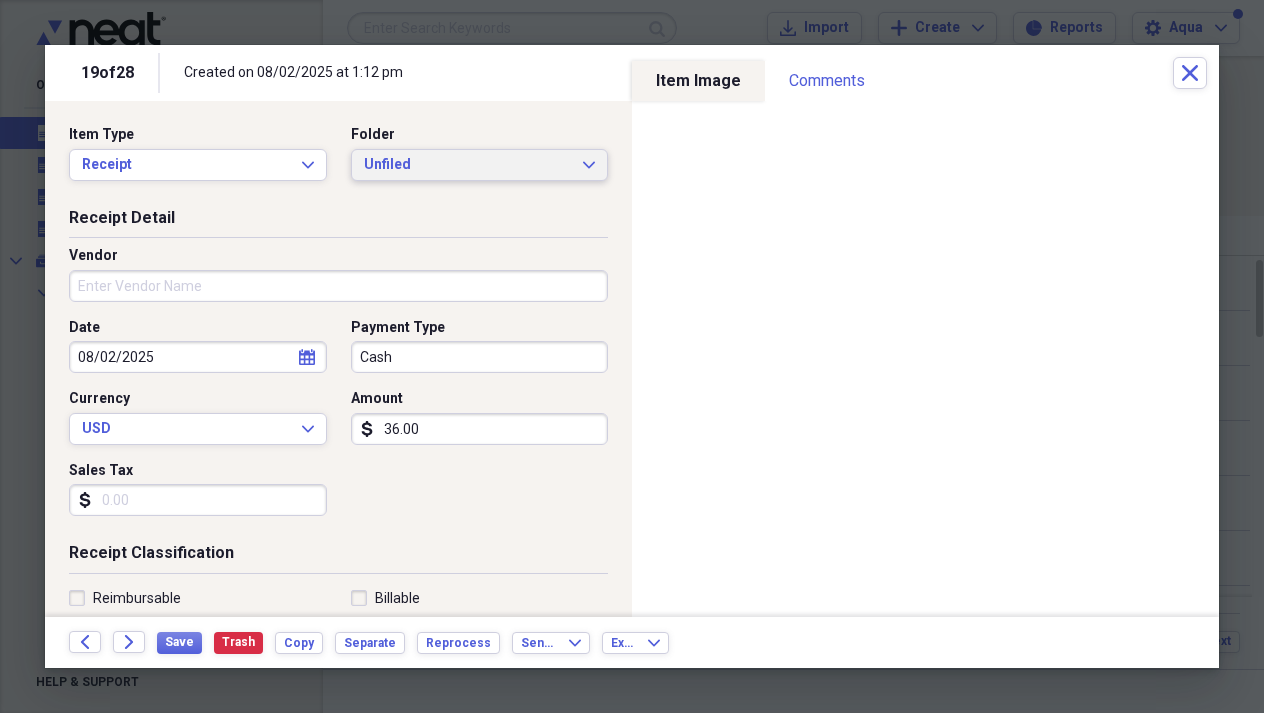 click on "Unfiled" at bounding box center [468, 165] 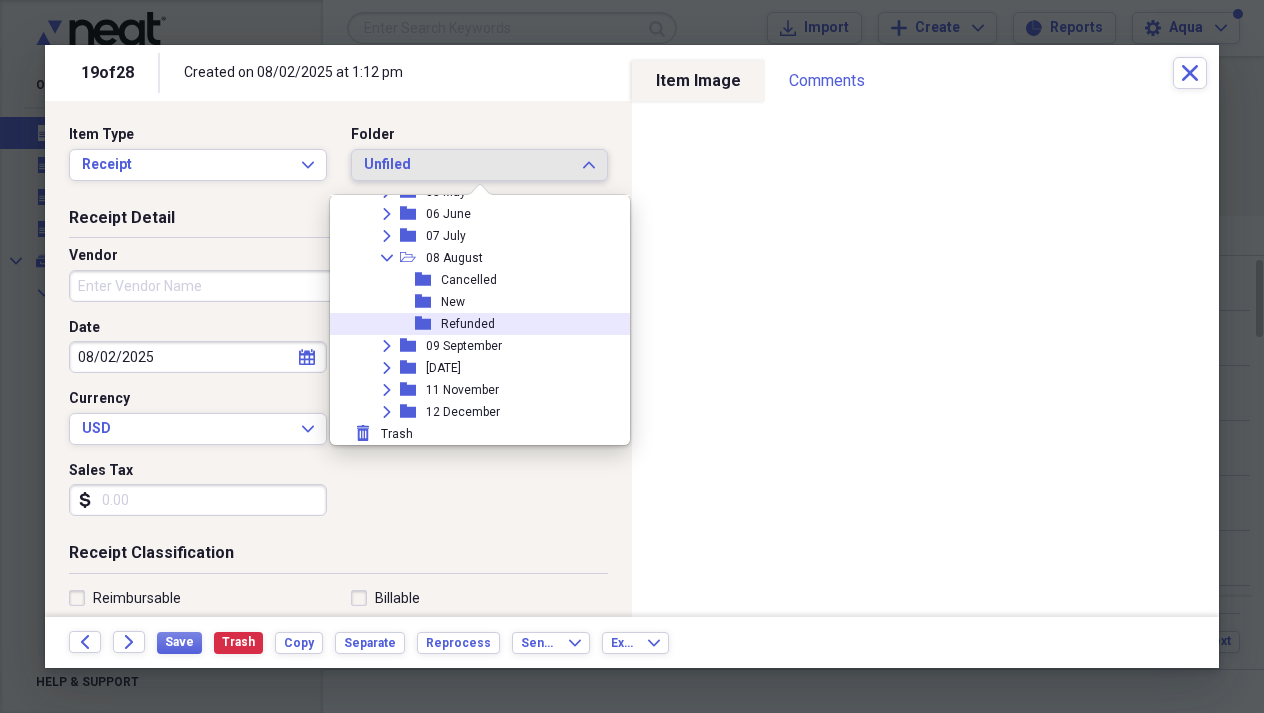 scroll, scrollTop: 249, scrollLeft: 0, axis: vertical 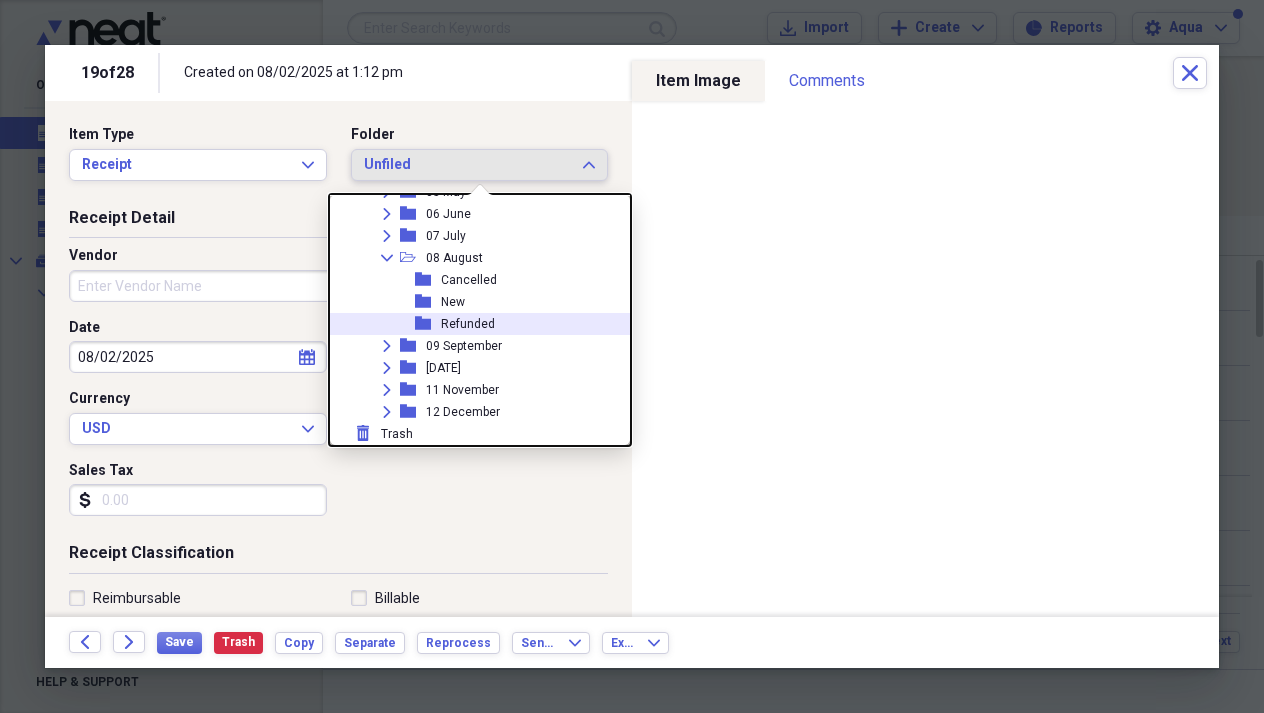 click on "Refunded" at bounding box center (468, 324) 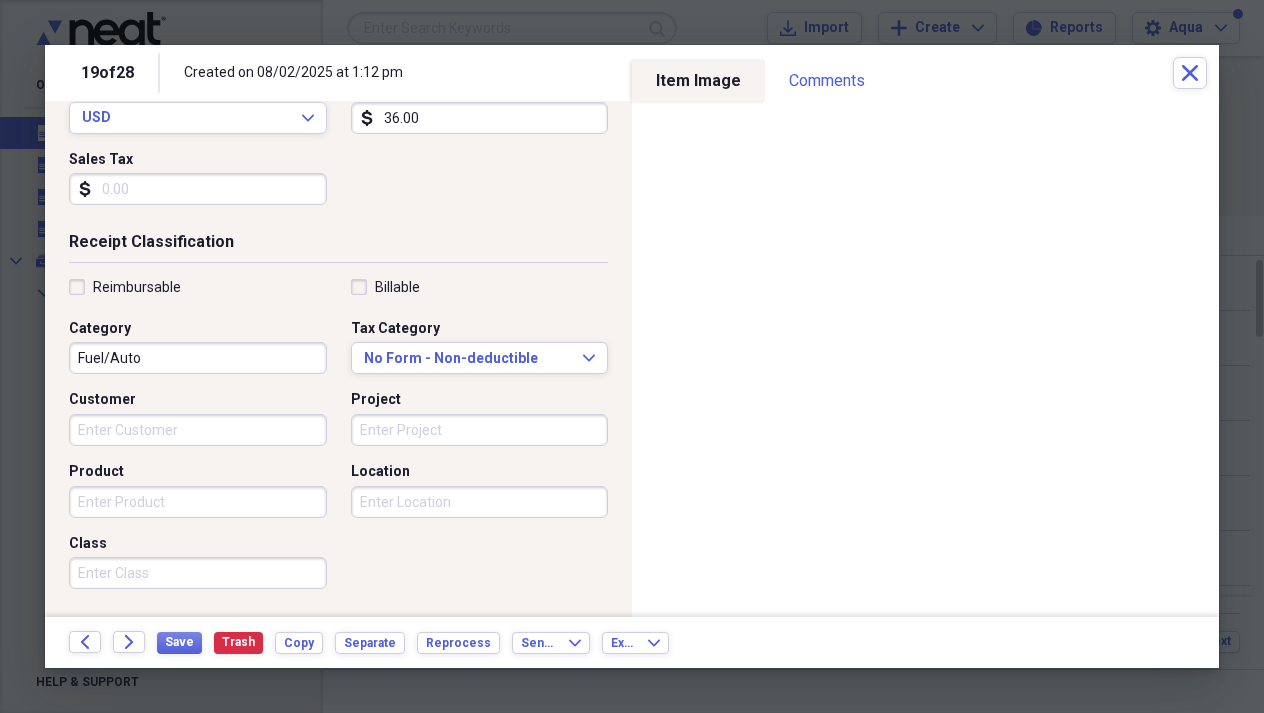 scroll, scrollTop: 327, scrollLeft: 0, axis: vertical 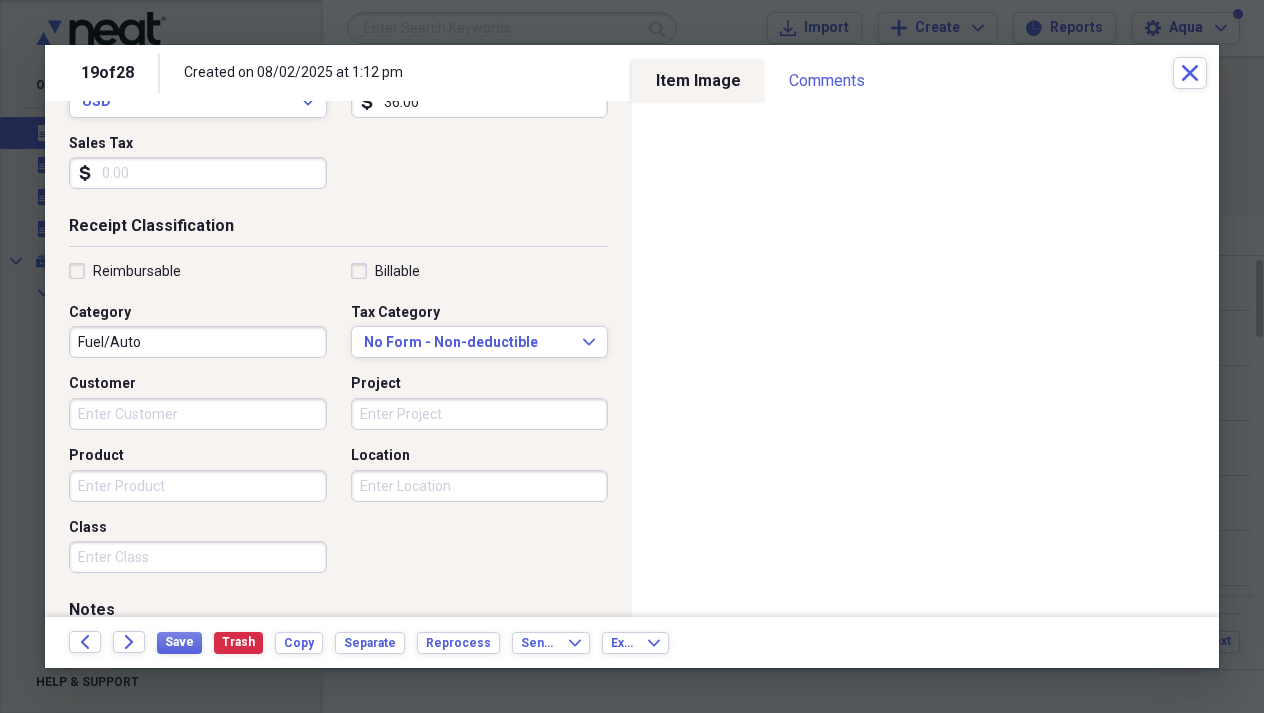 click on "Location" at bounding box center (480, 486) 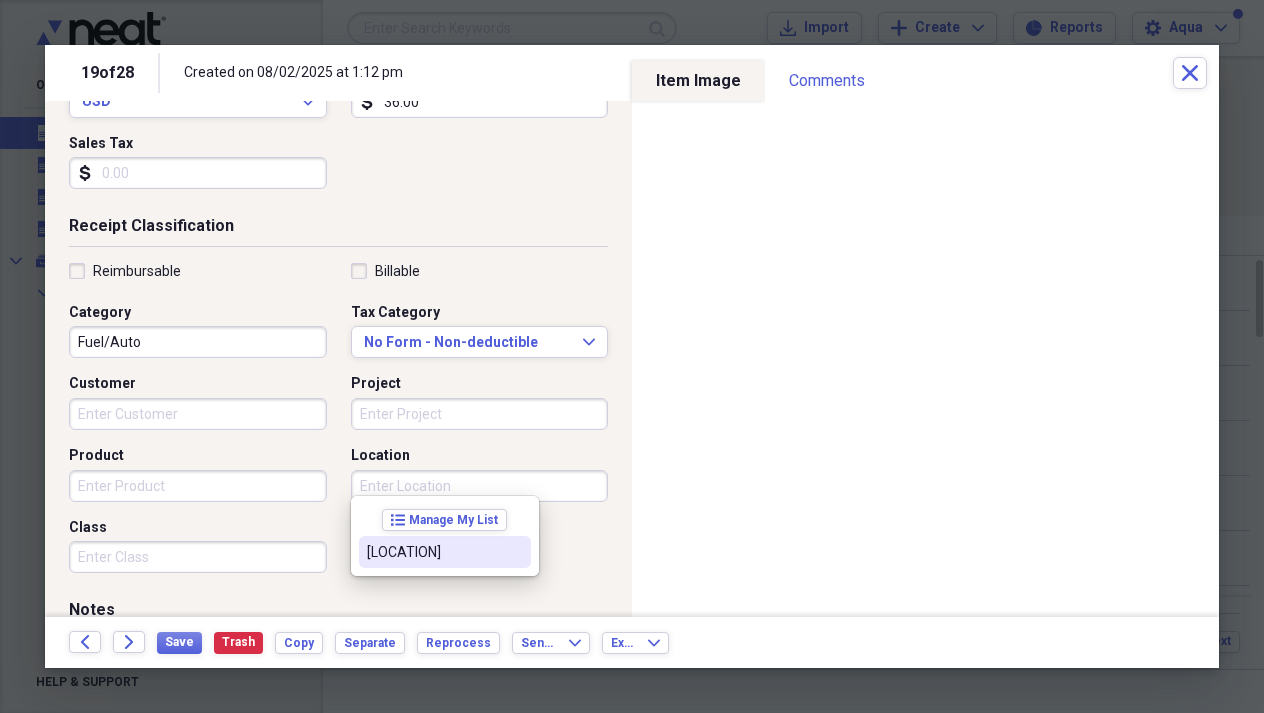 click on "[LOCATION]" at bounding box center [433, 552] 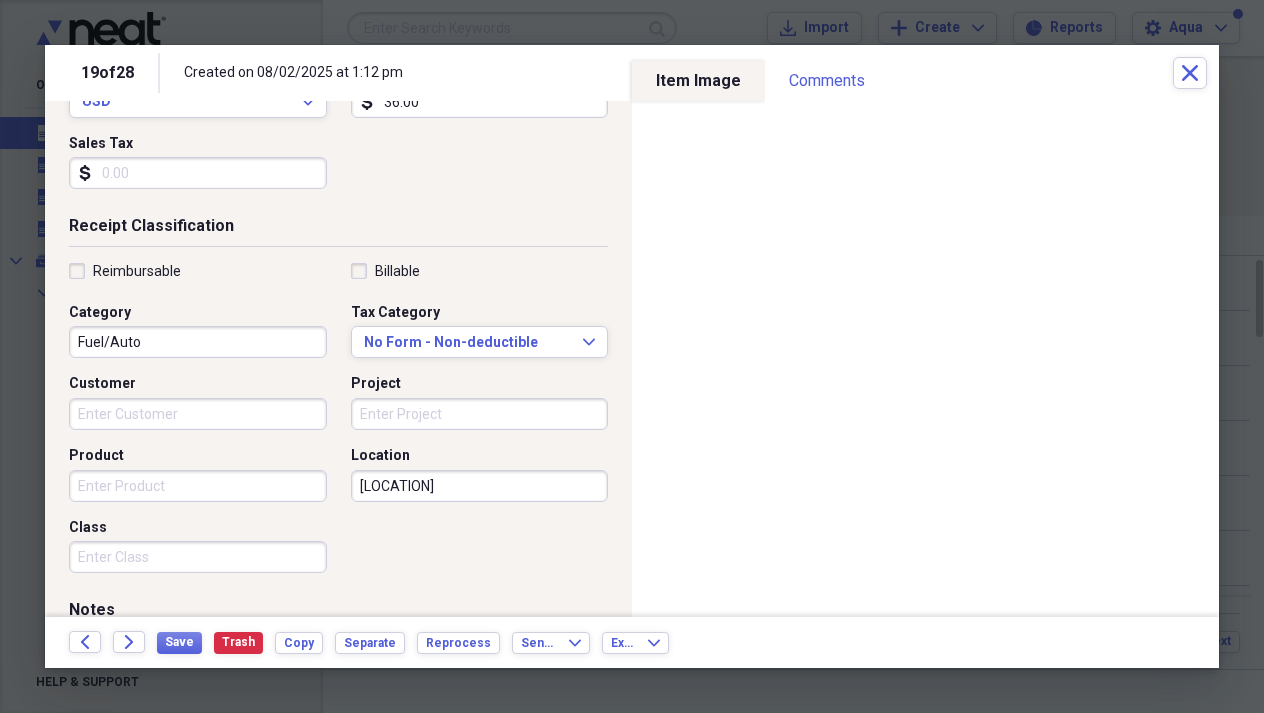 click on "Customer" at bounding box center (198, 414) 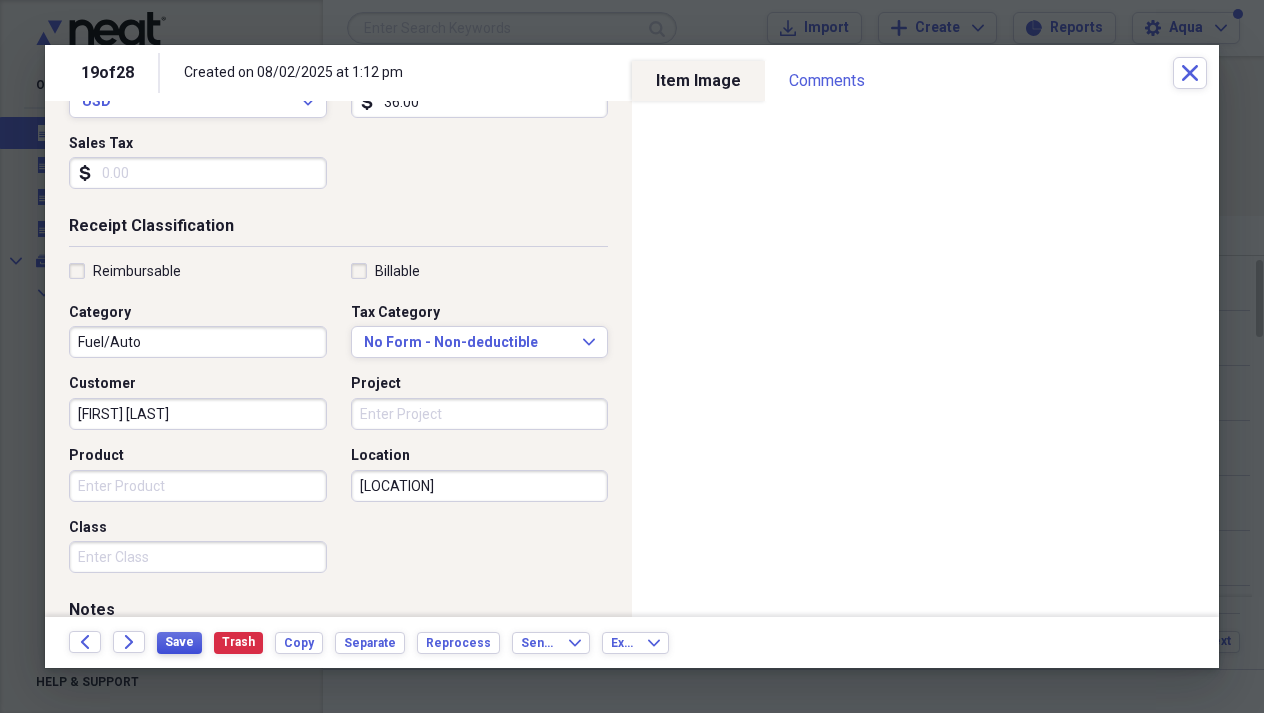 type on "[FIRST] [LAST]" 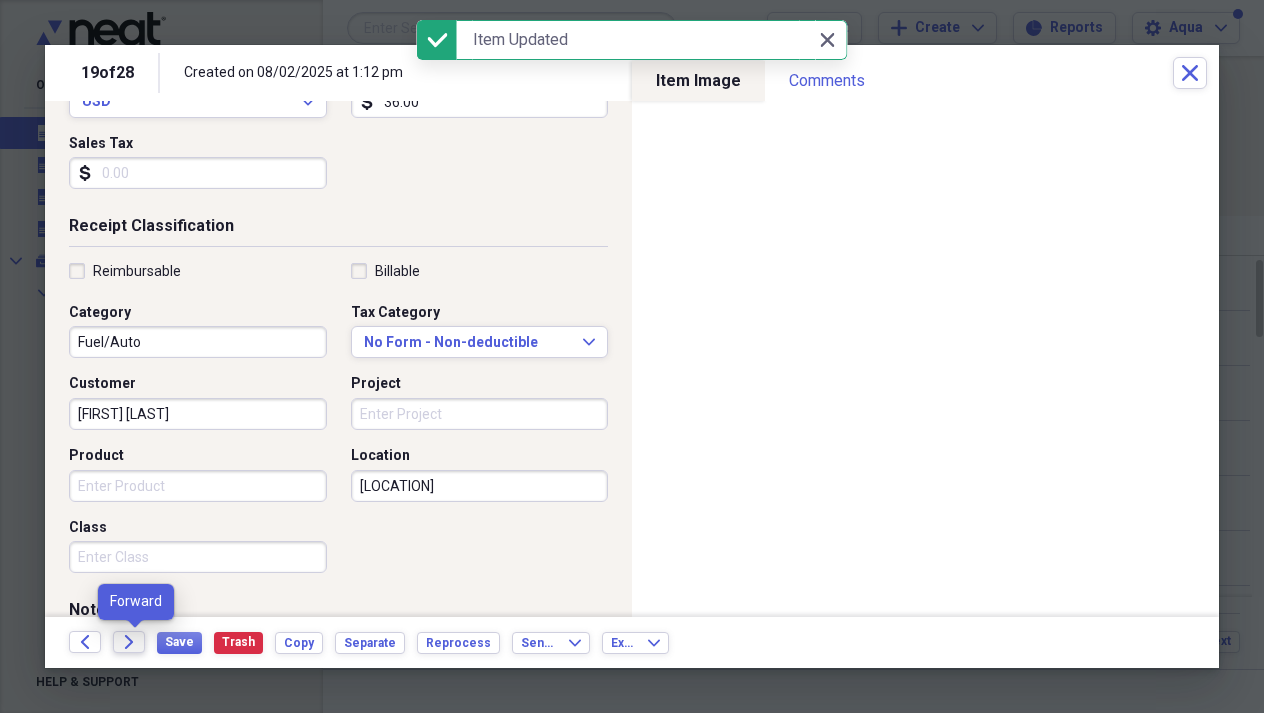 click on "Forward" 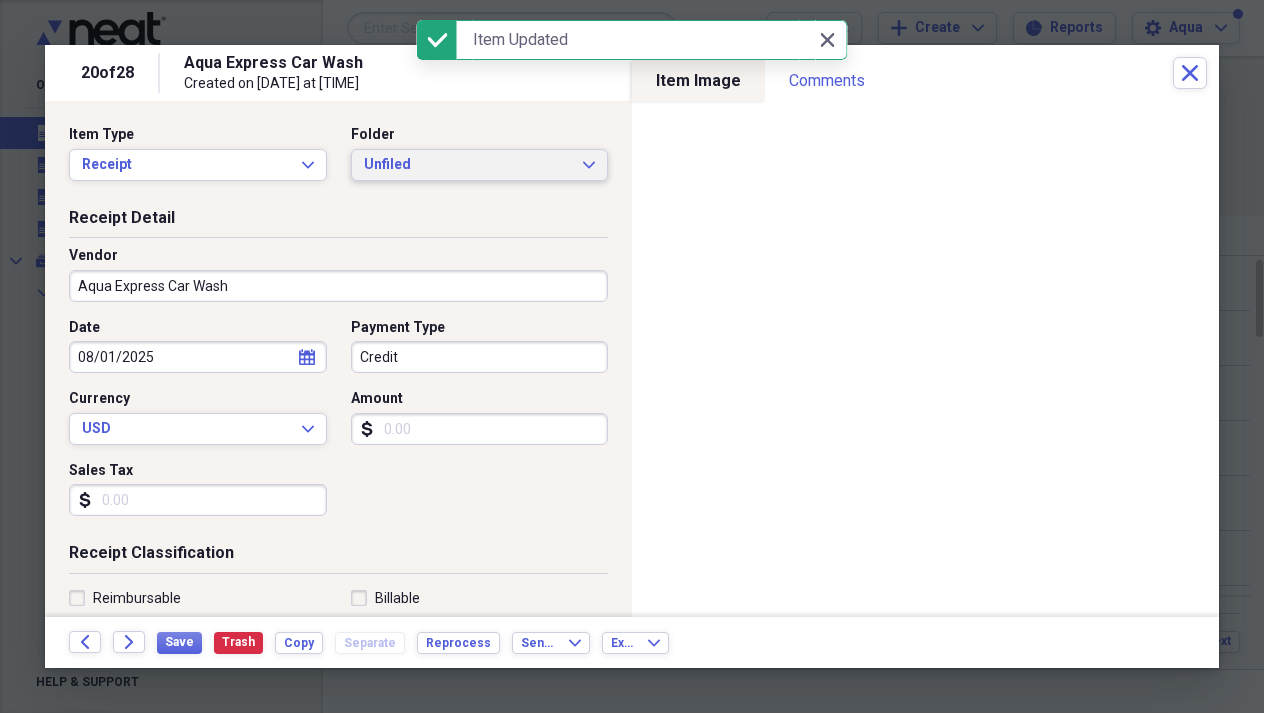 click on "Unfiled" at bounding box center [468, 165] 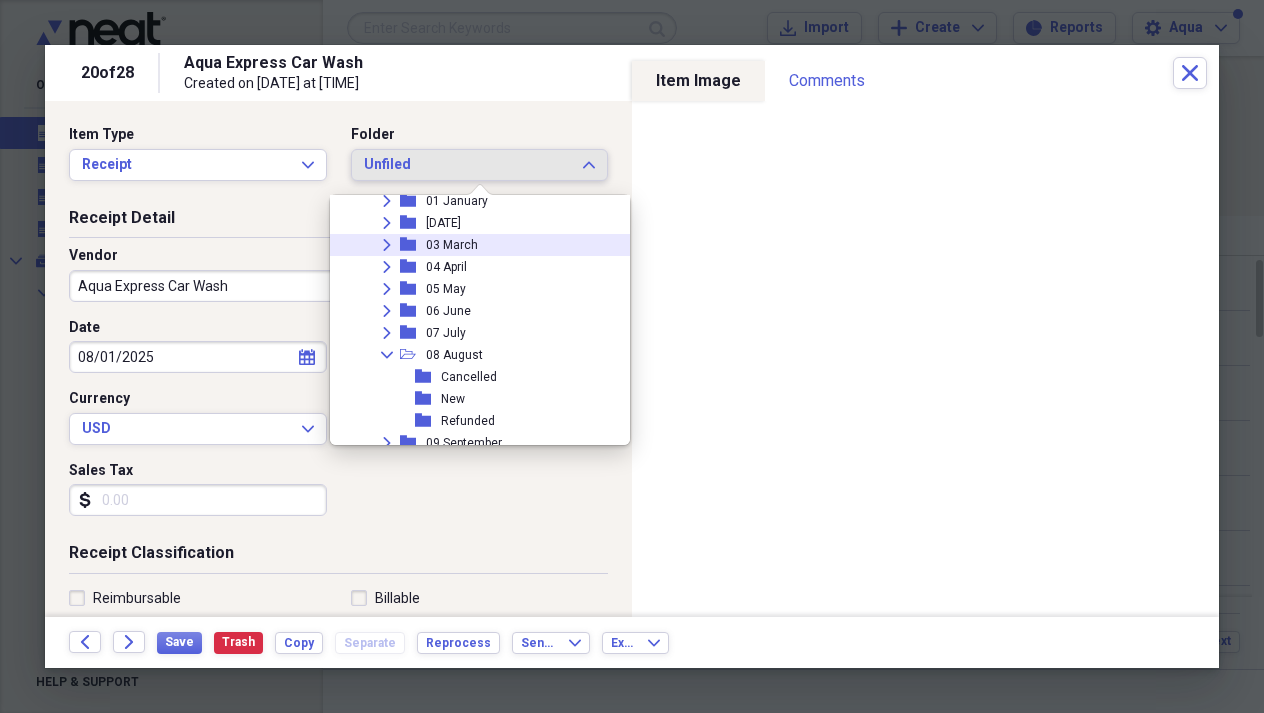 scroll, scrollTop: 157, scrollLeft: 0, axis: vertical 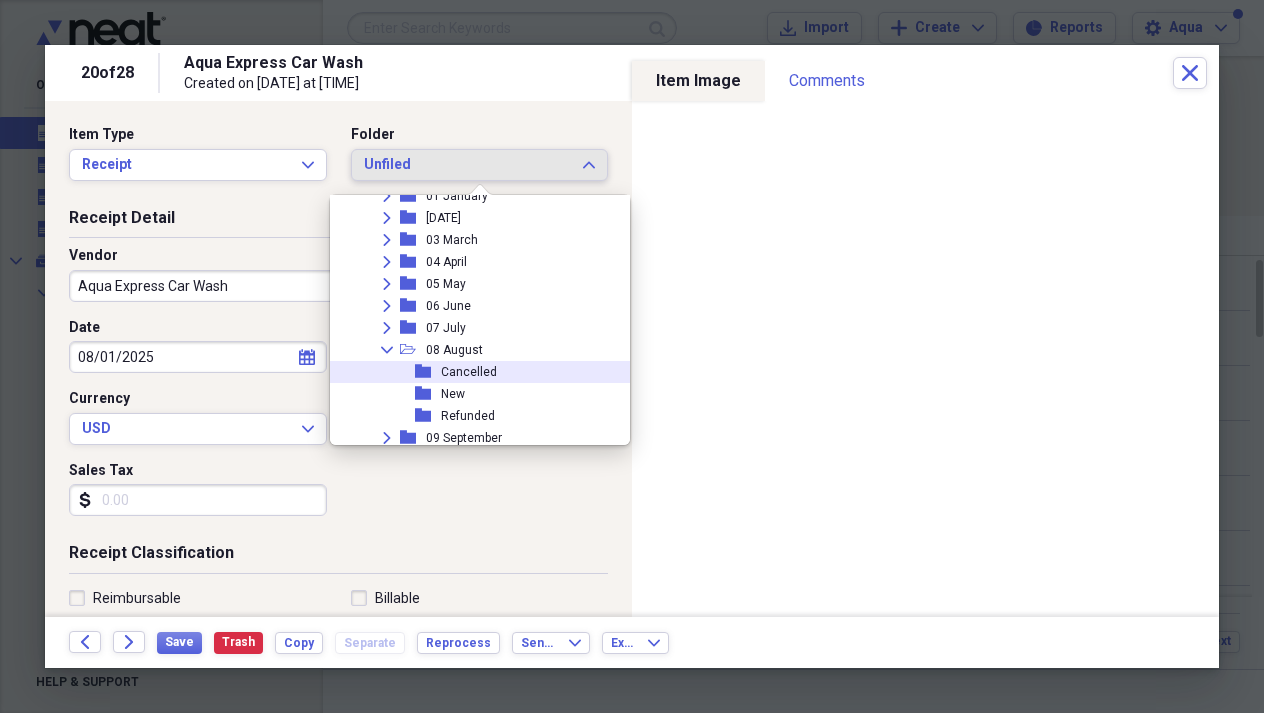 click on "Cancelled" at bounding box center (469, 372) 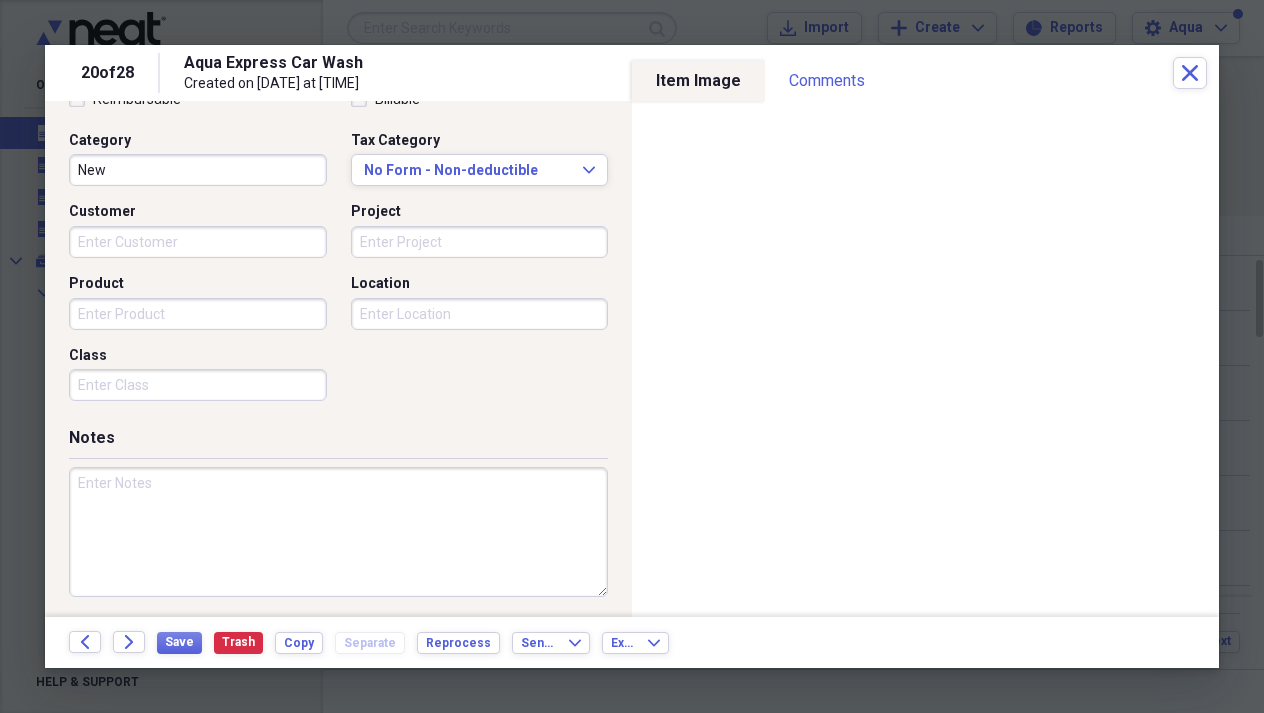 scroll, scrollTop: 498, scrollLeft: 0, axis: vertical 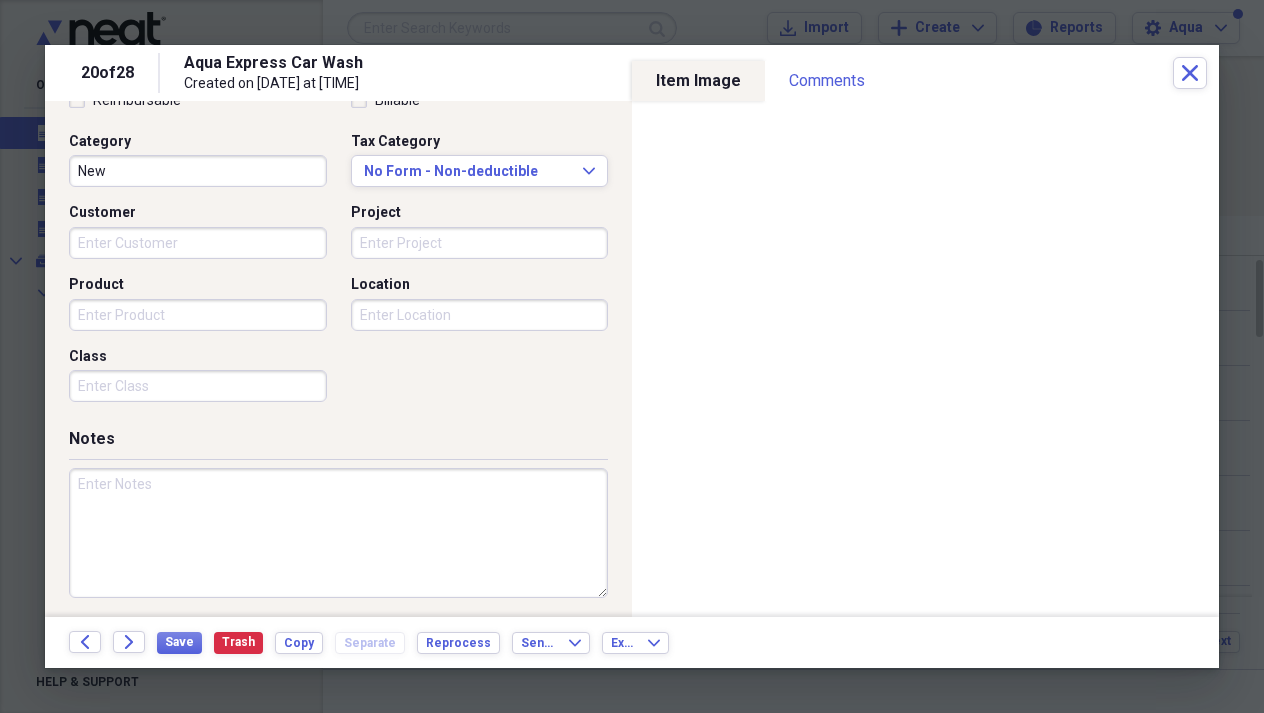 click on "Reimbursable Billable Category New Tax Category No Form - Non-deductible Expand Customer Project Product Location Class" at bounding box center [338, 251] 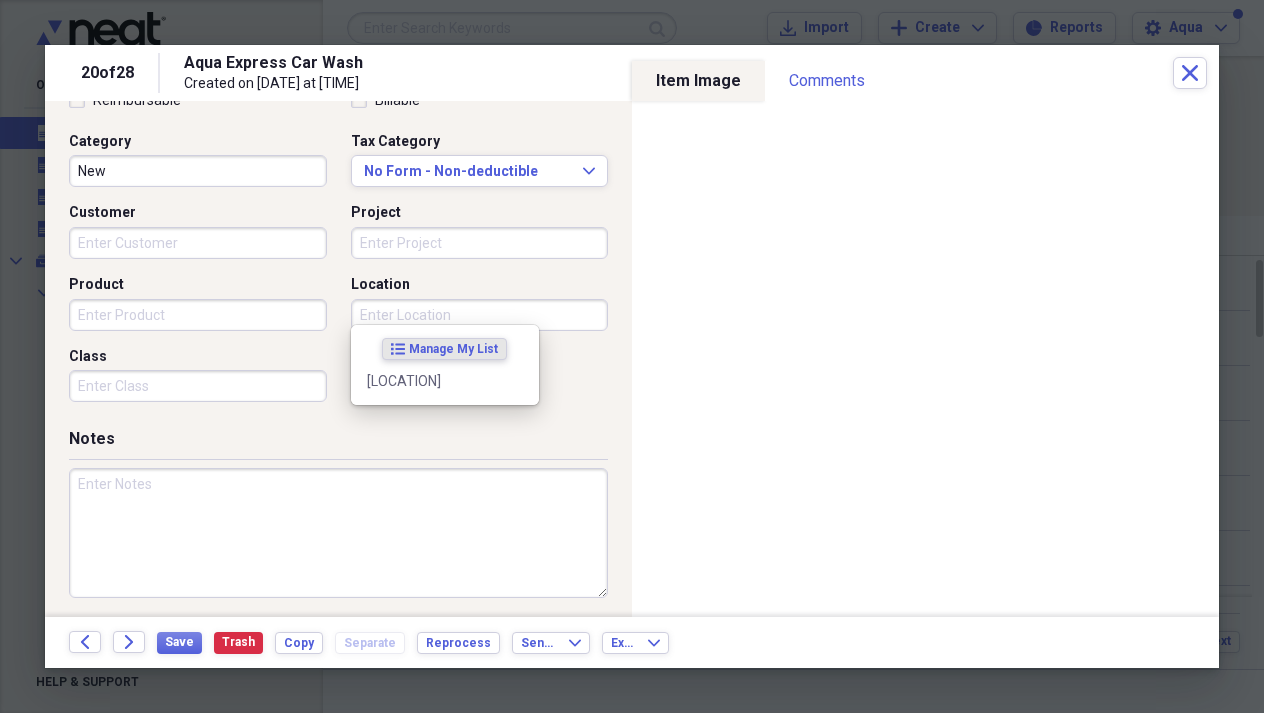 click on "Location" at bounding box center (480, 315) 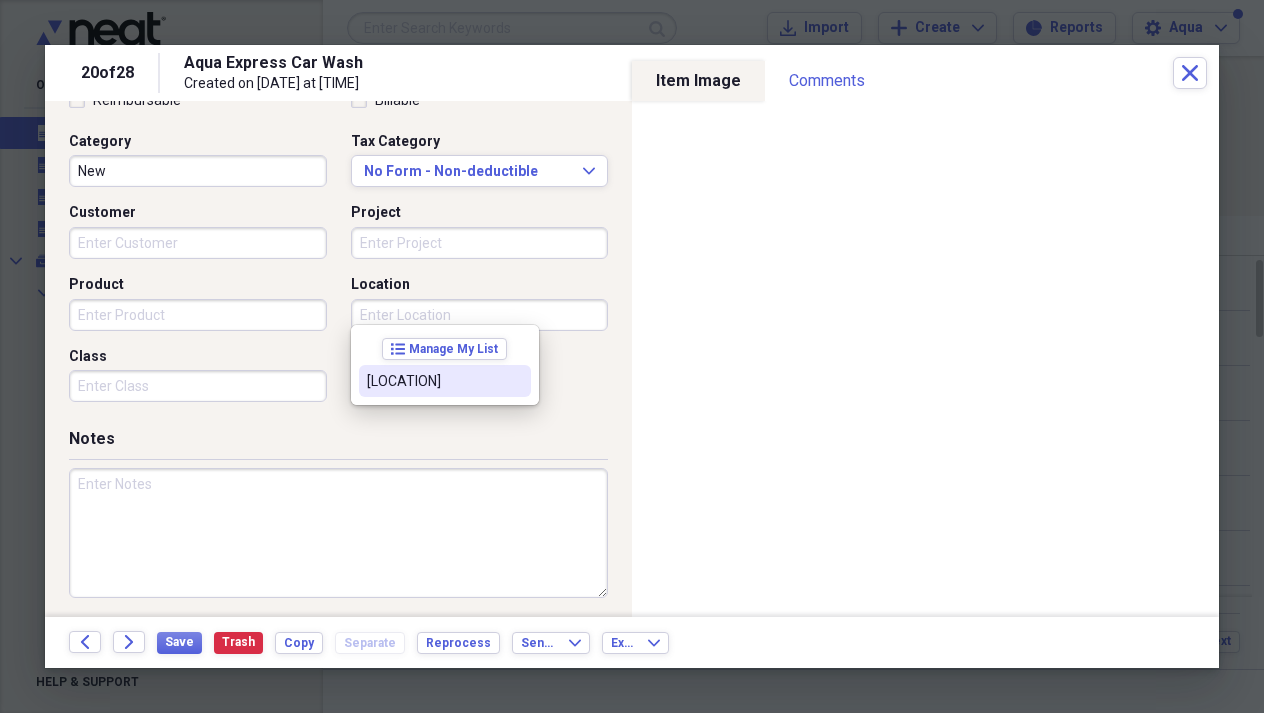 click on "[LOCATION]" at bounding box center (433, 381) 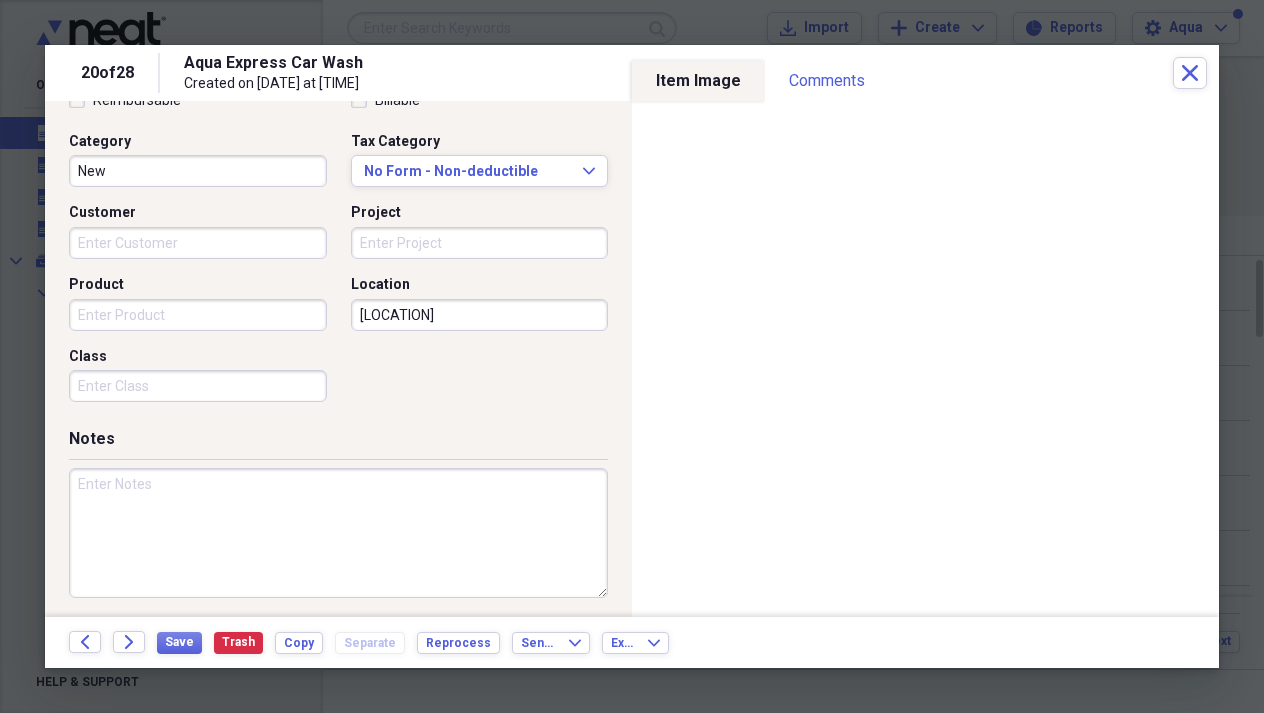 click on "Customer" at bounding box center (198, 243) 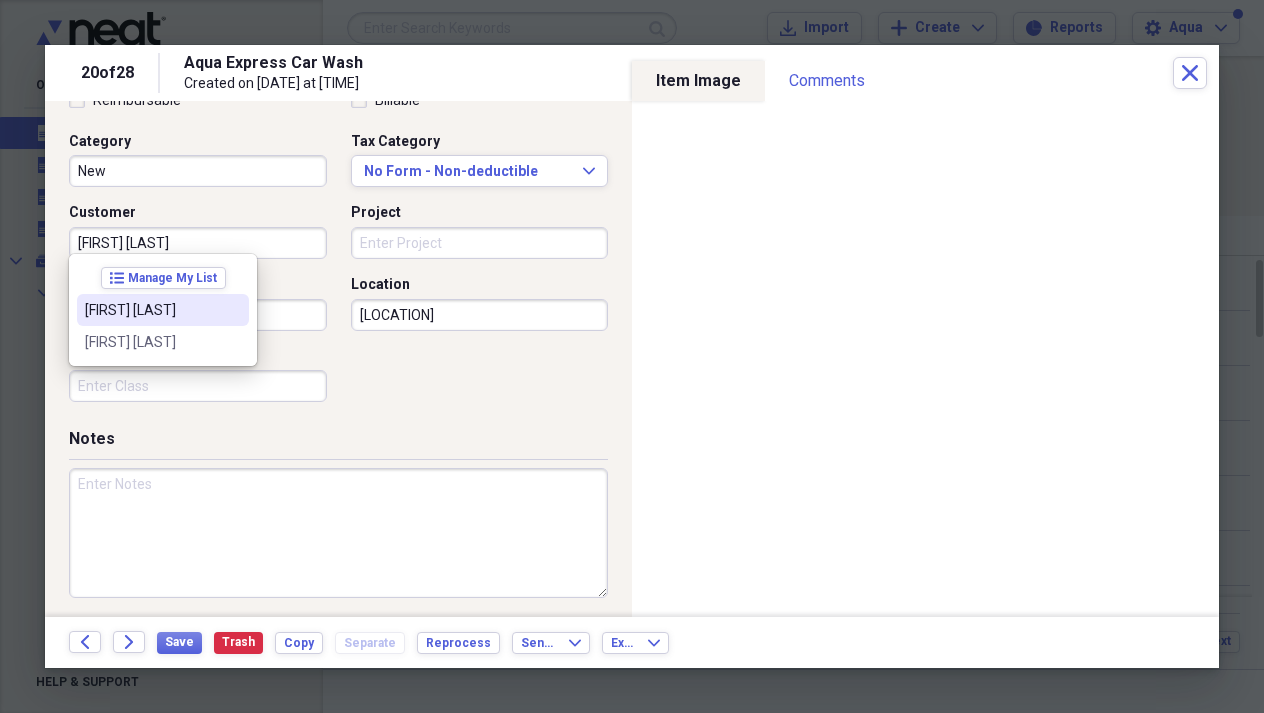 type on "[FIRST] [LAST]" 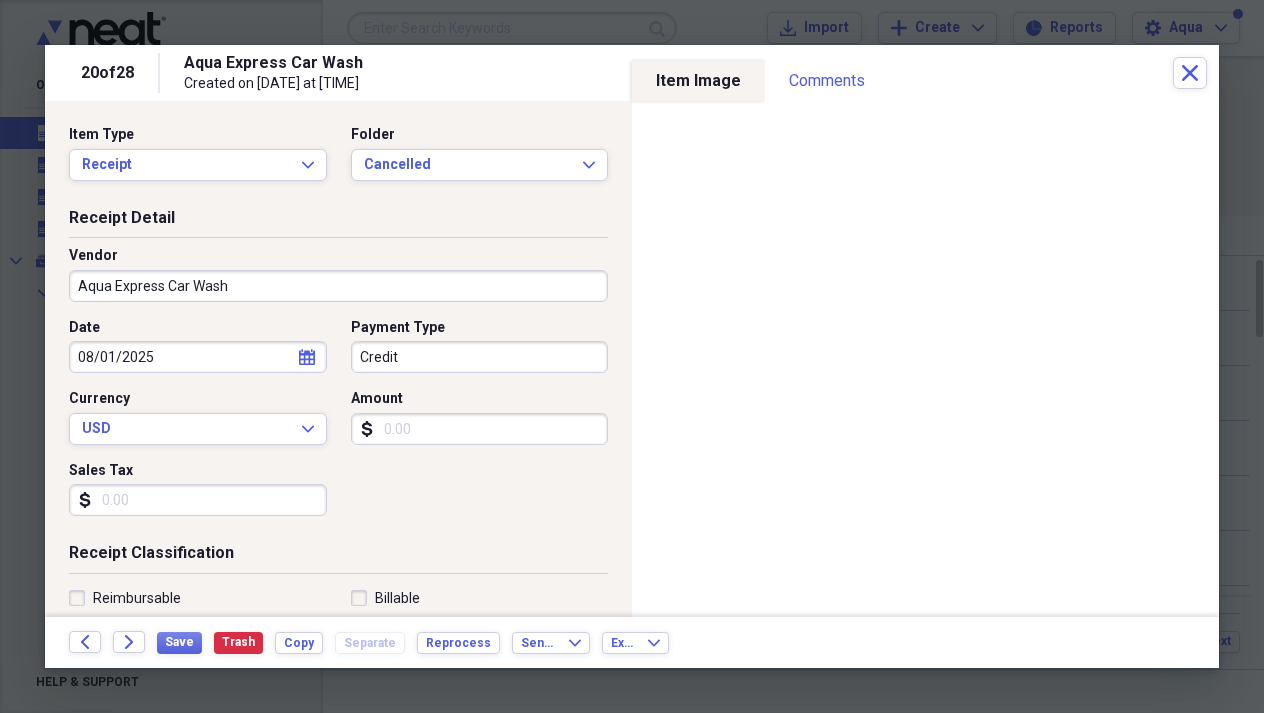 scroll, scrollTop: 0, scrollLeft: 0, axis: both 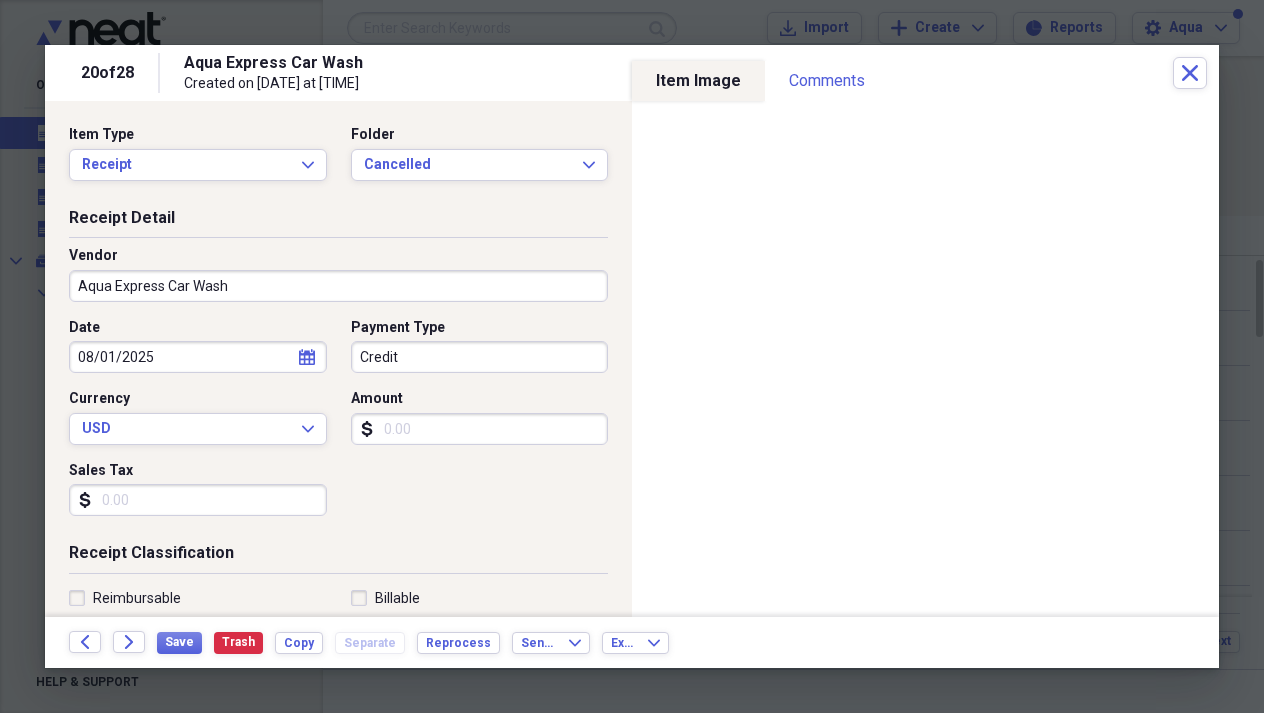 click on "08/01/2025" at bounding box center [198, 357] 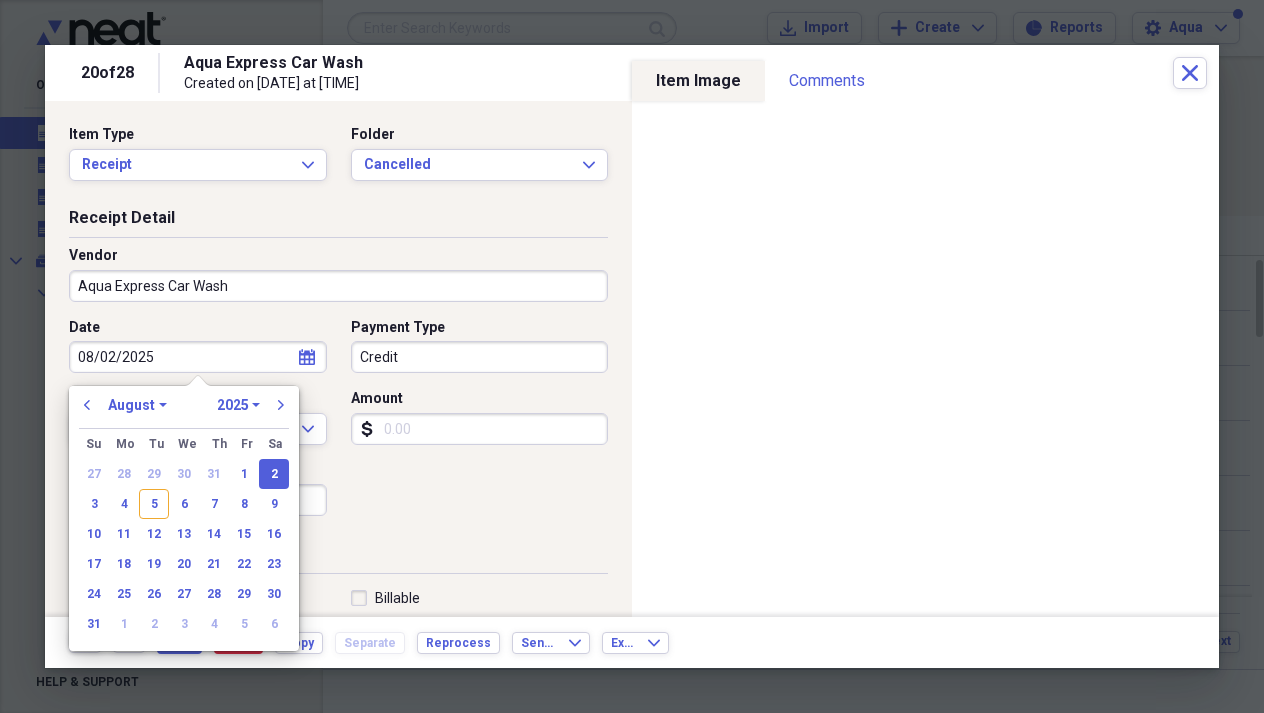 type on "08/02/2025" 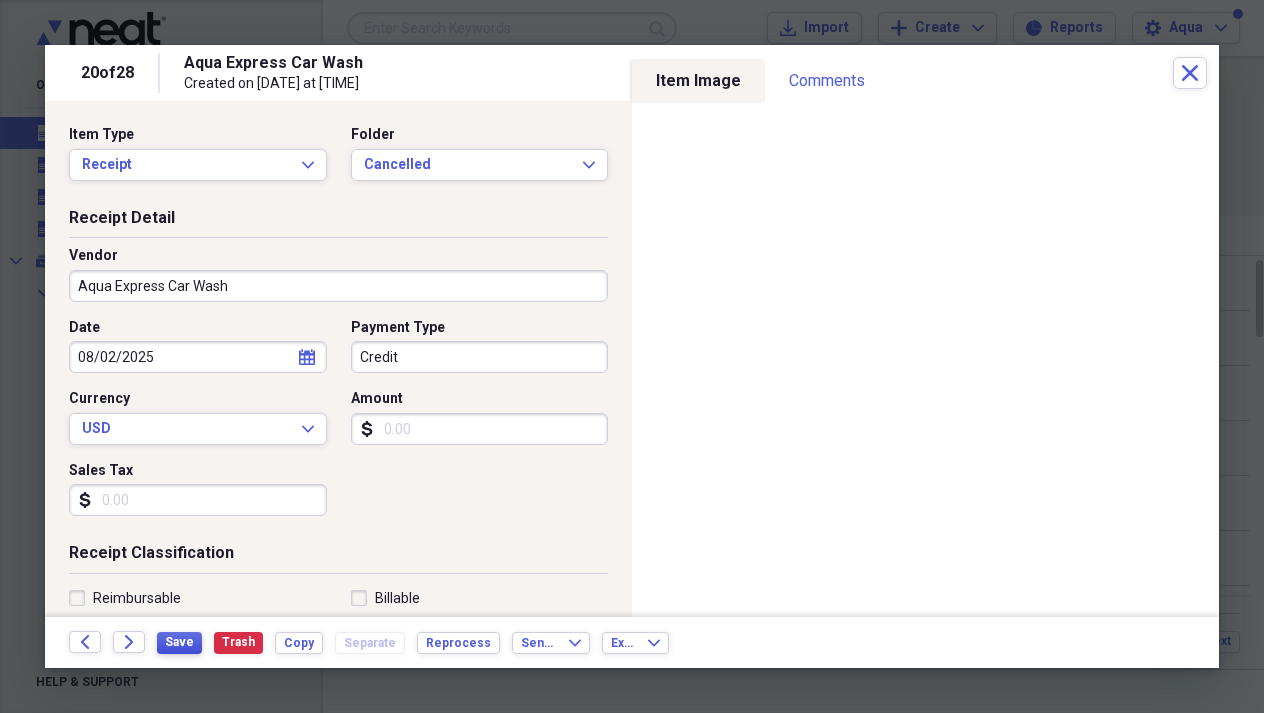 click on "Save" at bounding box center [179, 642] 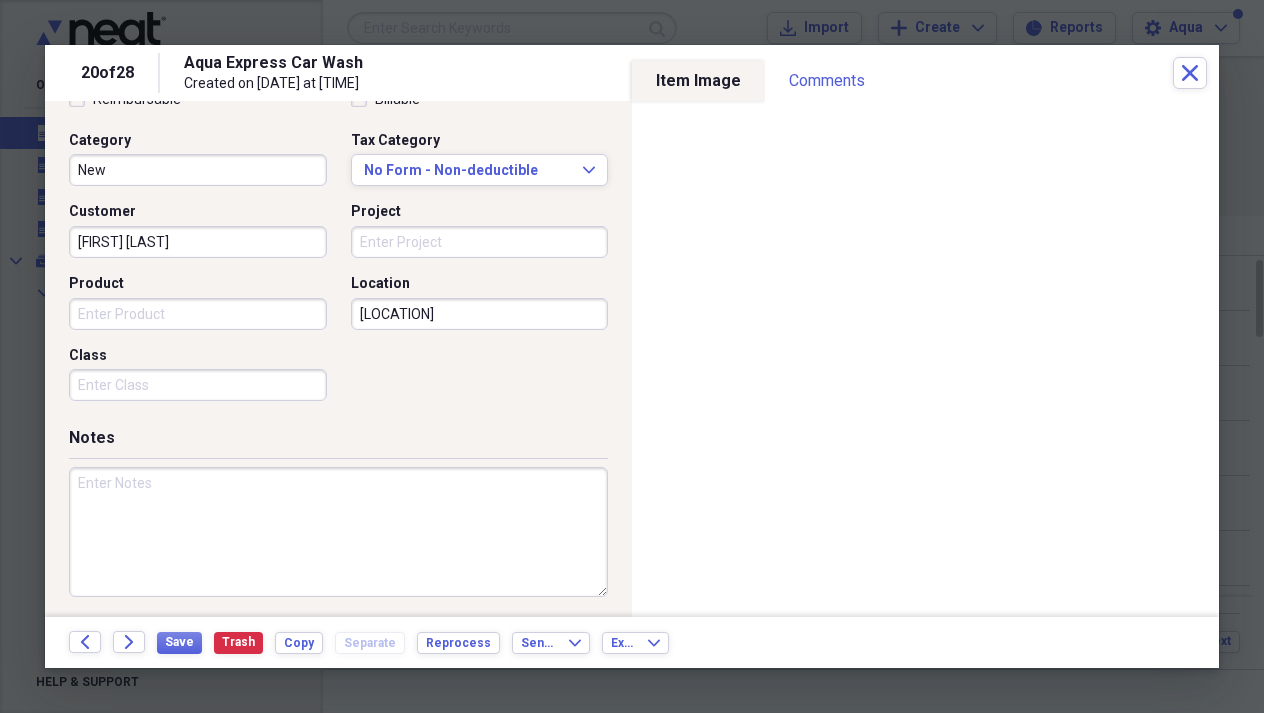 scroll, scrollTop: 498, scrollLeft: 0, axis: vertical 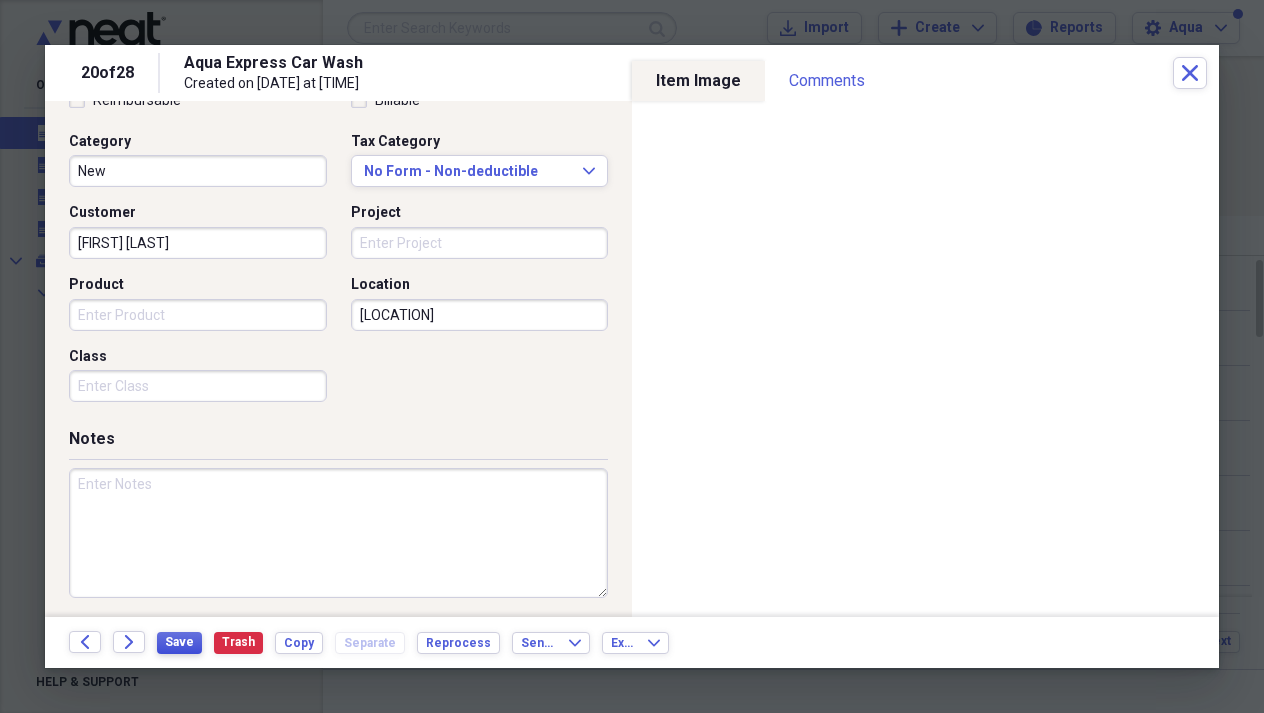 click on "Save" at bounding box center [179, 642] 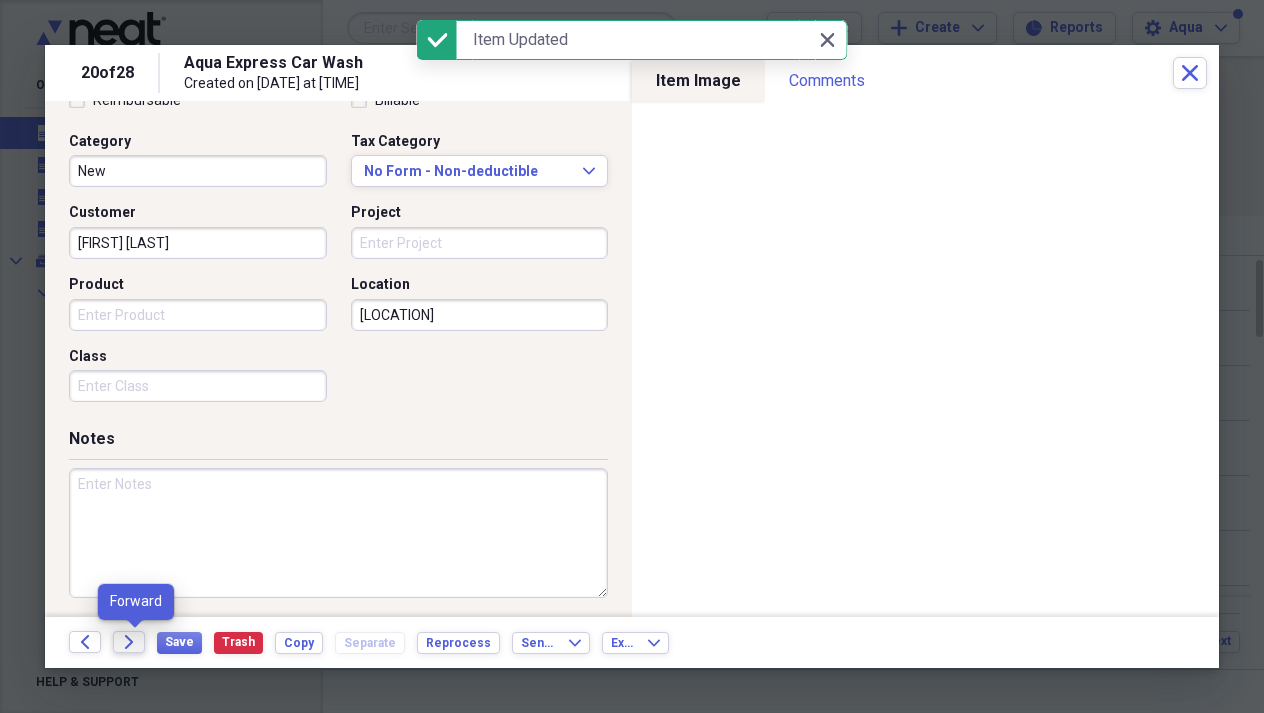 click on "Forward" 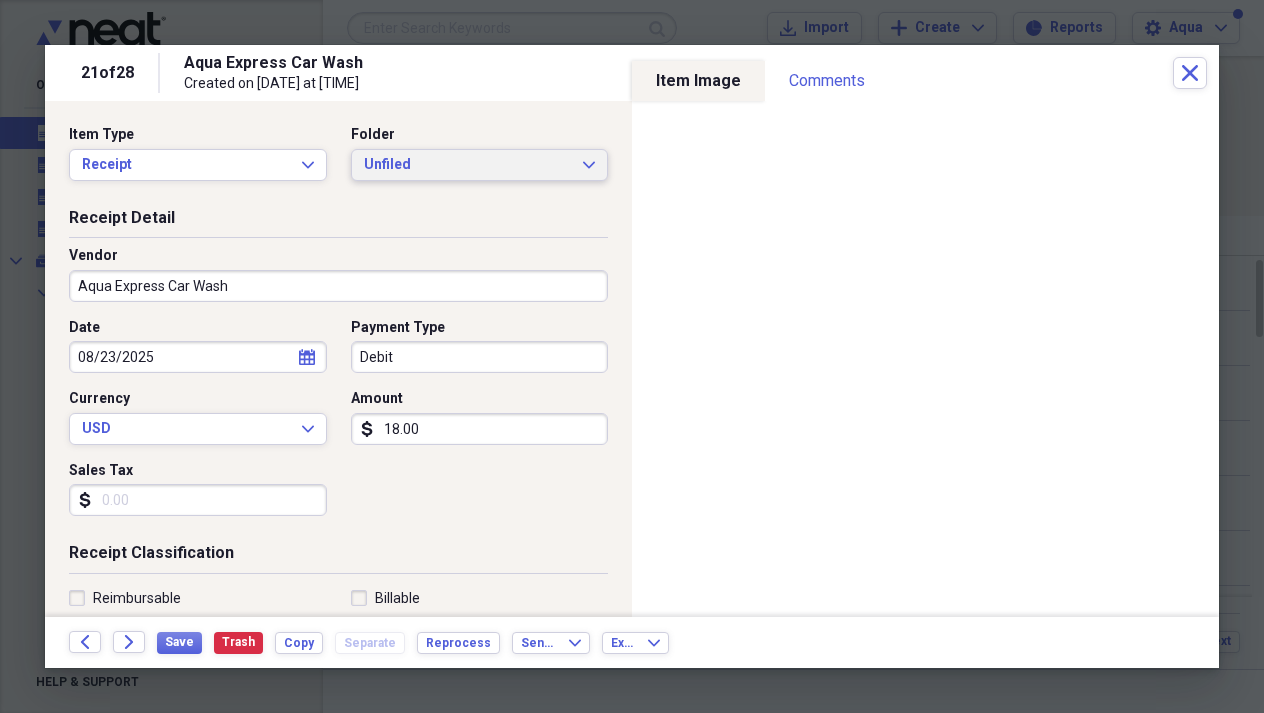click on "Unfiled" at bounding box center [468, 165] 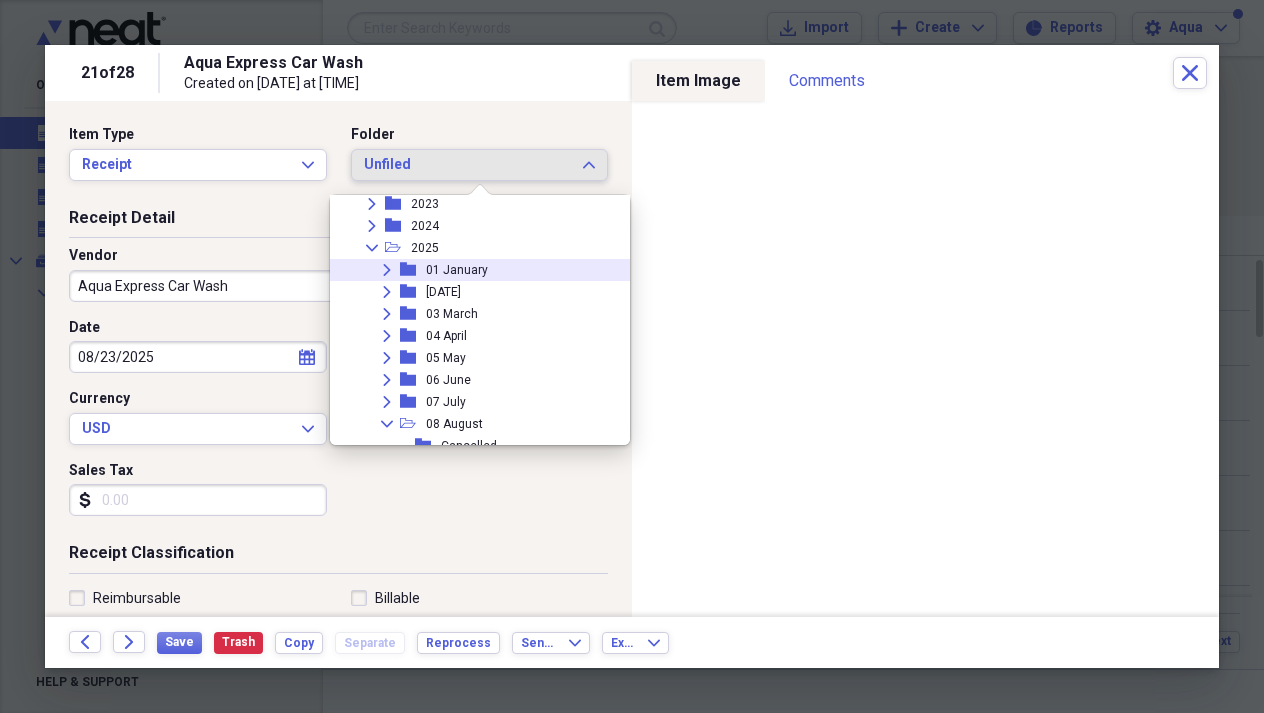scroll, scrollTop: 127, scrollLeft: 0, axis: vertical 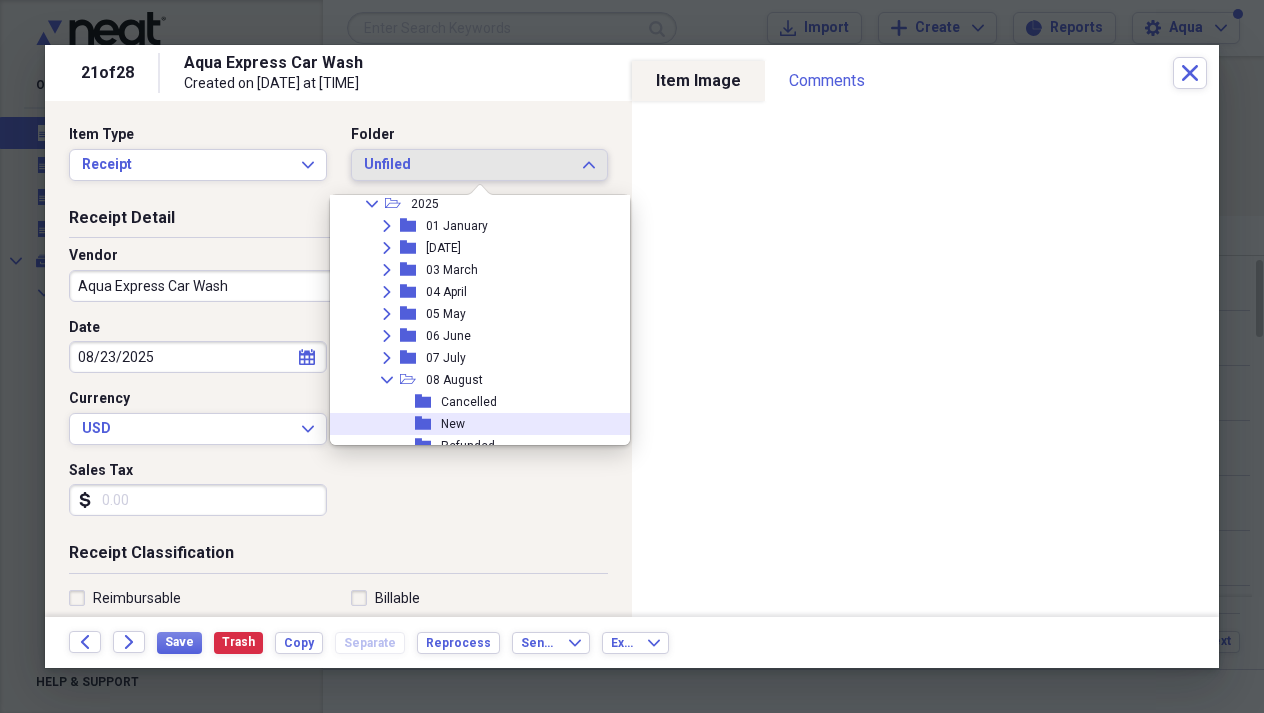 click on "folder" at bounding box center (428, 424) 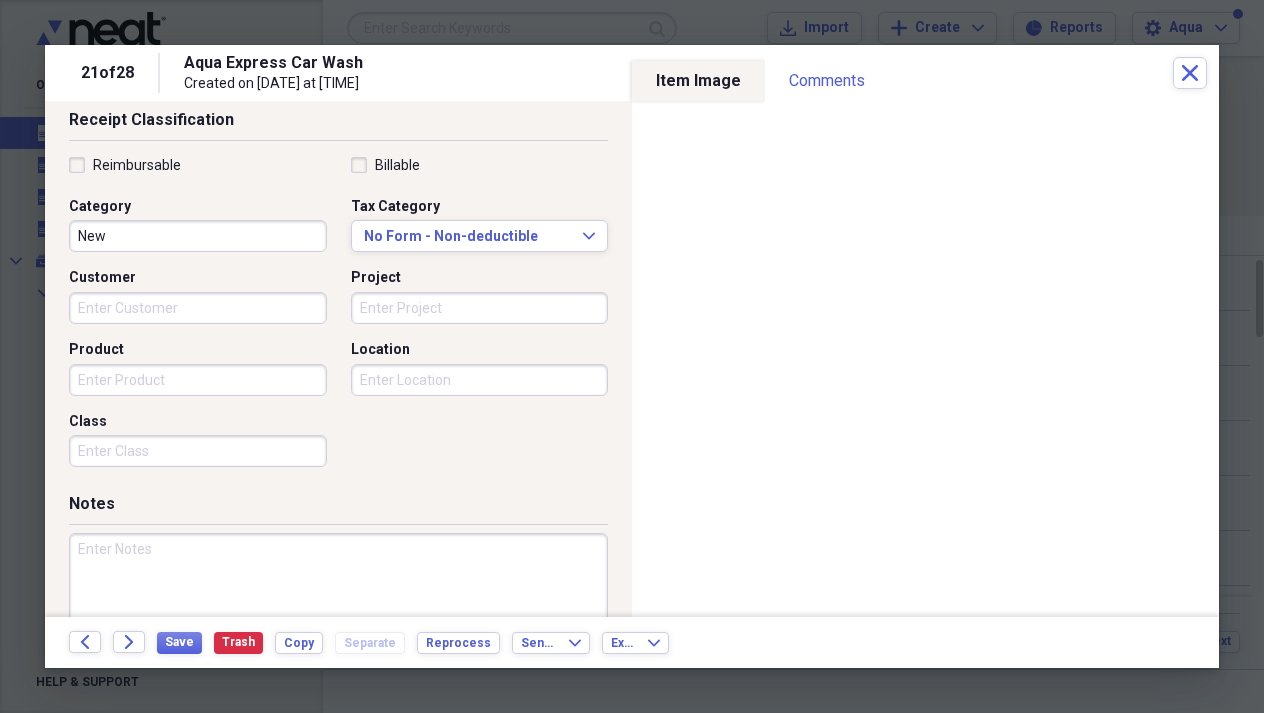 scroll, scrollTop: 455, scrollLeft: 0, axis: vertical 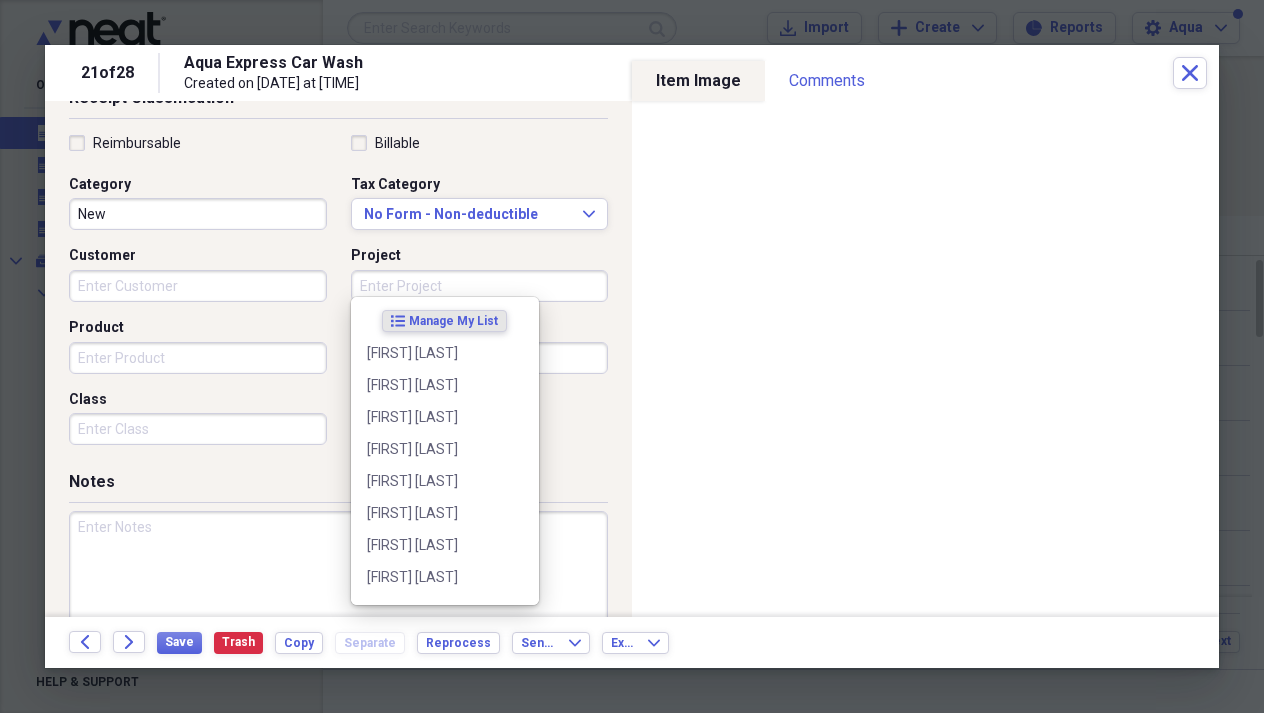 click on "Project" at bounding box center (480, 286) 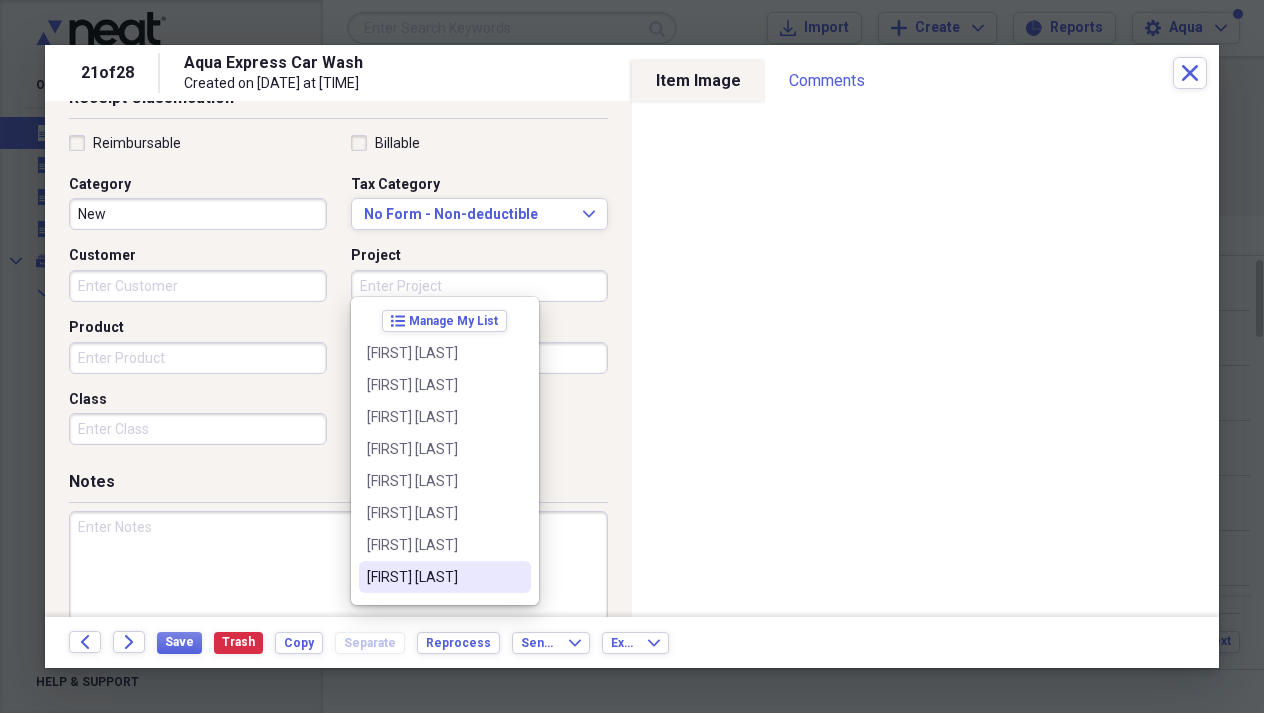 click on "[FIRST] [LAST]" at bounding box center [445, 577] 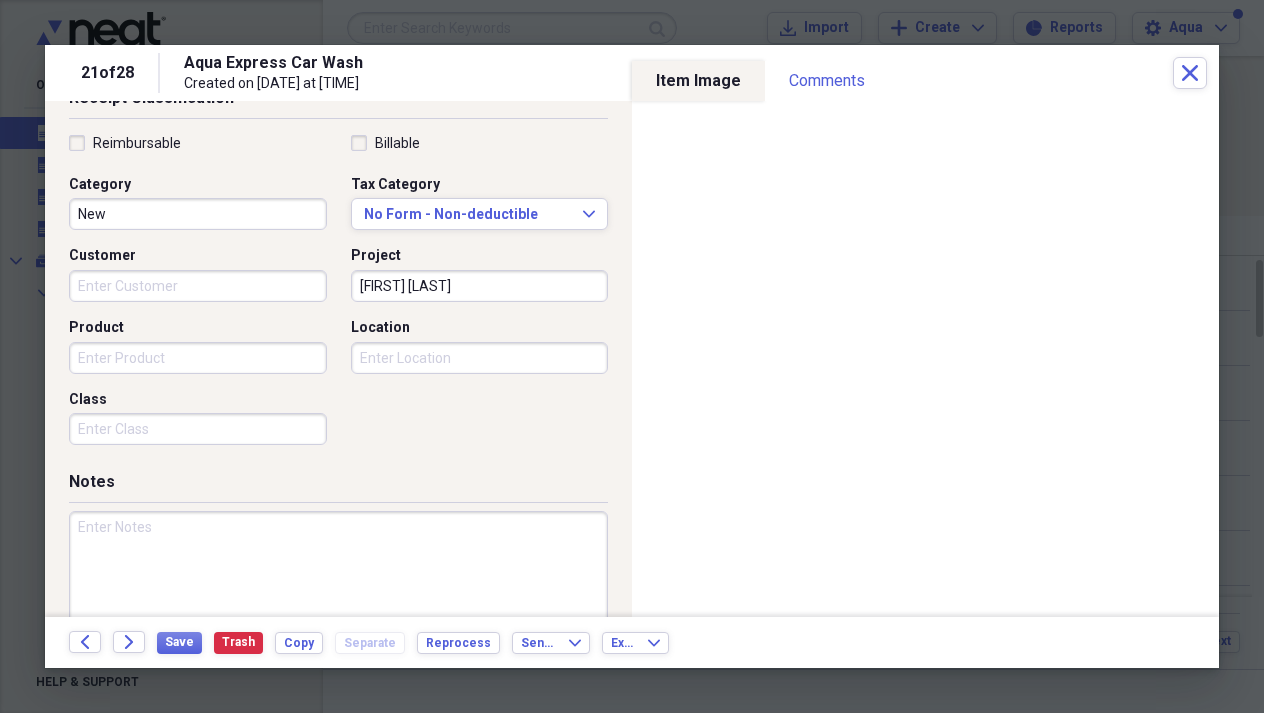 click on "Location" at bounding box center [480, 358] 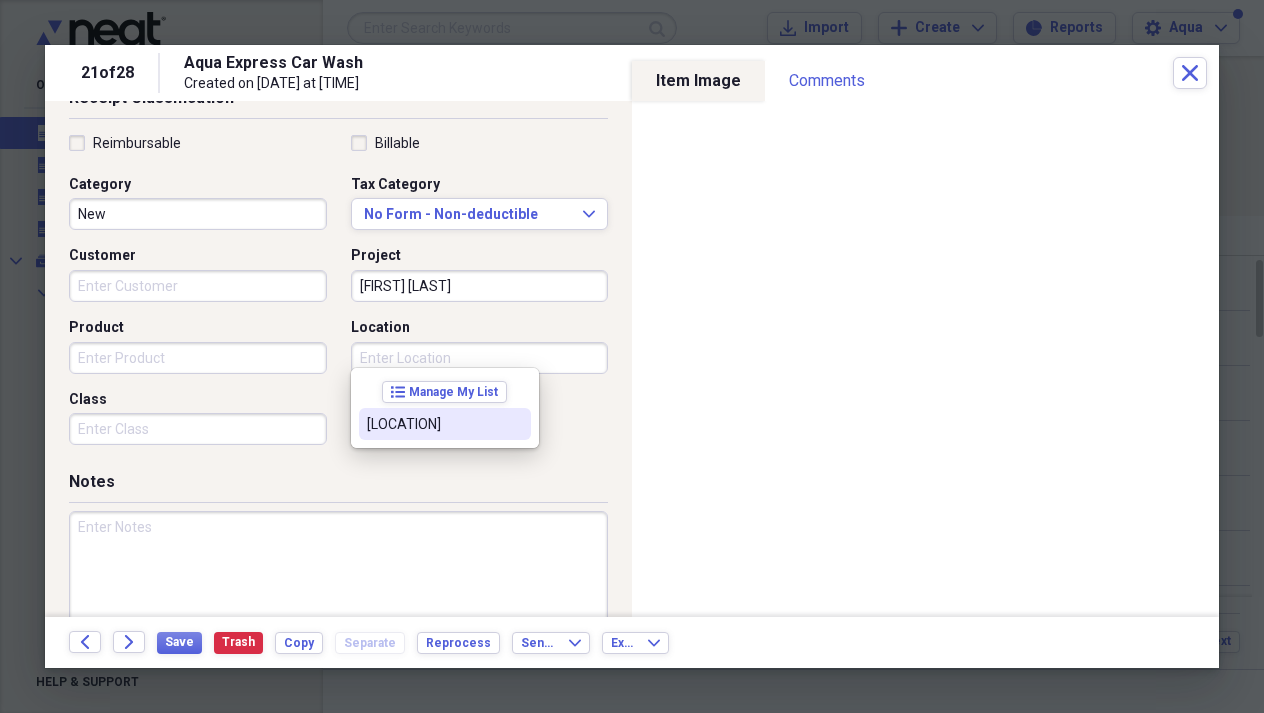 click on "[LOCATION]" at bounding box center (445, 424) 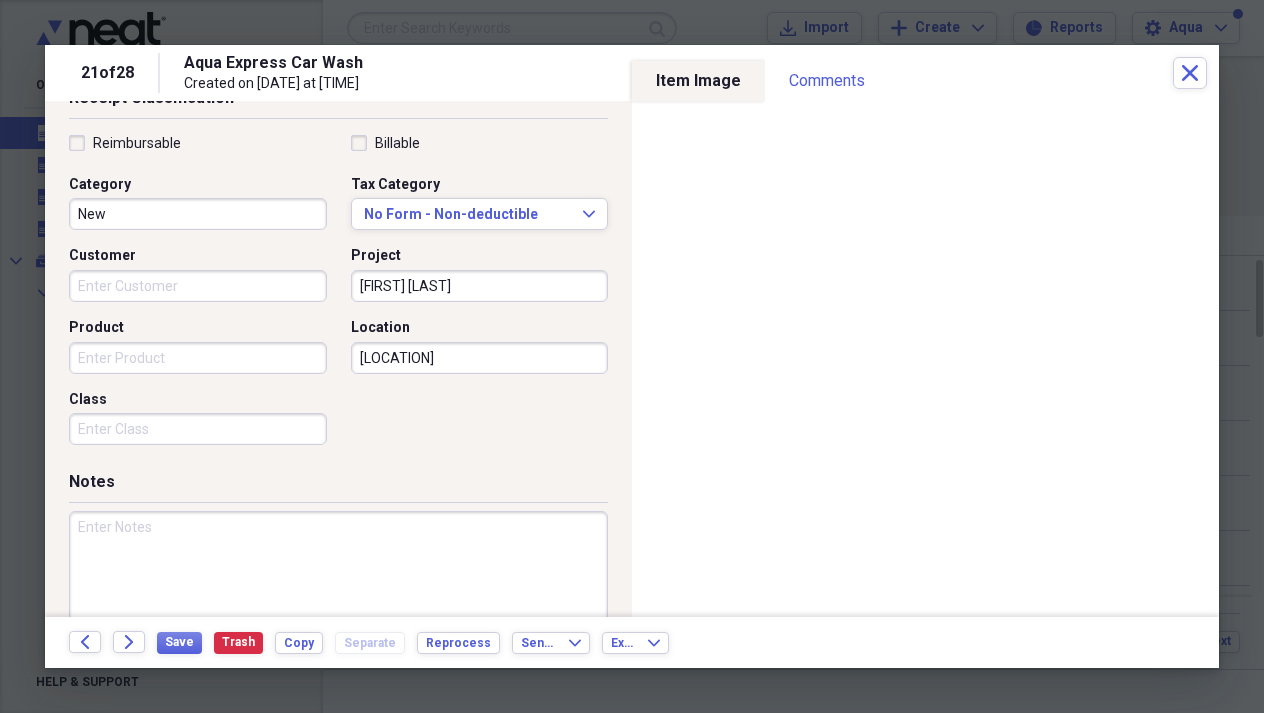 click on "Customer" at bounding box center (198, 286) 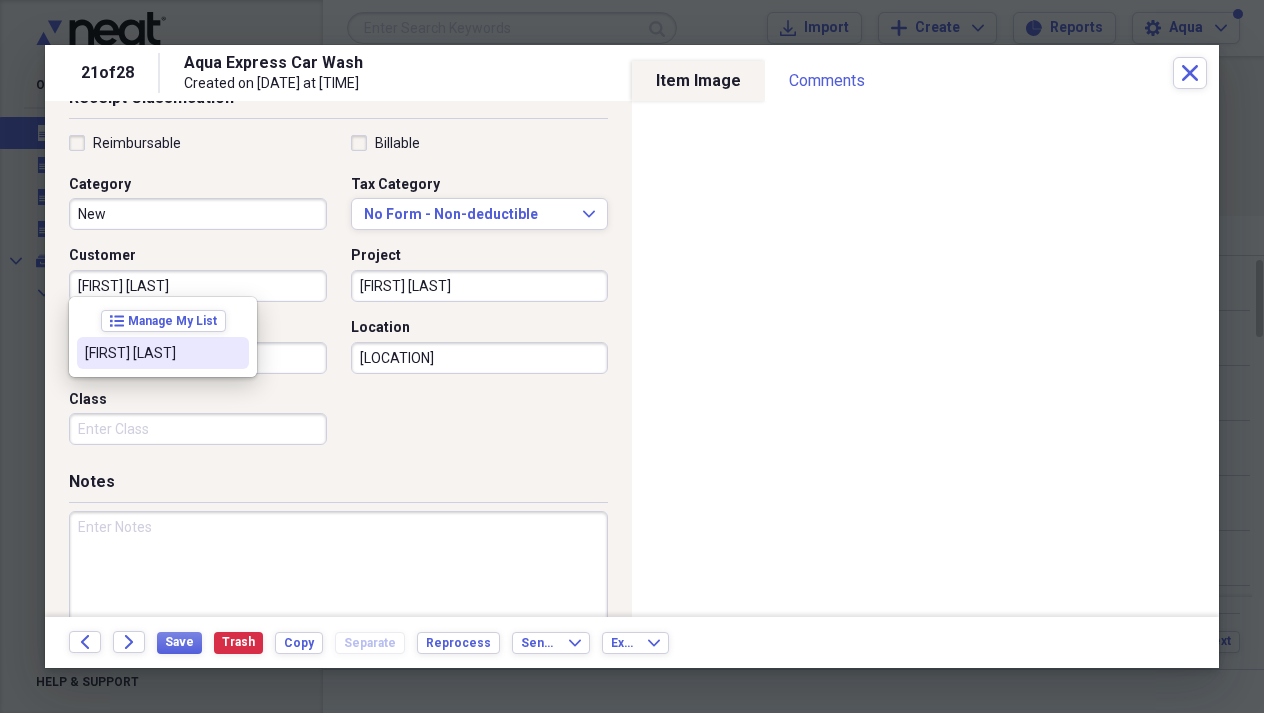 type on "[FIRST] [LAST]" 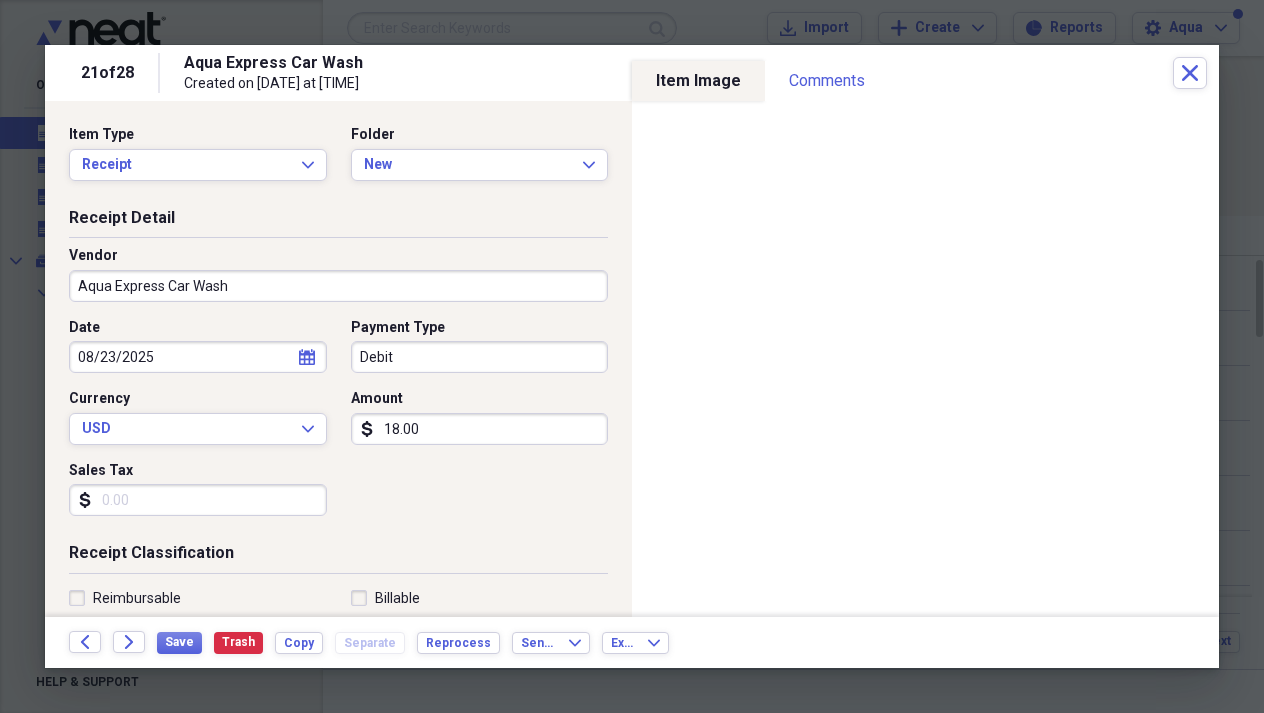 scroll, scrollTop: 0, scrollLeft: 0, axis: both 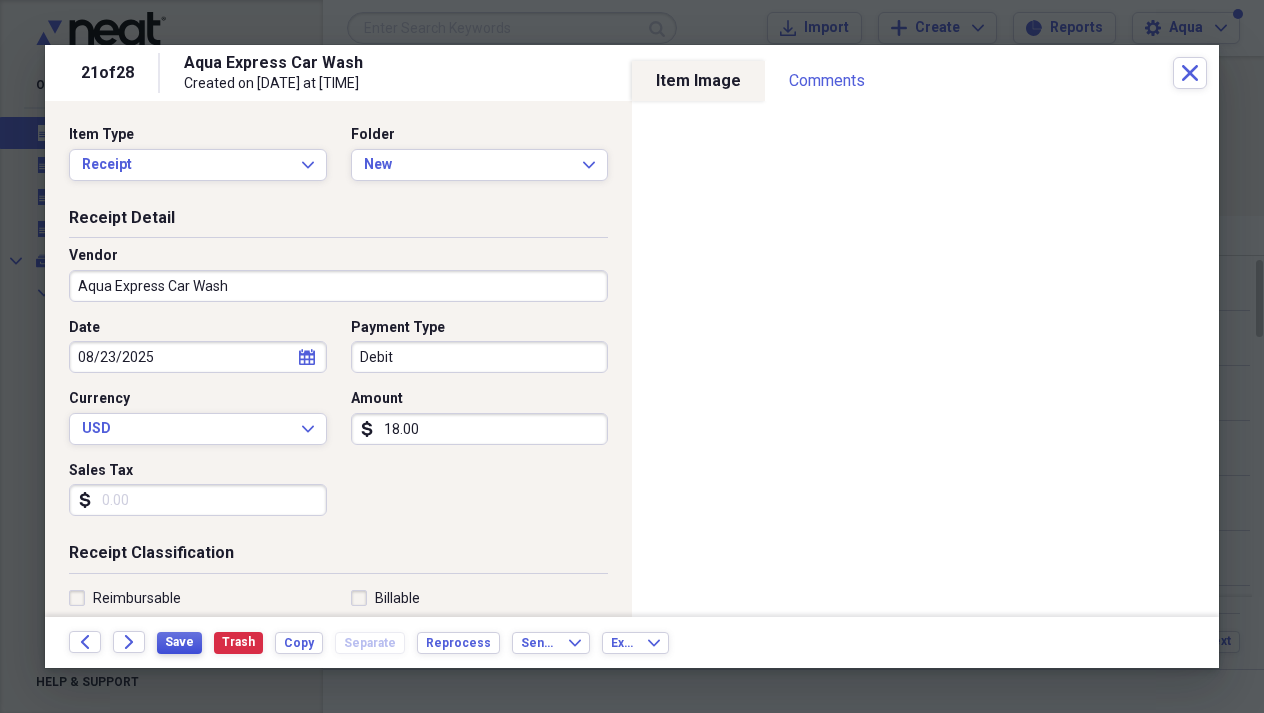 click on "Save" at bounding box center [179, 642] 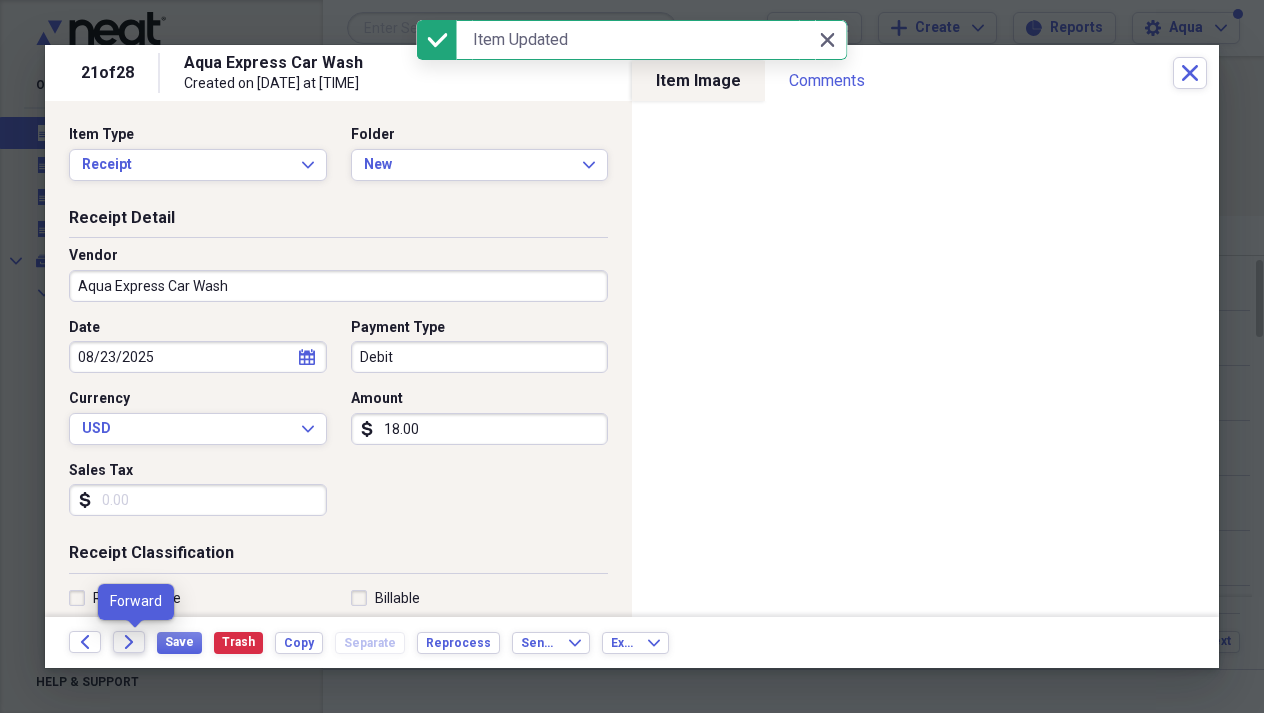 click on "Forward" at bounding box center (129, 642) 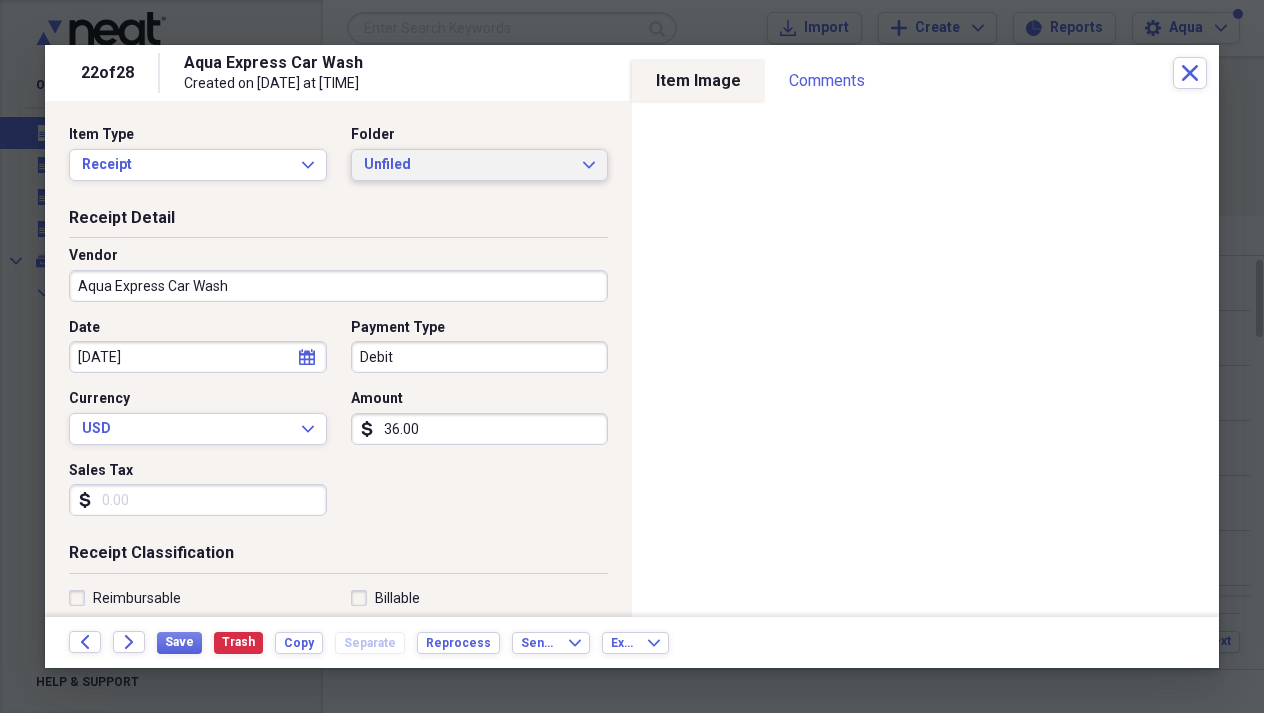 click on "Unfiled Expand" at bounding box center (480, 165) 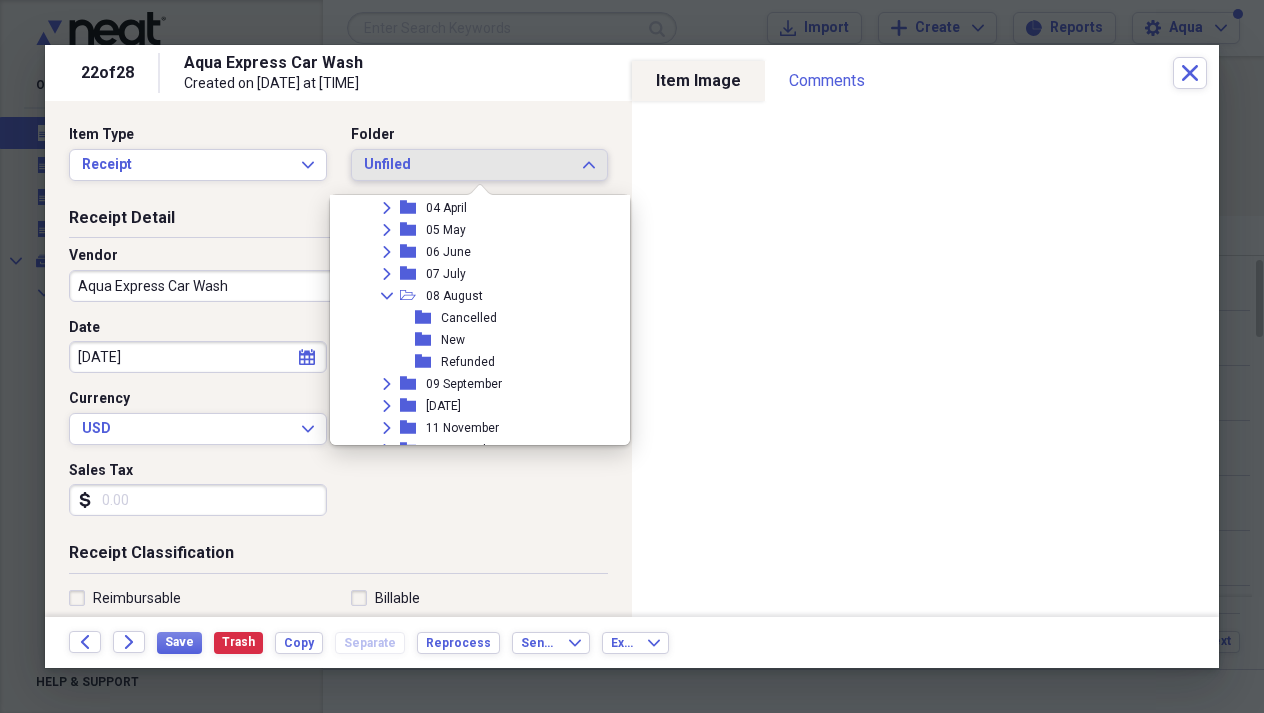 scroll, scrollTop: 225, scrollLeft: 0, axis: vertical 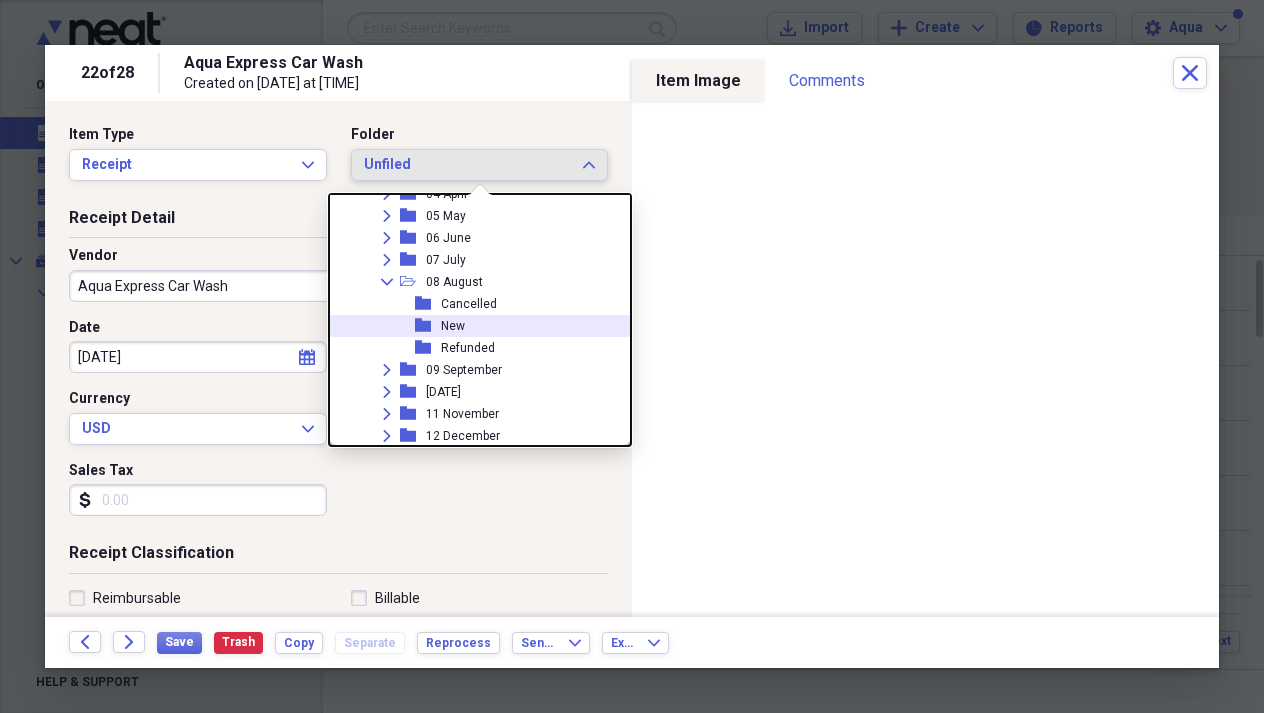 click on "New" at bounding box center (453, 326) 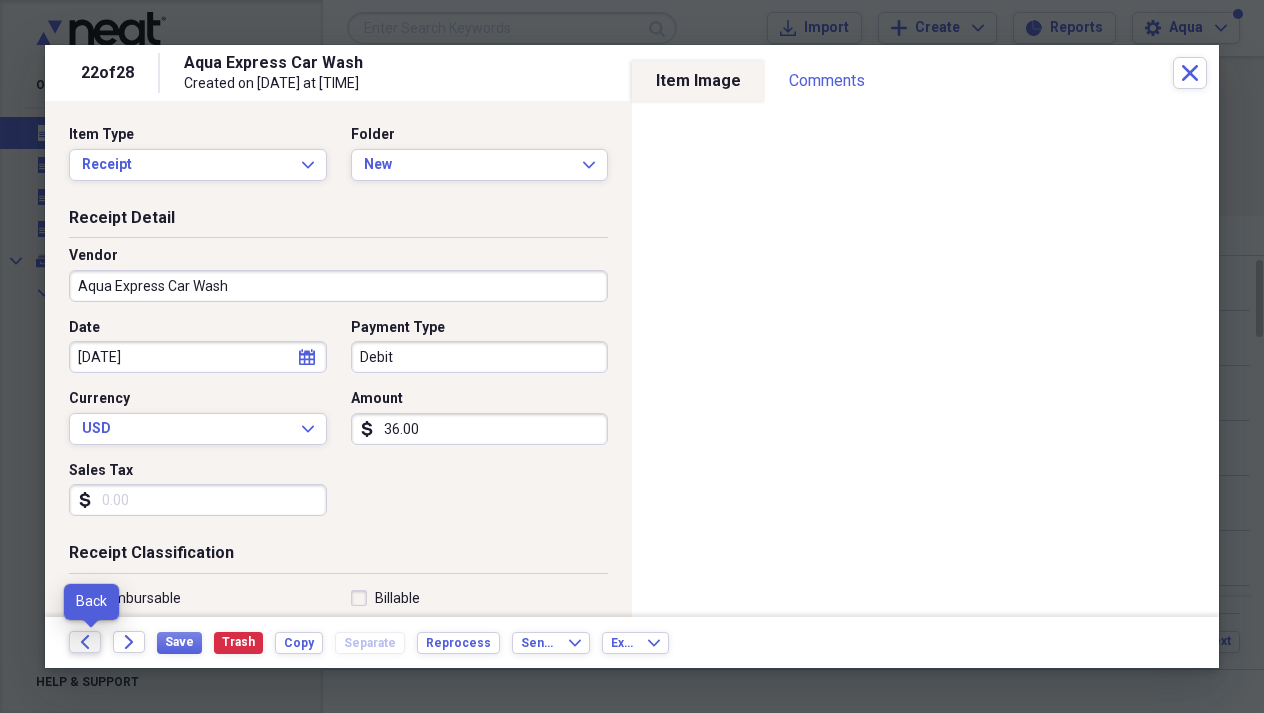 click on "Back" at bounding box center [85, 642] 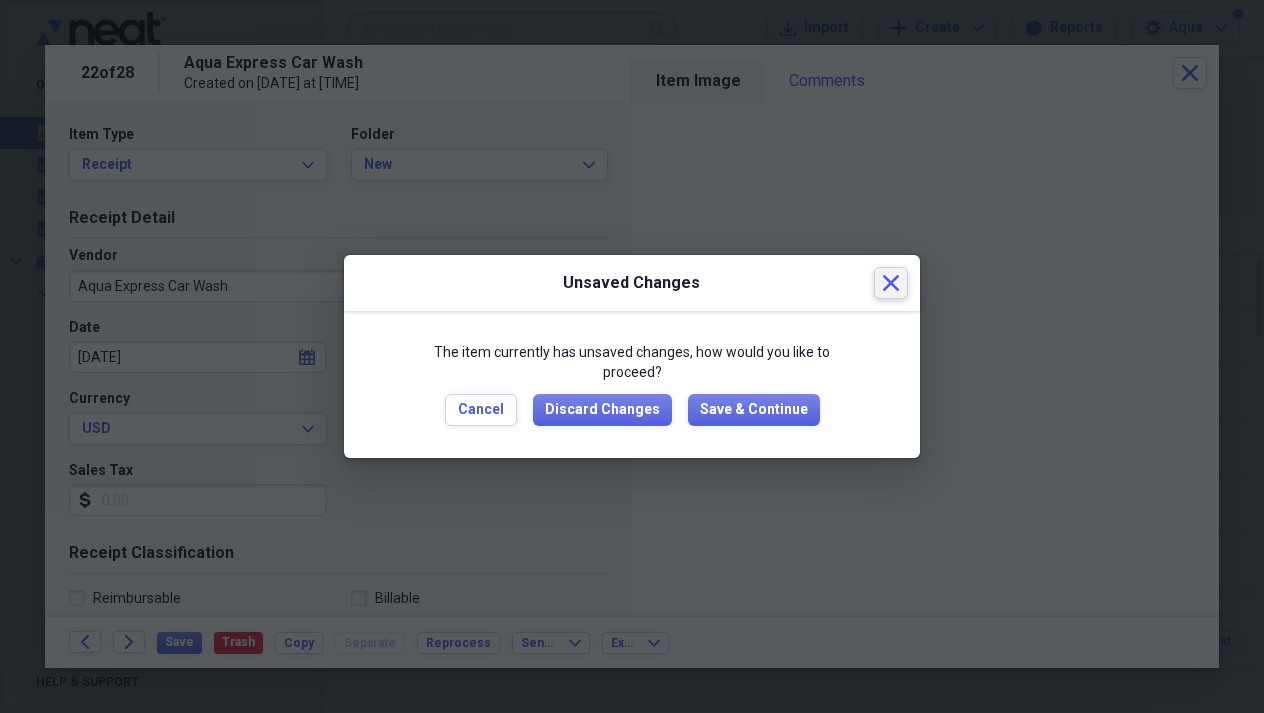 click on "Close" at bounding box center (891, 283) 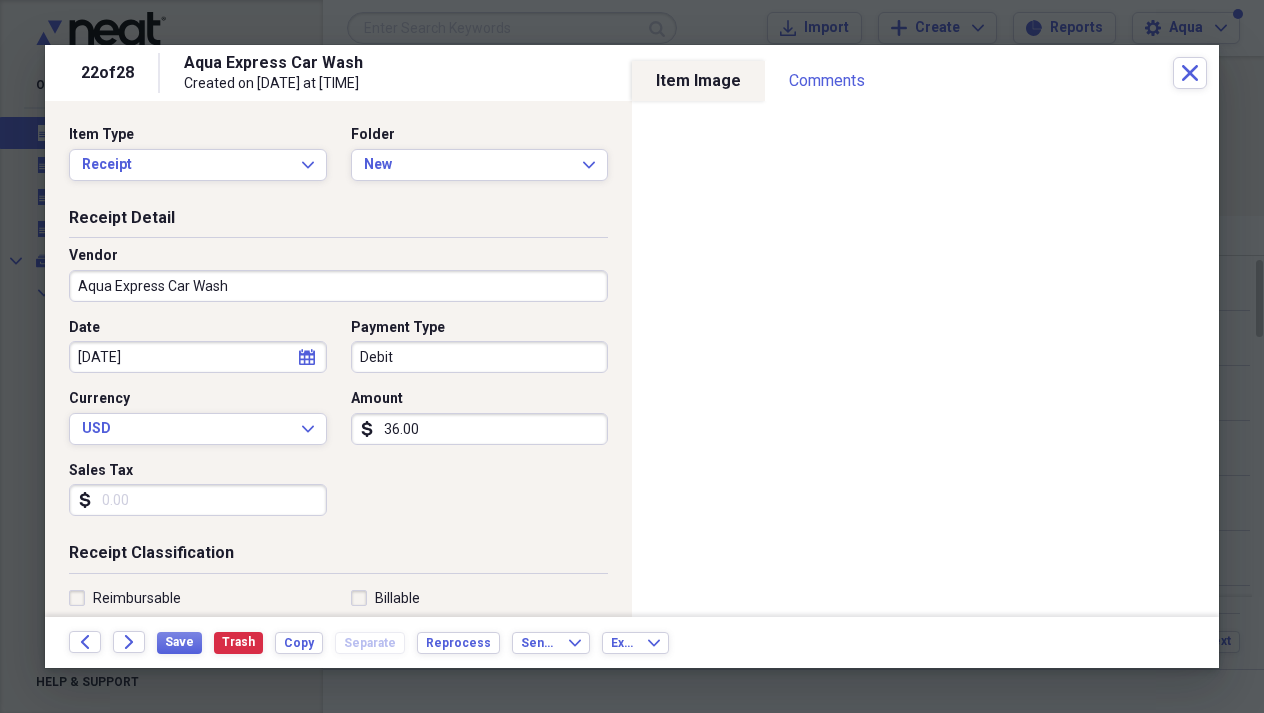click on "[DATE]" at bounding box center [198, 357] 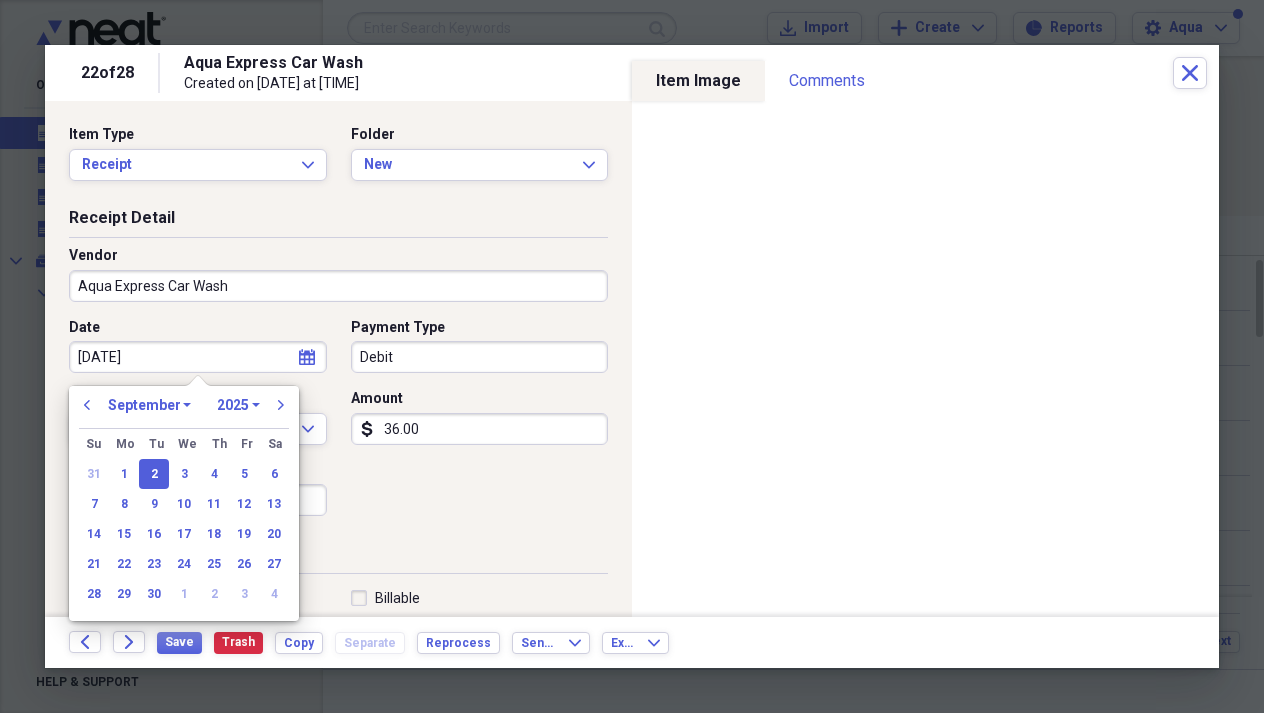 type on "08/02/2025" 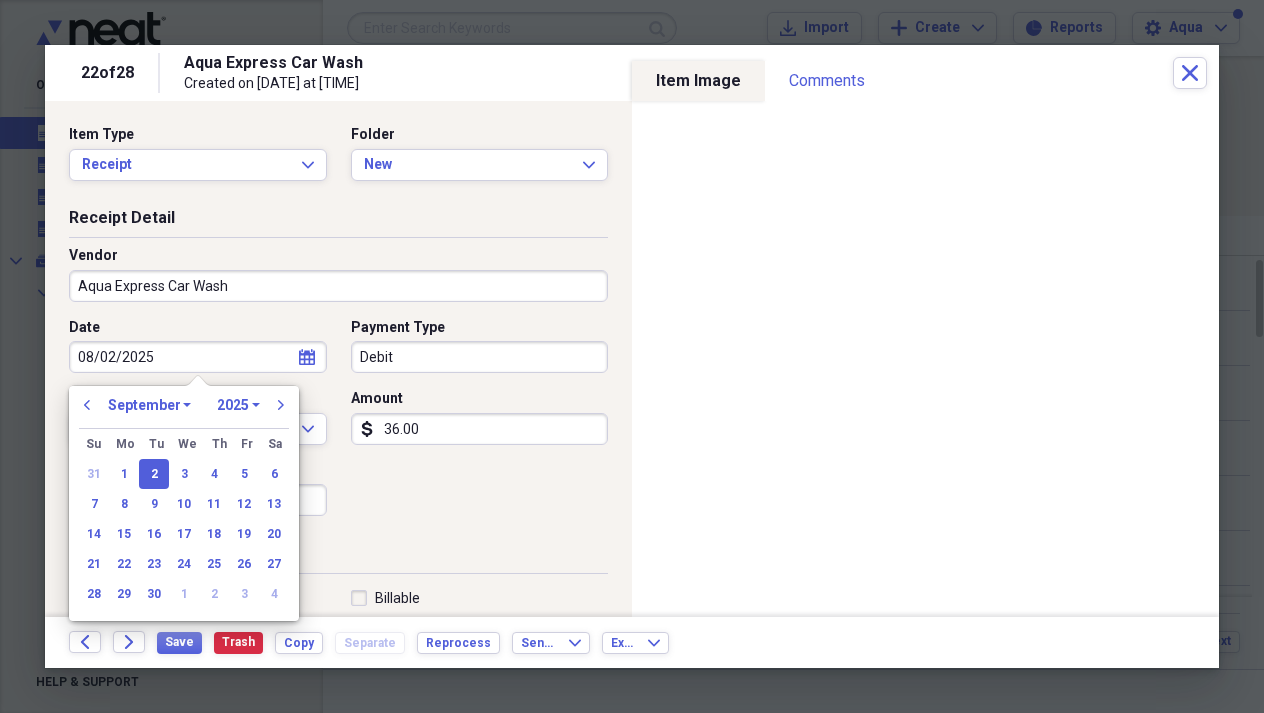 select on "7" 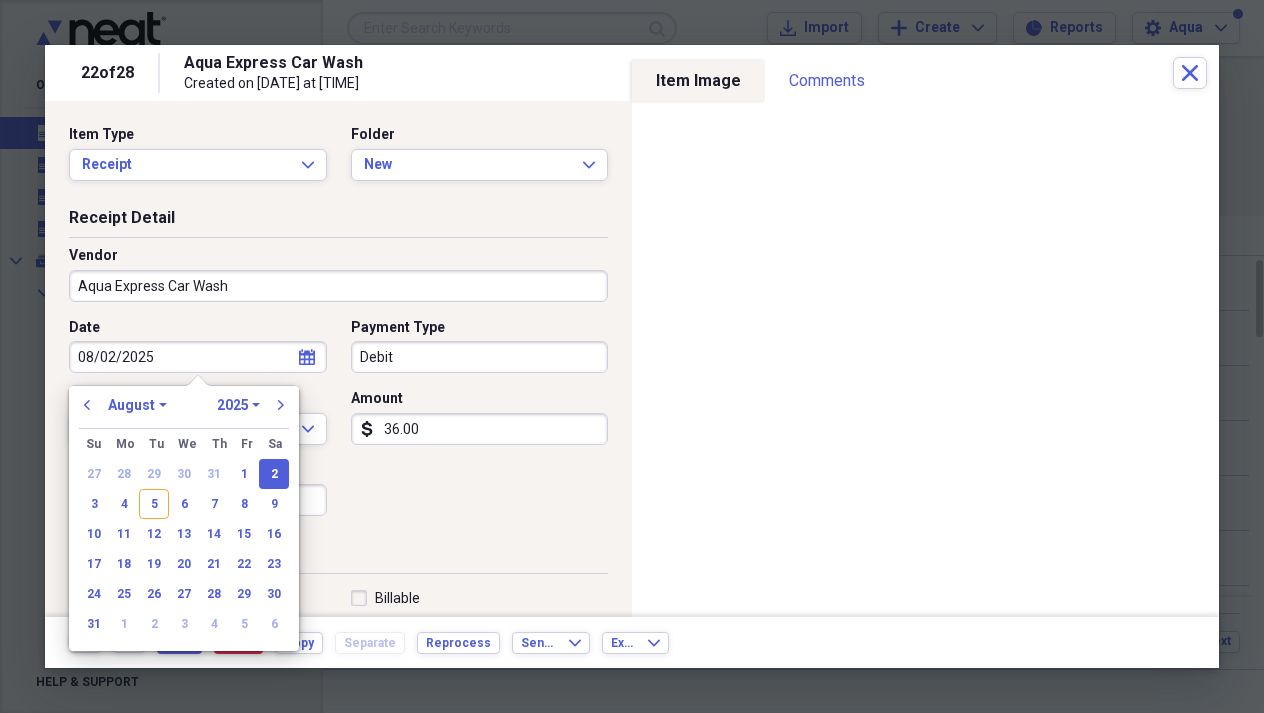 type on "08/02/2025" 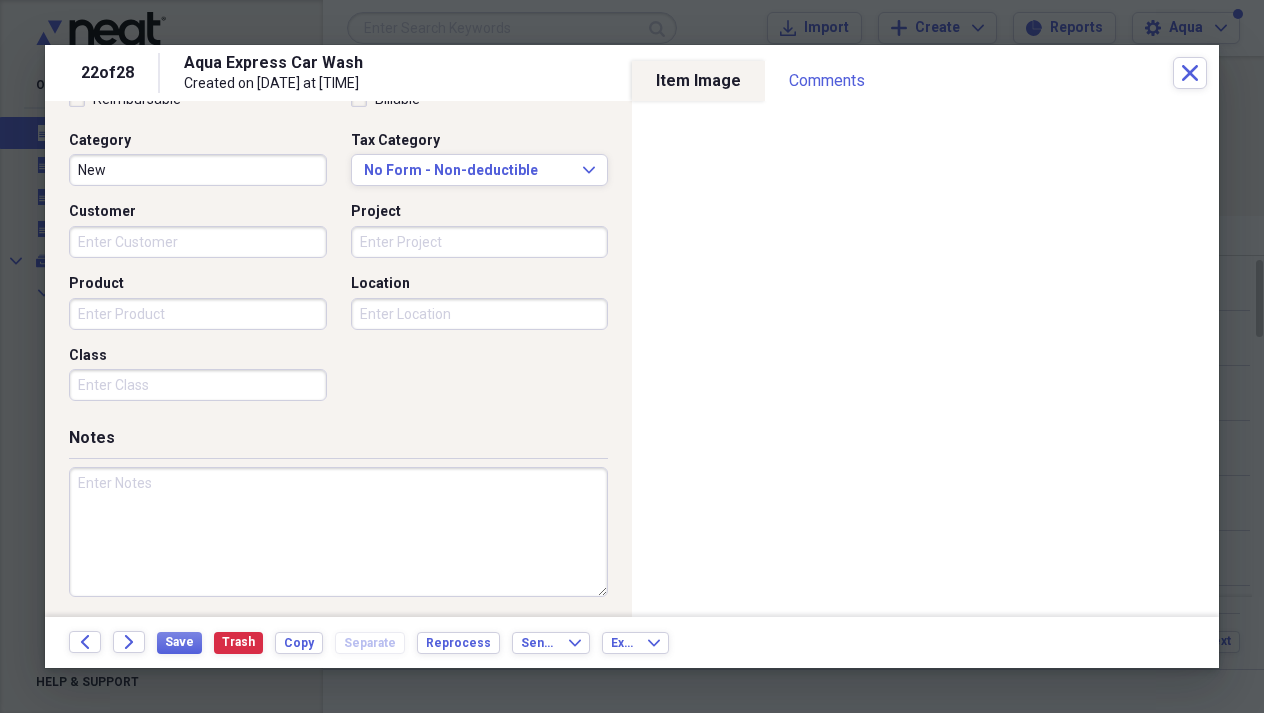 scroll, scrollTop: 498, scrollLeft: 0, axis: vertical 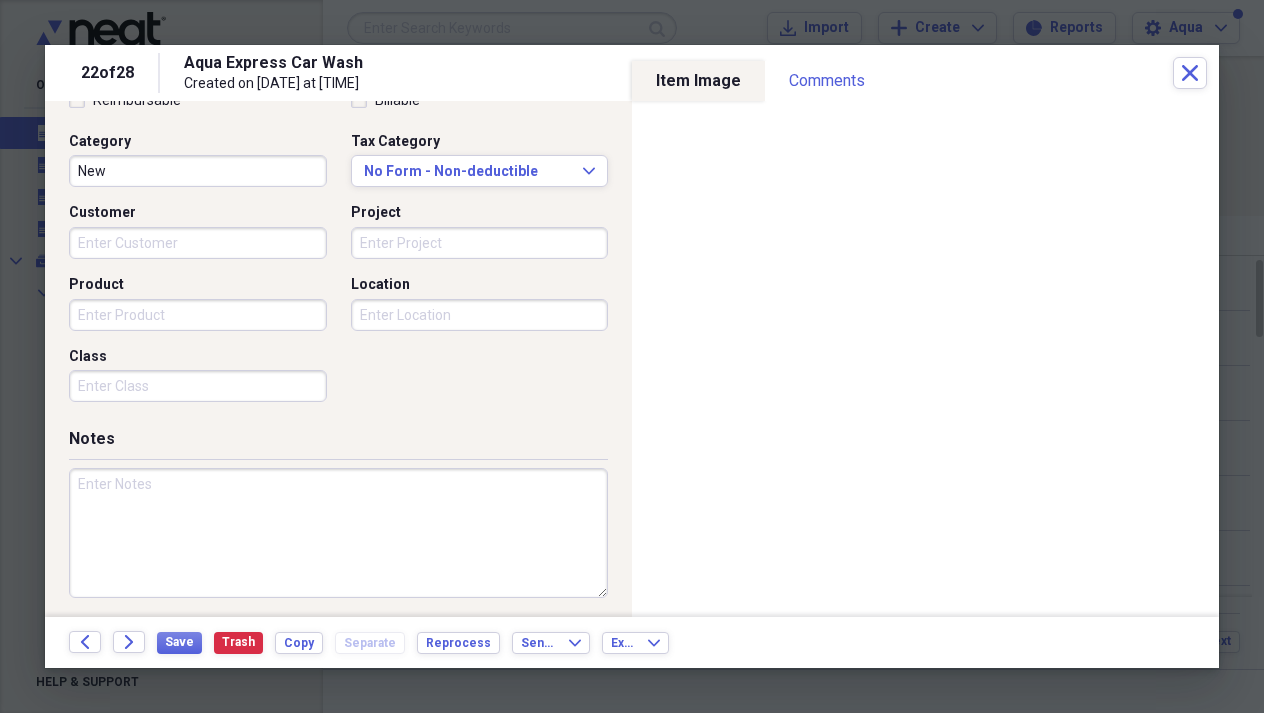 click on "Project" at bounding box center [480, 243] 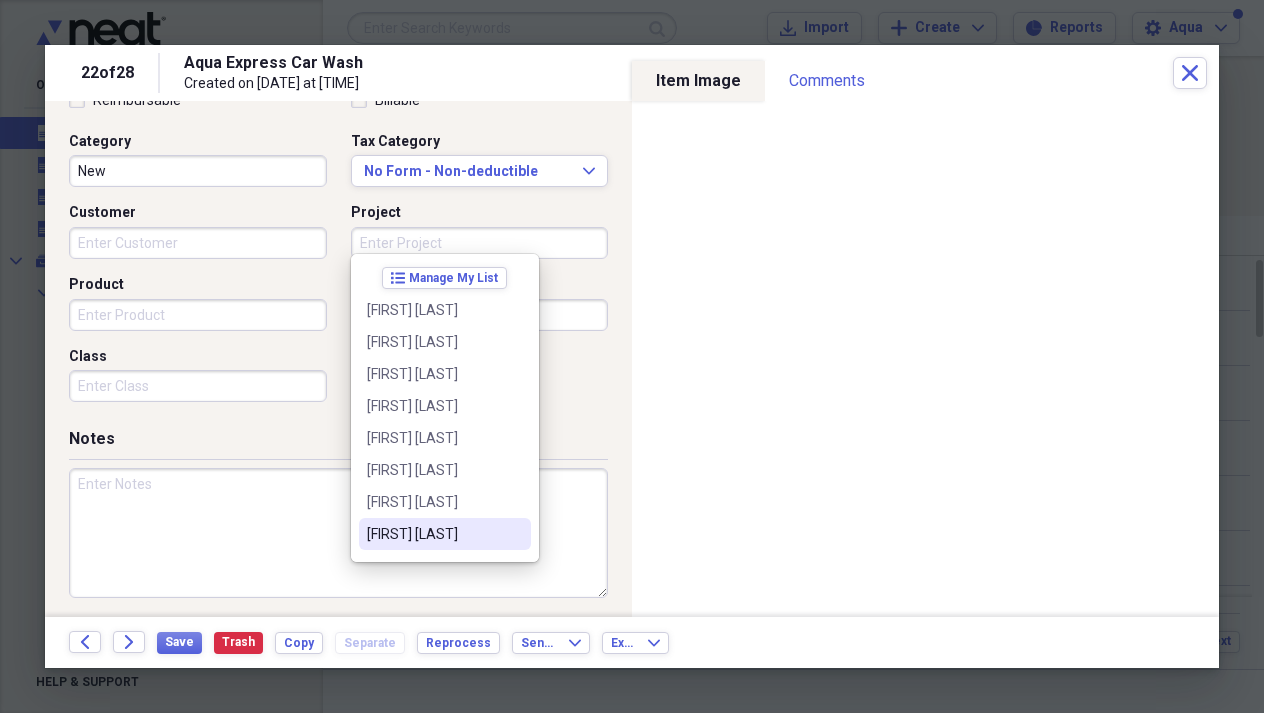 click on "[FIRST] [LAST]" at bounding box center [445, 534] 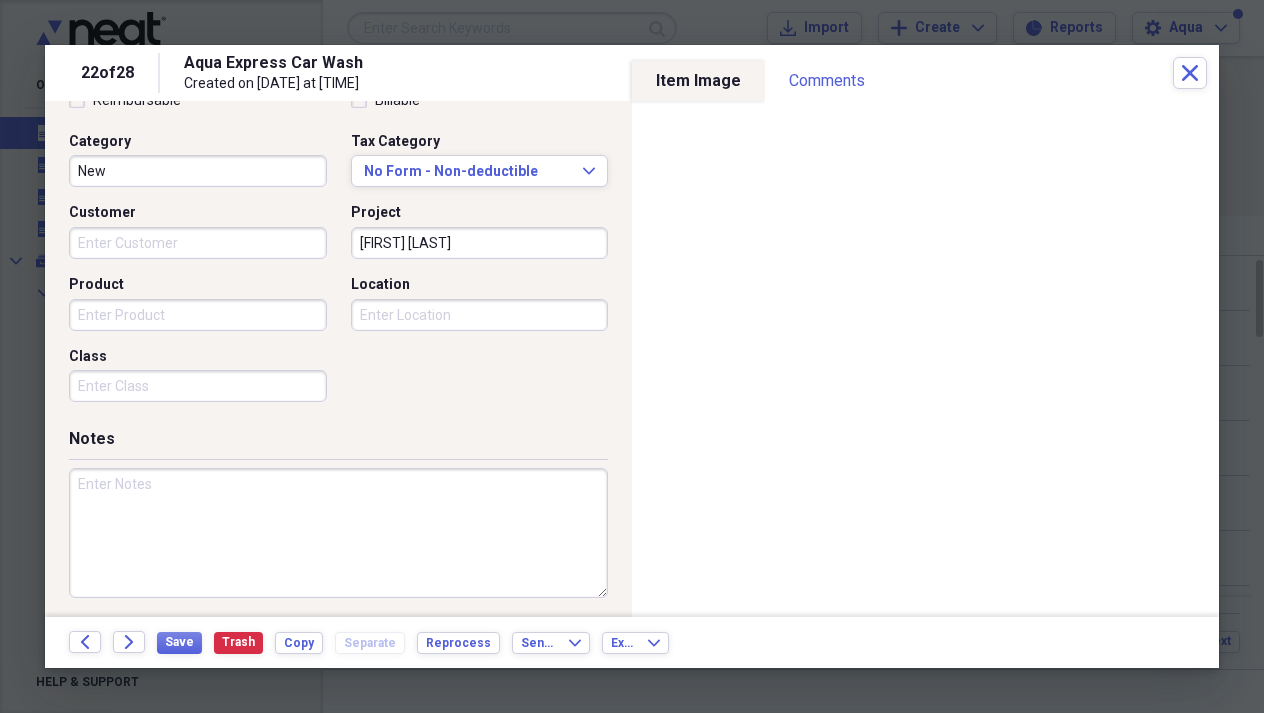 click on "Location" at bounding box center [480, 315] 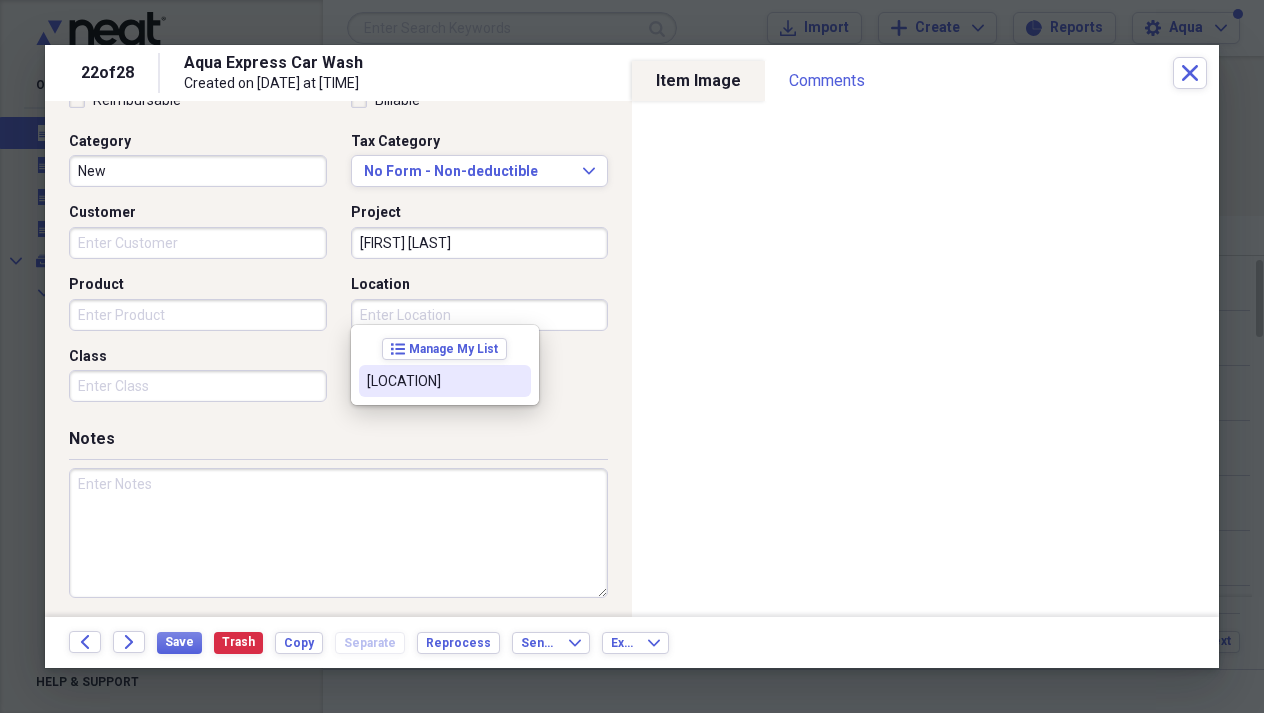 click on "[LOCATION]" at bounding box center (433, 381) 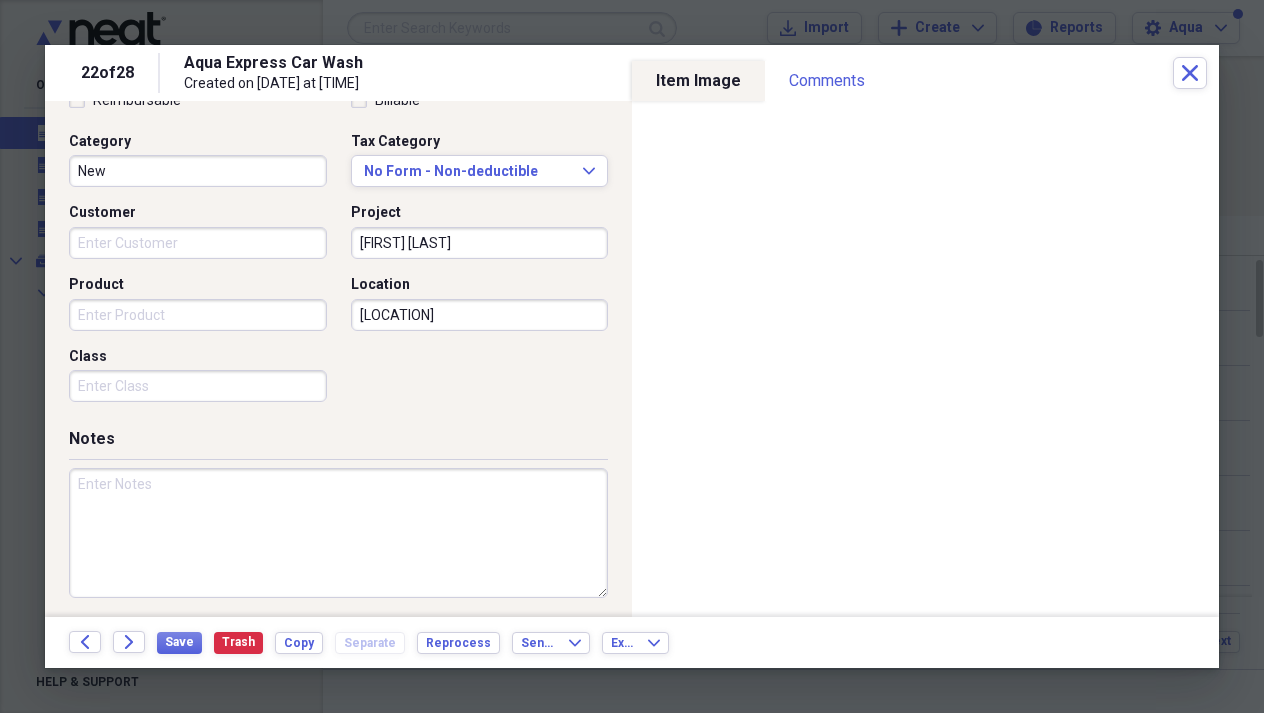 click on "Customer" at bounding box center [198, 243] 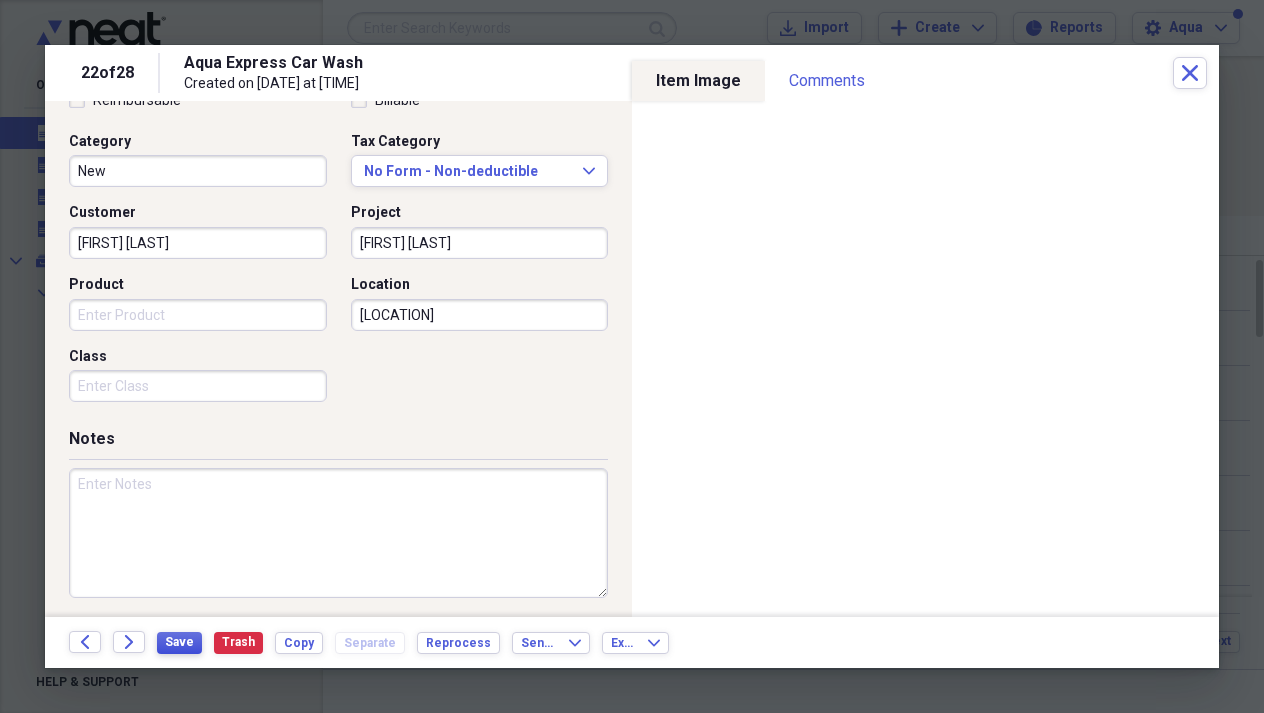 type on "[FIRST] [LAST]" 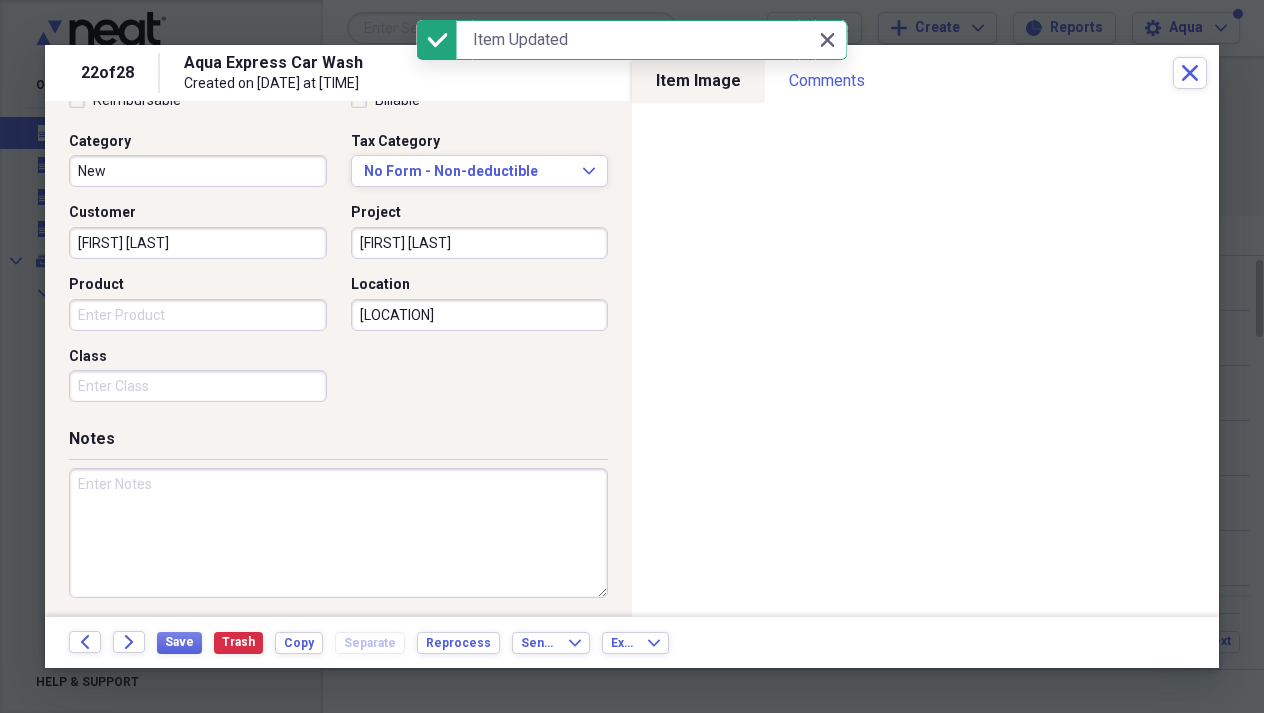 click on "Back Forward" at bounding box center (113, 642) 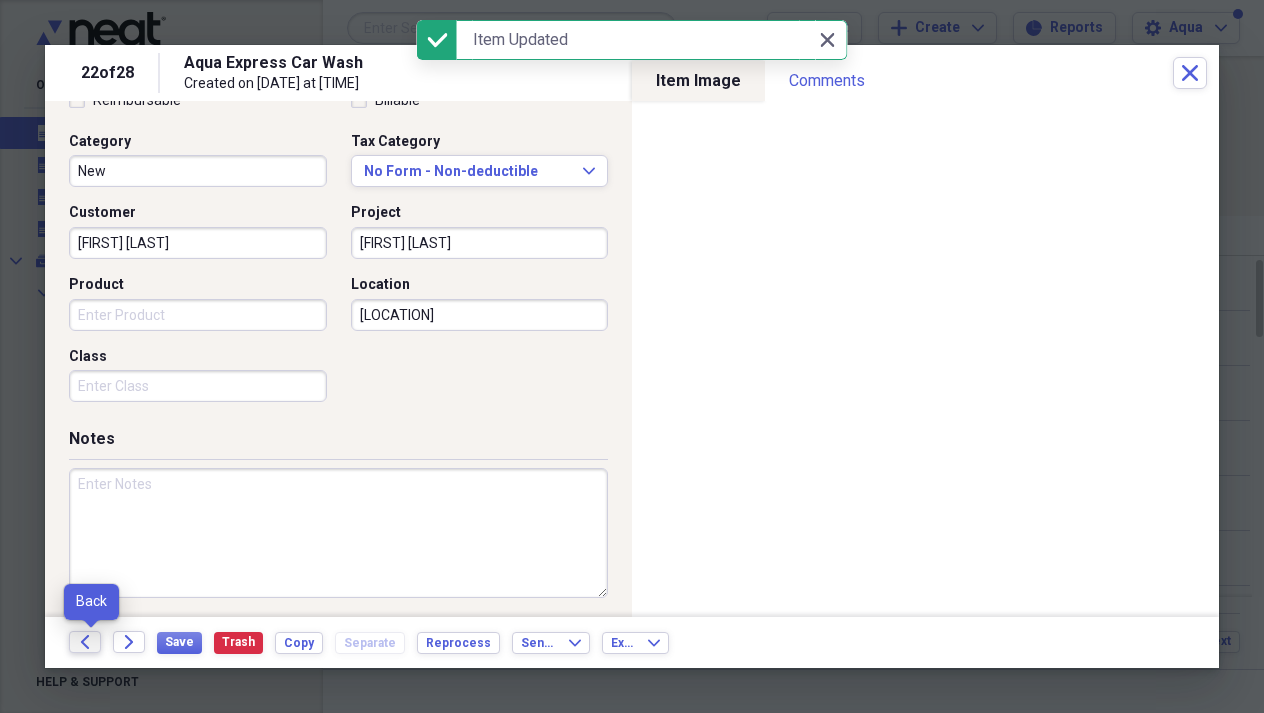 click on "Back" at bounding box center [85, 642] 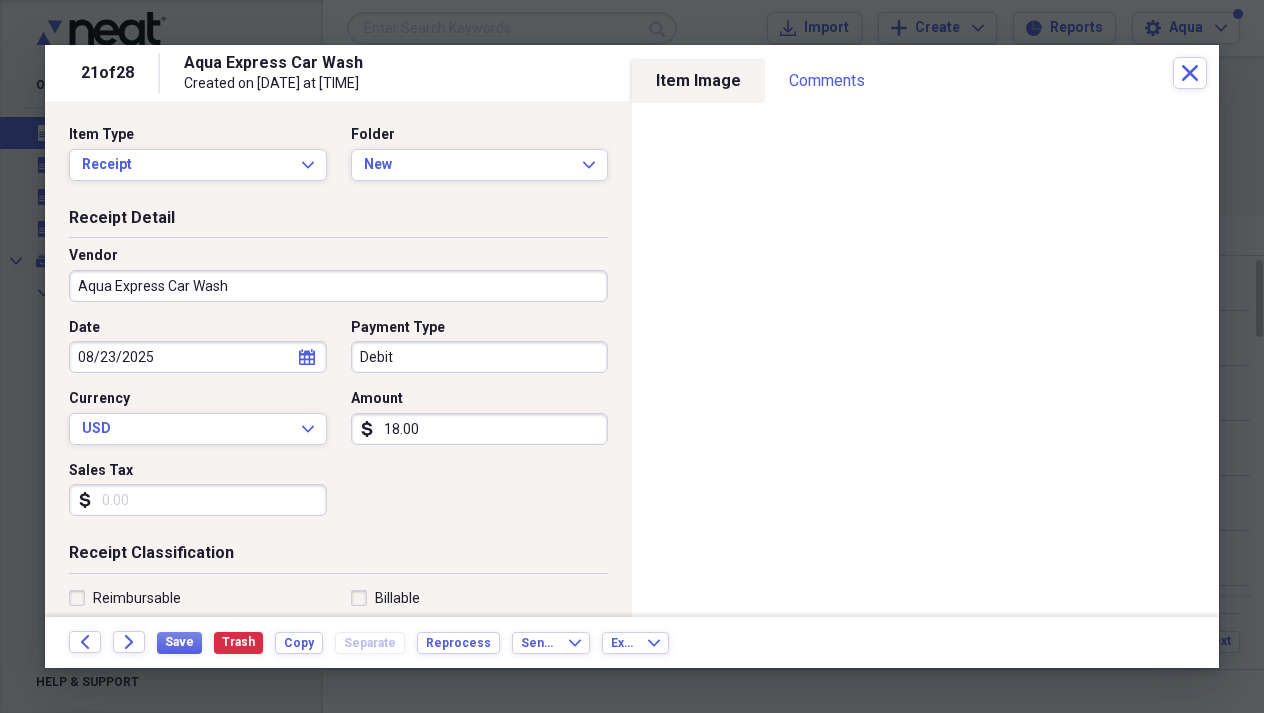 click on "Back" at bounding box center (85, 642) 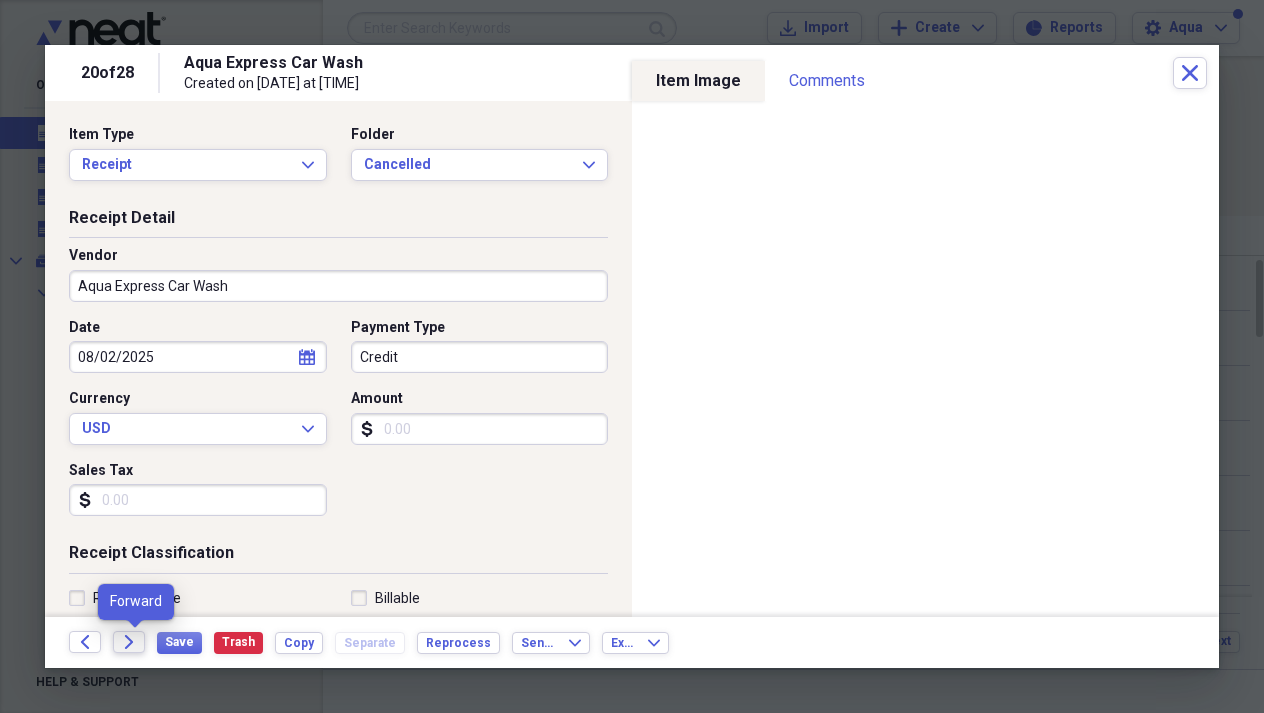 click on "Forward" at bounding box center [129, 642] 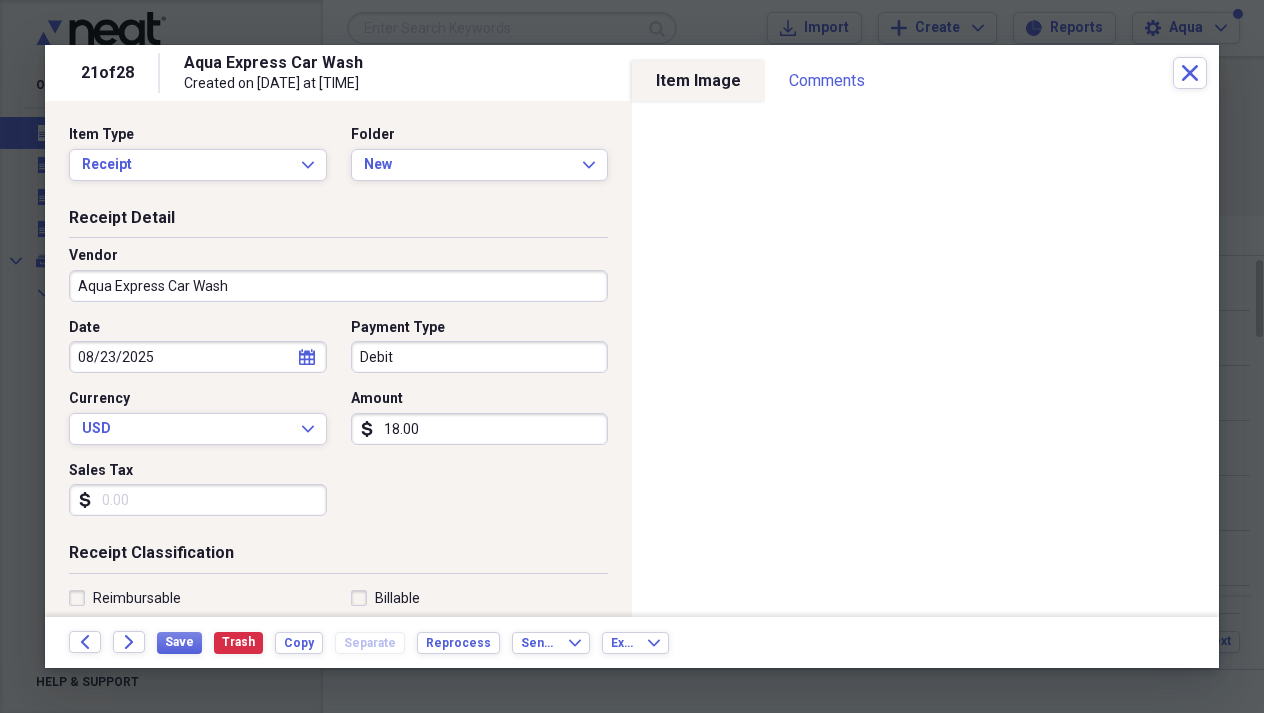 click on "08/23/2025" at bounding box center [198, 357] 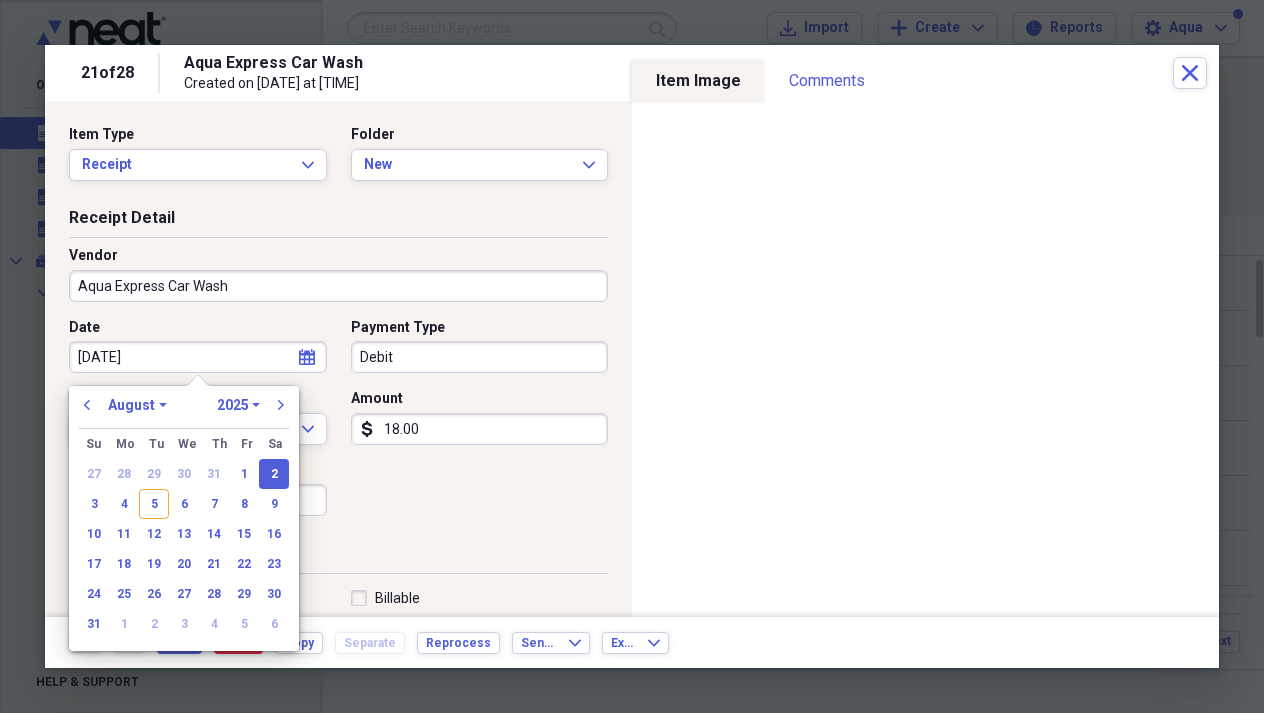 type on "08/02/2025" 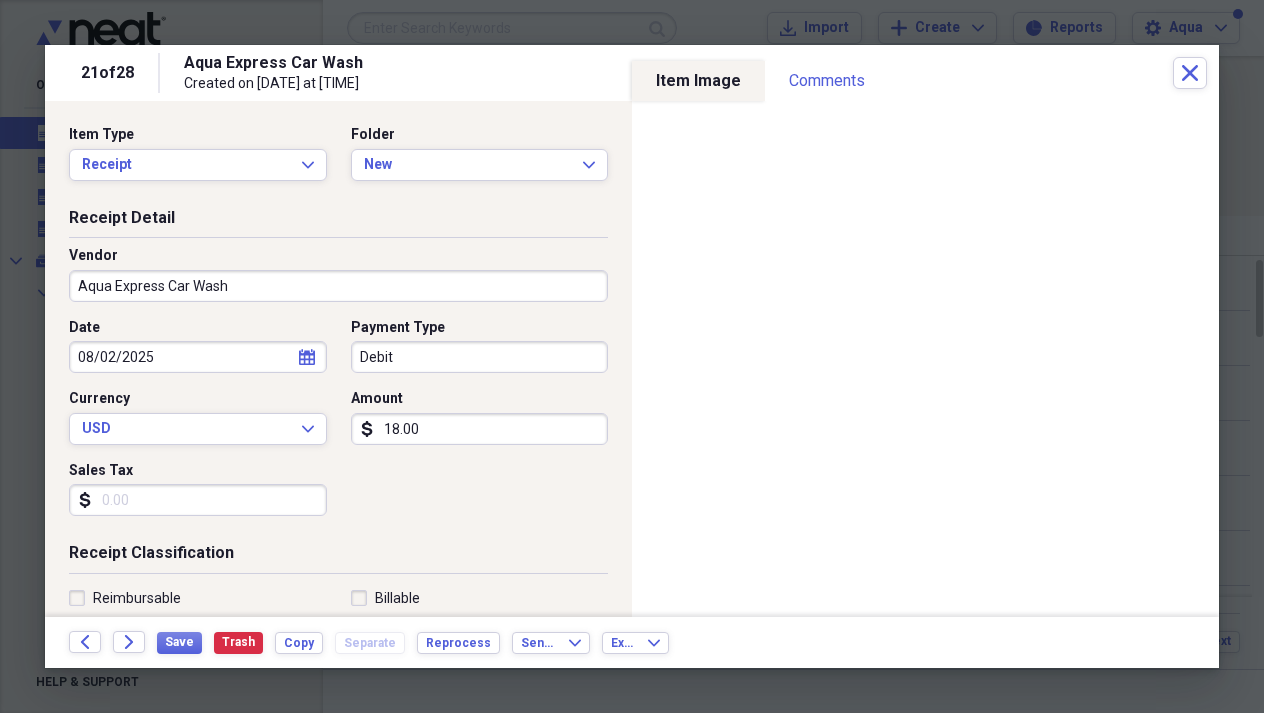 click on "Receipt Detail Vendor Aqua Express Car Wash Date [DATE] calendar Calendar Payment Type Debit Currency USD Expand Amount dollar-sign 18.00 Sales Tax dollar-sign" at bounding box center [338, 375] 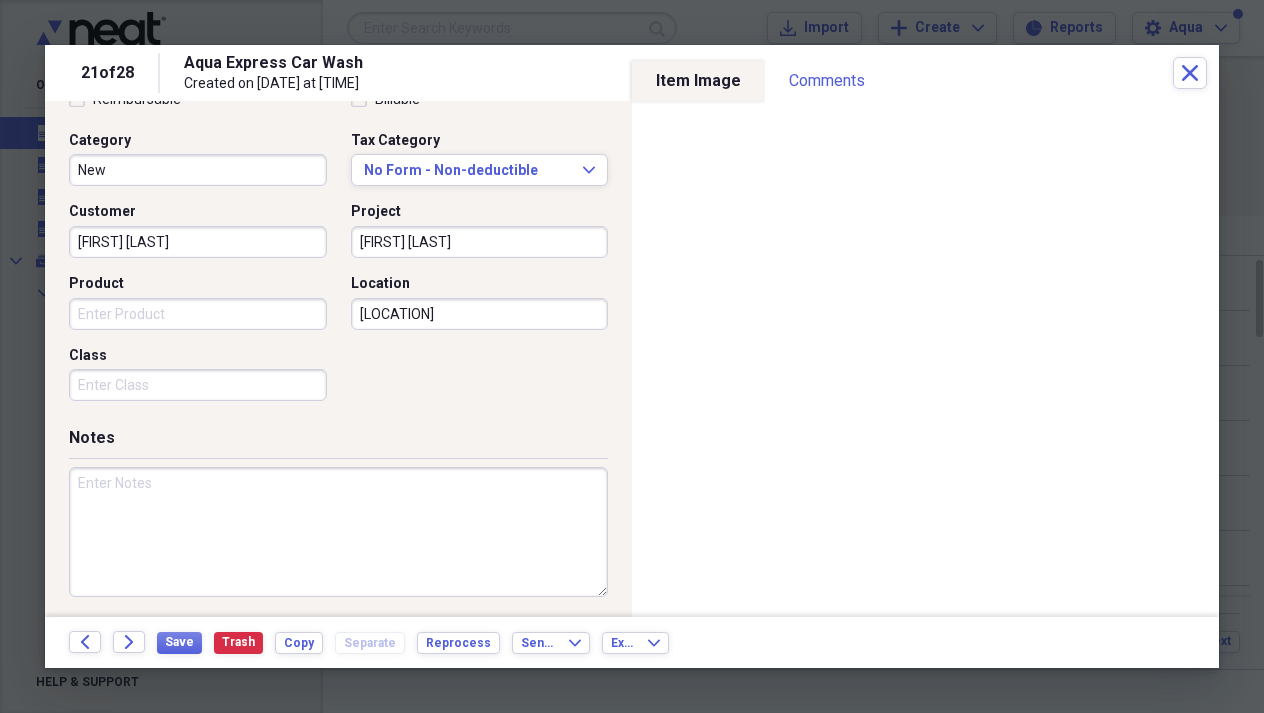 scroll, scrollTop: 498, scrollLeft: 0, axis: vertical 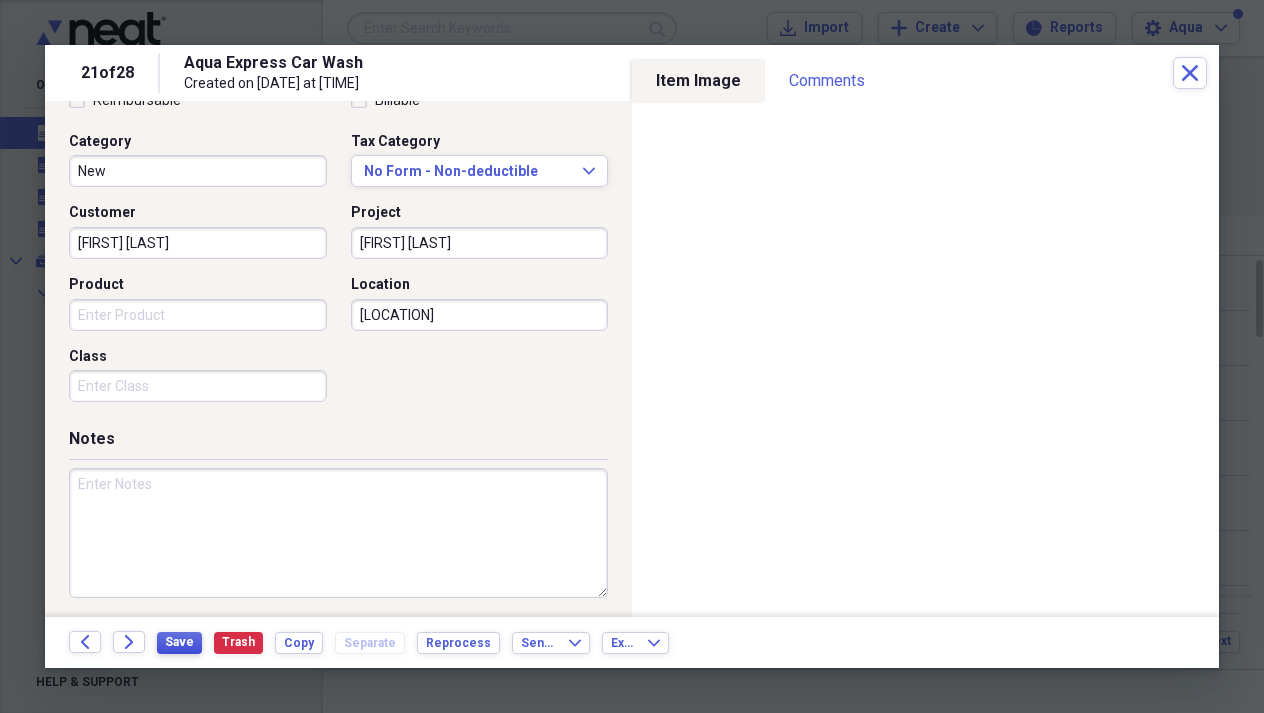 click on "Save" at bounding box center [179, 642] 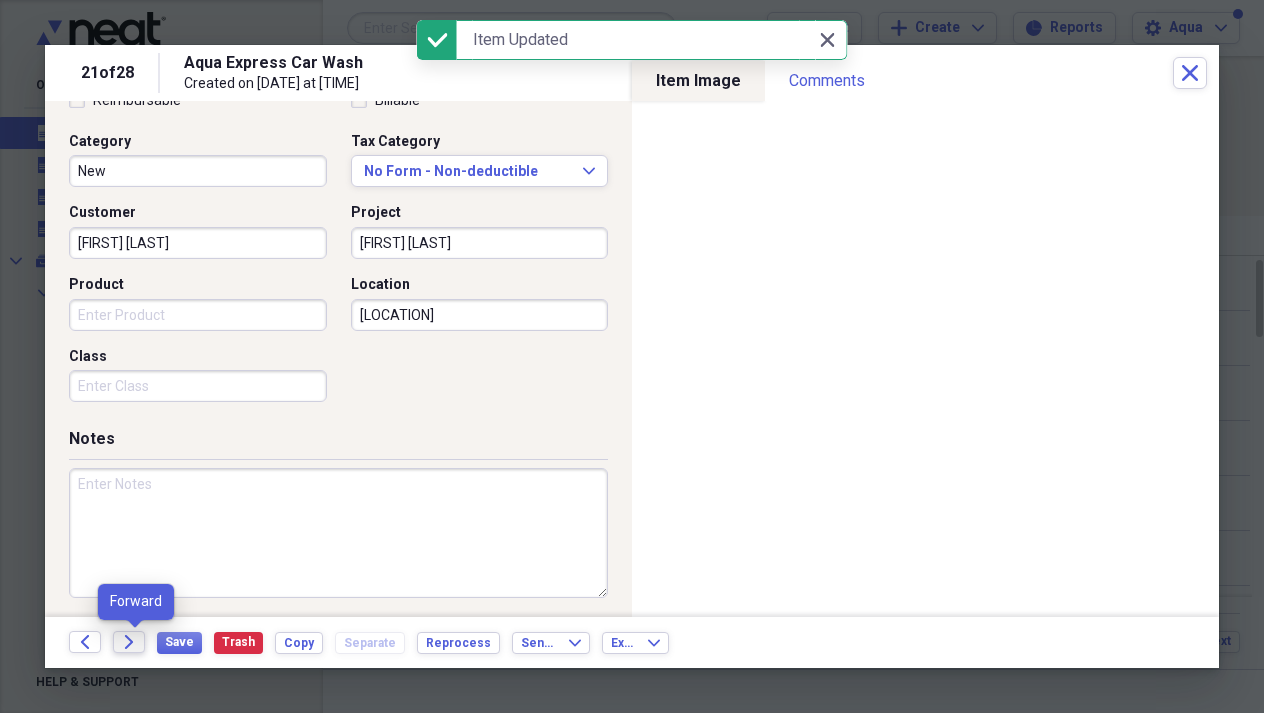 click on "Forward" 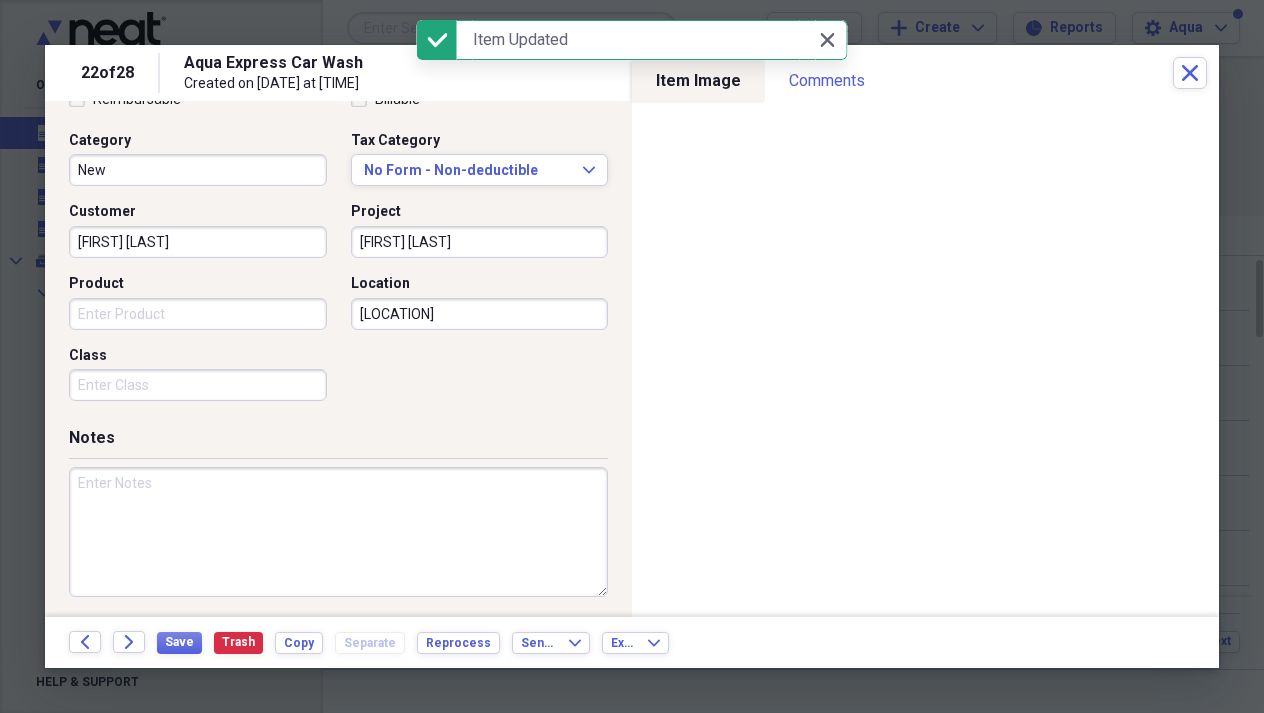 scroll, scrollTop: 498, scrollLeft: 0, axis: vertical 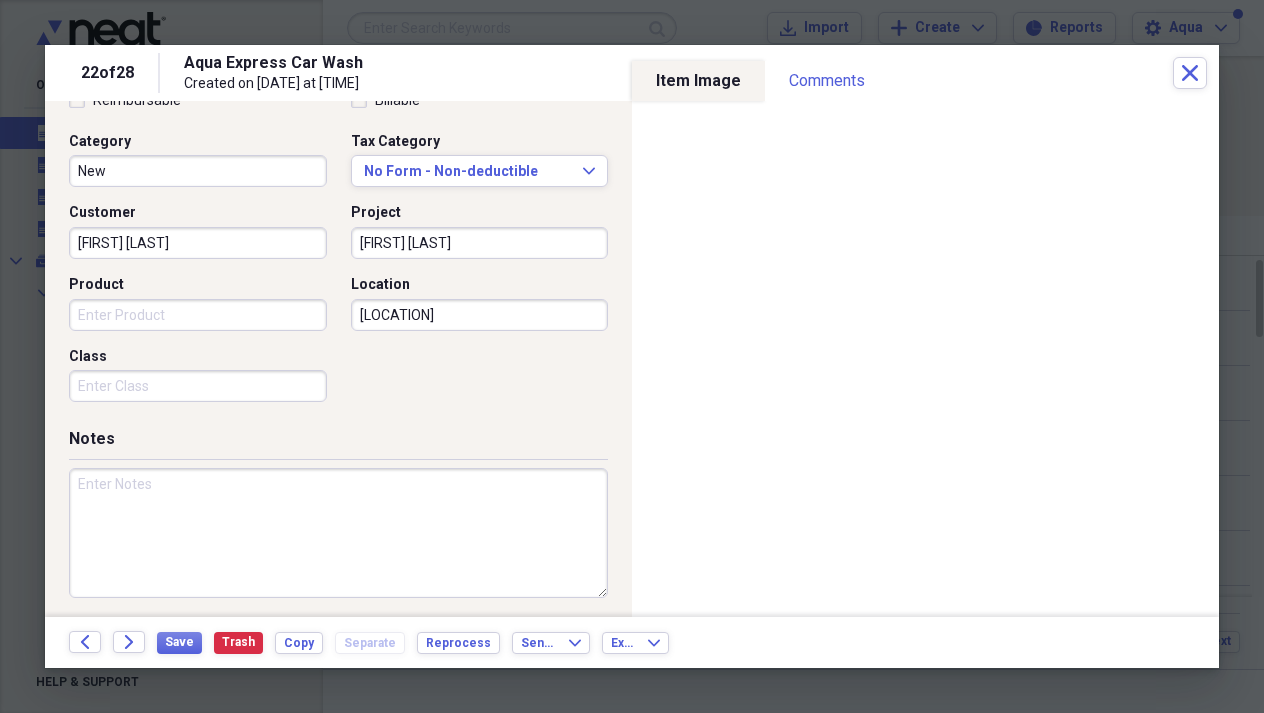 click on "Back Forward Save Trash Copy Separate Reprocess Send To Expand Export Expand" at bounding box center [632, 642] 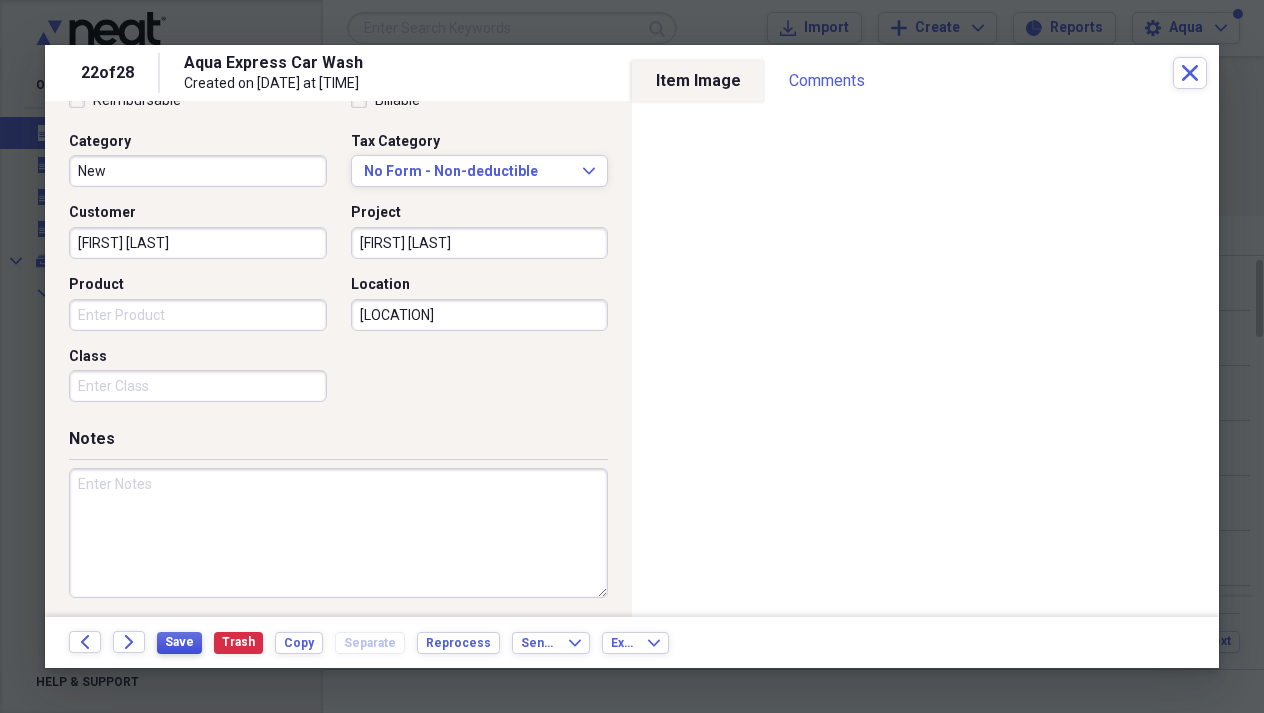 click on "Save" at bounding box center [179, 643] 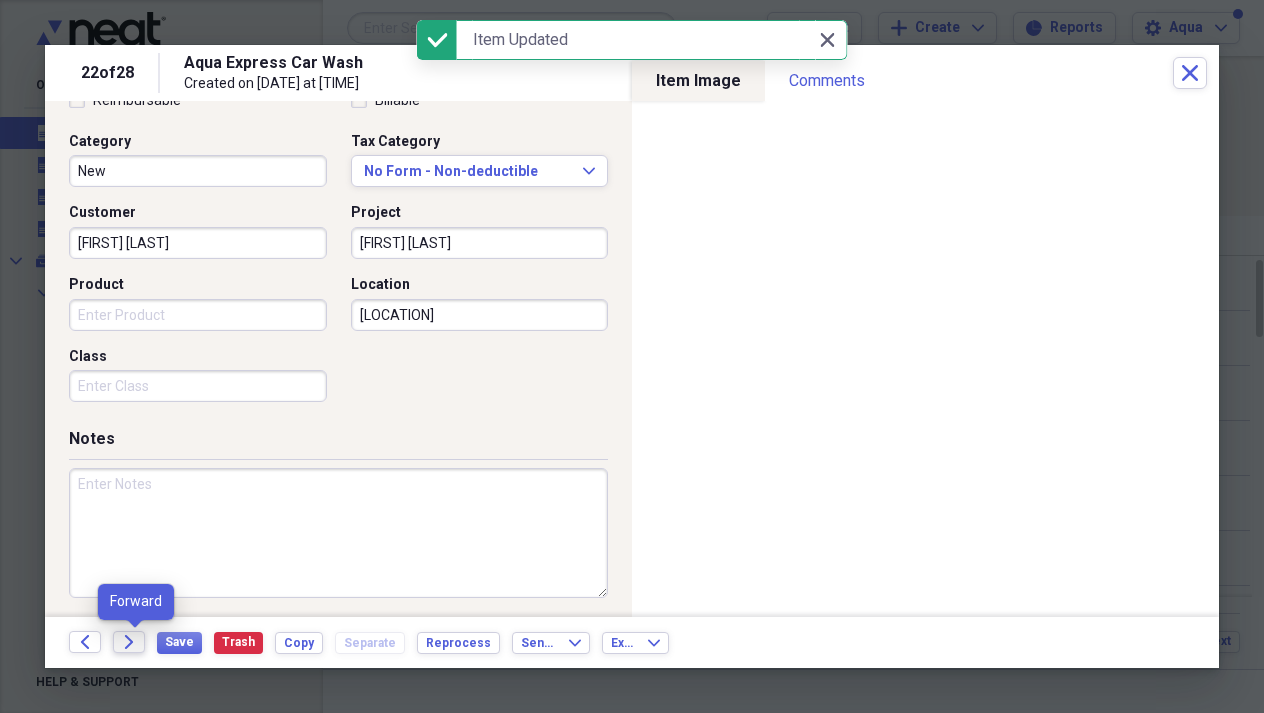 click on "Forward" at bounding box center [129, 642] 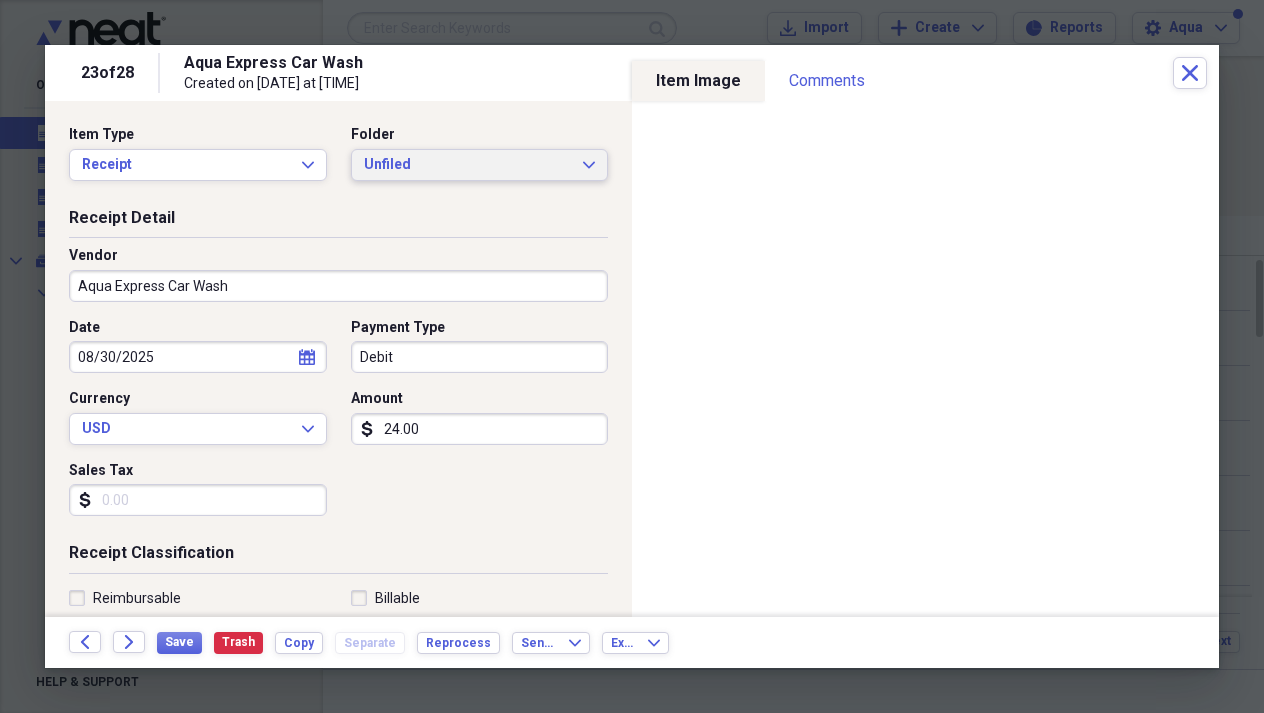 click on "Unfiled Expand" at bounding box center (480, 165) 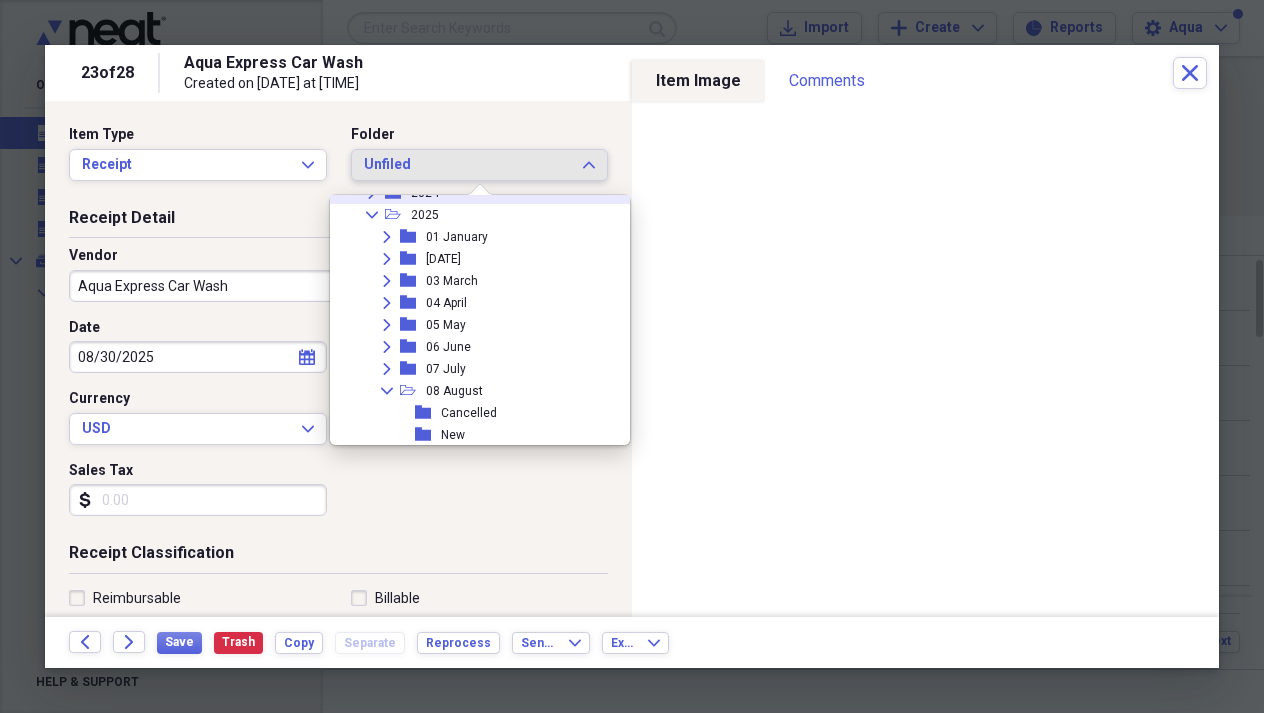 scroll, scrollTop: 133, scrollLeft: 0, axis: vertical 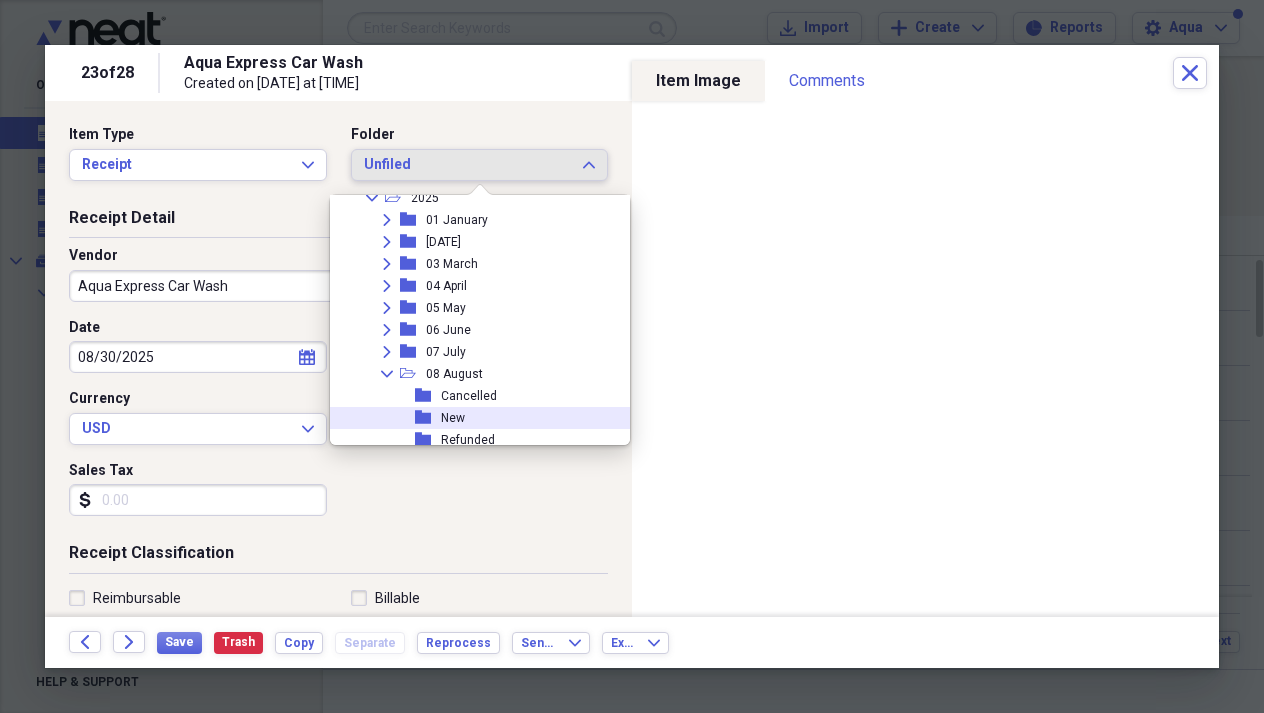 click on "New" at bounding box center [453, 418] 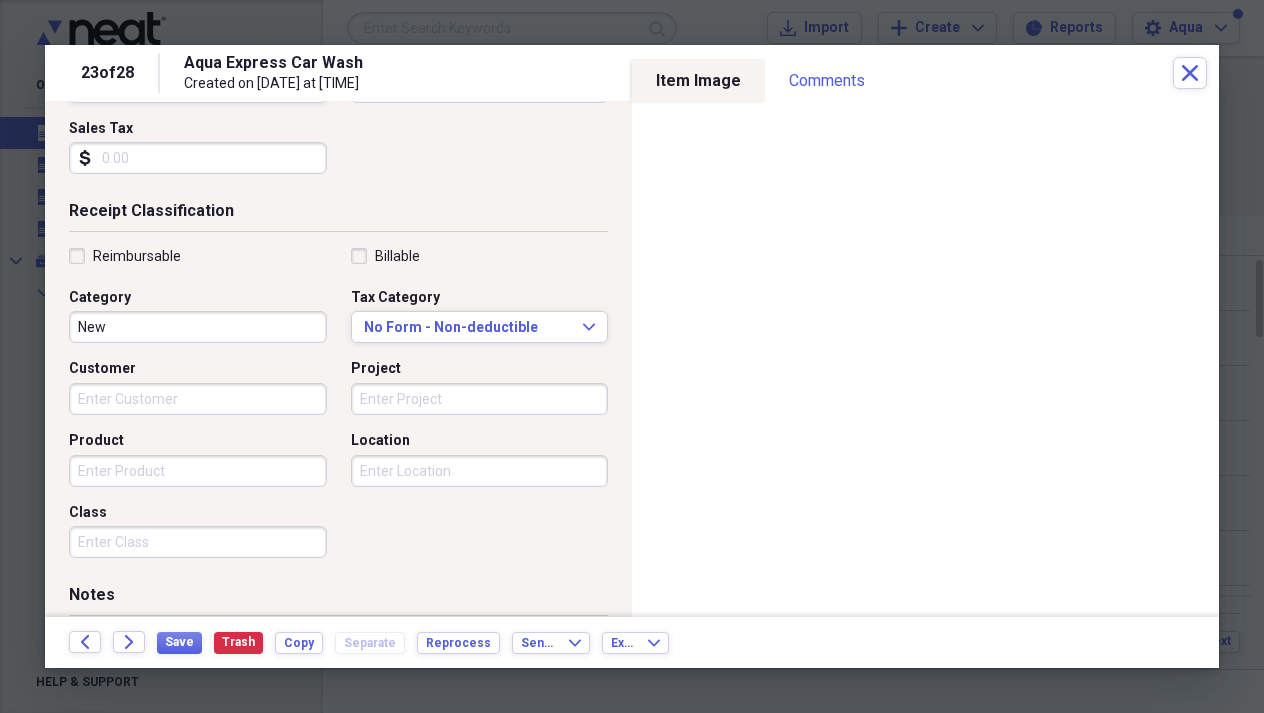 scroll, scrollTop: 348, scrollLeft: 0, axis: vertical 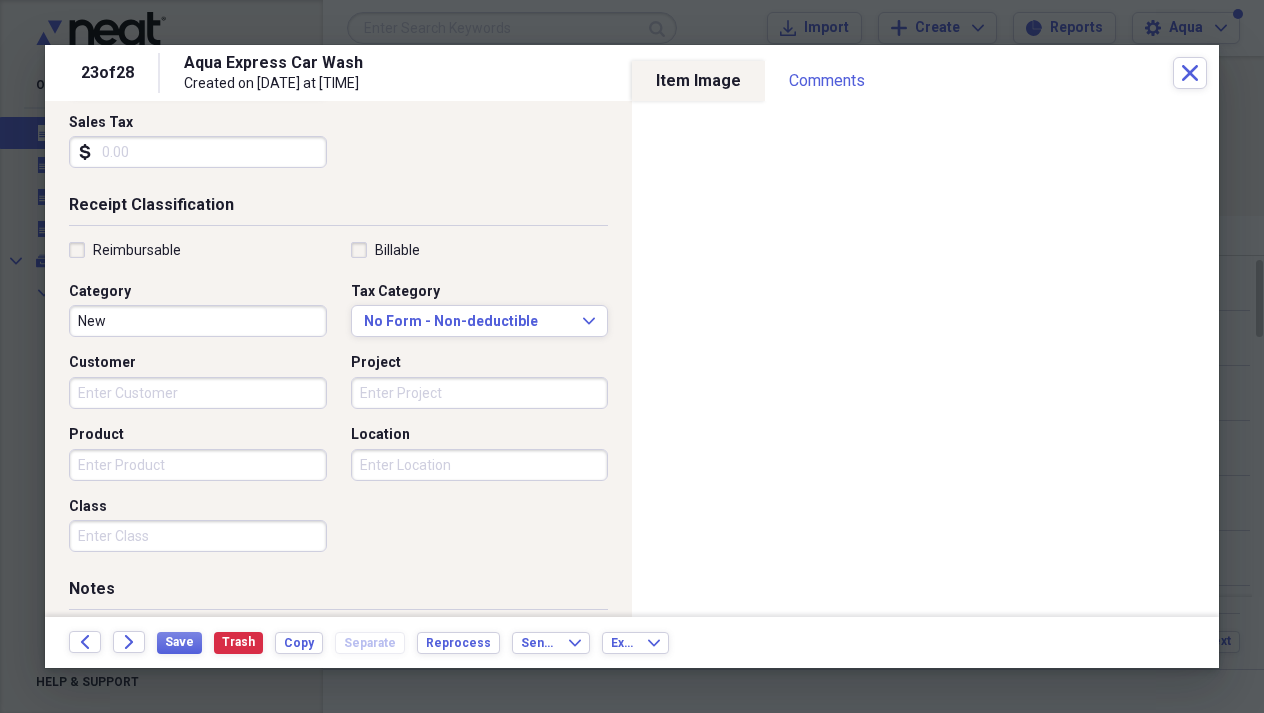 click on "Project" at bounding box center [480, 393] 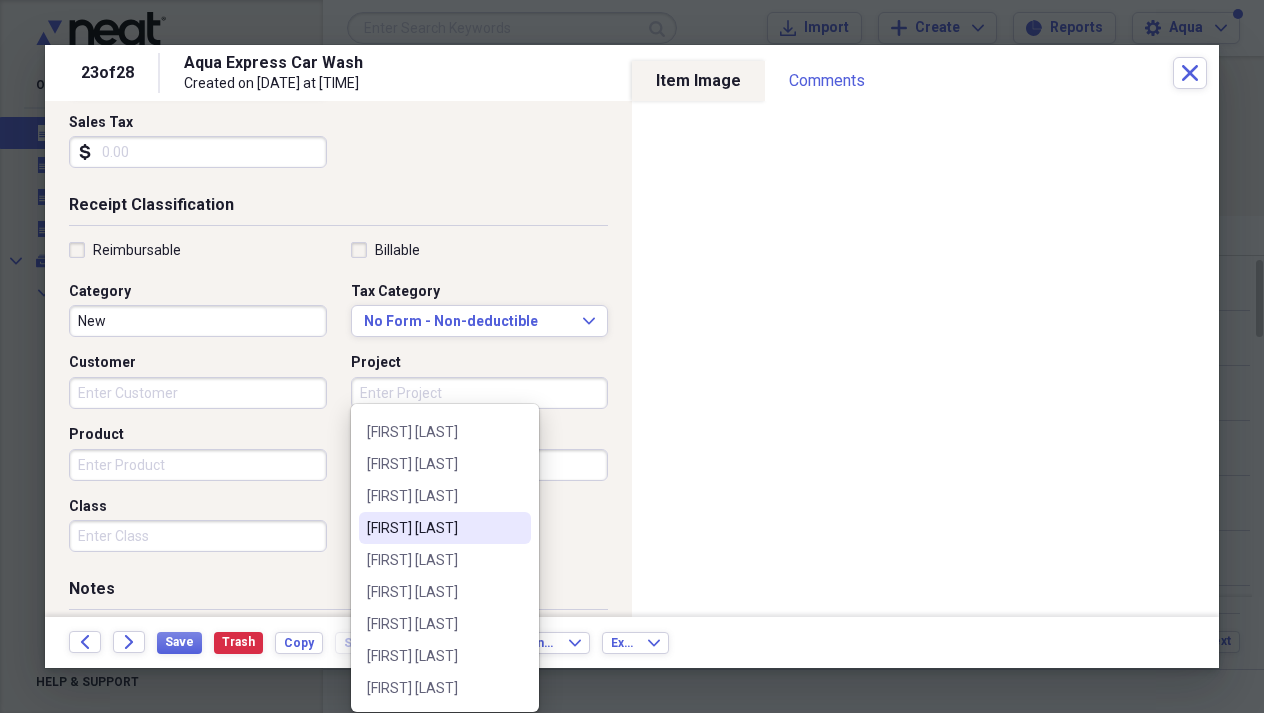 scroll, scrollTop: 132, scrollLeft: 0, axis: vertical 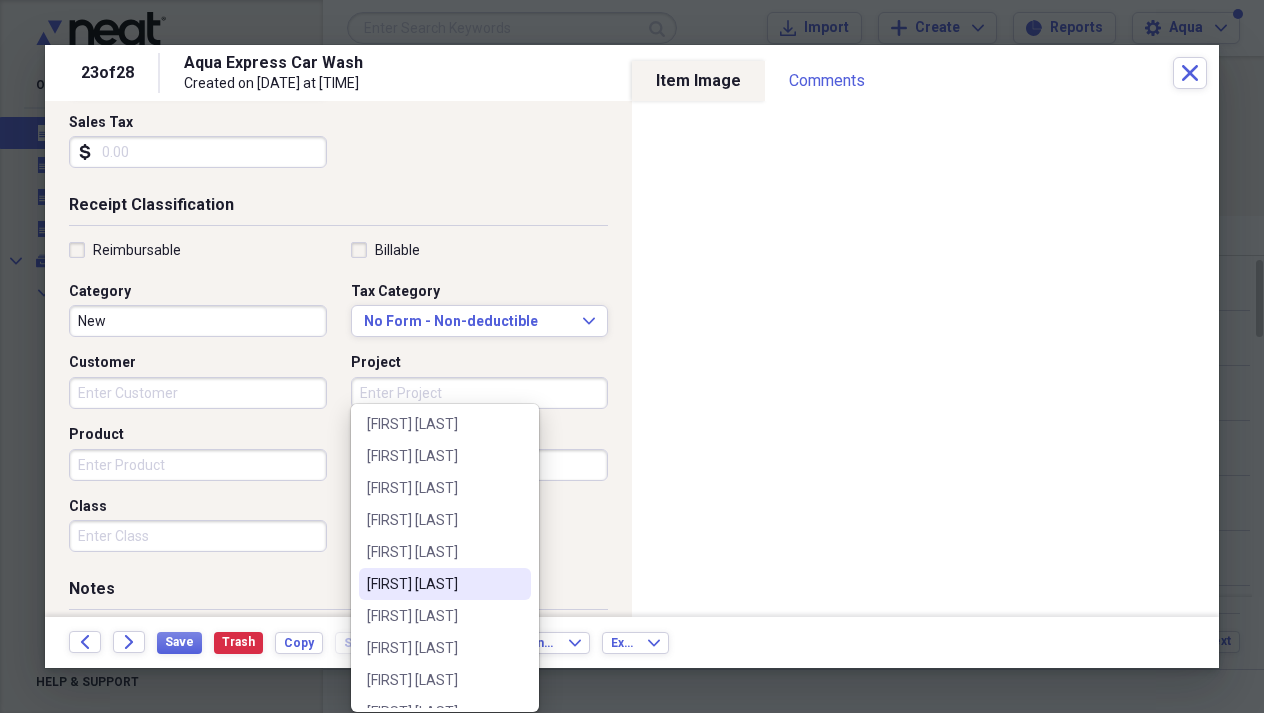 click on "[FIRST] [LAST]" at bounding box center (433, 584) 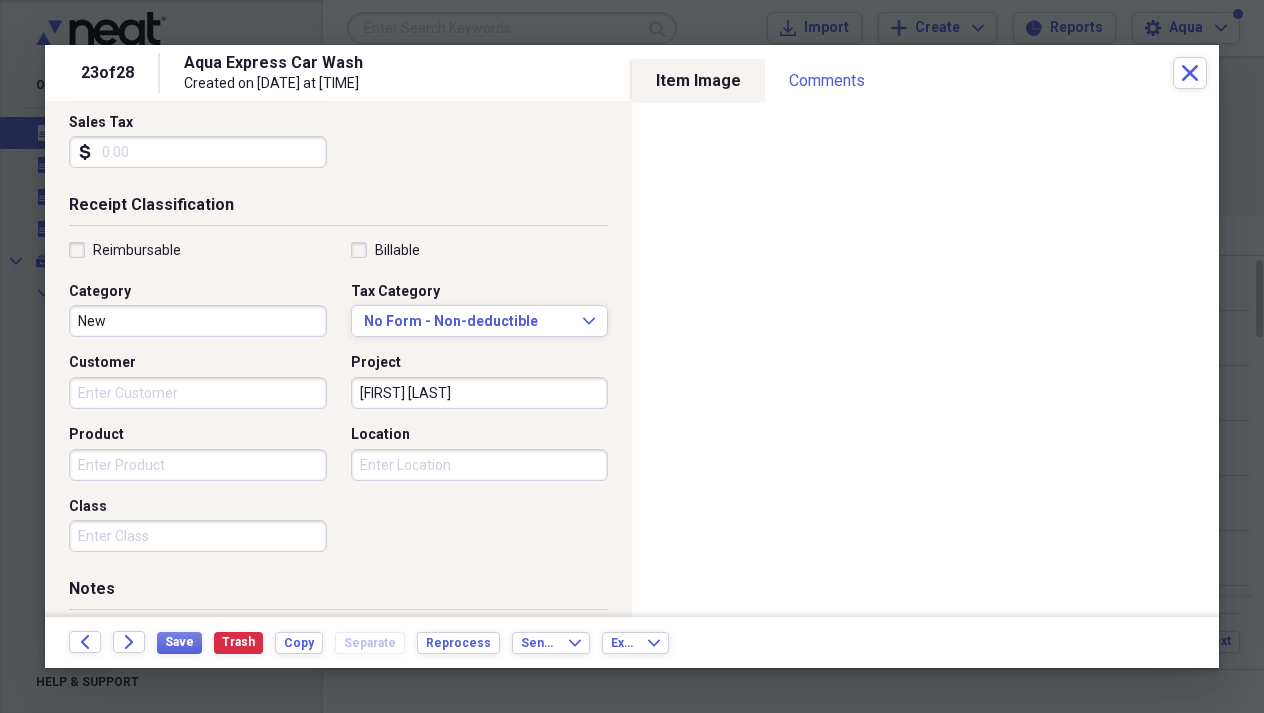 click on "Location" at bounding box center (480, 465) 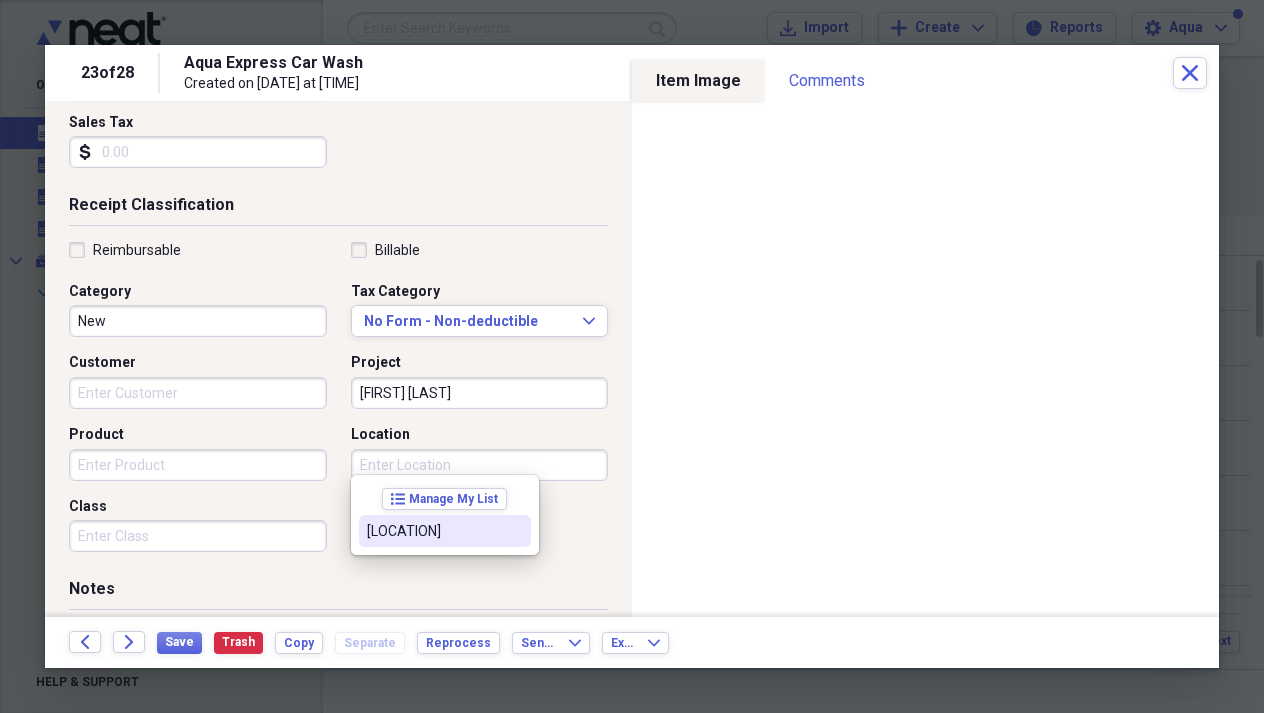 click on "[LOCATION]" at bounding box center (433, 531) 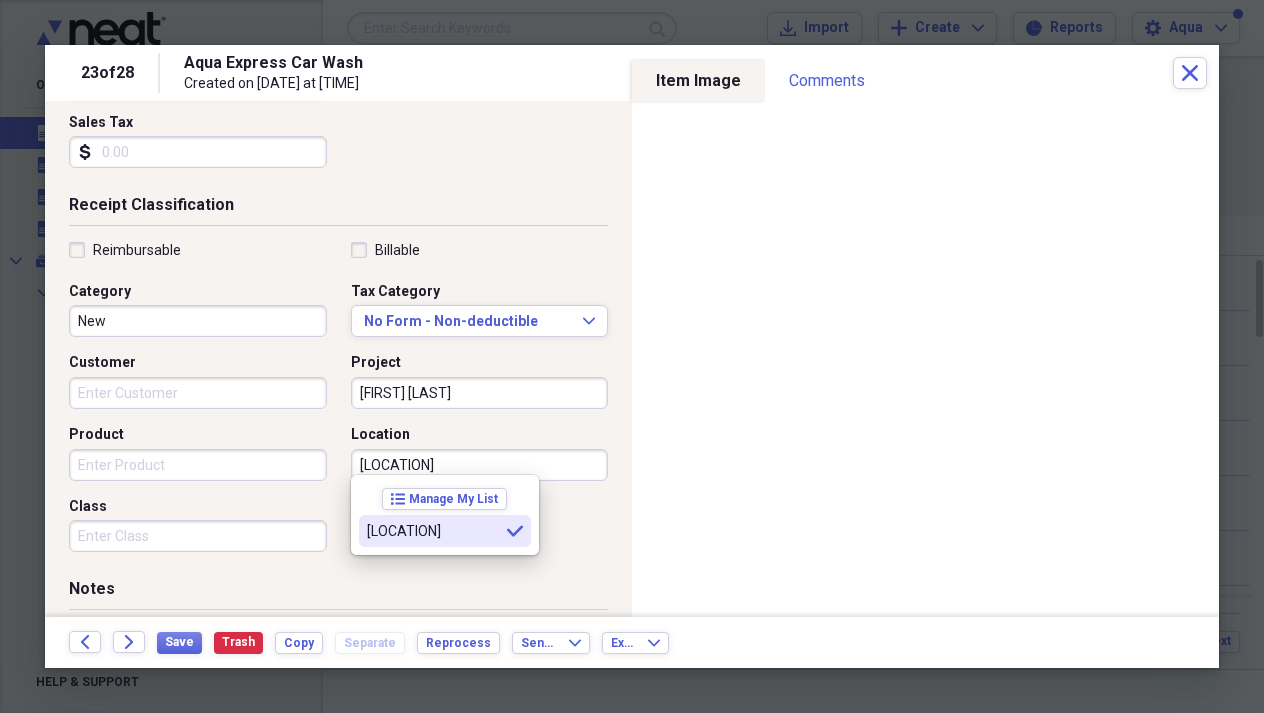 type on "[LOCATION]" 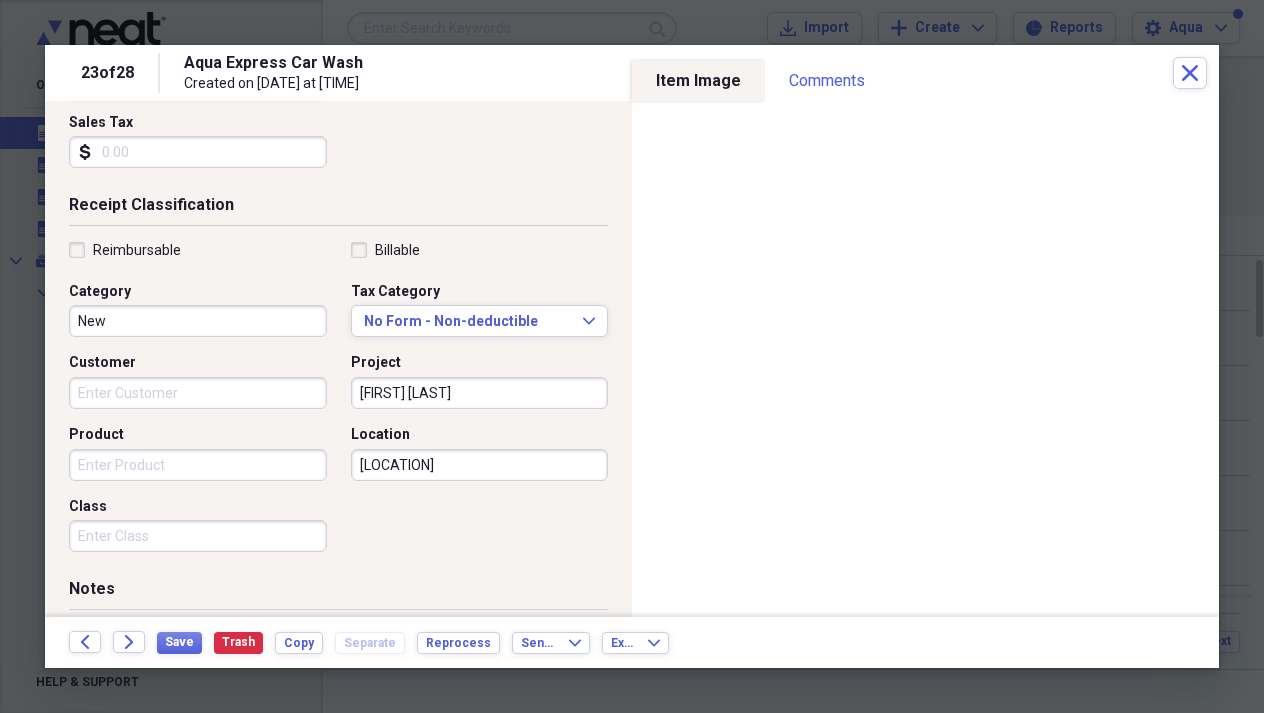click on "Customer" at bounding box center (198, 393) 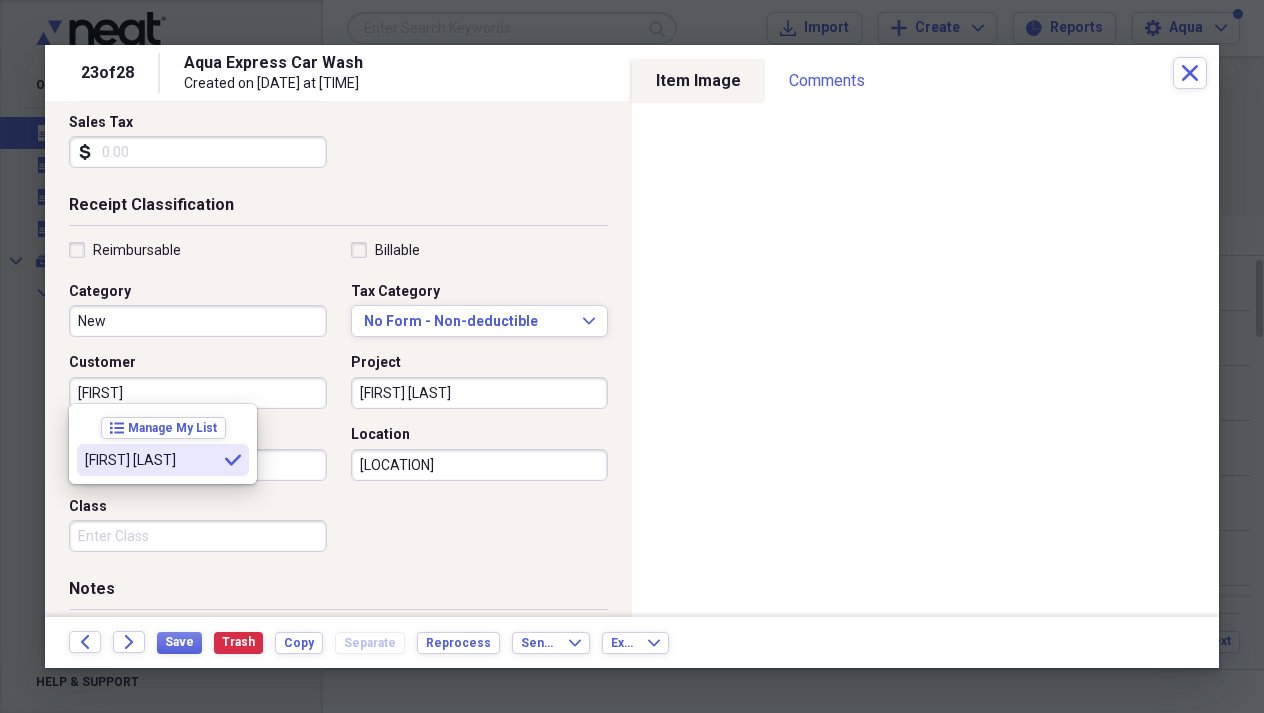 type on "[FIRST] [LAST]" 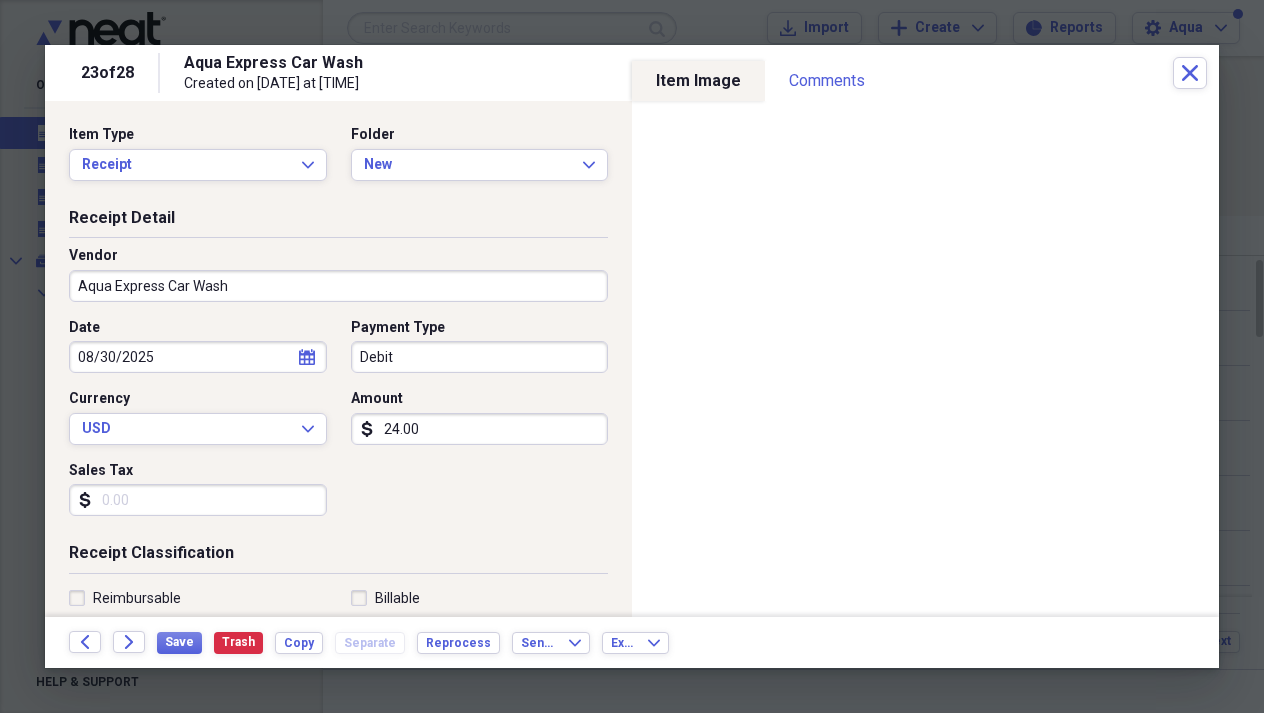 scroll, scrollTop: 0, scrollLeft: 0, axis: both 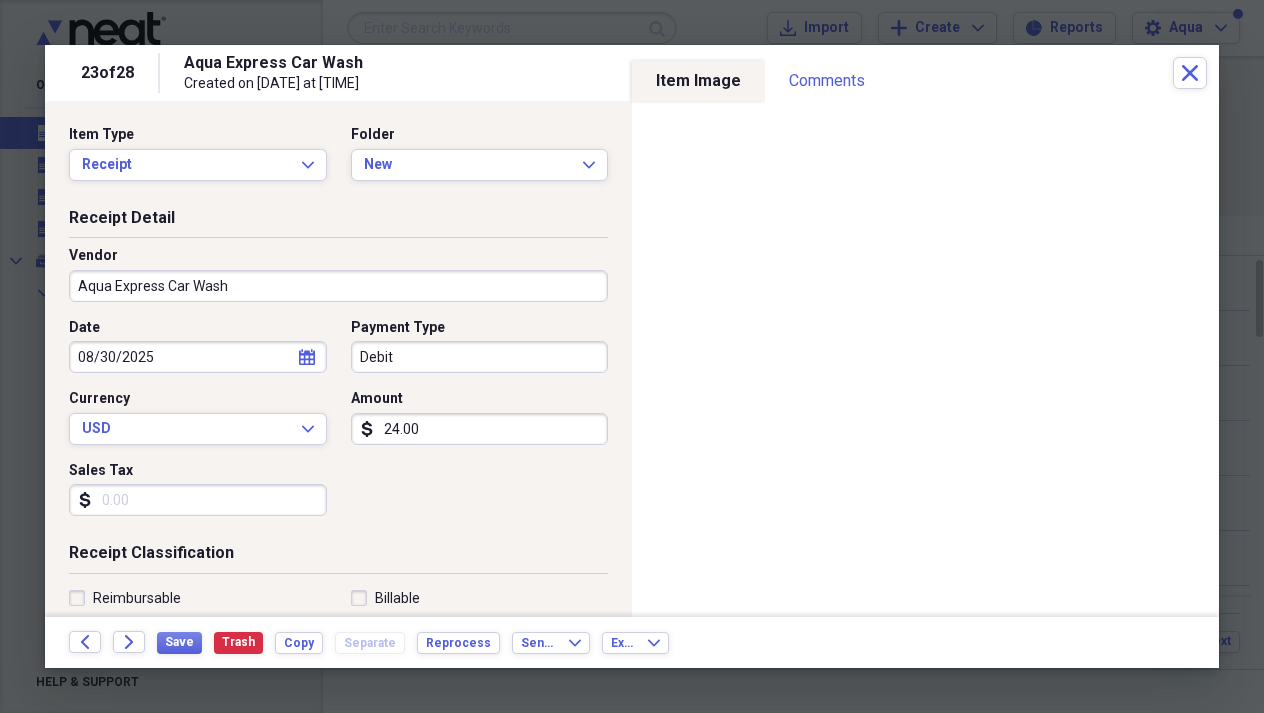 click on "08/30/2025" at bounding box center (198, 357) 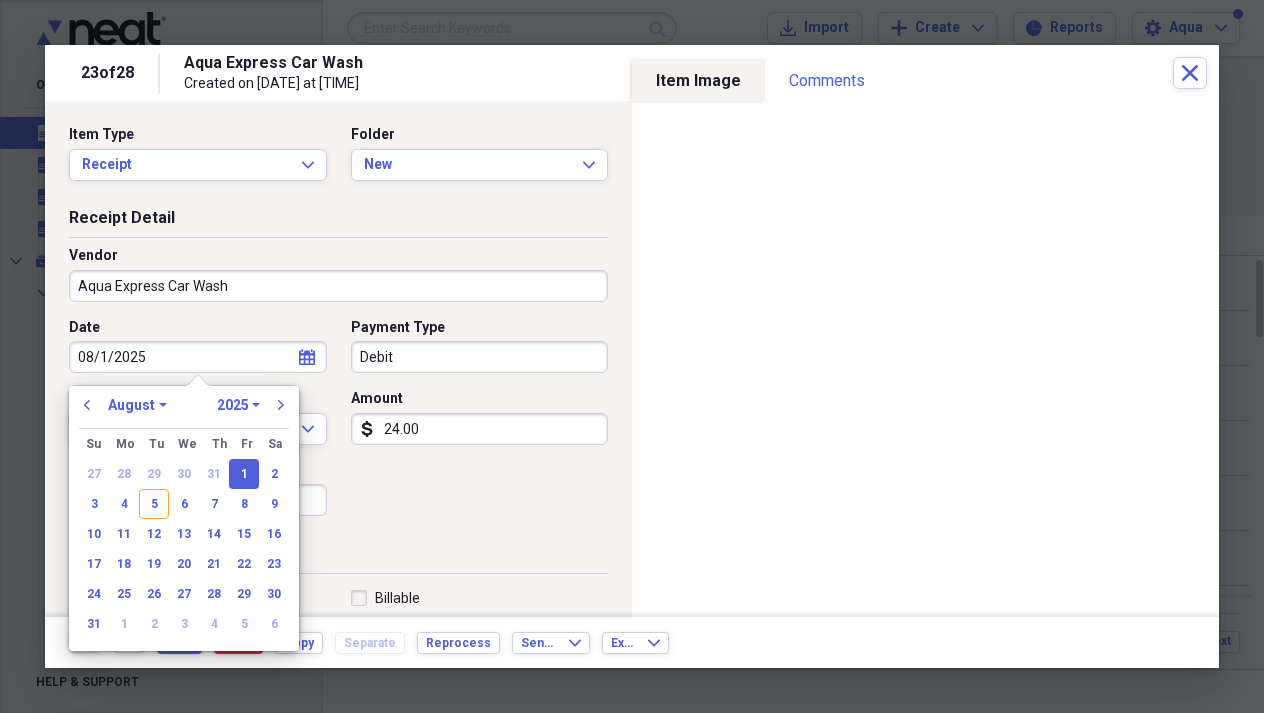 type on "08/01/2025" 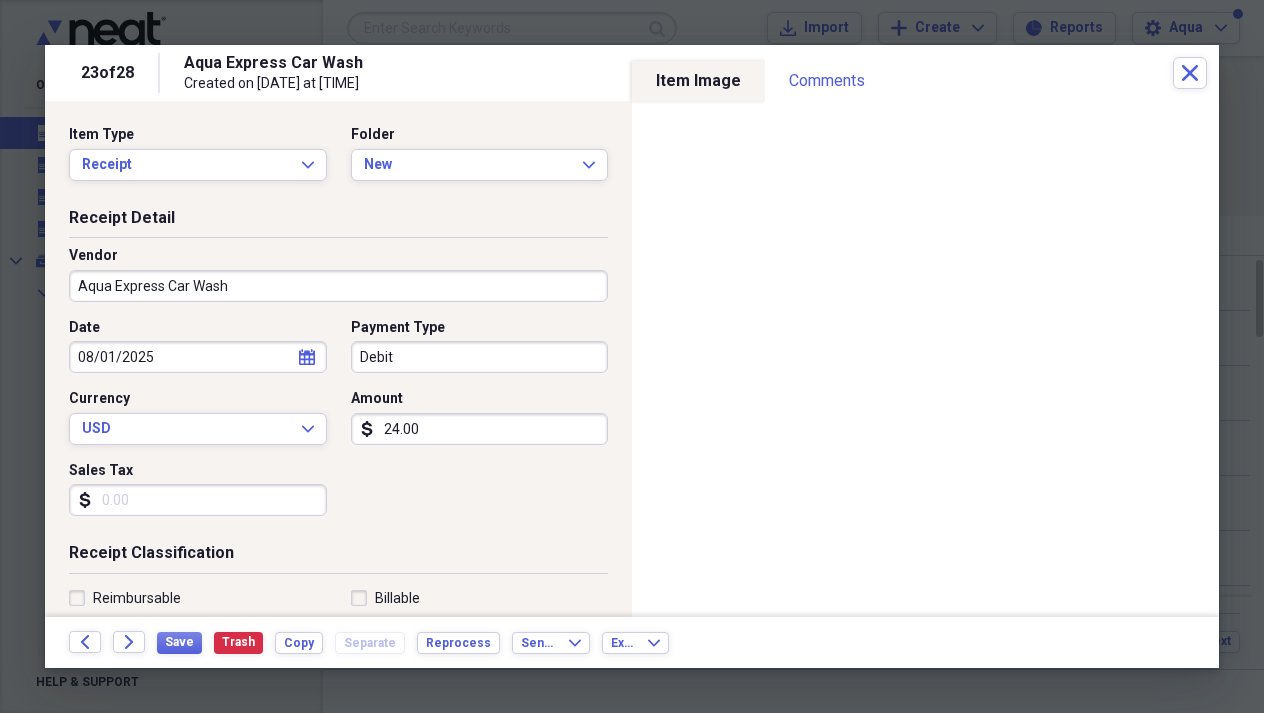 click on "Vendor" at bounding box center [338, 256] 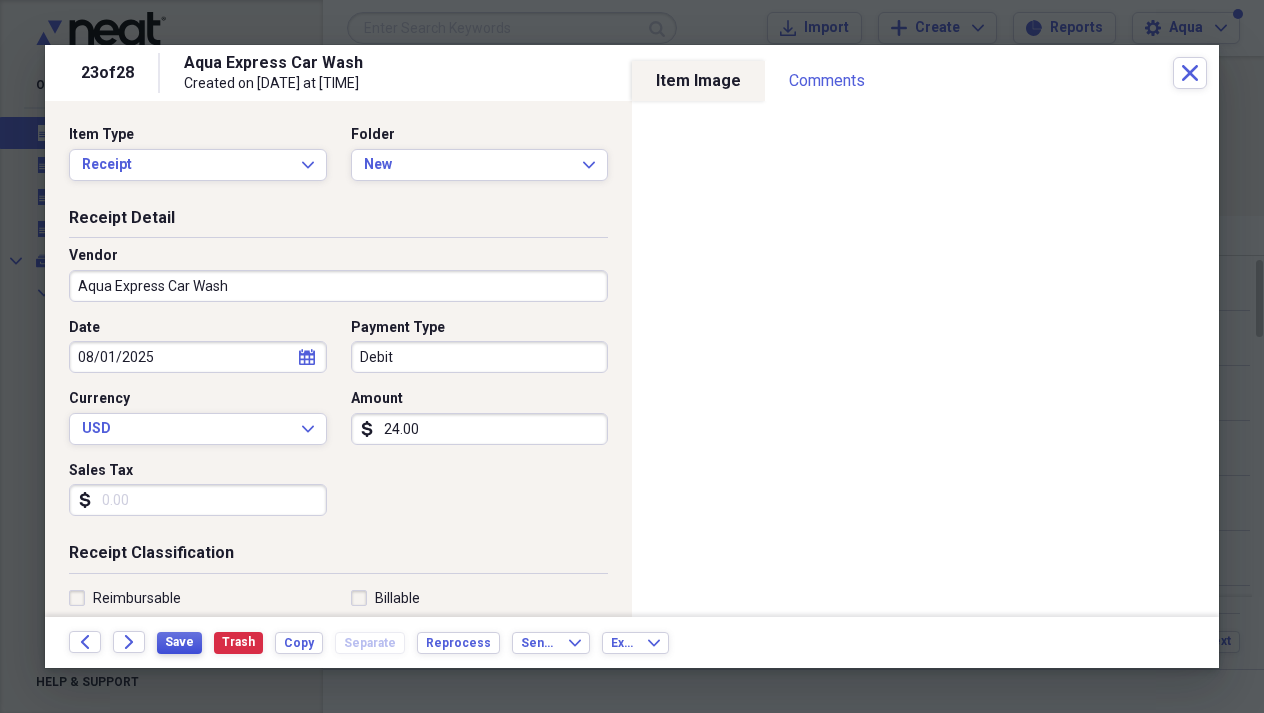 click on "Save" at bounding box center (179, 643) 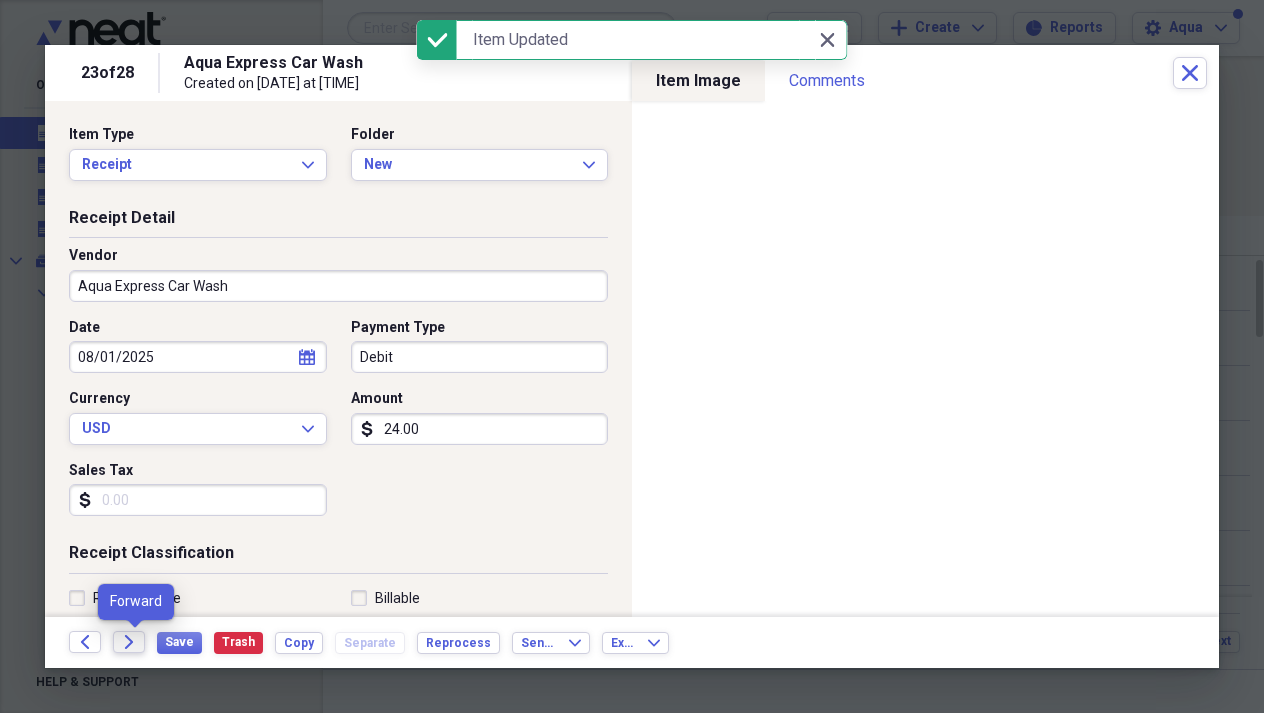click on "Forward" 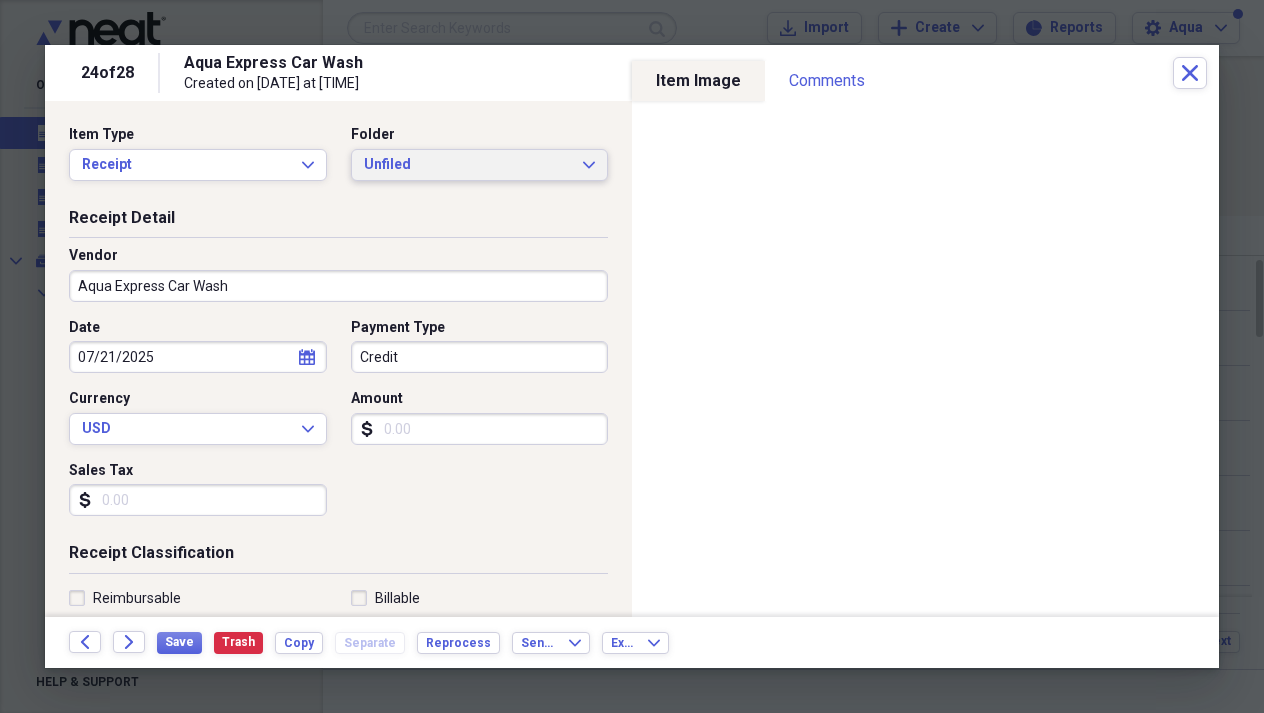 click on "Unfiled Expand" at bounding box center (480, 165) 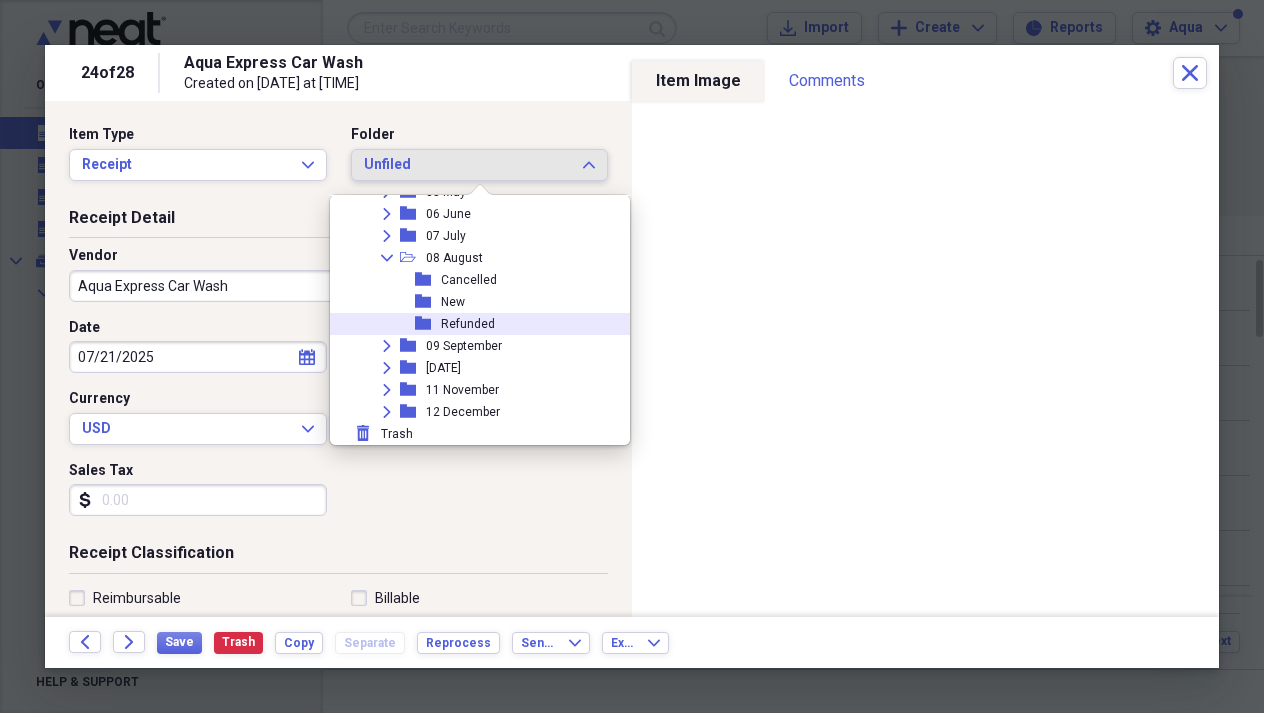 scroll, scrollTop: 249, scrollLeft: 0, axis: vertical 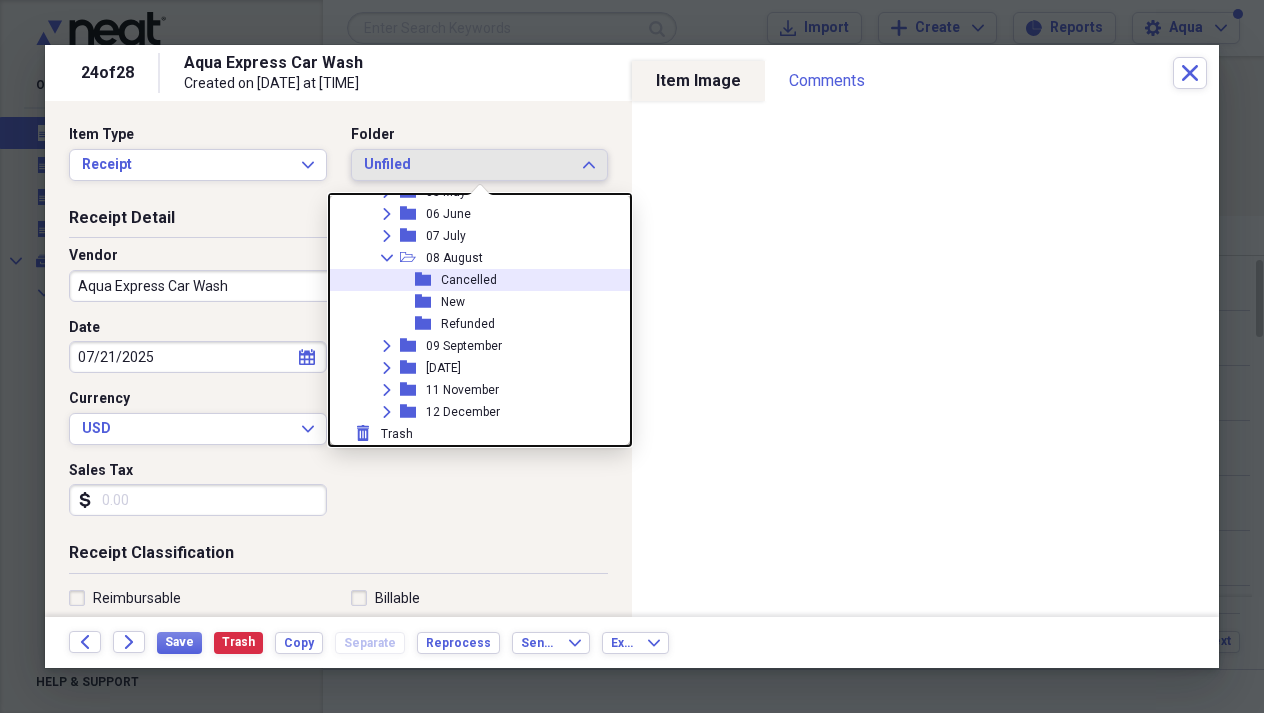 click on "Cancelled" at bounding box center (469, 280) 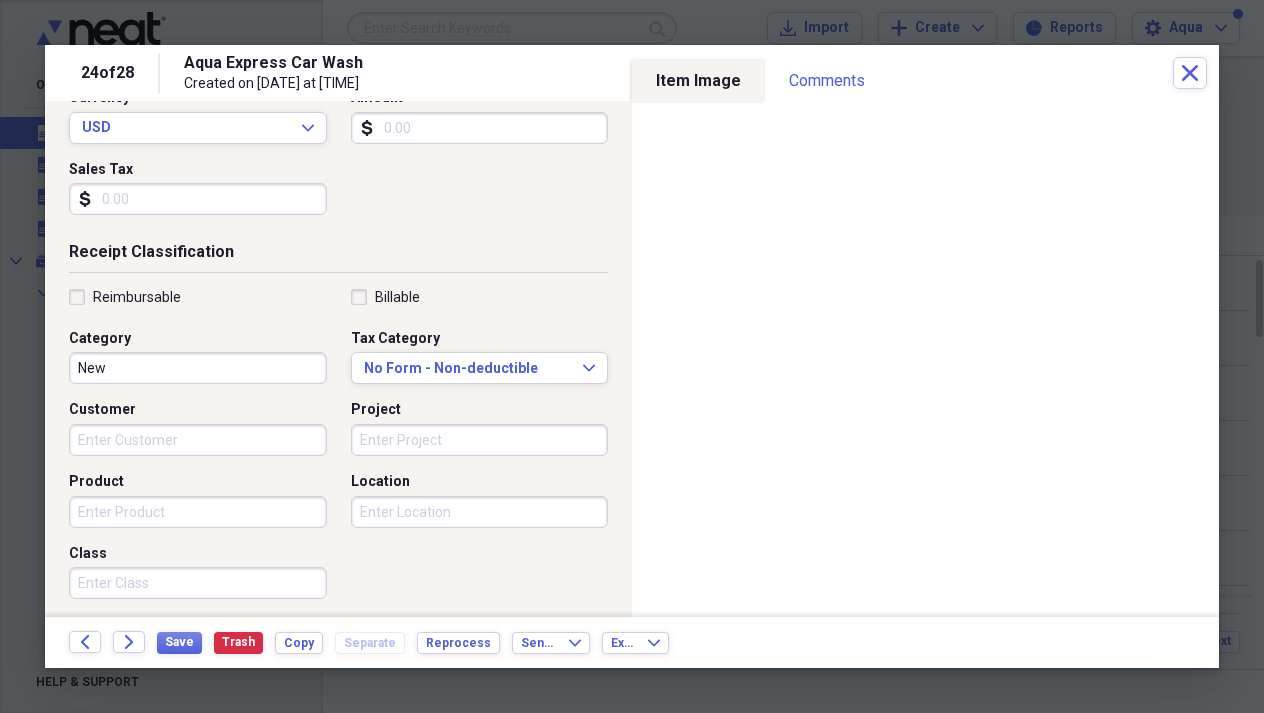 scroll, scrollTop: 319, scrollLeft: 0, axis: vertical 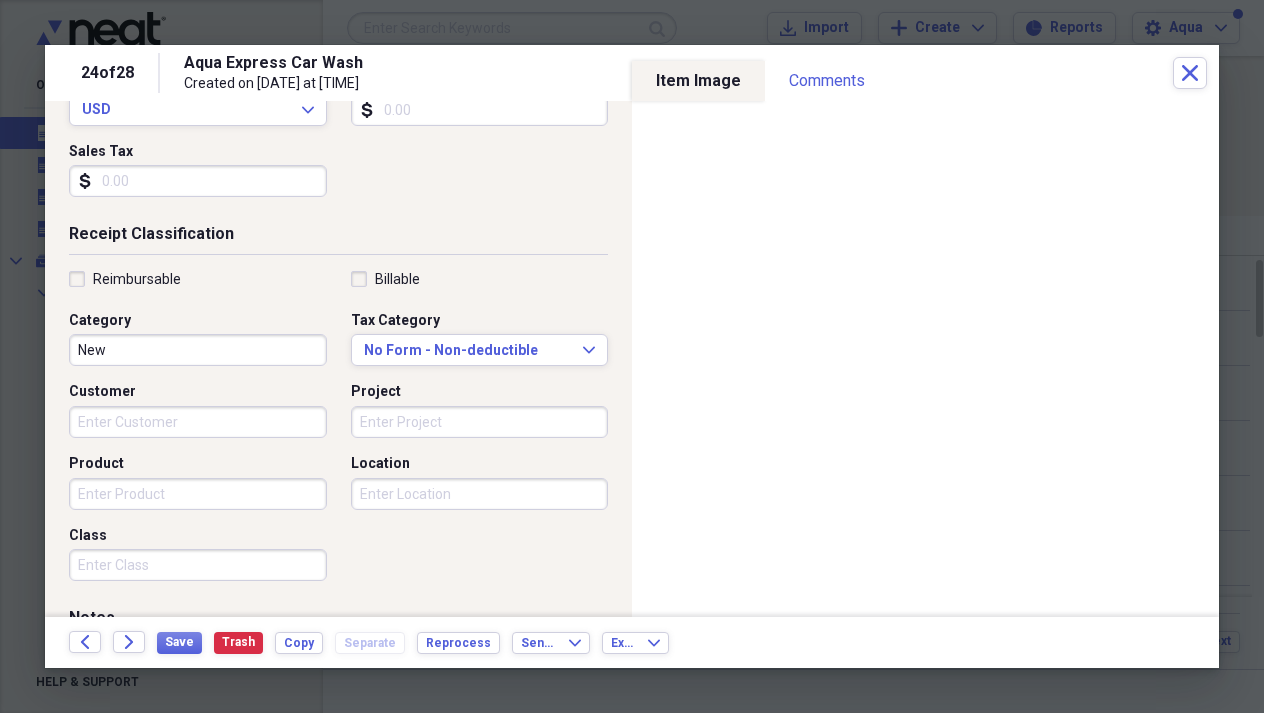 click on "Location" at bounding box center [480, 494] 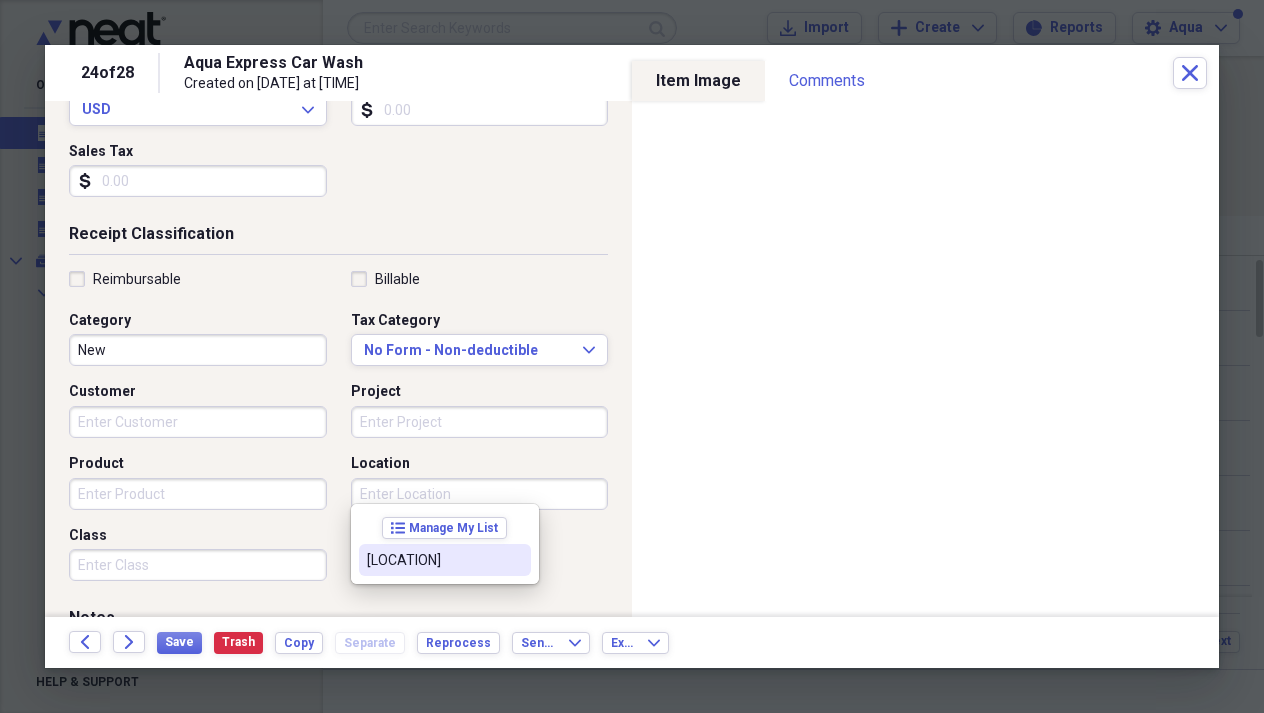 click on "[LOCATION]" at bounding box center [433, 560] 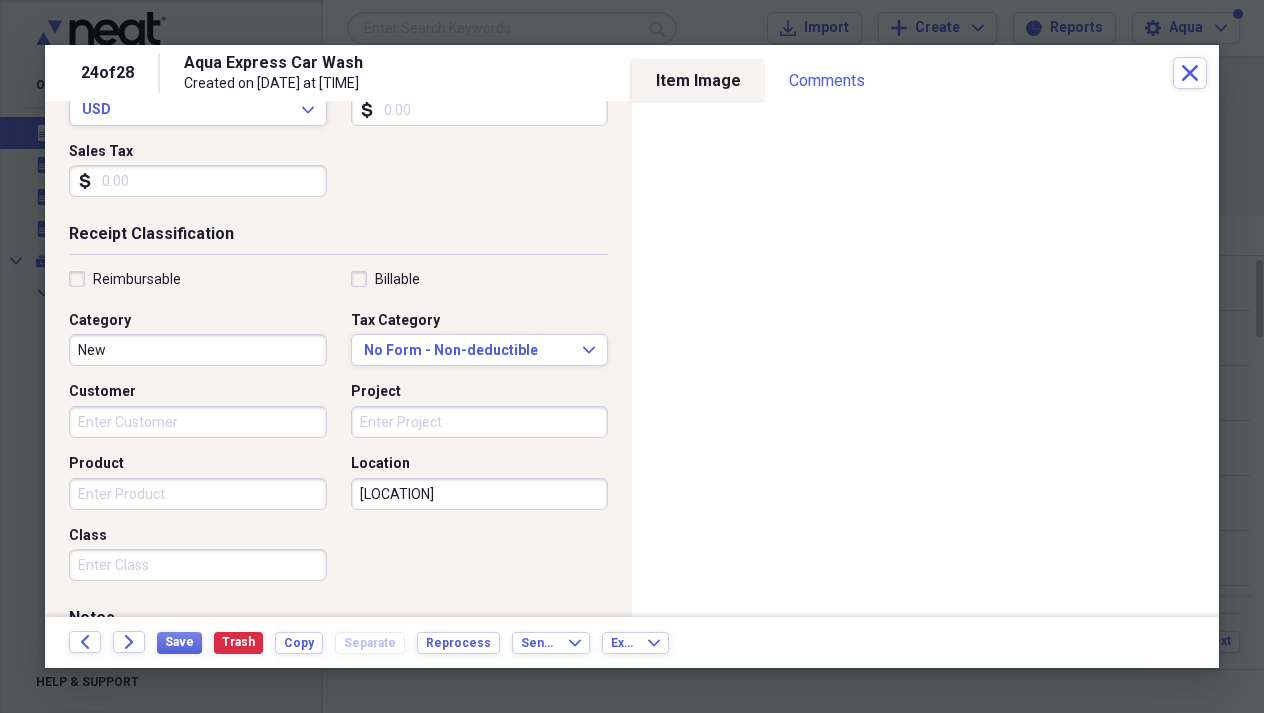 click on "Customer" at bounding box center [198, 422] 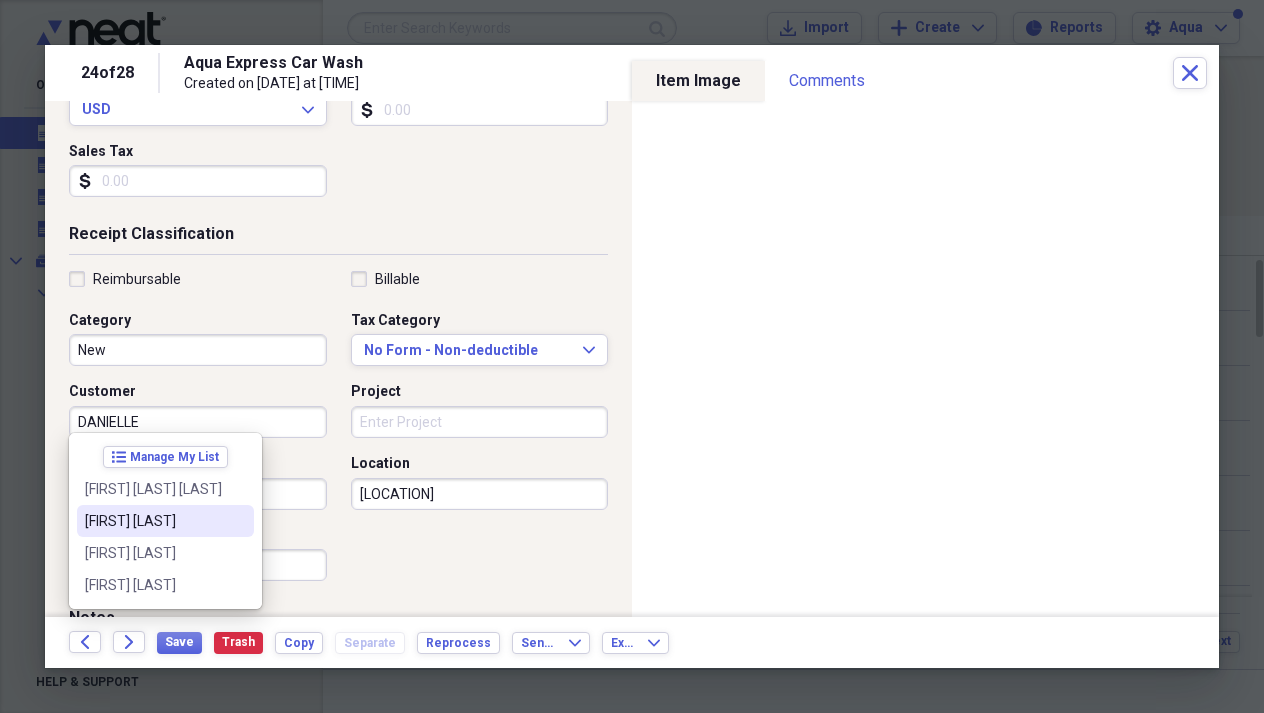 click on "[FIRST] [LAST]" at bounding box center (153, 521) 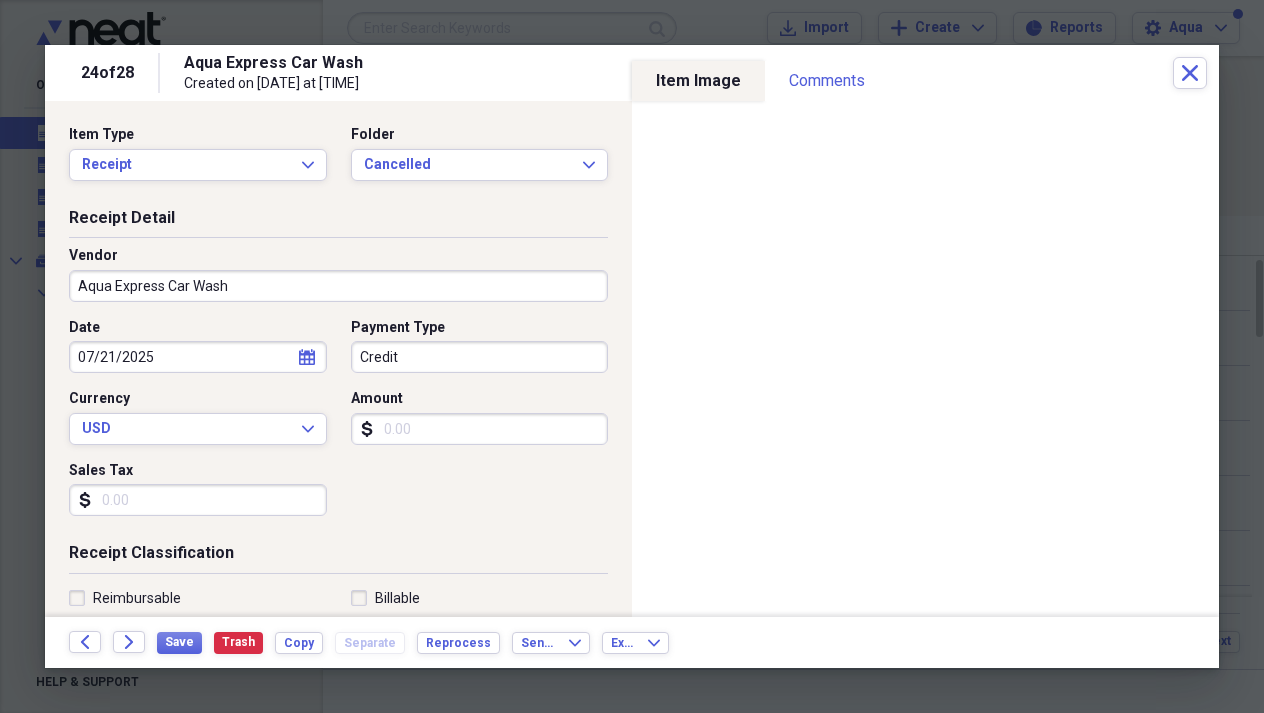 scroll, scrollTop: 0, scrollLeft: 0, axis: both 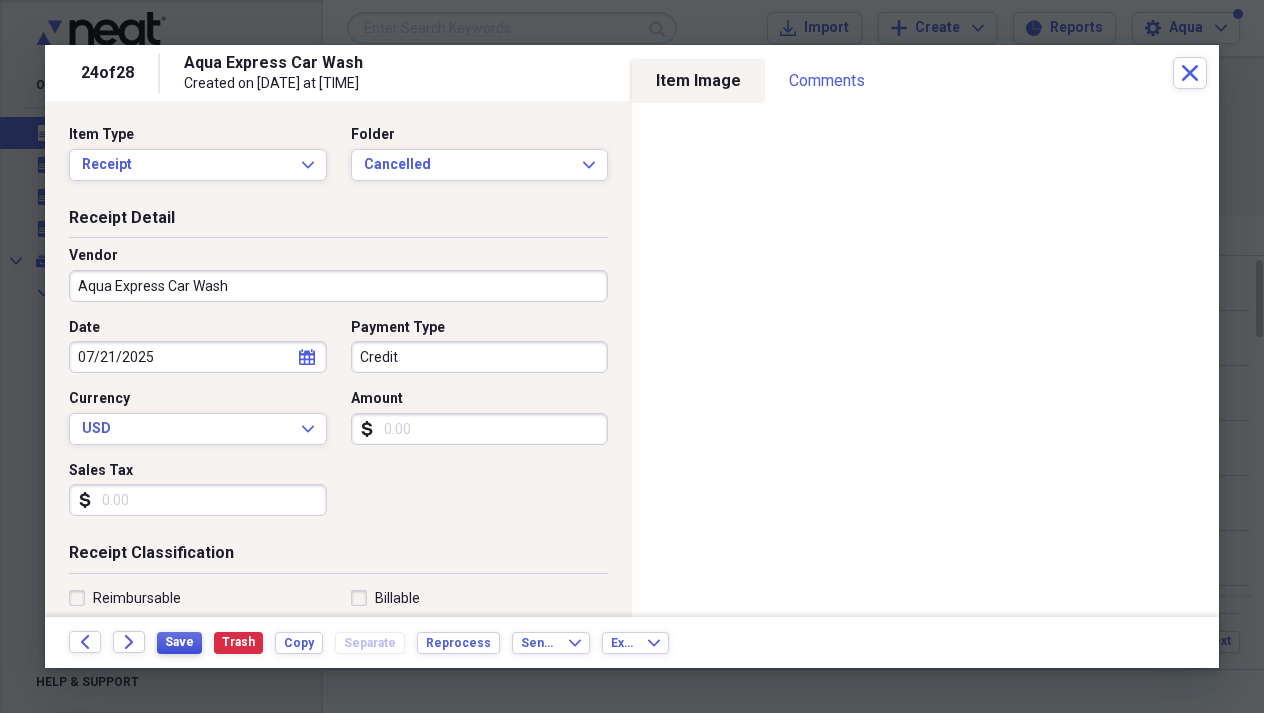 click on "Save" at bounding box center (179, 642) 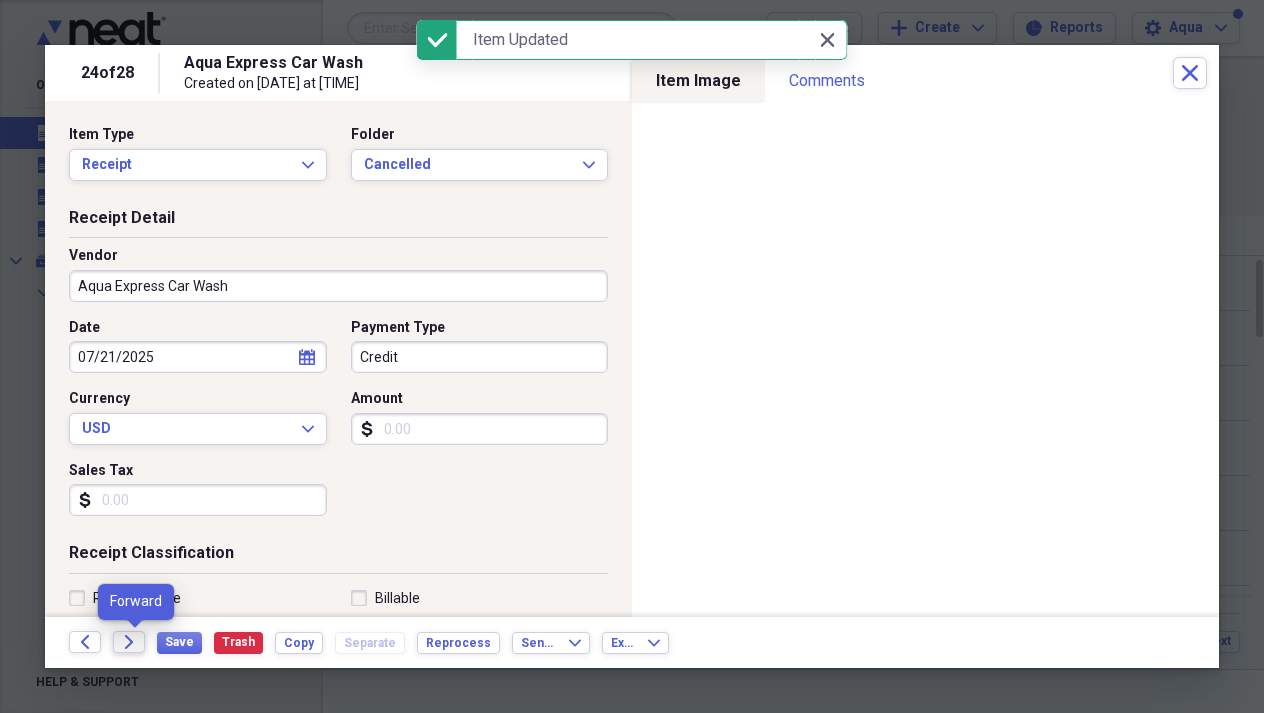 click on "Forward" 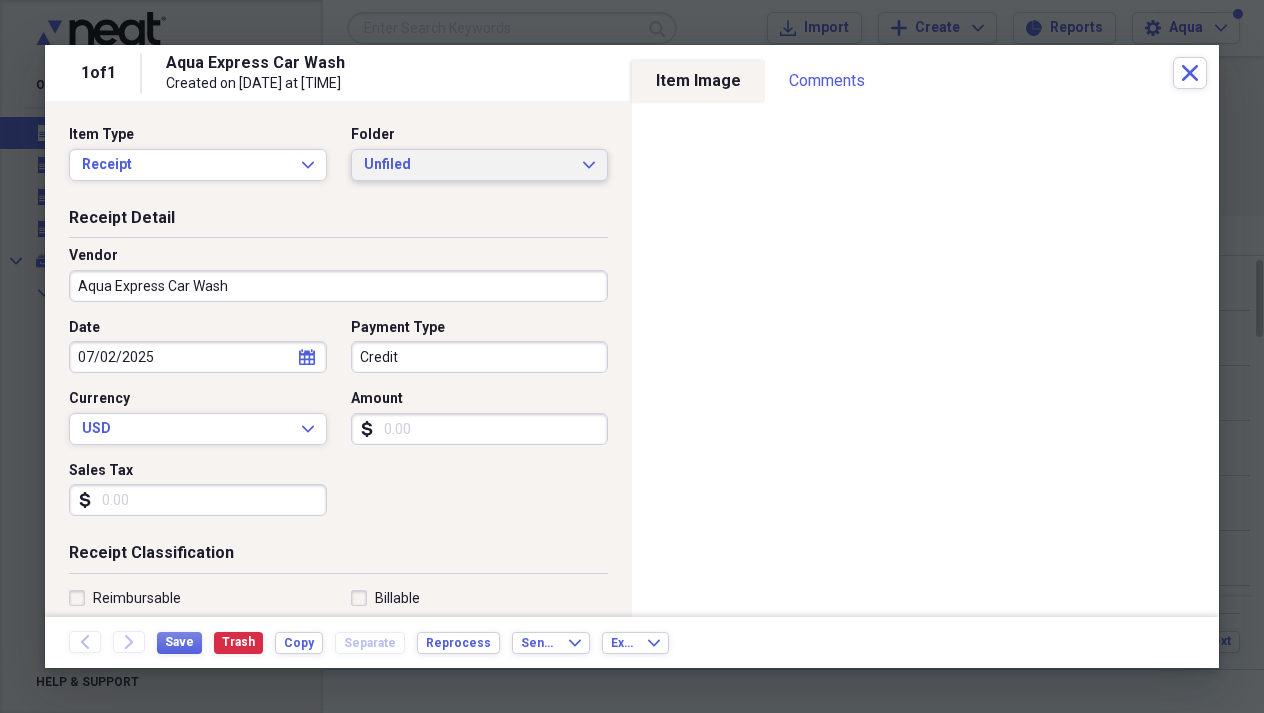click on "Unfiled" at bounding box center [468, 165] 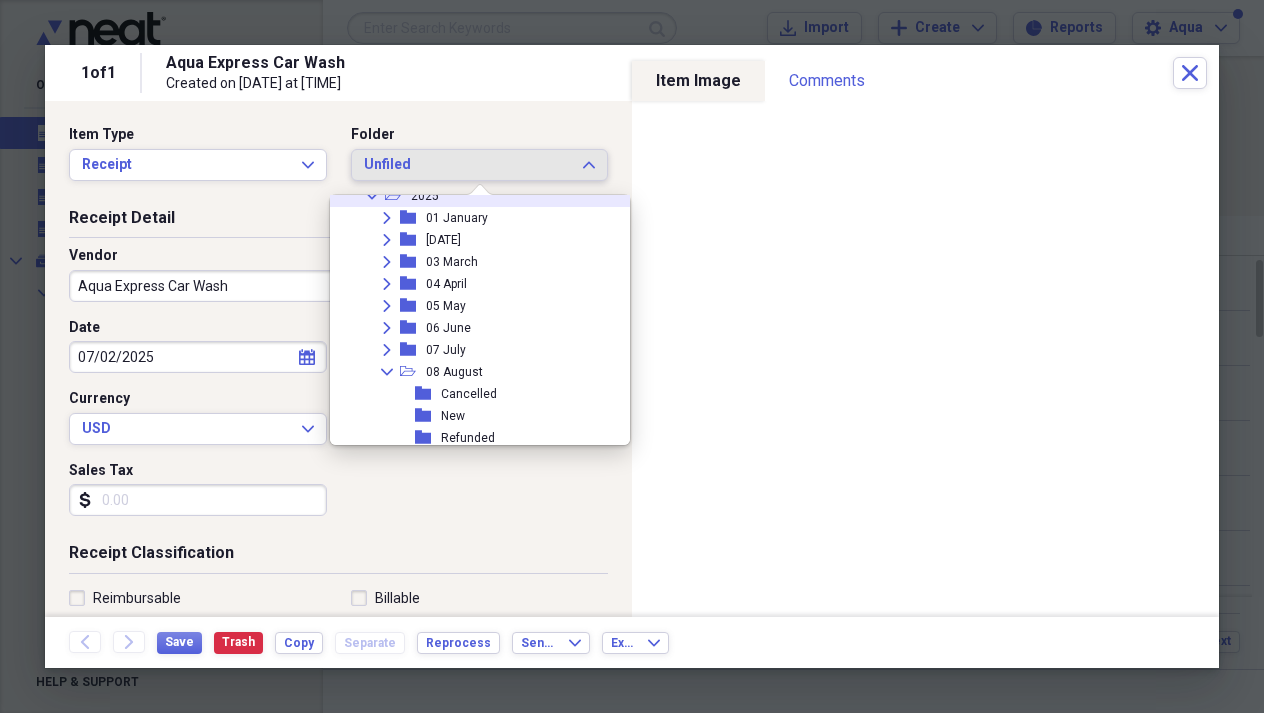 scroll, scrollTop: 144, scrollLeft: 0, axis: vertical 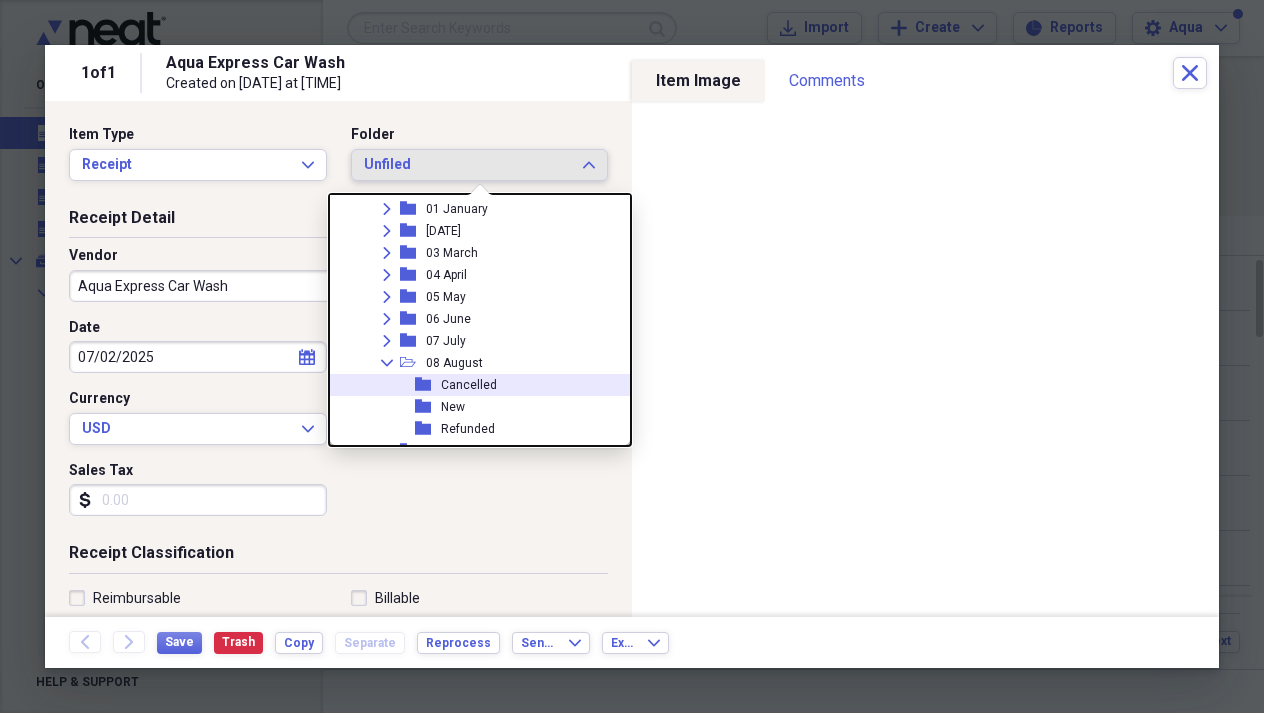 click on "folder" at bounding box center (428, 385) 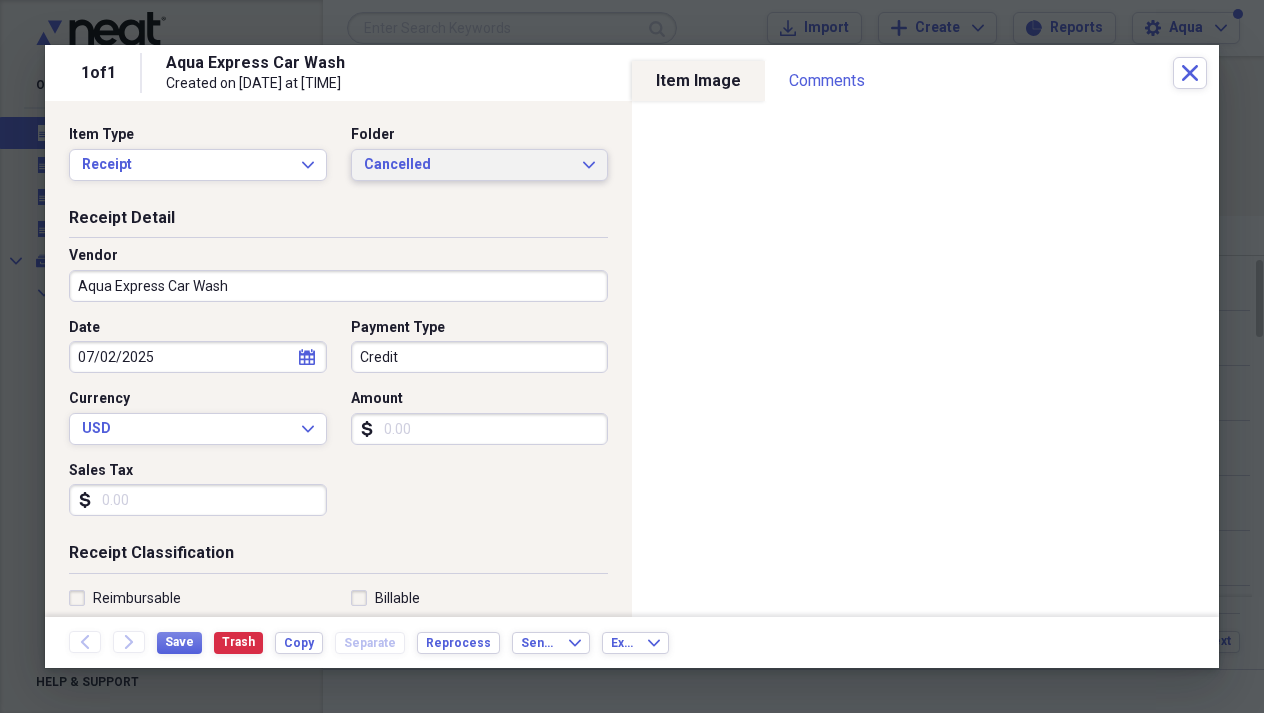 scroll, scrollTop: 42, scrollLeft: 0, axis: vertical 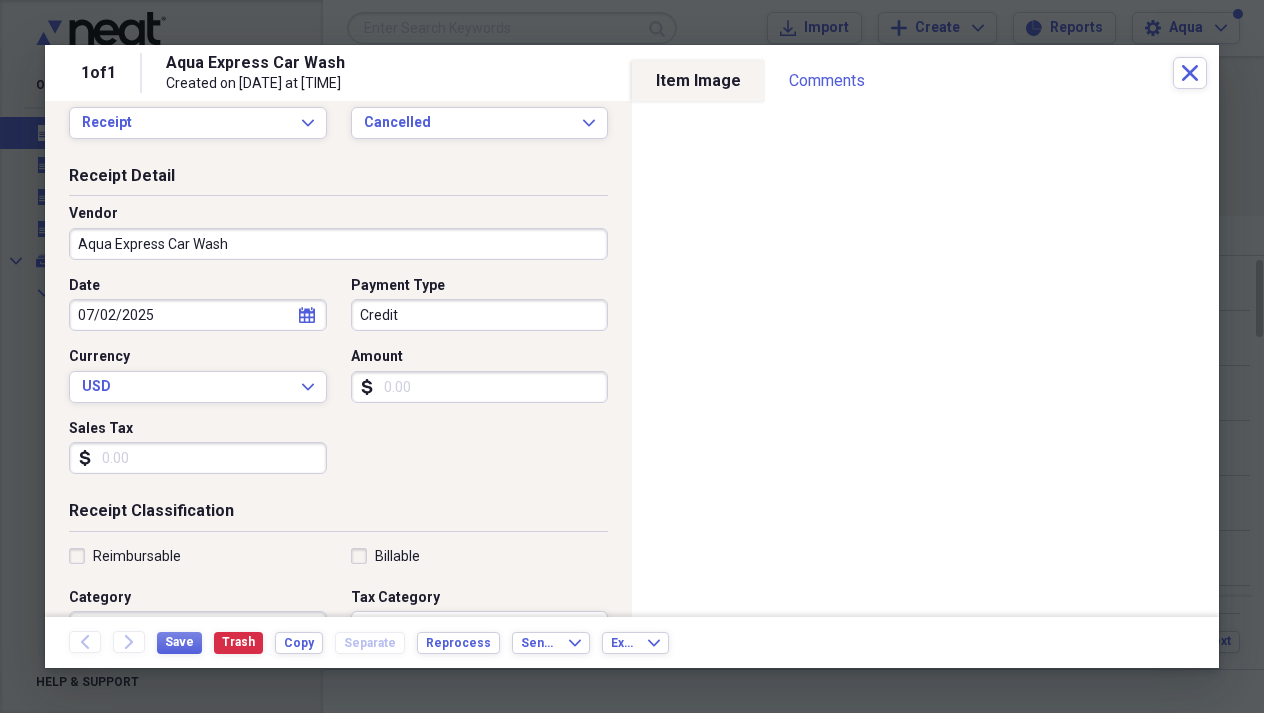 select on "6" 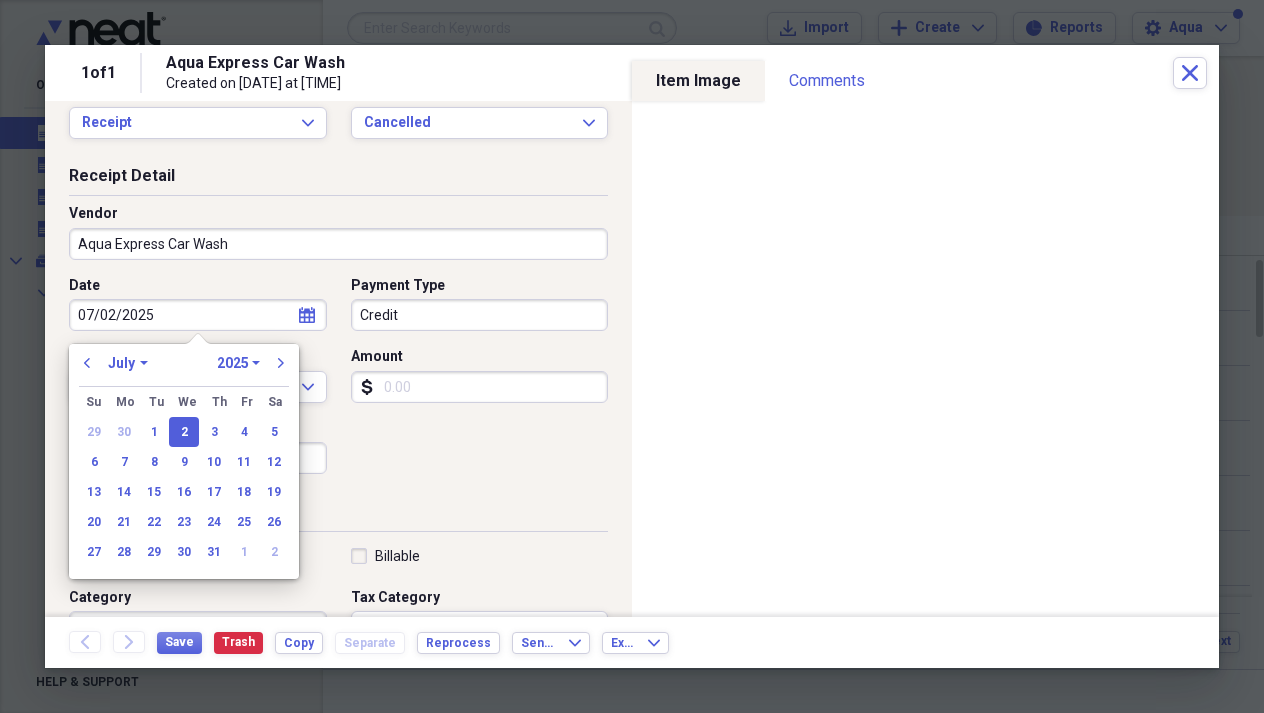 click on "07/02/2025" at bounding box center [198, 315] 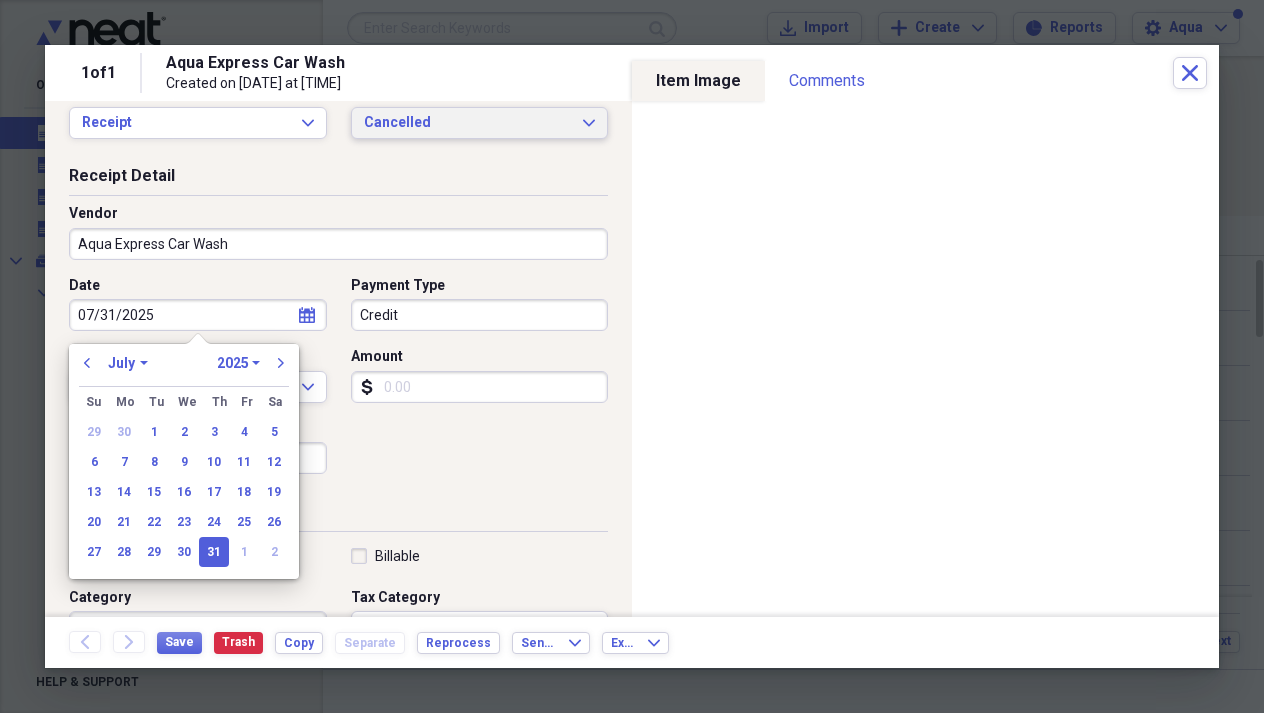type on "07/31/2025" 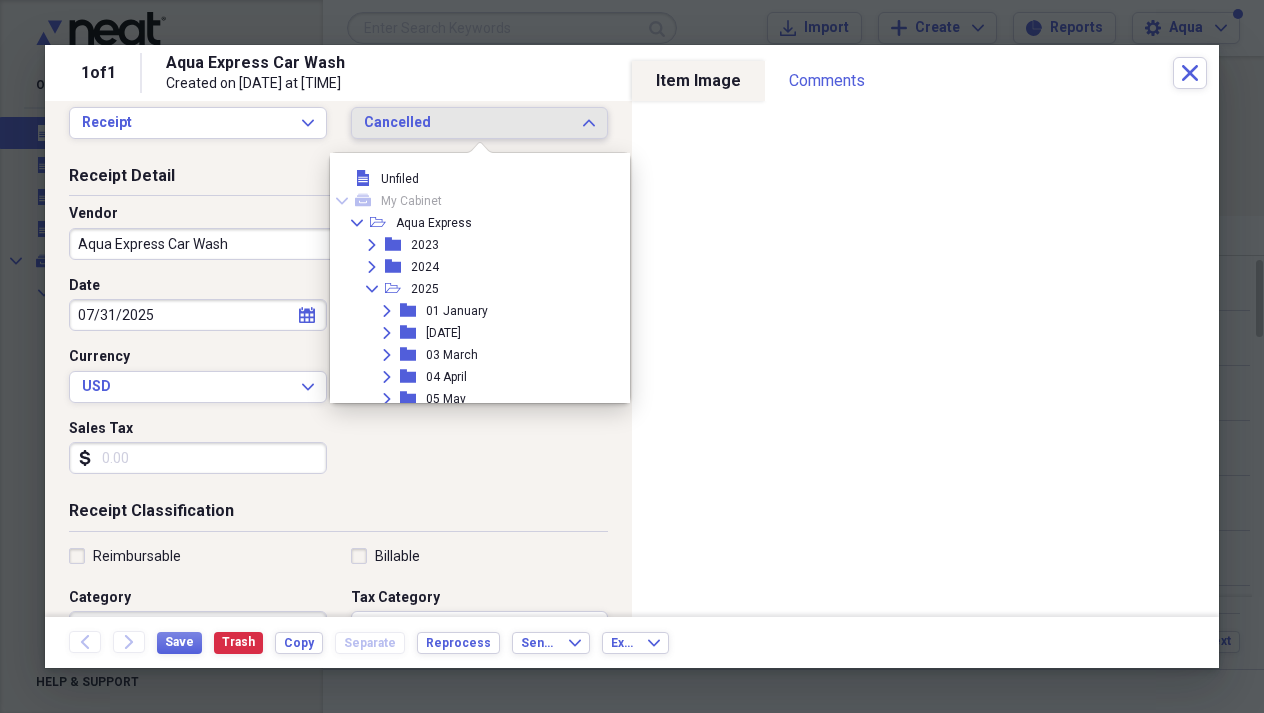 scroll, scrollTop: 209, scrollLeft: 0, axis: vertical 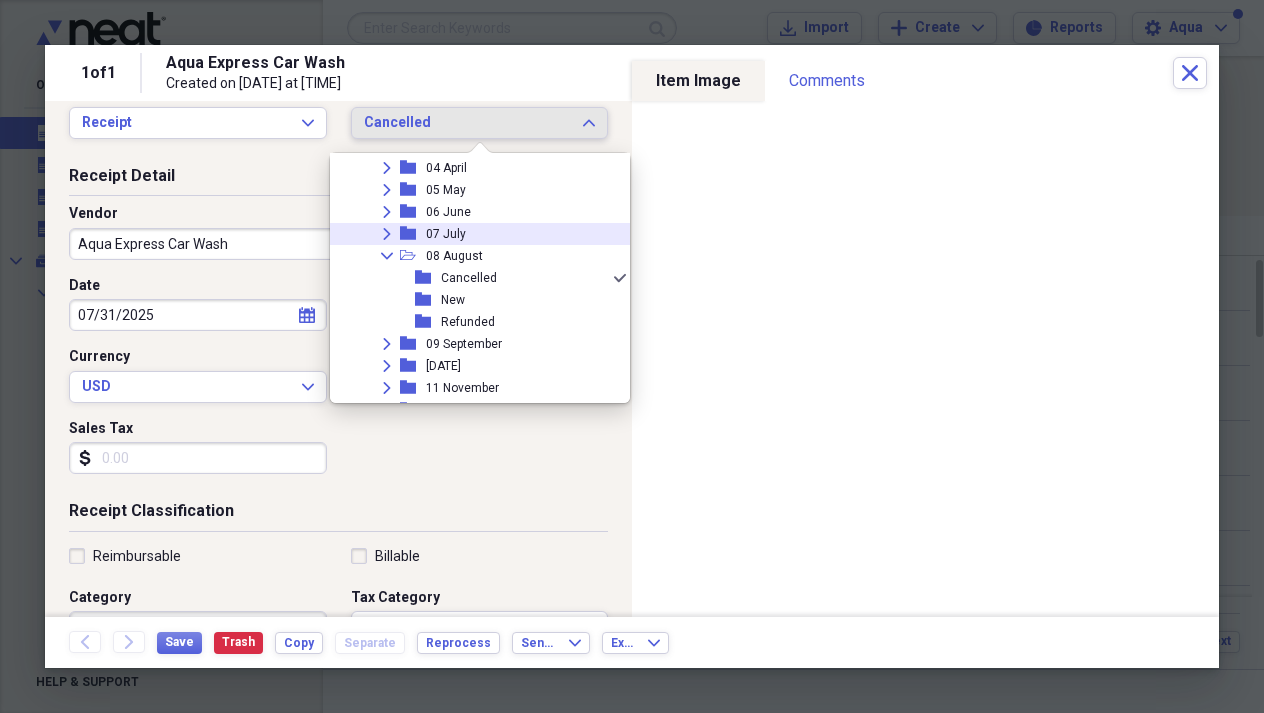 click on "Expand" 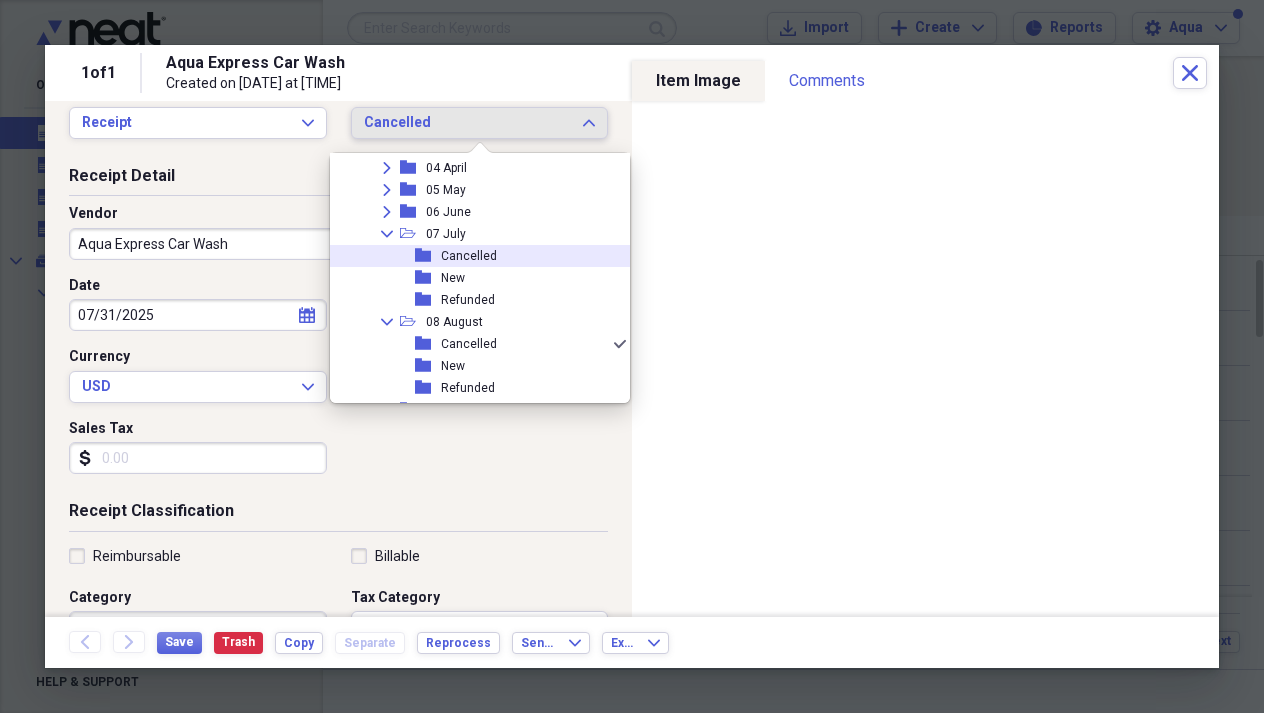 click on "Cancelled" at bounding box center [469, 256] 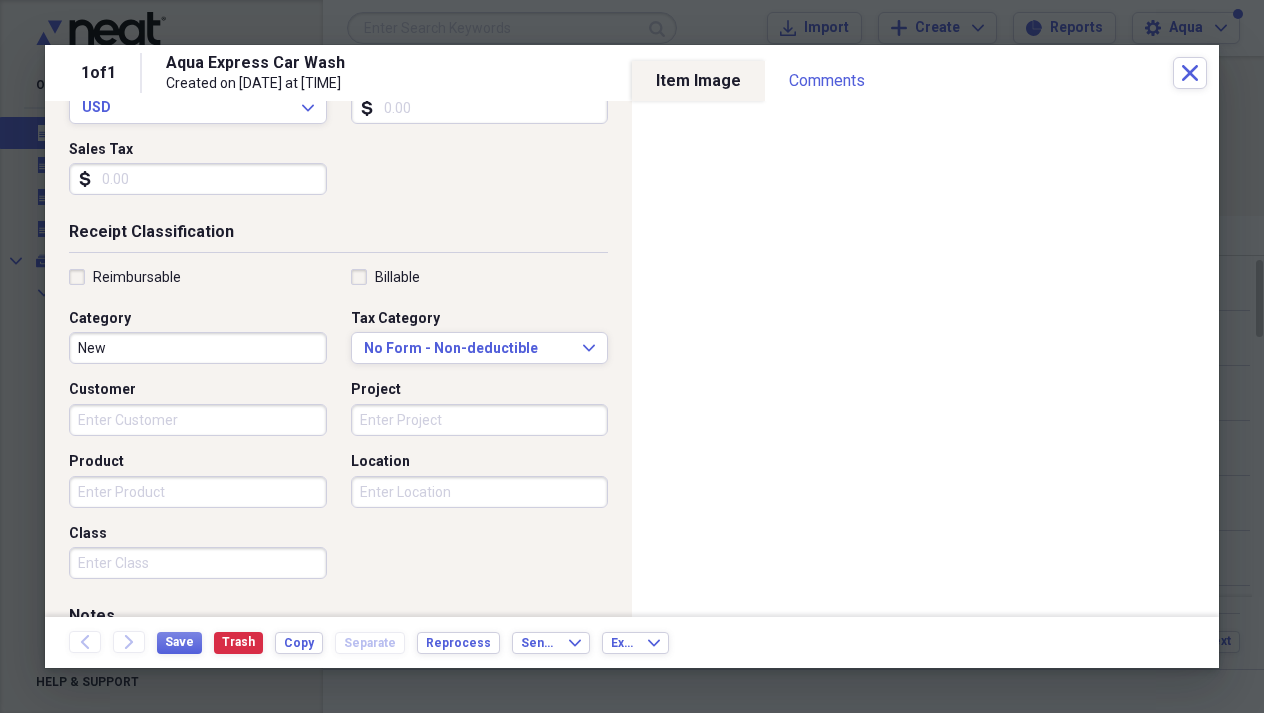 scroll, scrollTop: 333, scrollLeft: 0, axis: vertical 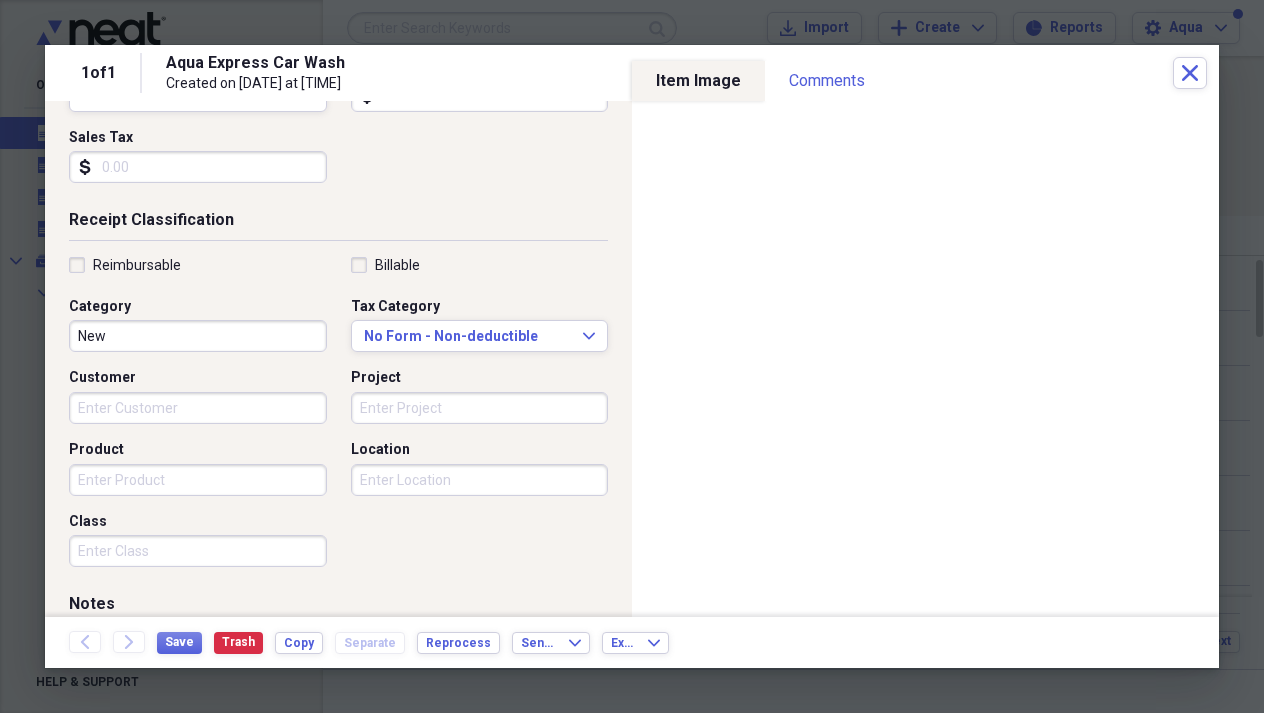 click on "Location" at bounding box center (480, 480) 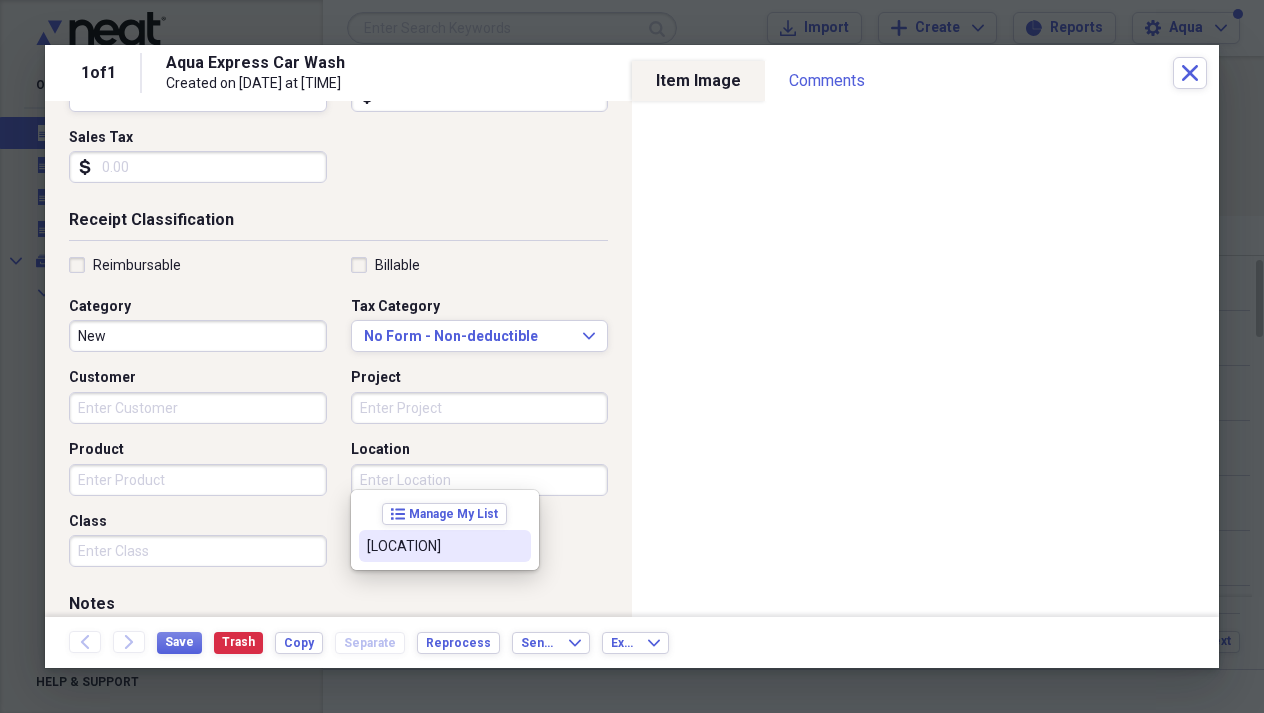 click on "[LOCATION]" at bounding box center (433, 546) 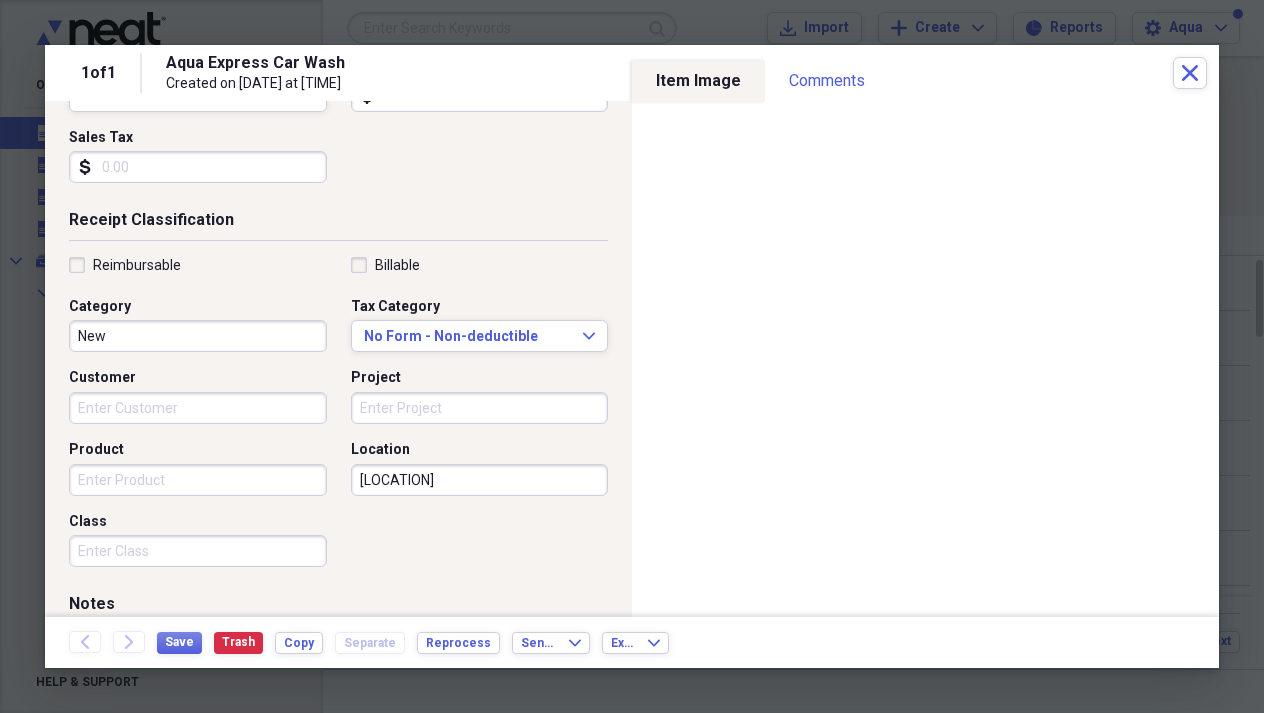 click on "Customer" at bounding box center [198, 408] 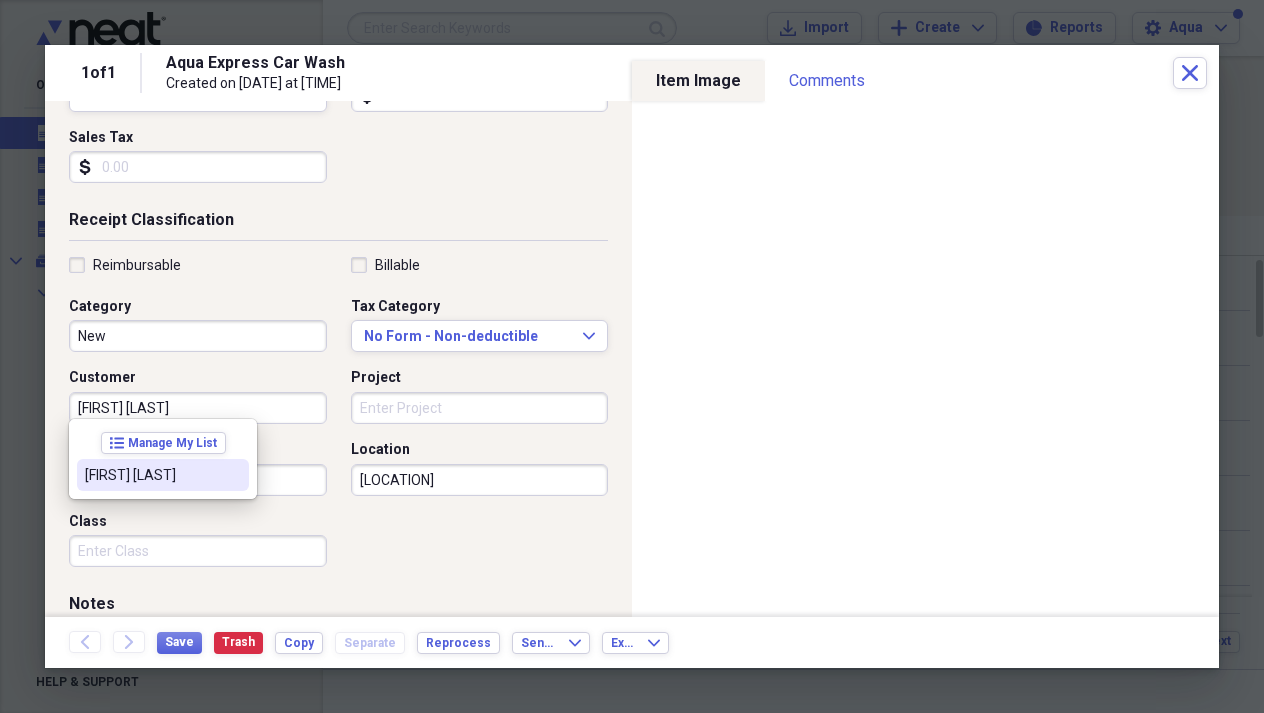click on "[FIRST] [LAST]" at bounding box center (163, 475) 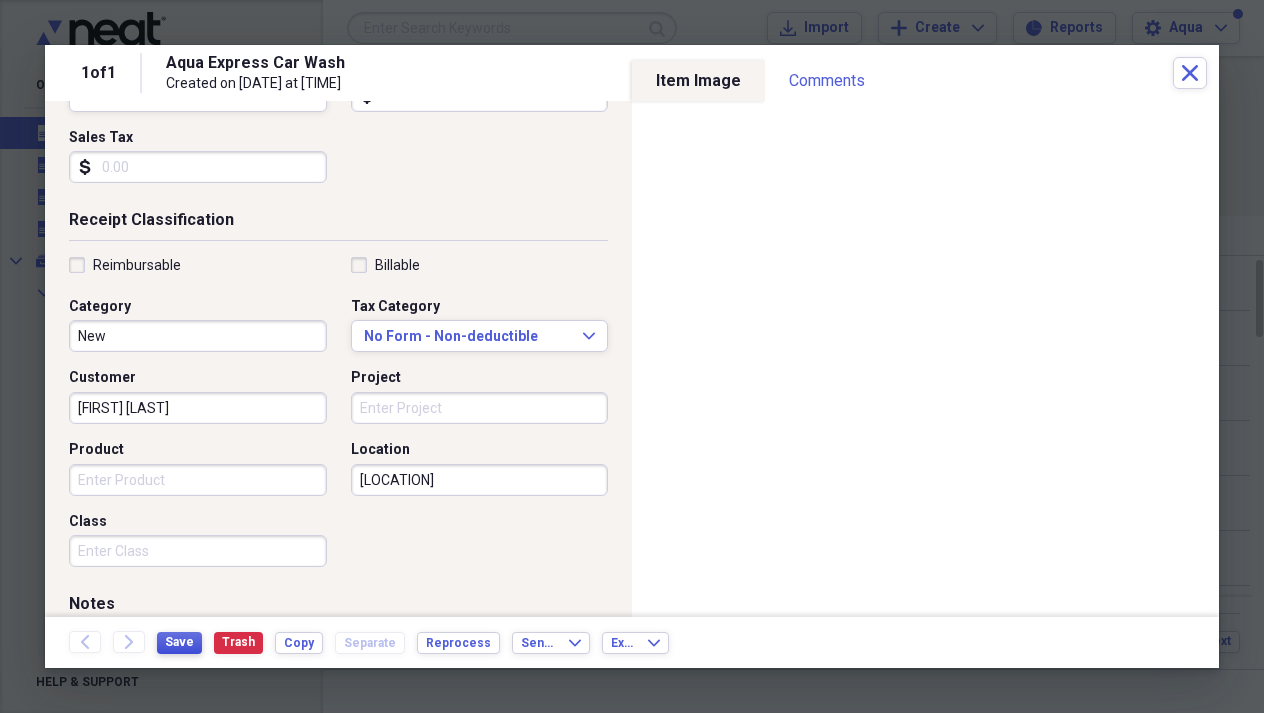 click on "Save" at bounding box center (179, 642) 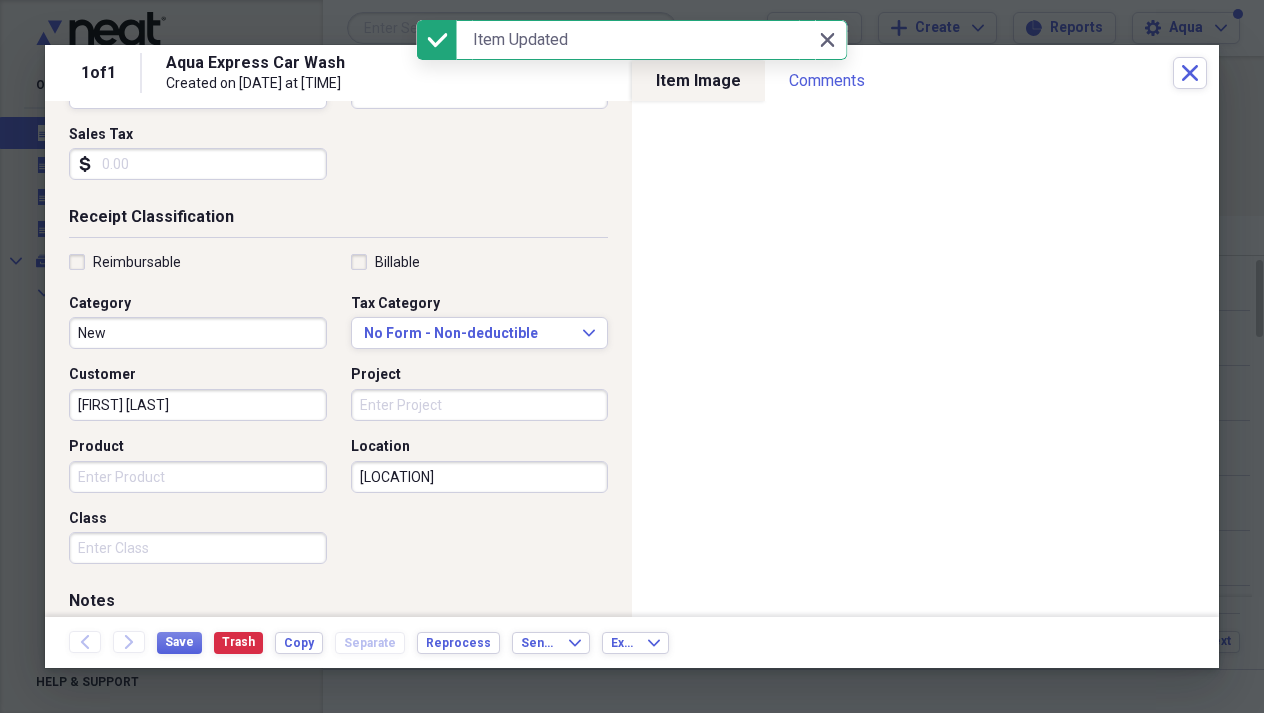 scroll, scrollTop: 439, scrollLeft: 0, axis: vertical 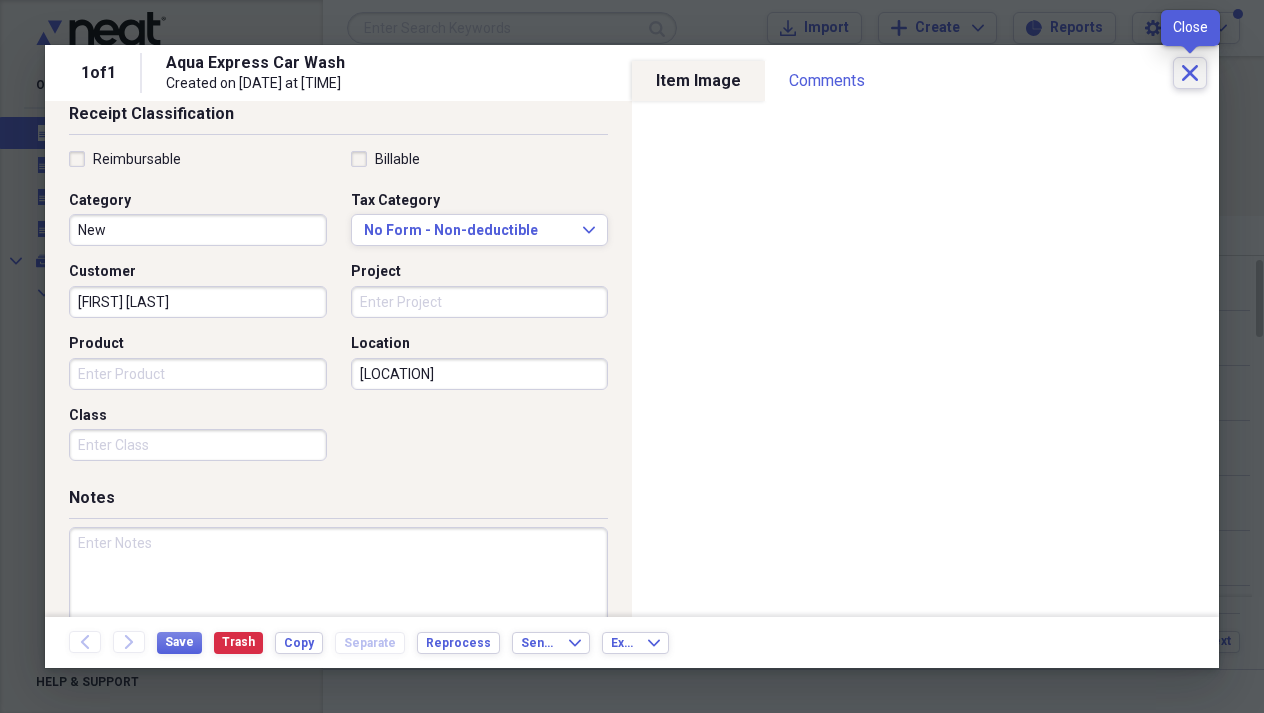 click on "Close" at bounding box center (1190, 73) 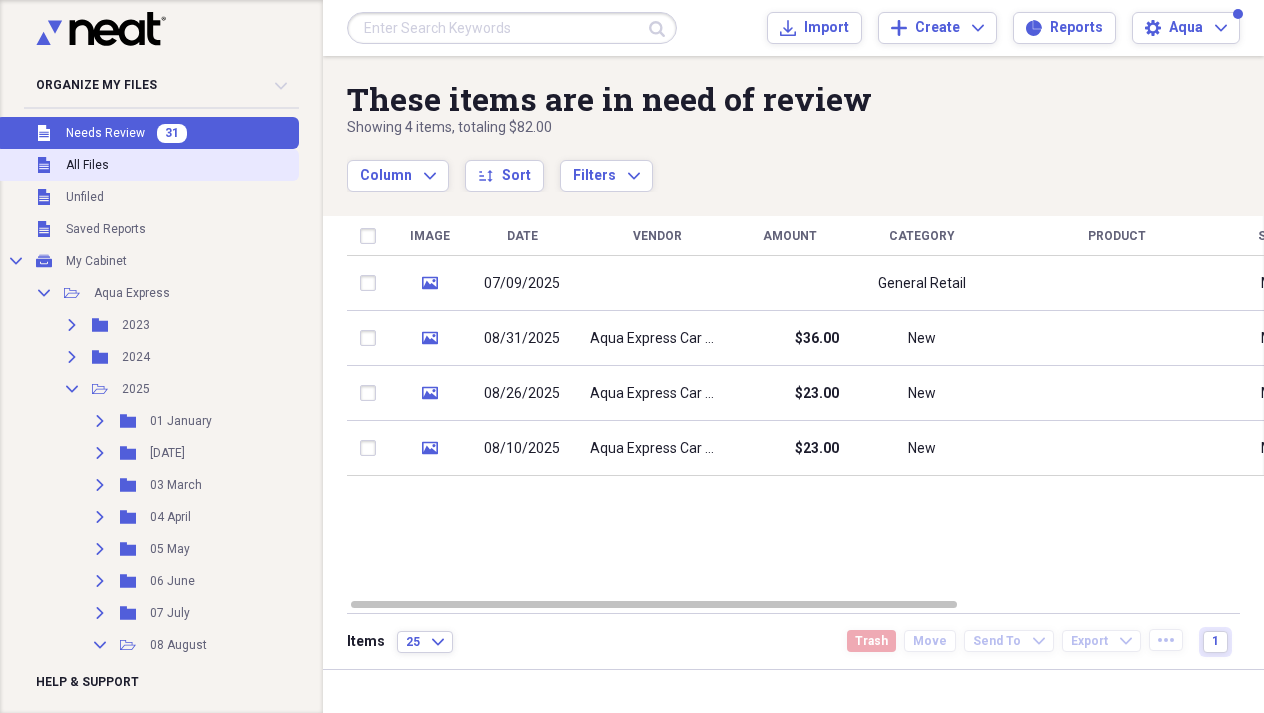 click on "All Files" at bounding box center (87, 165) 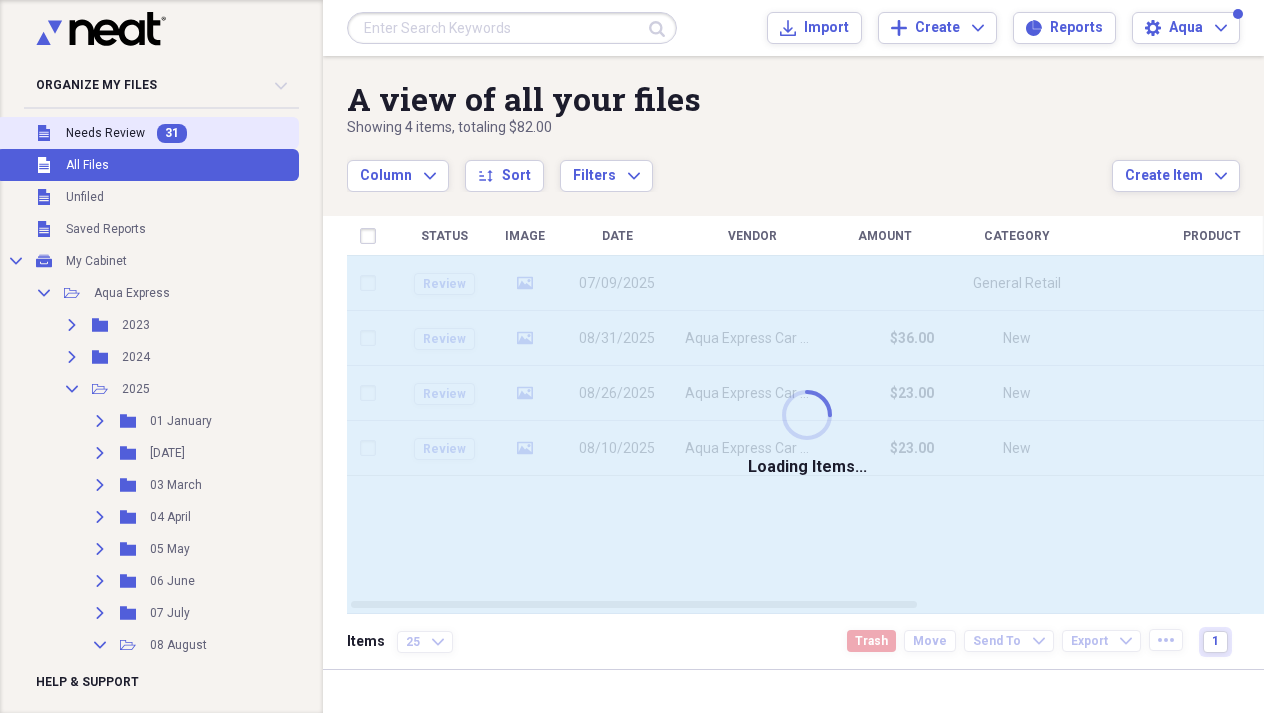 click on "Unfiled Needs Review 31" at bounding box center (147, 133) 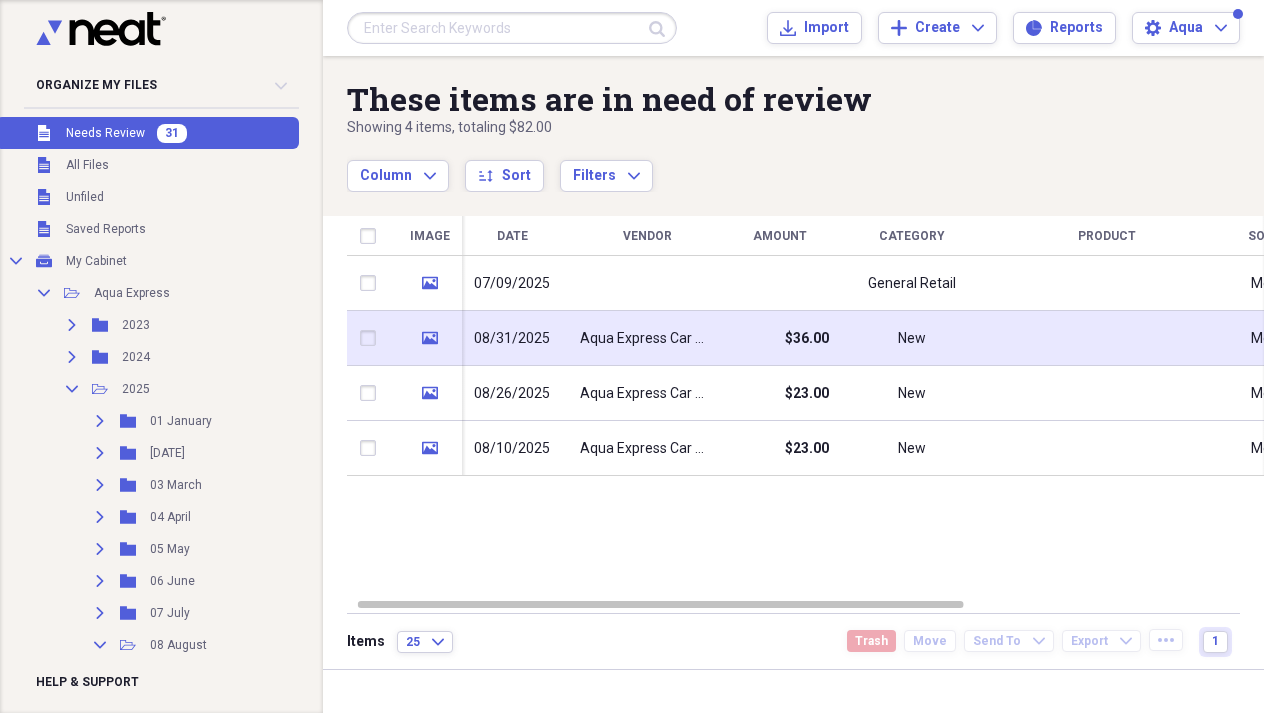 click on "$36.00" at bounding box center (779, 338) 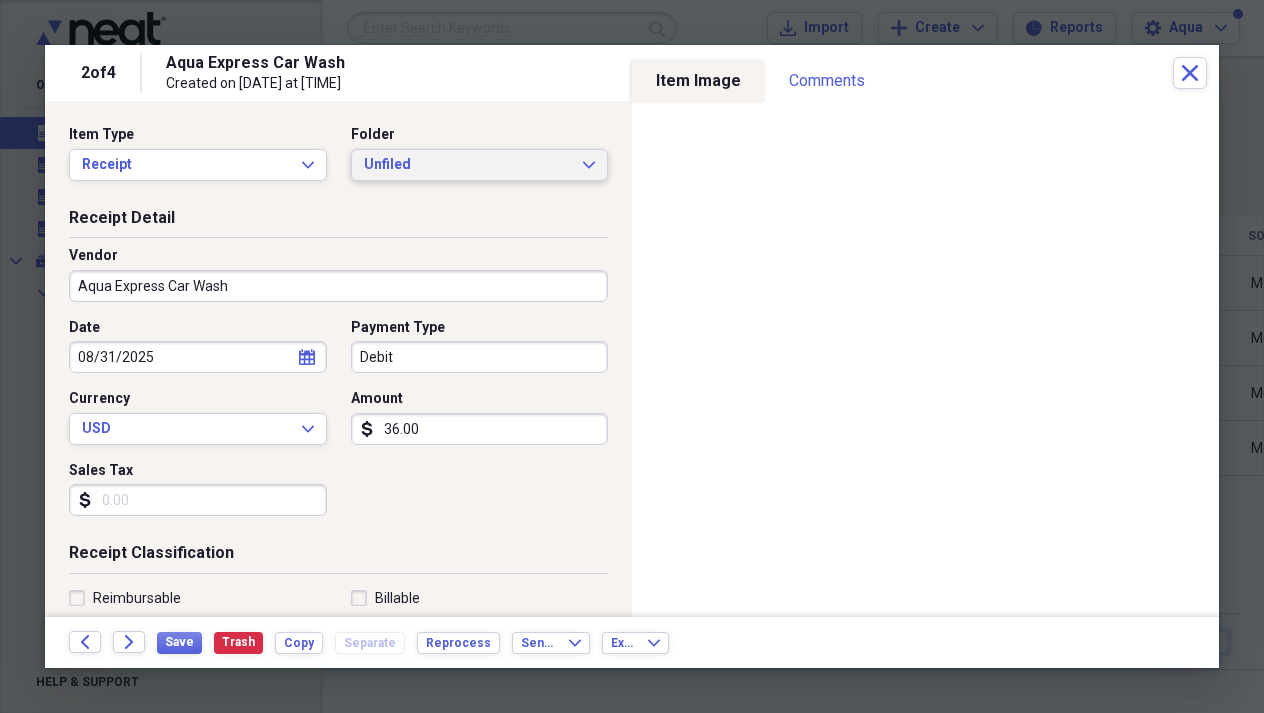 click on "Unfiled" at bounding box center (468, 165) 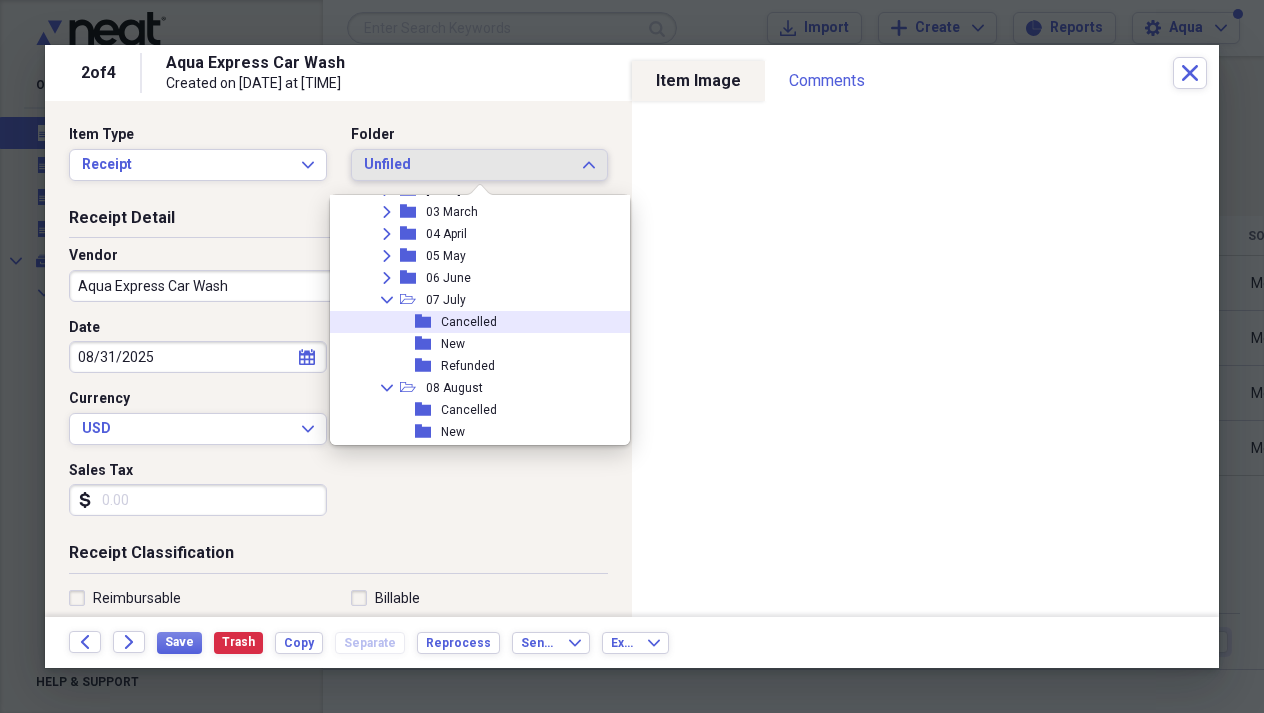 scroll, scrollTop: 189, scrollLeft: 0, axis: vertical 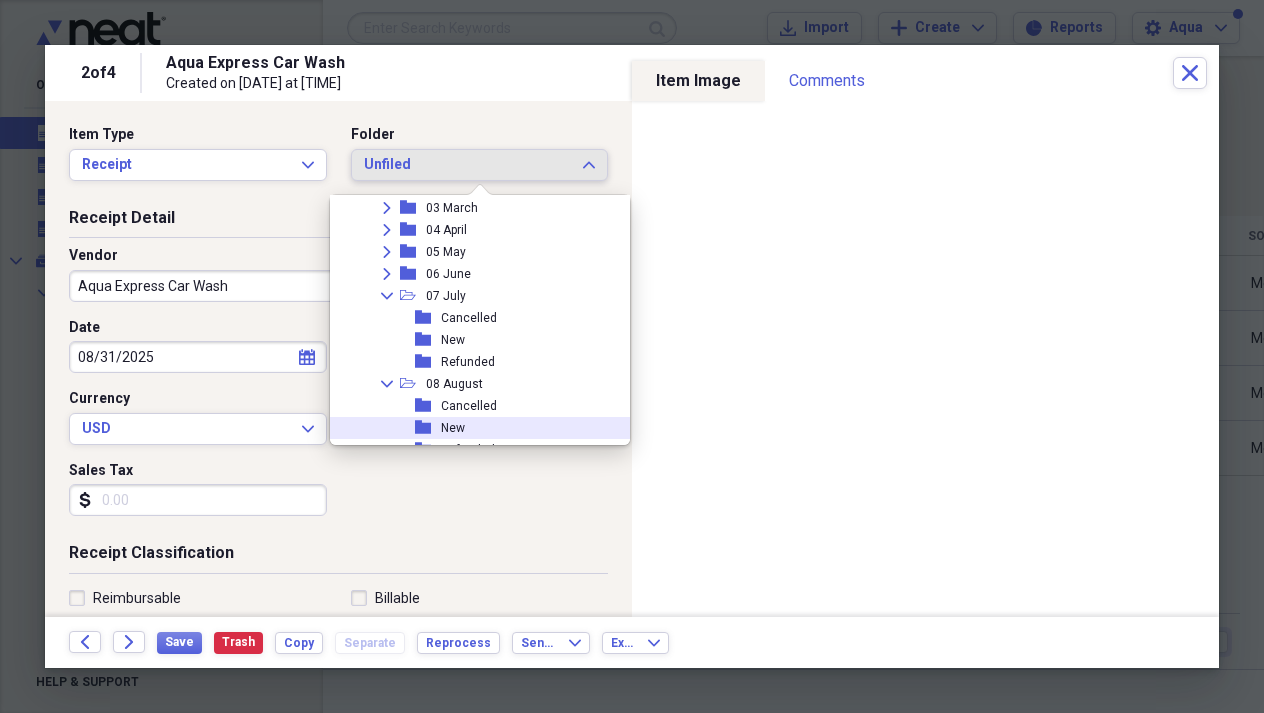 click on "New" at bounding box center (453, 428) 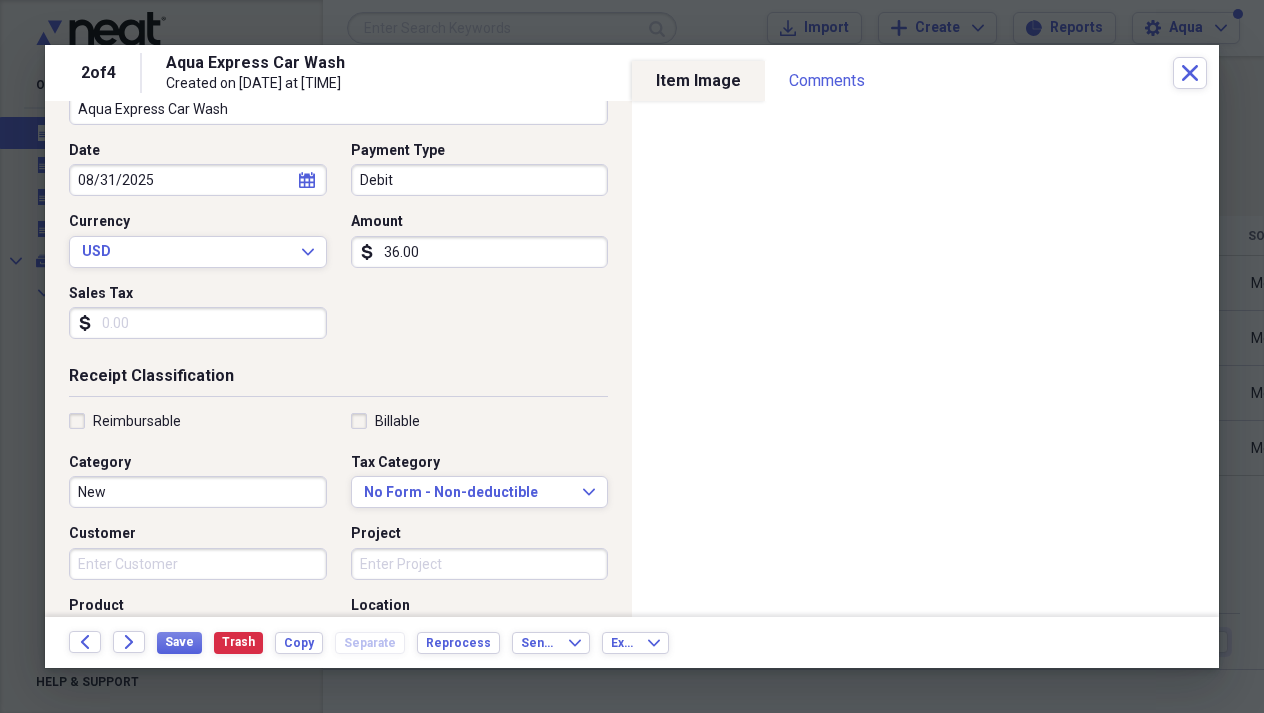 scroll, scrollTop: 178, scrollLeft: 0, axis: vertical 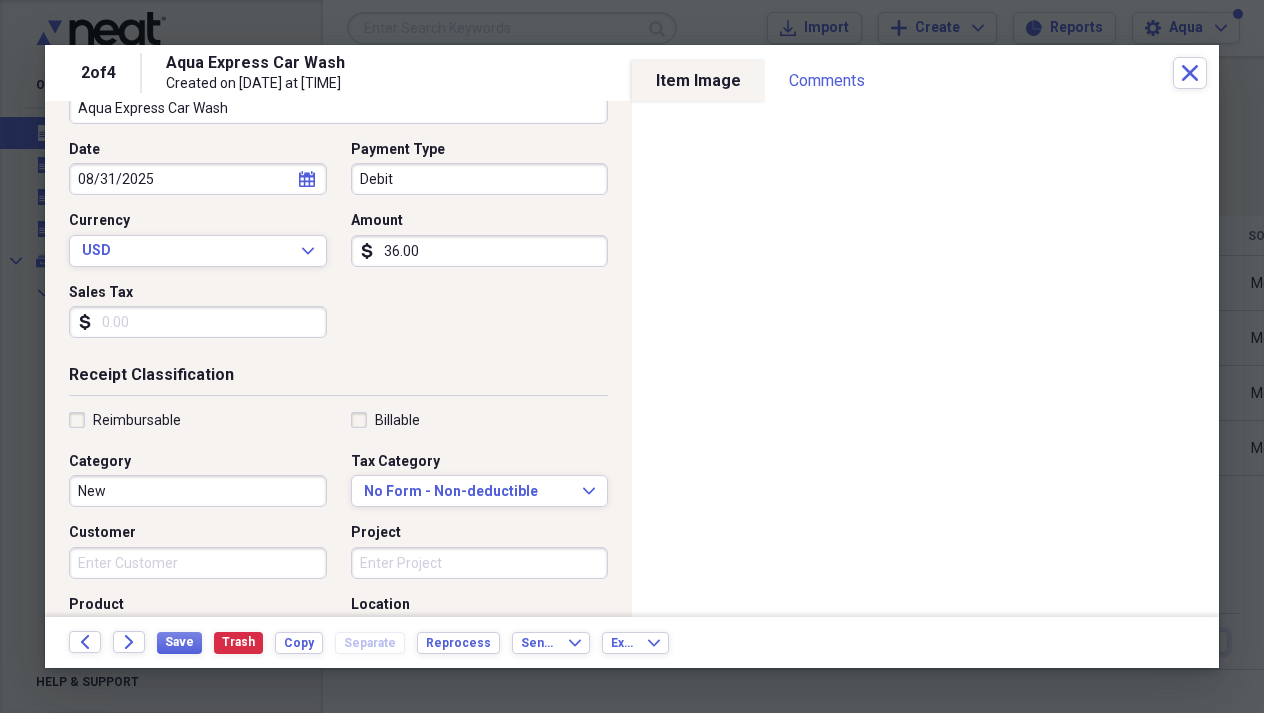 click on "08/31/2025" at bounding box center [198, 179] 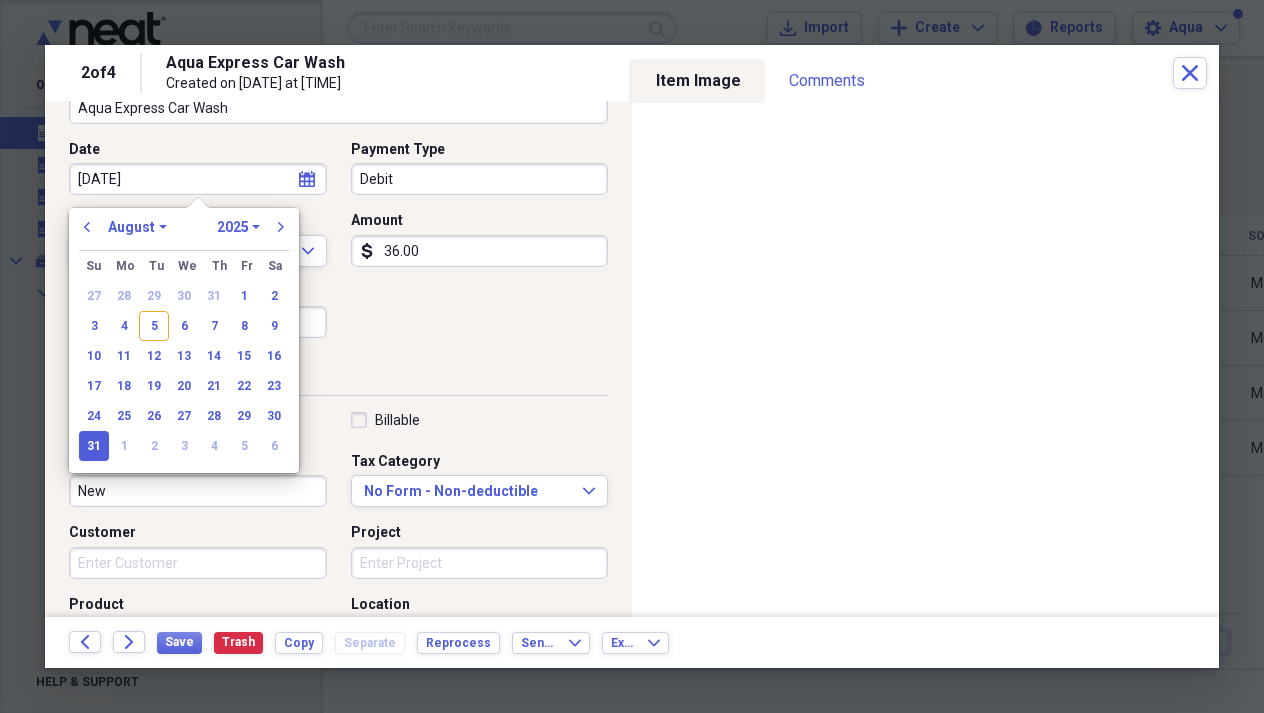 type on "07/31/2025" 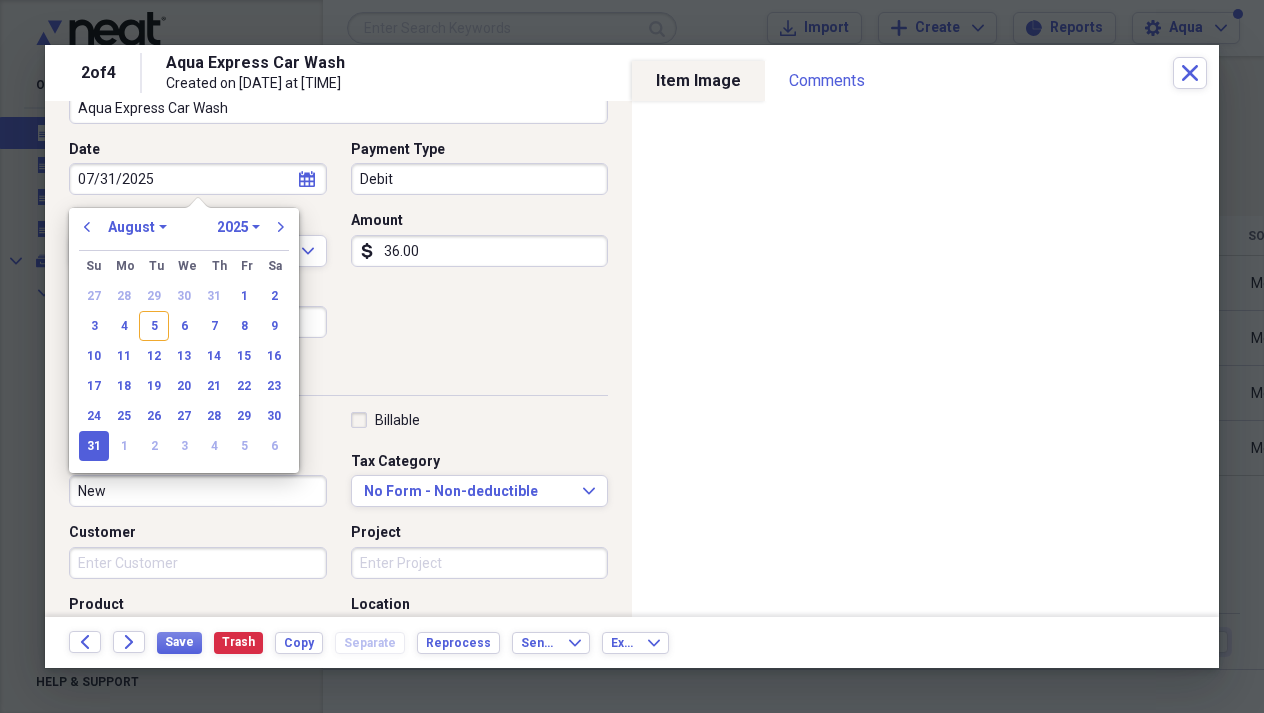 select on "6" 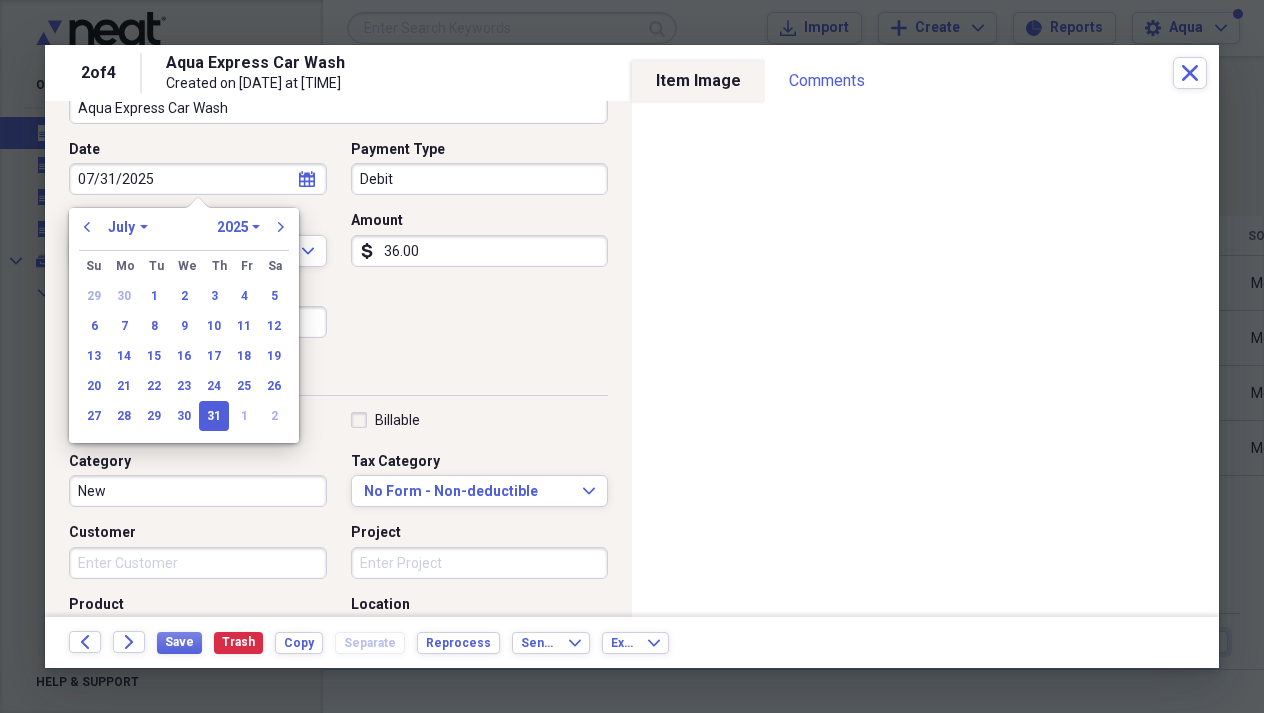 type on "07/31/2025" 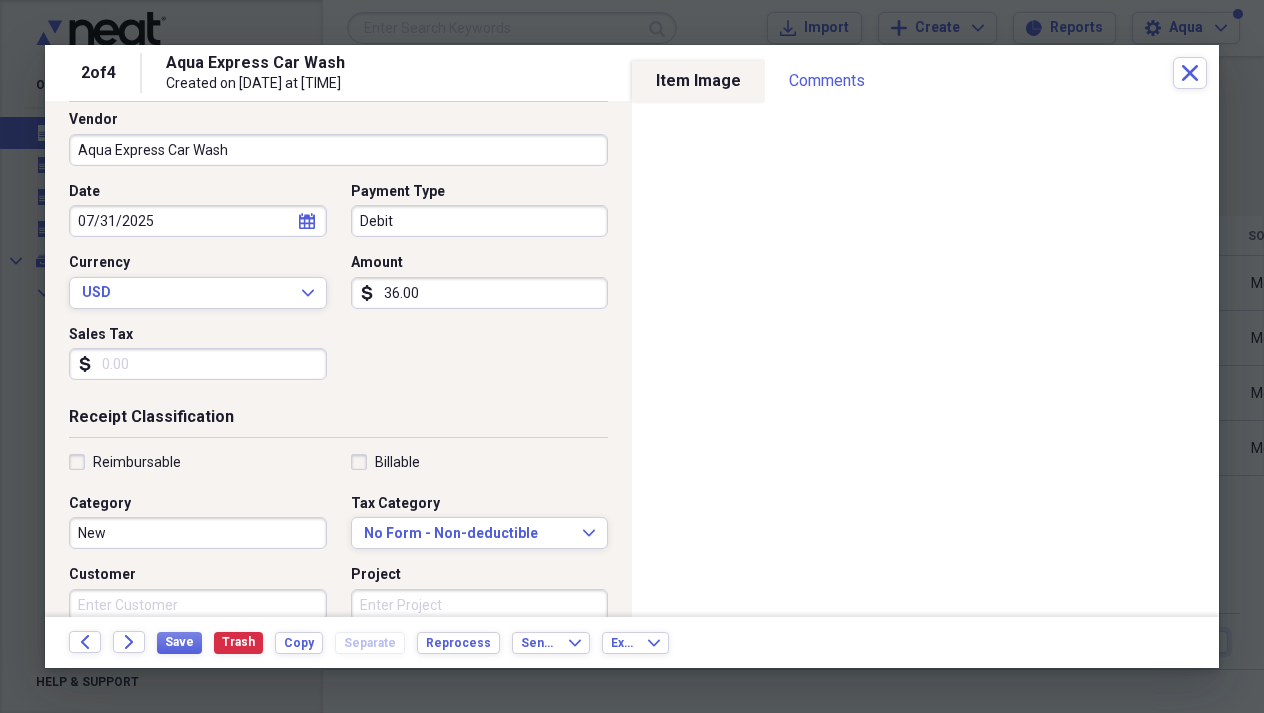 scroll, scrollTop: 59, scrollLeft: 0, axis: vertical 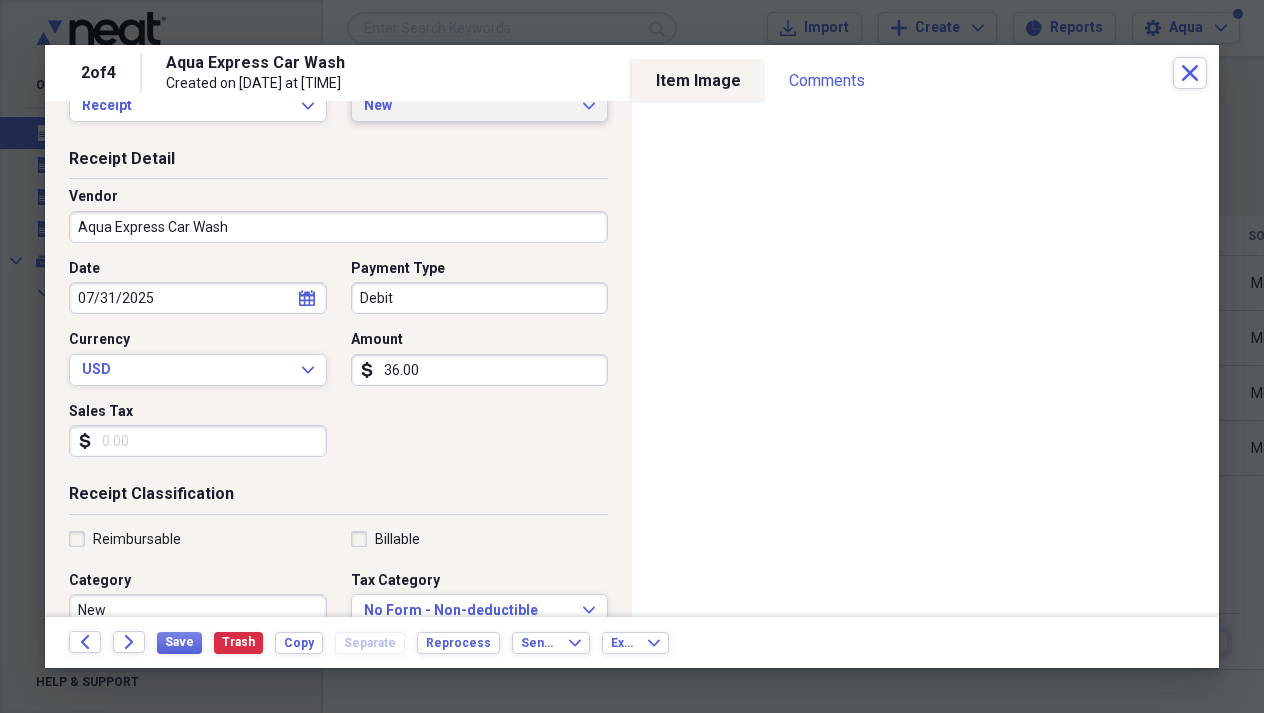 click on "New" at bounding box center [468, 106] 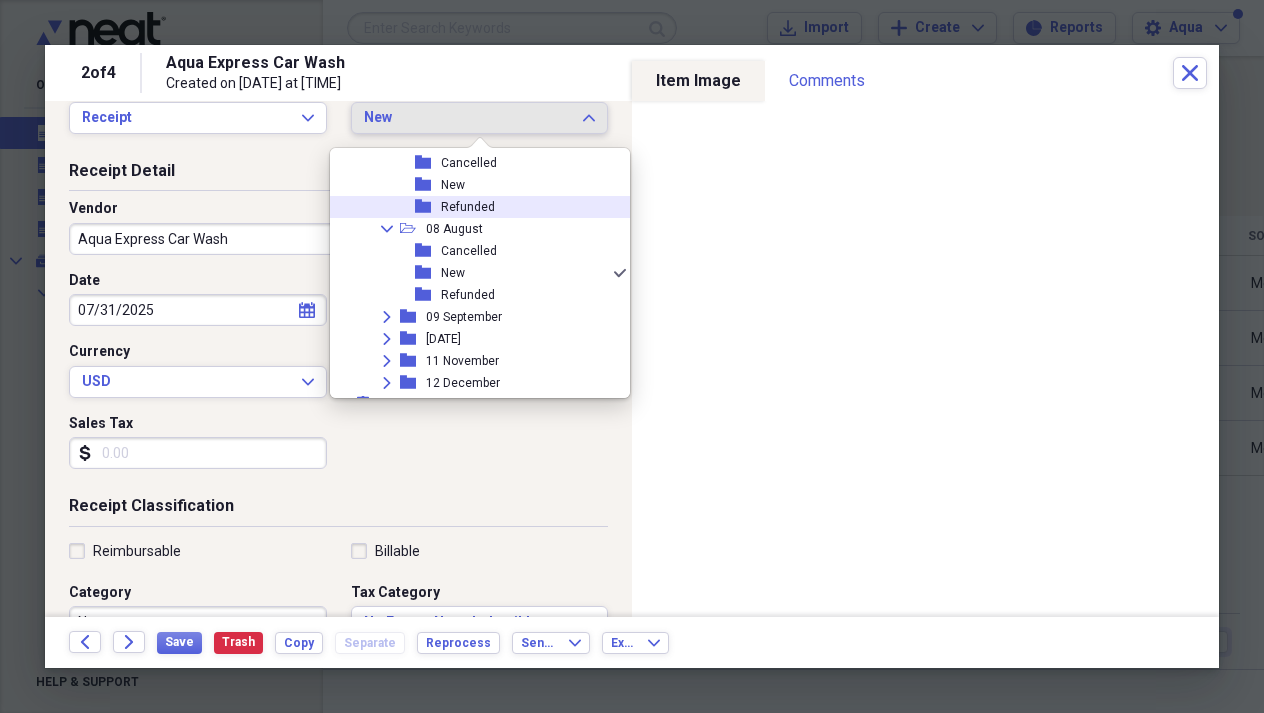 scroll, scrollTop: 255, scrollLeft: 0, axis: vertical 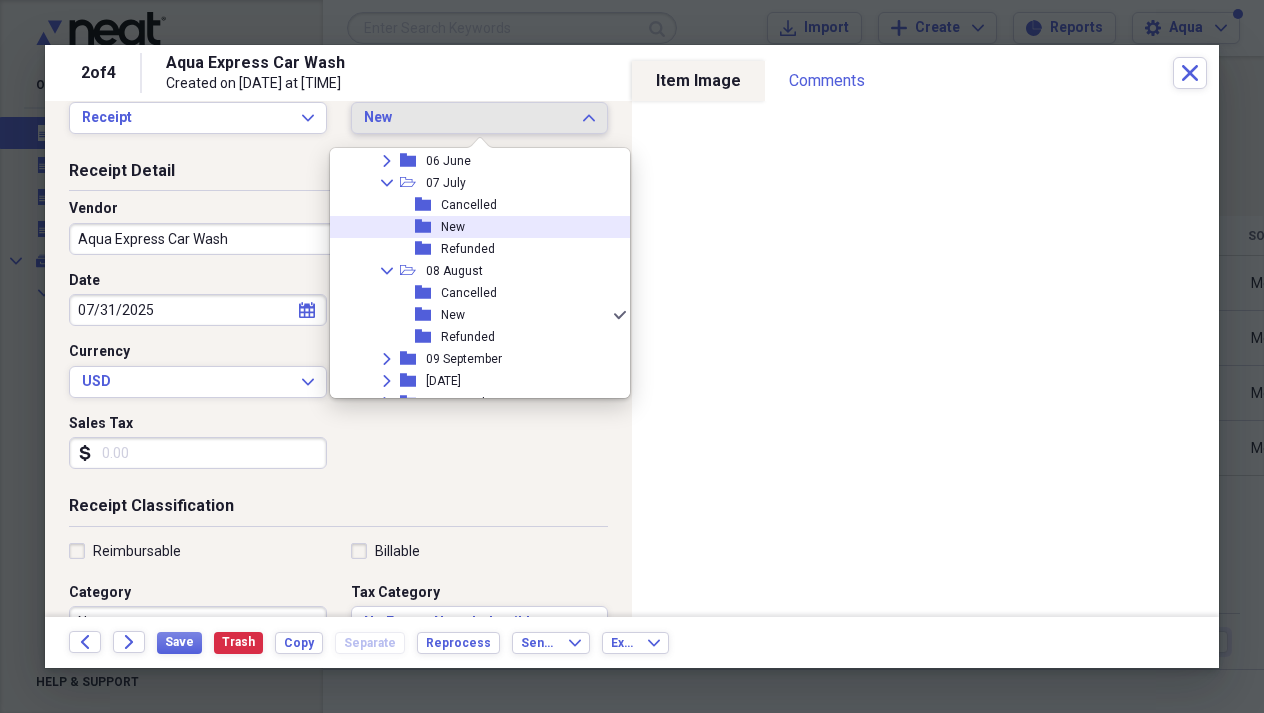 click on "New" at bounding box center [453, 227] 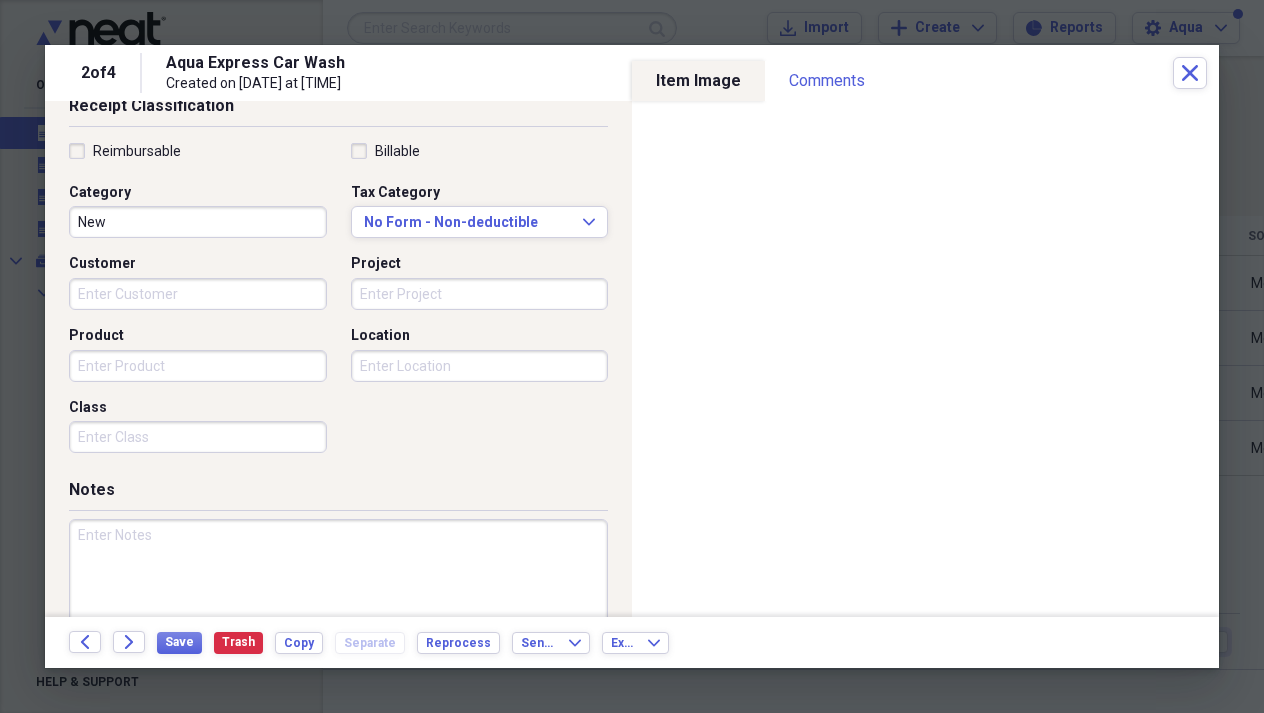 scroll, scrollTop: 472, scrollLeft: 0, axis: vertical 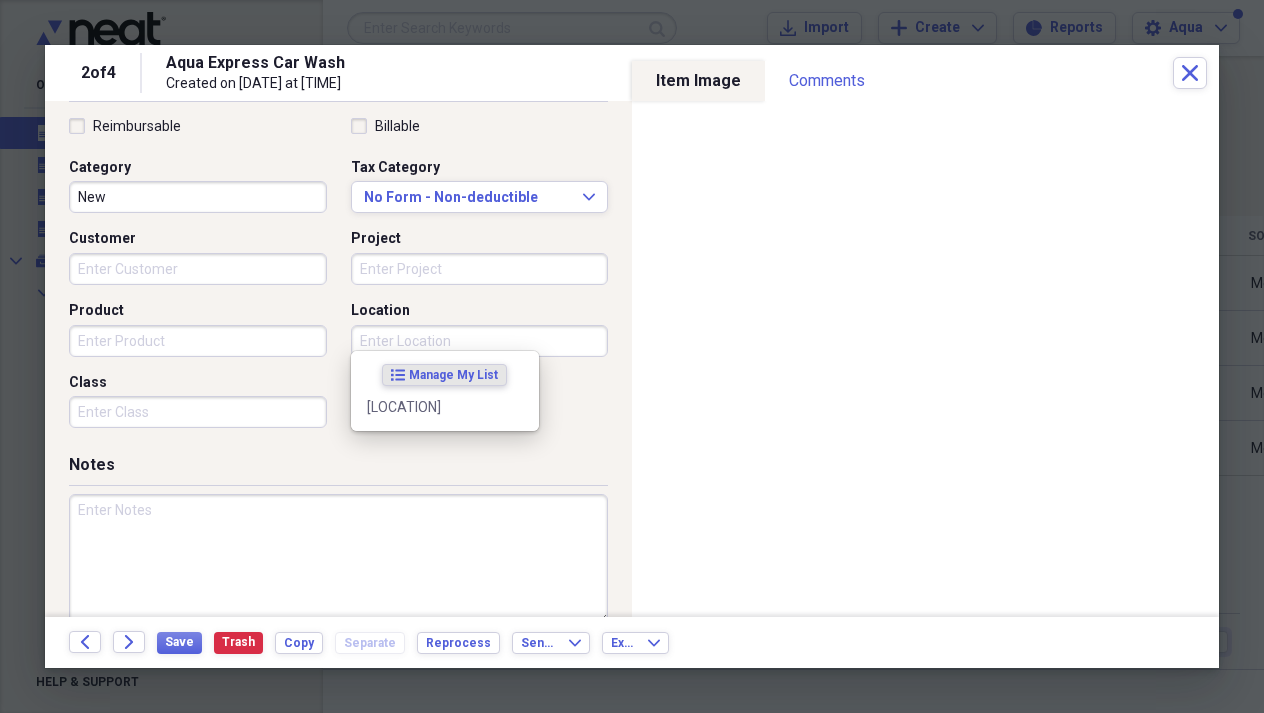 click on "Location" at bounding box center [480, 341] 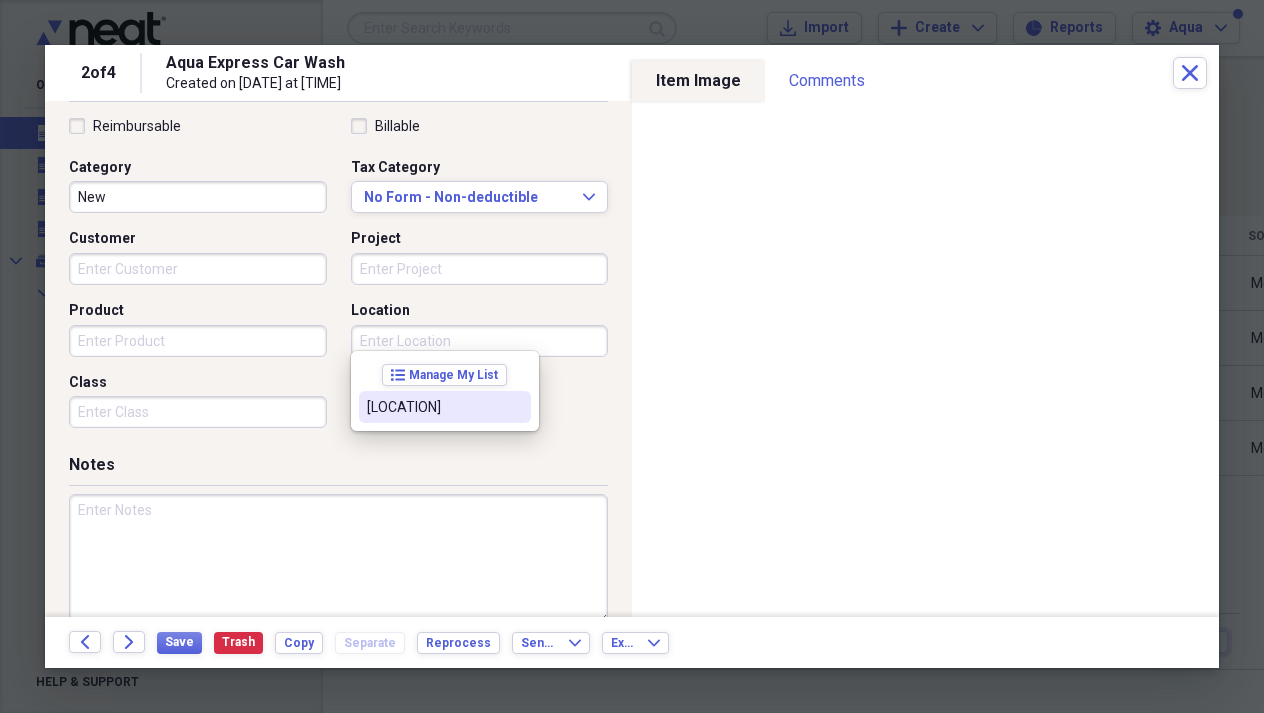 click on "[LOCATION]" at bounding box center (445, 407) 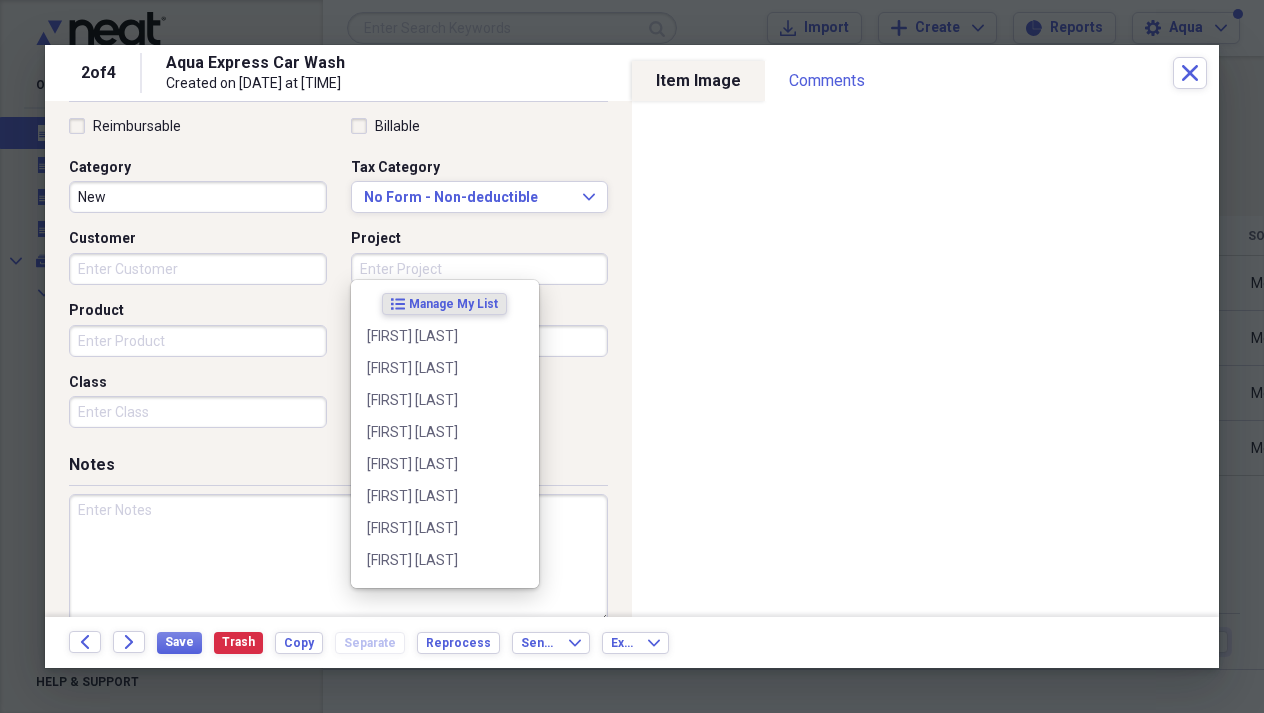 click on "Project" at bounding box center [480, 269] 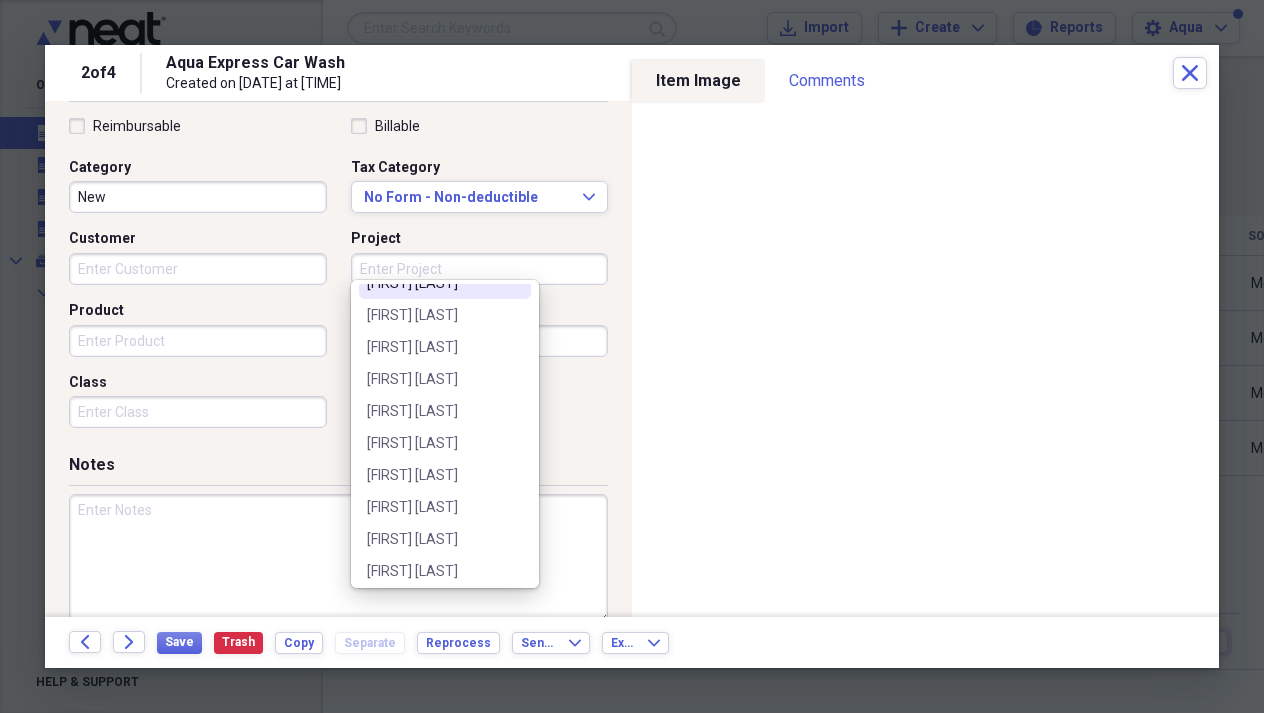 scroll, scrollTop: 150, scrollLeft: 0, axis: vertical 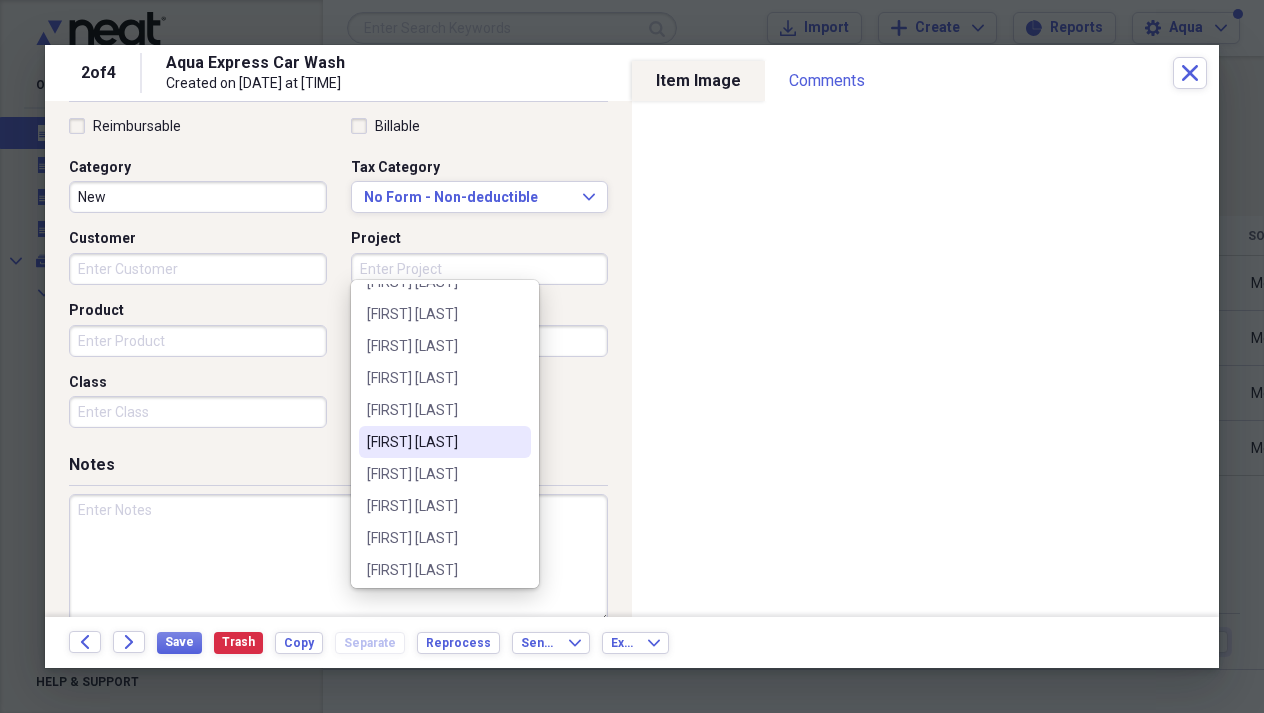 click on "[FIRST] [LAST]" at bounding box center (433, 442) 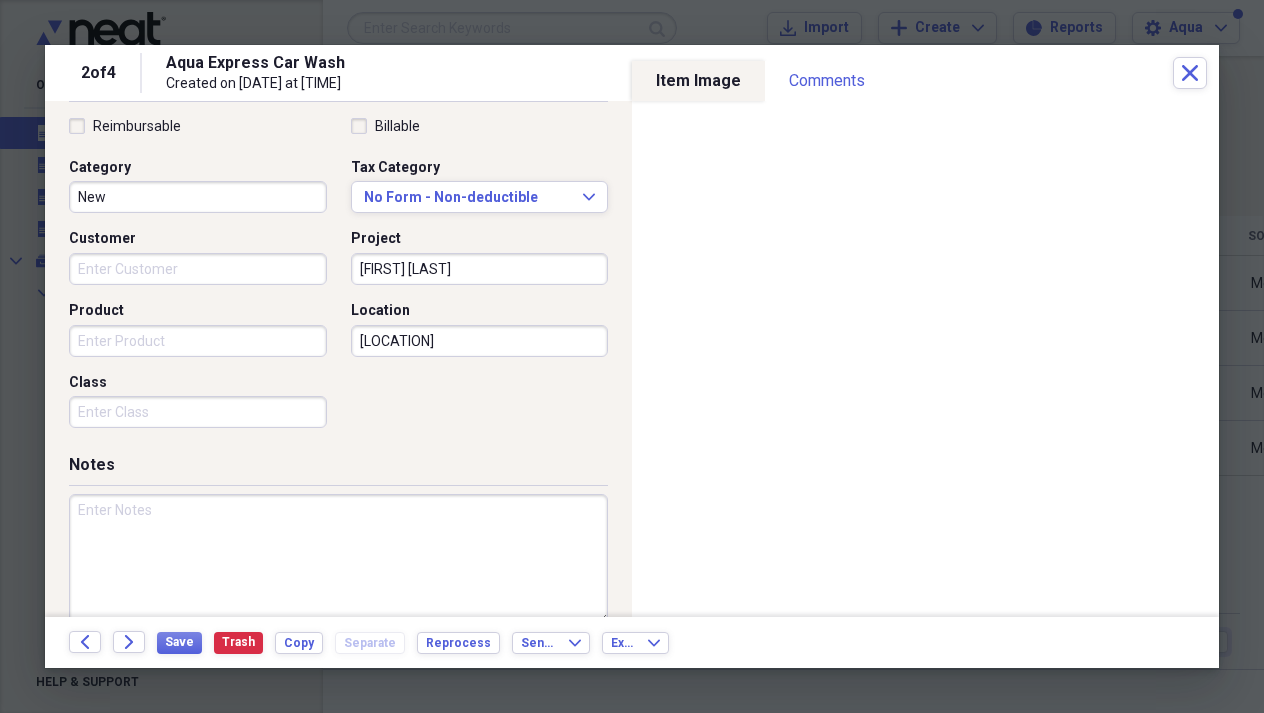 click on "Customer" at bounding box center (198, 269) 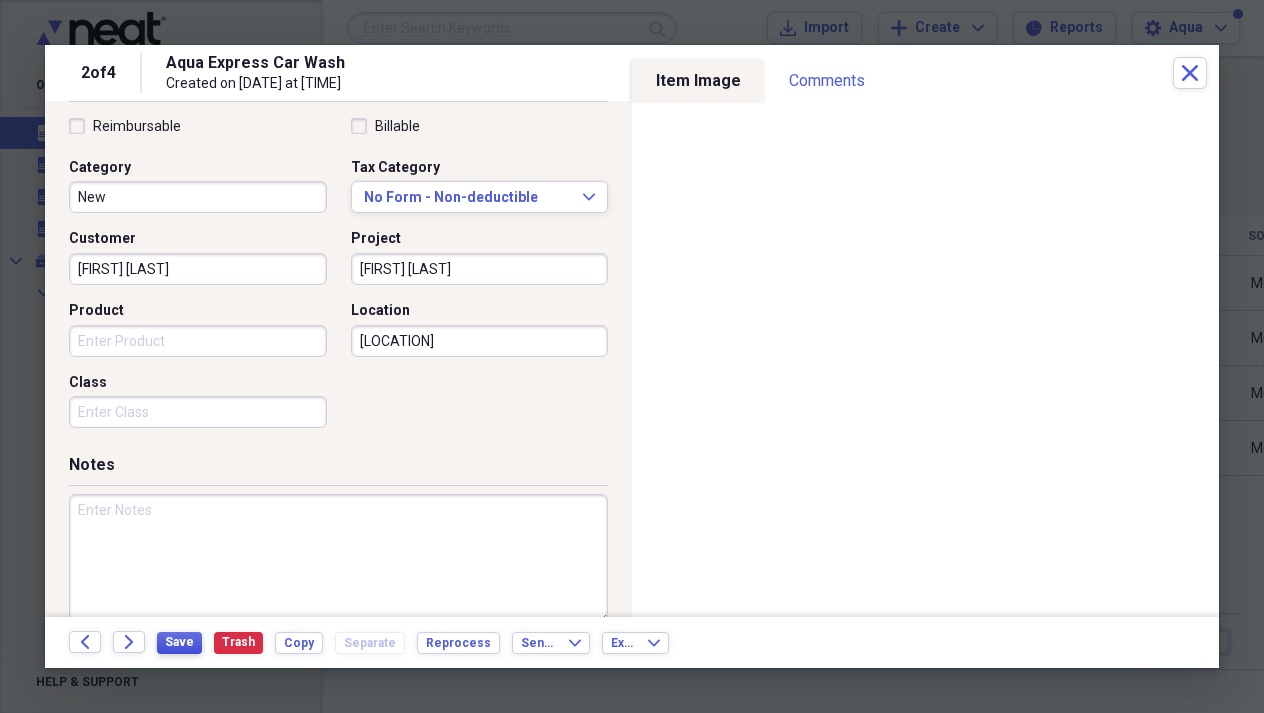 type on "[FIRST] [LAST]" 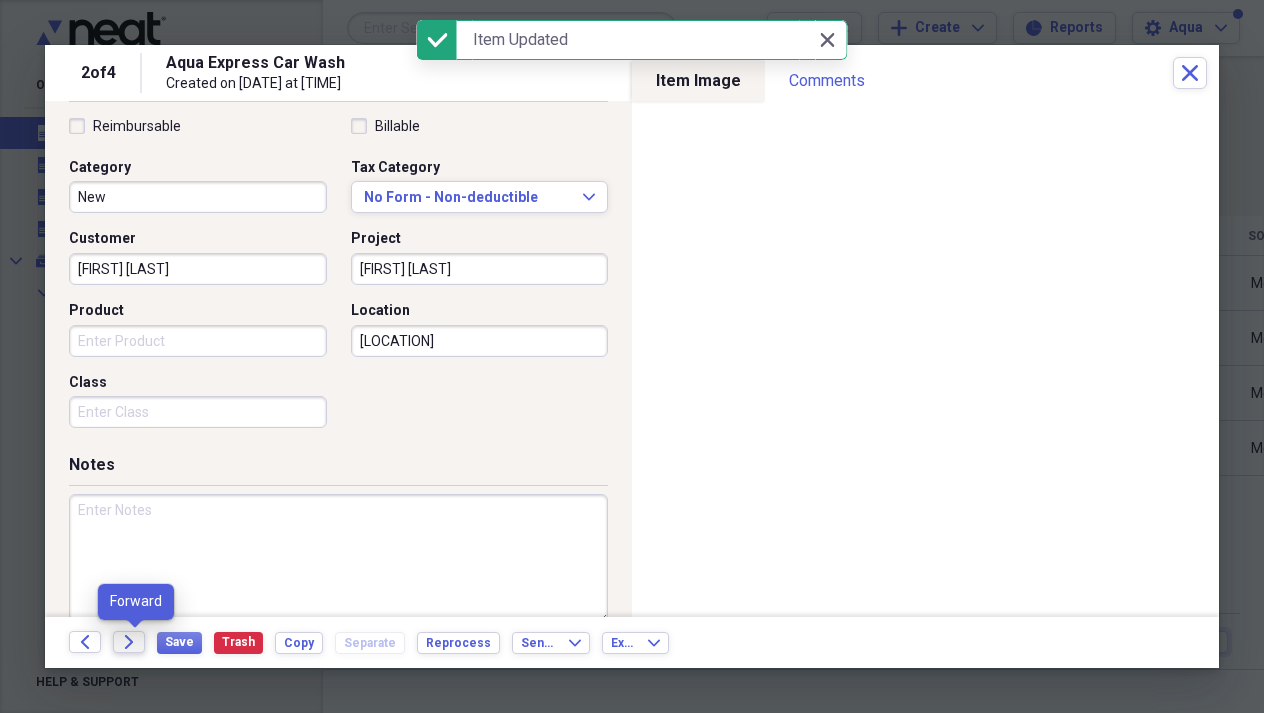click on "Forward" 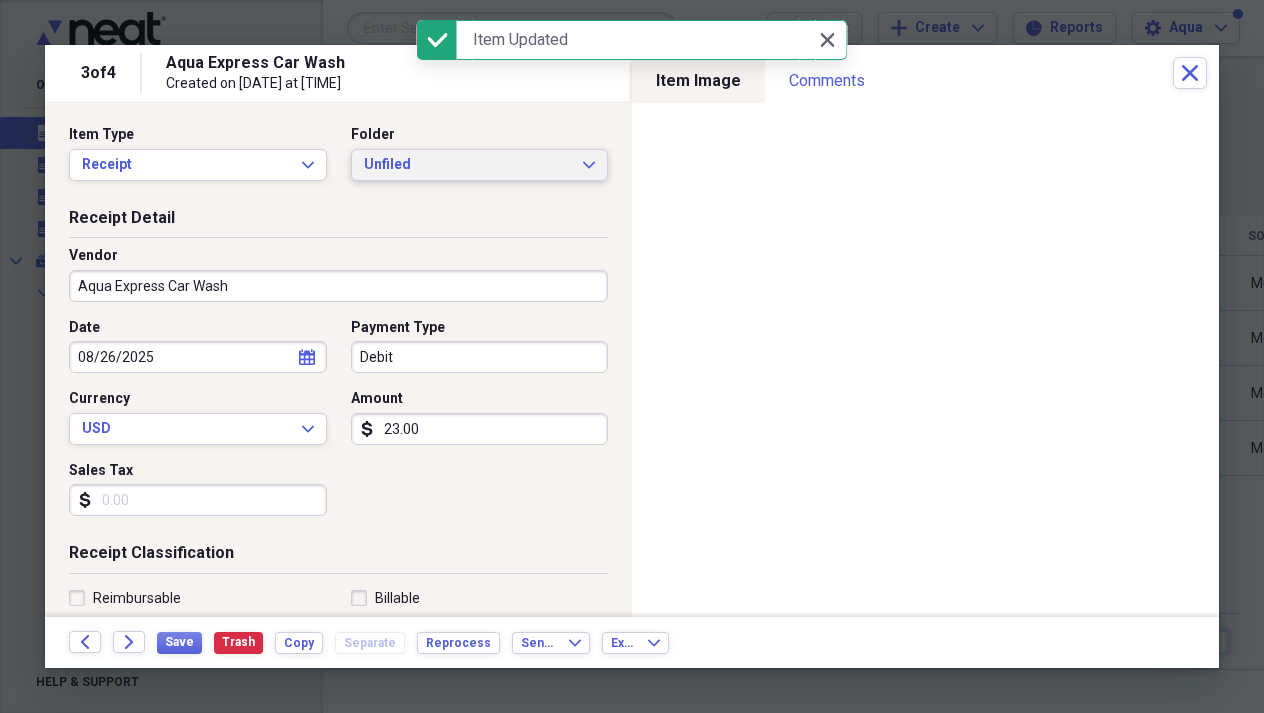 click on "Unfiled" at bounding box center (468, 165) 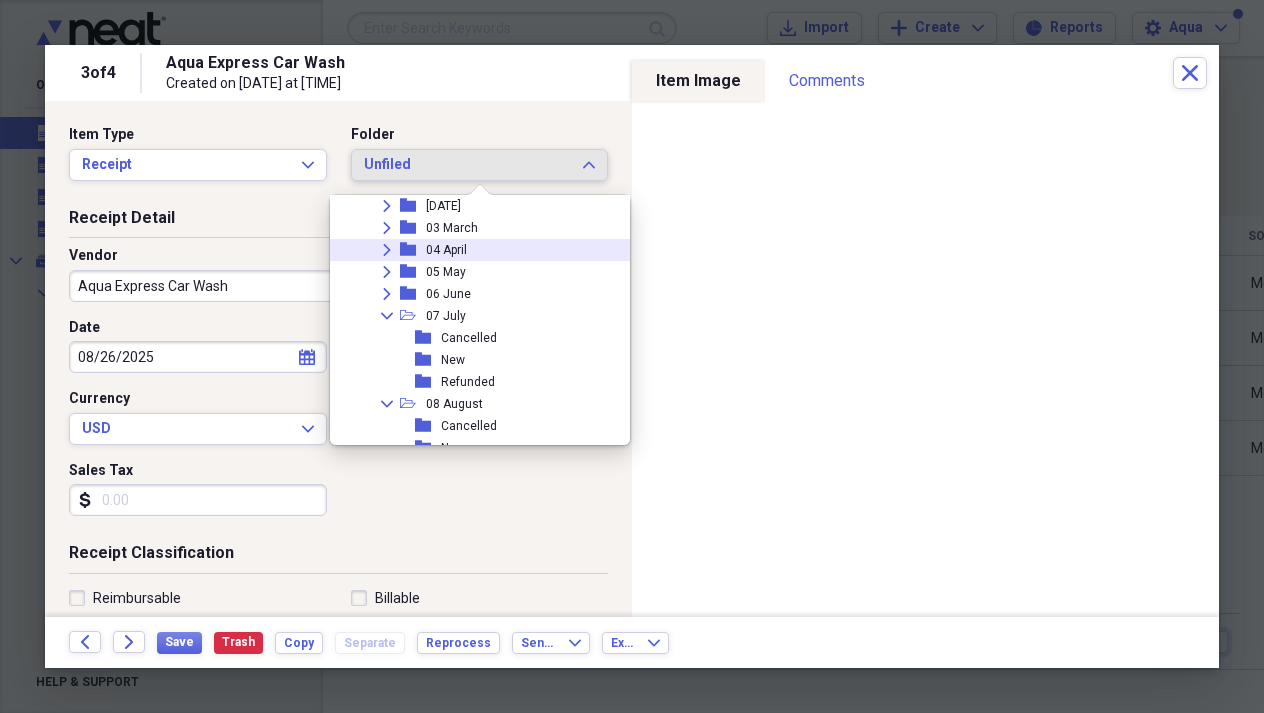 scroll, scrollTop: 182, scrollLeft: 0, axis: vertical 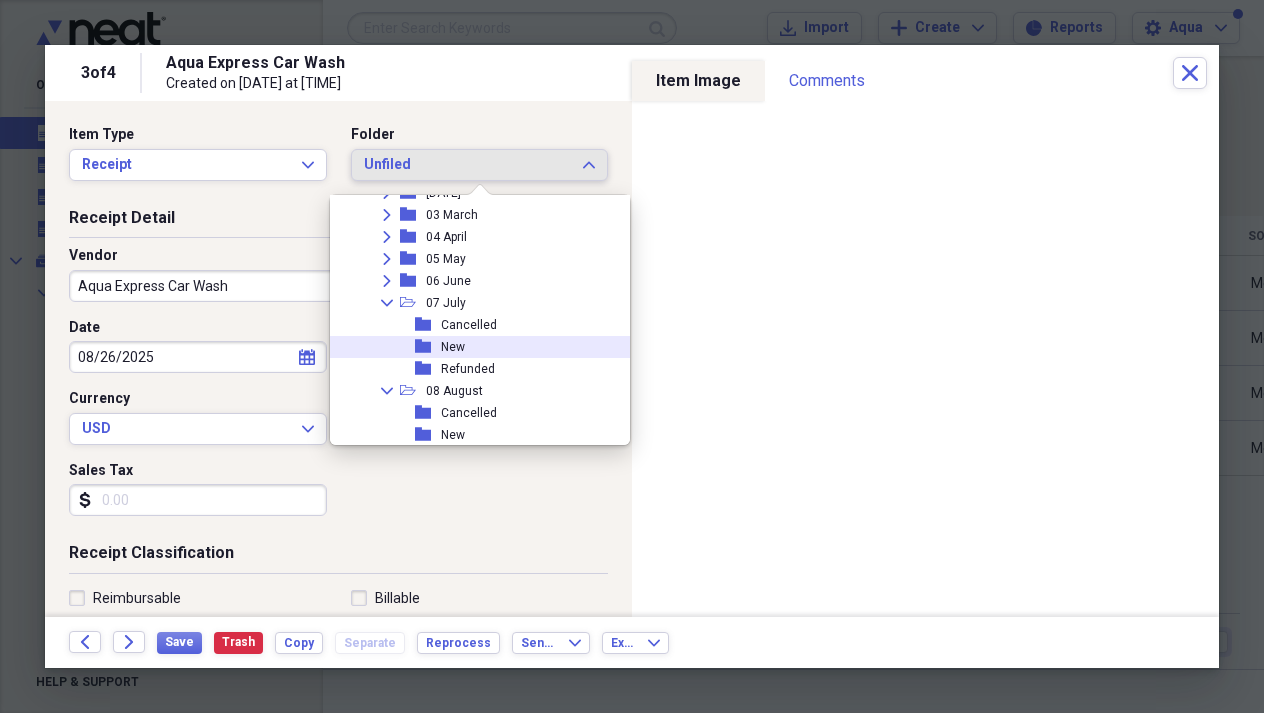 click on "New" at bounding box center [453, 347] 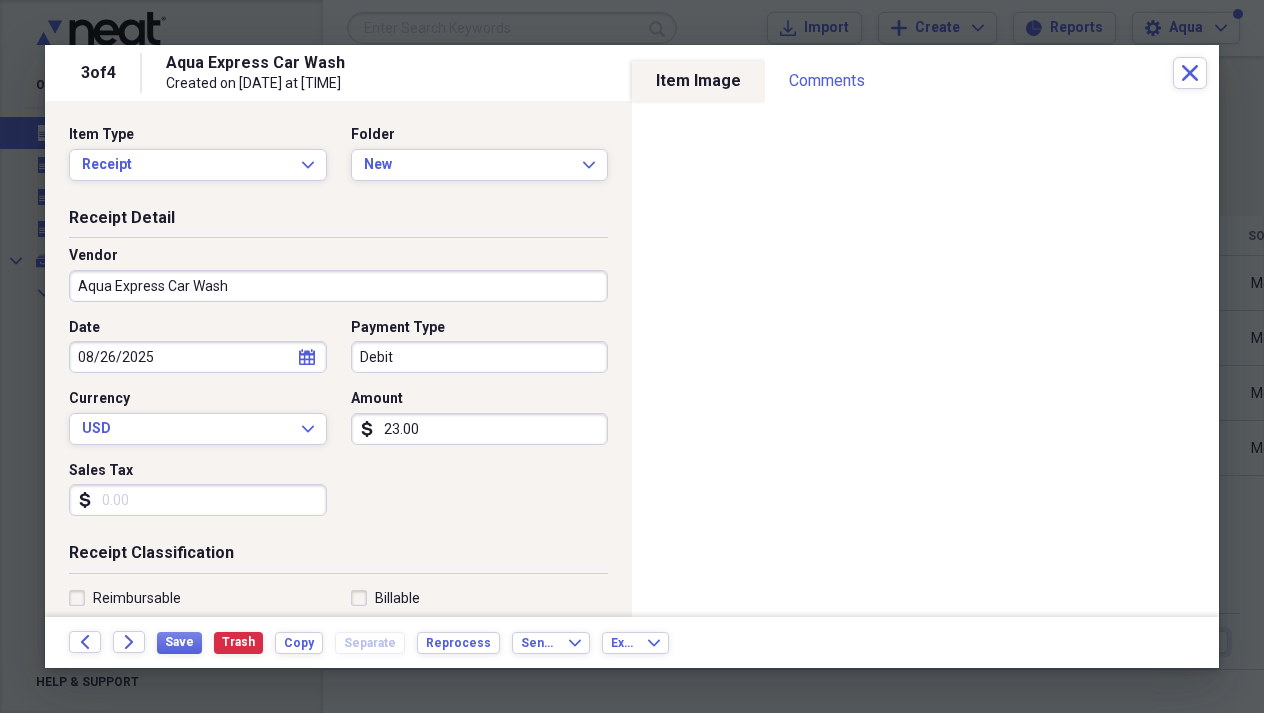 click on "08/26/2025" at bounding box center (198, 357) 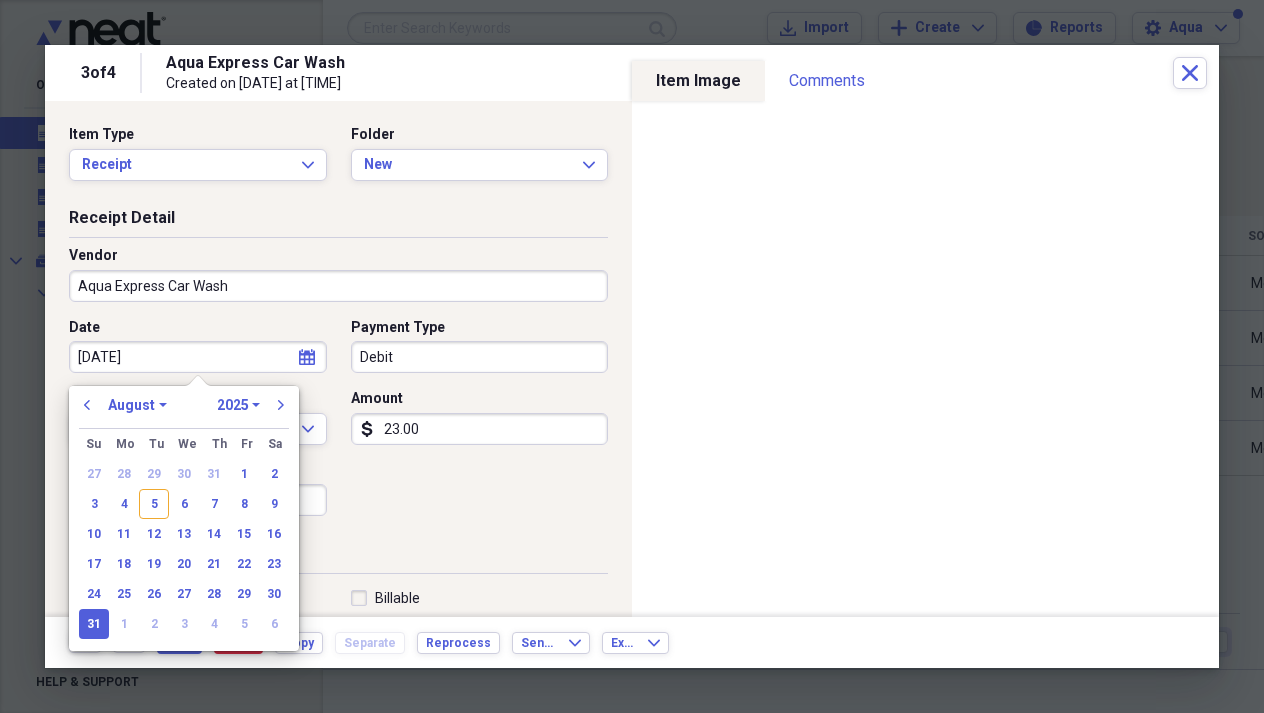 type on "07/31/2025" 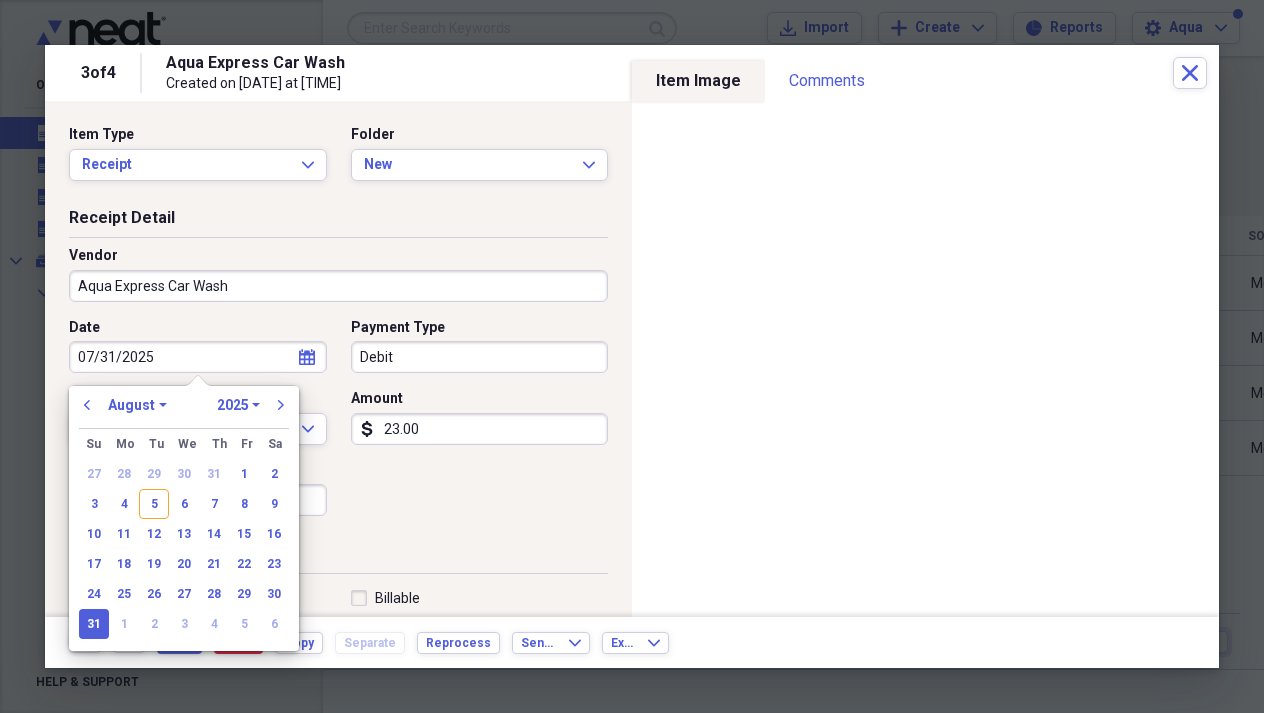 select on "6" 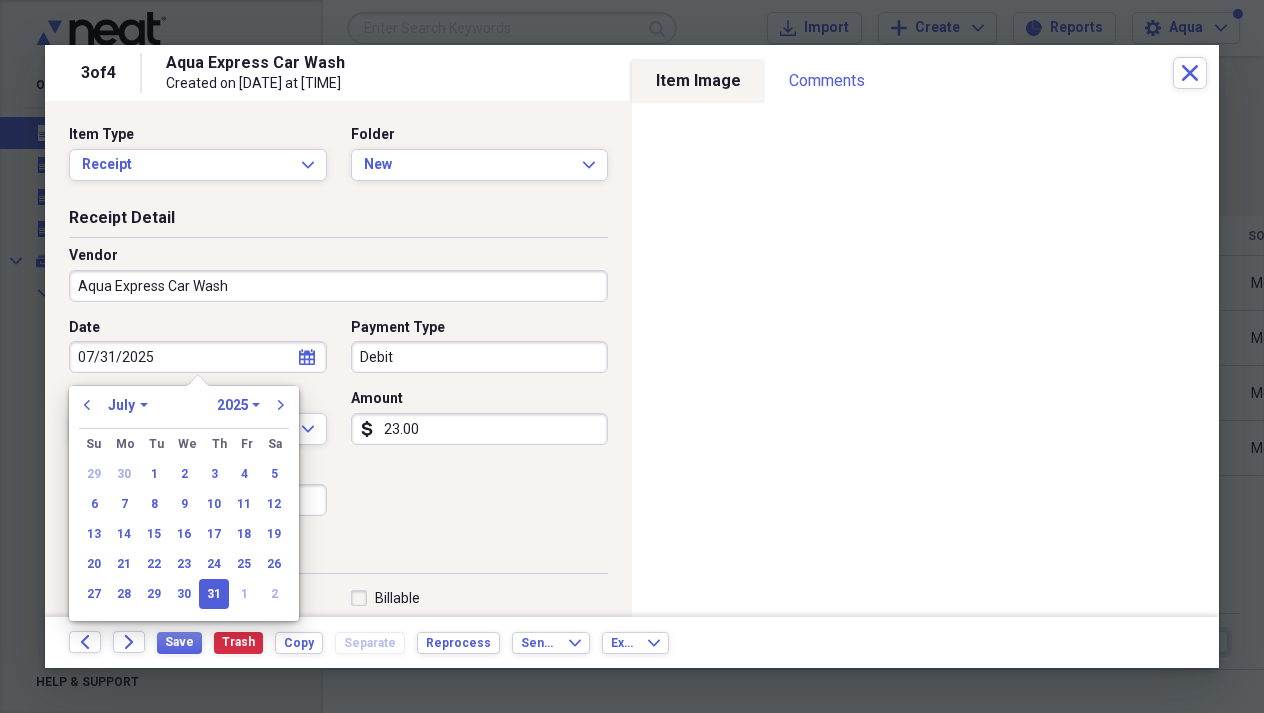 type on "07/31/2025" 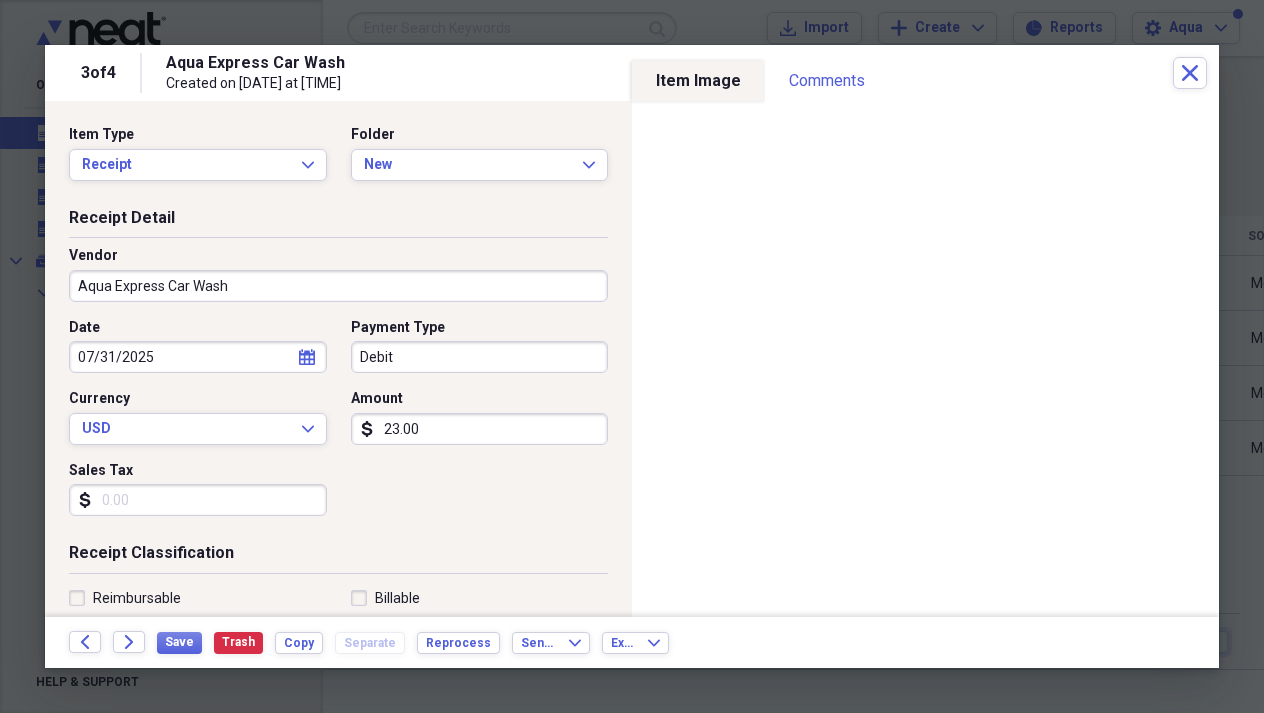 click on "Receipt Detail" at bounding box center [338, 222] 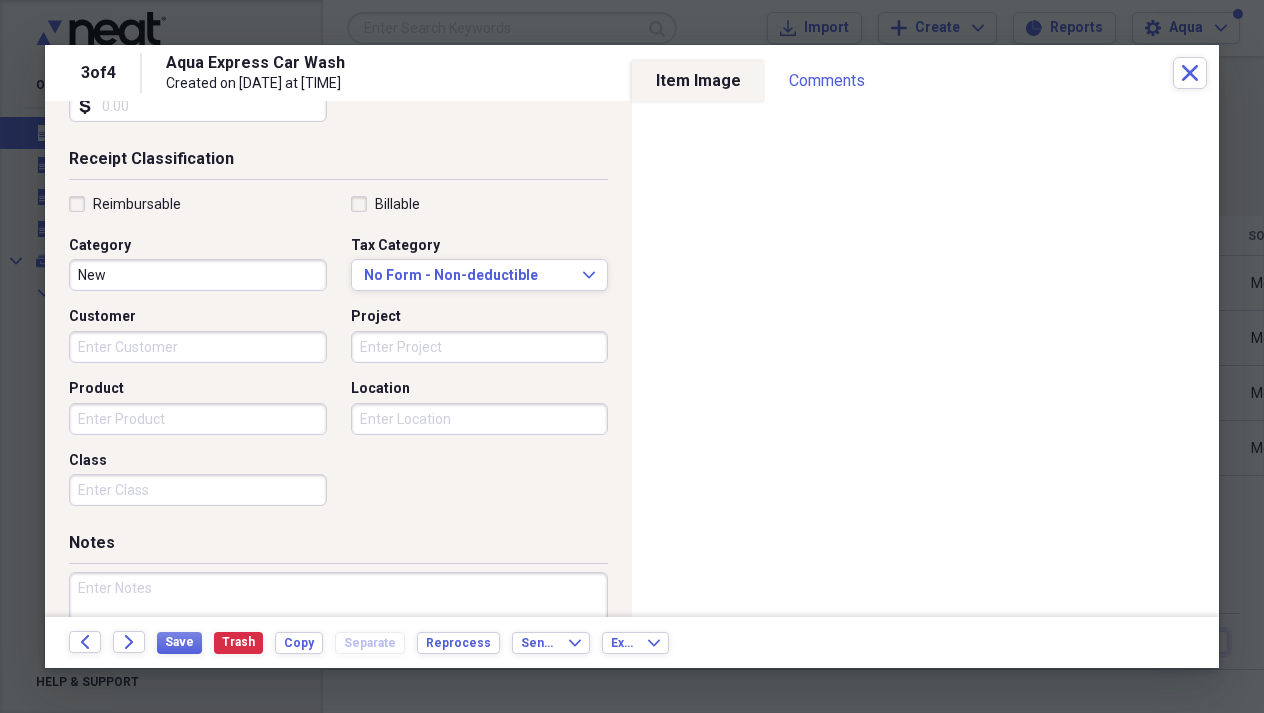 scroll, scrollTop: 467, scrollLeft: 0, axis: vertical 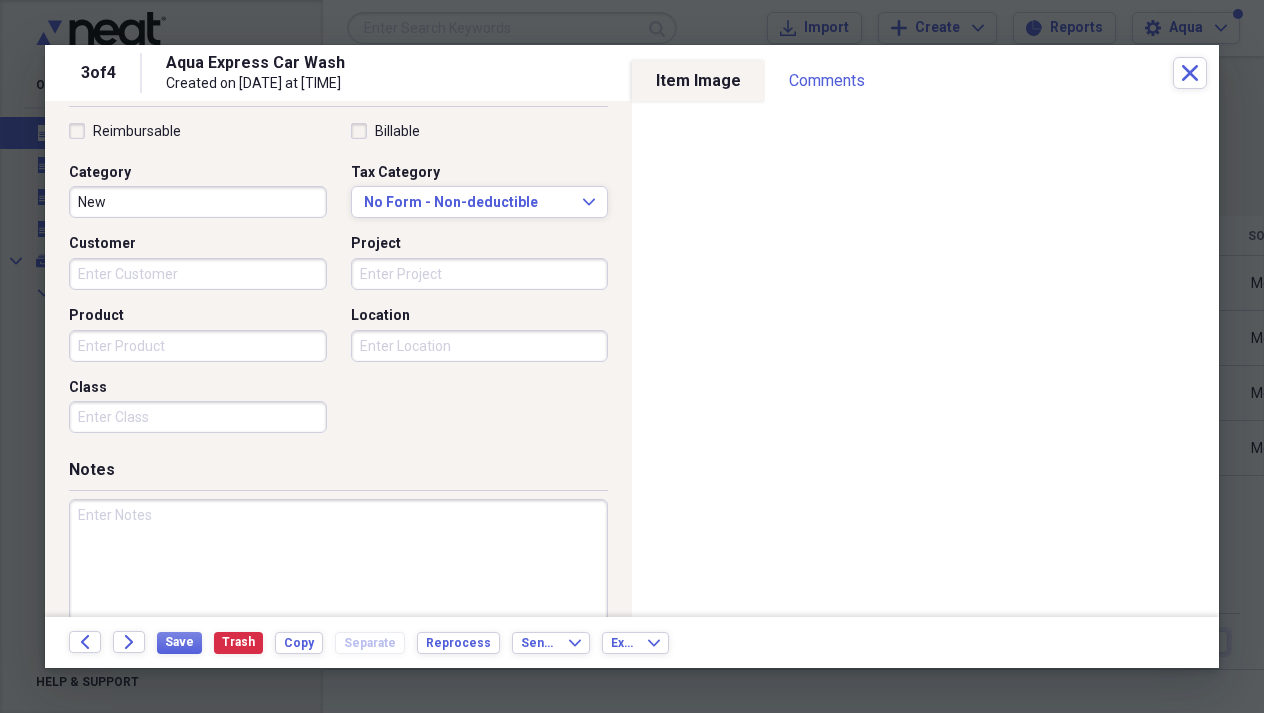click on "Project" at bounding box center (480, 274) 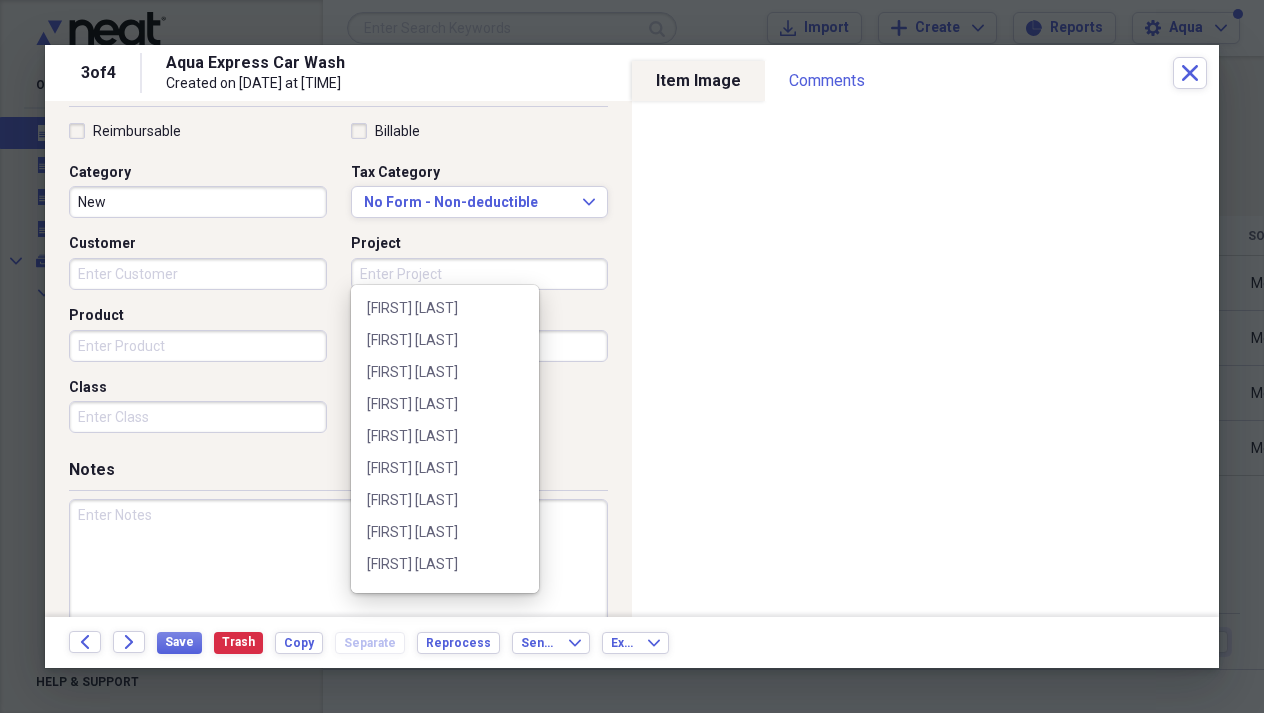 scroll, scrollTop: 111, scrollLeft: 0, axis: vertical 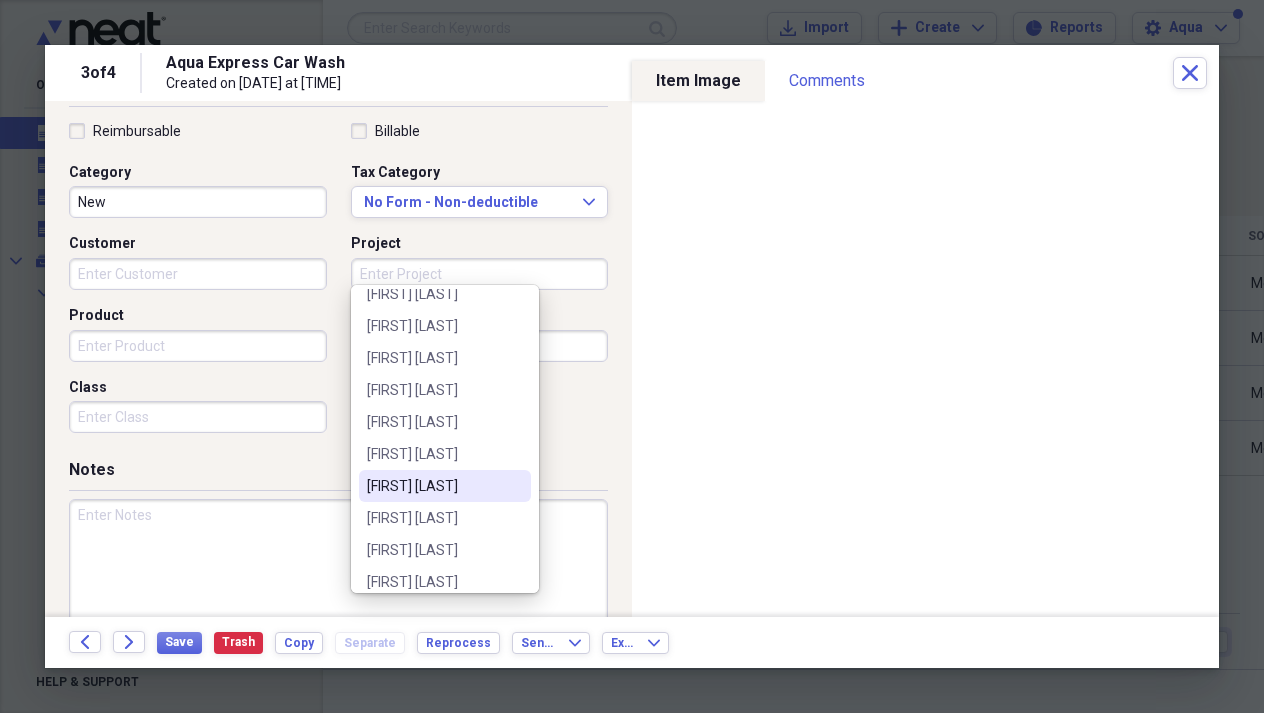 click on "[FIRST] [LAST]" at bounding box center [445, 486] 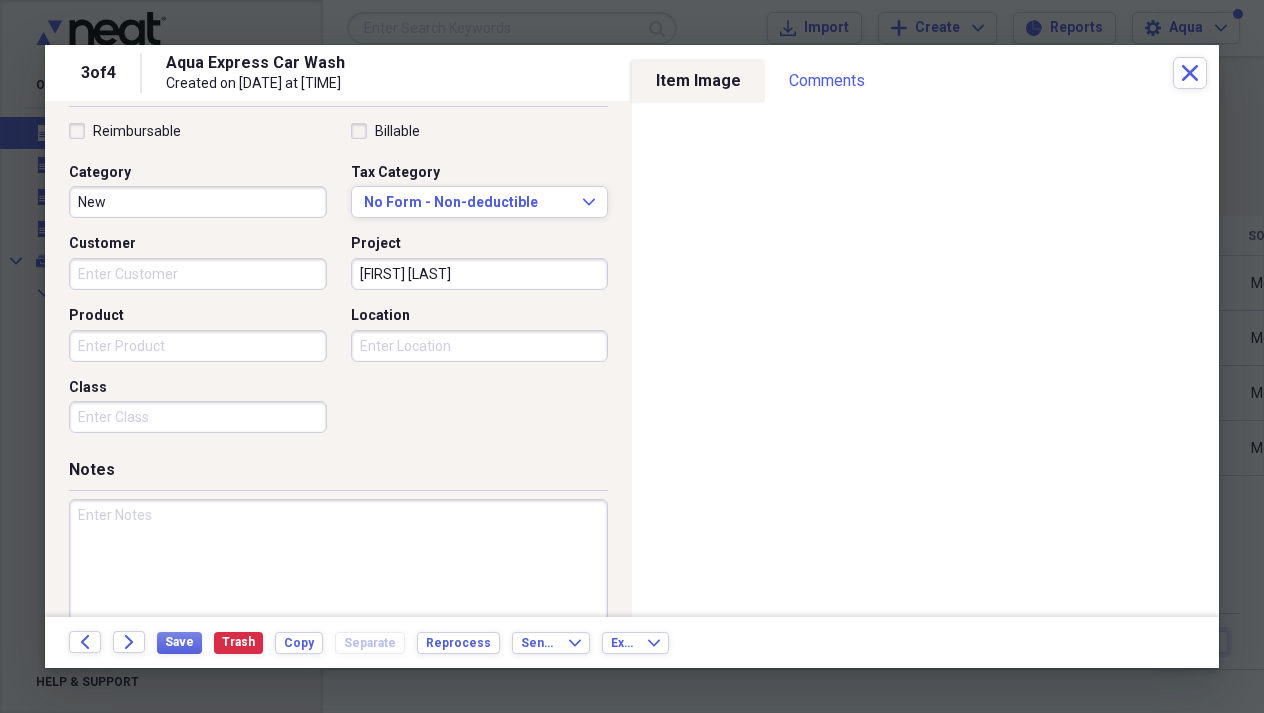 click on "Location" at bounding box center [480, 346] 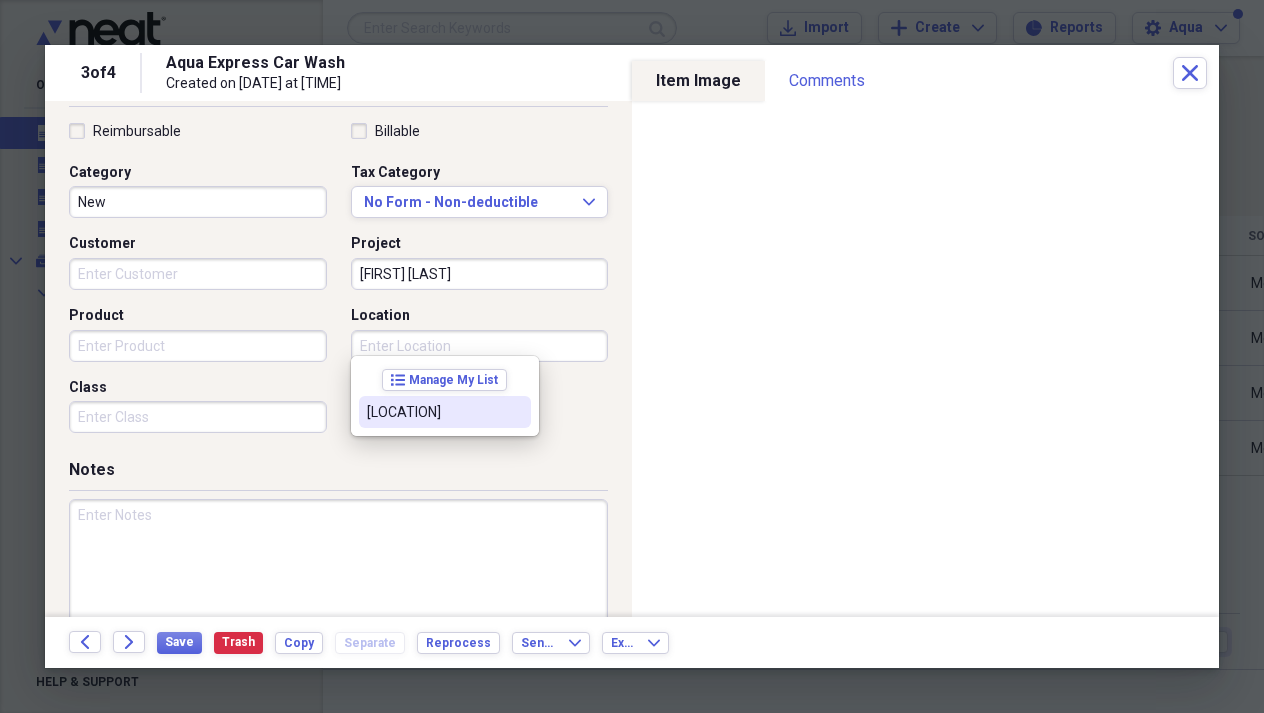click on "[LOCATION]" at bounding box center [433, 412] 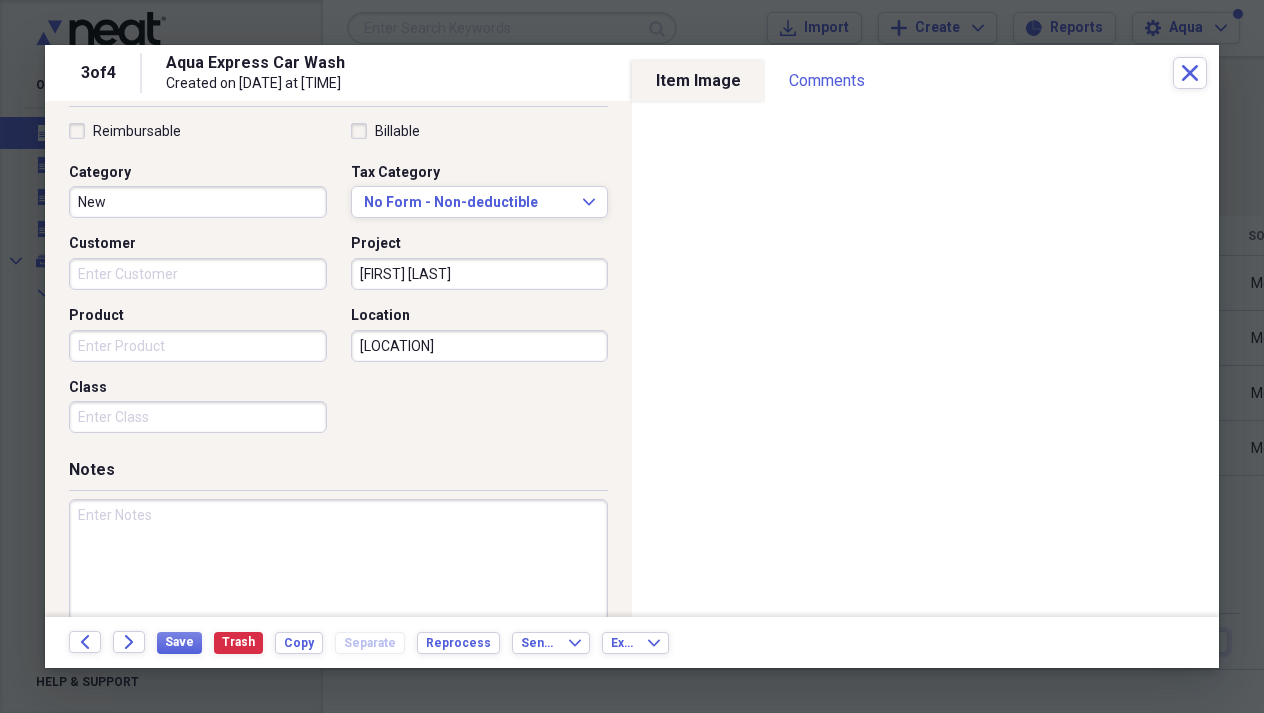 click on "Customer" at bounding box center [198, 274] 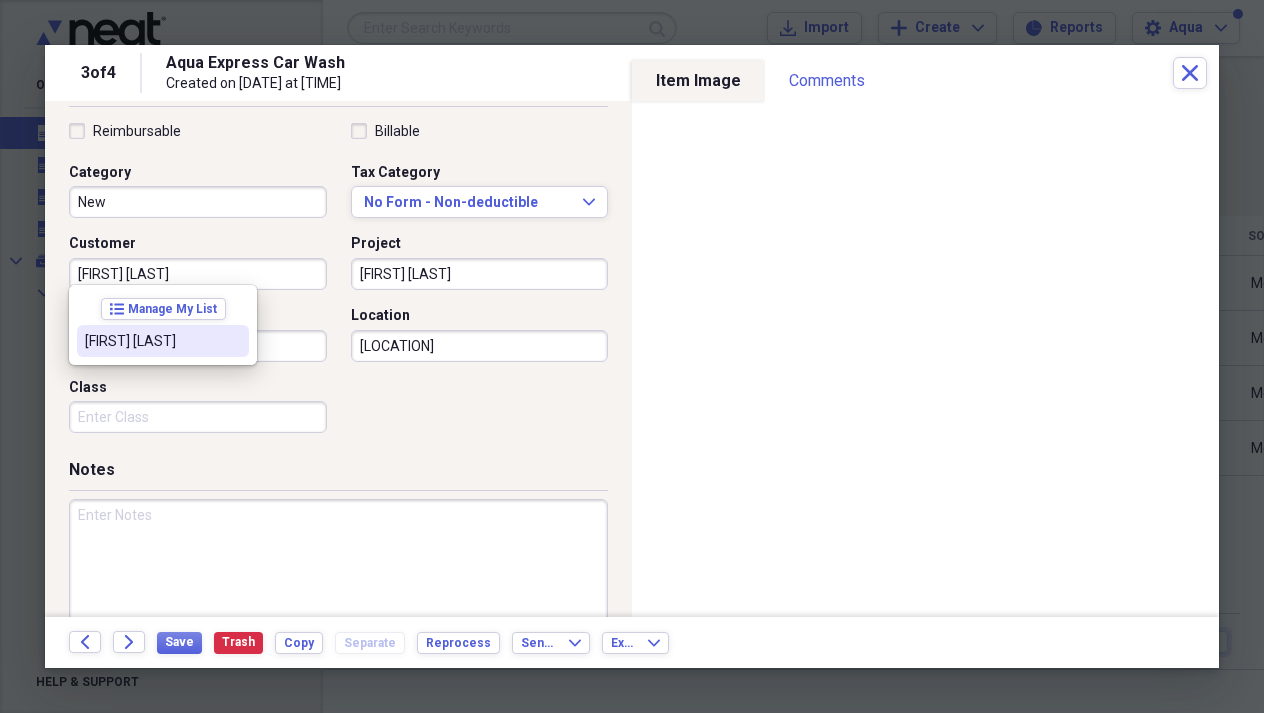 type on "[FIRST] [LAST]" 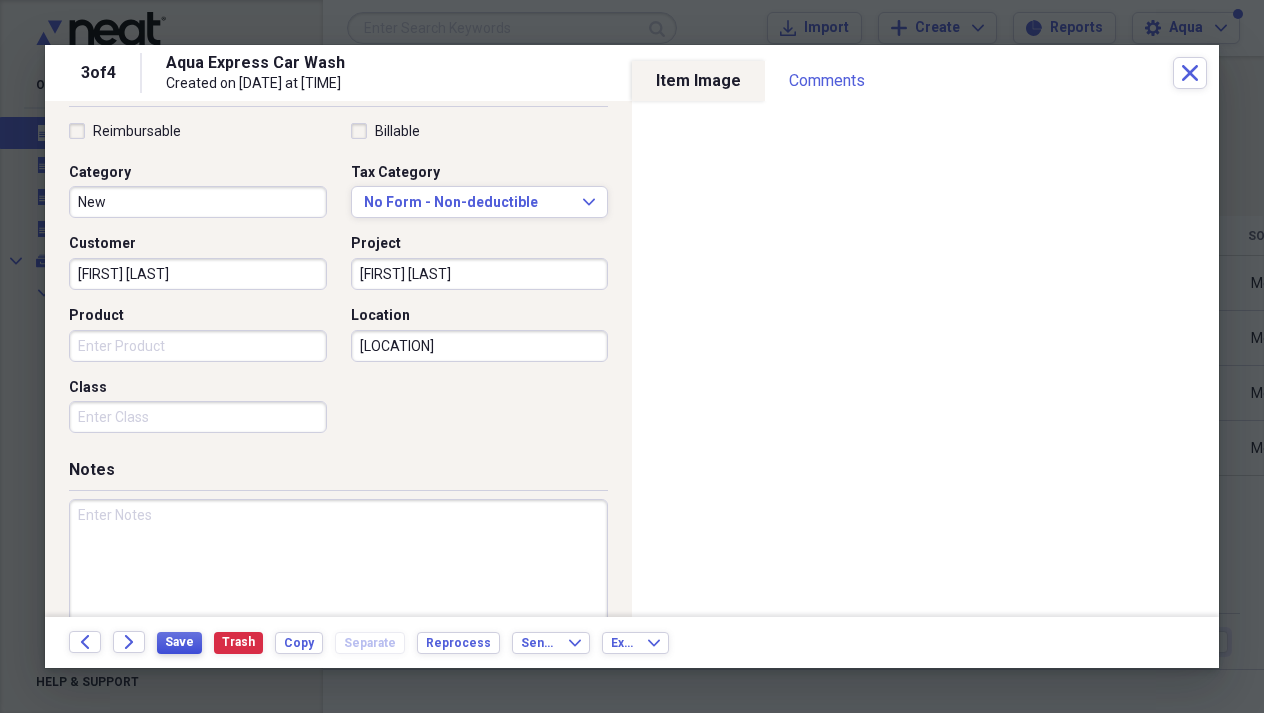 click on "Save" at bounding box center (179, 642) 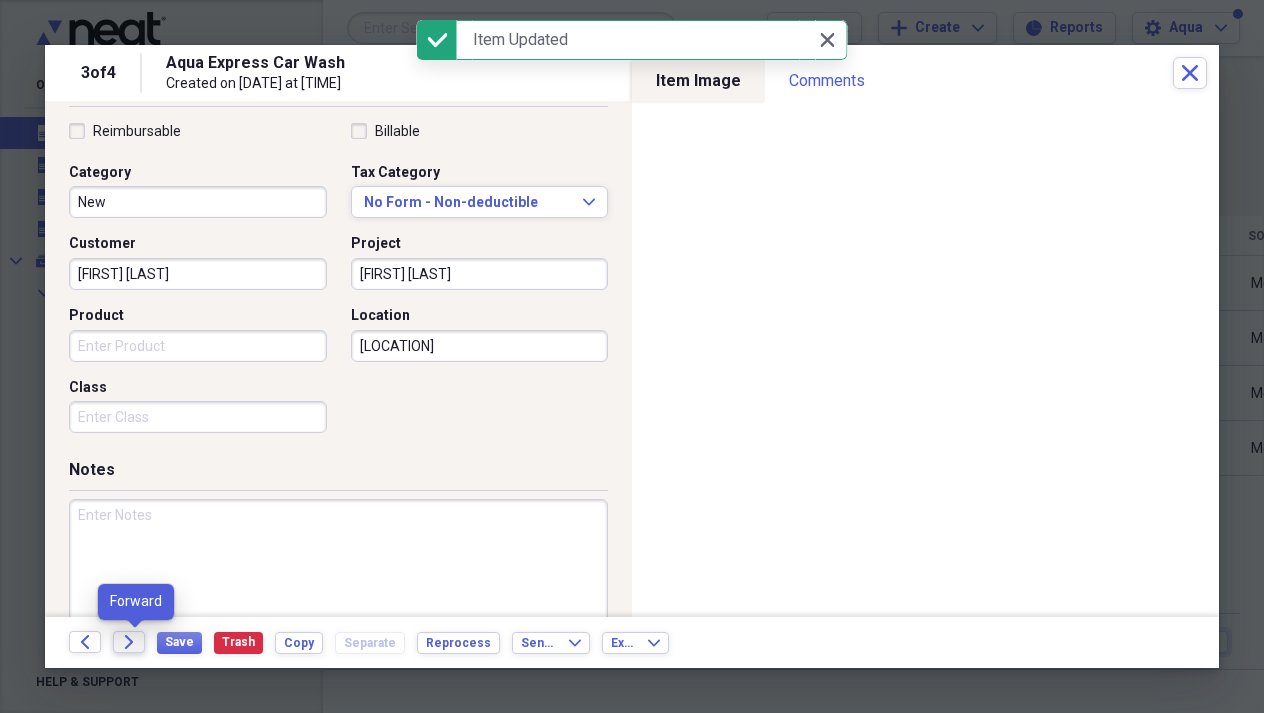 click on "Forward" at bounding box center (129, 642) 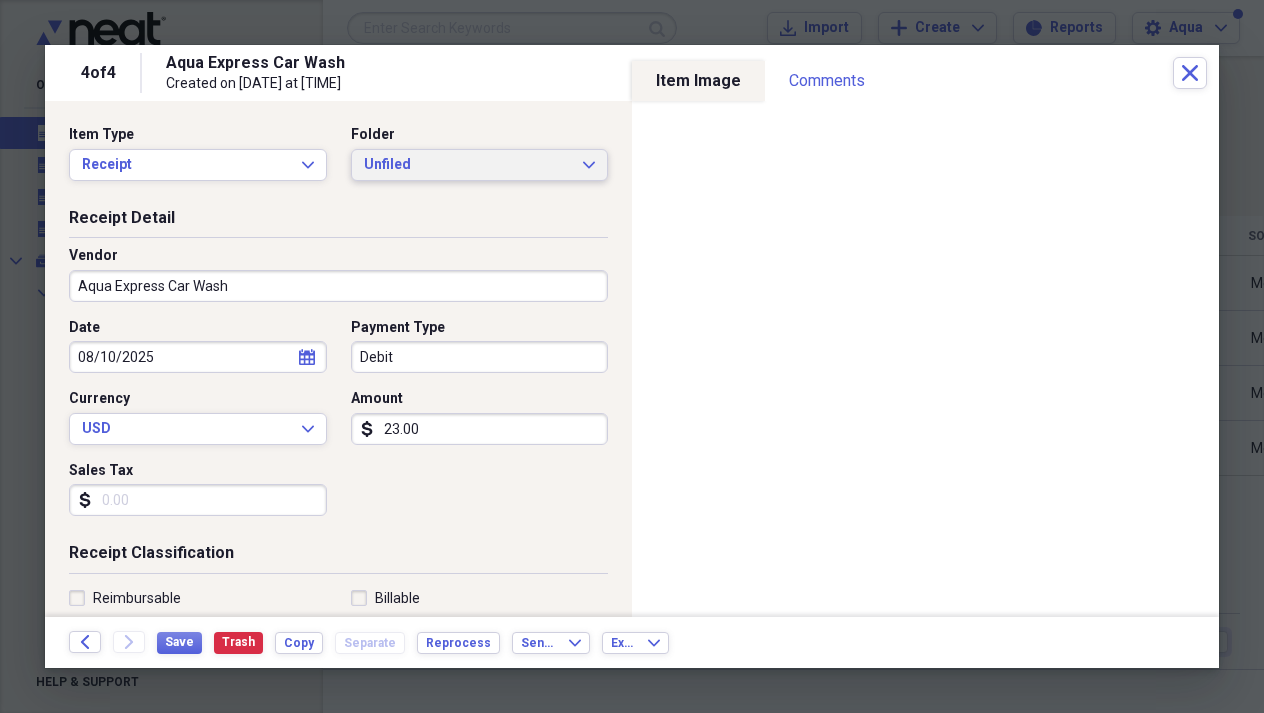 click on "Unfiled" at bounding box center (468, 165) 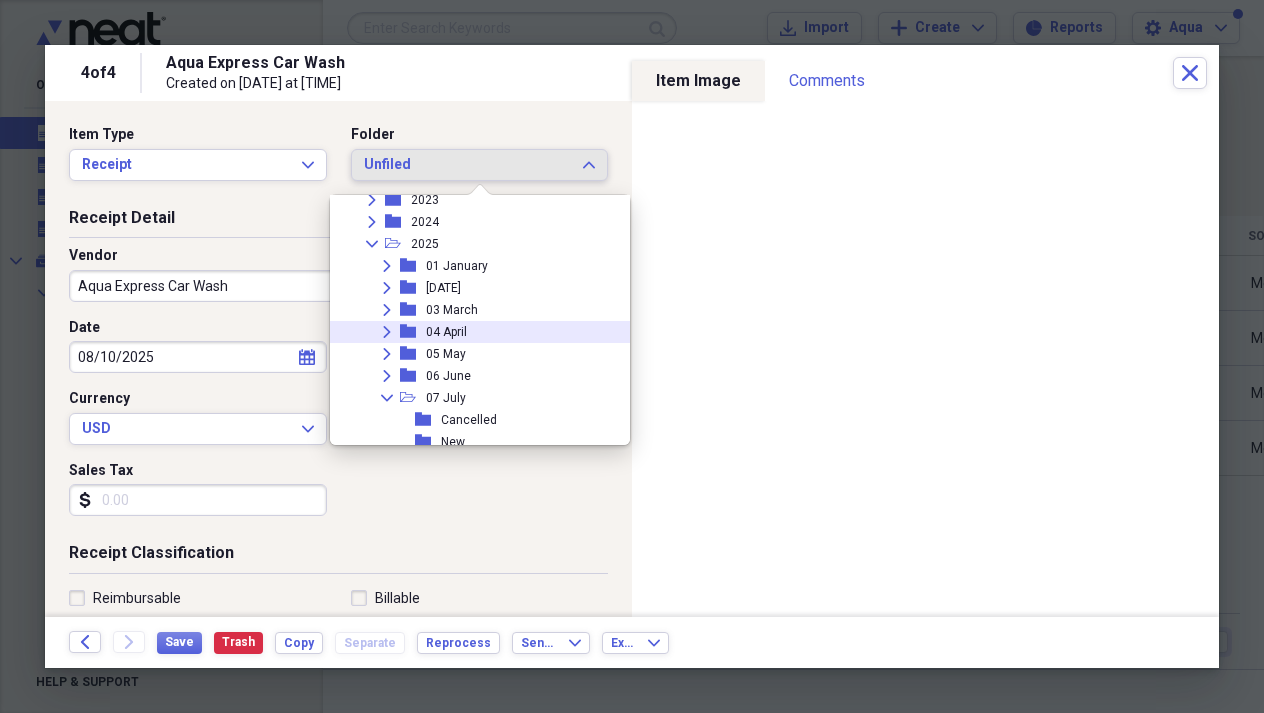 scroll, scrollTop: 99, scrollLeft: 0, axis: vertical 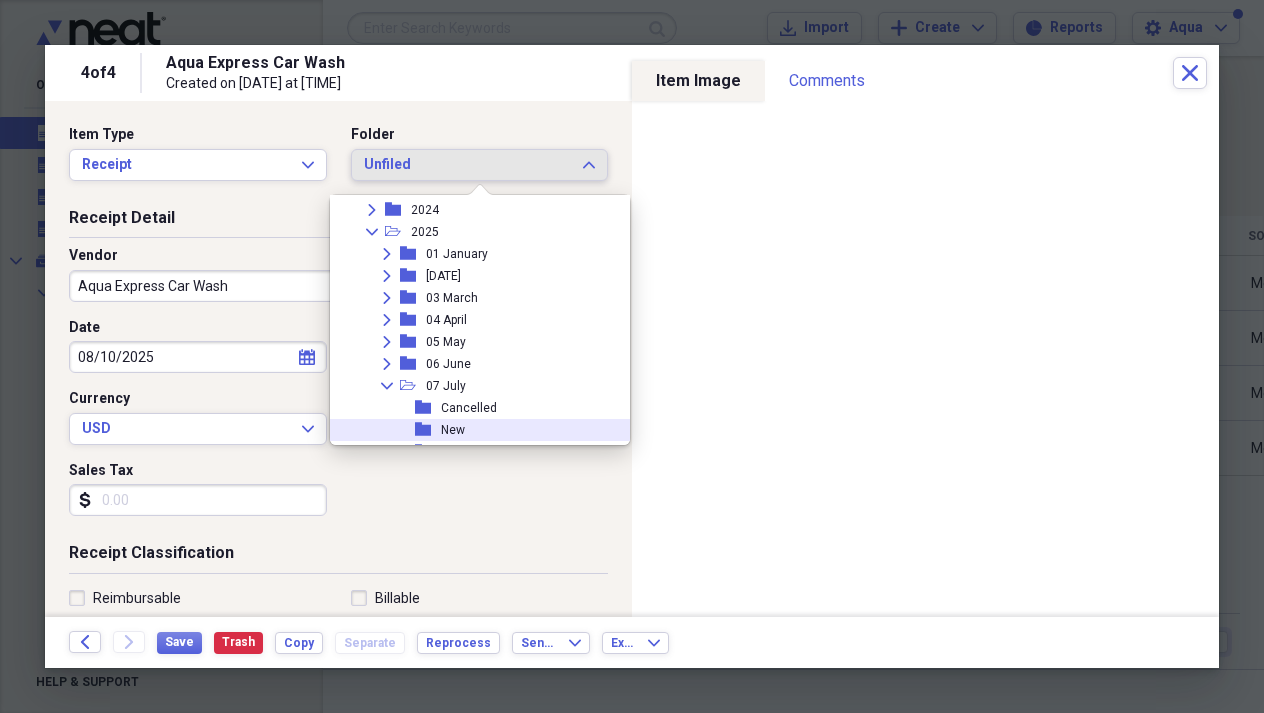 click on "New" at bounding box center [453, 430] 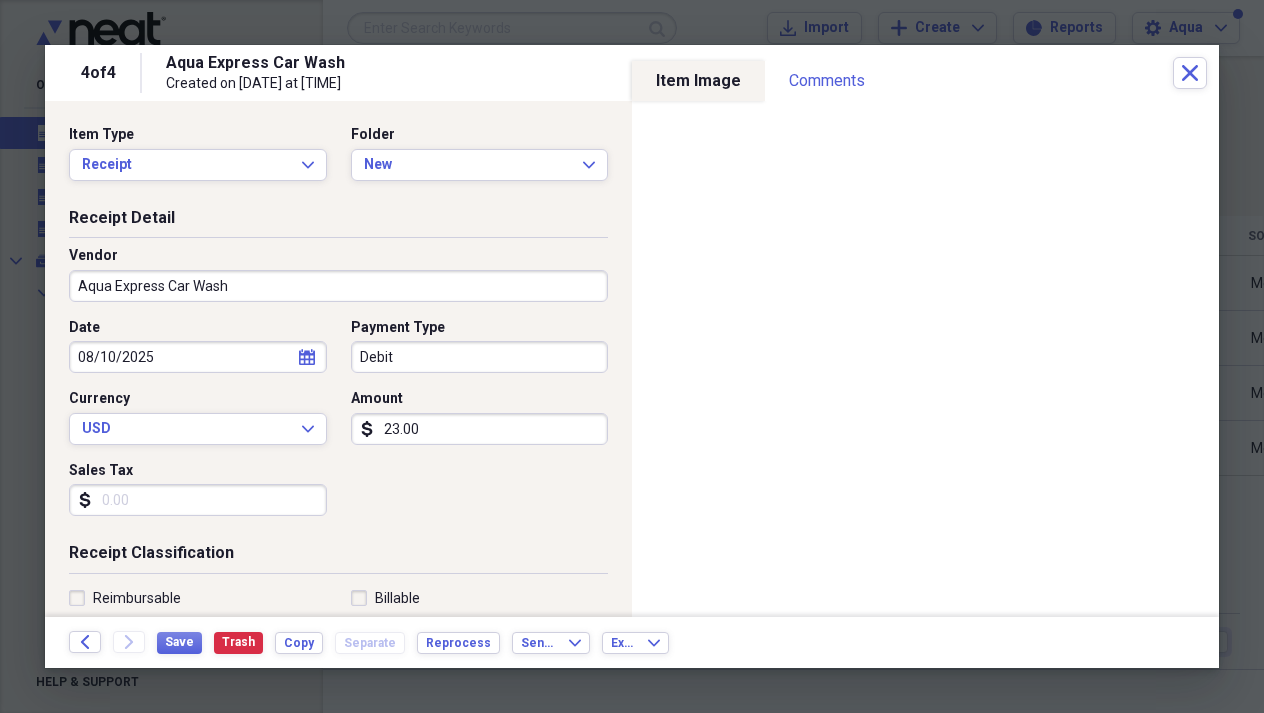 select on "7" 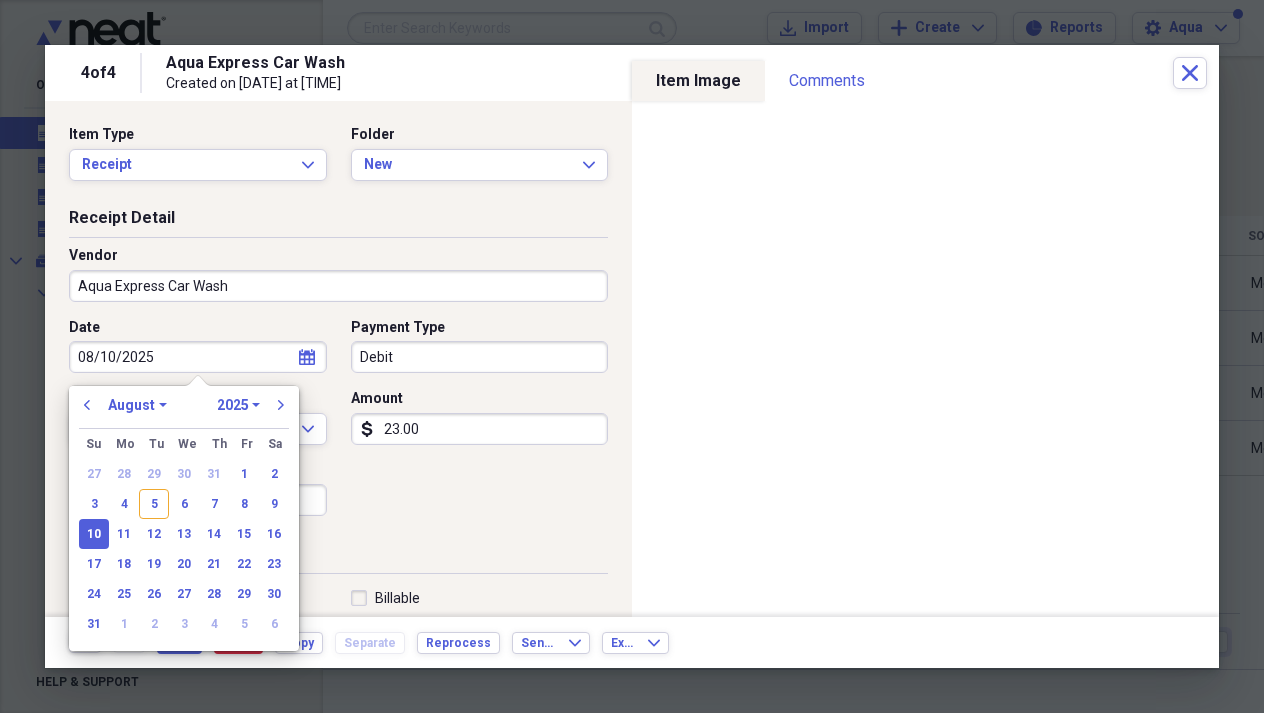 click on "08/10/2025" at bounding box center (198, 357) 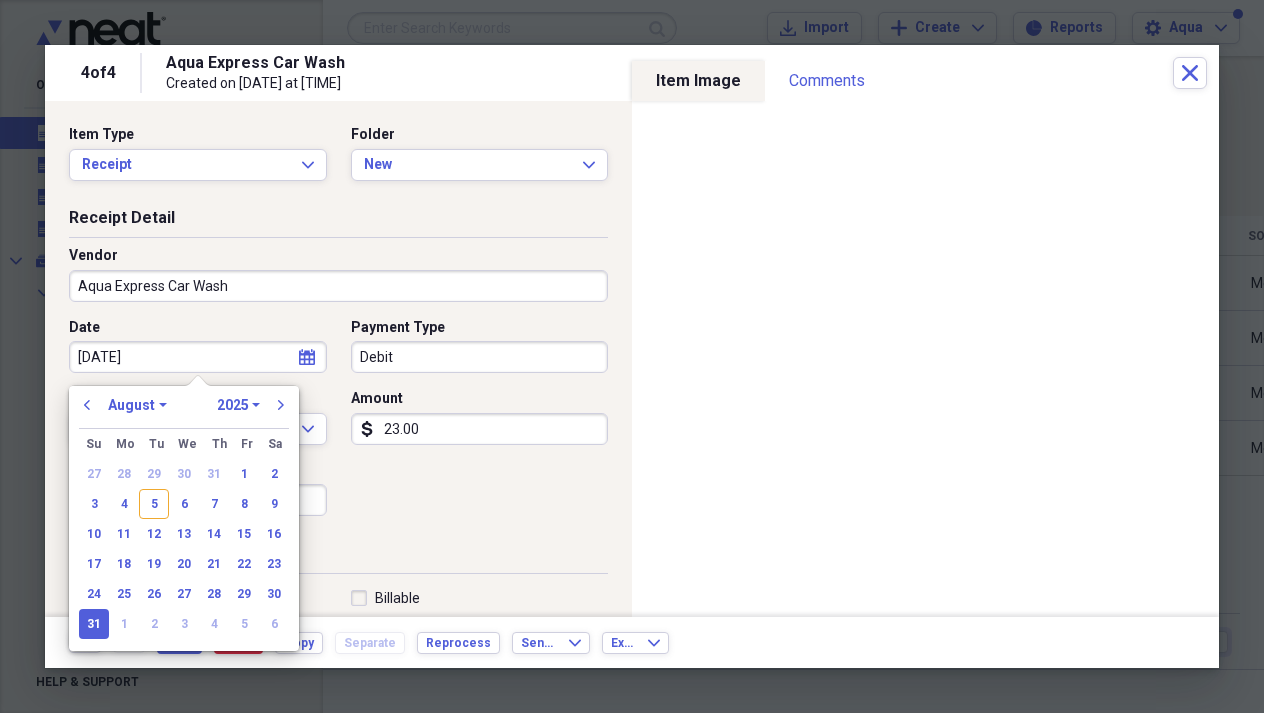 type on "07/31/2025" 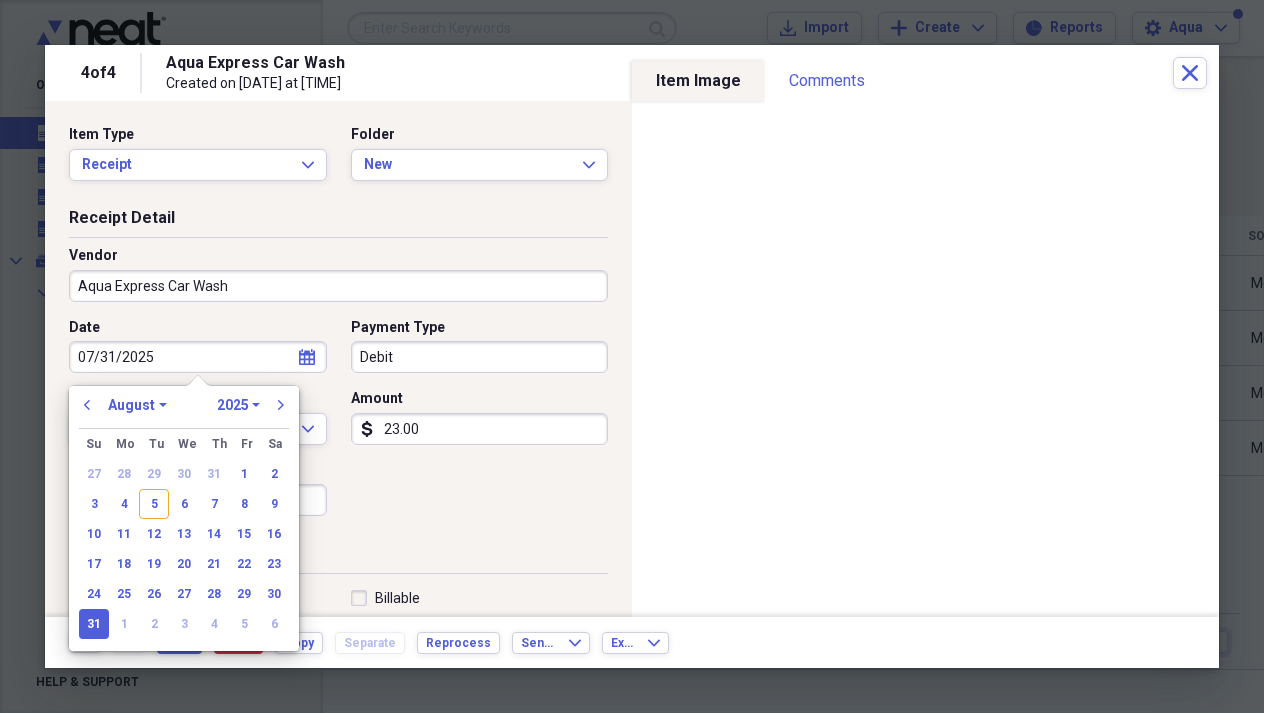 select on "6" 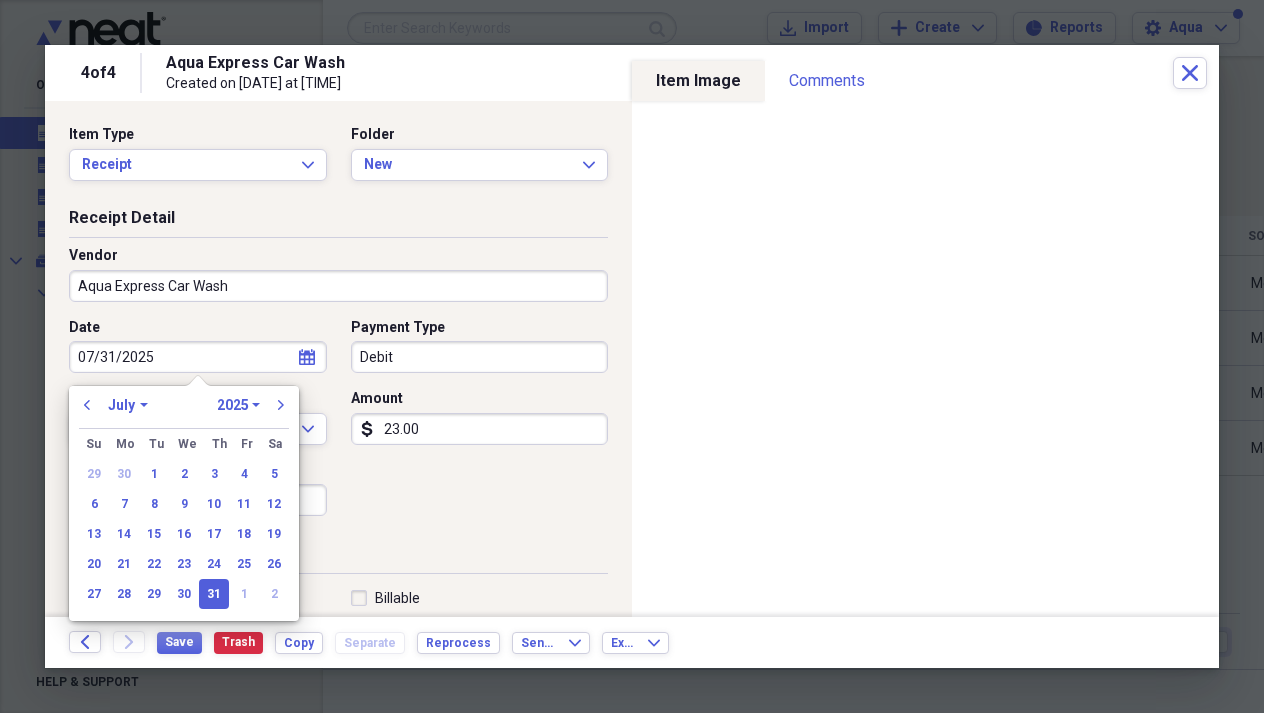 type on "07/31/2025" 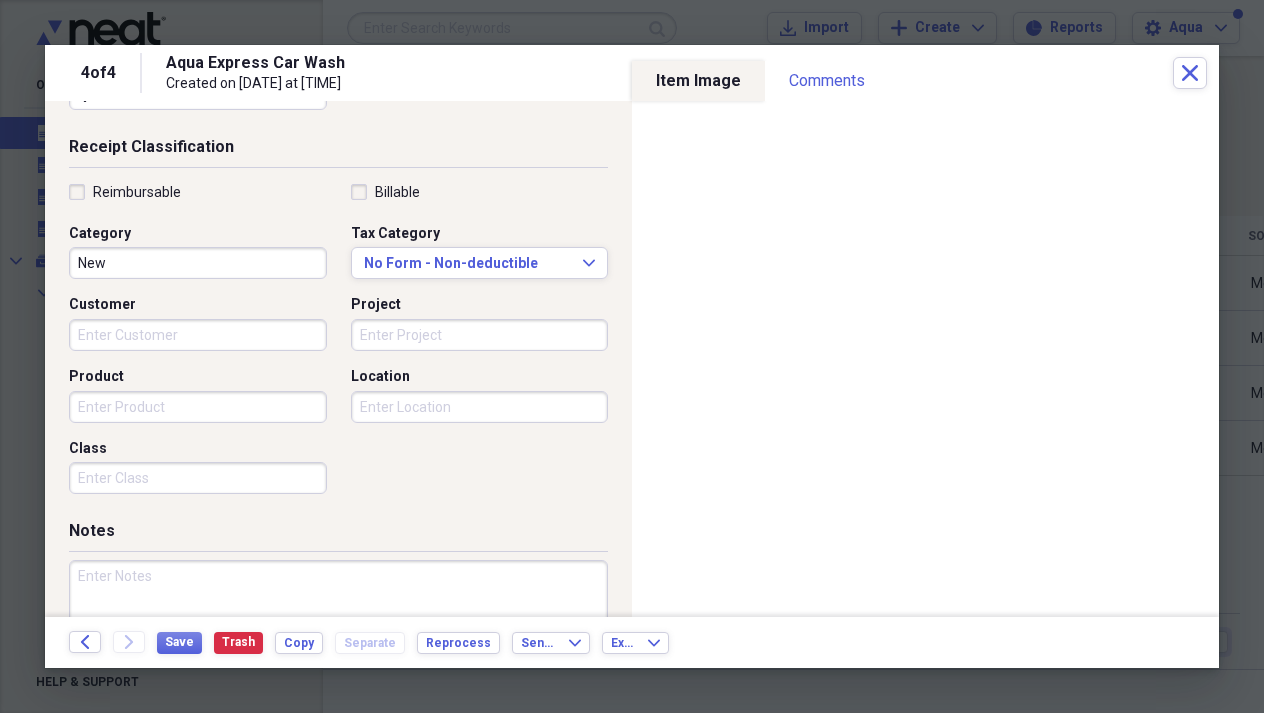 scroll, scrollTop: 448, scrollLeft: 0, axis: vertical 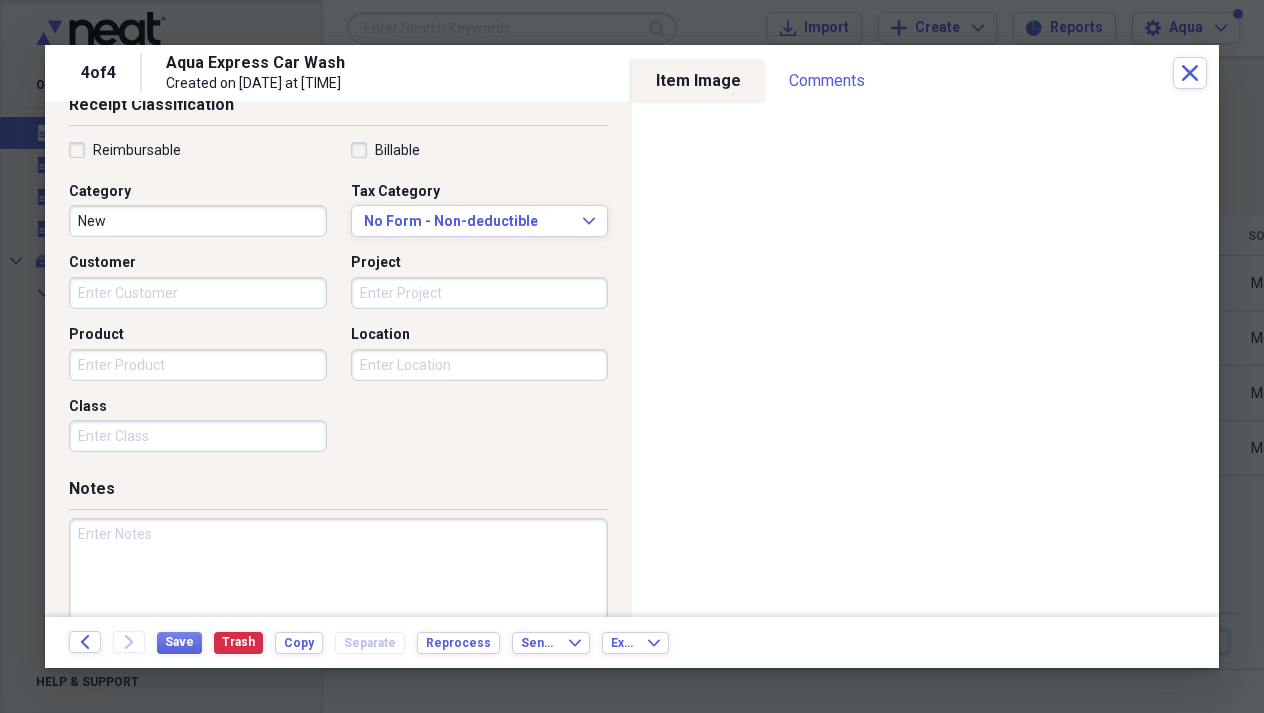 click on "Project" at bounding box center (480, 293) 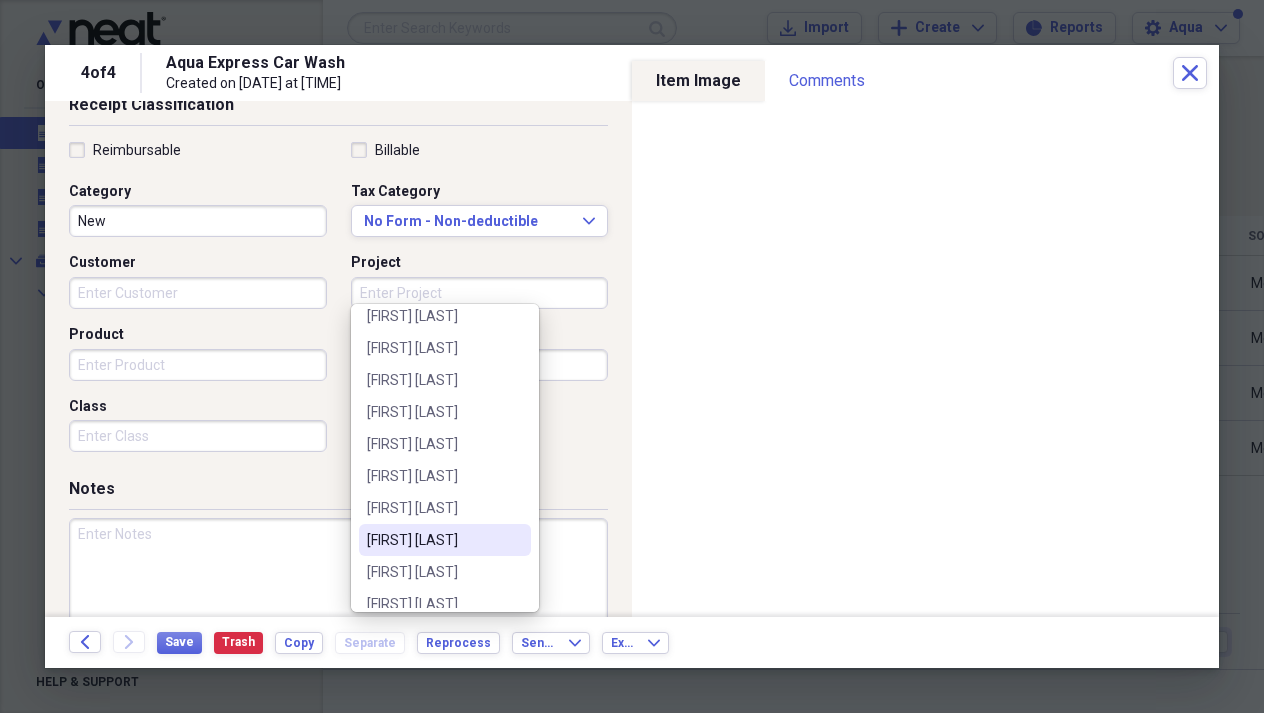 scroll, scrollTop: 49, scrollLeft: 0, axis: vertical 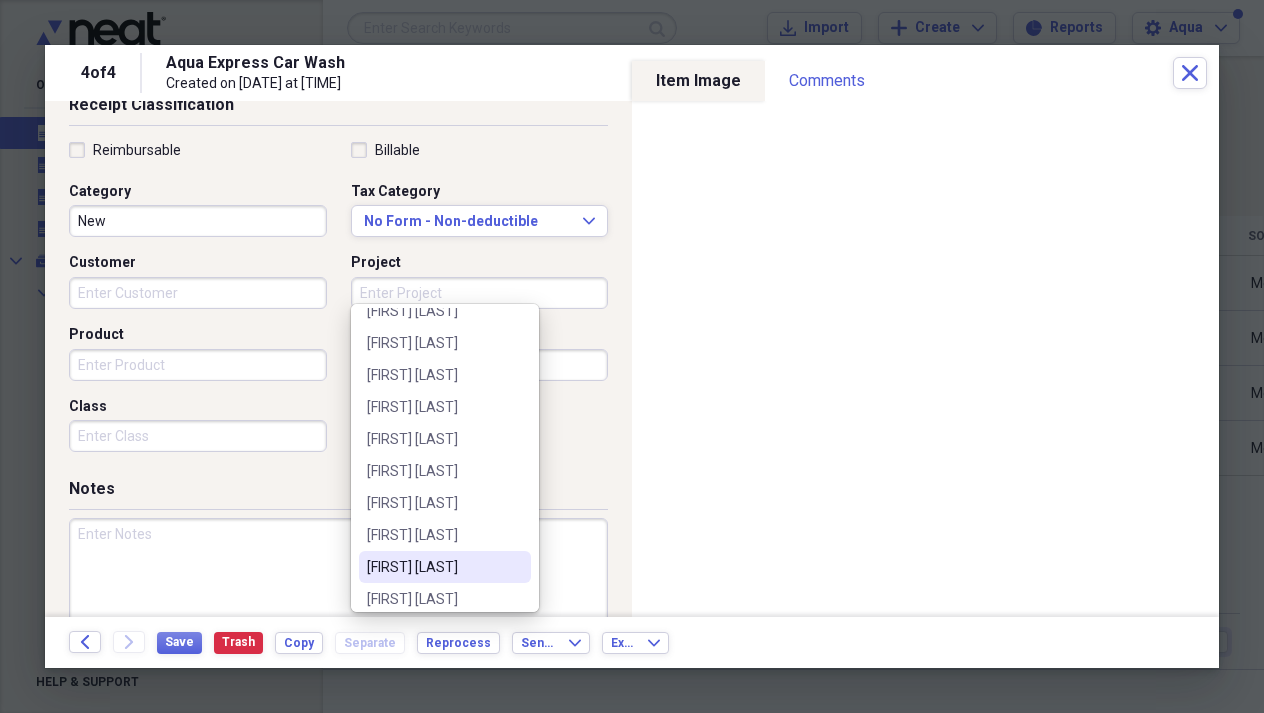 click on "[FIRST] [LAST]" at bounding box center (433, 567) 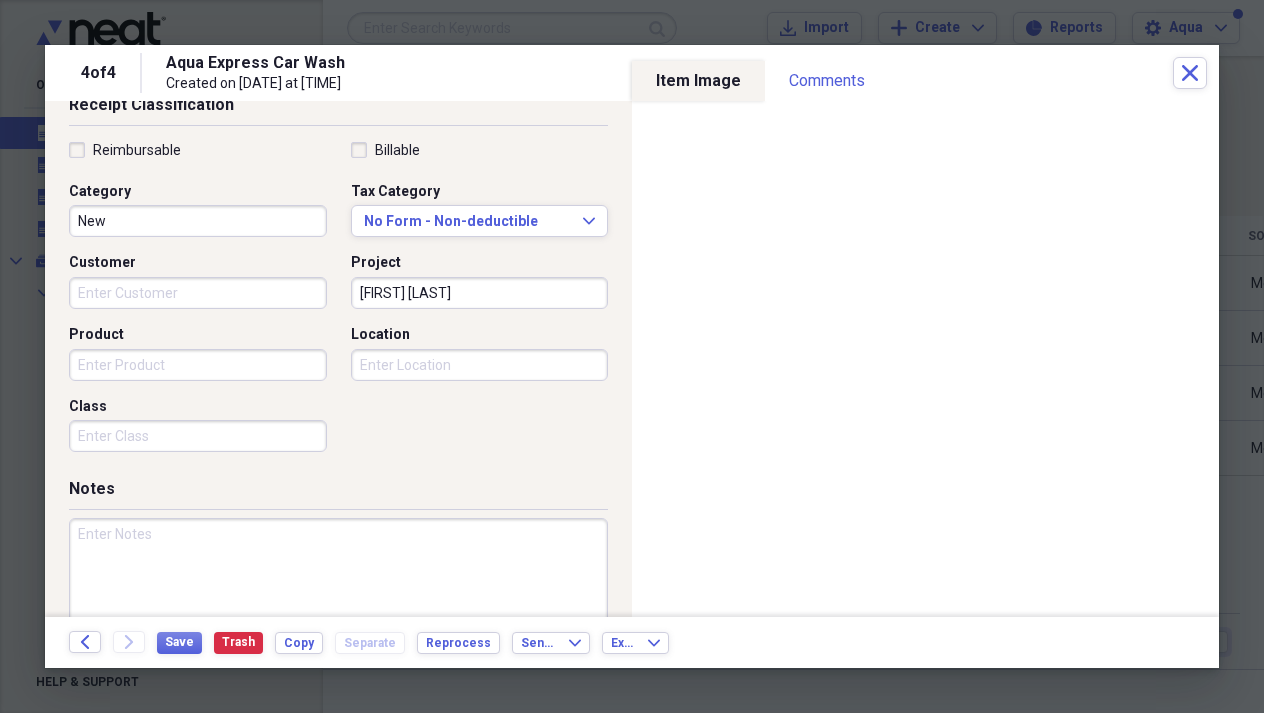 click on "Expand Customer Project [FIRST] [LAST] Product Location Class" at bounding box center (338, 301) 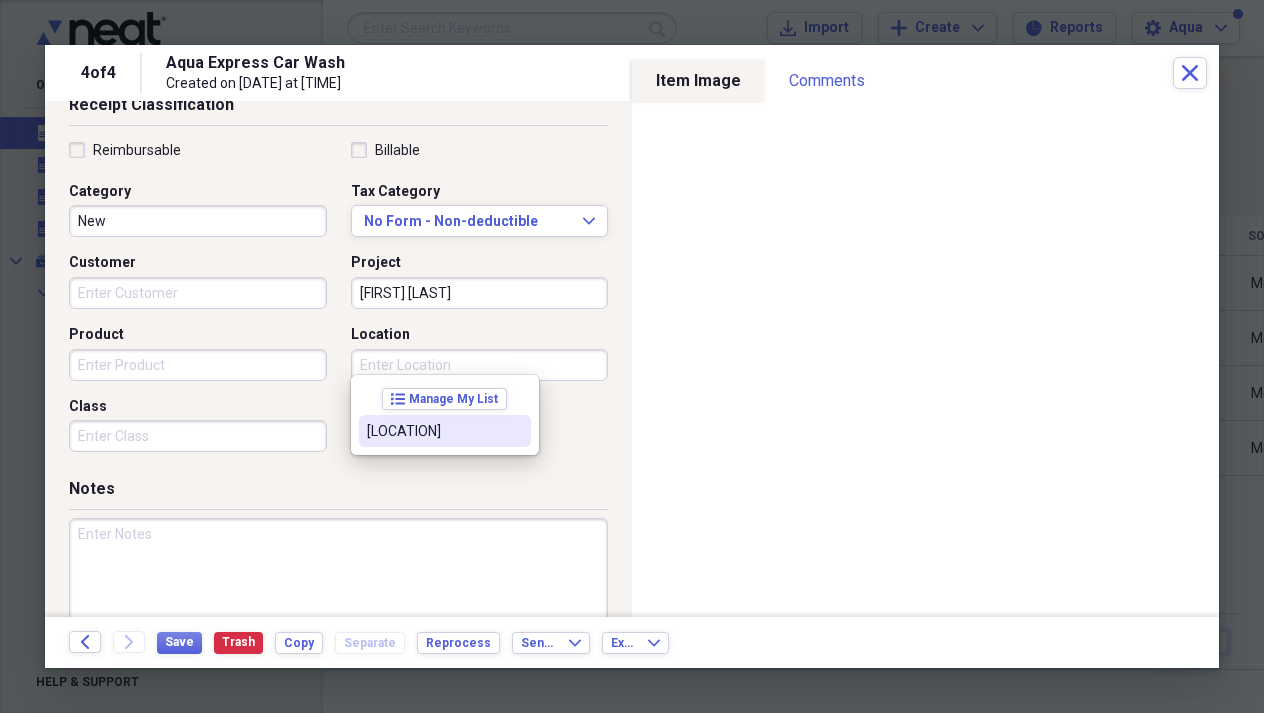 click on "[LOCATION]" at bounding box center [433, 431] 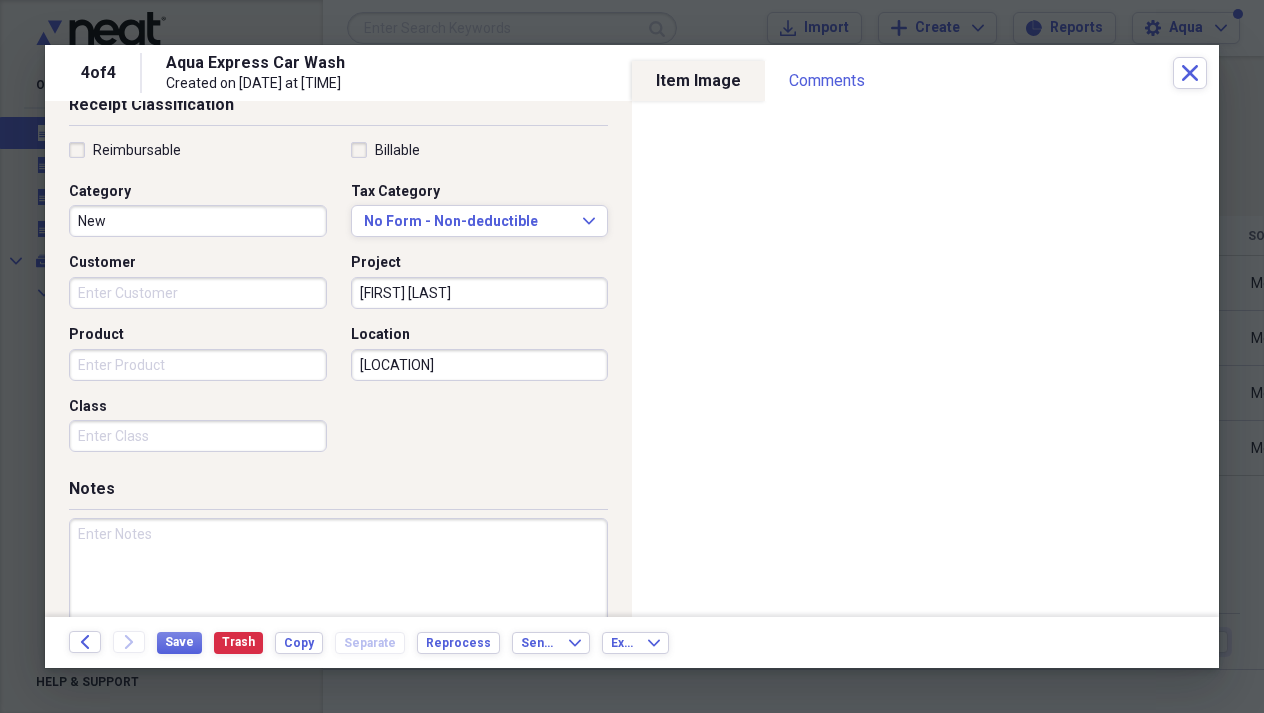 click on "Customer" at bounding box center (198, 293) 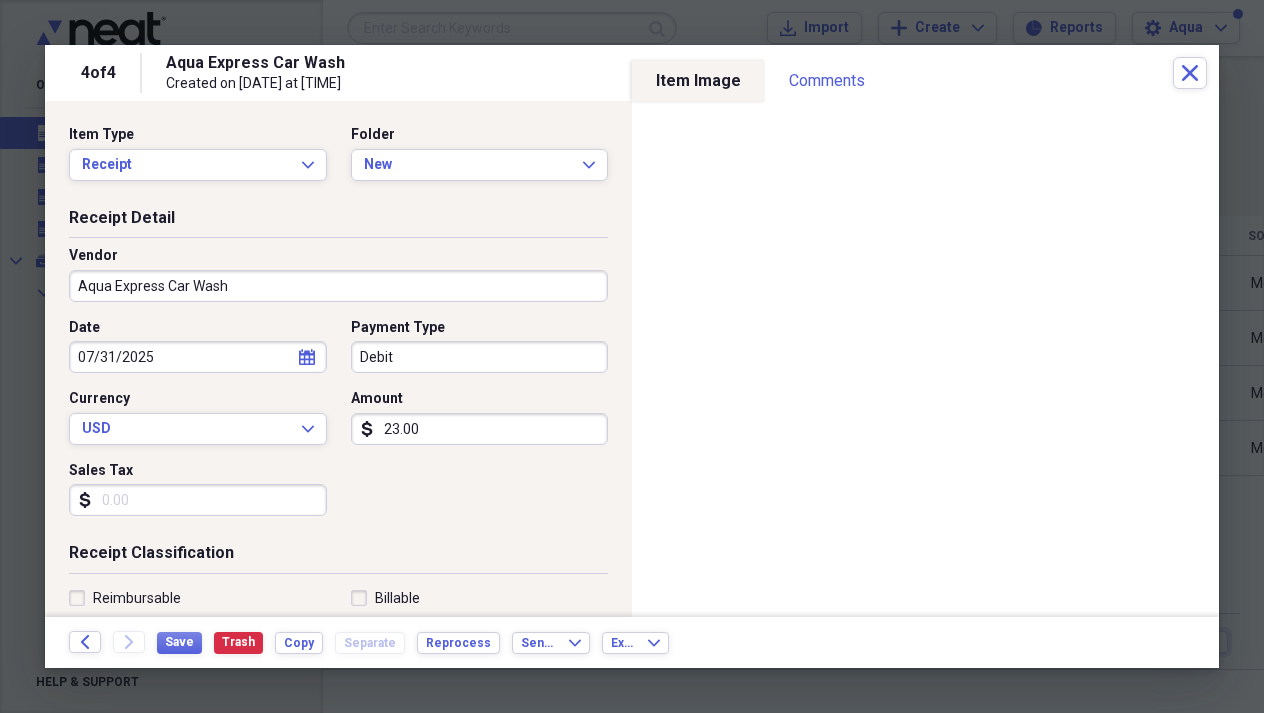 scroll, scrollTop: 0, scrollLeft: 0, axis: both 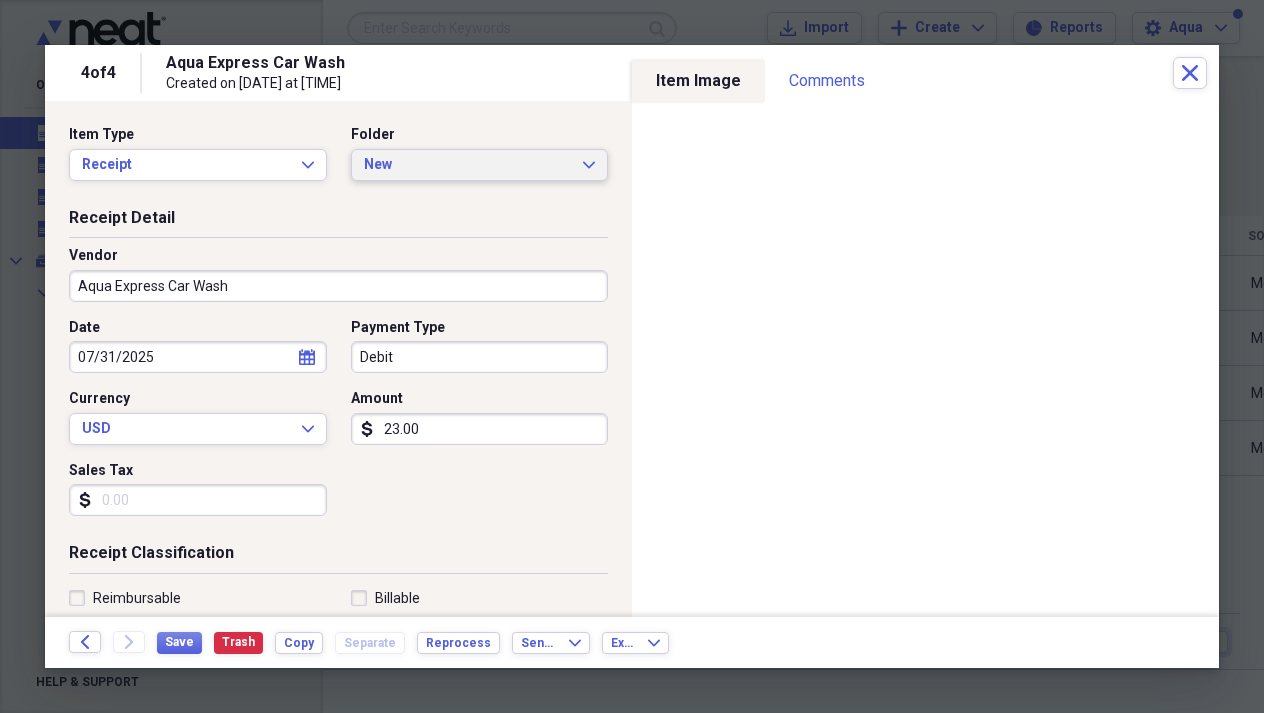type on "[FIRST] [LAST]" 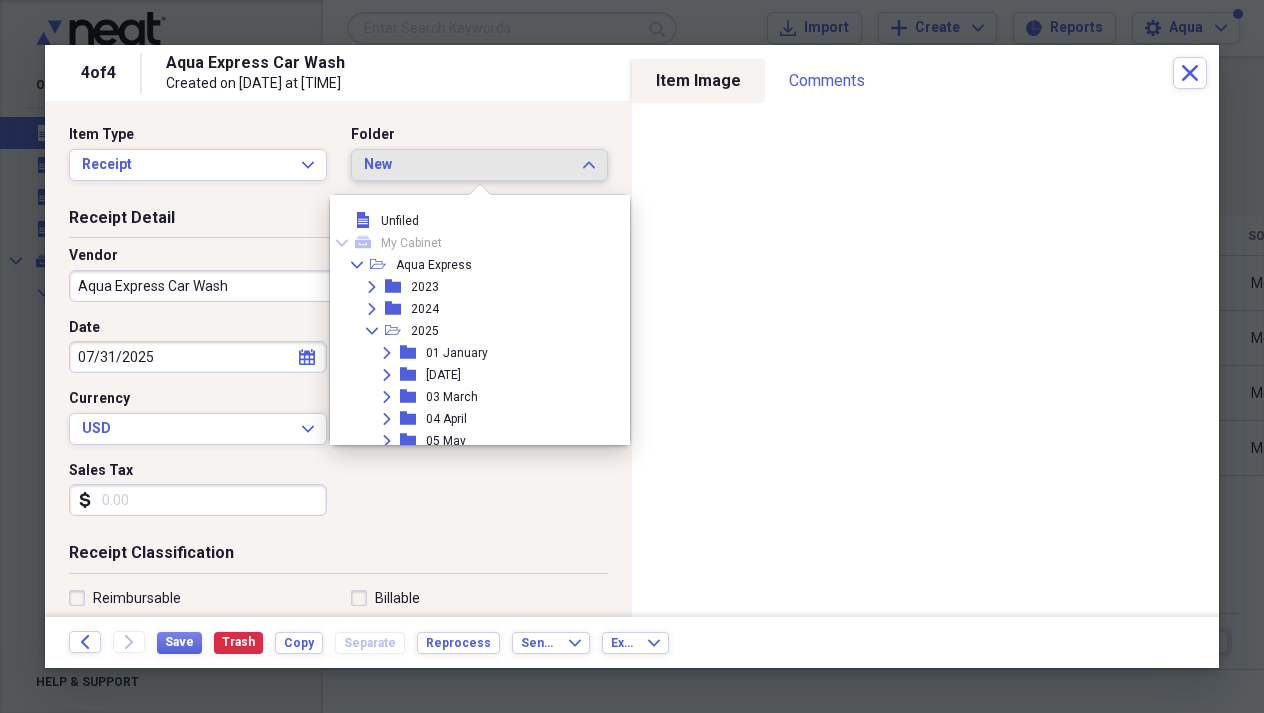 scroll, scrollTop: 209, scrollLeft: 0, axis: vertical 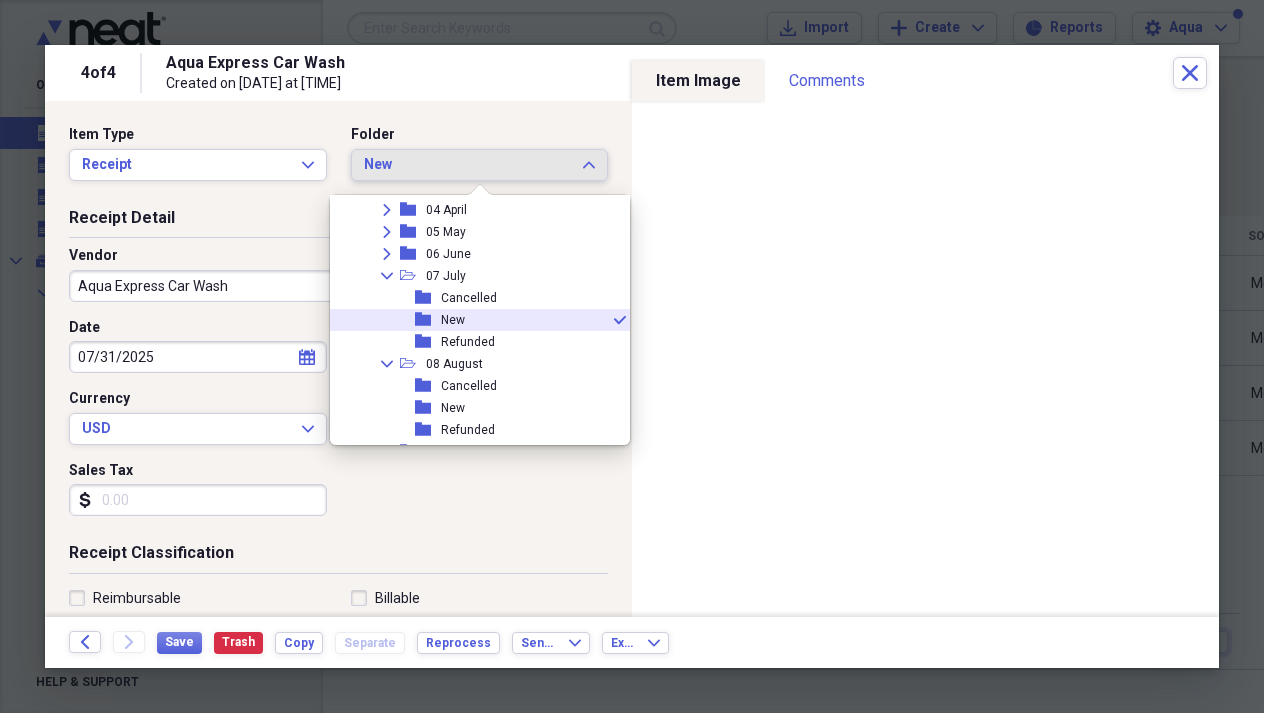 click on "New" at bounding box center [468, 165] 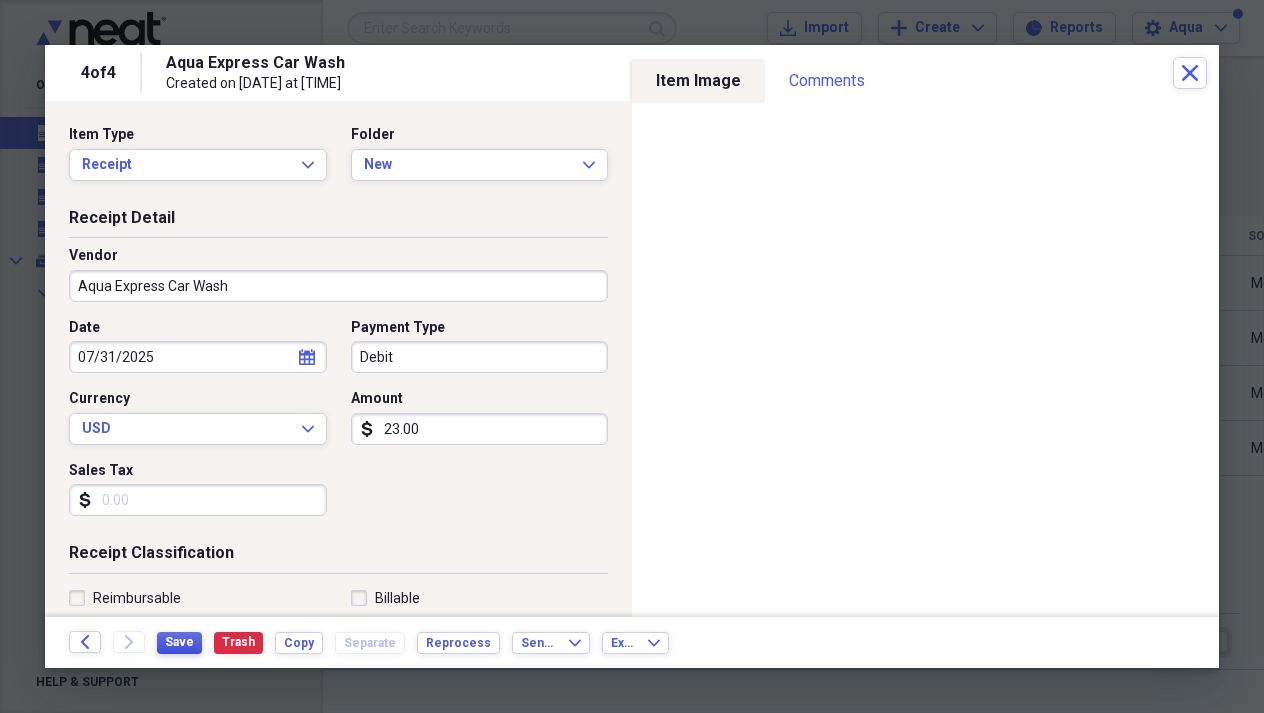 click on "Save" at bounding box center (179, 642) 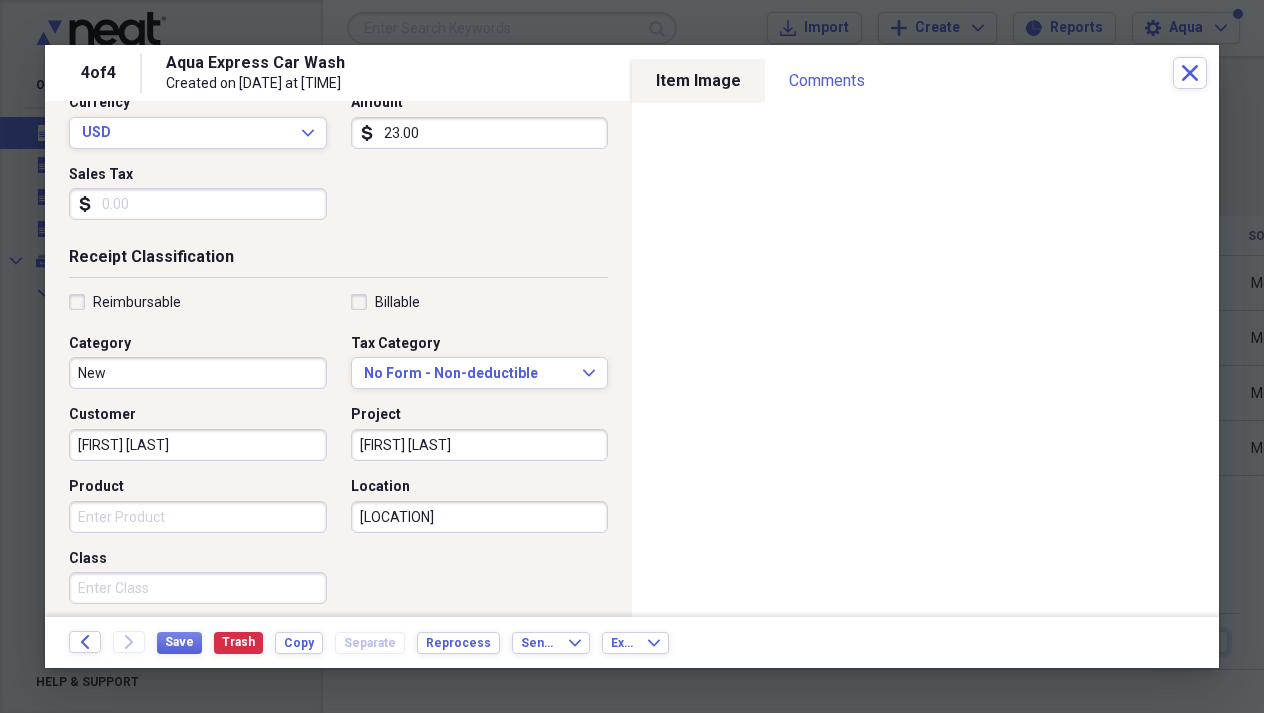 scroll, scrollTop: 297, scrollLeft: 0, axis: vertical 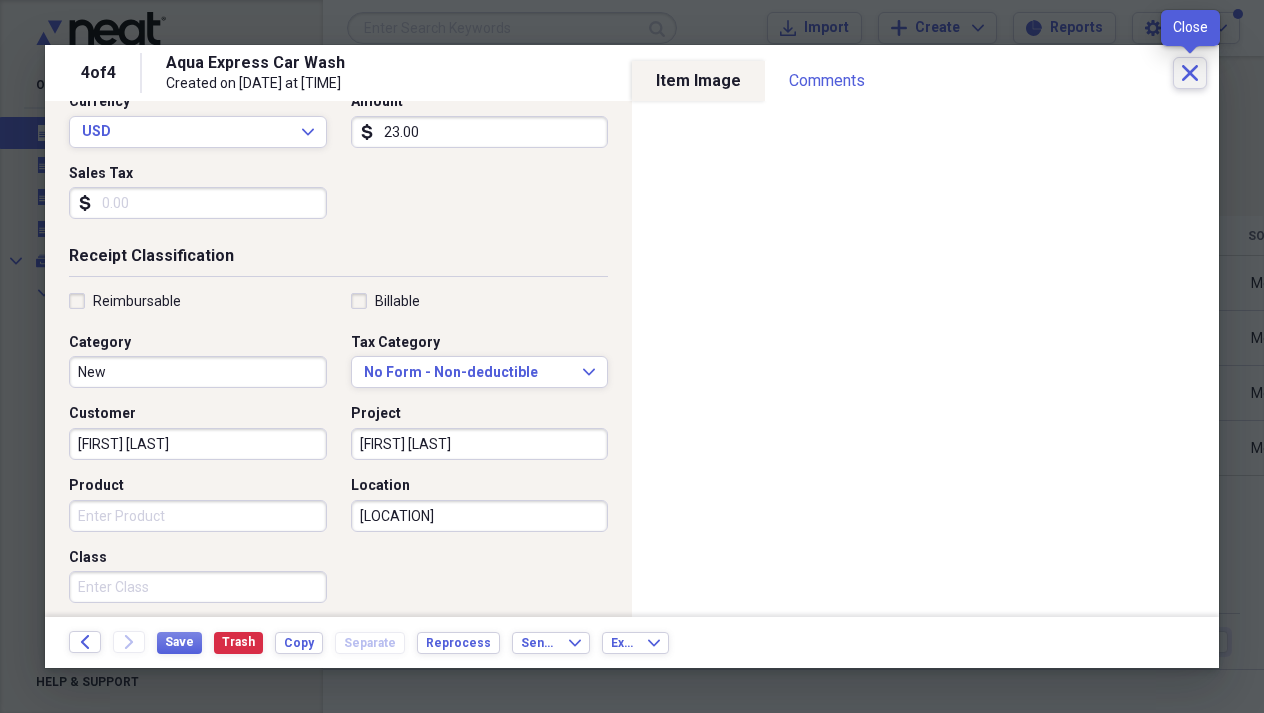 click on "Close" at bounding box center [1190, 73] 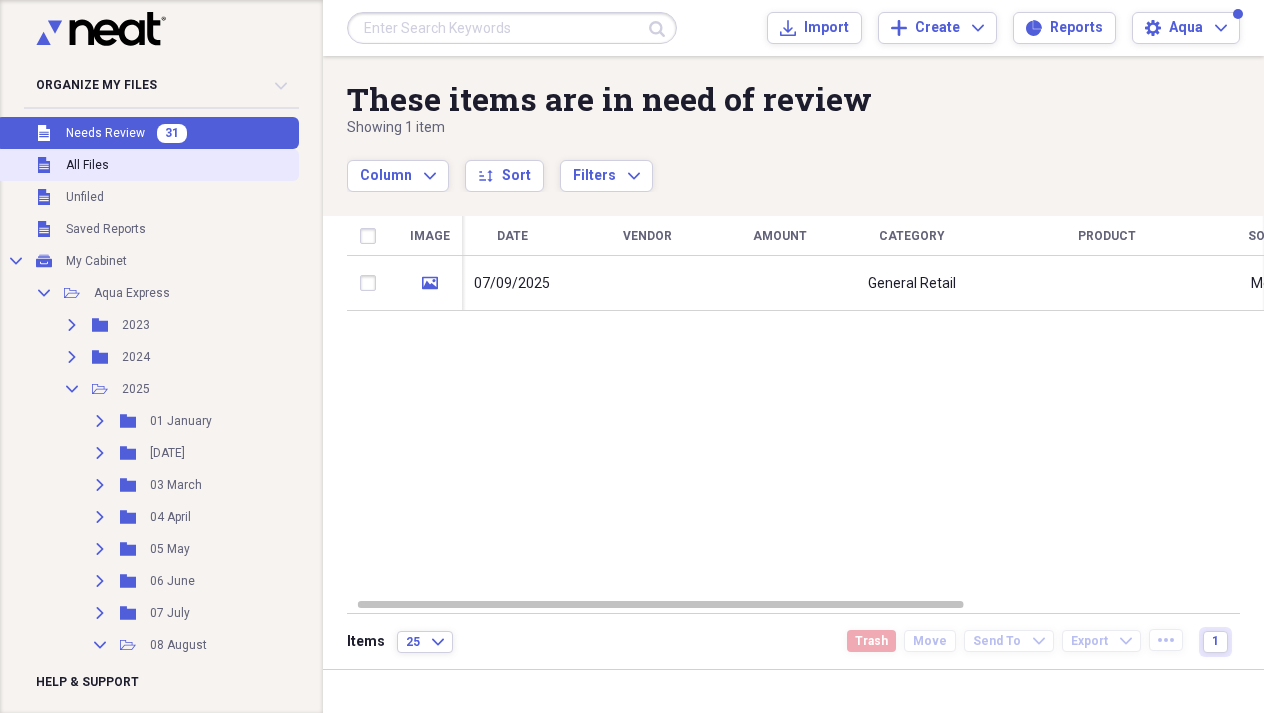 click on "Unfiled All Files" at bounding box center (147, 165) 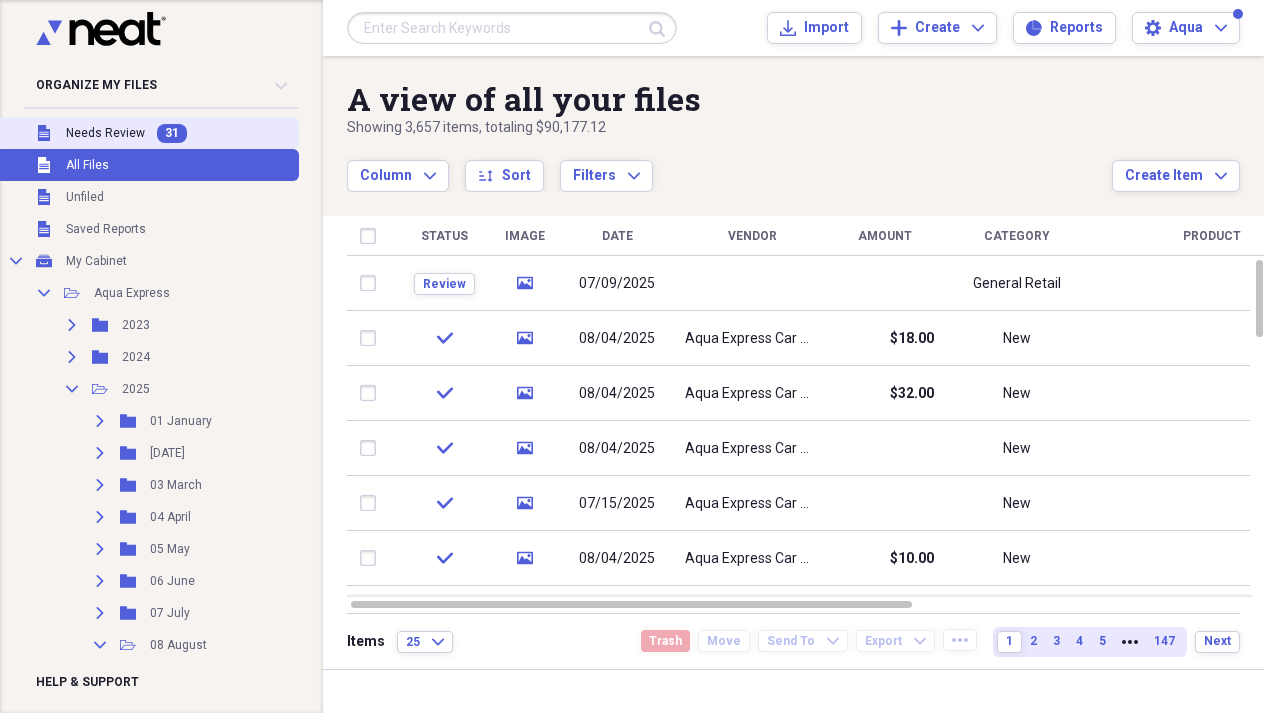 click on "Needs Review" at bounding box center (105, 133) 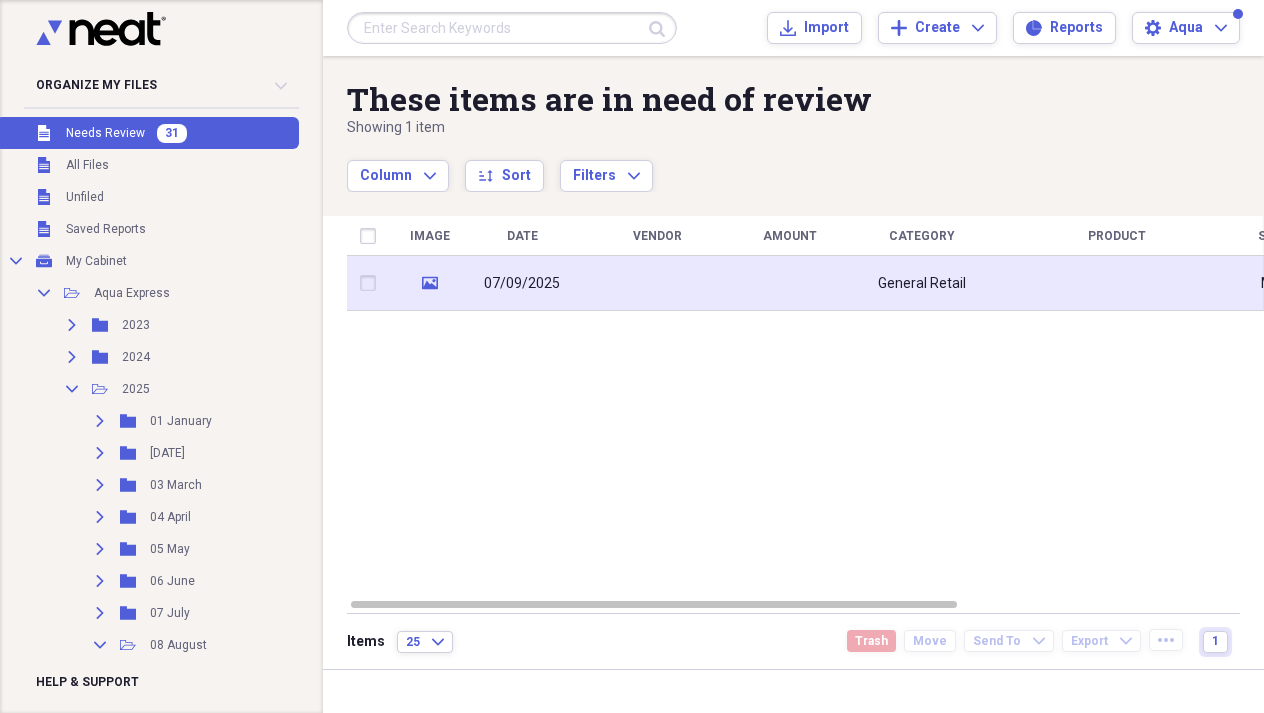 click at bounding box center (789, 283) 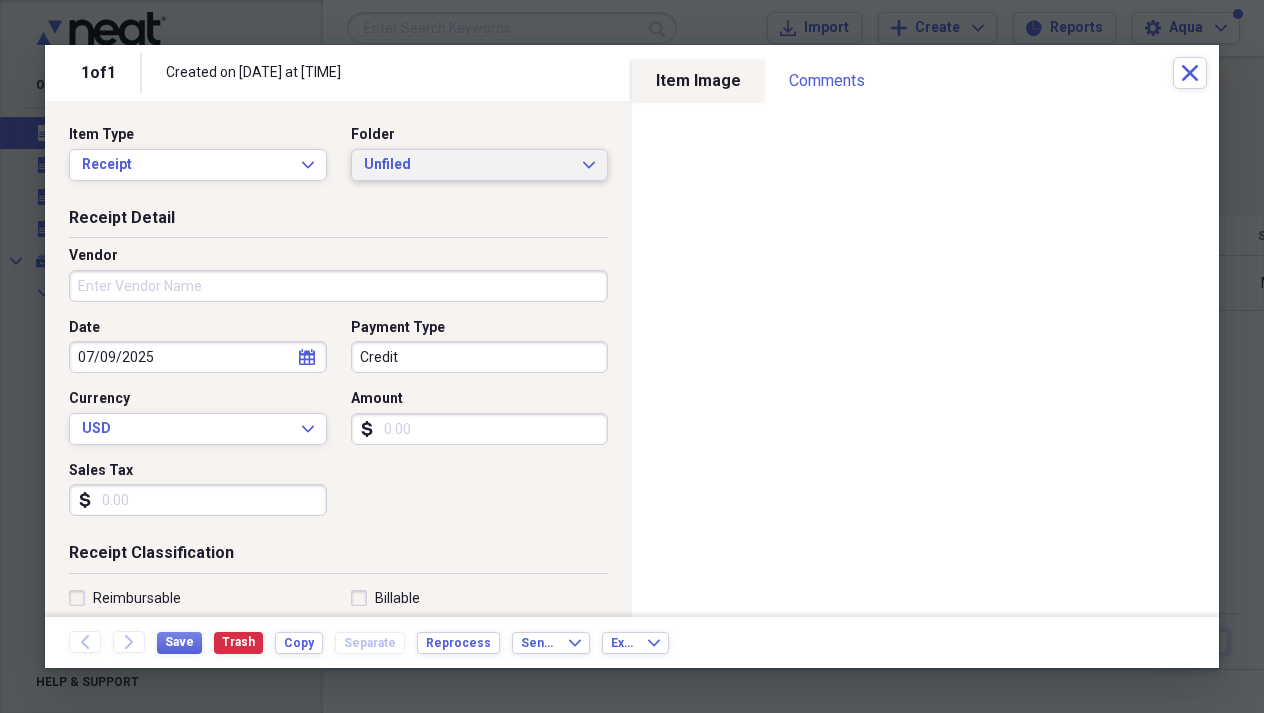 click on "Unfiled" at bounding box center [468, 165] 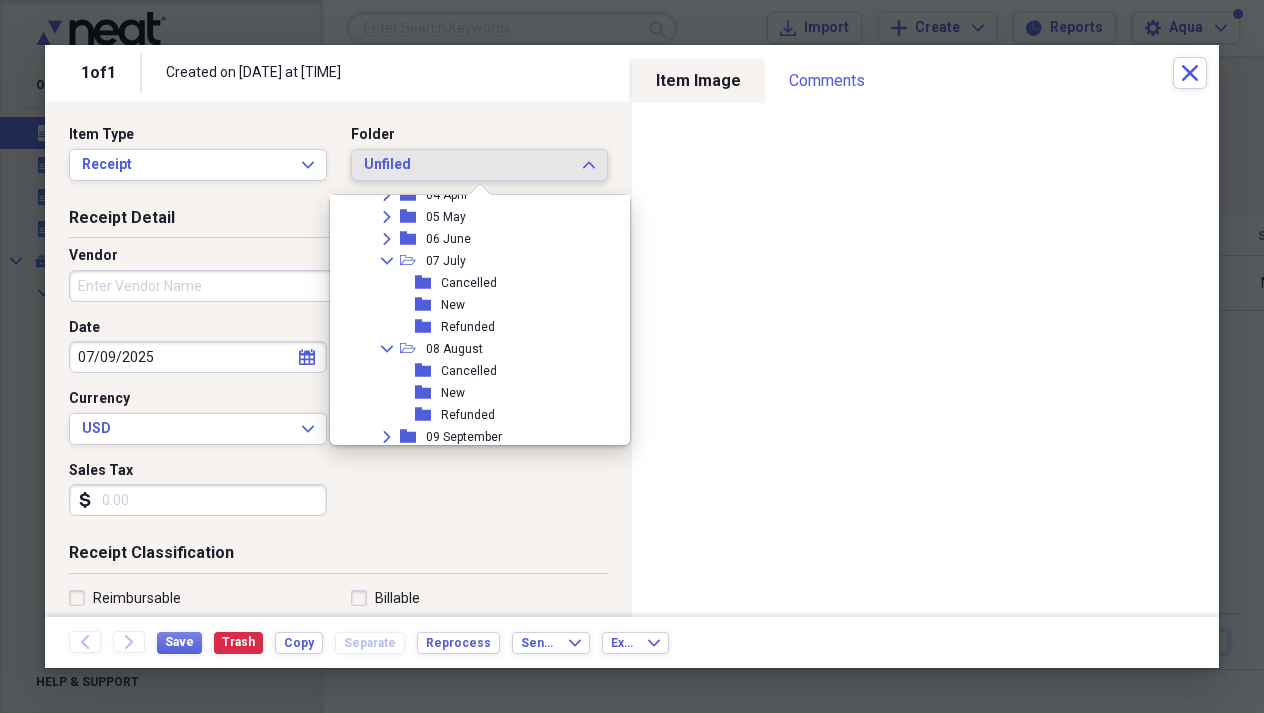 scroll, scrollTop: 229, scrollLeft: 0, axis: vertical 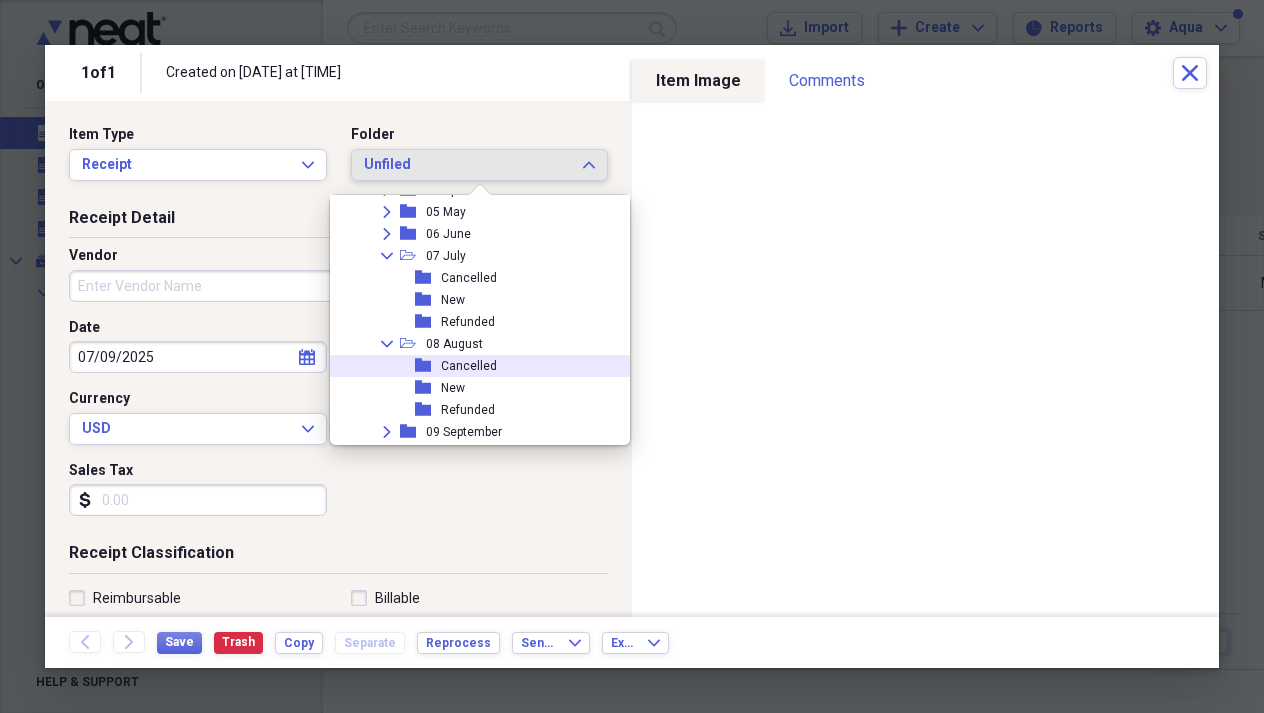 click on "Cancelled" at bounding box center (469, 366) 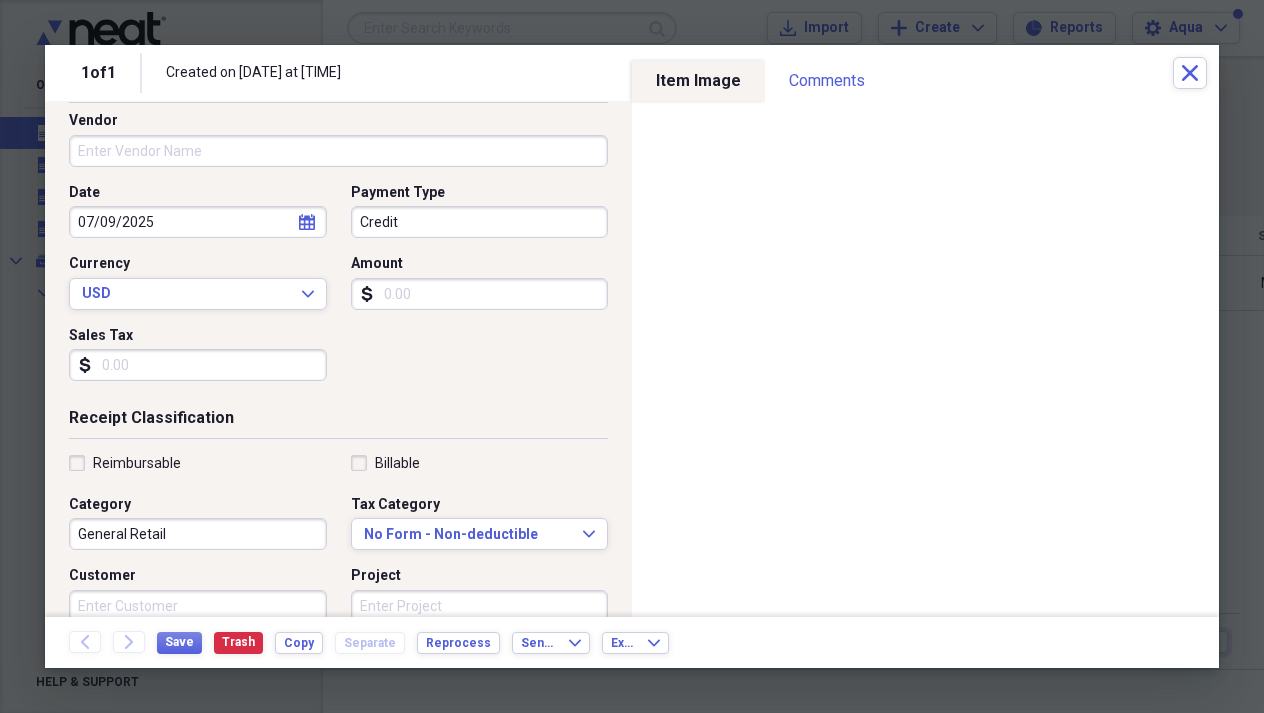 scroll, scrollTop: 151, scrollLeft: 0, axis: vertical 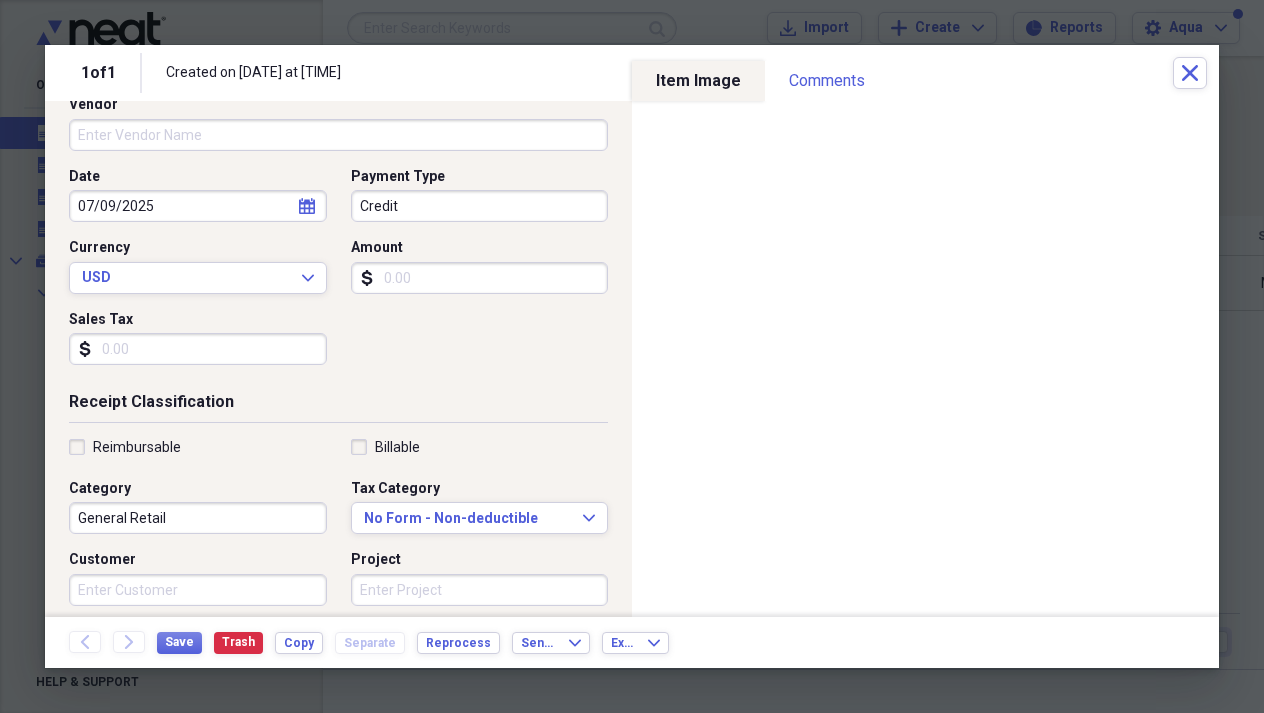 select on "6" 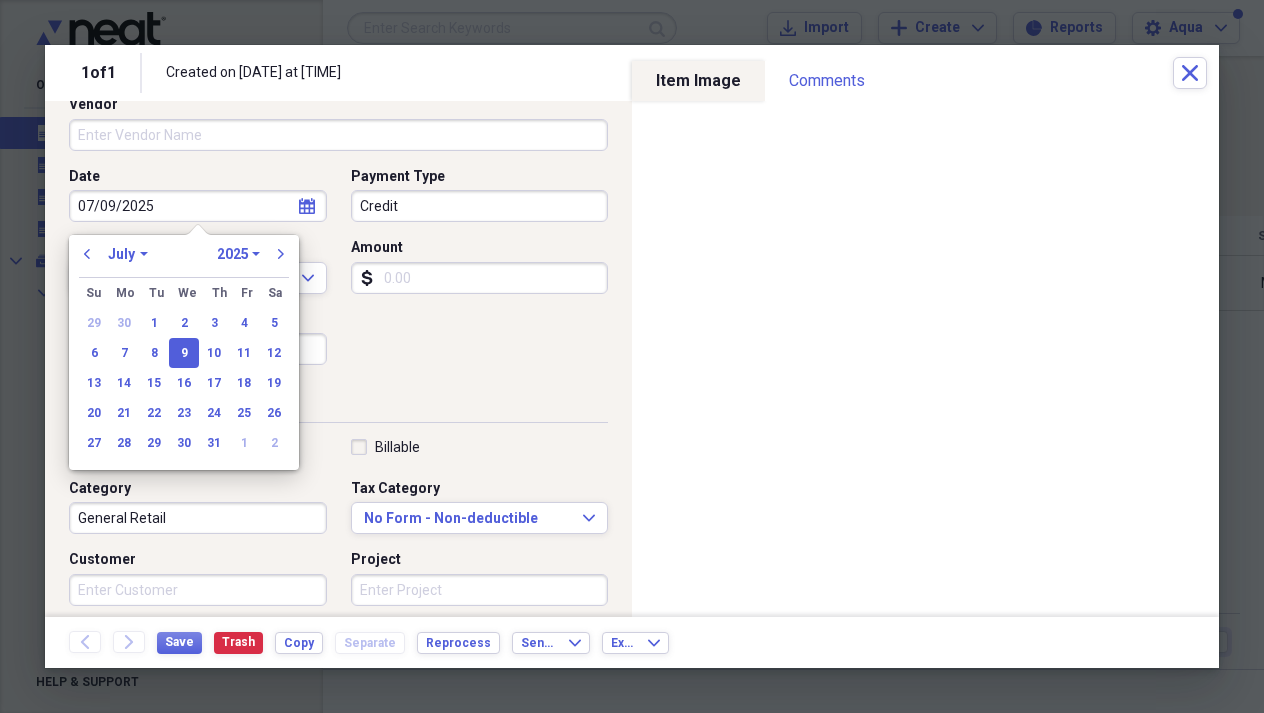 click on "07/09/2025" at bounding box center (198, 206) 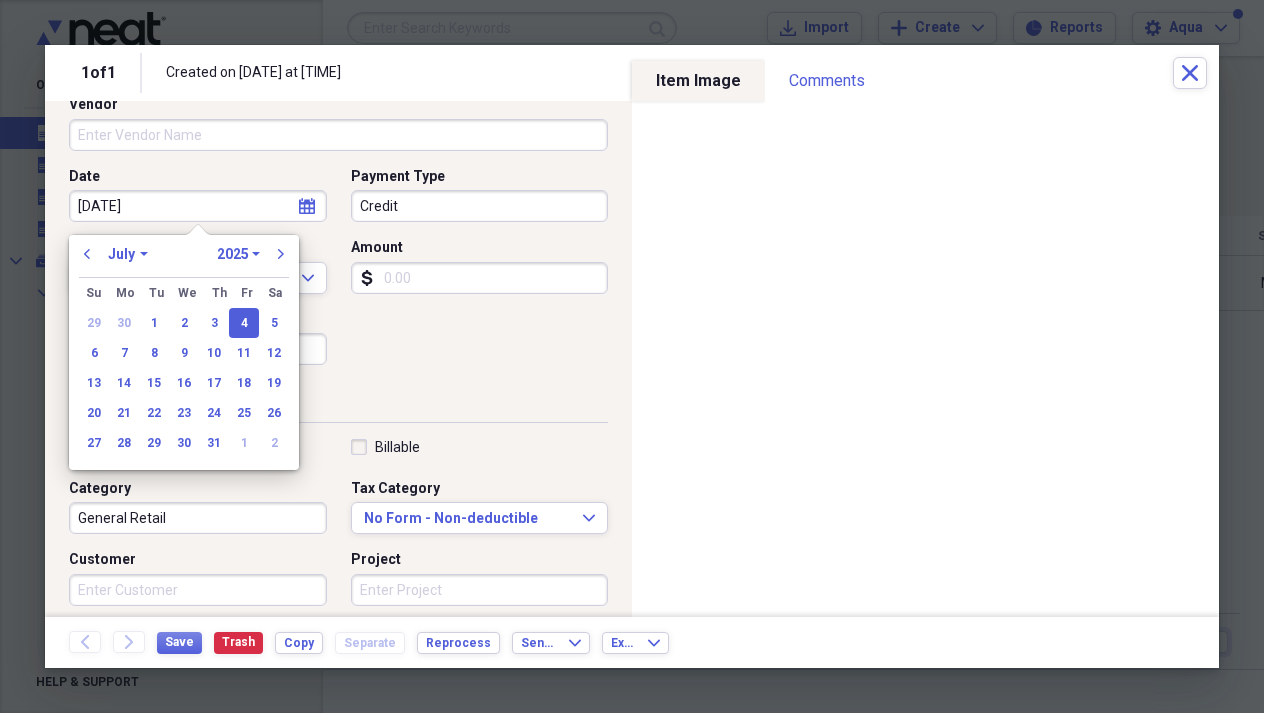 type on "[DATE]" 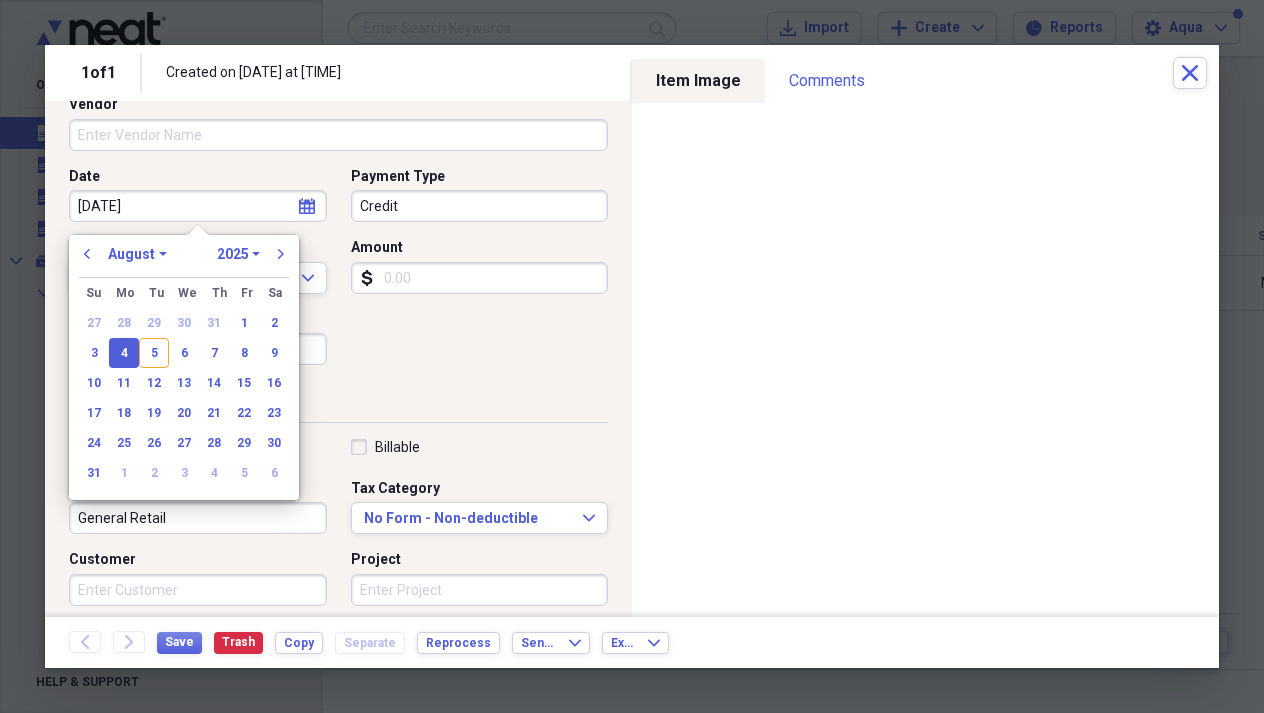 type on "08/04/2025" 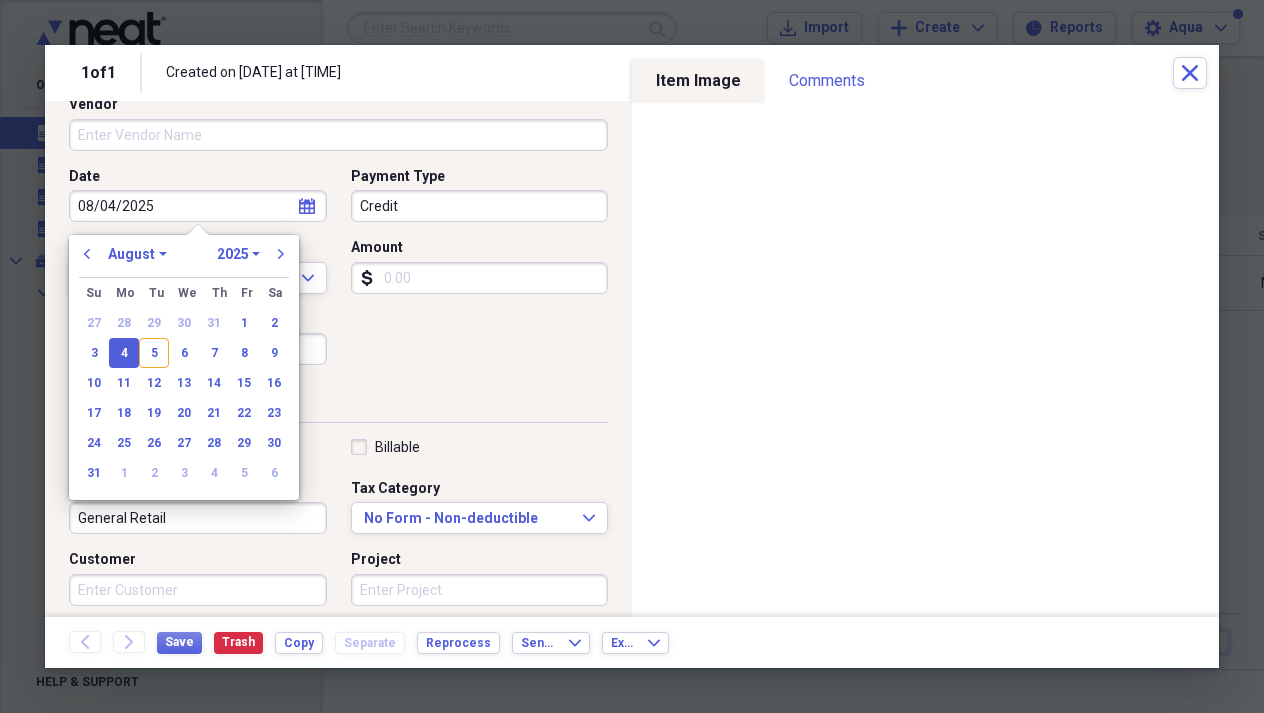 click on "Date [DATE] calendar Calendar" at bounding box center (204, 195) 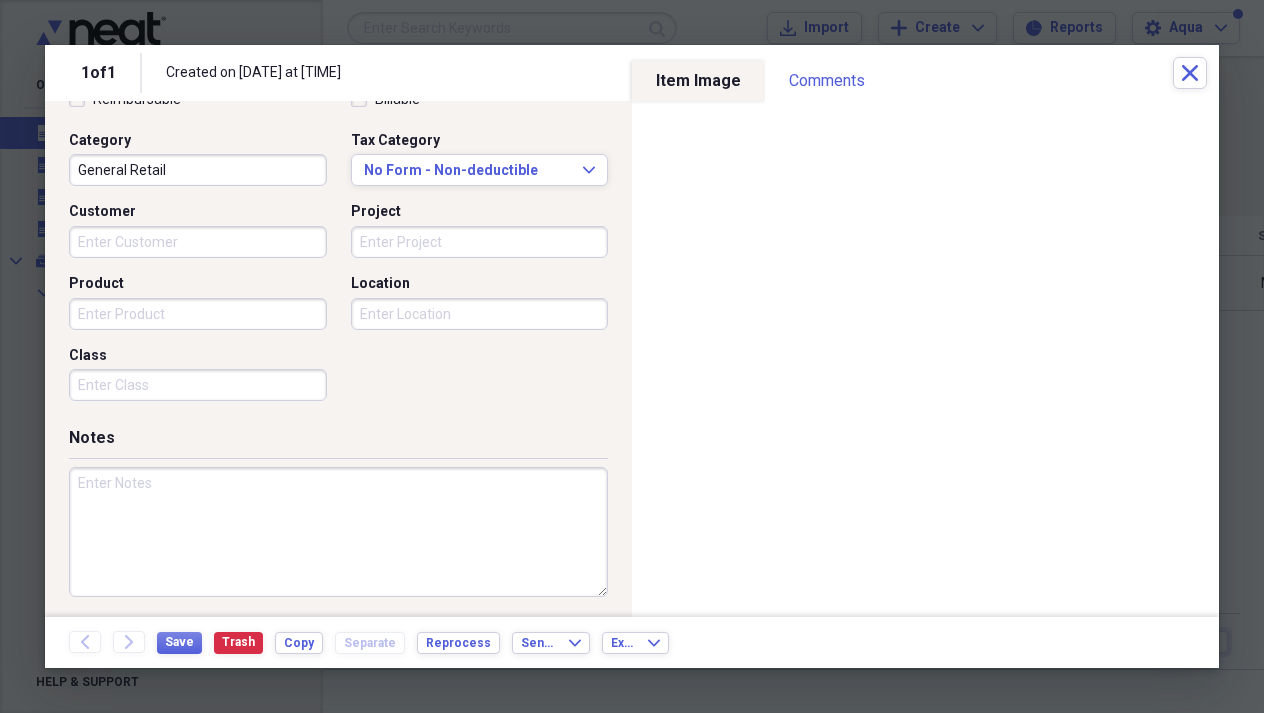 scroll, scrollTop: 498, scrollLeft: 0, axis: vertical 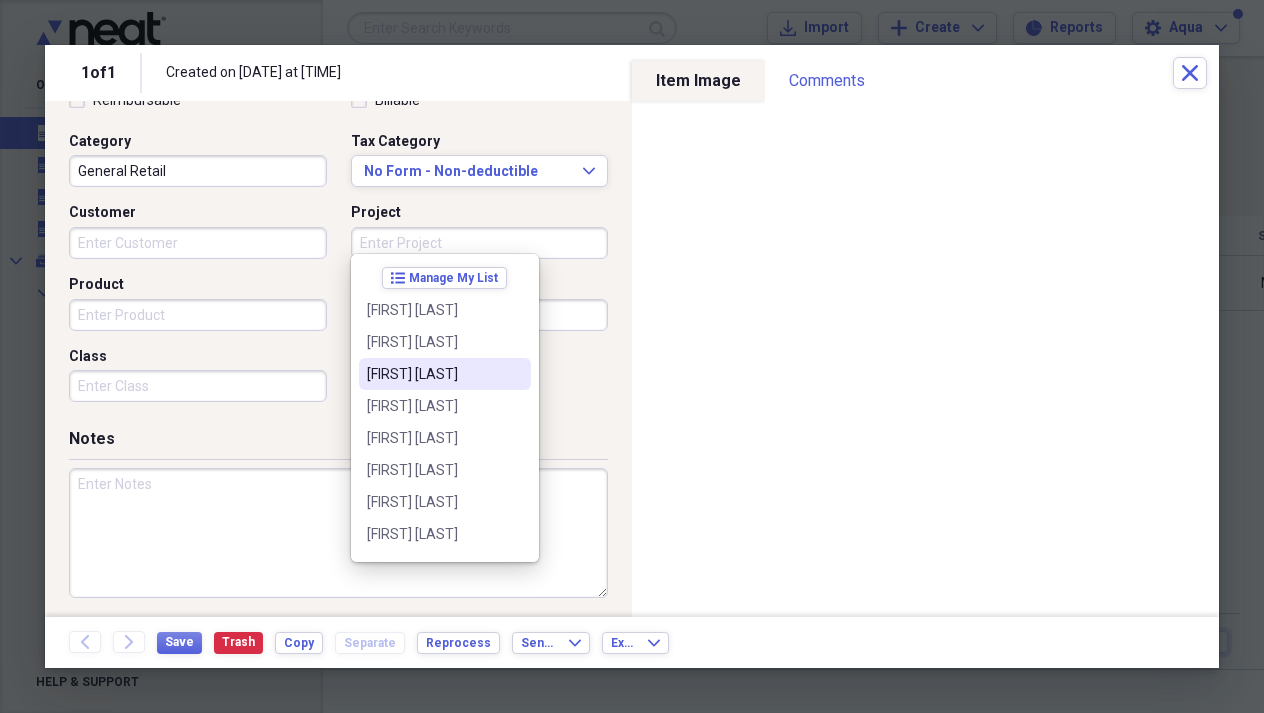 click on "Customer" at bounding box center [198, 243] 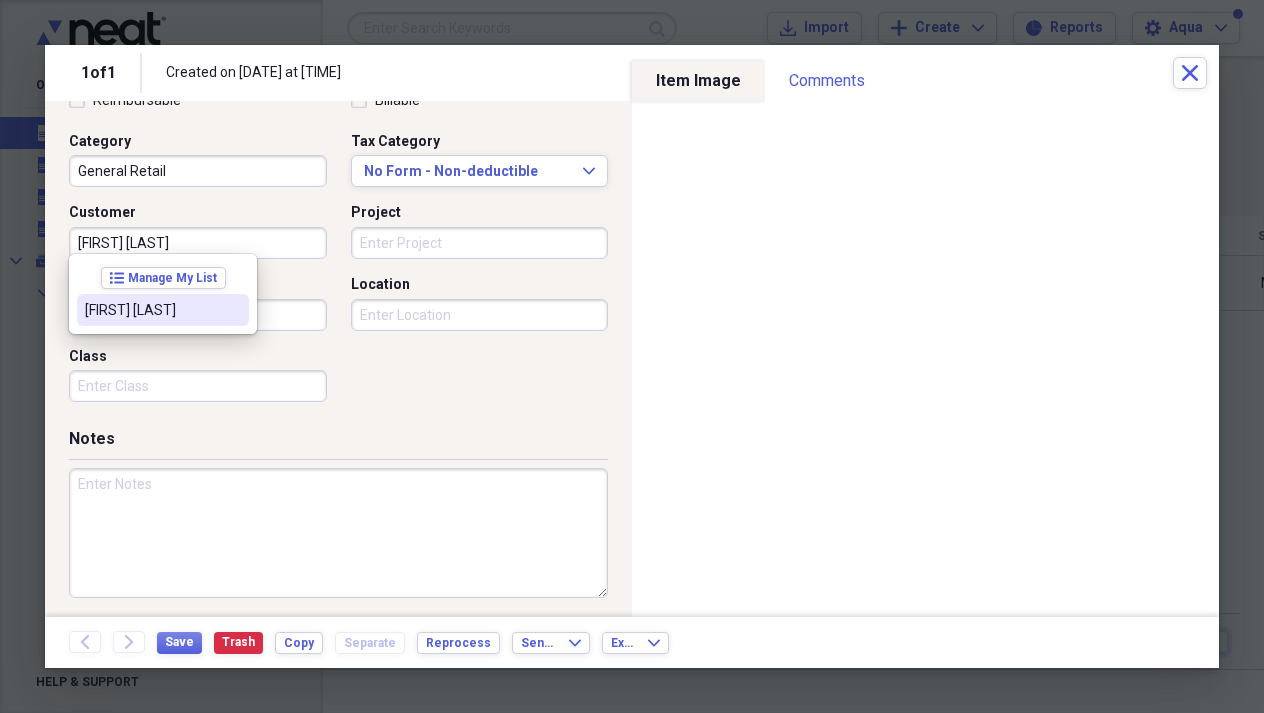 type on "[FIRST] [LAST]" 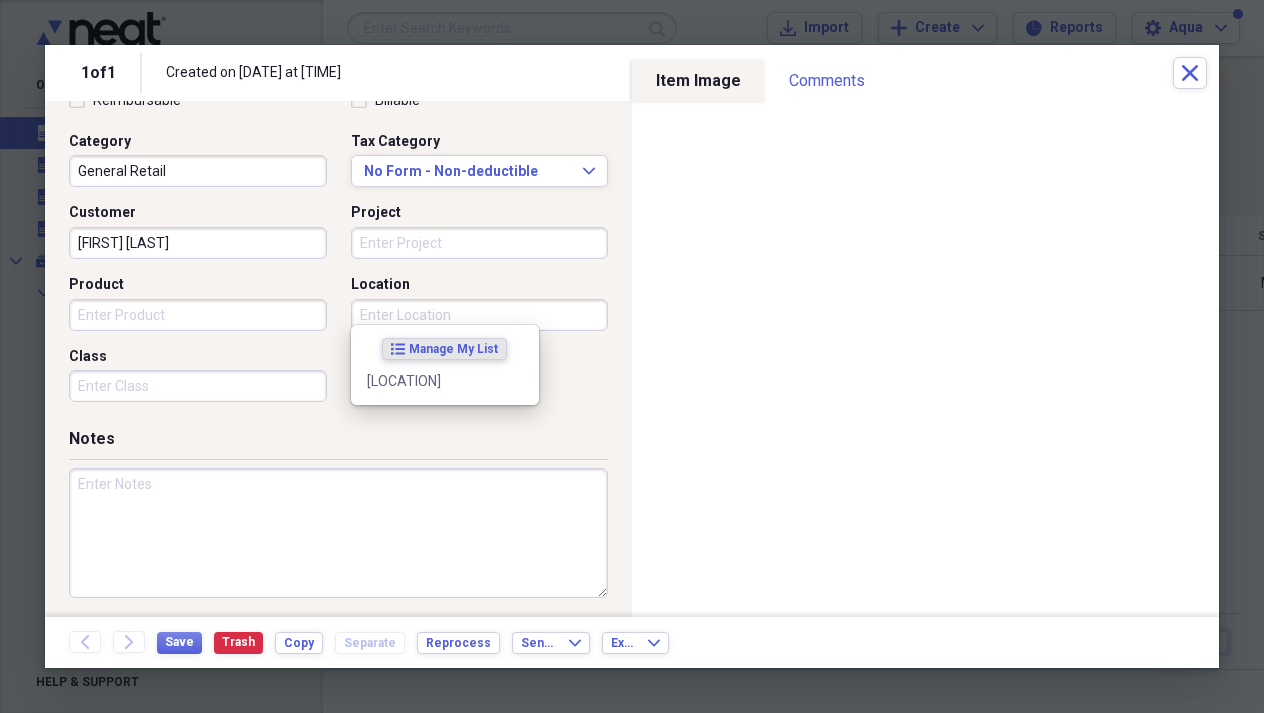 click on "Location" at bounding box center (480, 315) 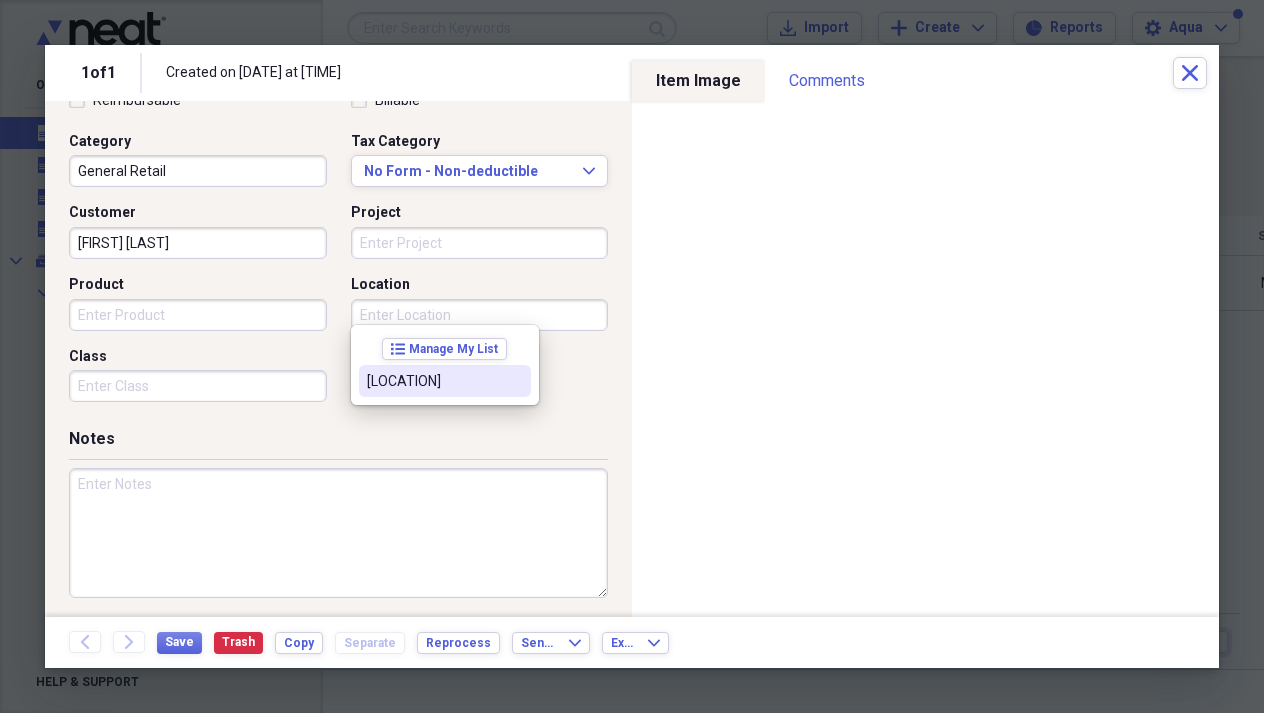 click on "[LOCATION]" at bounding box center (433, 381) 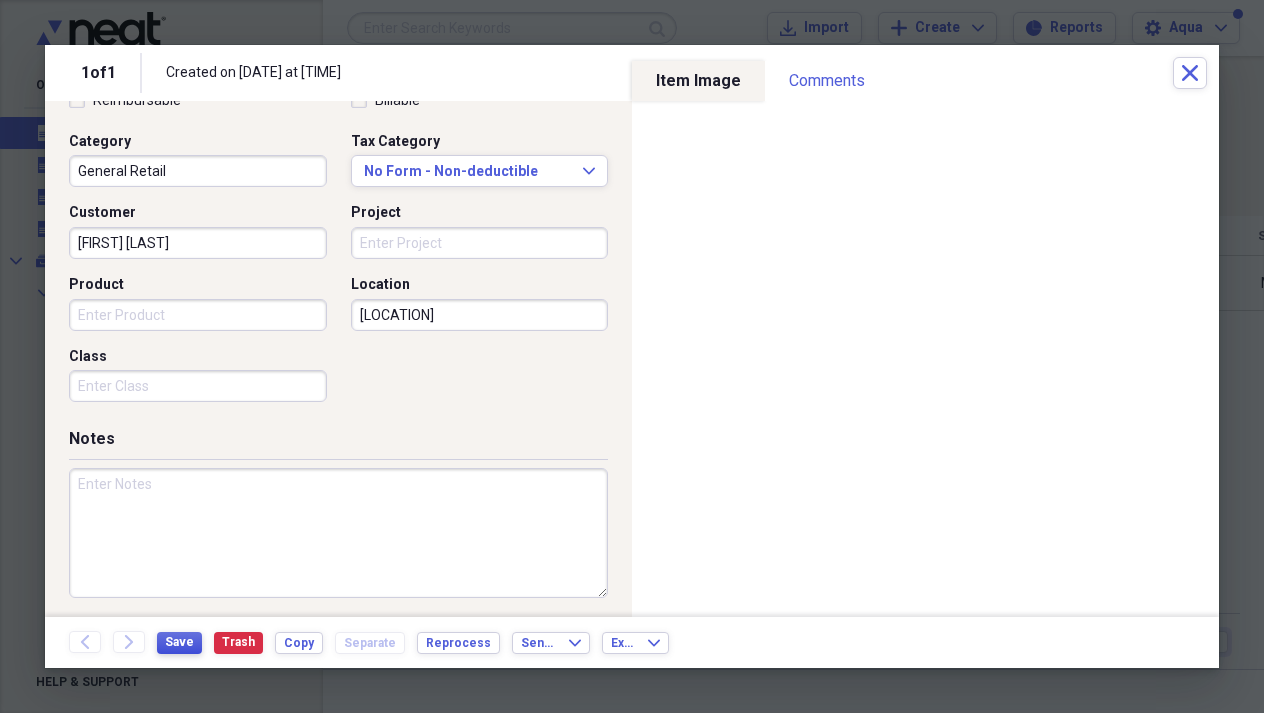 click on "Save" at bounding box center (179, 642) 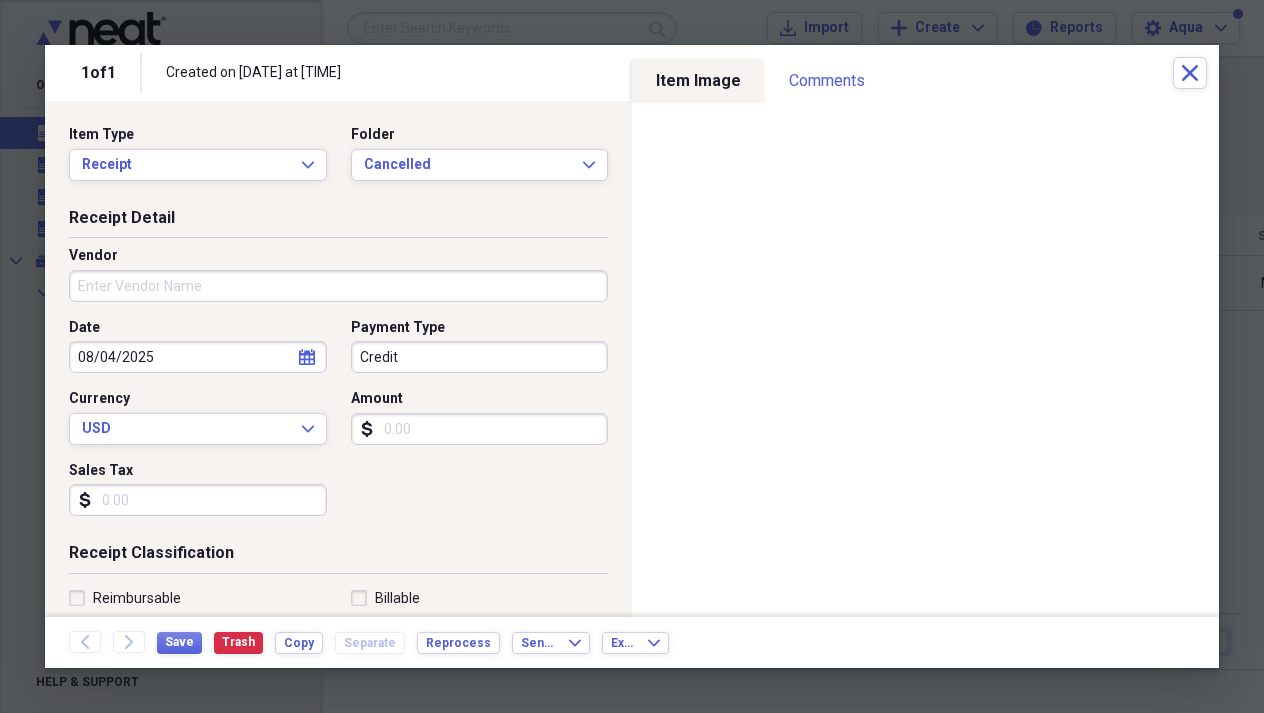 scroll, scrollTop: 0, scrollLeft: 0, axis: both 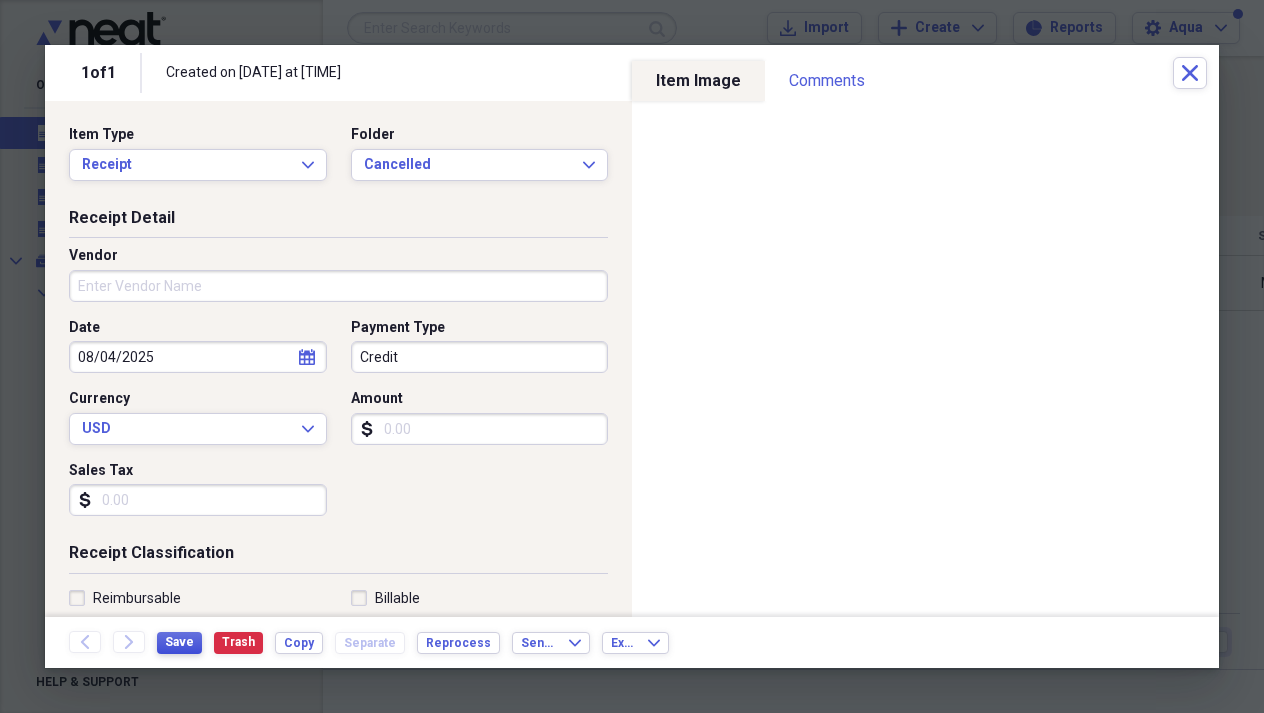click on "Save" at bounding box center (179, 642) 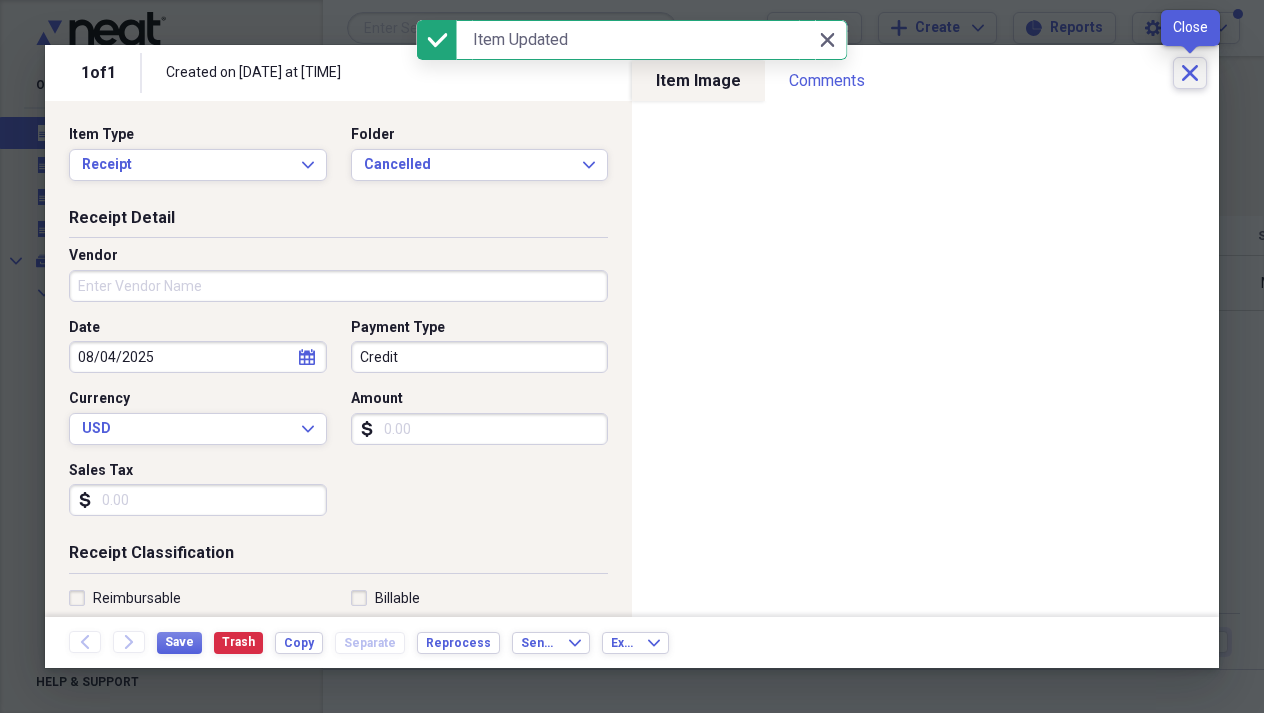 click 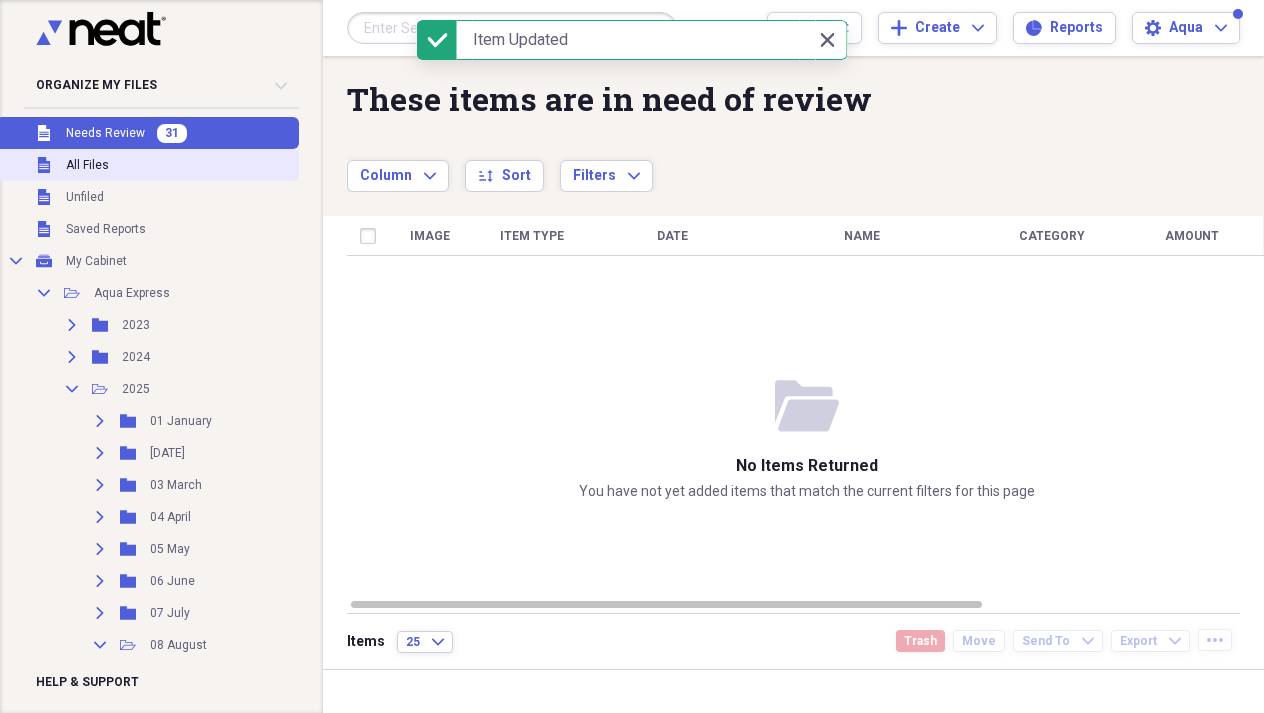 click on "Unfiled All Files" at bounding box center [147, 165] 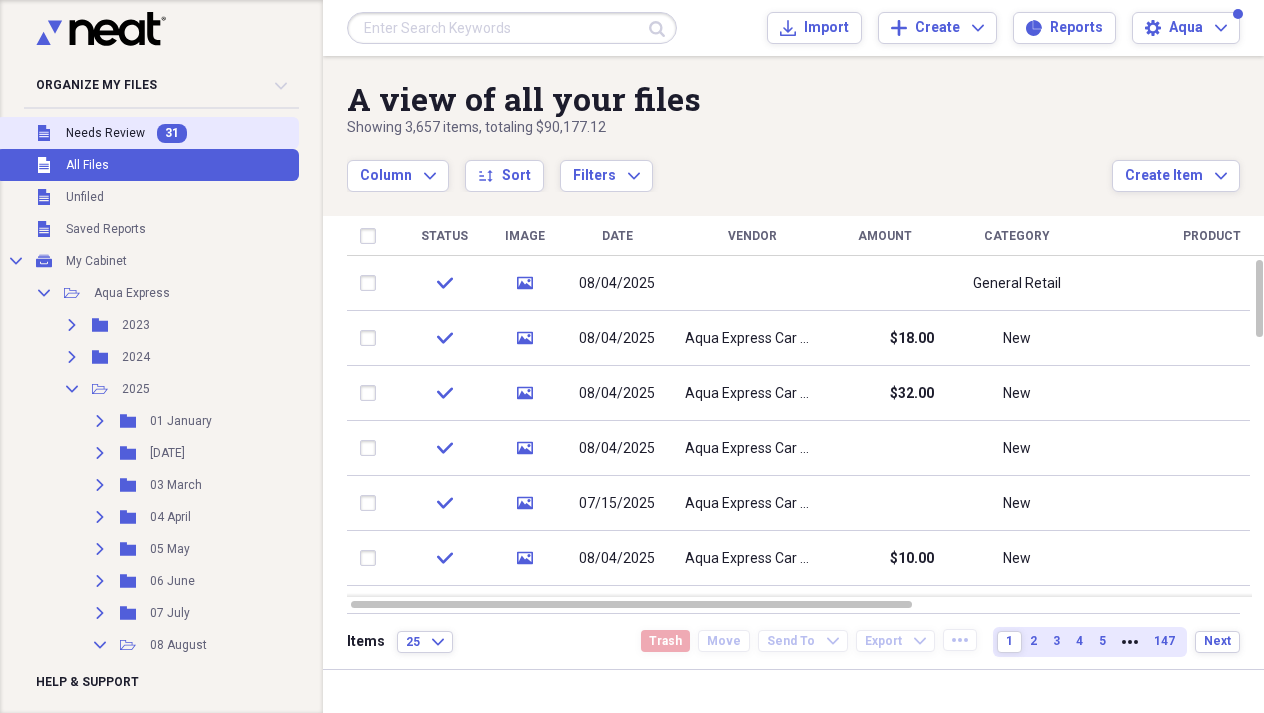 click on "Needs Review" at bounding box center [105, 133] 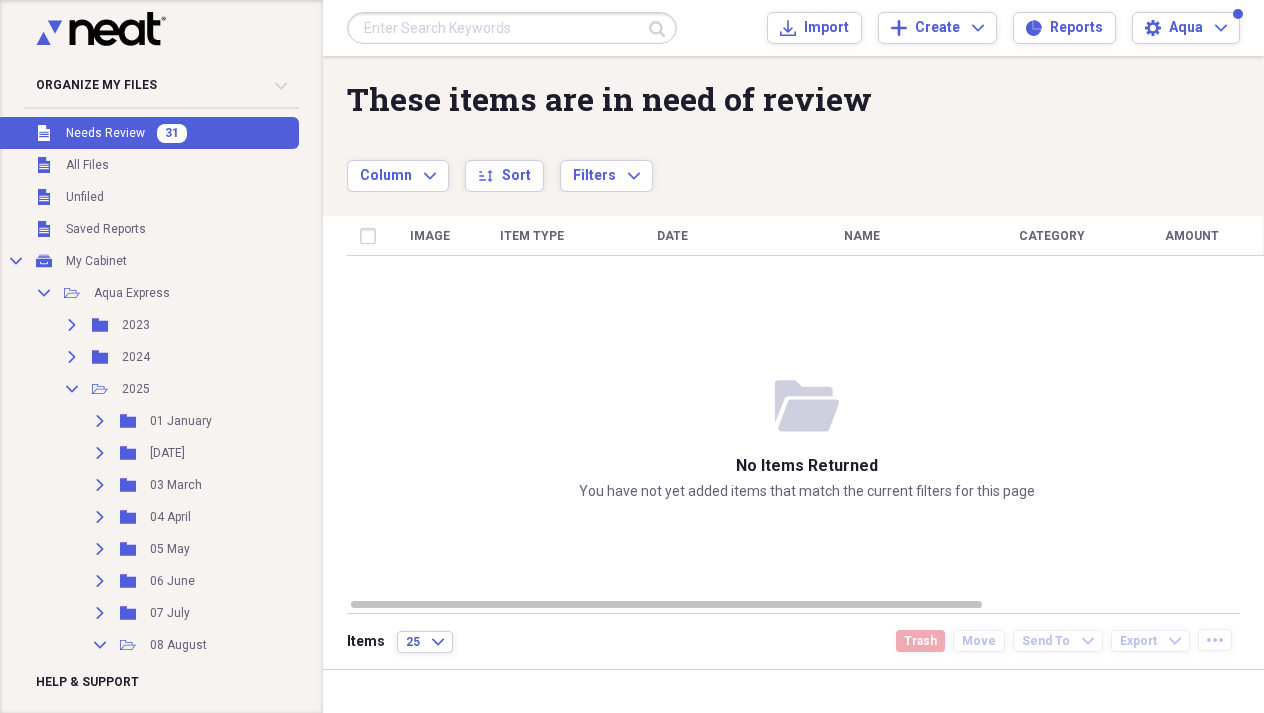 click on "Needs Review" at bounding box center (105, 133) 